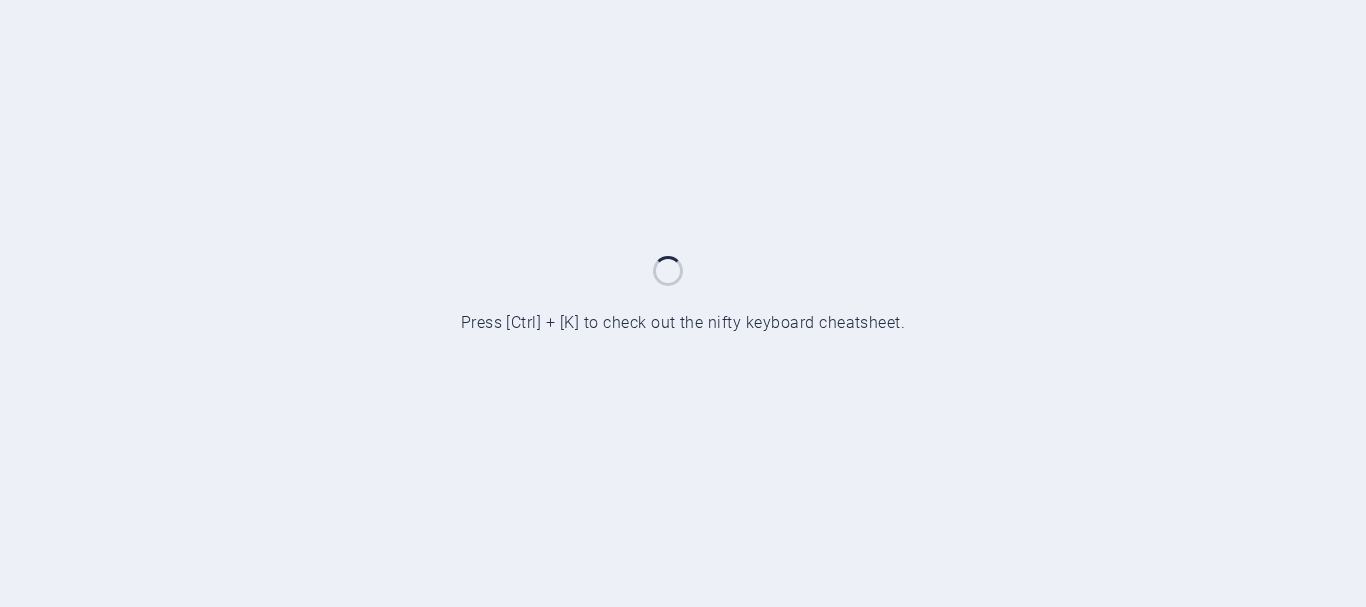 scroll, scrollTop: 0, scrollLeft: 0, axis: both 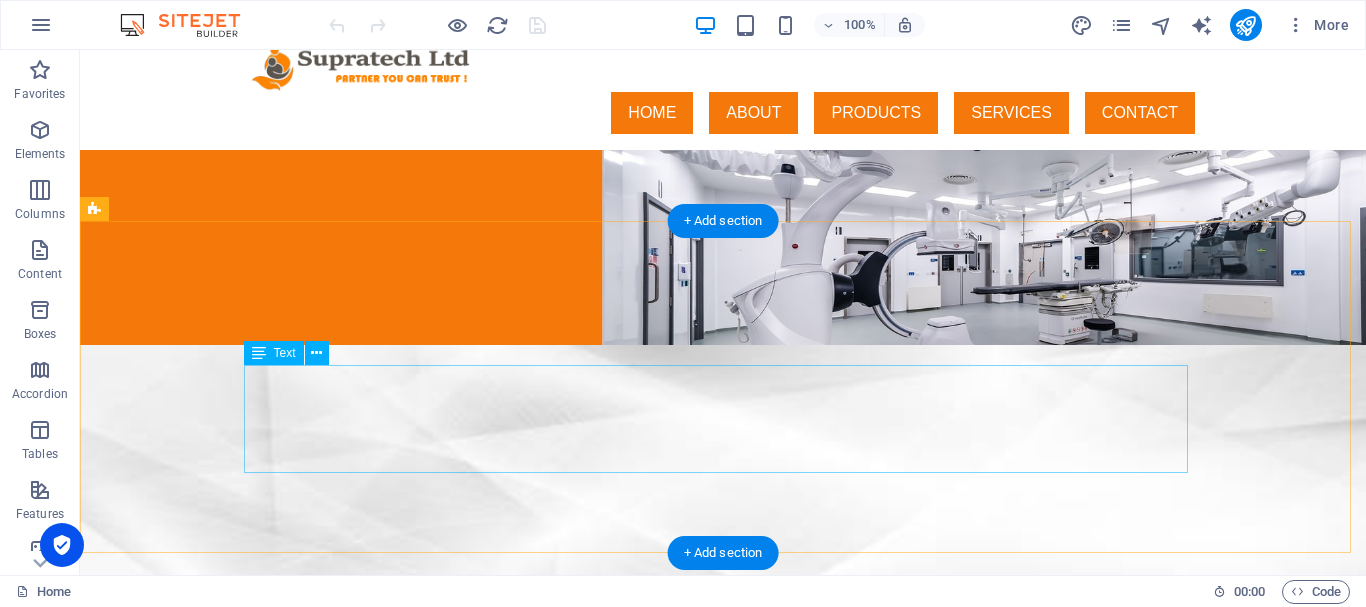 click on "Supratech Limited is a Mauritian company founded in [DATE], specializing in the marketing and distribution of disposables, consumables, hospital furniture, equipment, and devices for hospitals, clinics, laboratories, and various industries. Leveraging its extensive expertise, Supratech Limited delivers exceptional services across the Healthcare, Medical, Laboratory, and Hospital Supplies sectors." at bounding box center [723, 875] 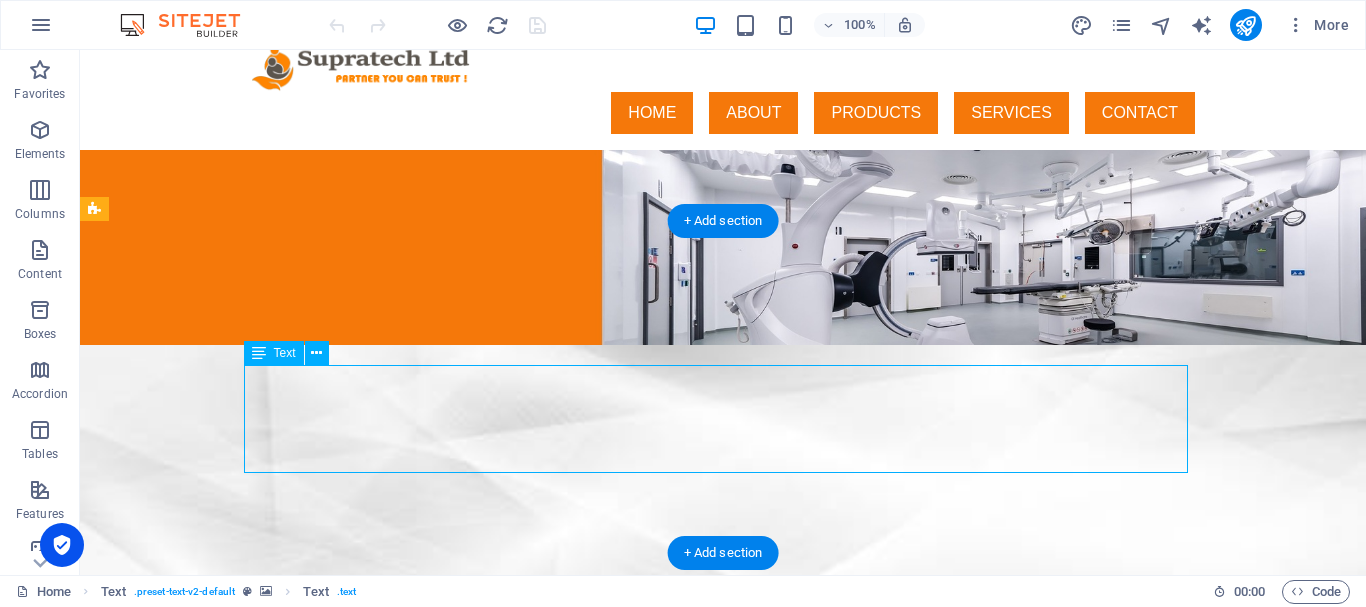 click on "Supratech Limited is a Mauritian company founded in [DATE], specializing in the marketing and distribution of disposables, consumables, hospital furniture, equipment, and devices for hospitals, clinics, laboratories, and various industries. Leveraging its extensive expertise, Supratech Limited delivers exceptional services across the Healthcare, Medical, Laboratory, and Hospital Supplies sectors." at bounding box center [723, 875] 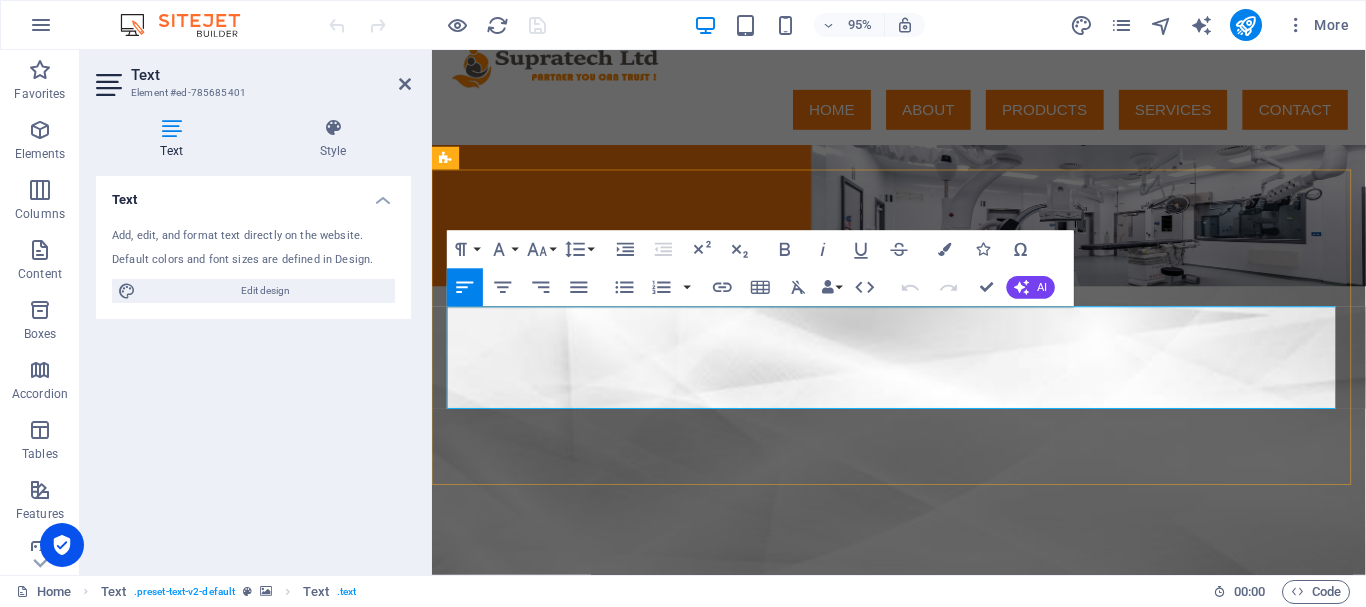 click on "Supratech Limited is a Mauritian company founded in [DATE], specializing in the marketing and distribution of disposables, consumables, hospital furniture, equipment, and devices for hospitals, clinics, laboratories, and various industries. Leveraging its extensive expertise, Supratech Limited delivers exceptional services across the Healthcare, Medical, Laboratory, and Hospital Supplies sectors." at bounding box center [923, 828] 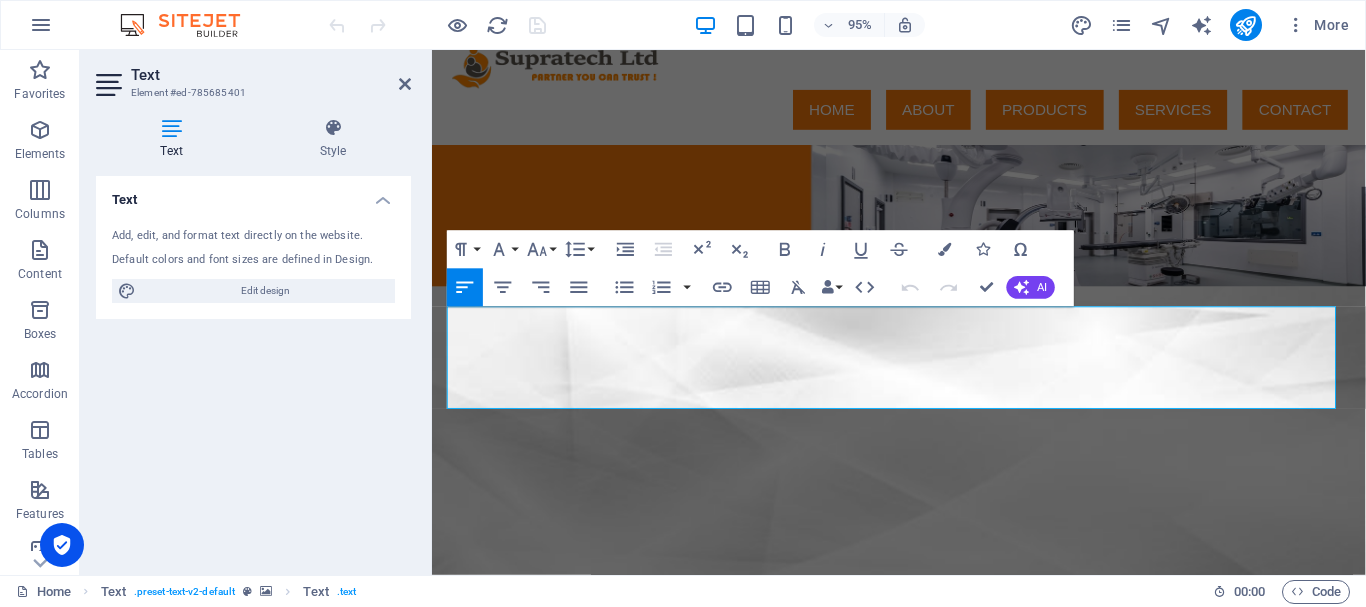 type 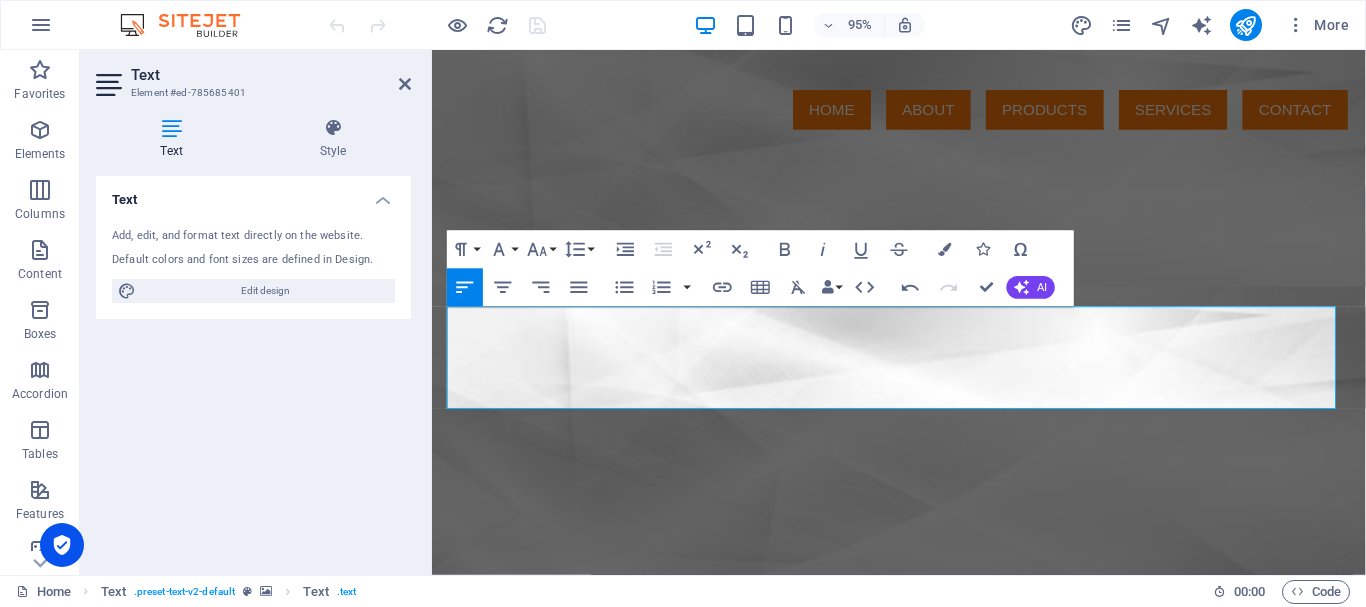 scroll, scrollTop: 102, scrollLeft: 0, axis: vertical 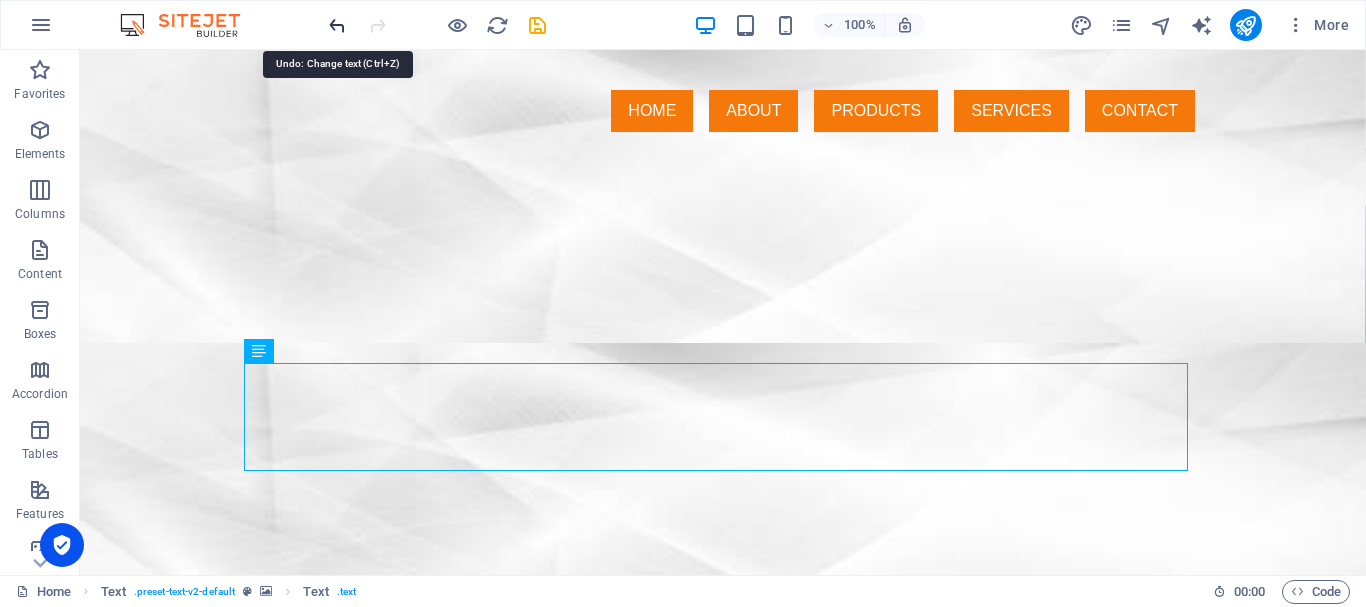 click at bounding box center (337, 25) 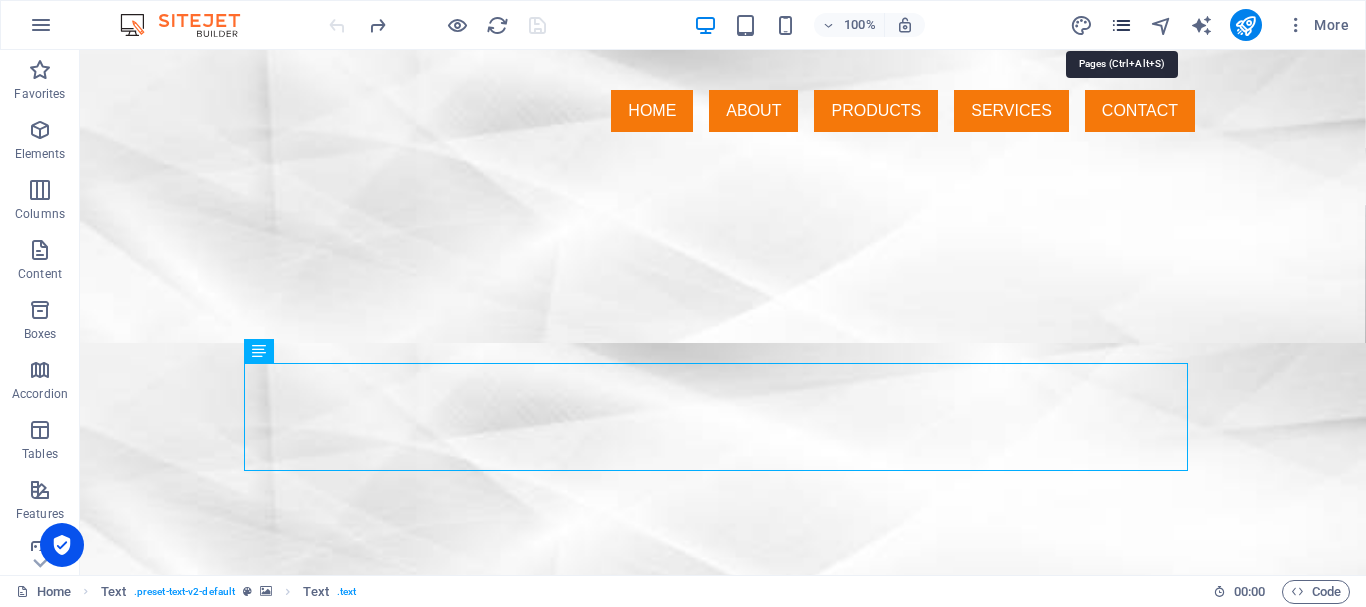 click at bounding box center (1121, 25) 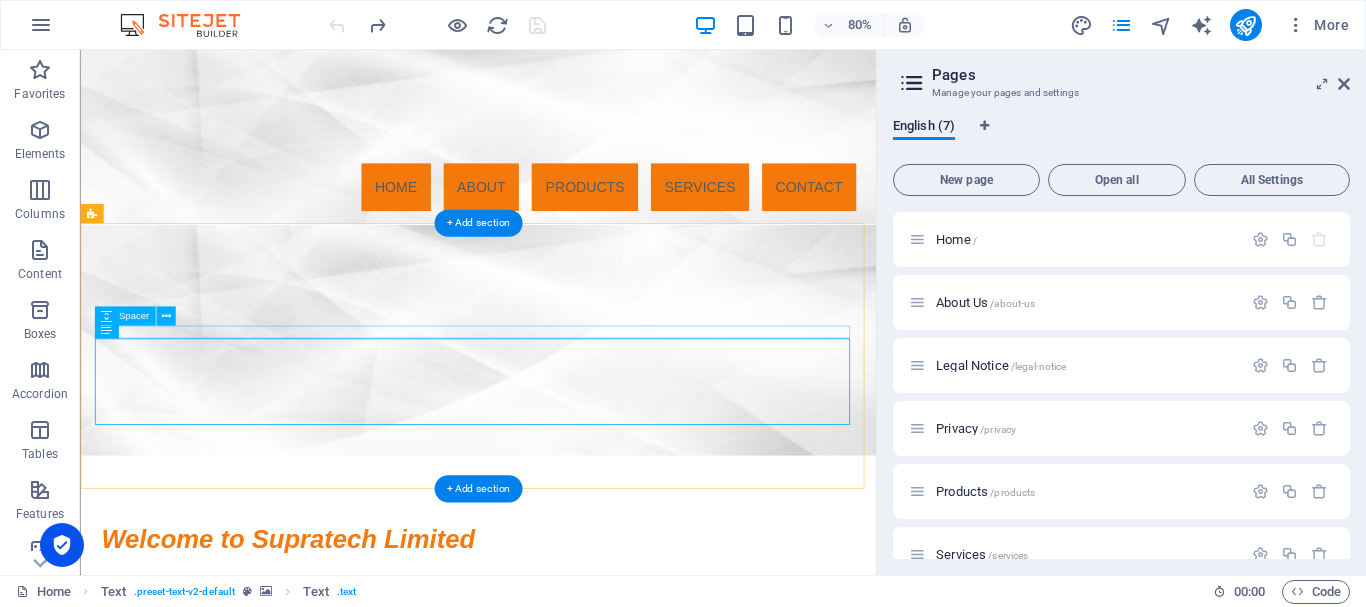 scroll, scrollTop: 0, scrollLeft: 0, axis: both 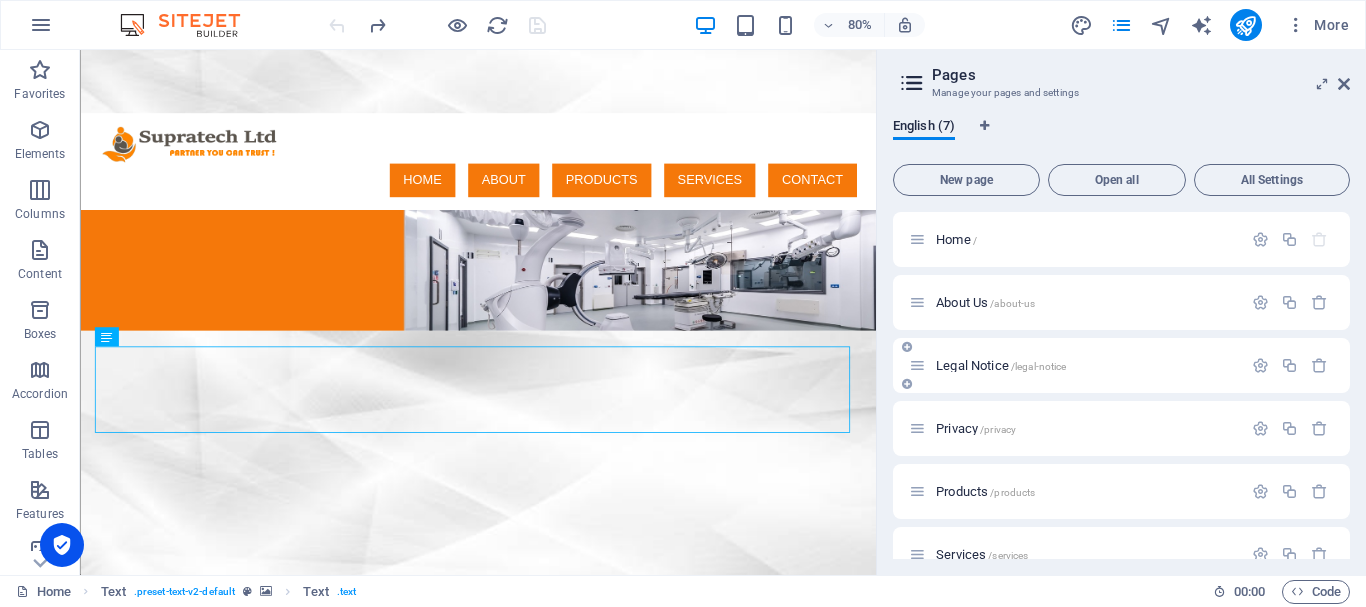click on "Legal Notice /legal-notice" at bounding box center [1001, 365] 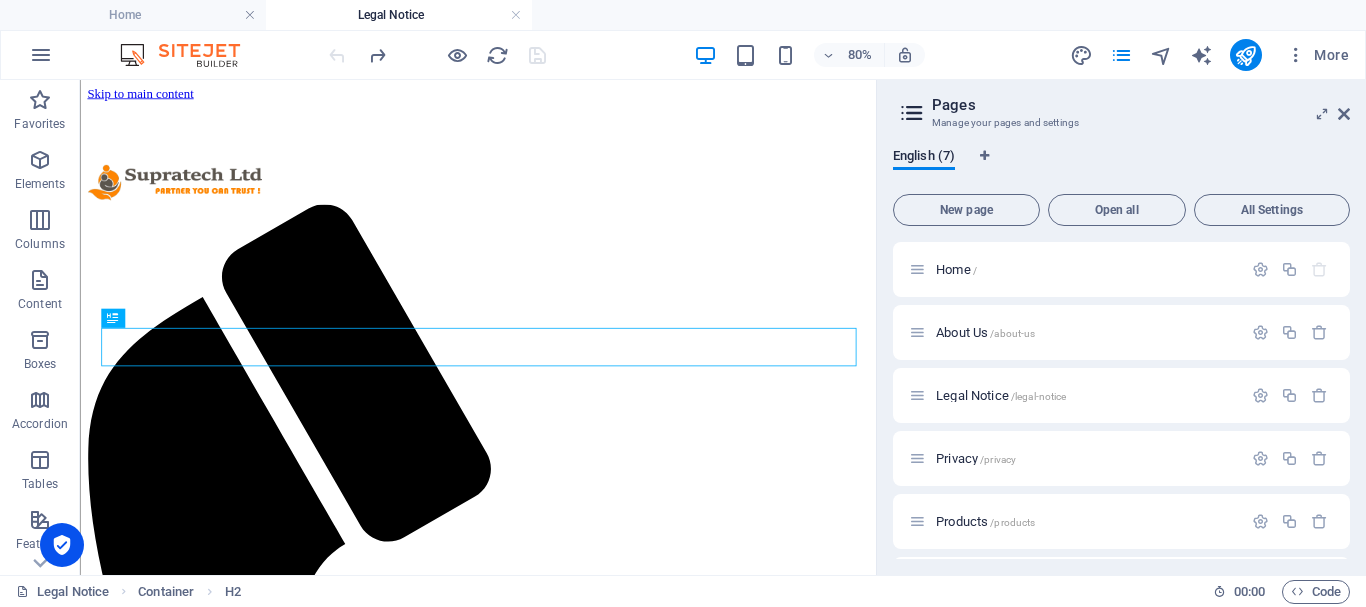 scroll, scrollTop: 0, scrollLeft: 0, axis: both 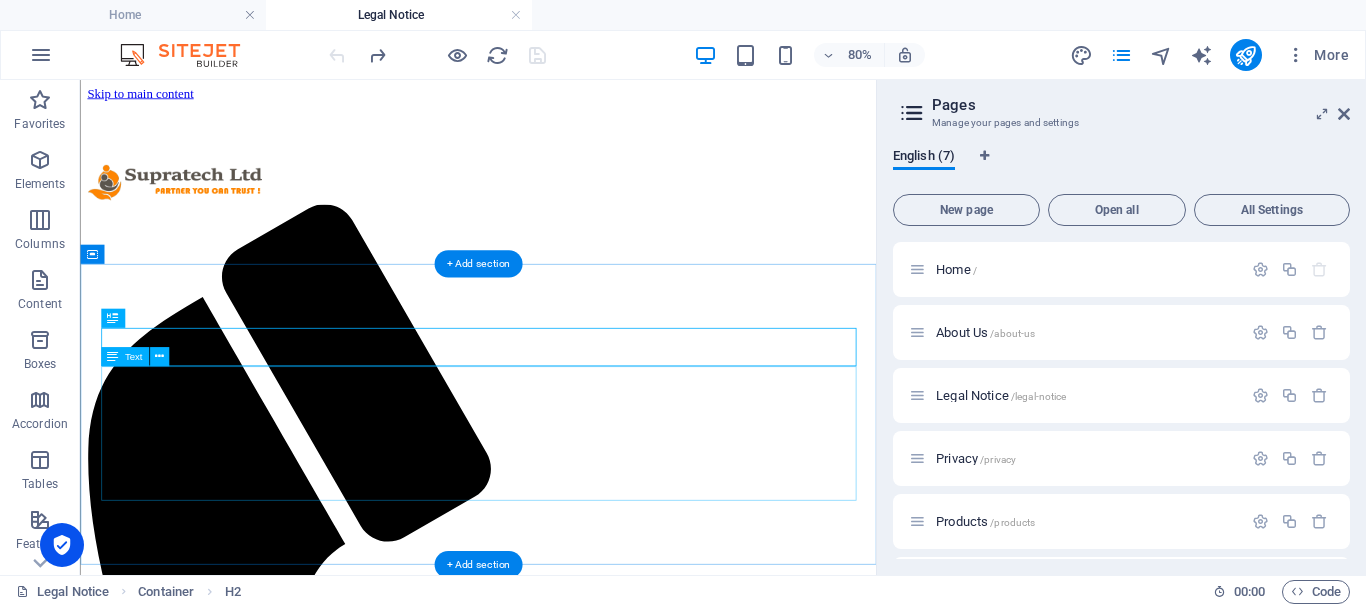 click on "Supratech Limited Krishnaraj   Seumber 112, Camp Fouquereaux Brach Road 73609   Camp Fouquereaux Phone.:  +230 59544100 Email:  info@supratechltd.com" at bounding box center (577, 1962) 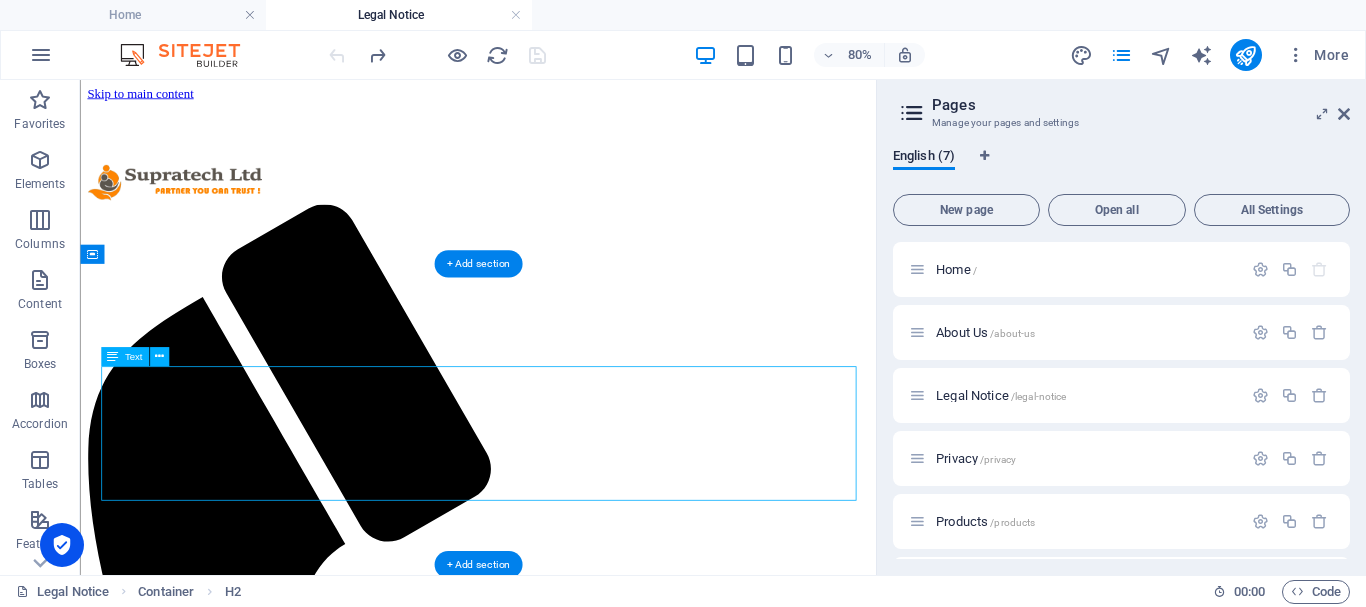 click on "Supratech Limited Krishnaraj   Seumber 112, Camp Fouquereaux Brach Road 73609   Camp Fouquereaux Phone.:  +230 59544100 Email:  info@supratechltd.com" at bounding box center [577, 1962] 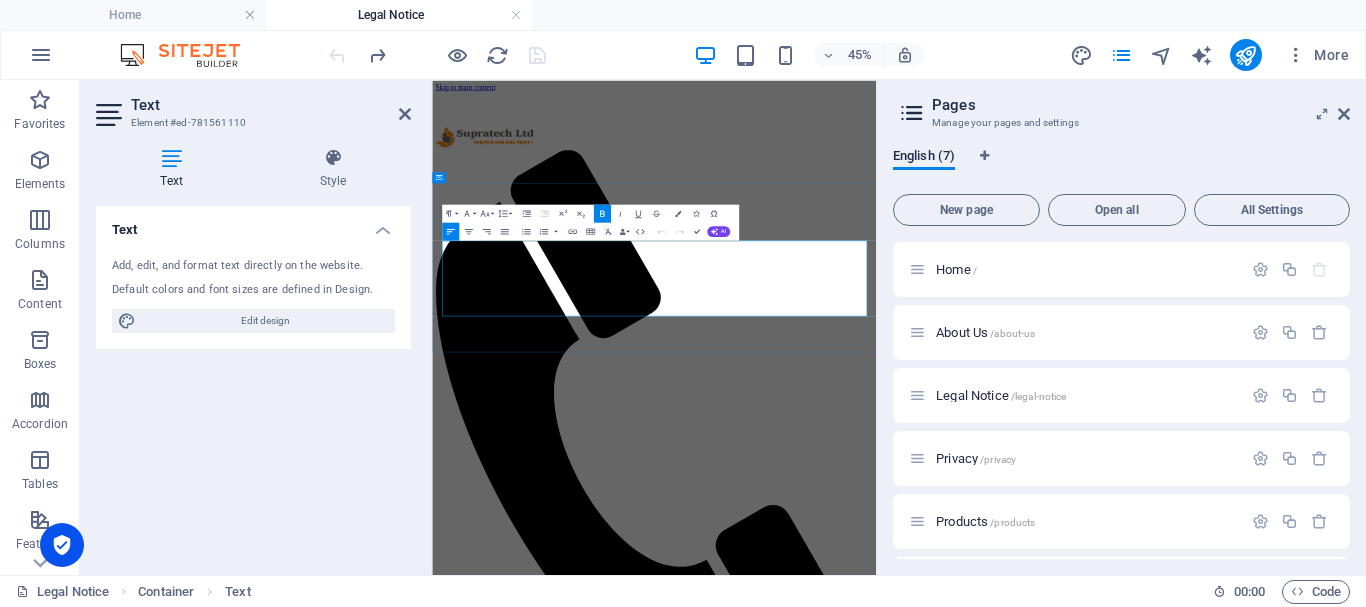click on "112, Camp Fouquereaux Brach Road" at bounding box center (574, 1915) 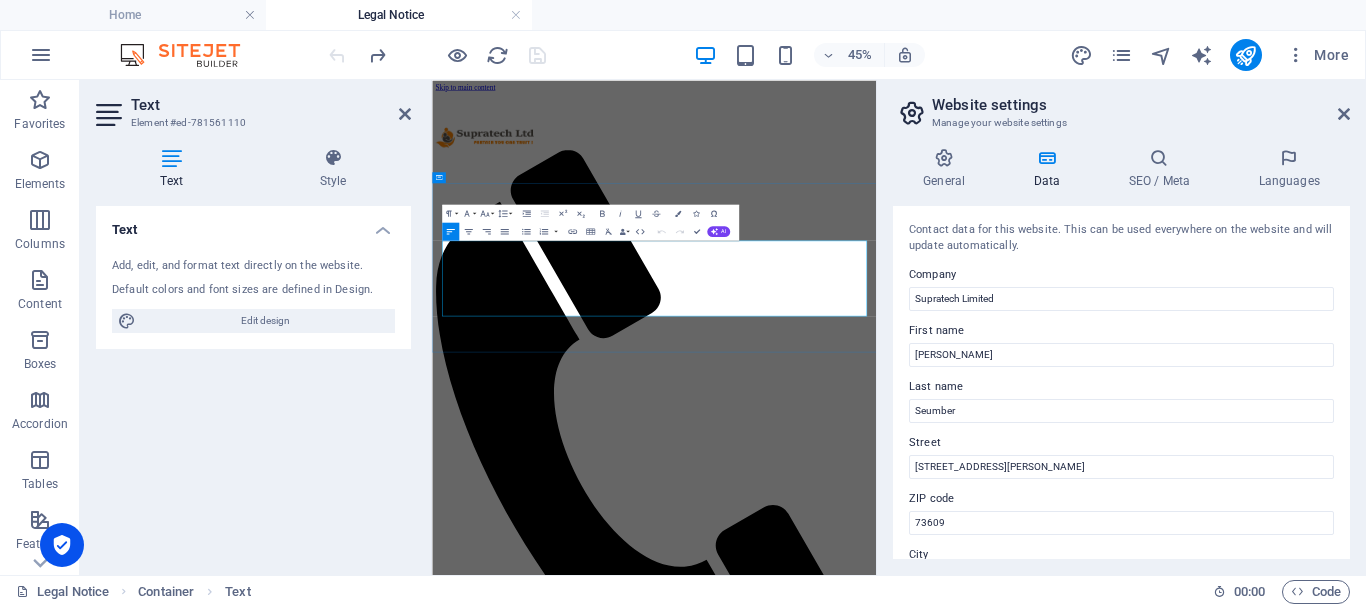 click on "Phone.:  +230 59544100 Email:  info@supratechltd.com" at bounding box center (925, 2011) 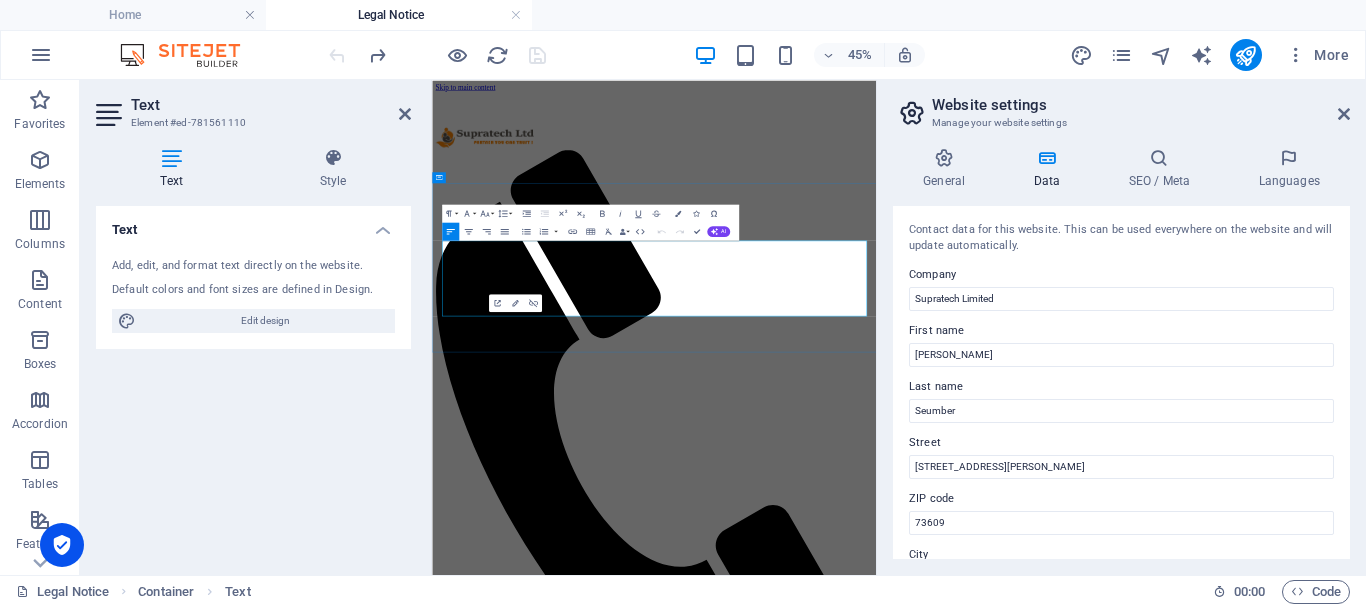 click on "Supratech Limited Krishnaraj   Seumber 112, Camp Fouquereaux Brach Road 73609   Camp Fouquereaux" at bounding box center [925, 1907] 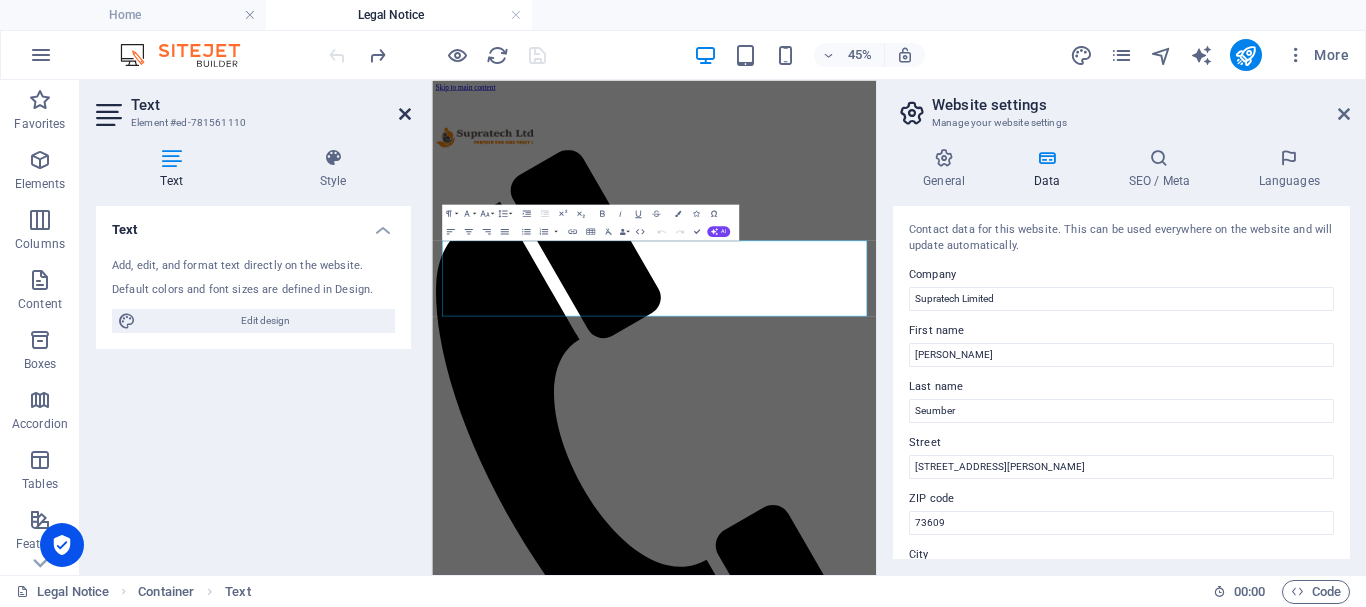 click at bounding box center [405, 114] 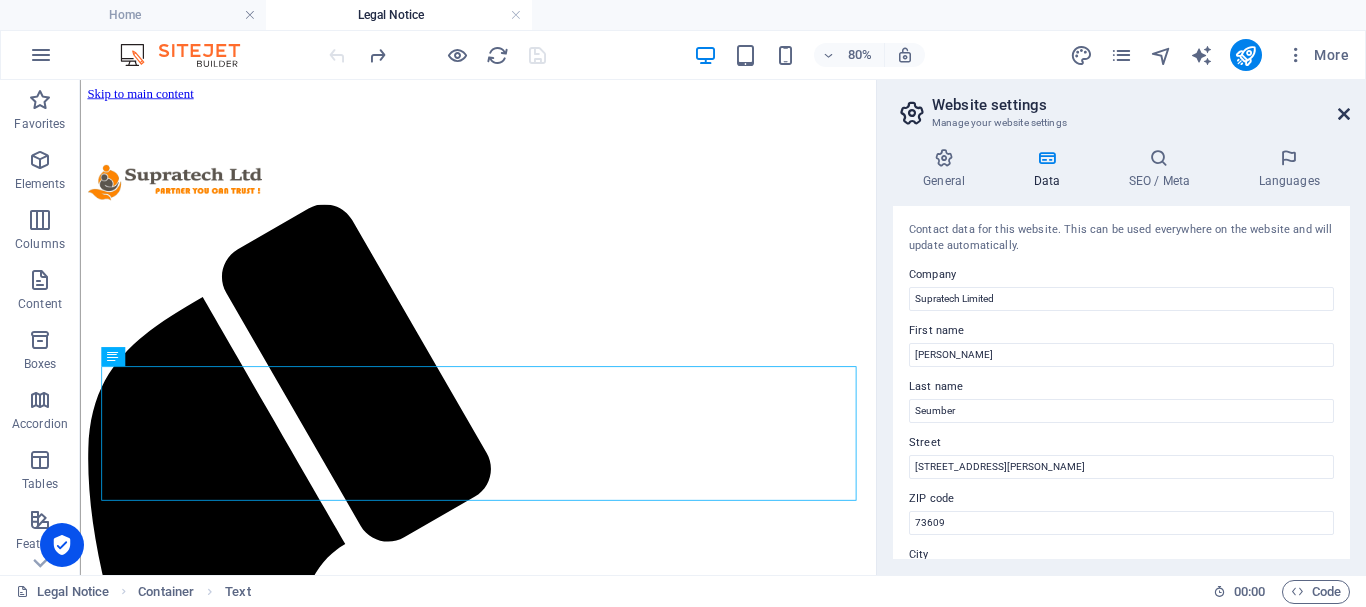 click at bounding box center (1344, 114) 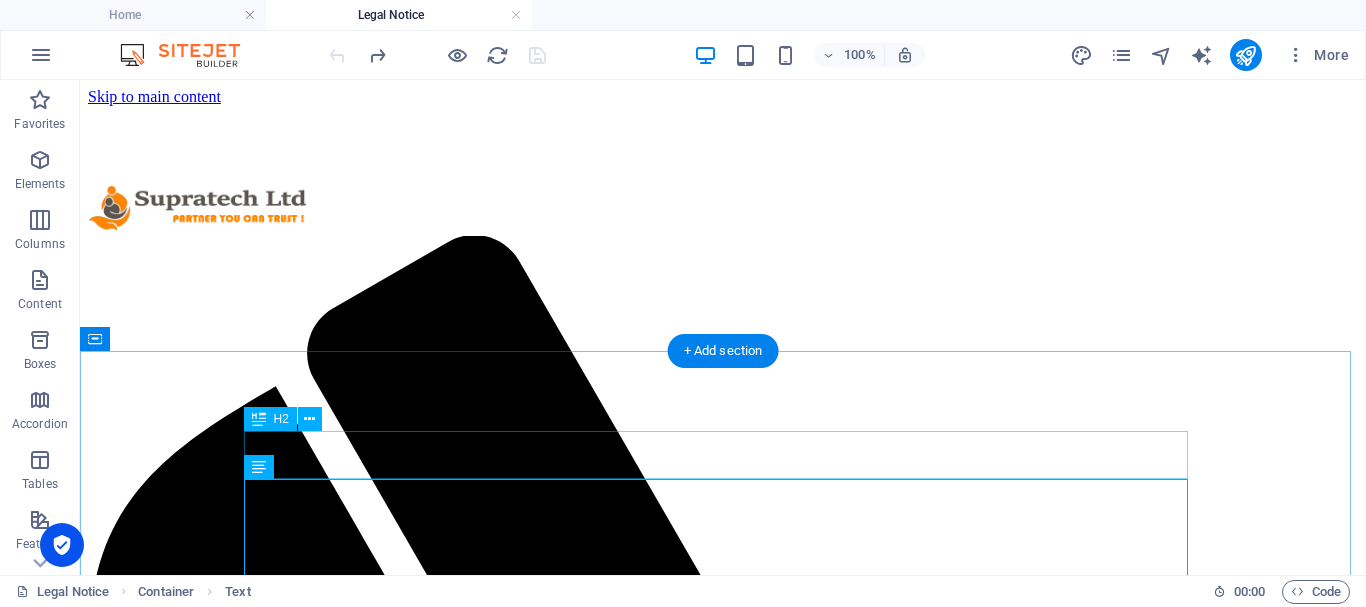 click on "Legal Notice" at bounding box center (723, 2280) 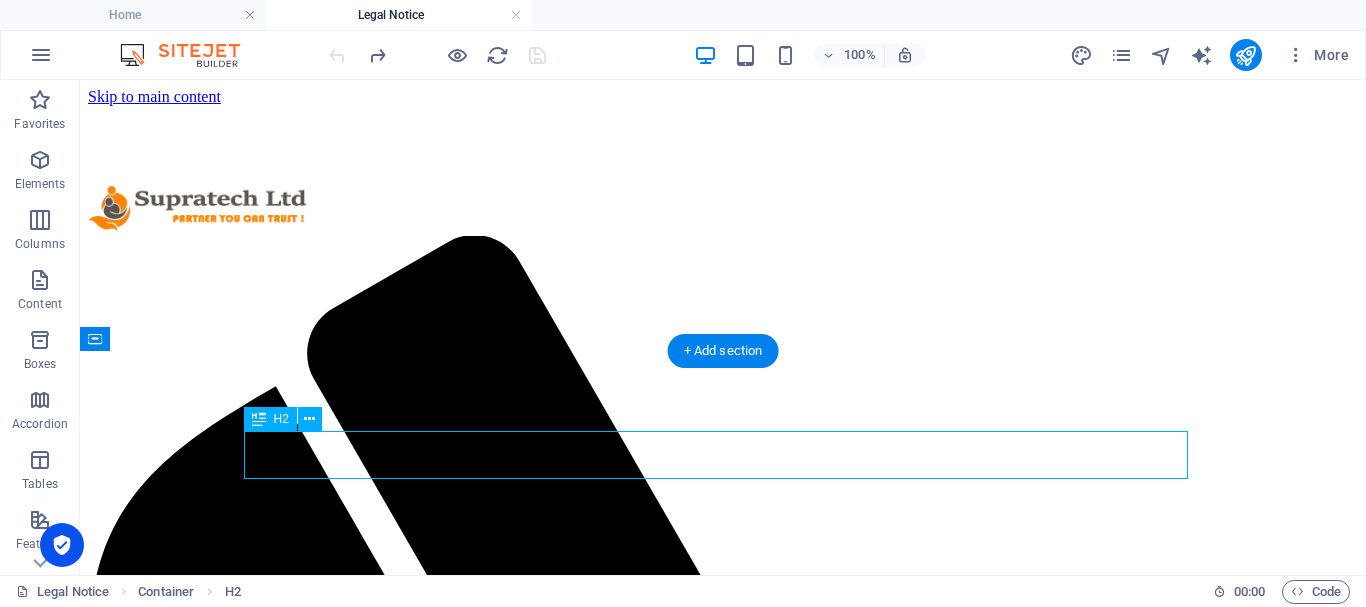 click on "Legal Notice" at bounding box center [723, 2280] 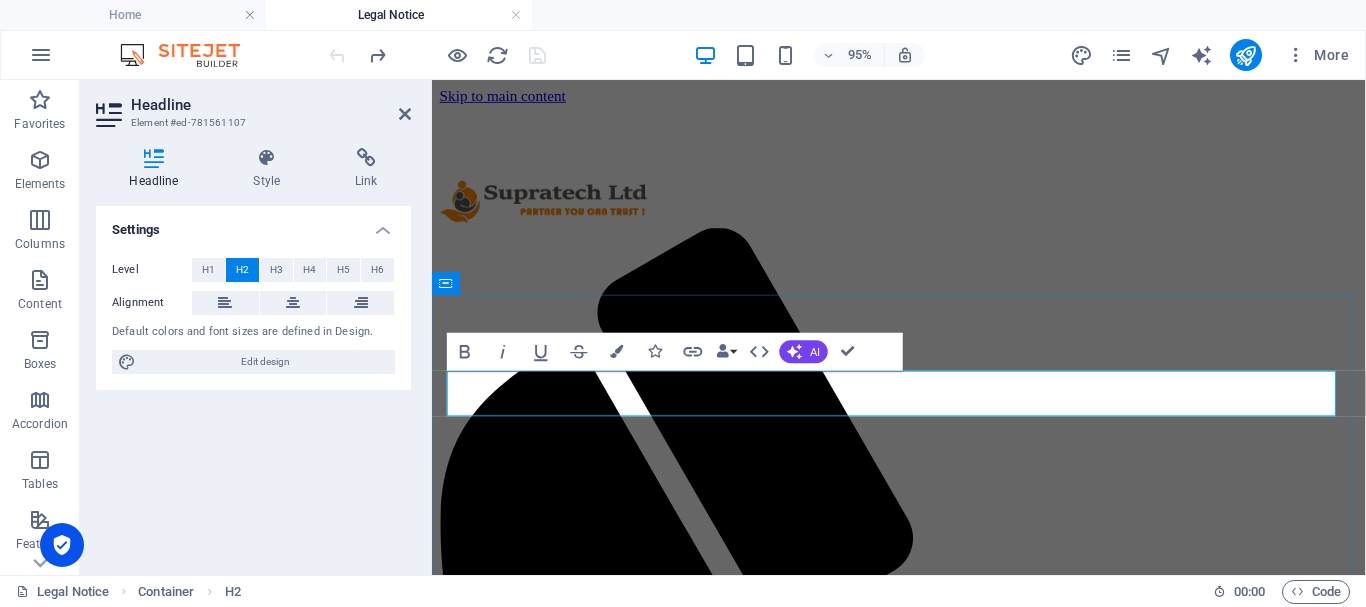 click on "Legal Notice" at bounding box center [923, 1831] 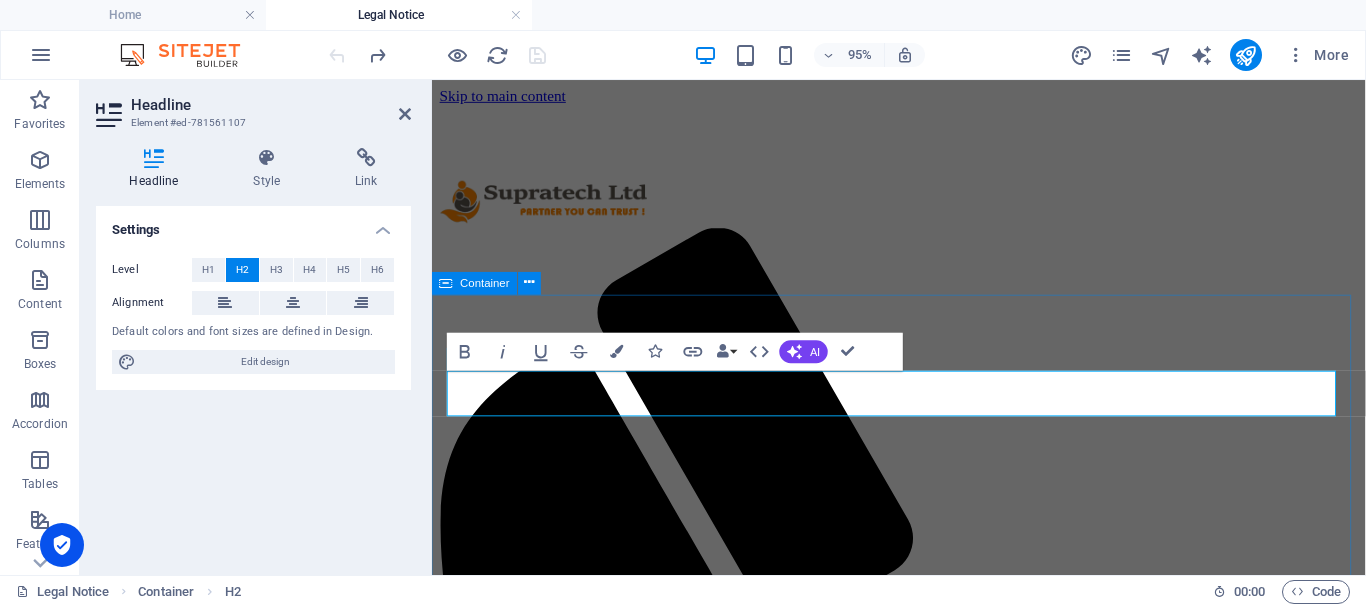 click on "Legal Notice Supratech Limited Krishnaraj   Seumber 112, Camp Fouquereaux Brach Road 73609   Camp Fouquereaux Phone.:  +230 59544100 Email:  info@supratechltd.com" at bounding box center [923, 1920] 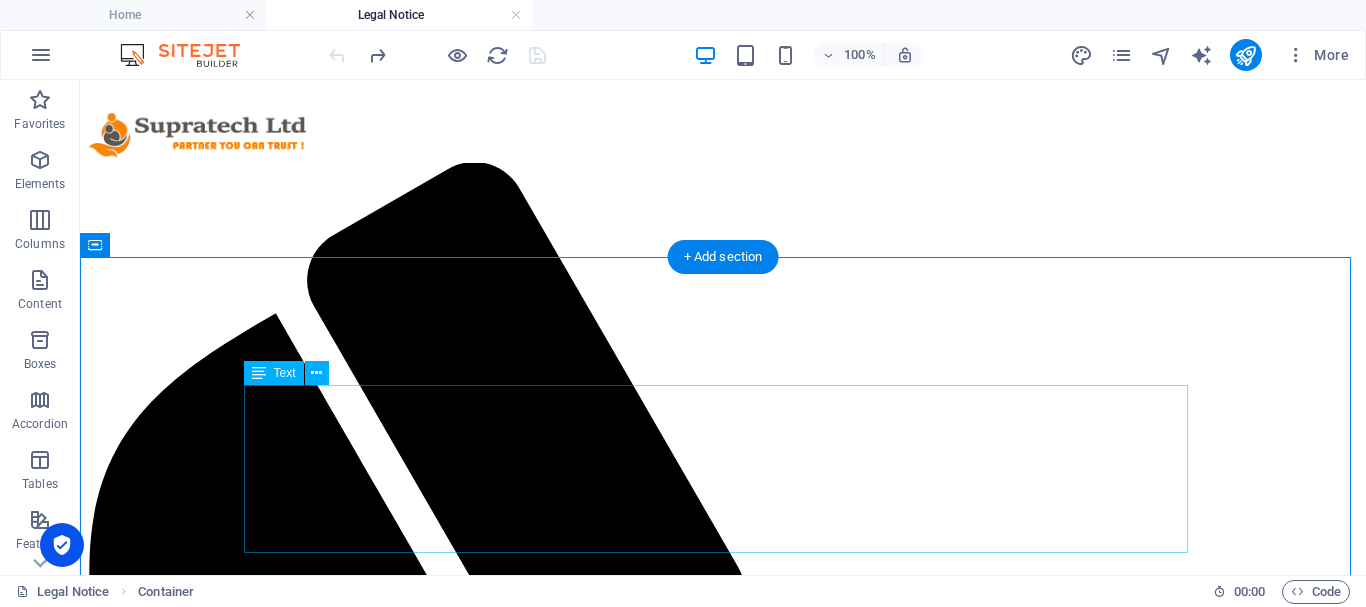 scroll, scrollTop: 152, scrollLeft: 0, axis: vertical 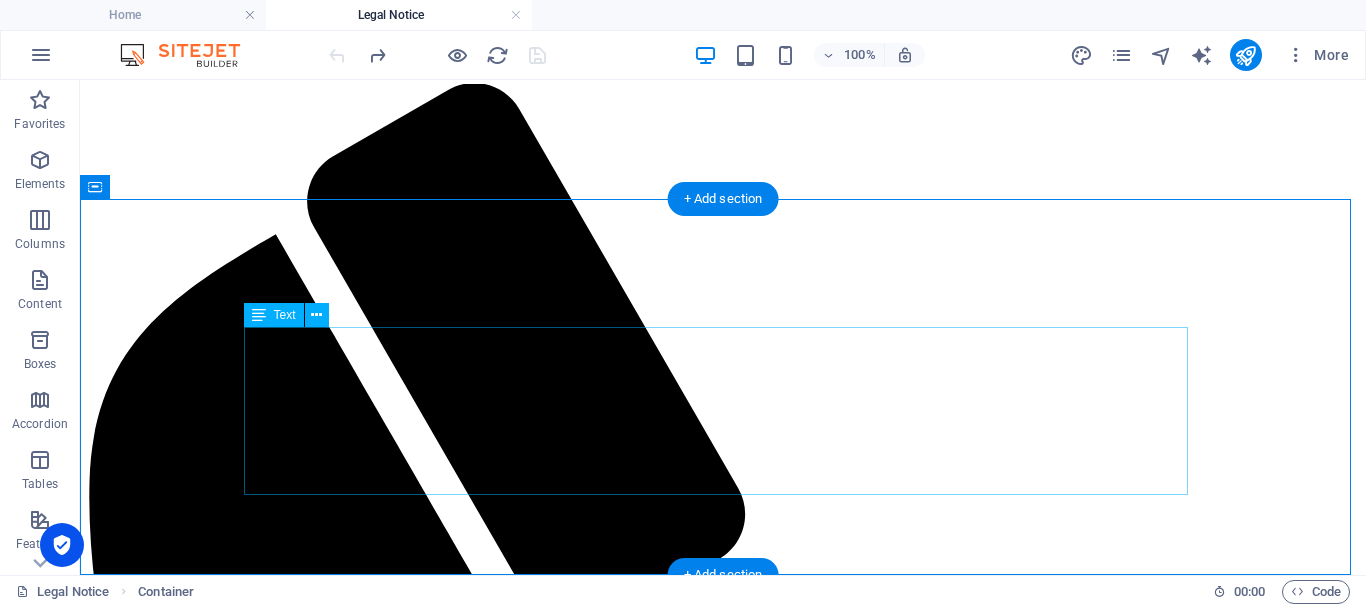 click on "Supratech Limited Krishnaraj   Seumber 112, Camp Fouquereaux Brach Road 73609   Camp Fouquereaux Phone.:  +230 59544100 Email:  info@supratechltd.com" at bounding box center (723, 2241) 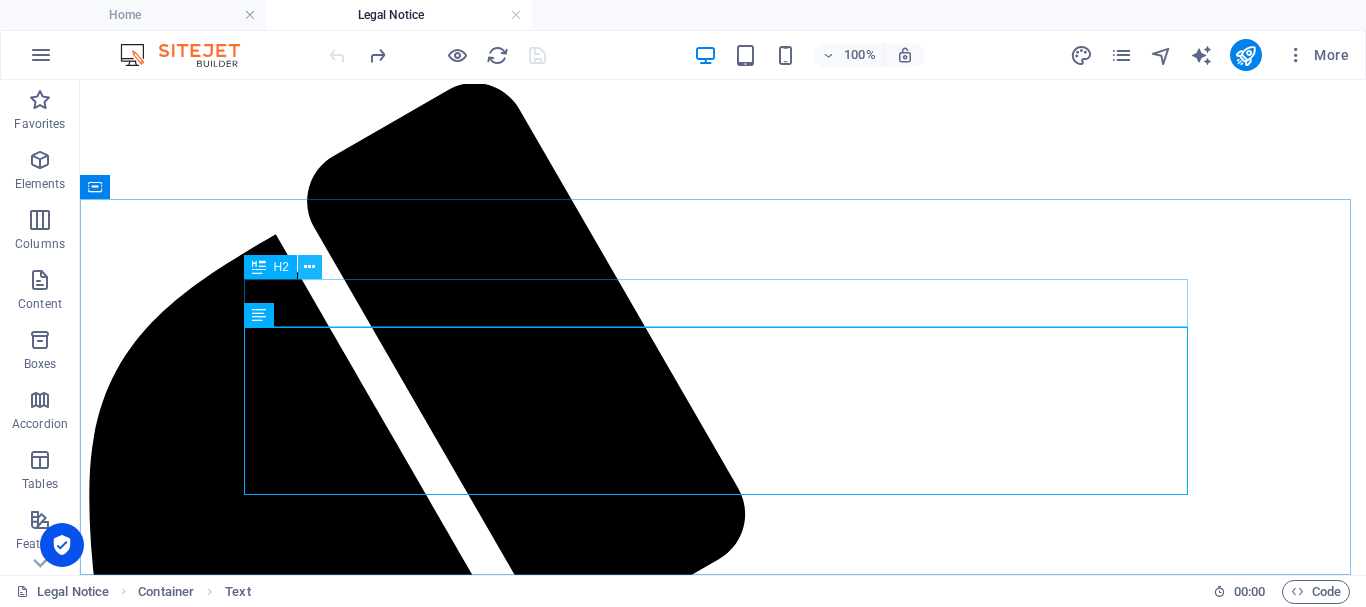 click at bounding box center (309, 267) 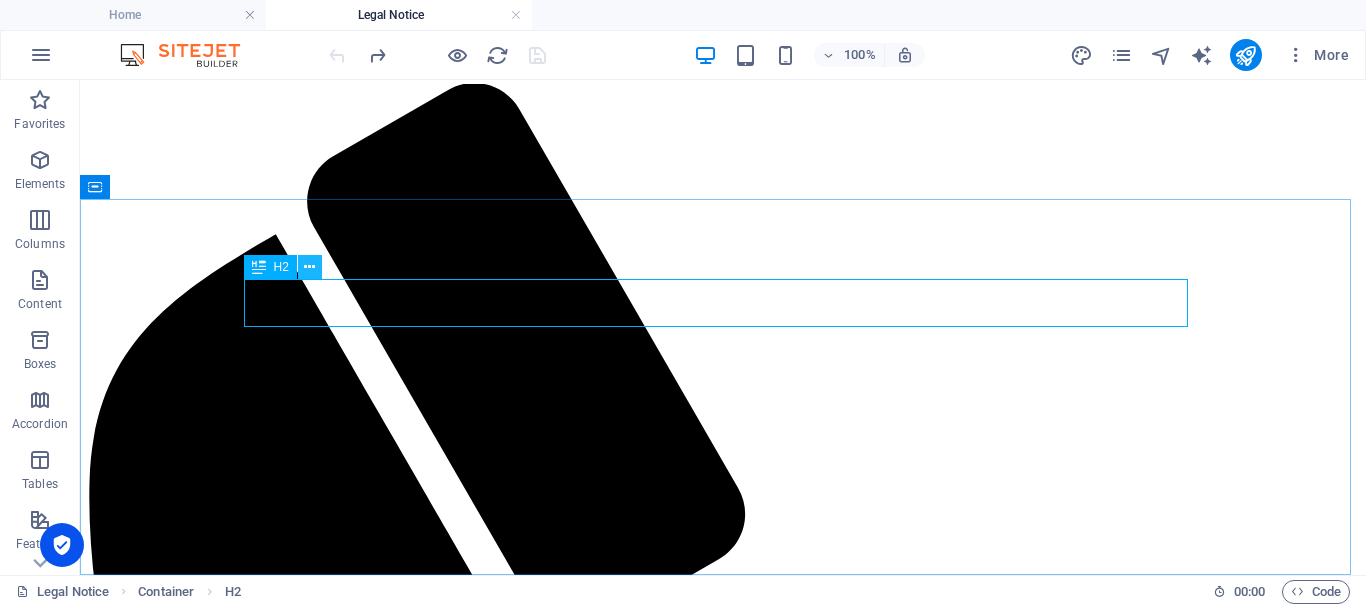 click at bounding box center [309, 267] 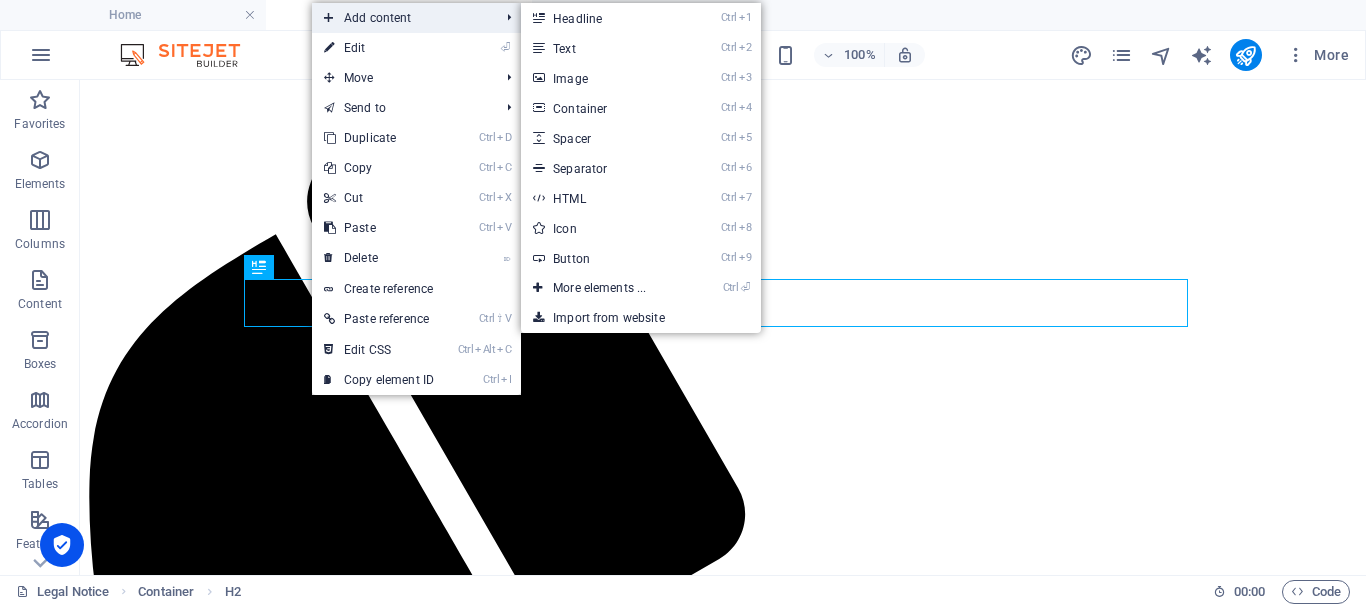 click on "Add content" at bounding box center [401, 18] 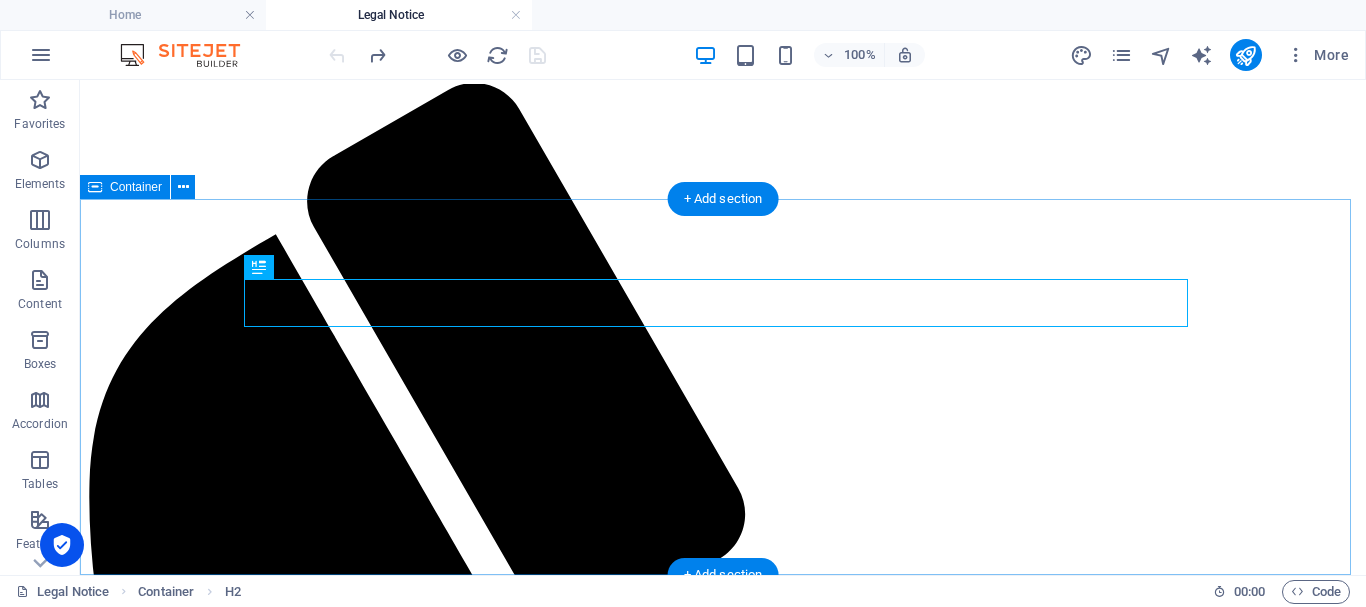 click on "Legal Notice Supratech Limited Krishnaraj   Seumber 112, Camp Fouquereaux Brach Road 73609   Camp Fouquereaux Phone.:  +230 59544100 Email:  info@supratechltd.com" at bounding box center (723, 2217) 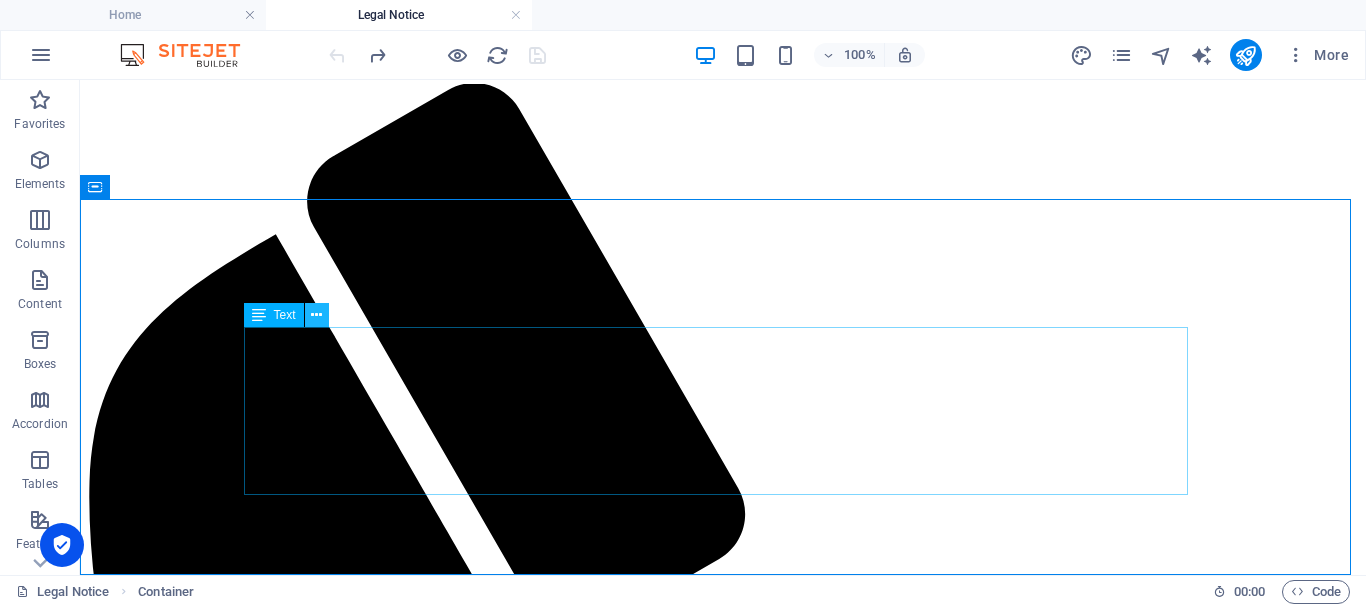 click at bounding box center [316, 315] 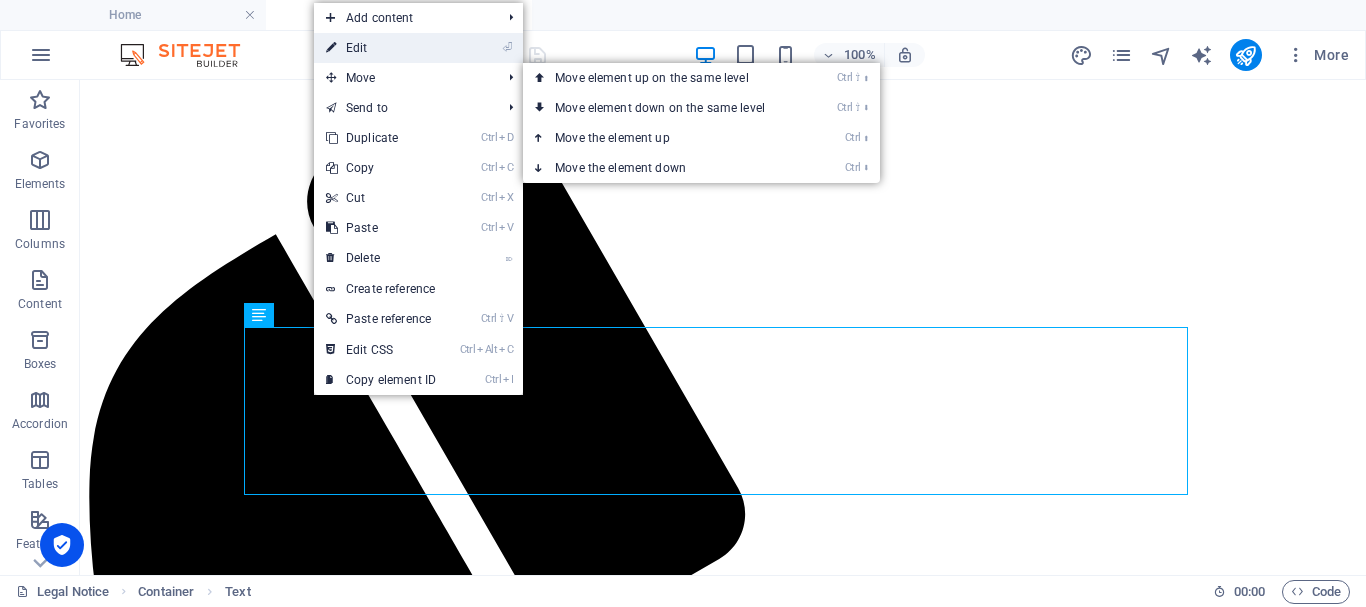 click on "⏎  Edit" at bounding box center [381, 48] 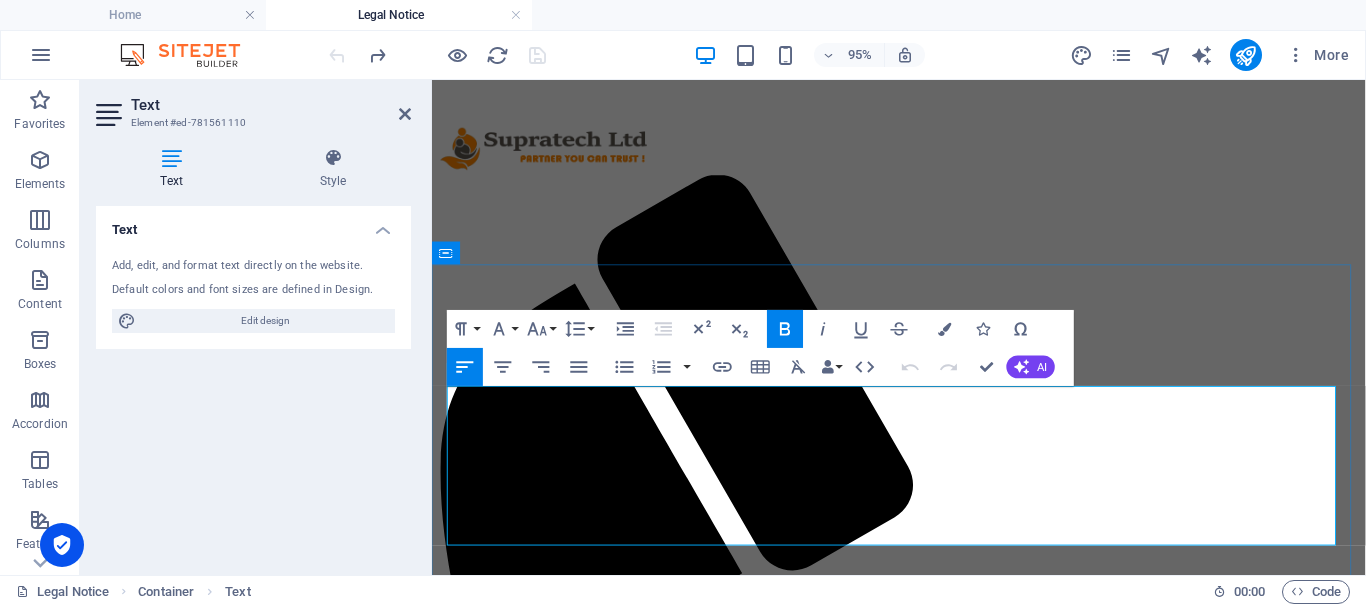 scroll, scrollTop: 81, scrollLeft: 0, axis: vertical 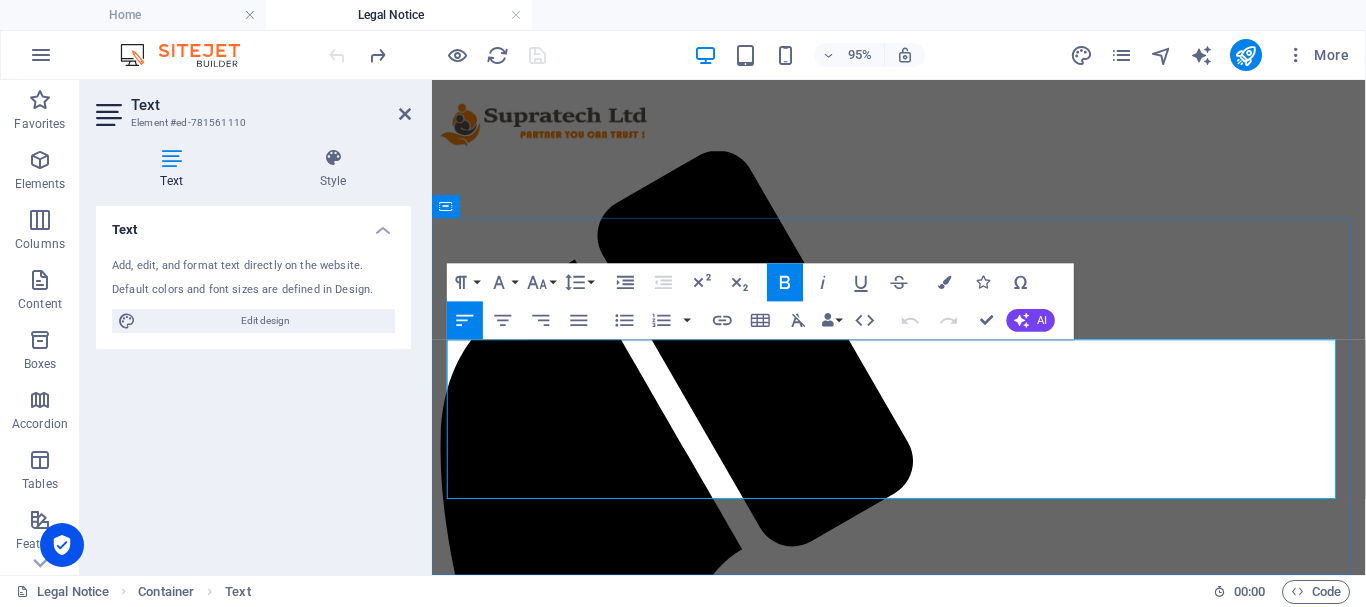click on "Phone.:  +230 59544100 Email:  info@supratechltd.com" at bounding box center (923, 1924) 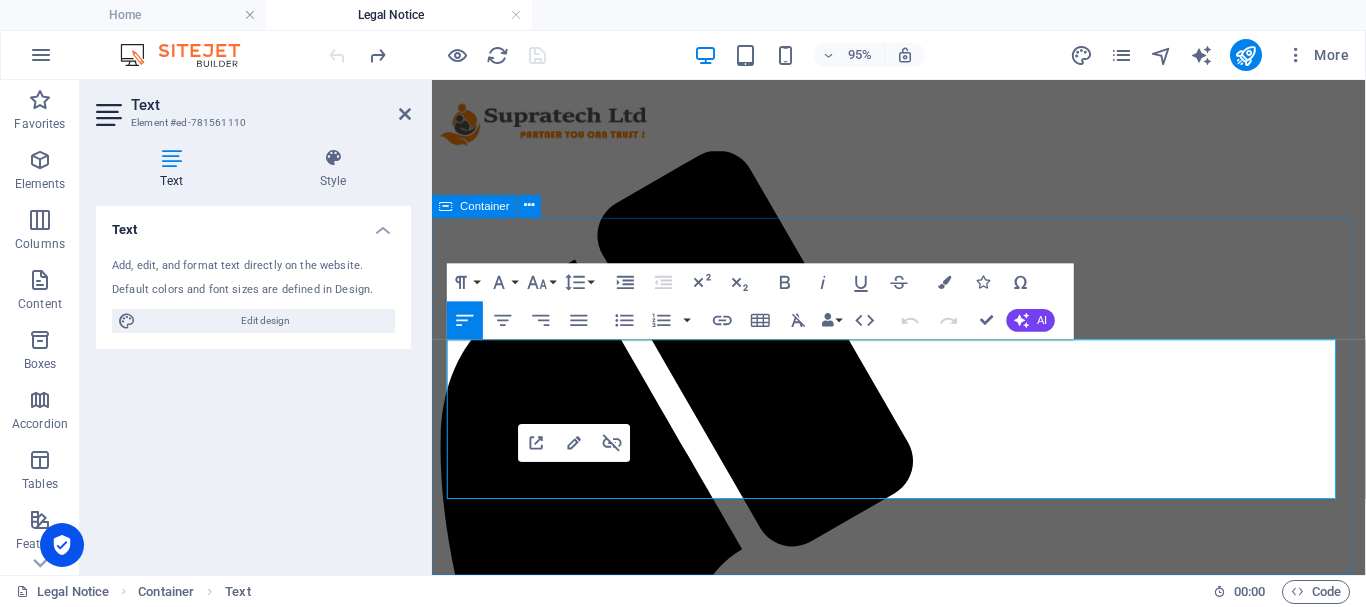 drag, startPoint x: 707, startPoint y: 506, endPoint x: 436, endPoint y: 371, distance: 302.76395 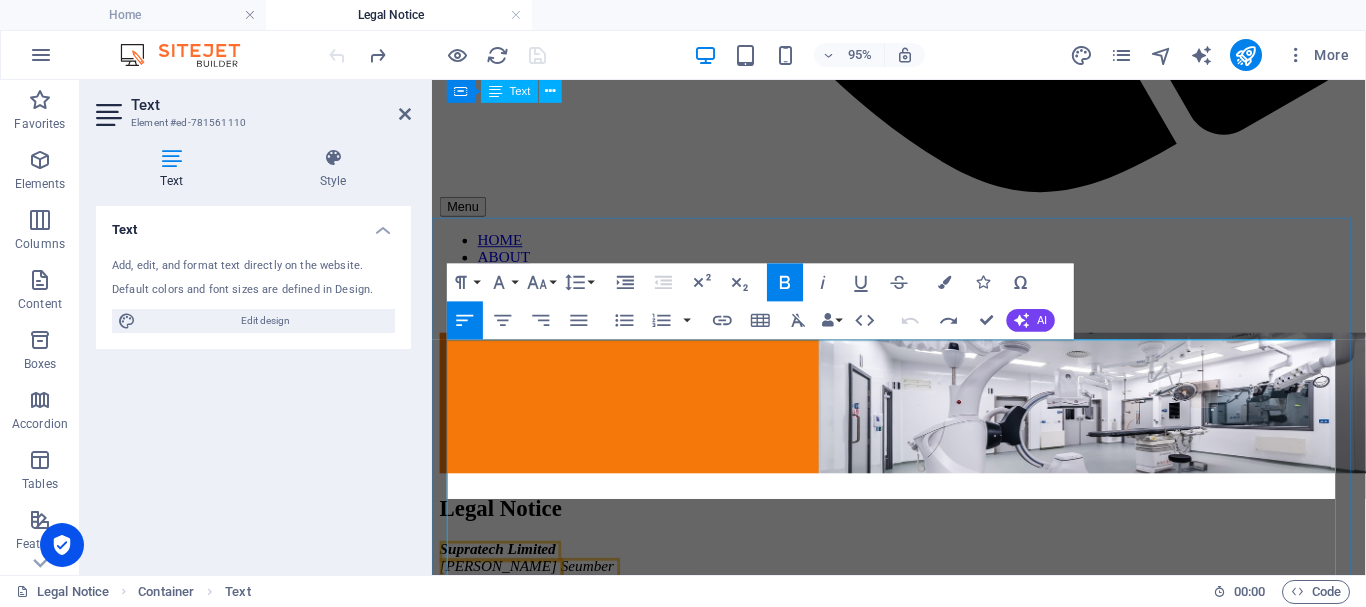 scroll, scrollTop: 81, scrollLeft: 0, axis: vertical 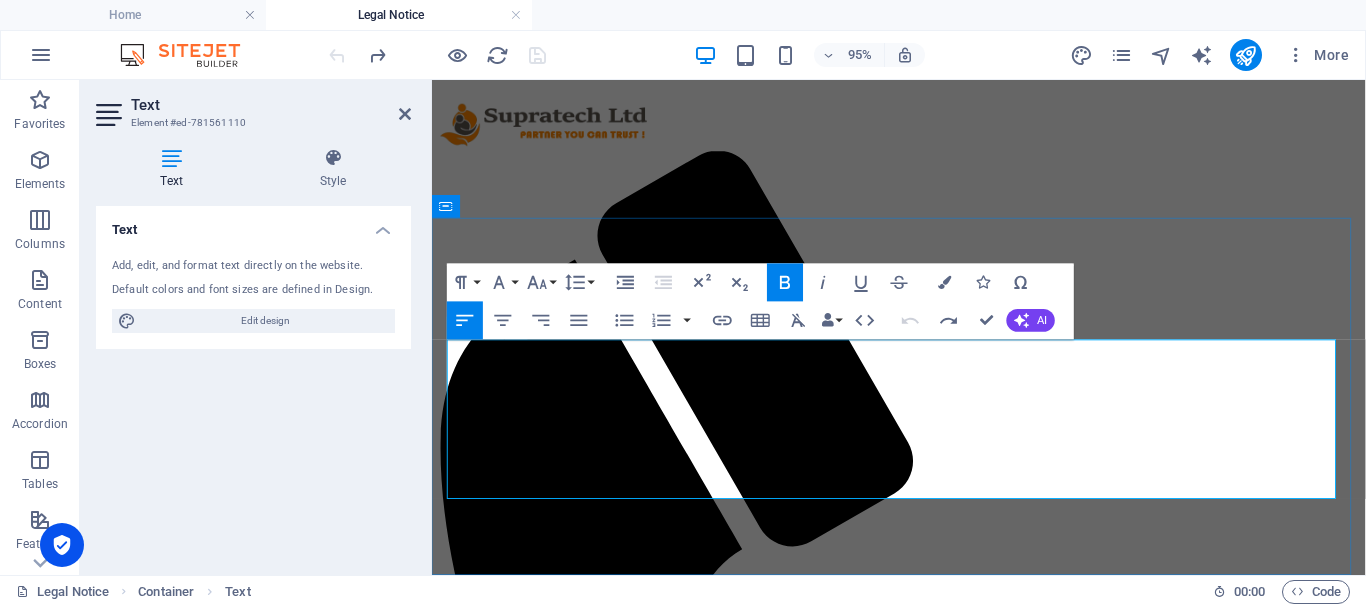 click on "Supratech Limited Krishnaraj   Seumber 112, Camp Fouquereaux Brach Road 73609   Camp Fouquereaux" at bounding box center [923, 1820] 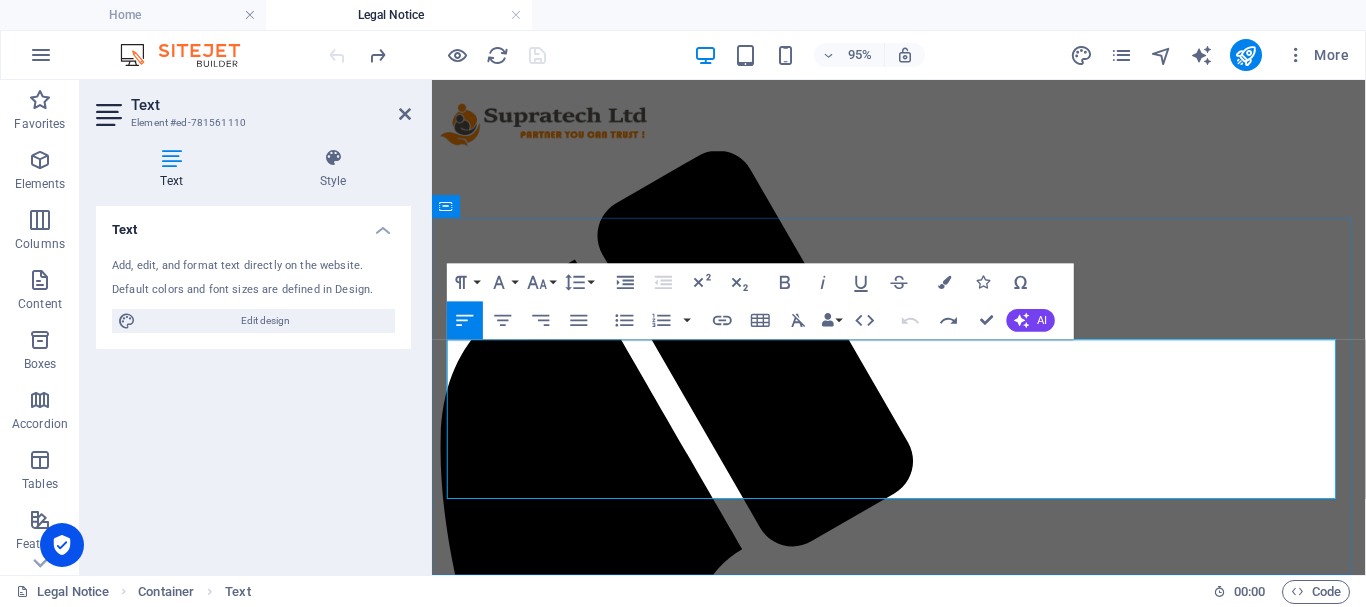 click on "Supratech Limited" at bounding box center [501, 1792] 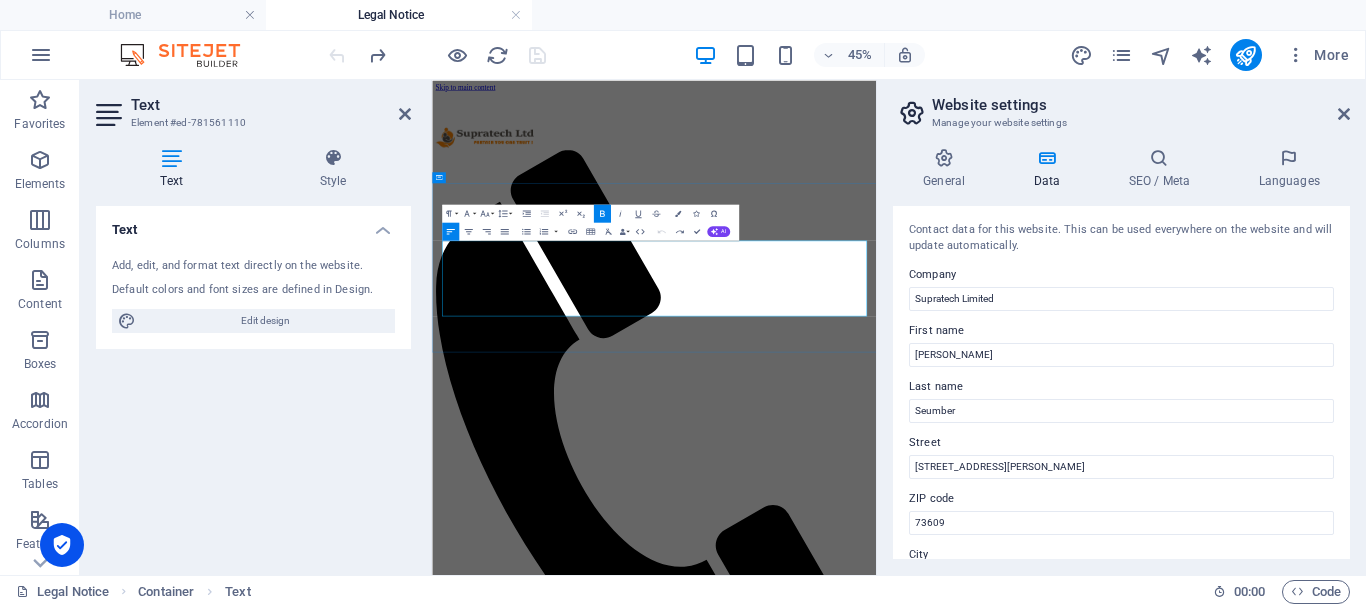 click on "Supratech Limited Krishnaraj   Seumber 112, Camp Fouquereaux Brach Road 73609   Camp Fouquereaux" at bounding box center [925, 1907] 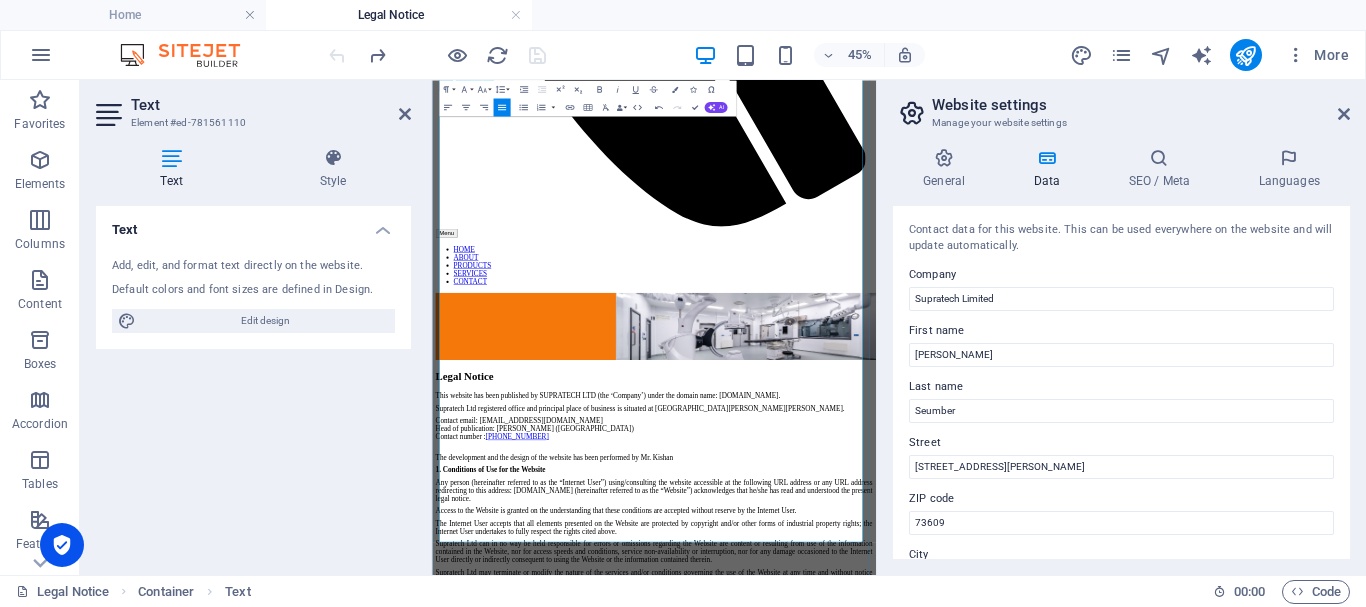 scroll, scrollTop: 1175, scrollLeft: 0, axis: vertical 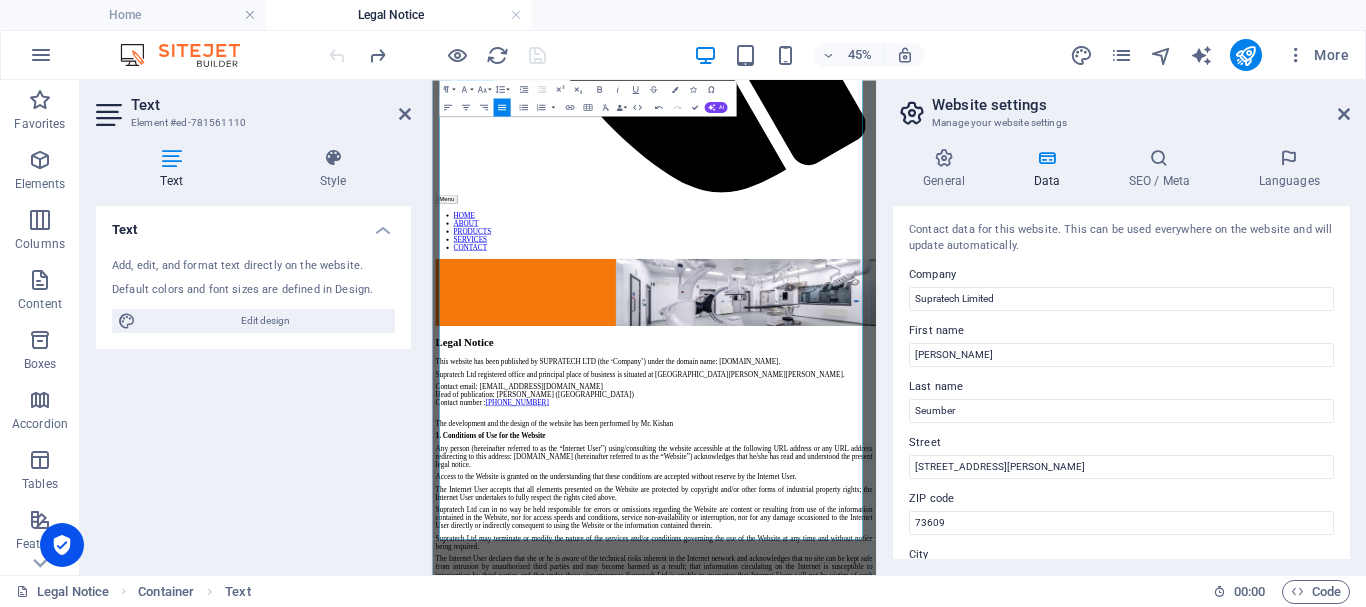 drag, startPoint x: 683, startPoint y: 1082, endPoint x: 449, endPoint y: 951, distance: 268.17346 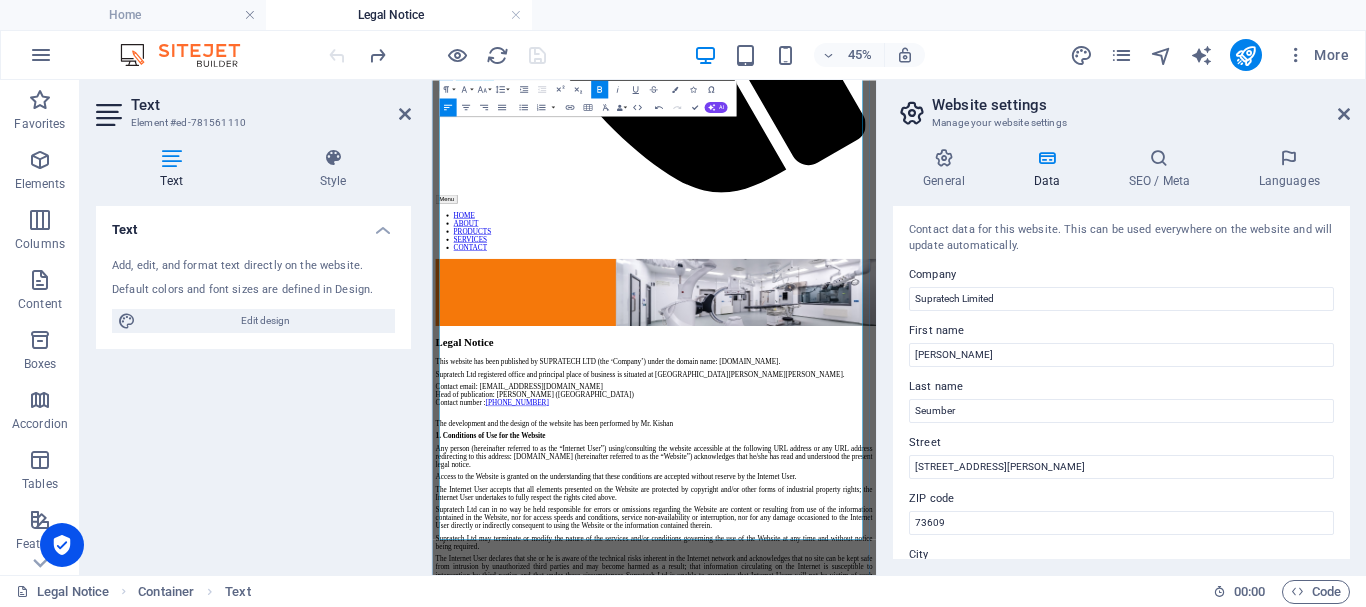type 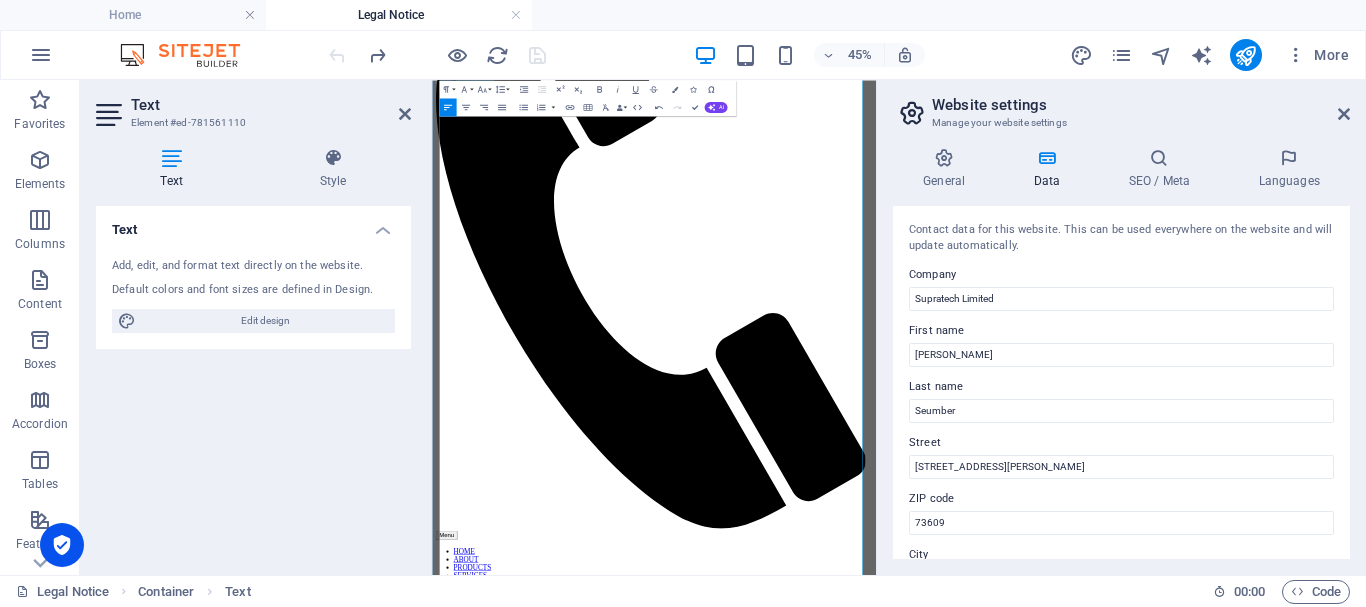 scroll, scrollTop: 0, scrollLeft: 0, axis: both 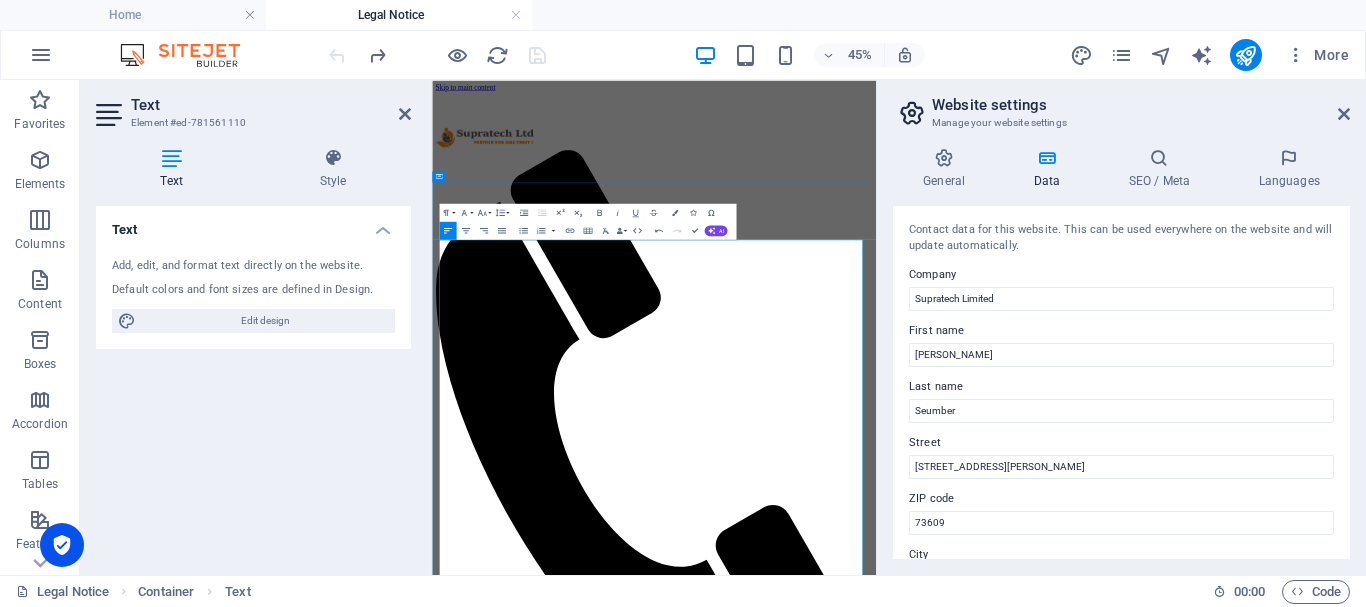 drag, startPoint x: 687, startPoint y: 586, endPoint x: 451, endPoint y: 544, distance: 239.70816 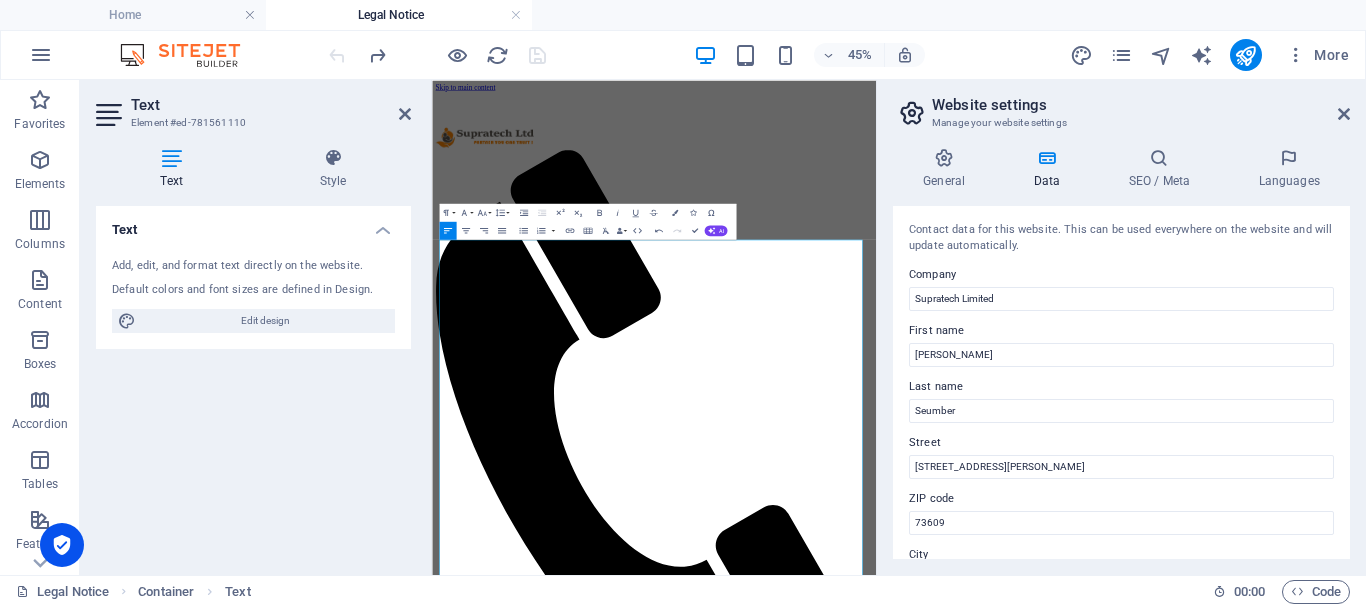 click on "Website settings Manage your website settings  General  Data  SEO / Meta  Languages Website name supratechltd.com Logo Drag files here, click to choose files or select files from Files or our free stock photos & videos Select files from the file manager, stock photos, or upload file(s) Upload Favicon Set the favicon of your website here. A favicon is a small icon shown in the browser tab next to your website title. It helps visitors identify your website. Drag files here, click to choose files or select files from Files or our free stock photos & videos Select files from the file manager, stock photos, or upload file(s) Upload Preview Image (Open Graph) This image will be shown when the website is shared on social networks Drag files here, click to choose files or select files from Files or our free stock photos & videos Select files from the file manager, stock photos, or upload file(s) Upload Contact data for this website. This can be used everywhere on the website and will update automatically. Company Fax" at bounding box center (1121, 327) 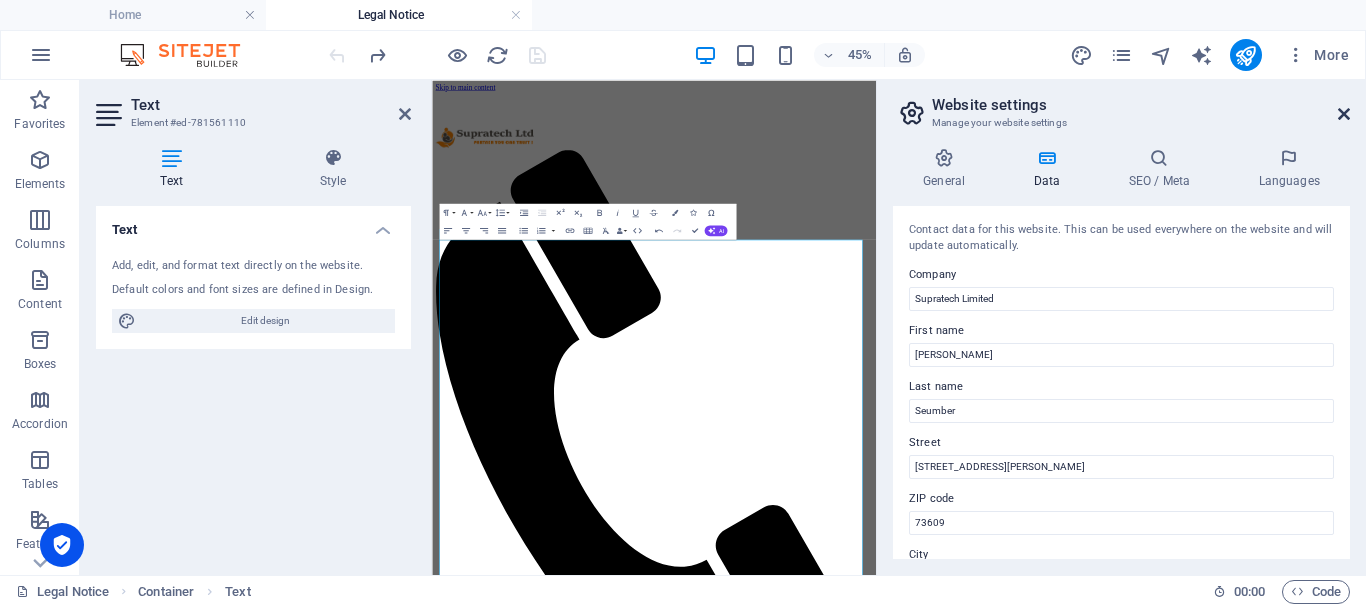 click at bounding box center (1344, 114) 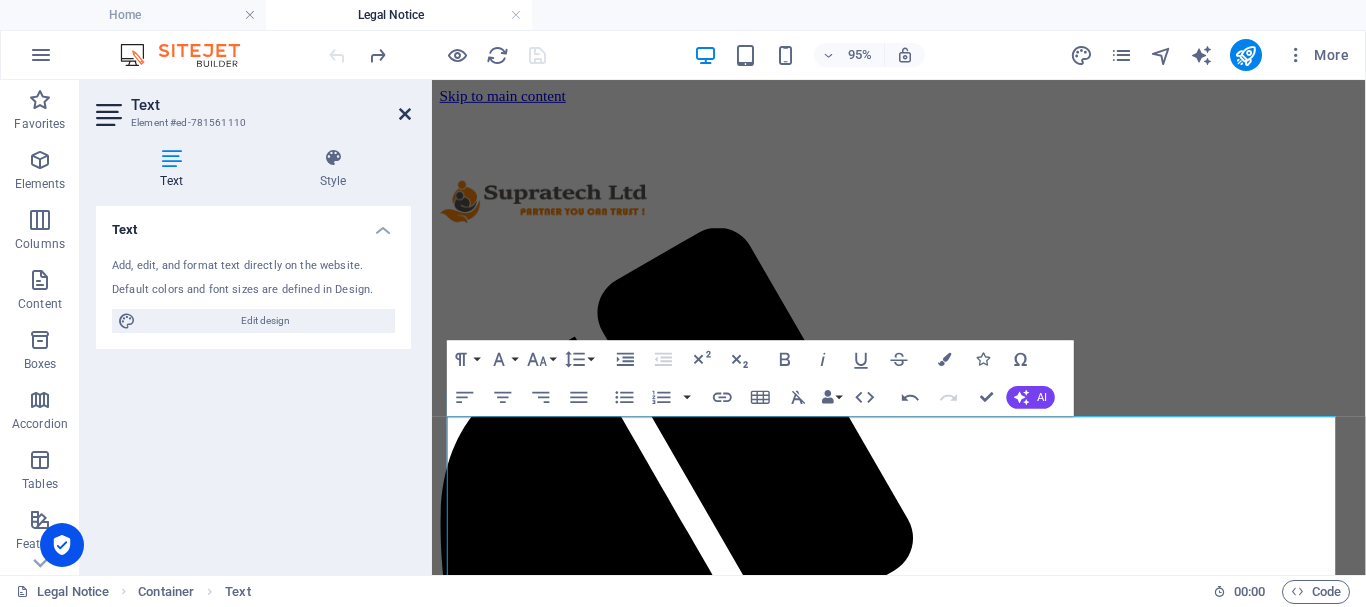 click at bounding box center (405, 114) 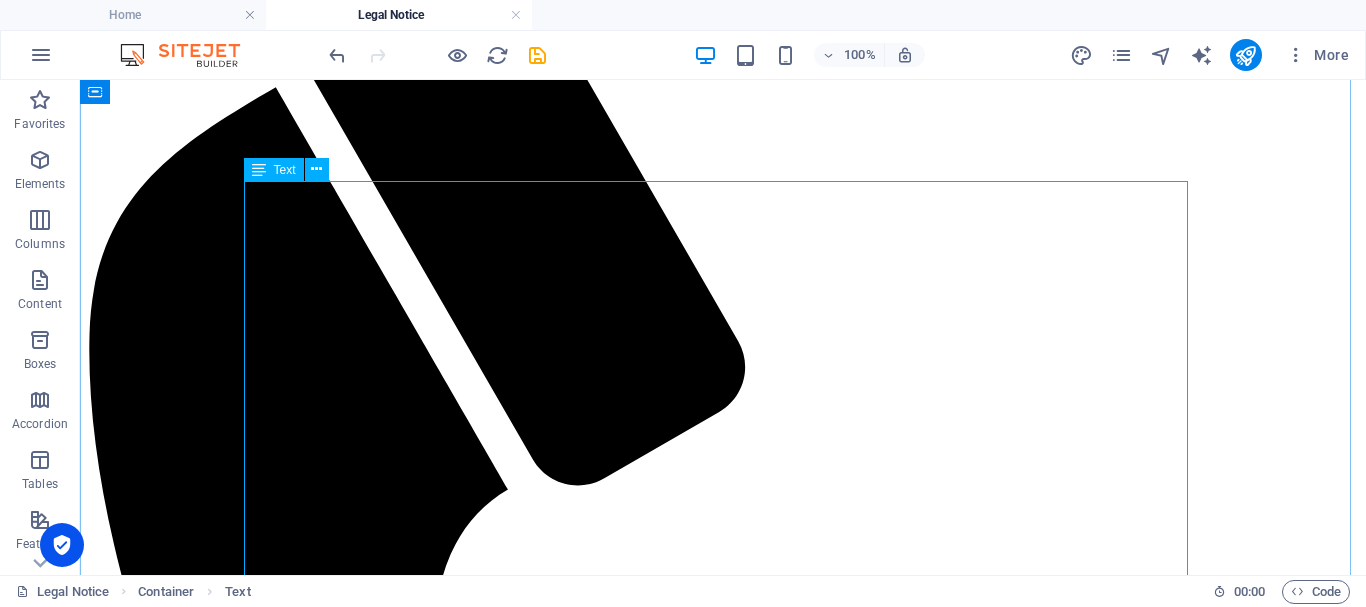 scroll, scrollTop: 298, scrollLeft: 0, axis: vertical 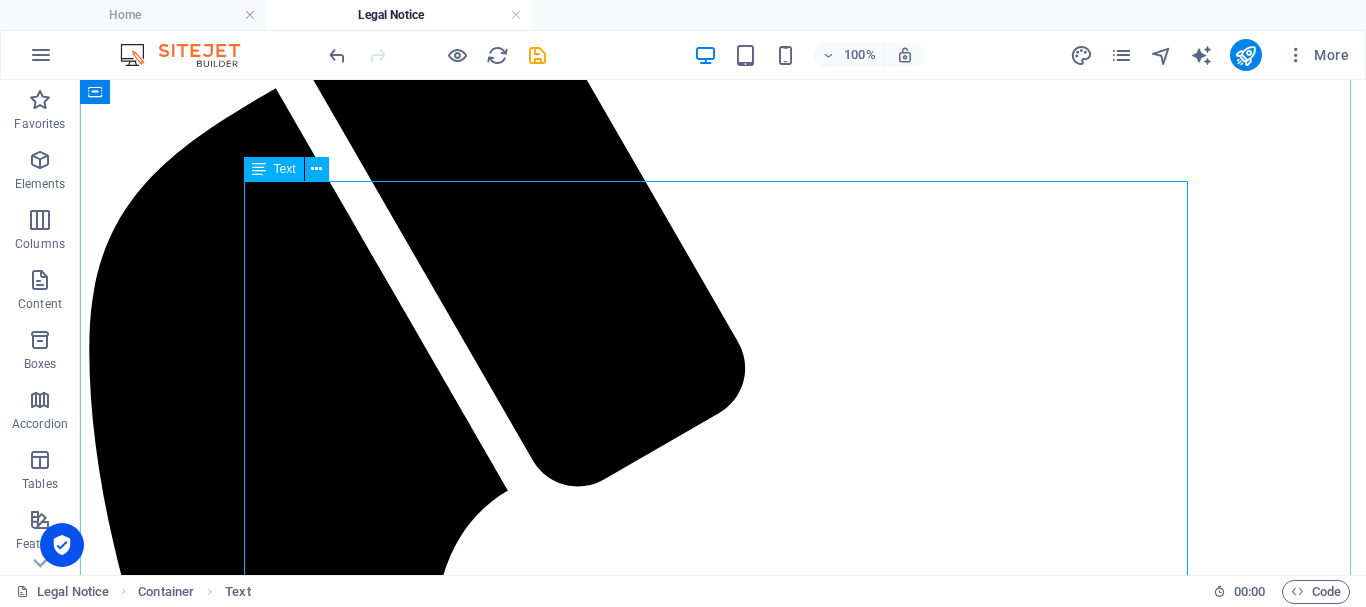 click on "This website has been published by SUPRATECH LTD (the ‘Company’) under the domain name: www.supratechltd.com. Supratech Ltd registered office and principal place of business is situated at Corner La Ferme & Gangamah Lane, Palma Road, Quatre Bornes 72425 Mauritius. Supratech Limited Krishnaraj   Seumber 112, Camp Fouquereaux Brach Road 73609   Camp Fouquereaux Phone.:  +230 59544100 Email:  info@supratechltd.com   The development and the design of the website has been performed by Mr. Kishan 1. Conditions of Use for the Website Any person (hereinafter referred to as the “Internet User”) using/consulting the website accessible at the following URL address or any URL address redirecting to this address: www.supratechltd.com (hereinafter referred to as the “Website”) acknowledges that he/she has read and understood the present legal notice. Access to the Website is granted on the understanding that these conditions are accepted without reserve by the Internet User. 2. Data Protection 3. Cookies" at bounding box center [723, 2618] 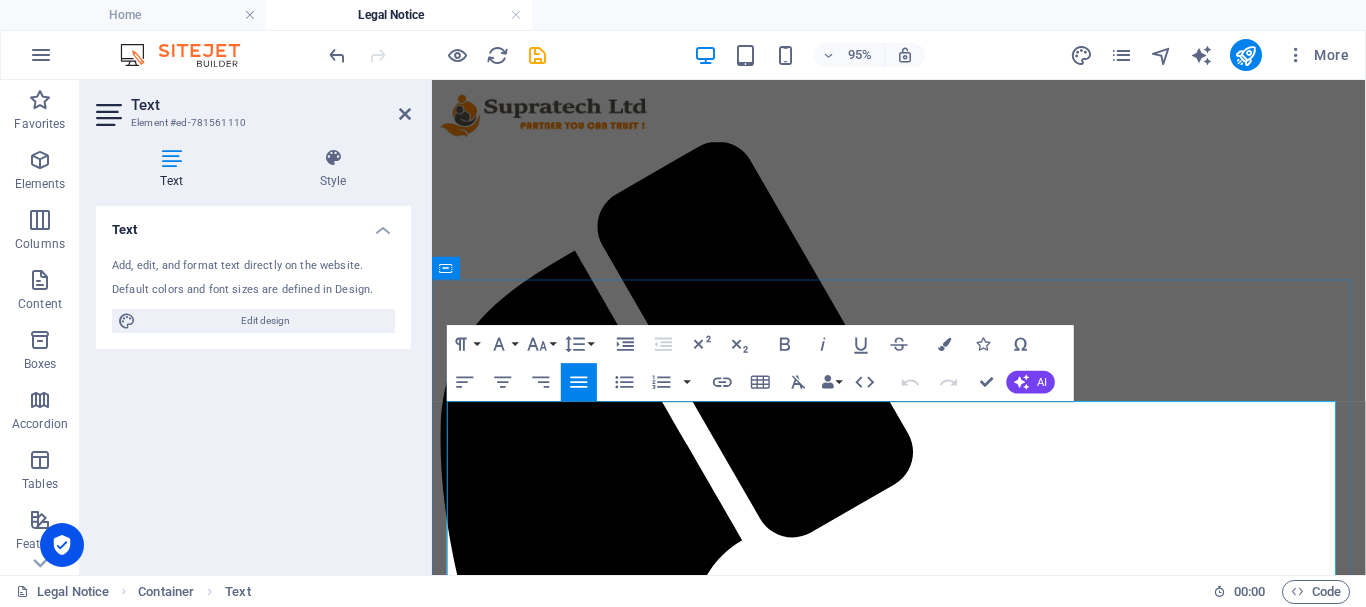 scroll, scrollTop: 200, scrollLeft: 0, axis: vertical 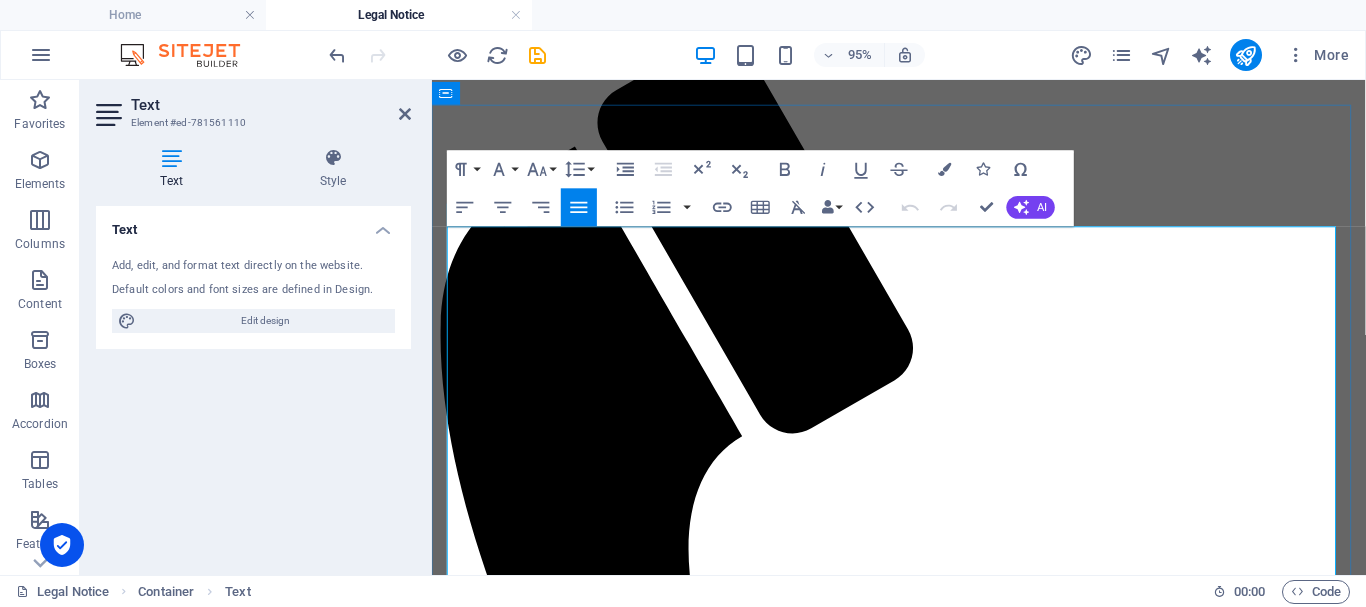 click at bounding box center (923, 1817) 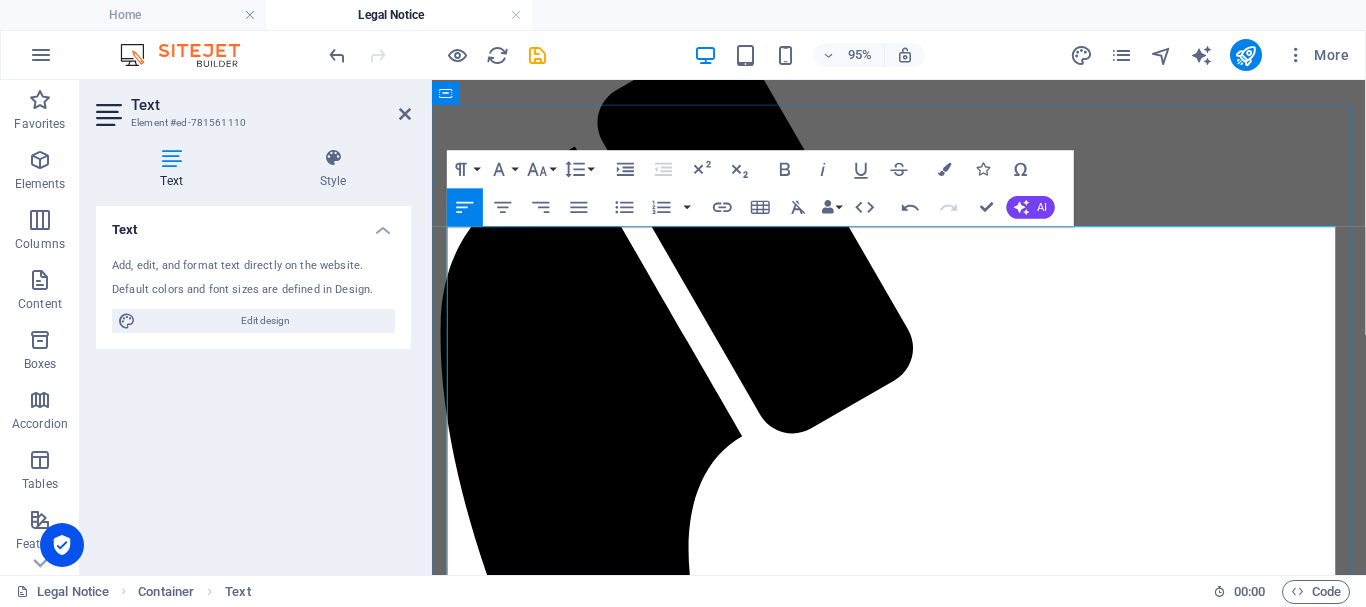click on "[PHONE_NUMBER]" at bounding box center (558, 1816) 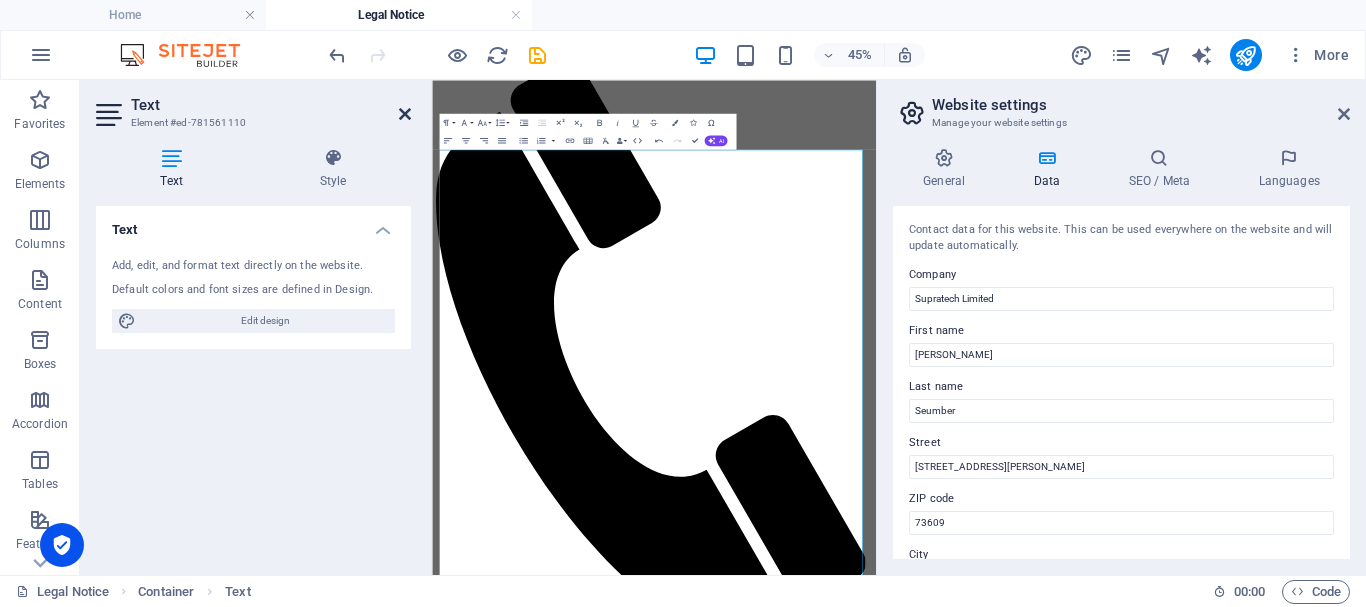 click at bounding box center [405, 114] 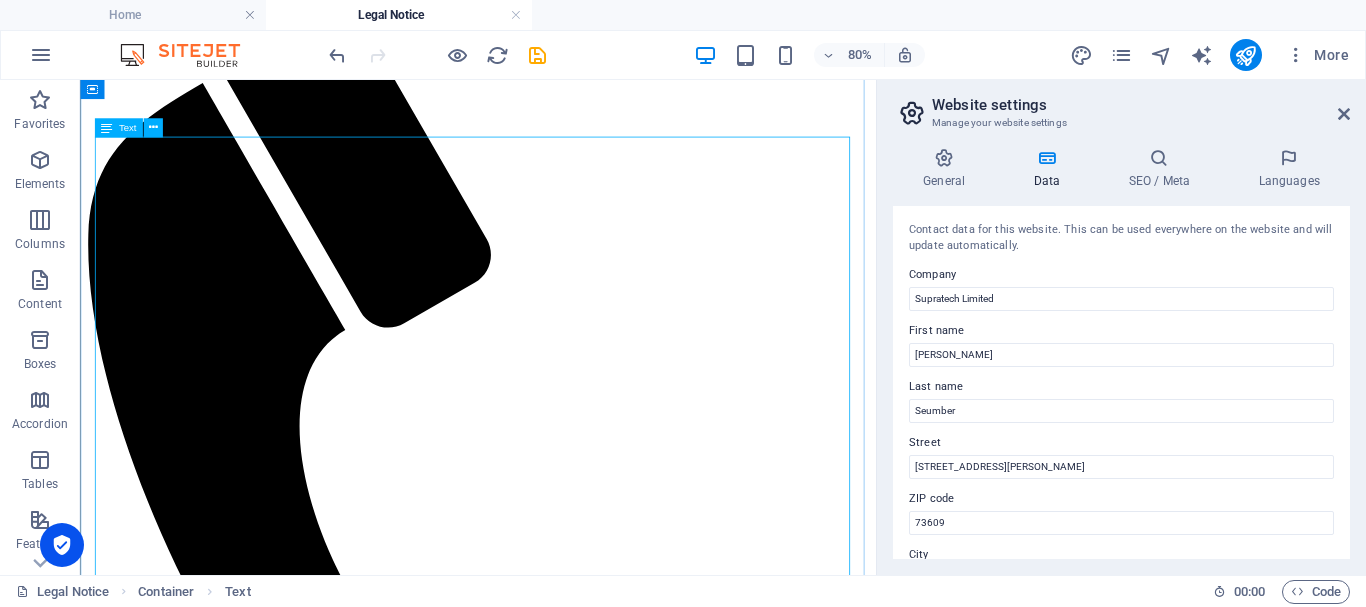 scroll, scrollTop: 0, scrollLeft: 0, axis: both 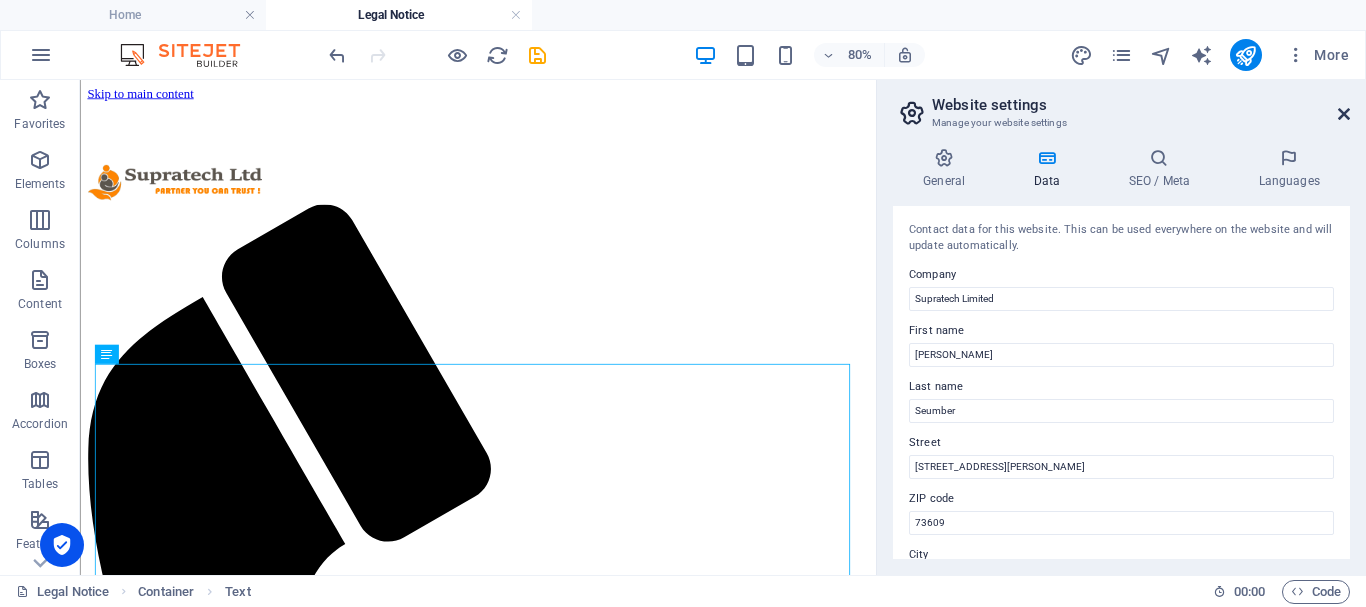 click at bounding box center (1344, 114) 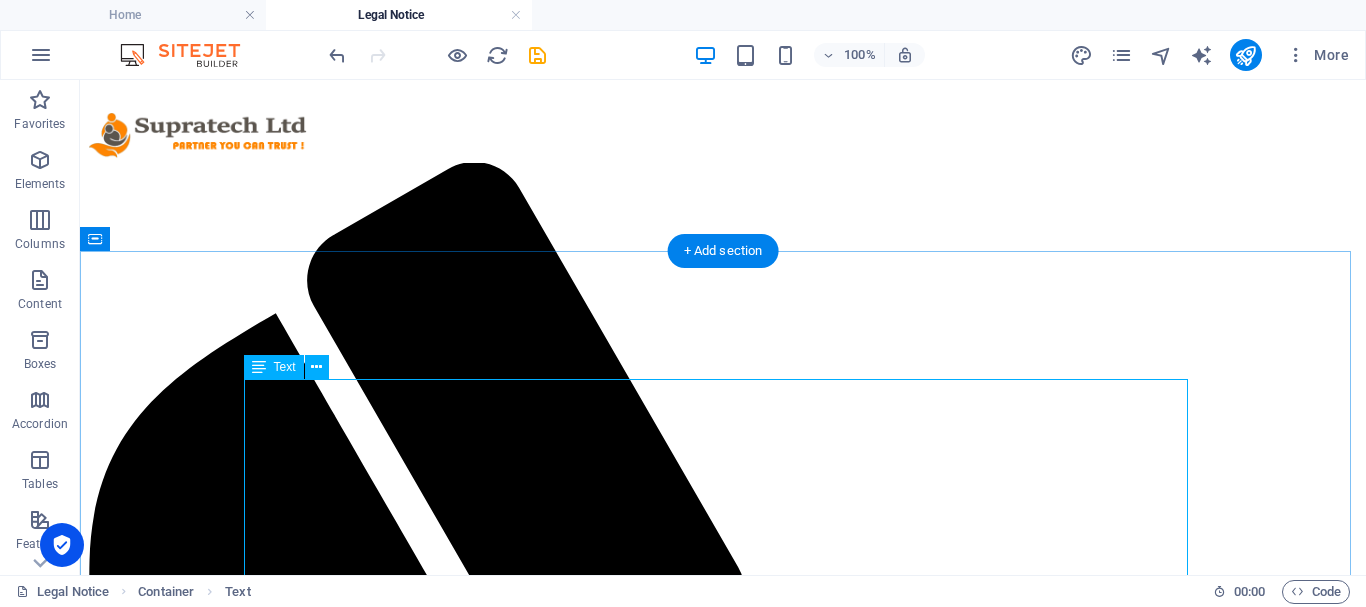 scroll, scrollTop: 100, scrollLeft: 0, axis: vertical 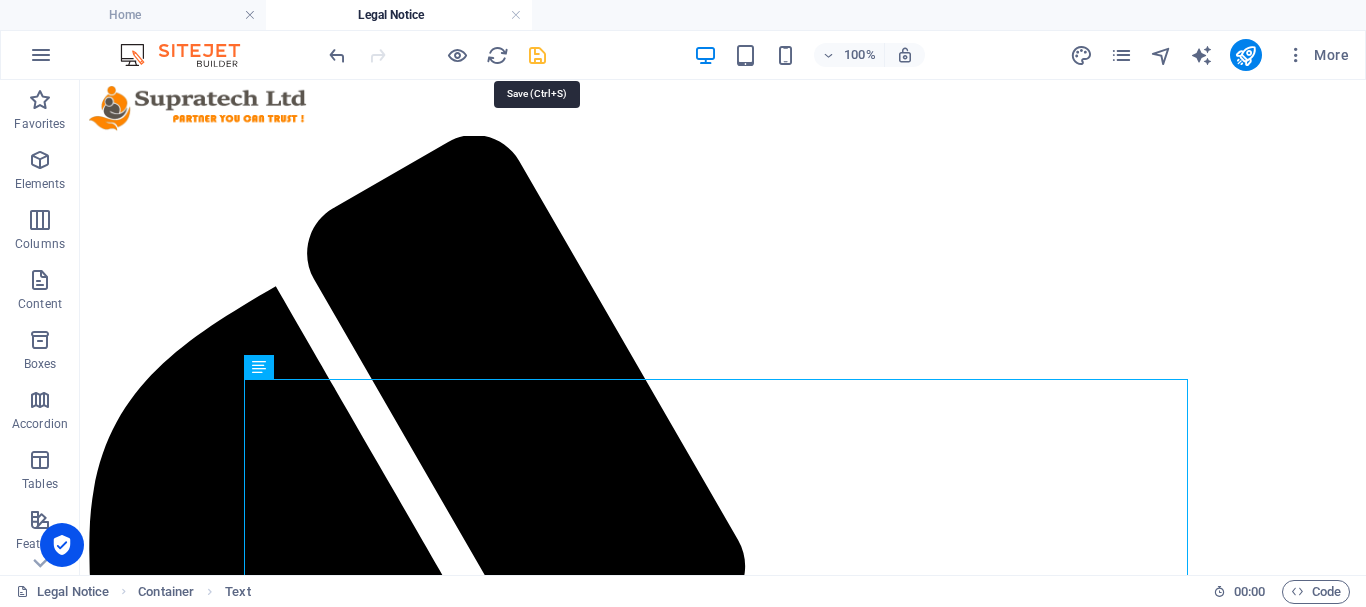 click at bounding box center (537, 55) 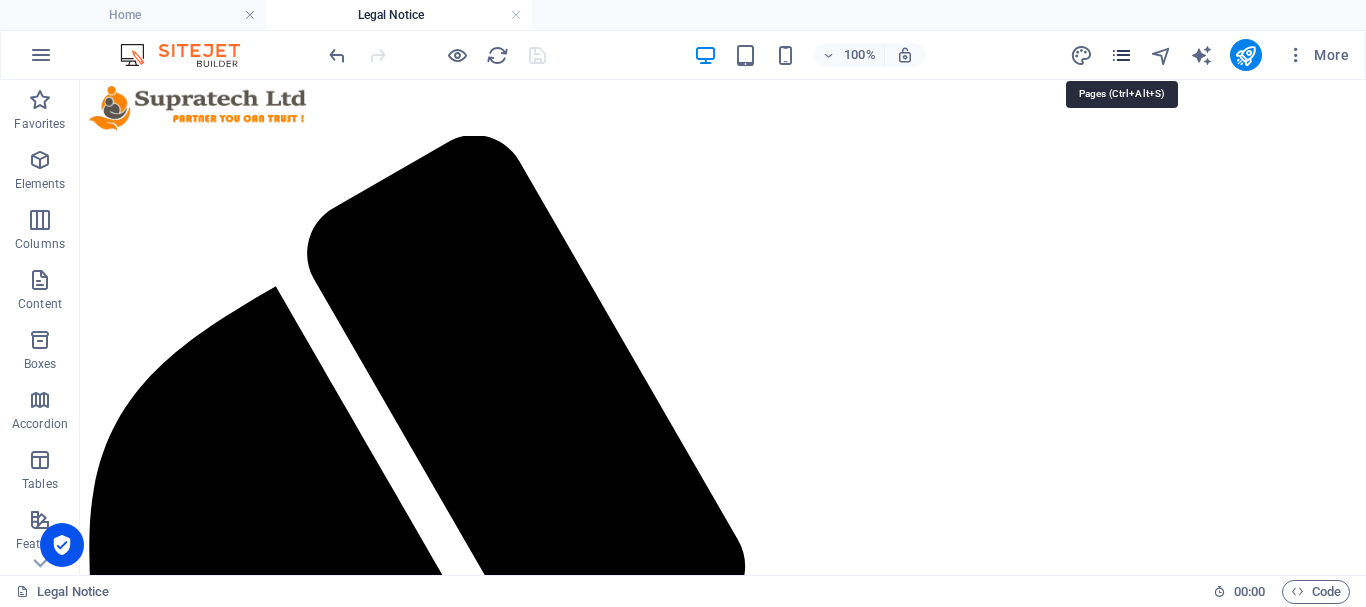 click at bounding box center [1121, 55] 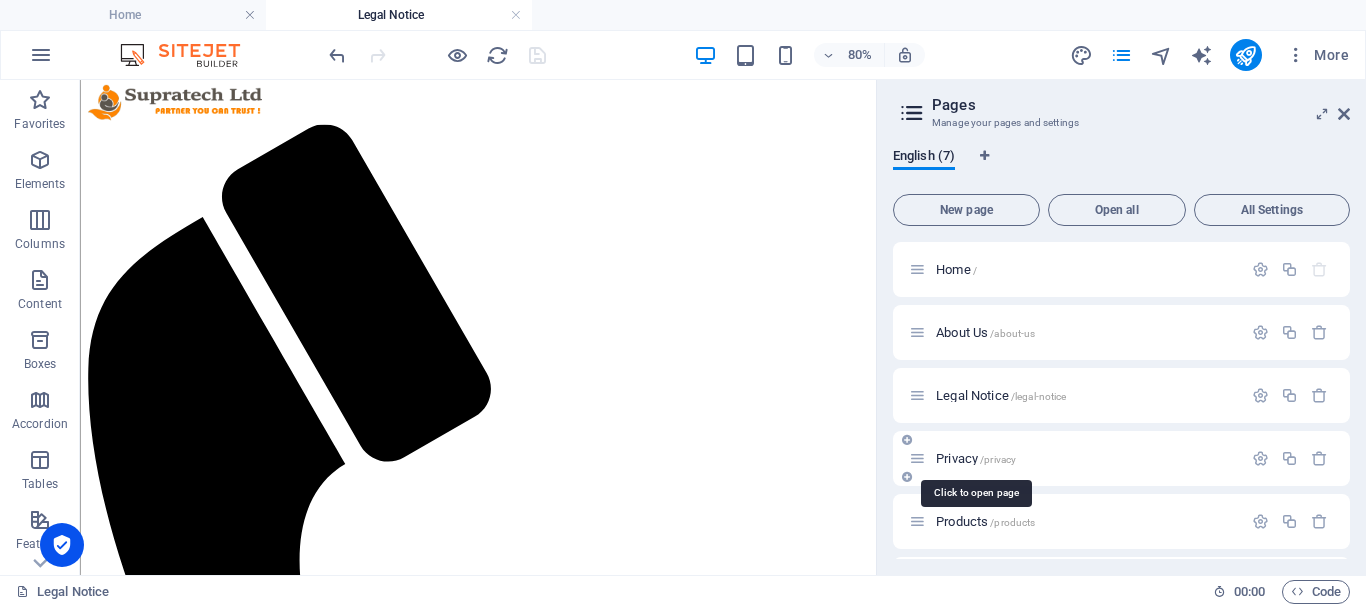 click on "Privacy /privacy" at bounding box center (976, 458) 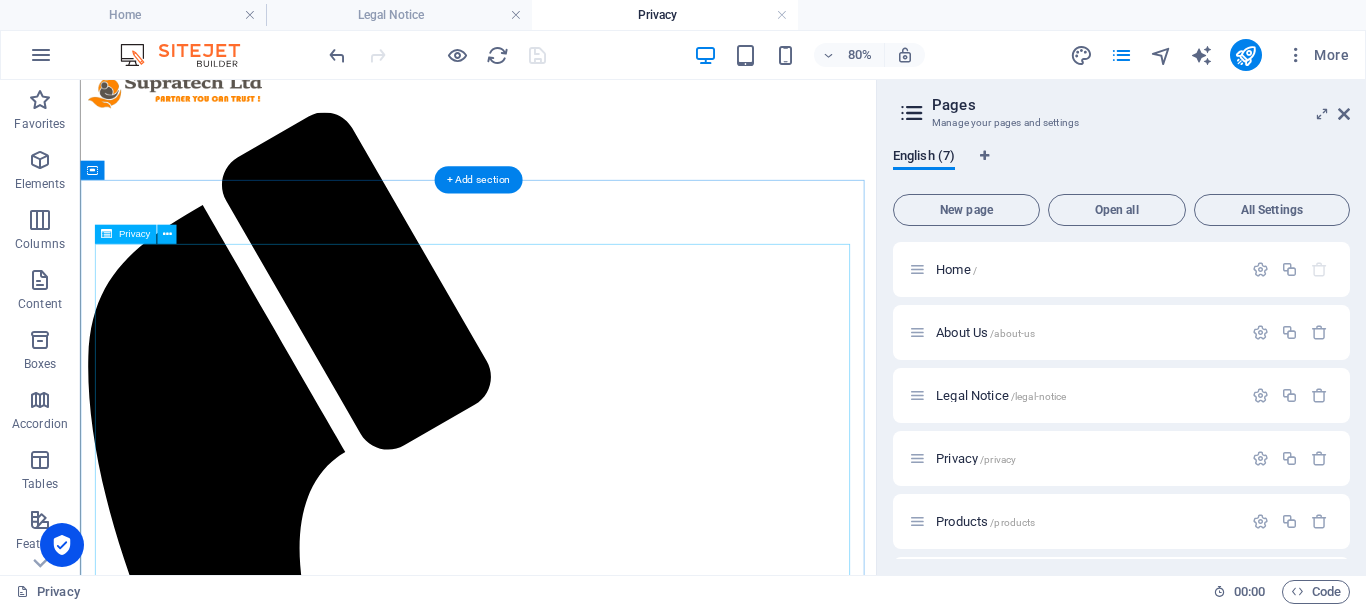 scroll, scrollTop: 200, scrollLeft: 0, axis: vertical 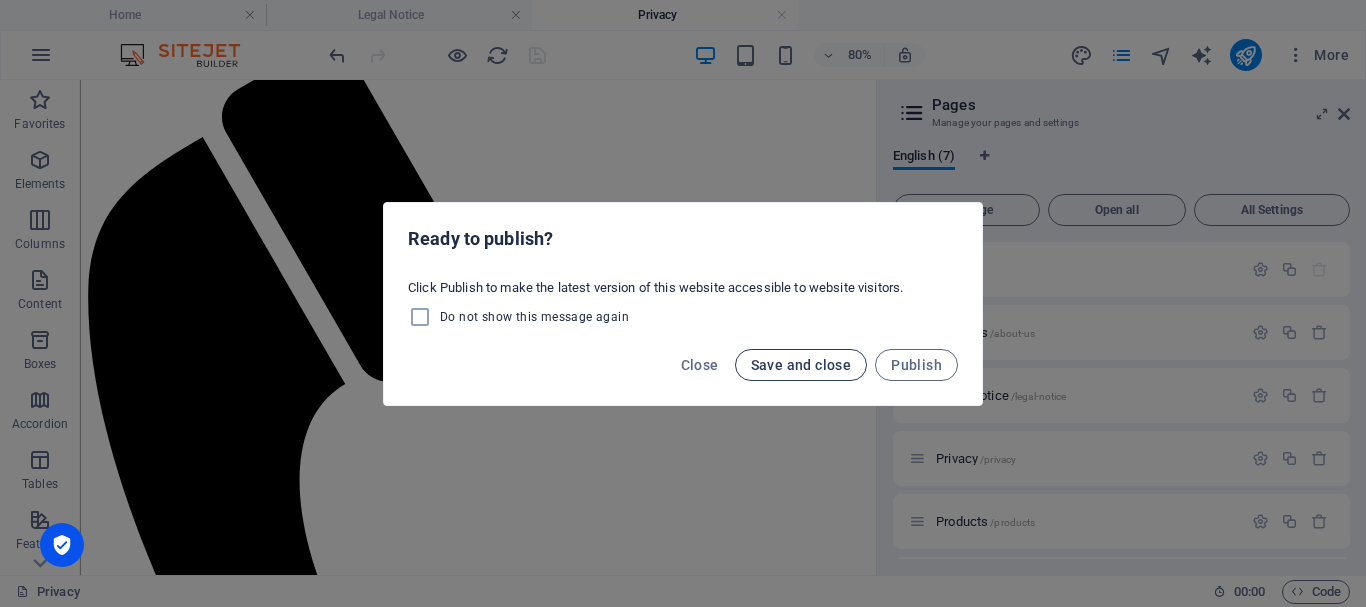 click on "Save and close" at bounding box center [801, 365] 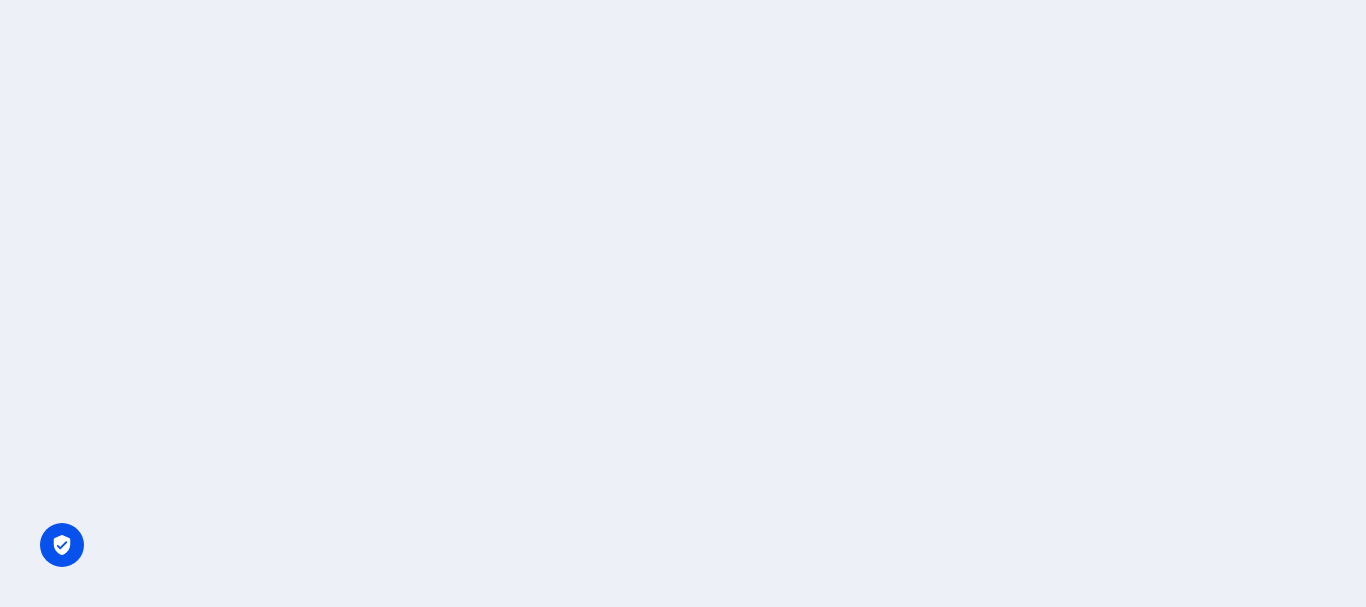 scroll, scrollTop: 0, scrollLeft: 0, axis: both 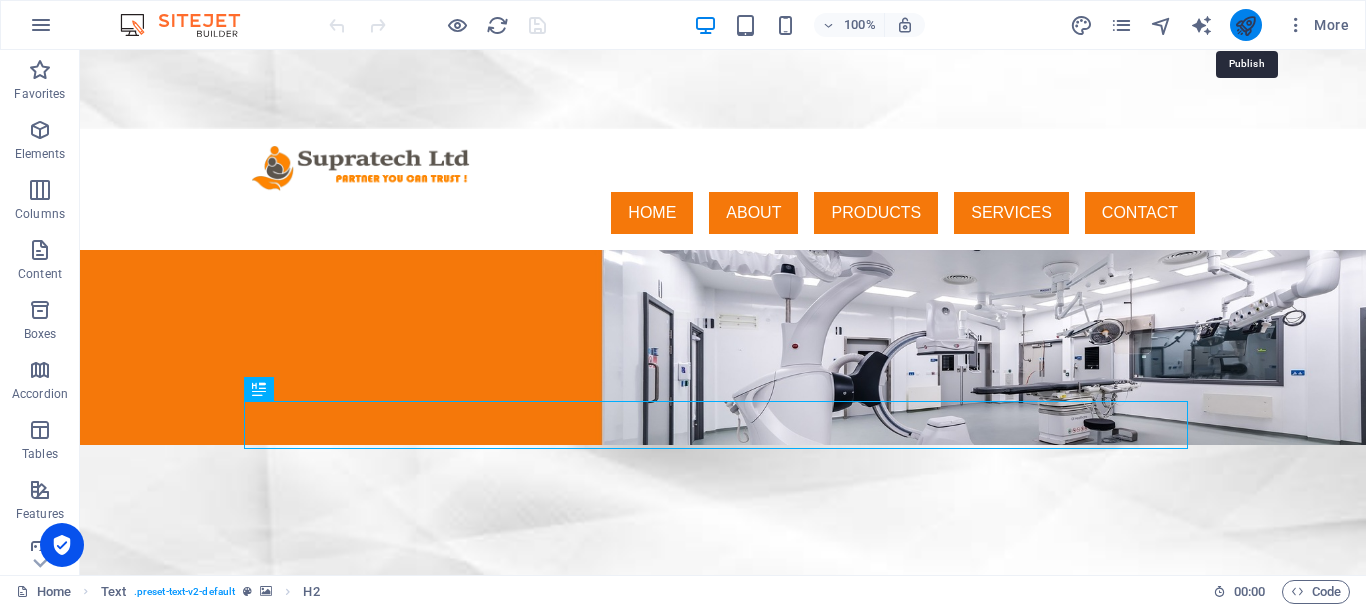 click at bounding box center (1245, 25) 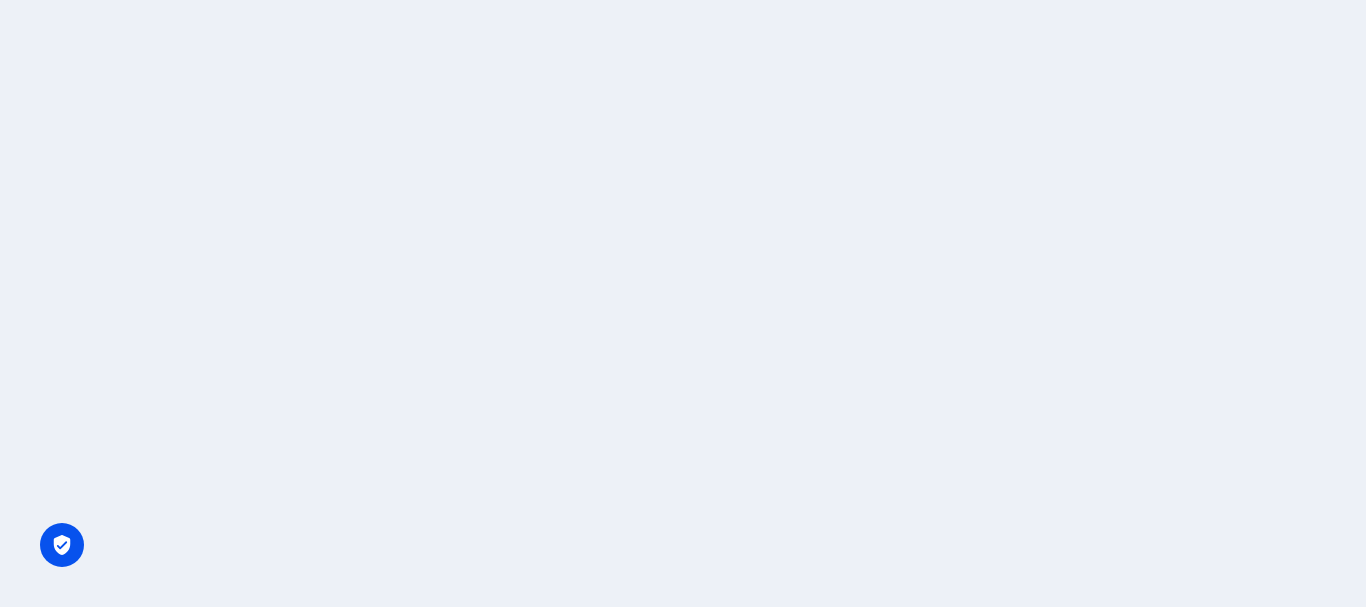 scroll, scrollTop: 0, scrollLeft: 0, axis: both 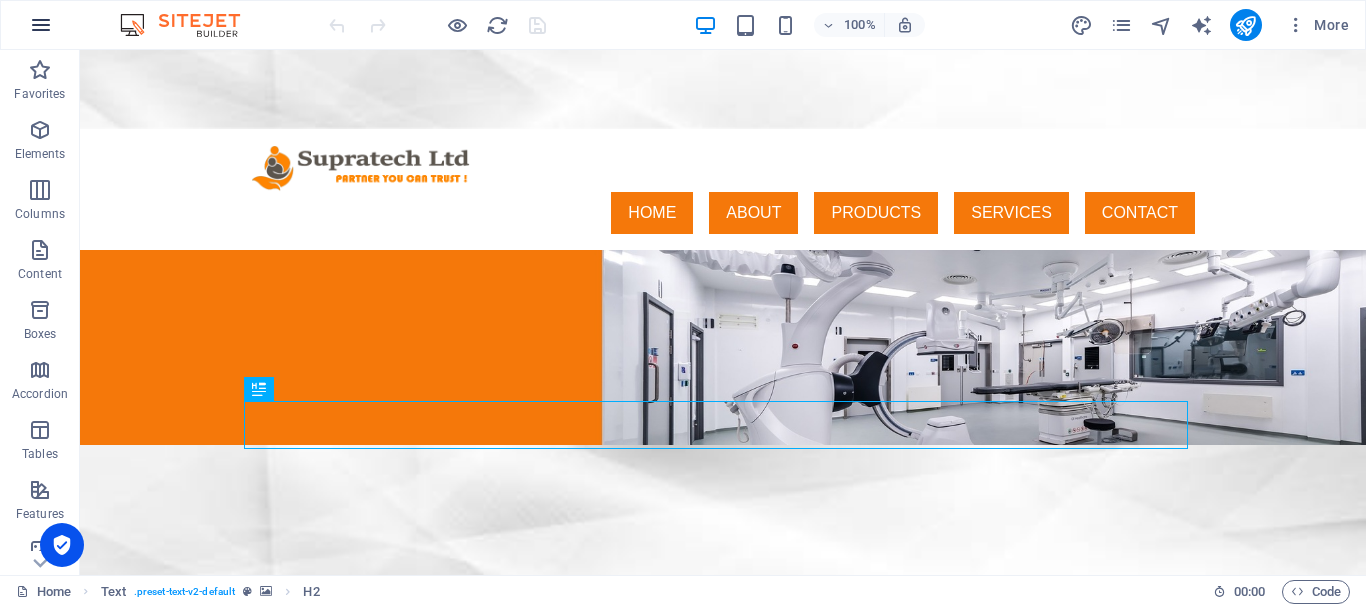 click at bounding box center [41, 25] 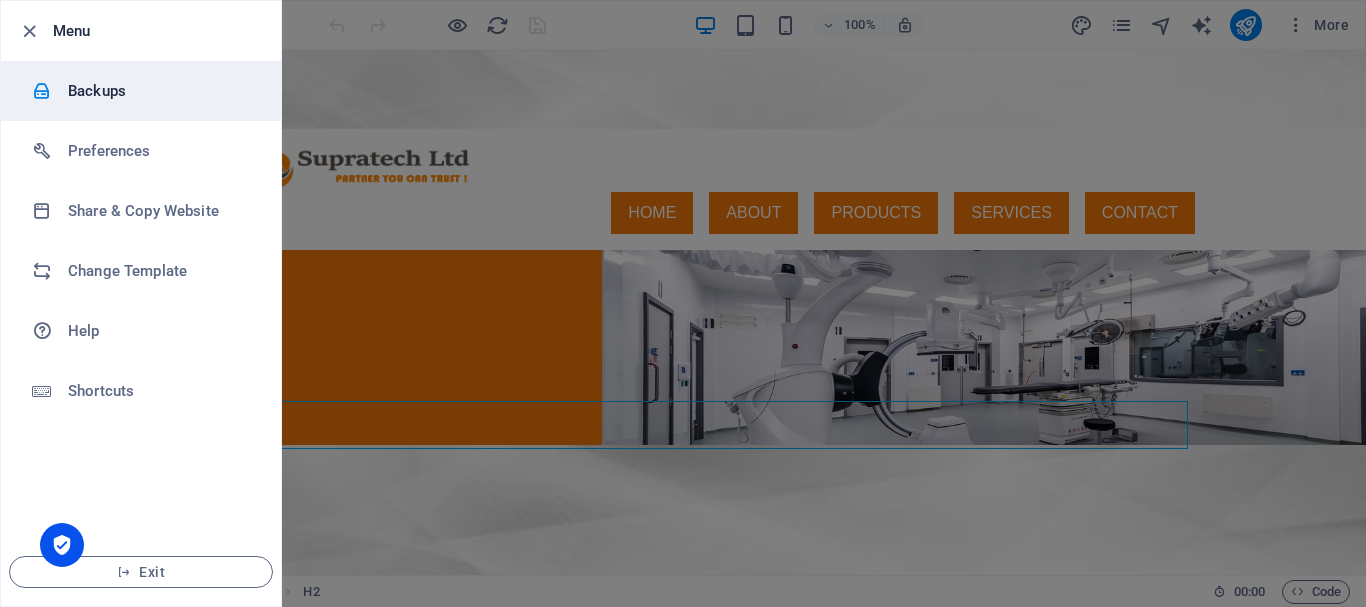 click on "Backups" at bounding box center [160, 91] 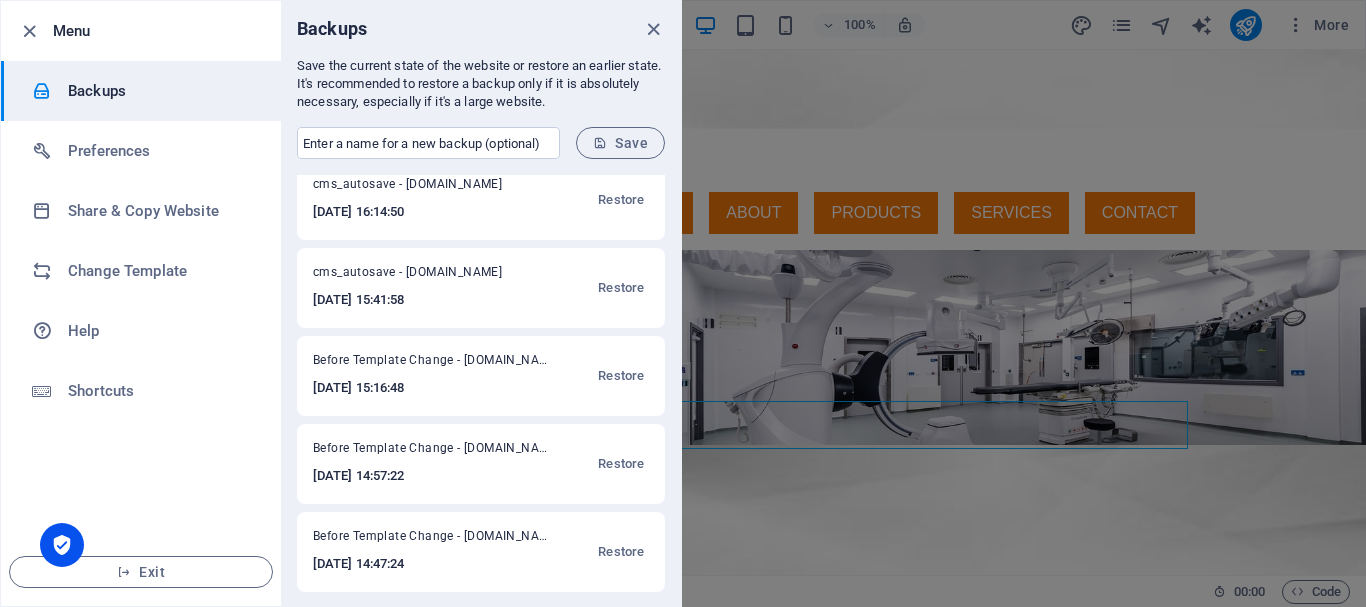 scroll, scrollTop: 1601, scrollLeft: 0, axis: vertical 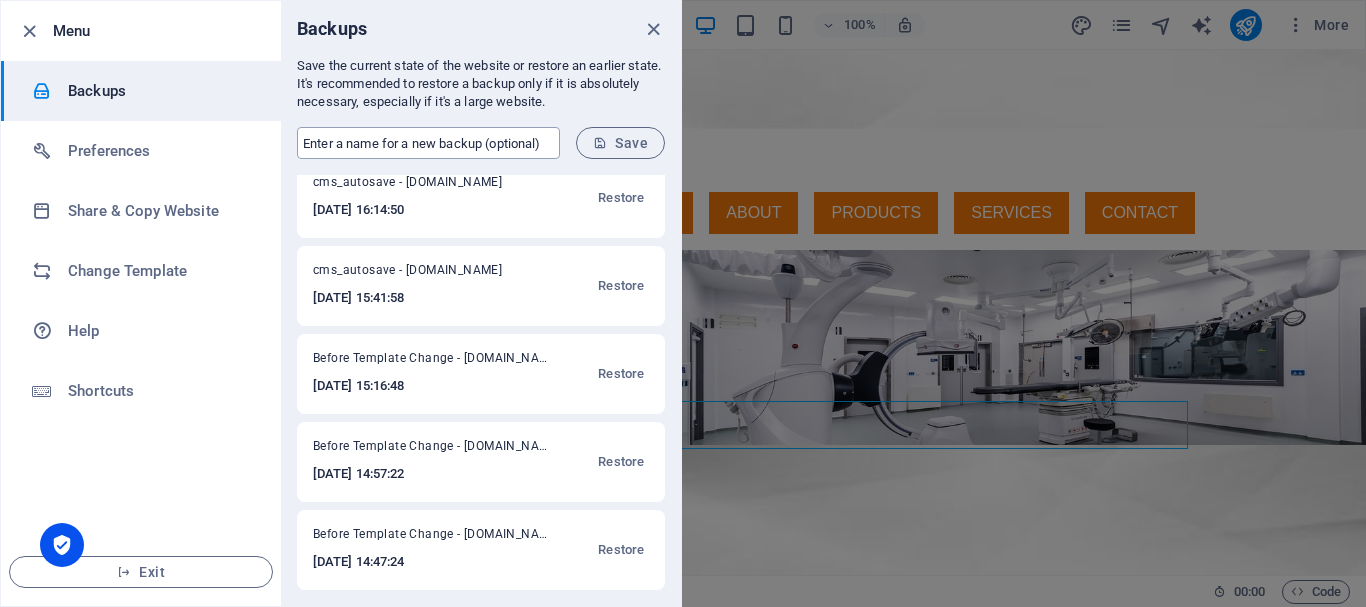 click at bounding box center [428, 143] 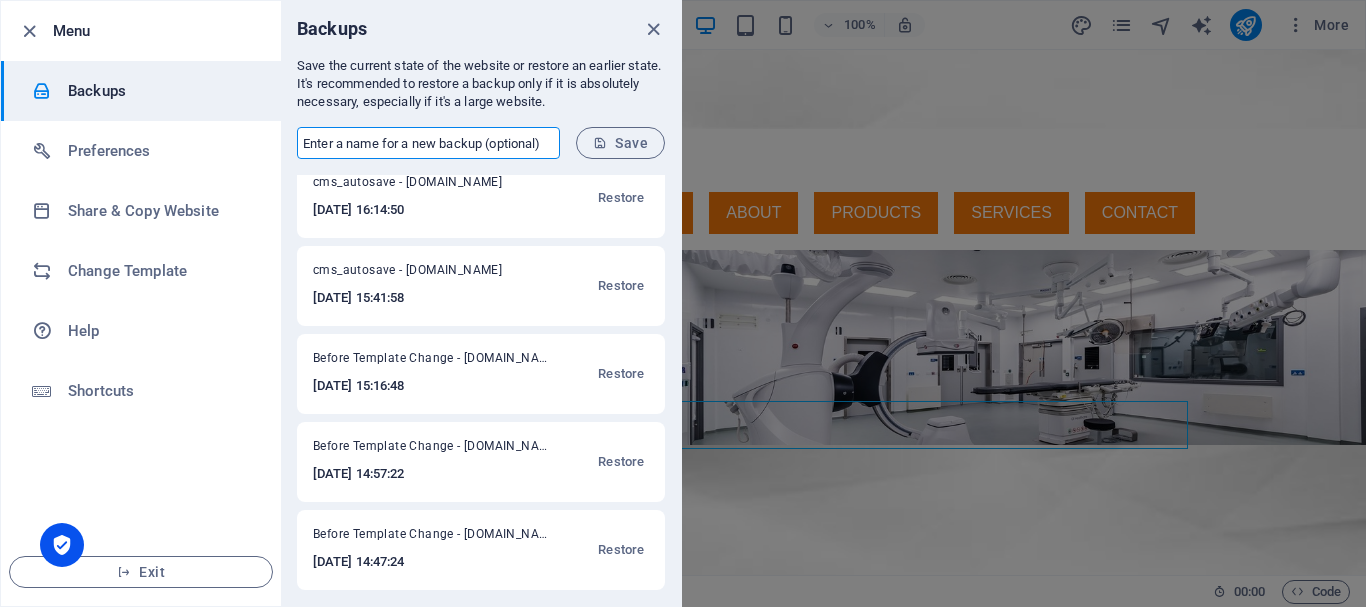 type on "Supratech Template 1" 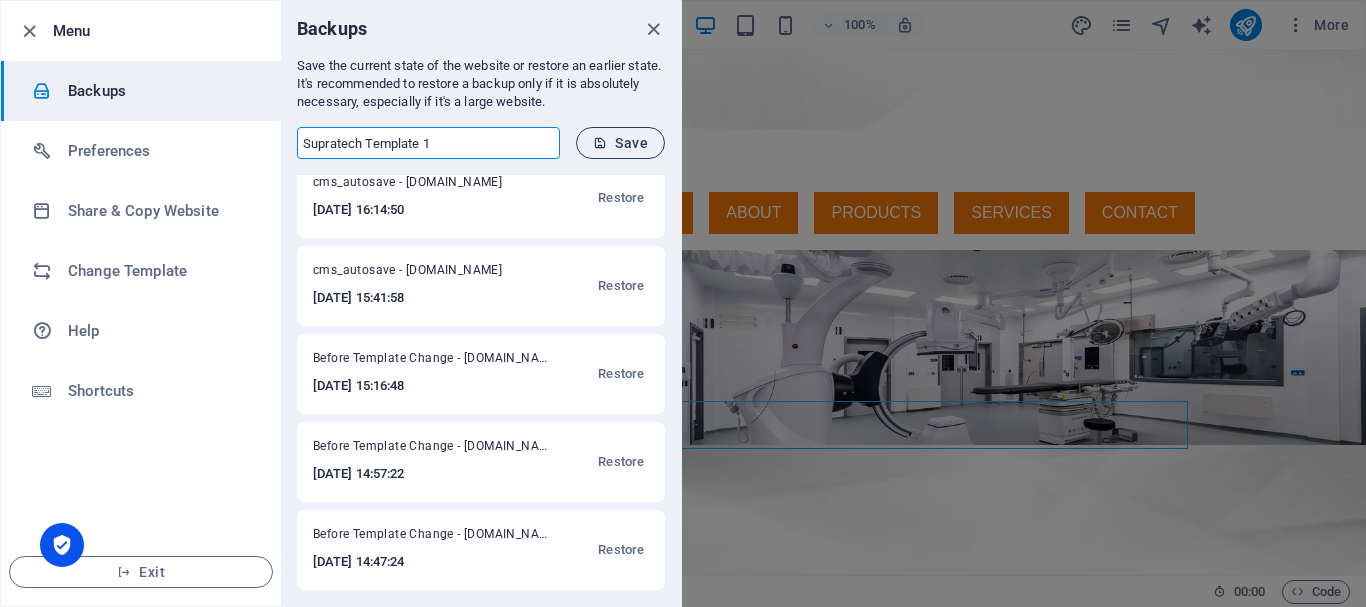 click on "Save" at bounding box center [620, 143] 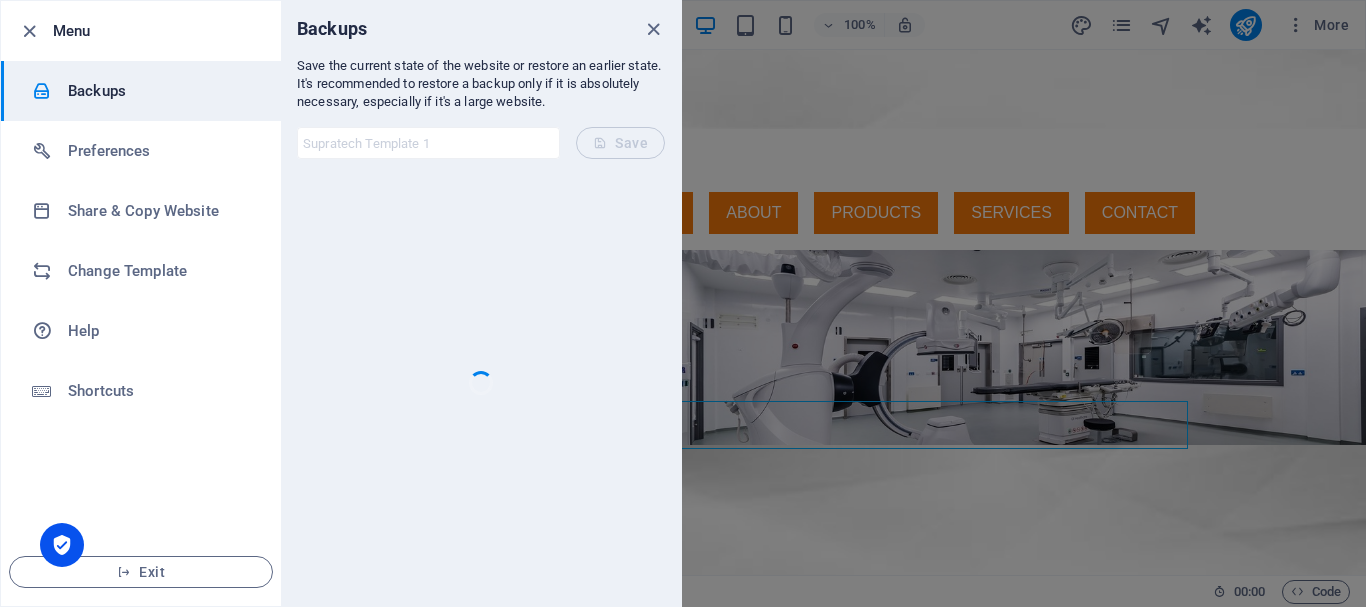scroll, scrollTop: 0, scrollLeft: 0, axis: both 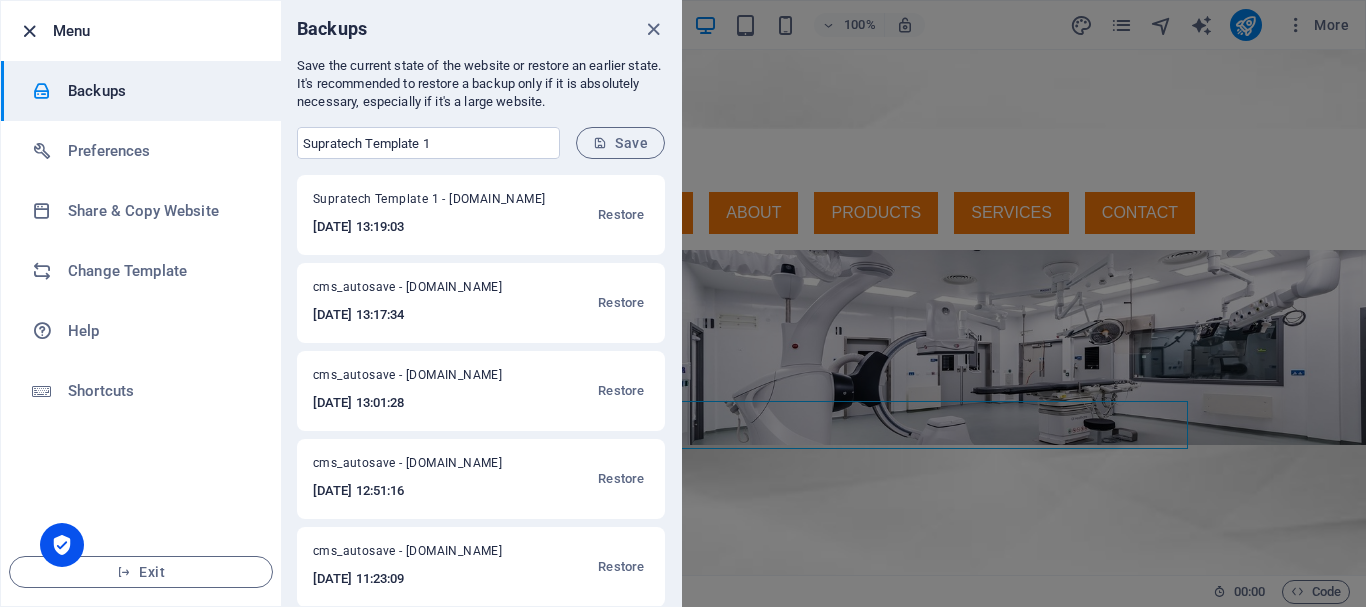 click at bounding box center (29, 31) 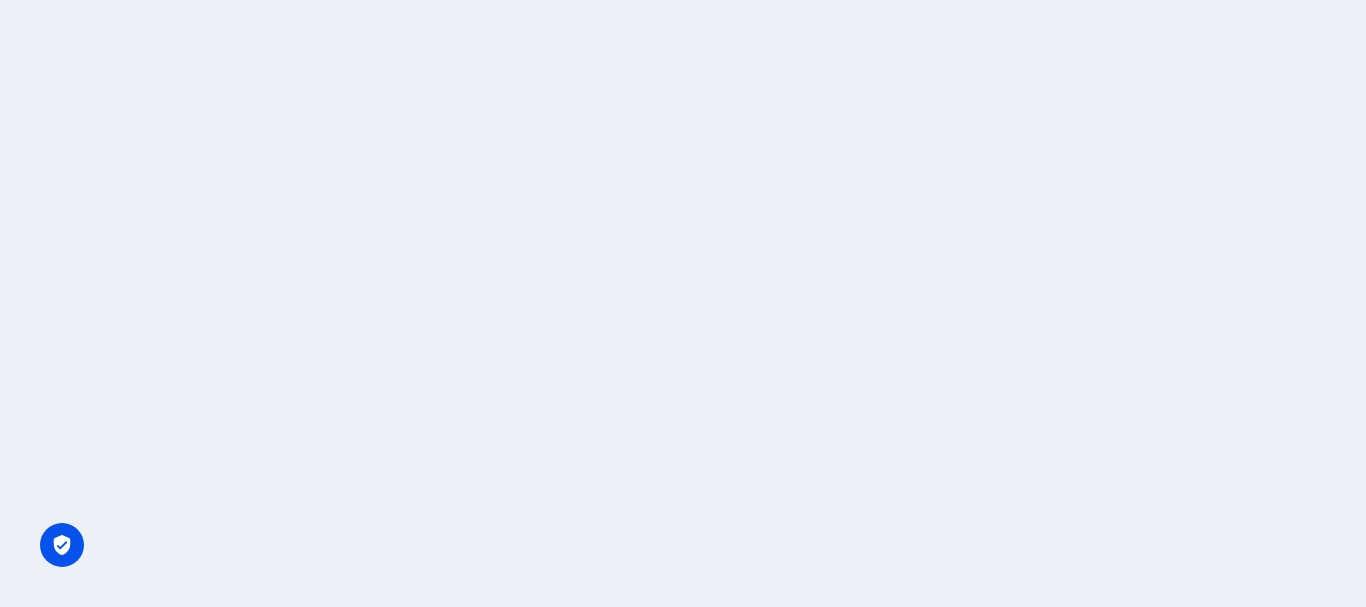 scroll, scrollTop: 0, scrollLeft: 0, axis: both 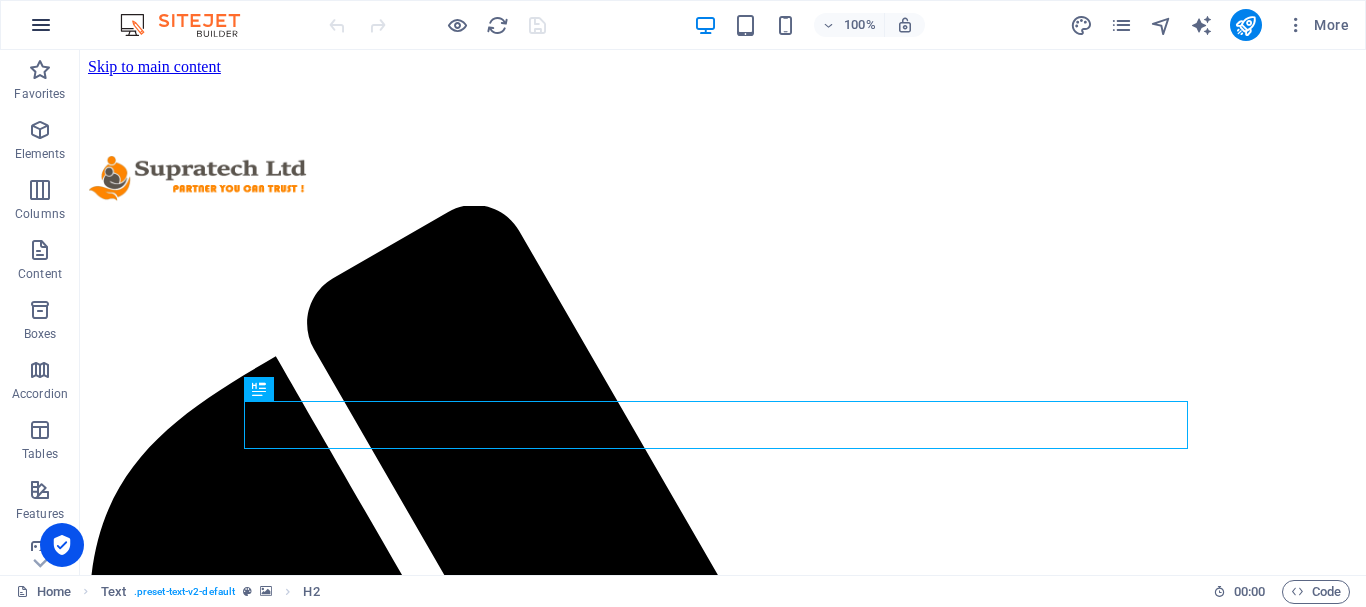 click at bounding box center (41, 25) 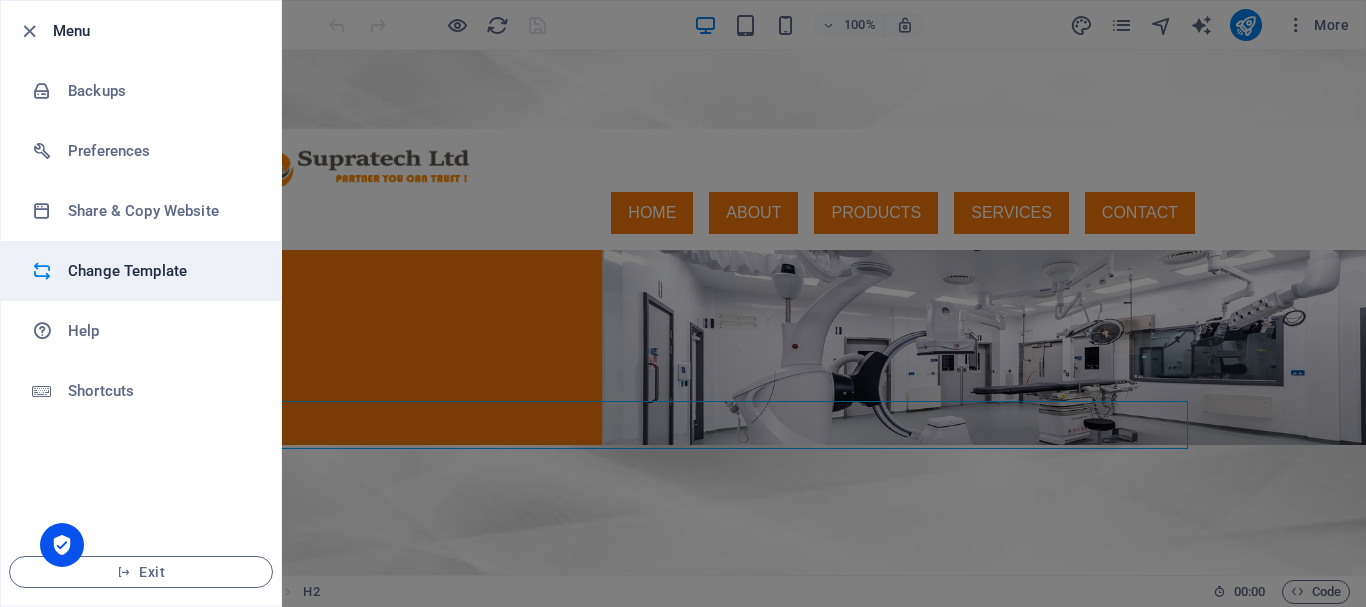 click on "Change Template" at bounding box center [160, 271] 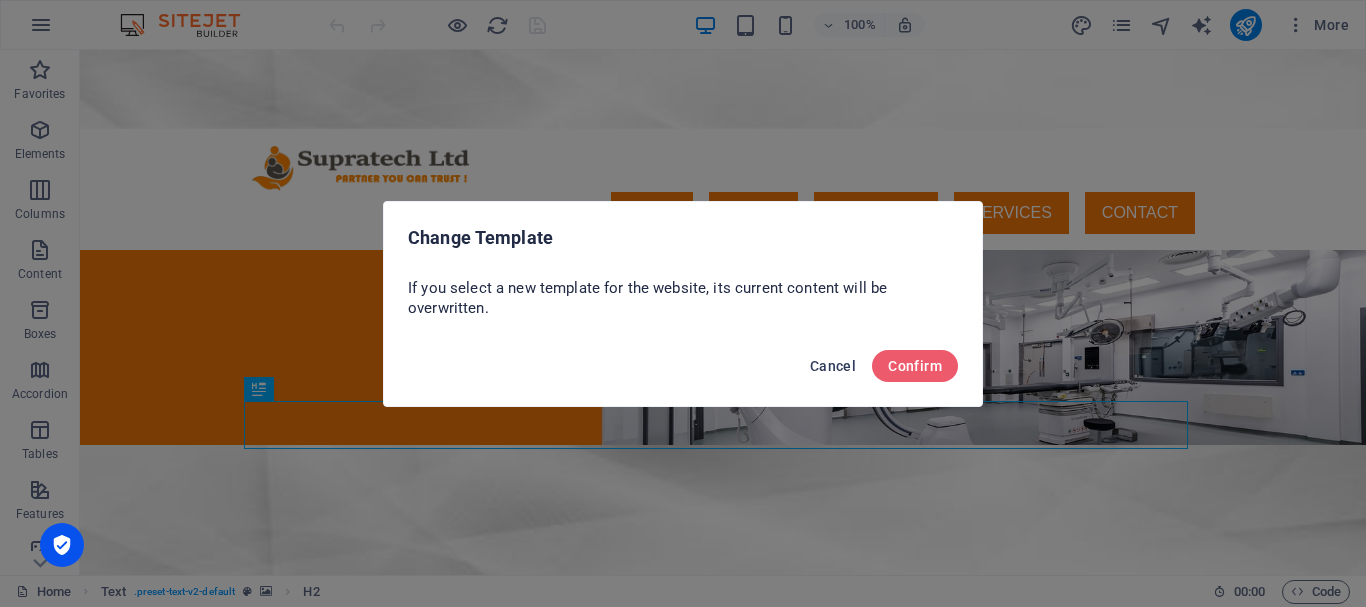 click on "Cancel" at bounding box center (833, 366) 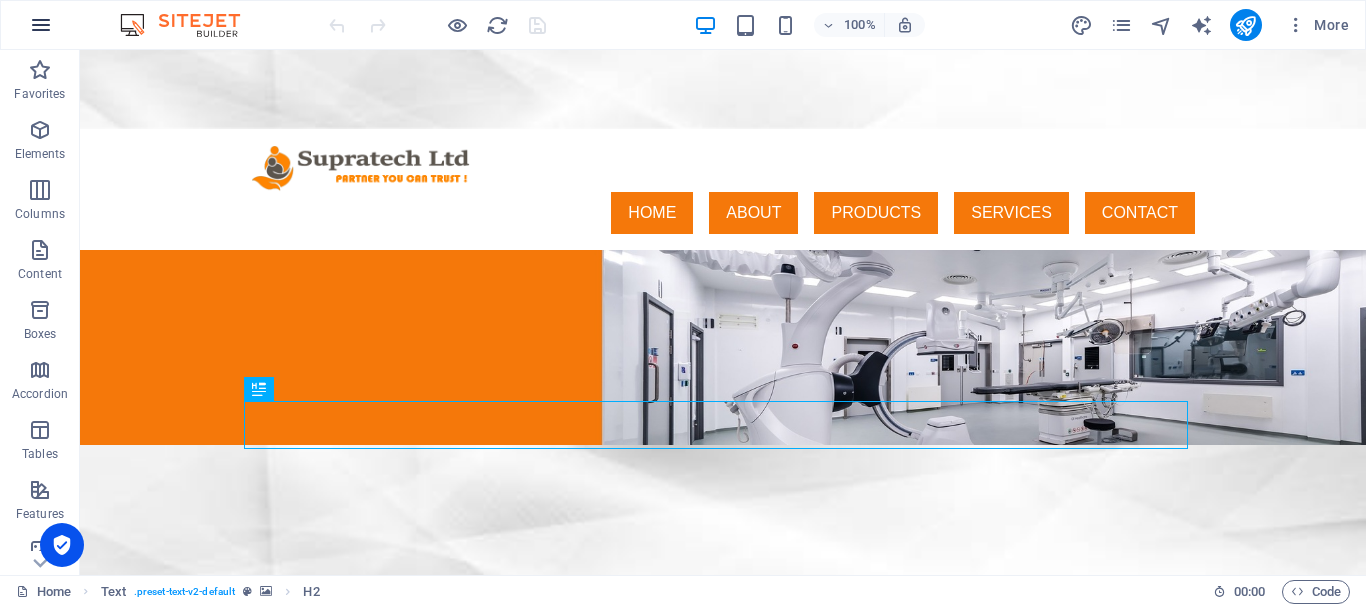 click at bounding box center [41, 25] 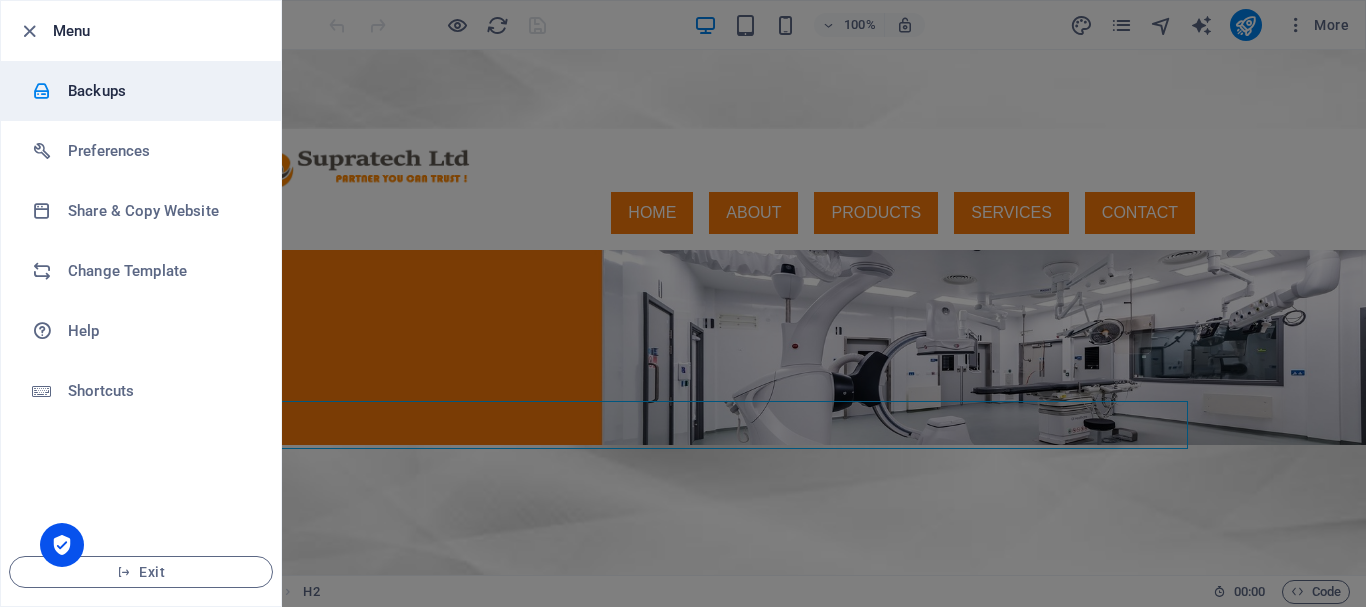 click on "Backups" at bounding box center [160, 91] 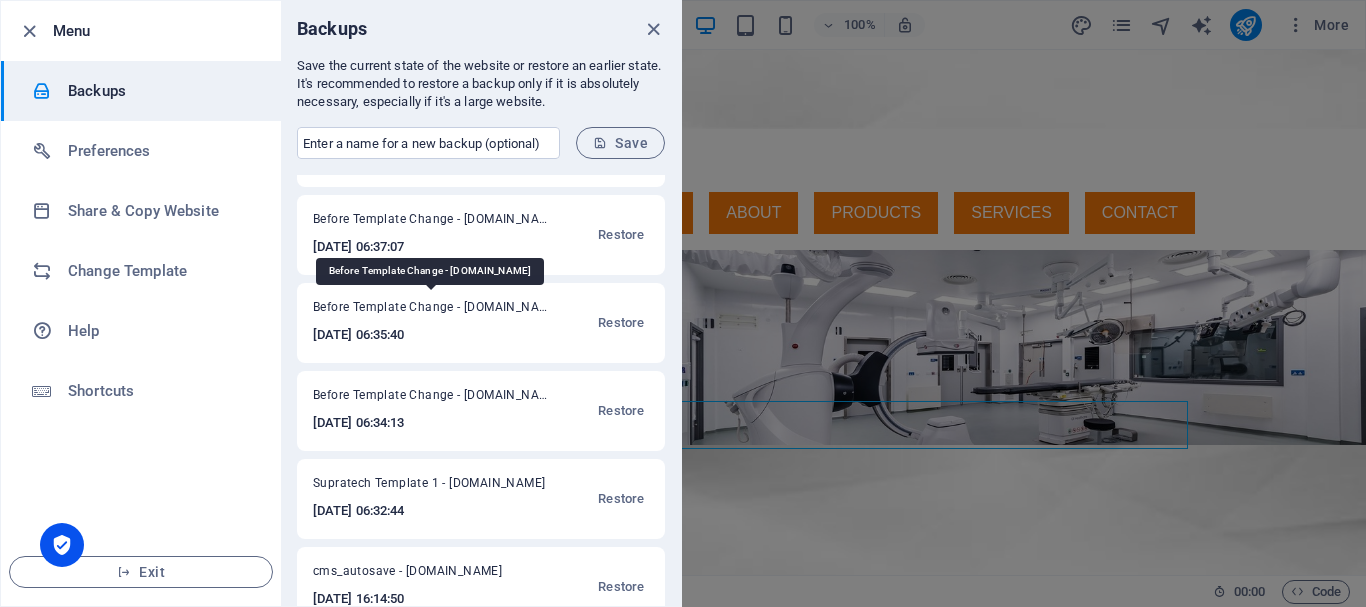 scroll, scrollTop: 1689, scrollLeft: 0, axis: vertical 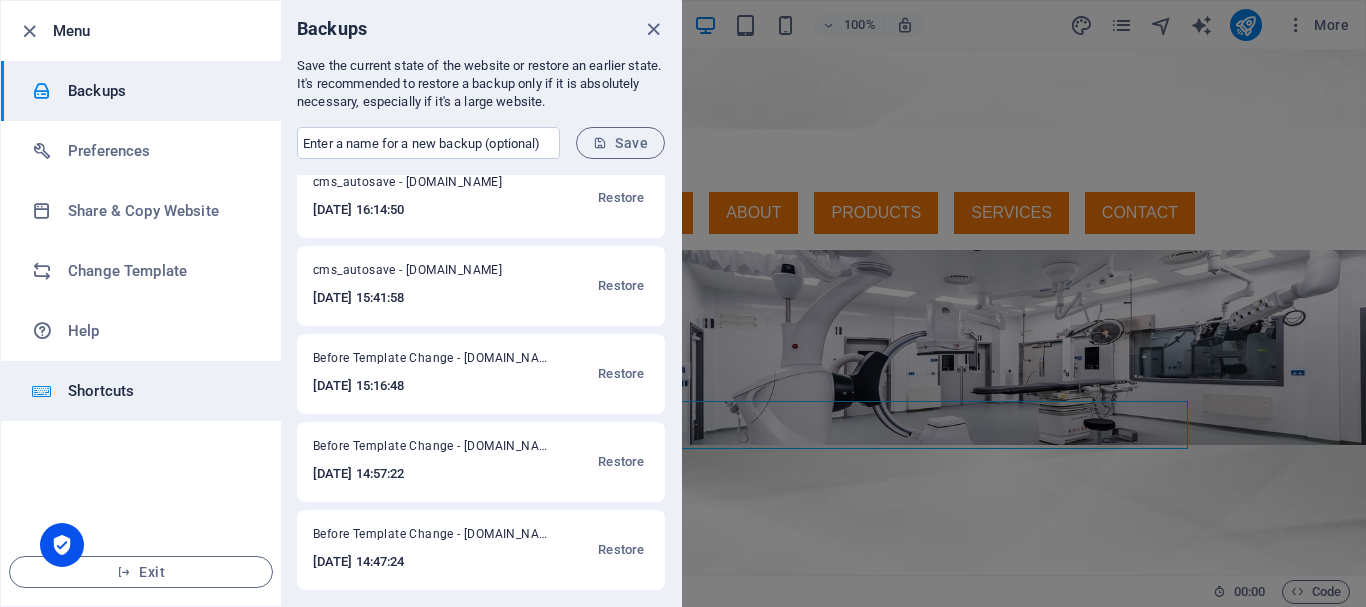 click on "Shortcuts" at bounding box center [160, 391] 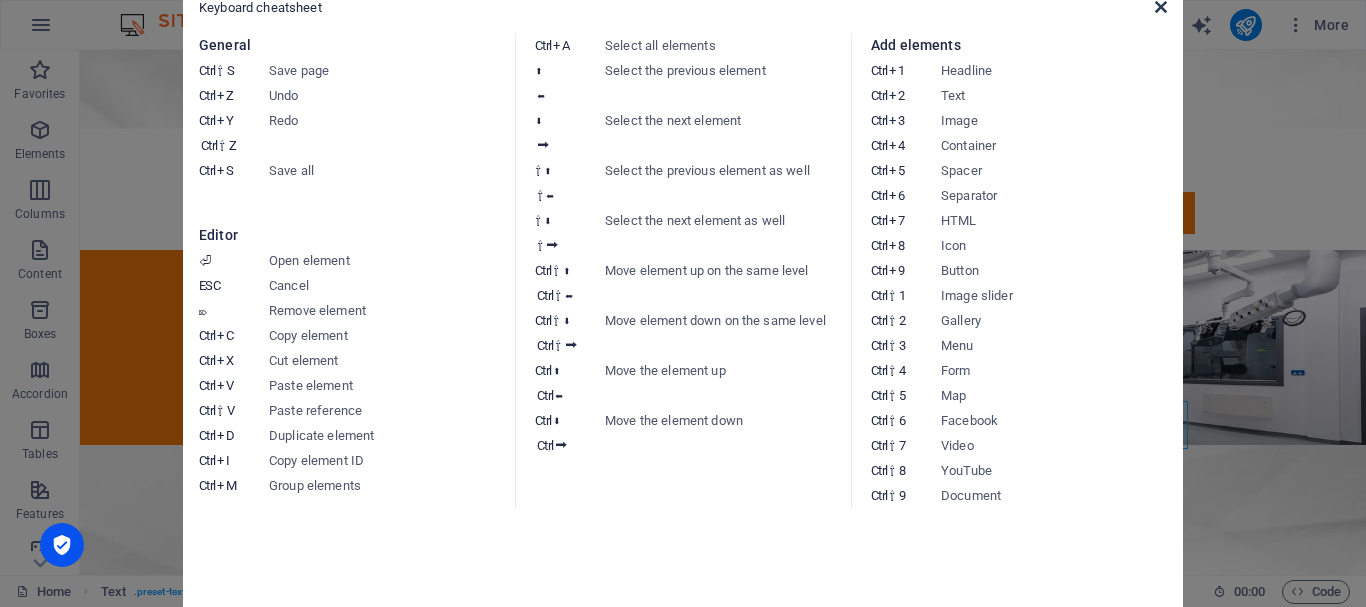 click at bounding box center [1161, 7] 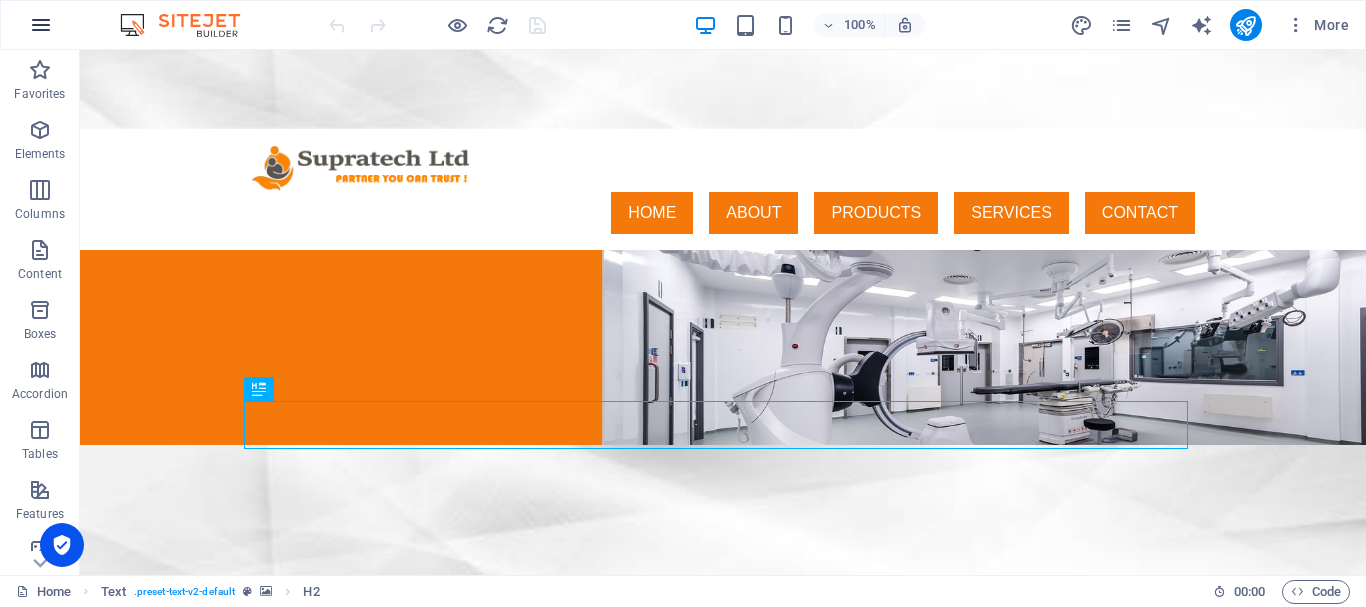 click at bounding box center [41, 25] 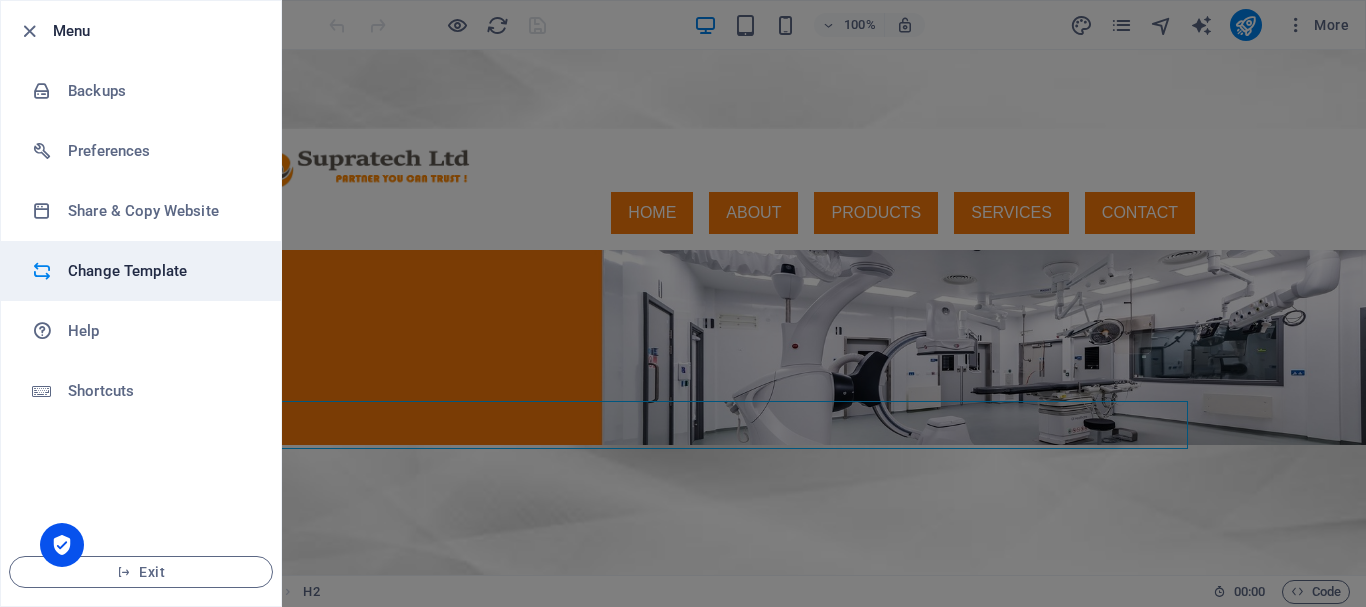 click on "Change Template" at bounding box center (160, 271) 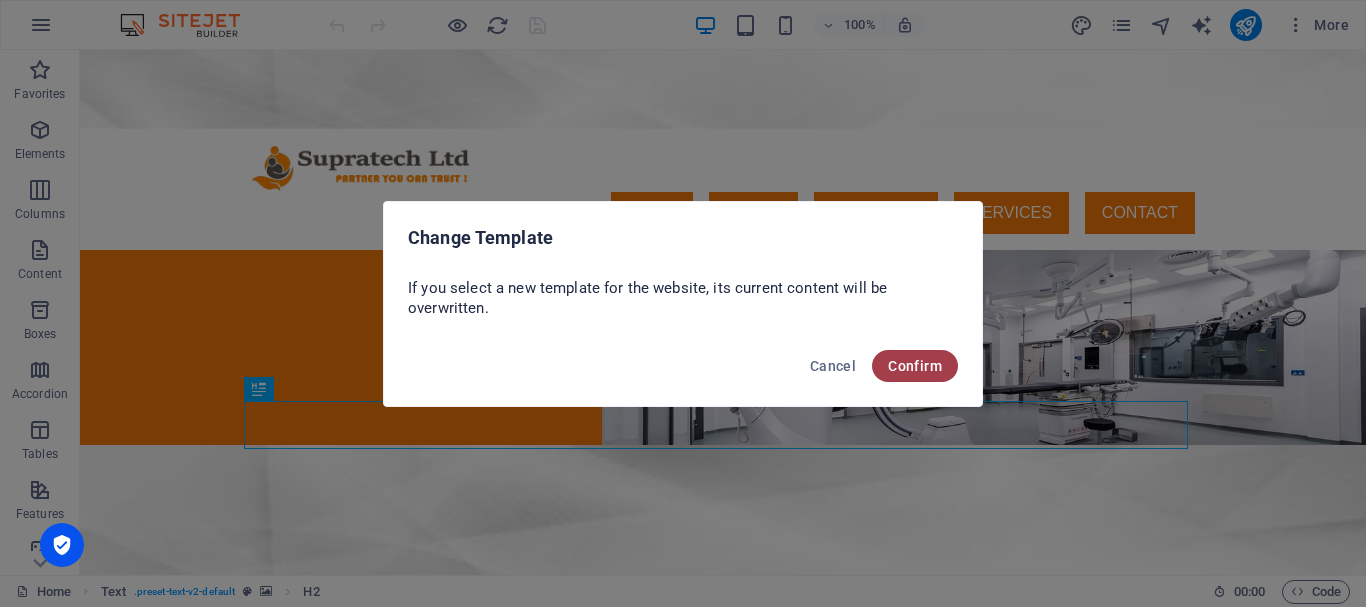 click on "Confirm" at bounding box center (915, 366) 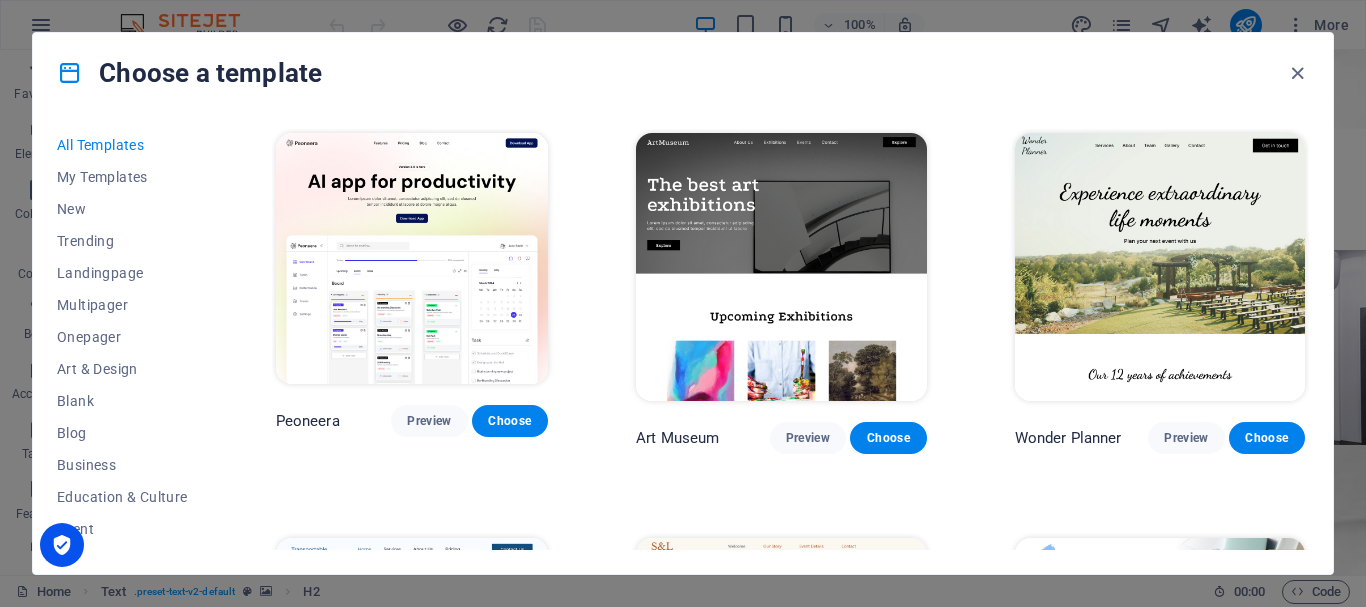 scroll, scrollTop: 100, scrollLeft: 0, axis: vertical 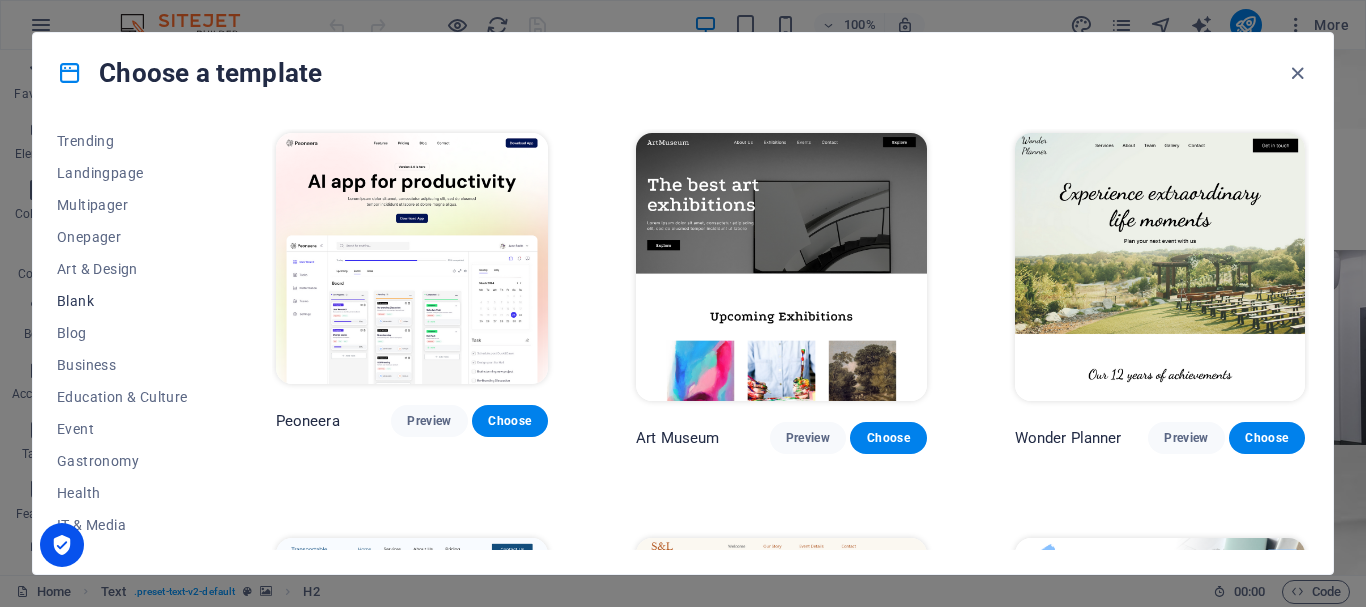 click on "Blank" at bounding box center (122, 301) 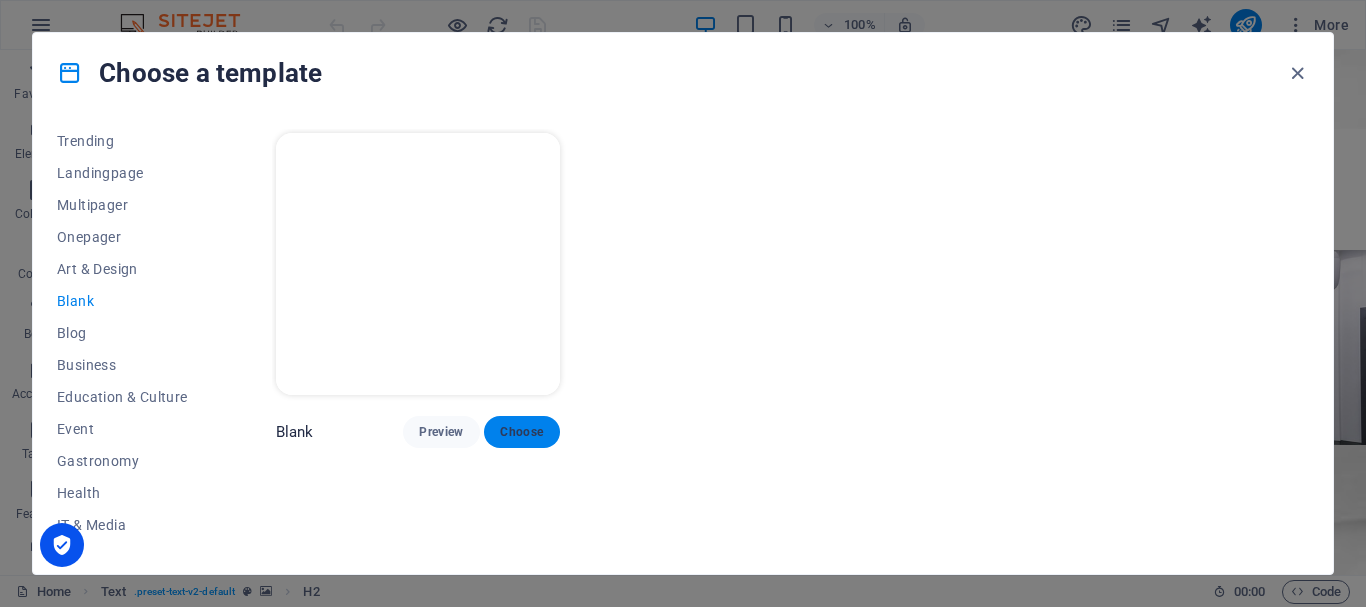 click on "Choose" at bounding box center [522, 432] 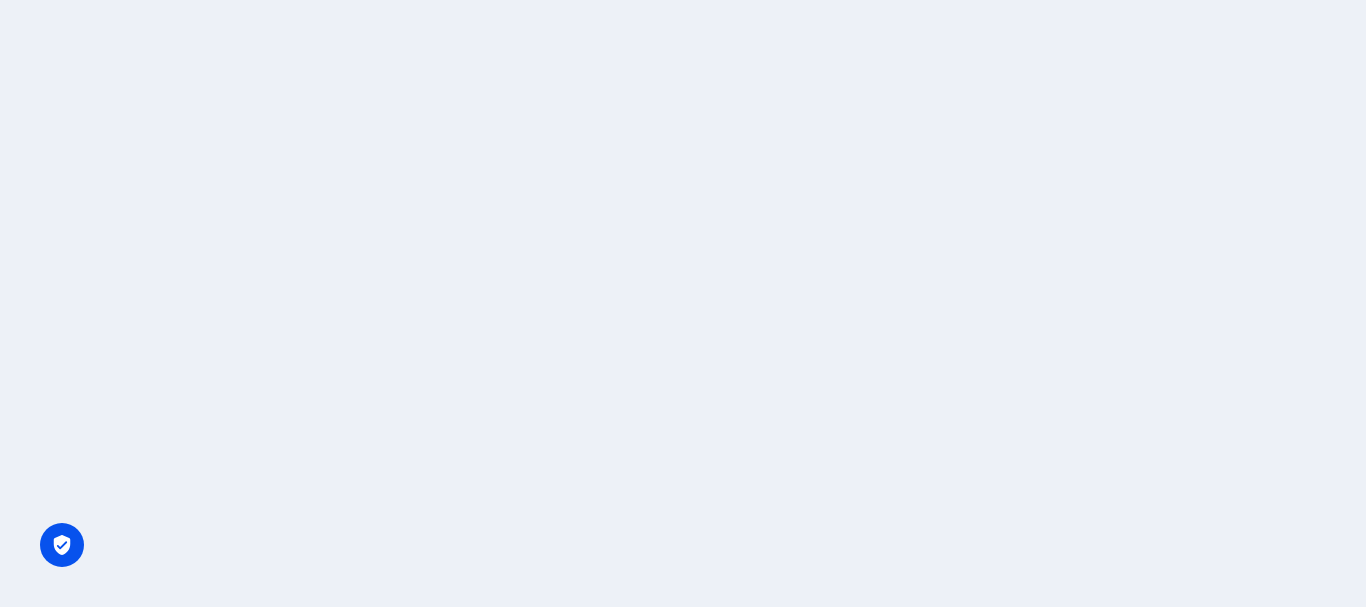 scroll, scrollTop: 0, scrollLeft: 0, axis: both 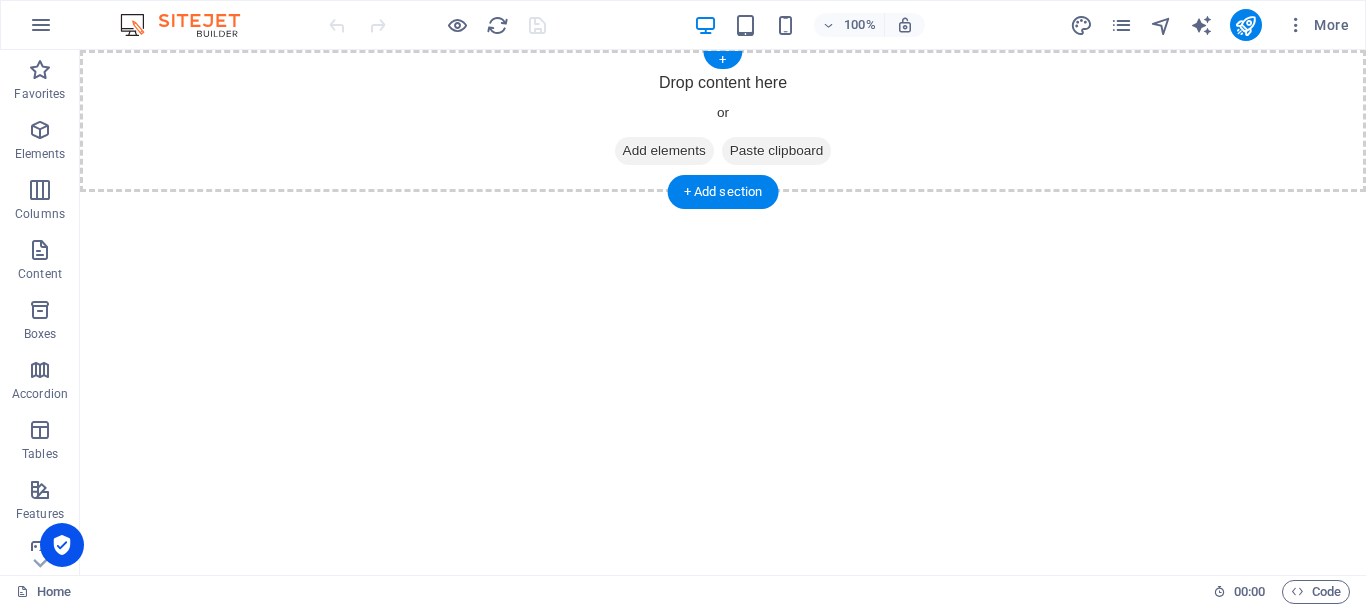 click on "Drop content here or  Add elements  Paste clipboard" at bounding box center (723, 121) 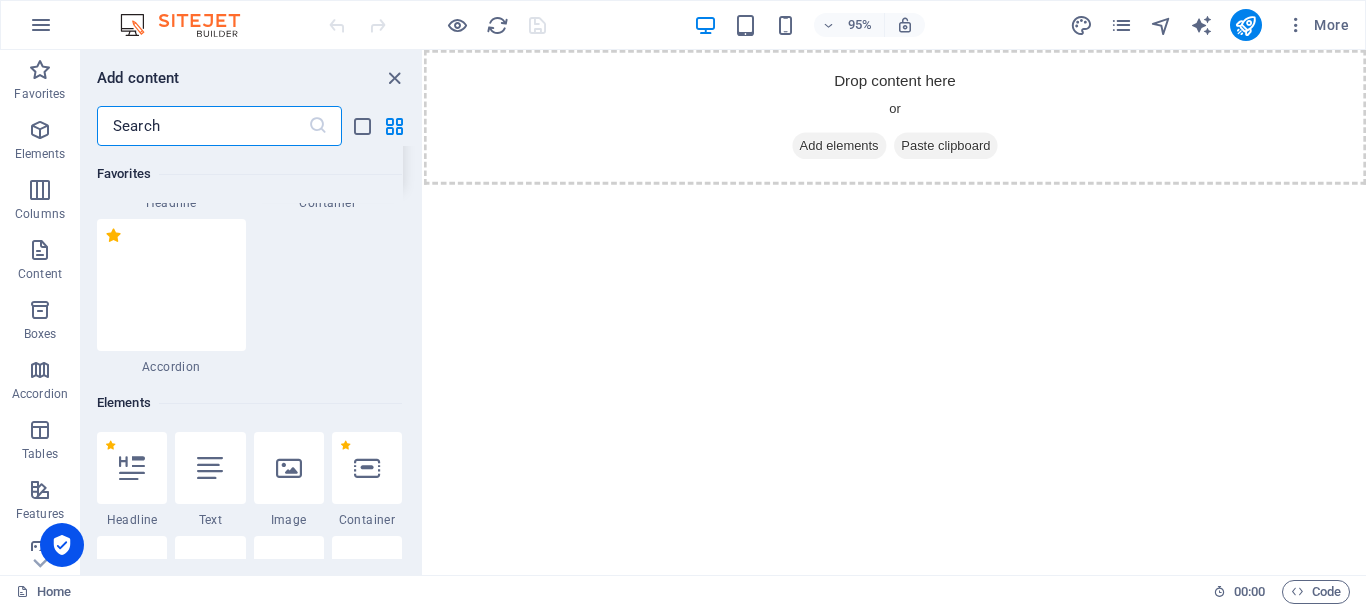 scroll, scrollTop: 300, scrollLeft: 0, axis: vertical 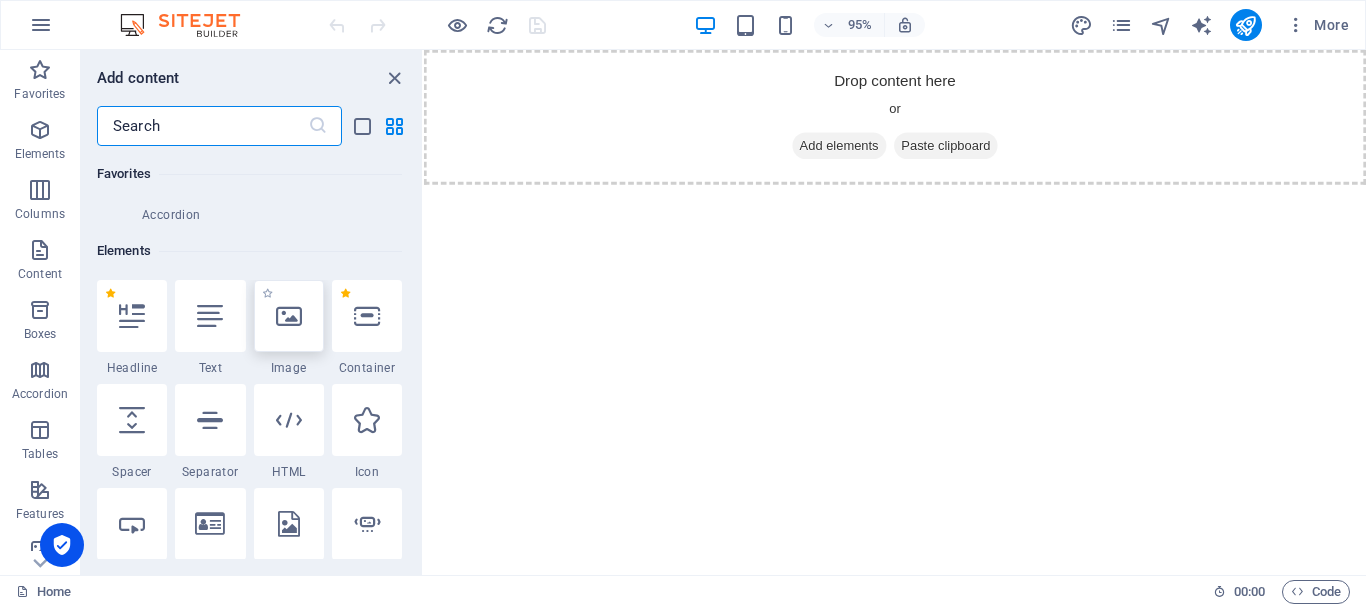 click at bounding box center (289, 316) 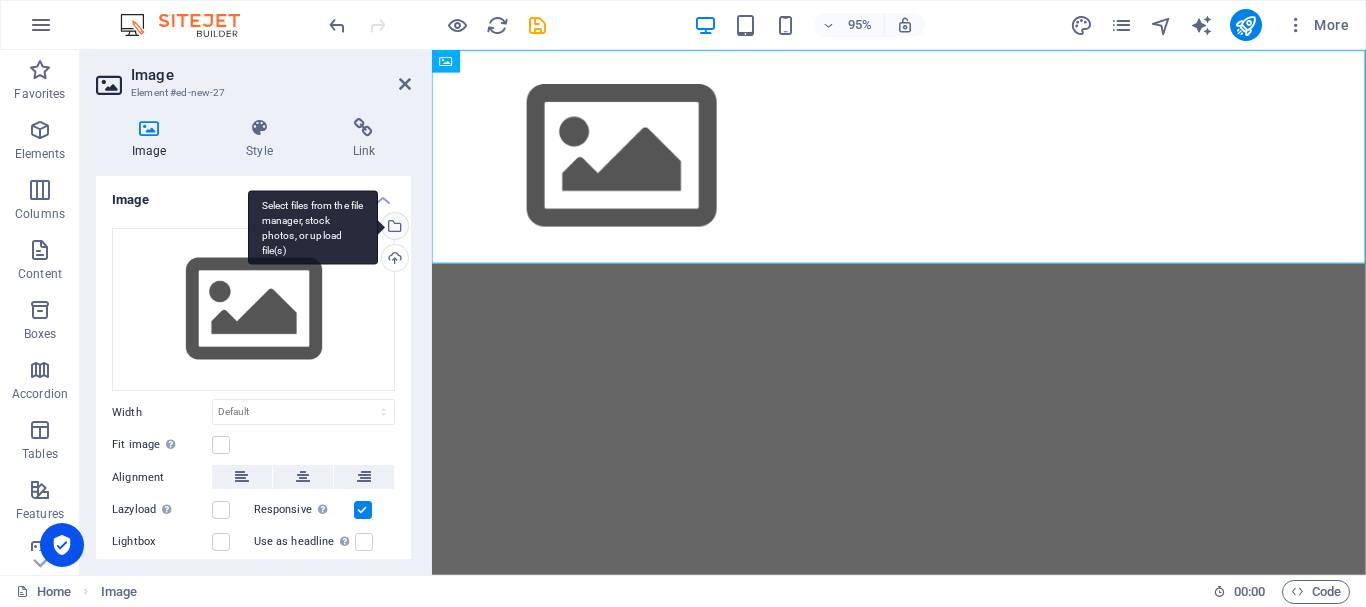 click on "Select files from the file manager, stock photos, or upload file(s)" at bounding box center [393, 228] 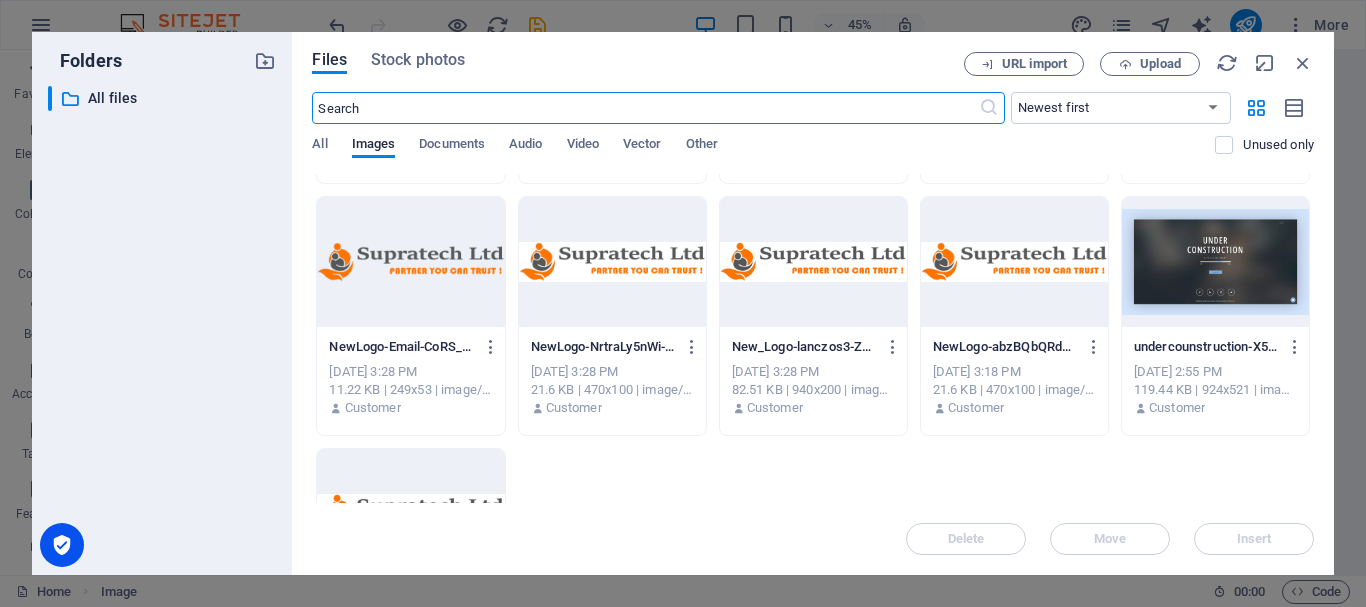 scroll, scrollTop: 2500, scrollLeft: 0, axis: vertical 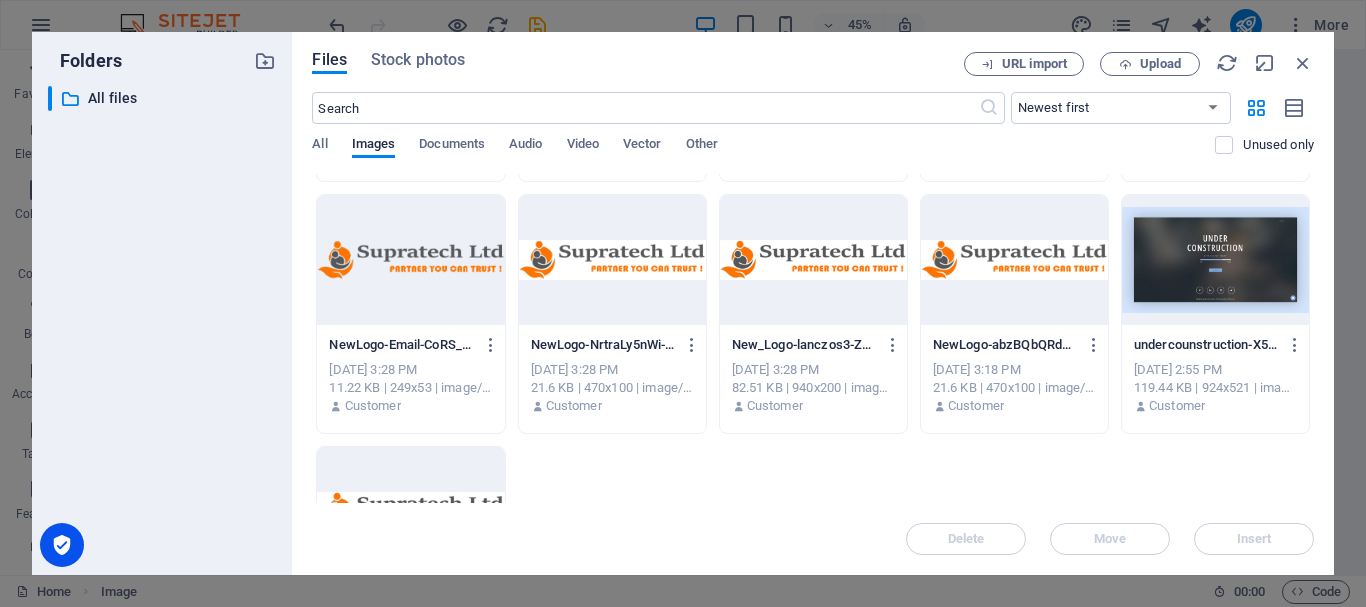 click at bounding box center [1215, 260] 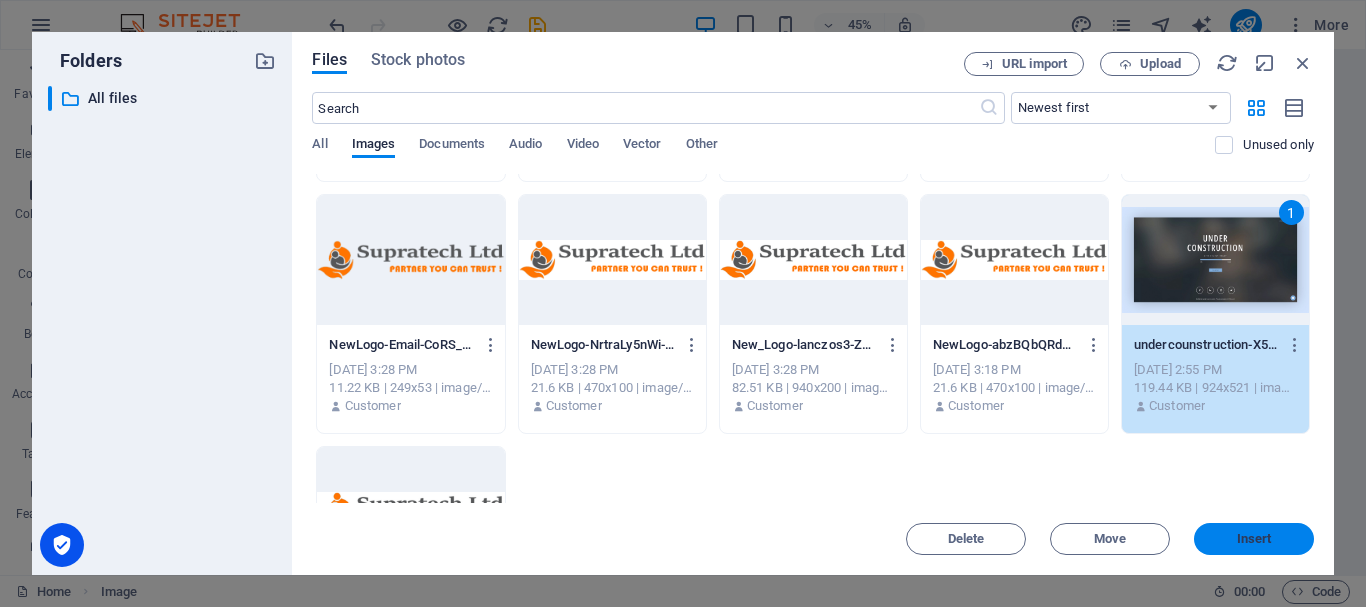 click on "Insert" at bounding box center (1254, 539) 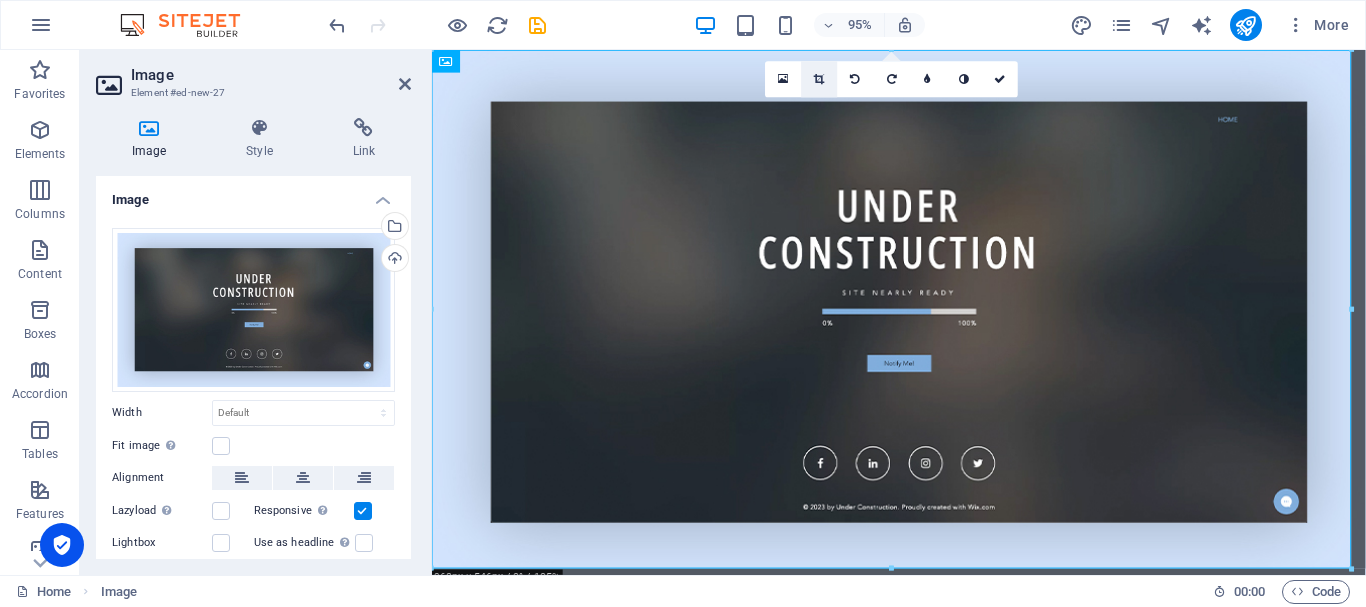 click at bounding box center (819, 79) 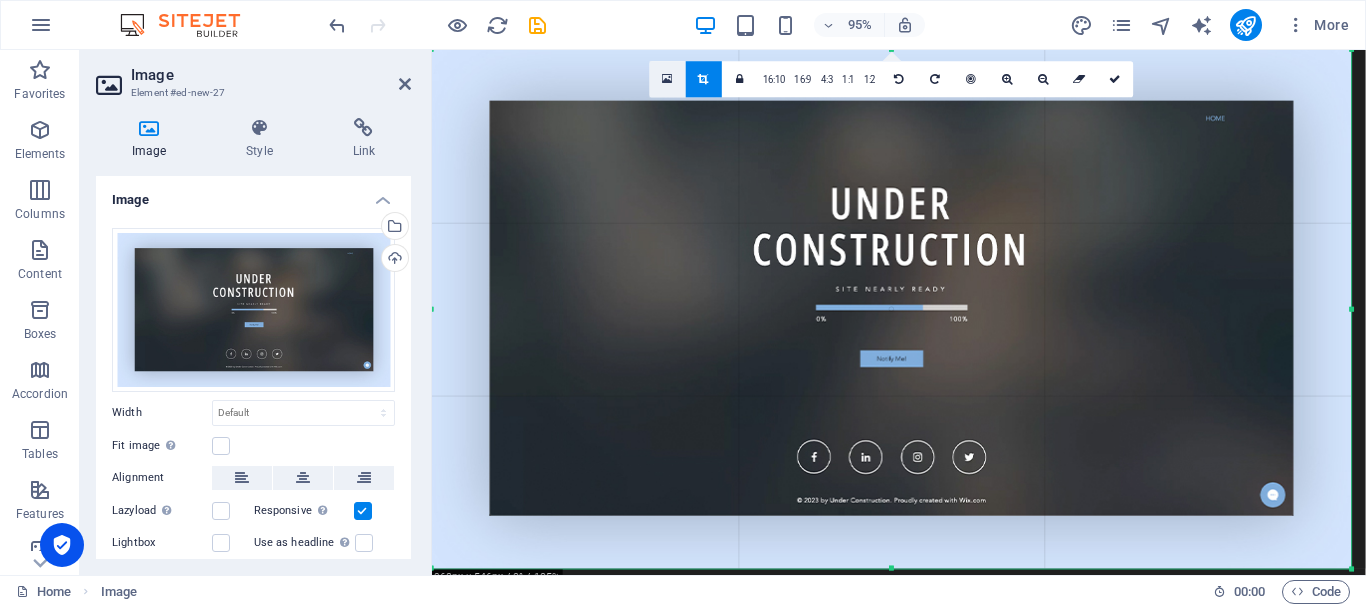 click at bounding box center (668, 79) 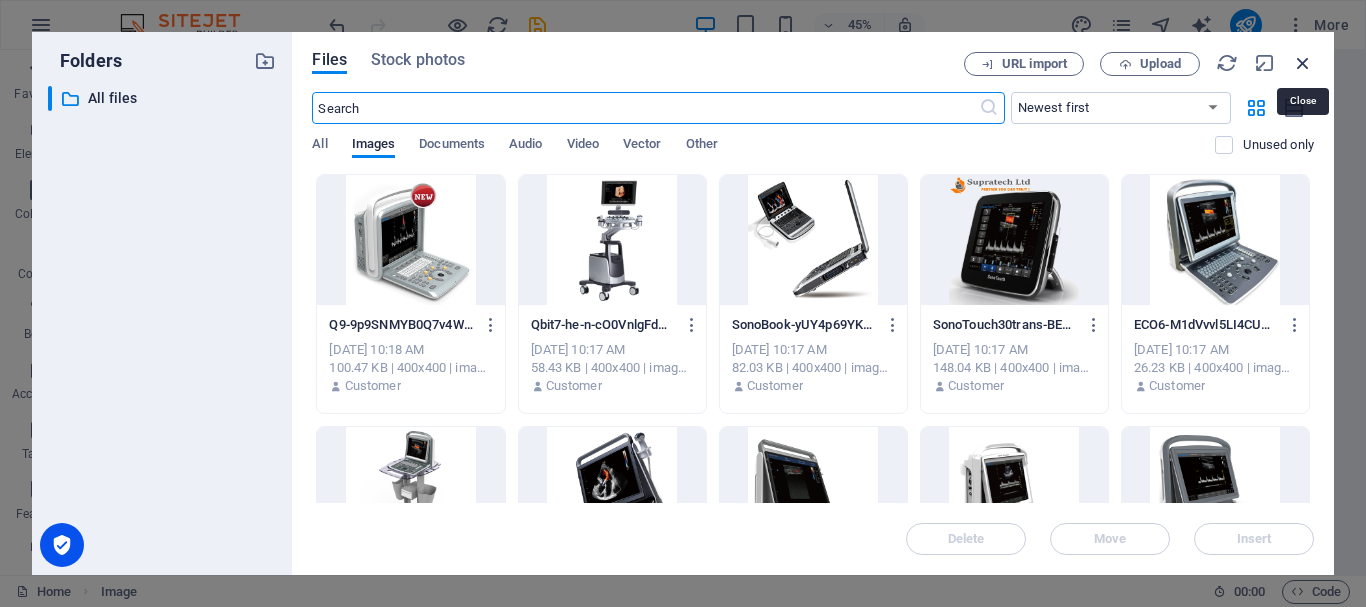click at bounding box center (1303, 63) 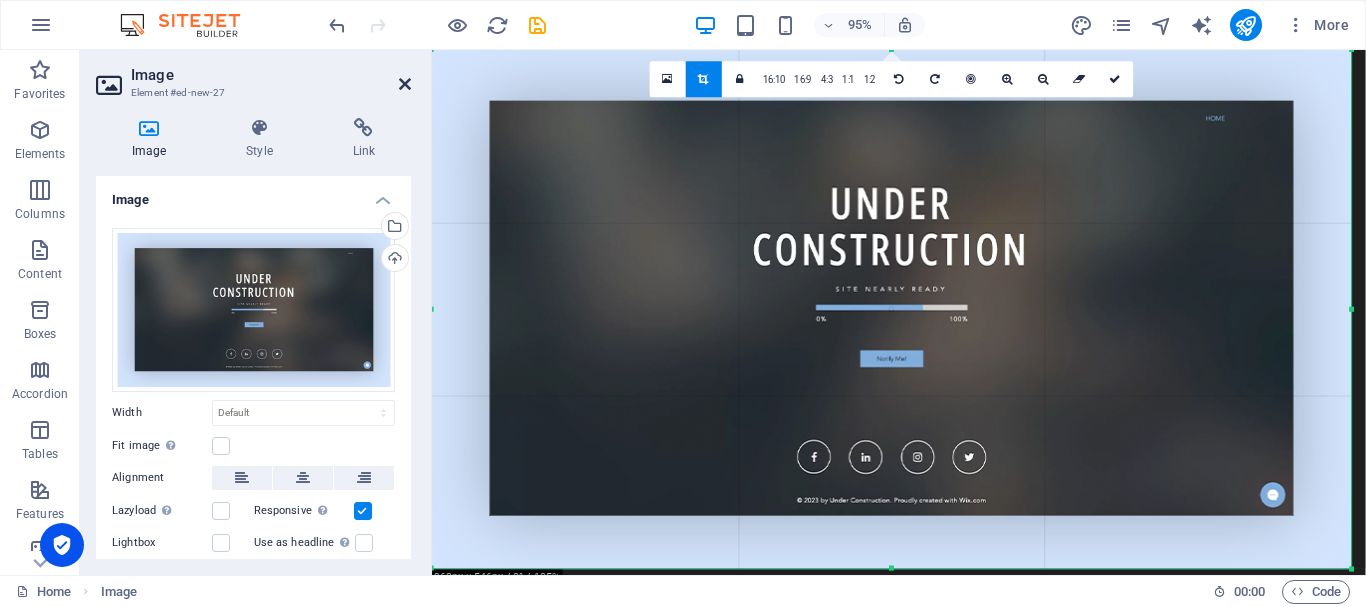 click at bounding box center [405, 84] 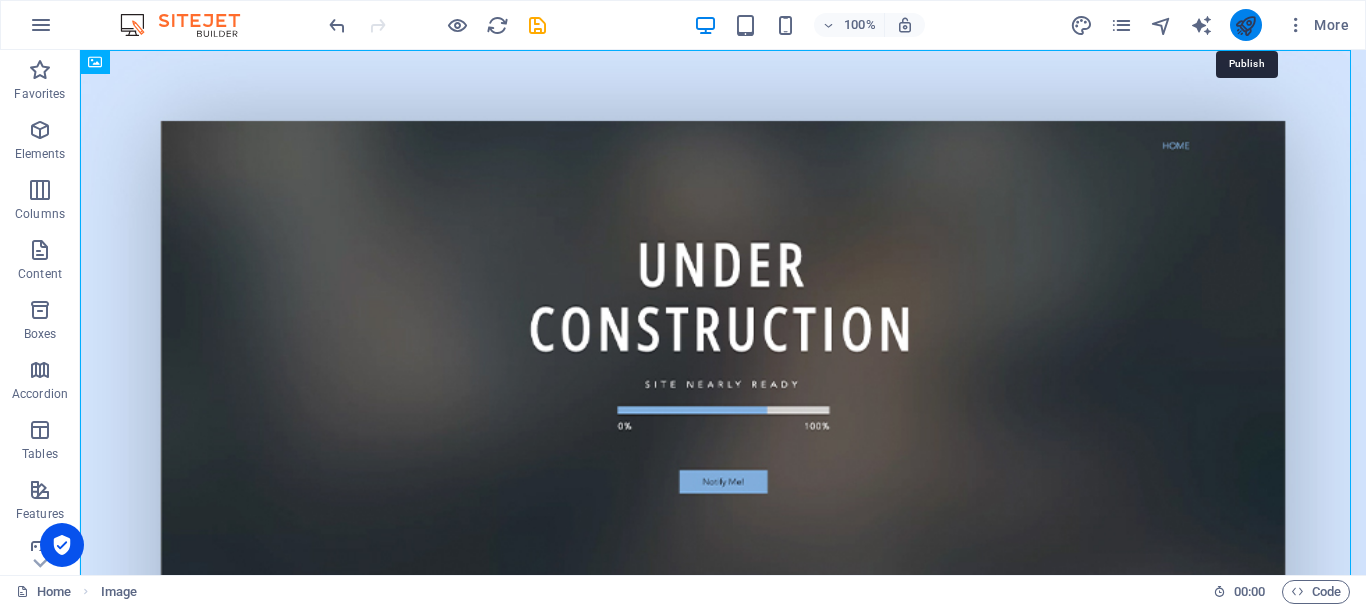 click at bounding box center (1245, 25) 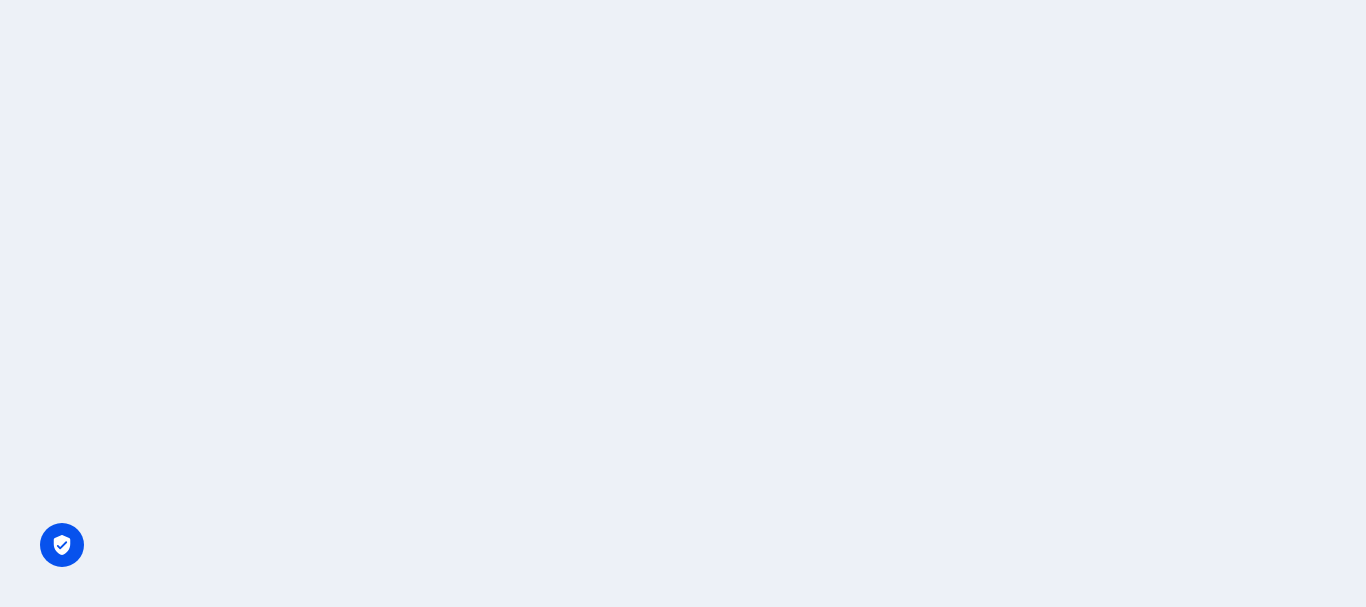 scroll, scrollTop: 0, scrollLeft: 0, axis: both 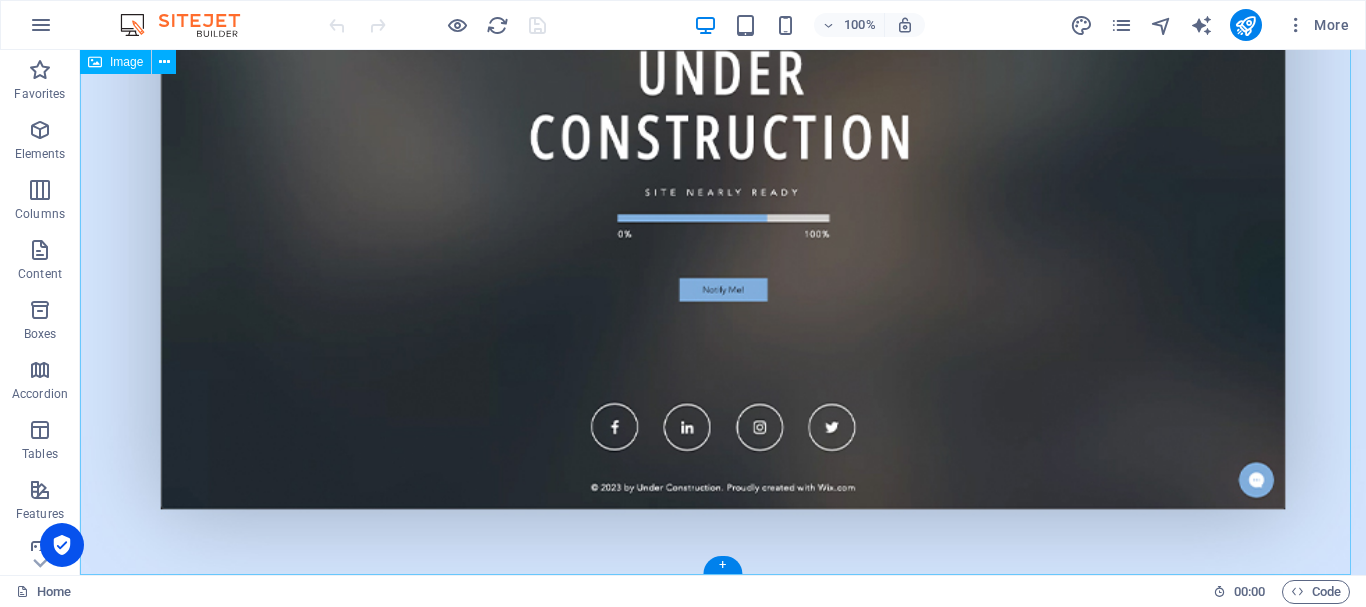 click at bounding box center (723, 220) 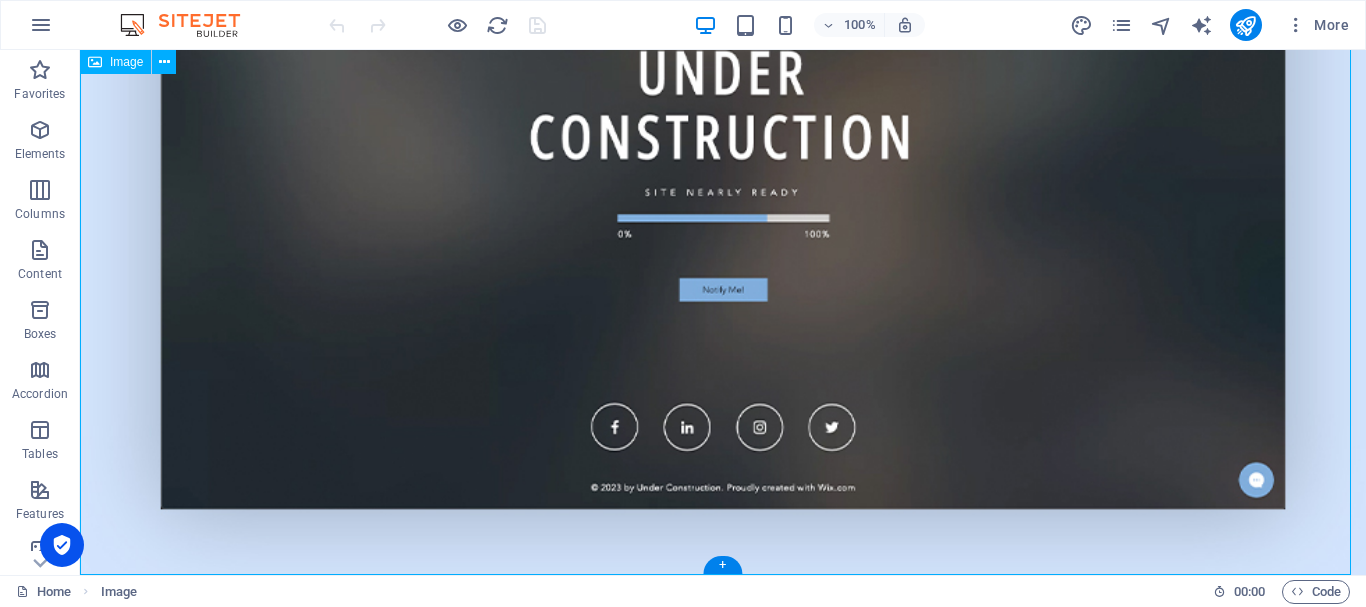 click at bounding box center [723, 220] 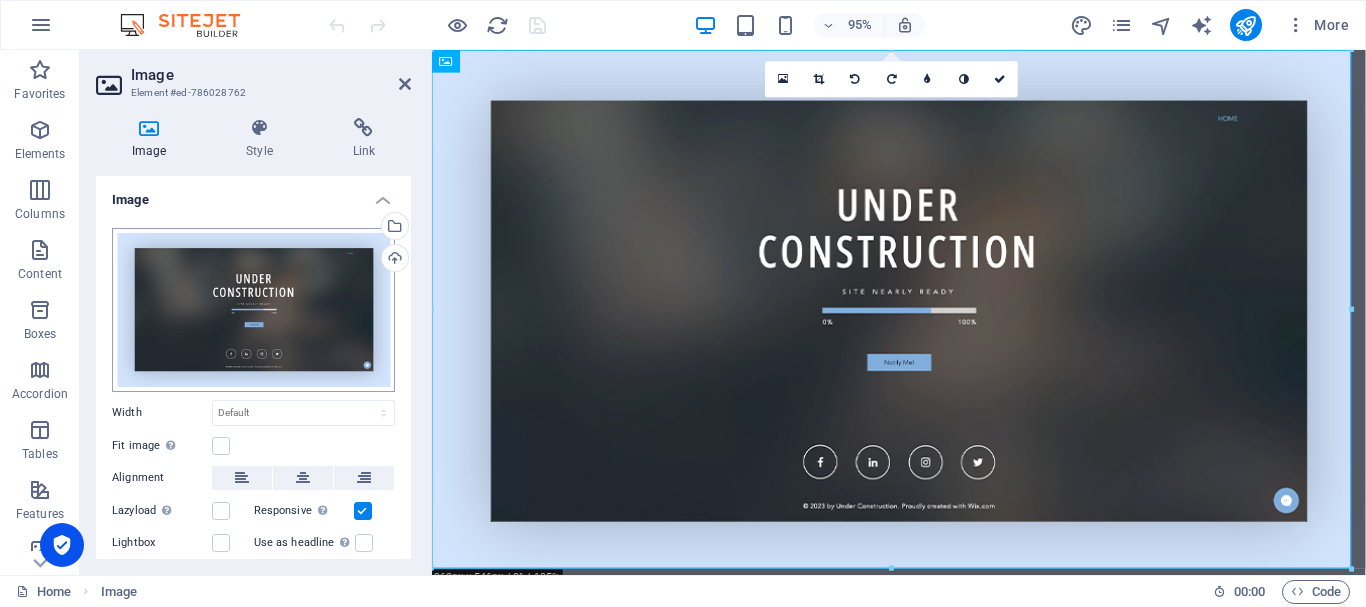 scroll, scrollTop: 0, scrollLeft: 0, axis: both 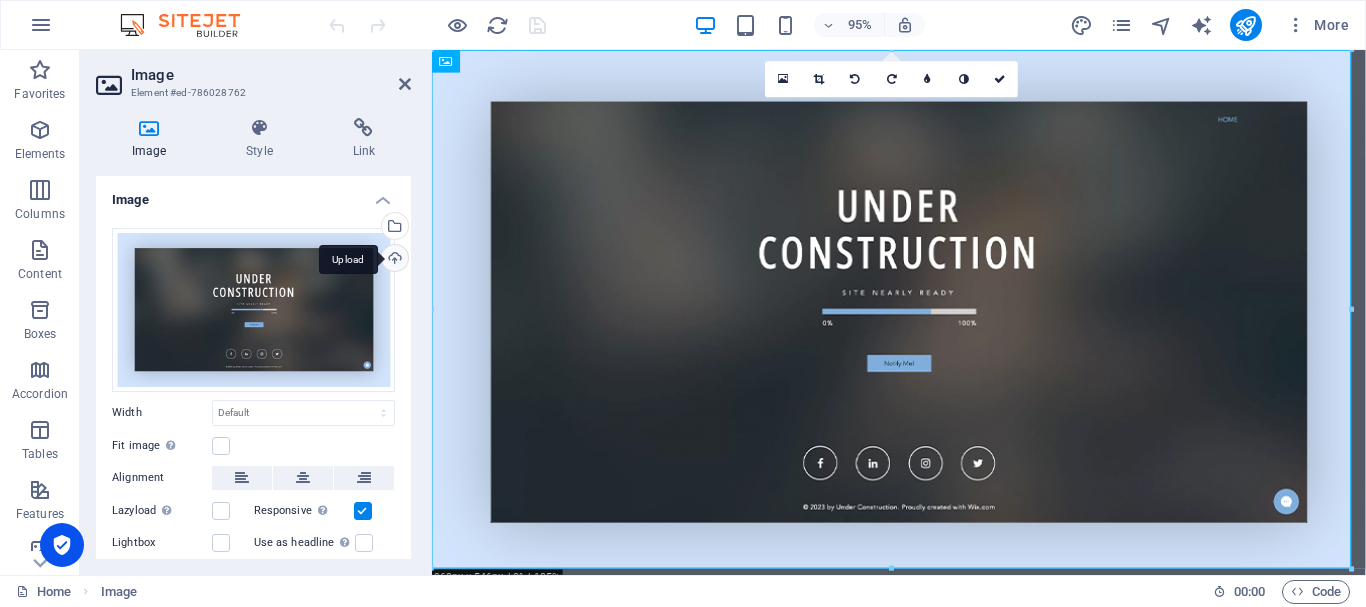 click on "Upload" at bounding box center [393, 260] 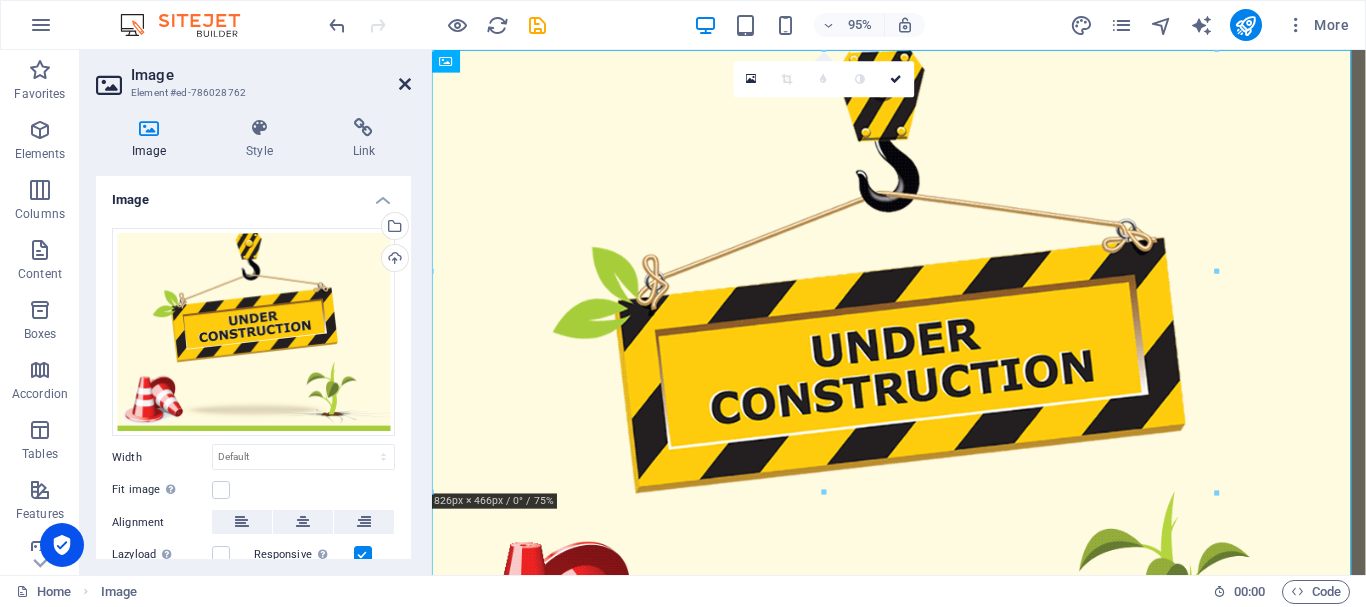 click at bounding box center [405, 84] 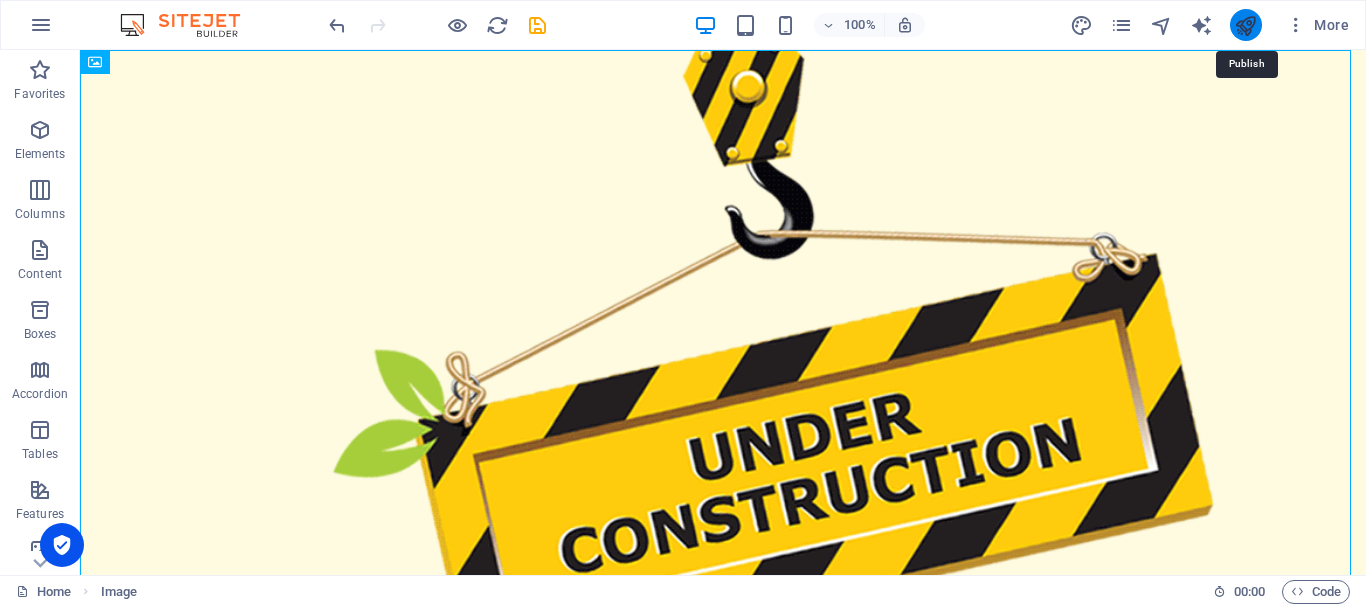 click at bounding box center (1245, 25) 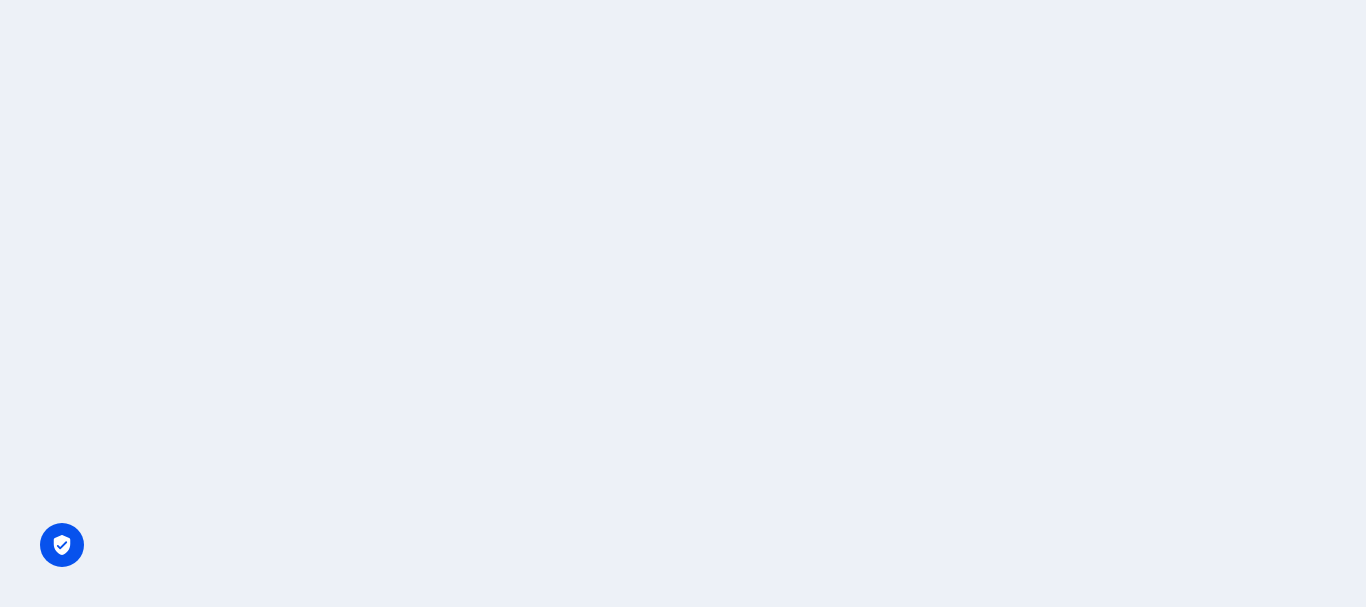 scroll, scrollTop: 0, scrollLeft: 0, axis: both 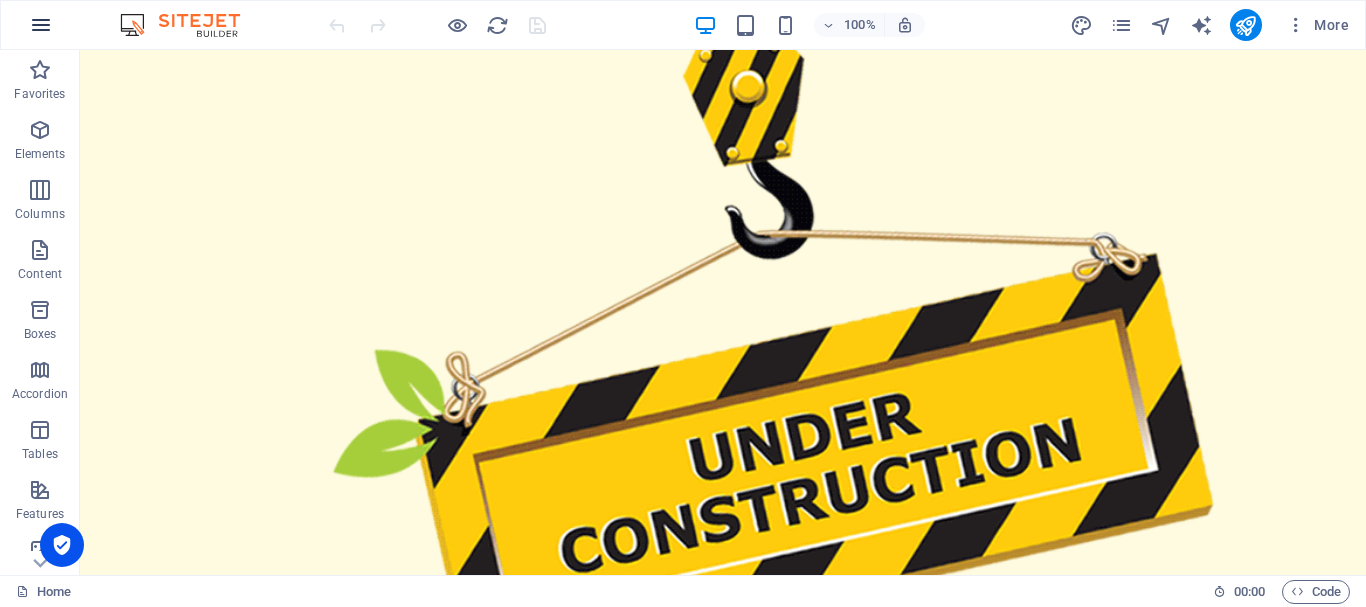 click at bounding box center (41, 25) 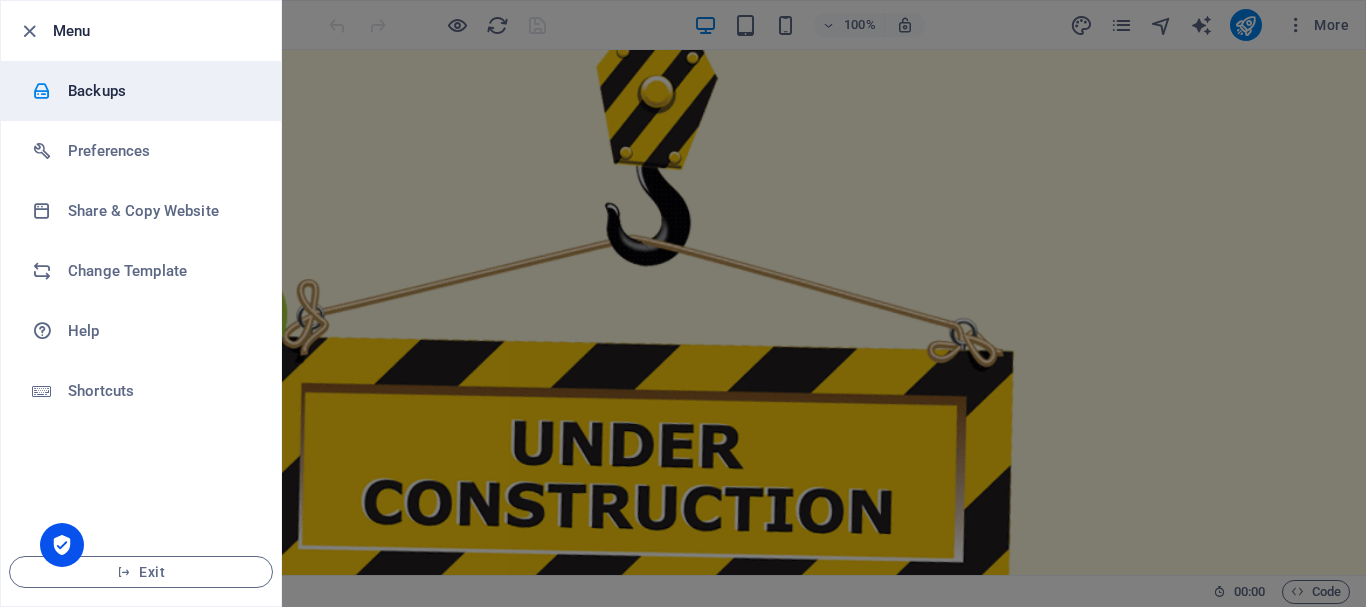 click on "Backups" at bounding box center (160, 91) 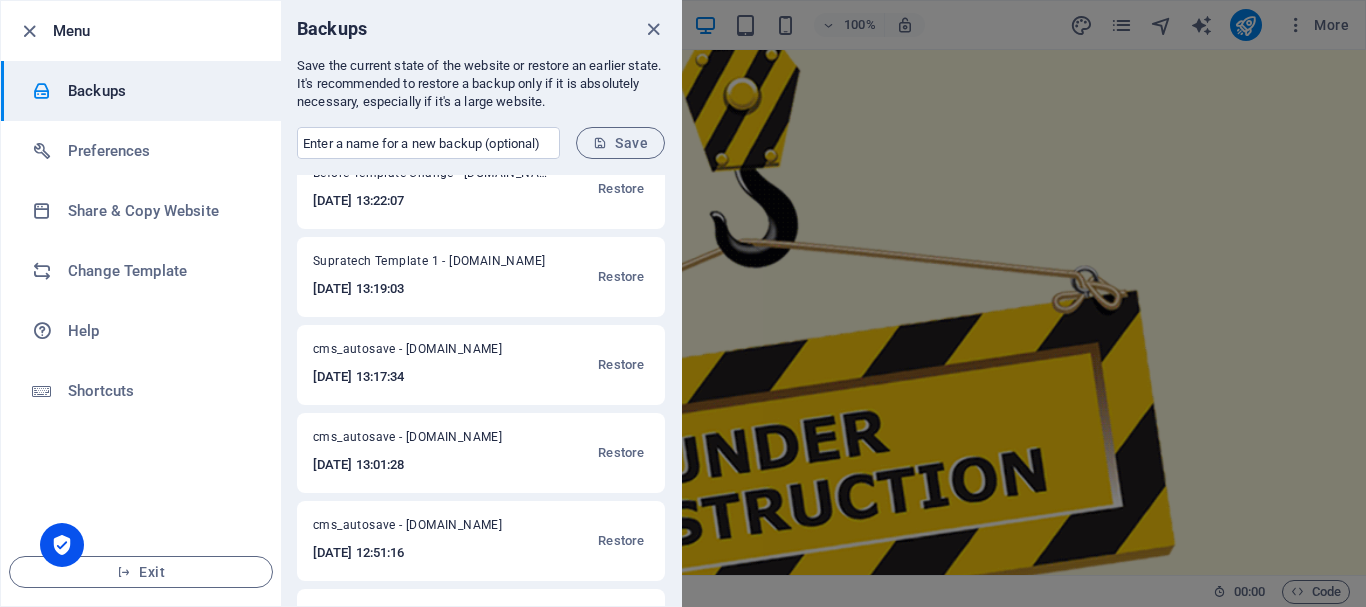 scroll, scrollTop: 0, scrollLeft: 0, axis: both 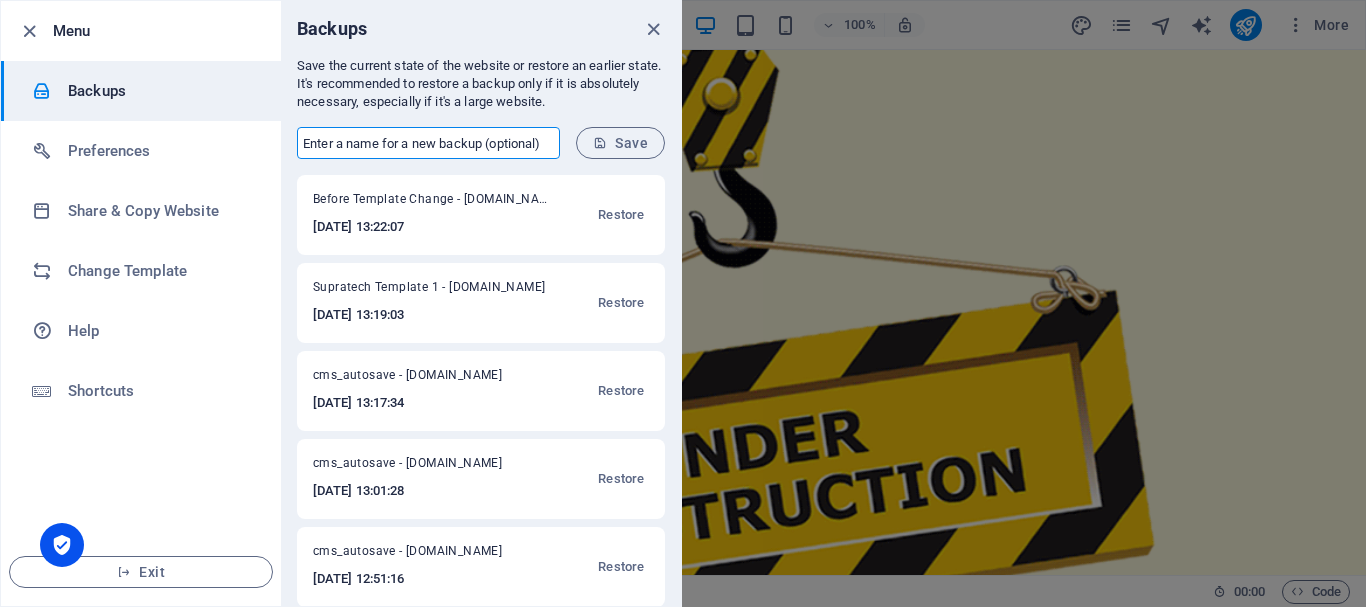 click at bounding box center (428, 143) 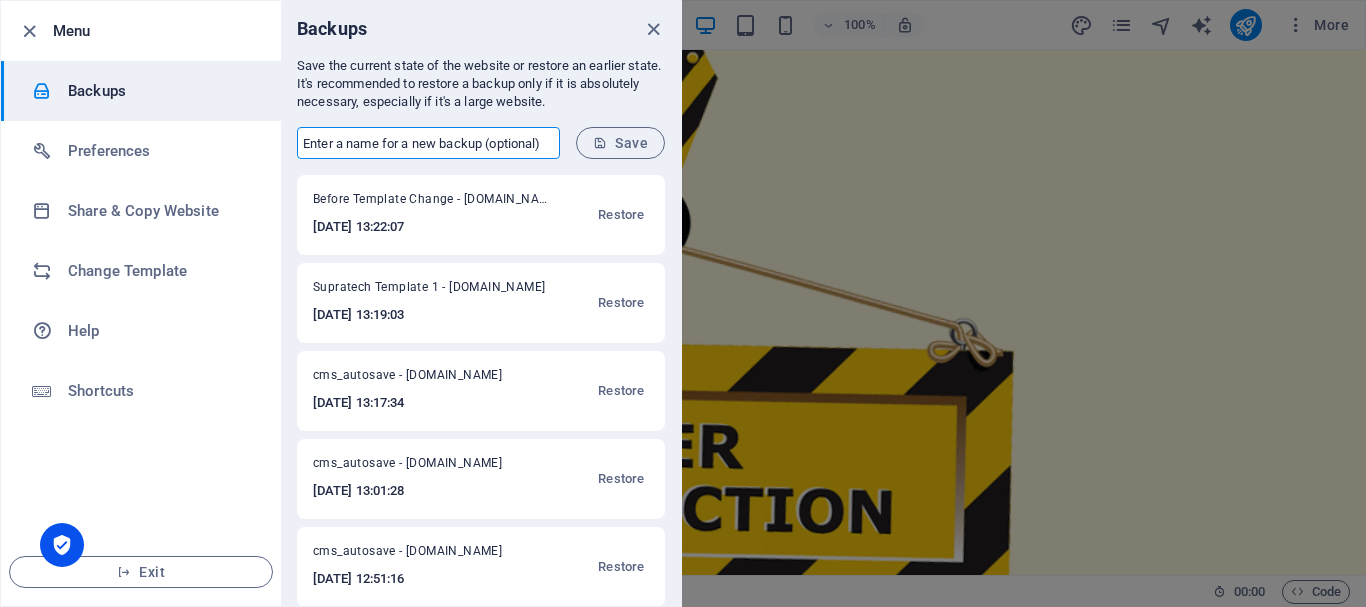 type on "Supratech Template 1" 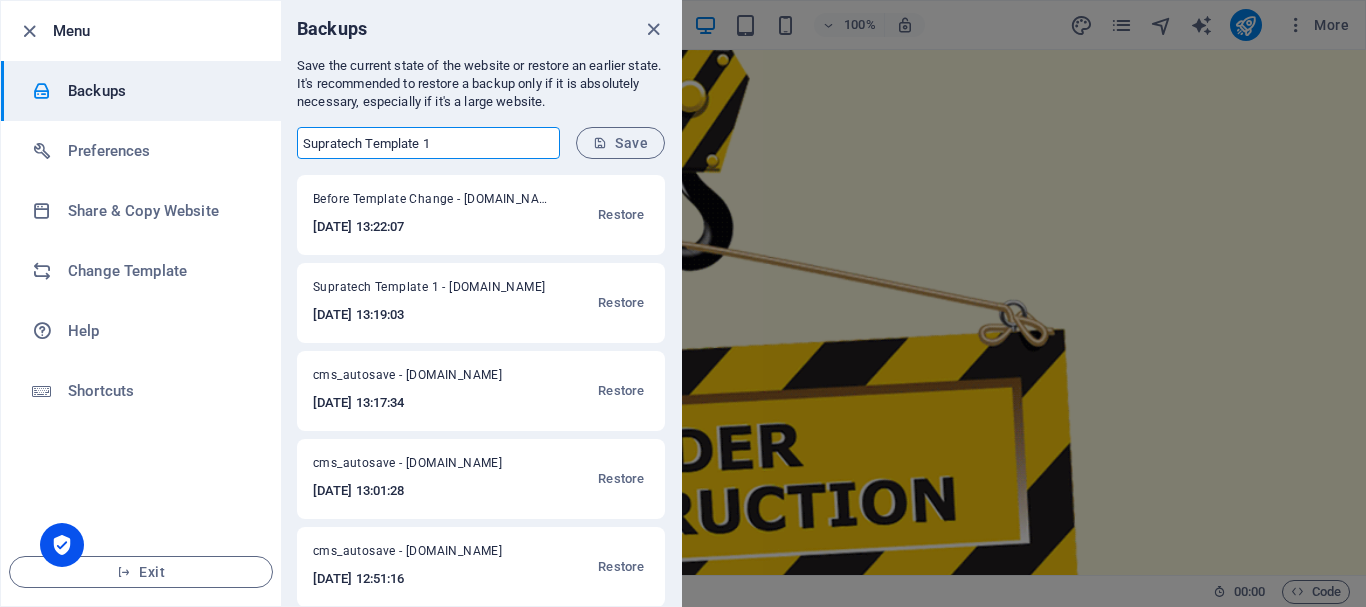click on "Supratech Template 1" at bounding box center (428, 143) 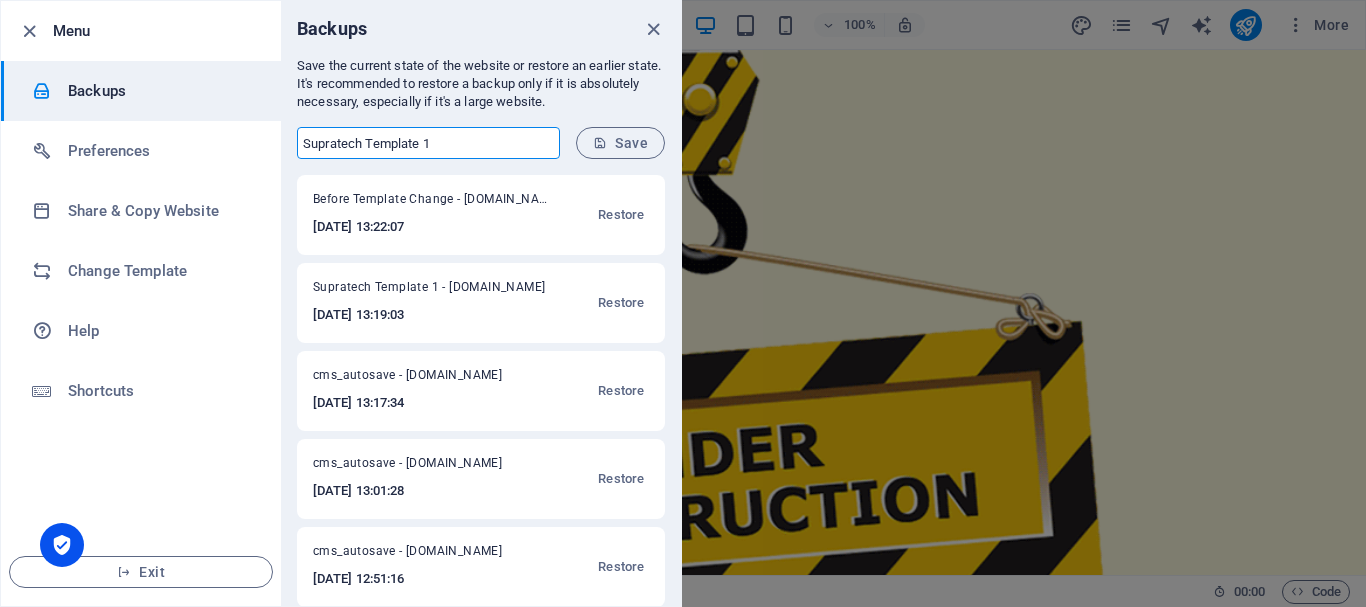 drag, startPoint x: 456, startPoint y: 133, endPoint x: 420, endPoint y: 133, distance: 36 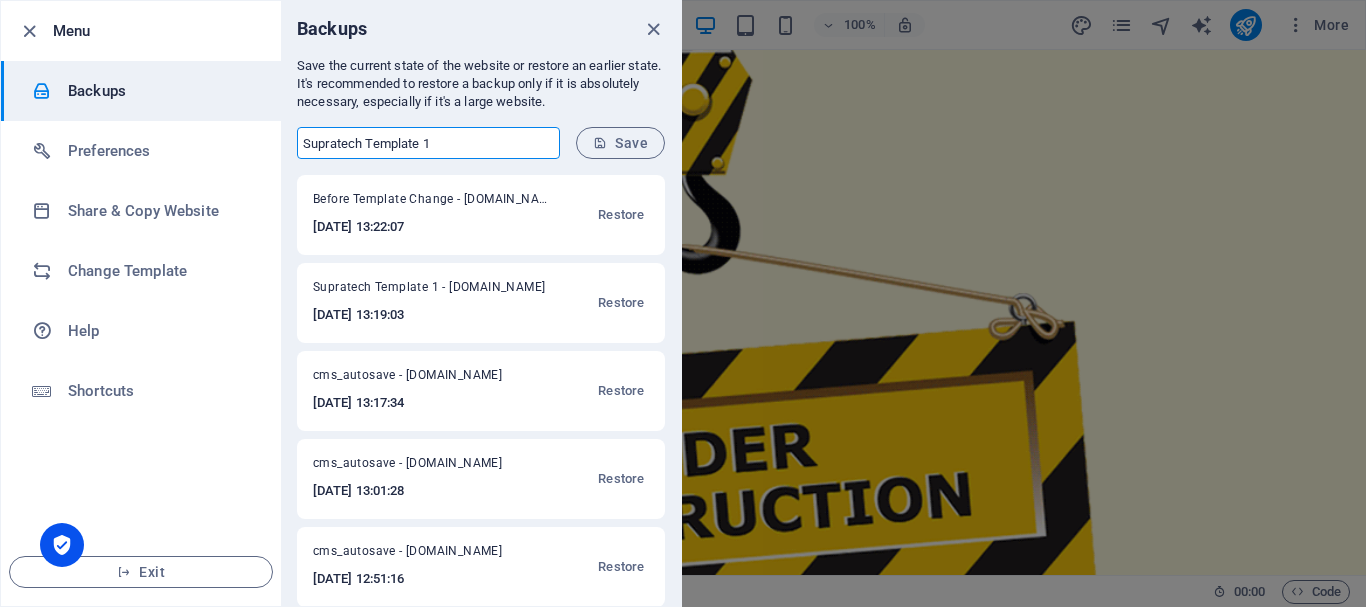 click on "Supratech Template 1" at bounding box center [428, 143] 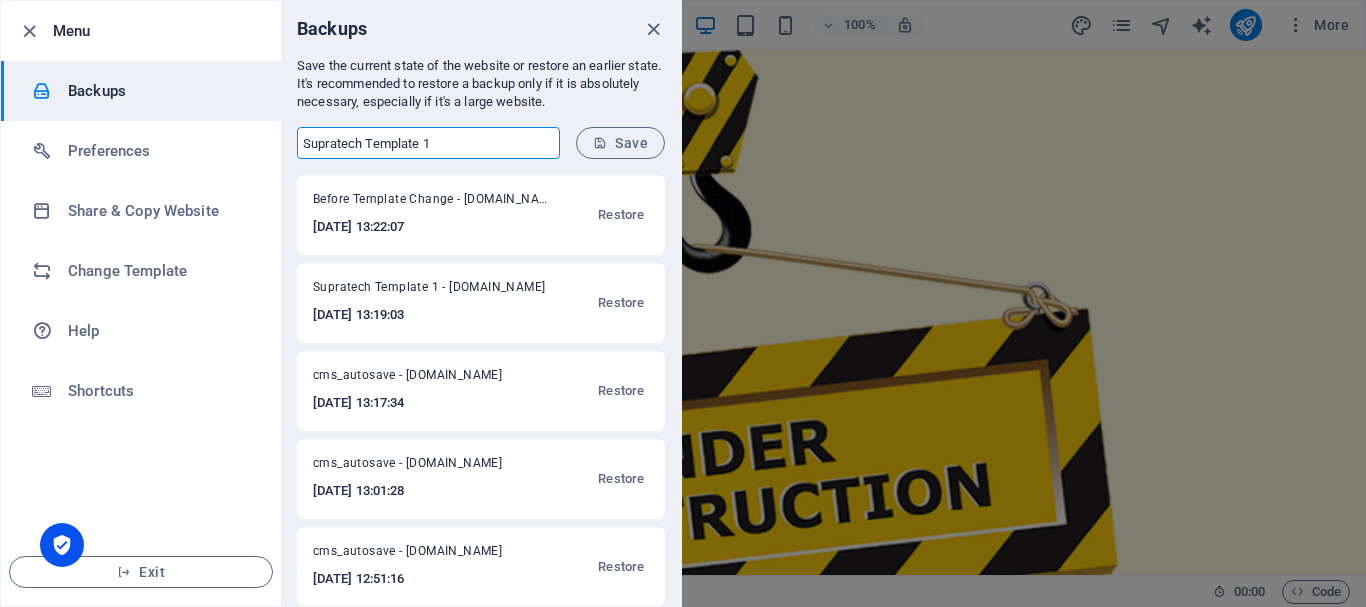 click on "Supratech Template 1" at bounding box center [428, 143] 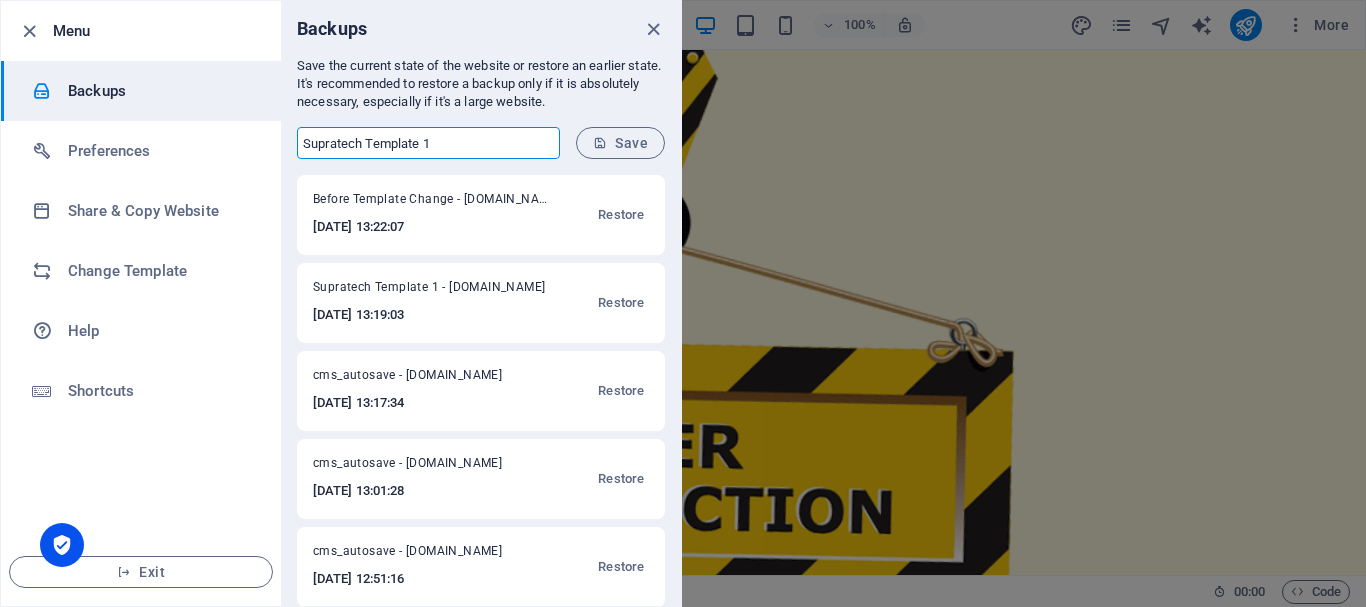 click on "Supratech Template 1 - [DOMAIN_NAME]" at bounding box center [431, 291] 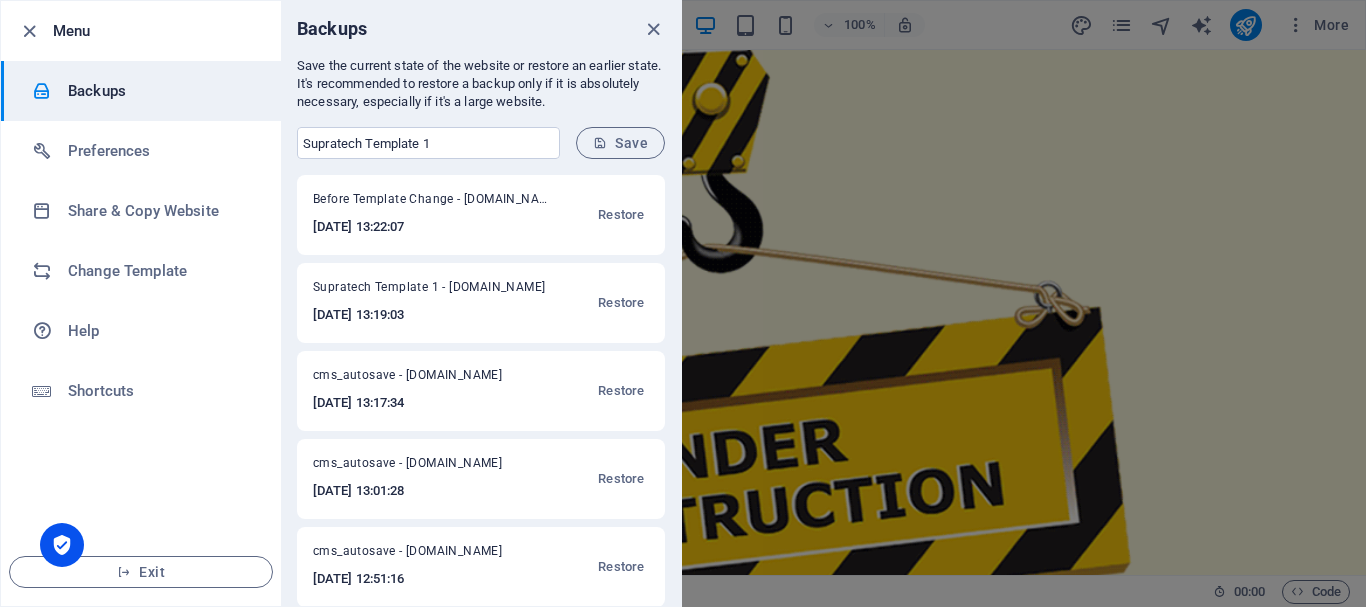 click on "Supratech Template 1 - [DOMAIN_NAME]" at bounding box center (431, 291) 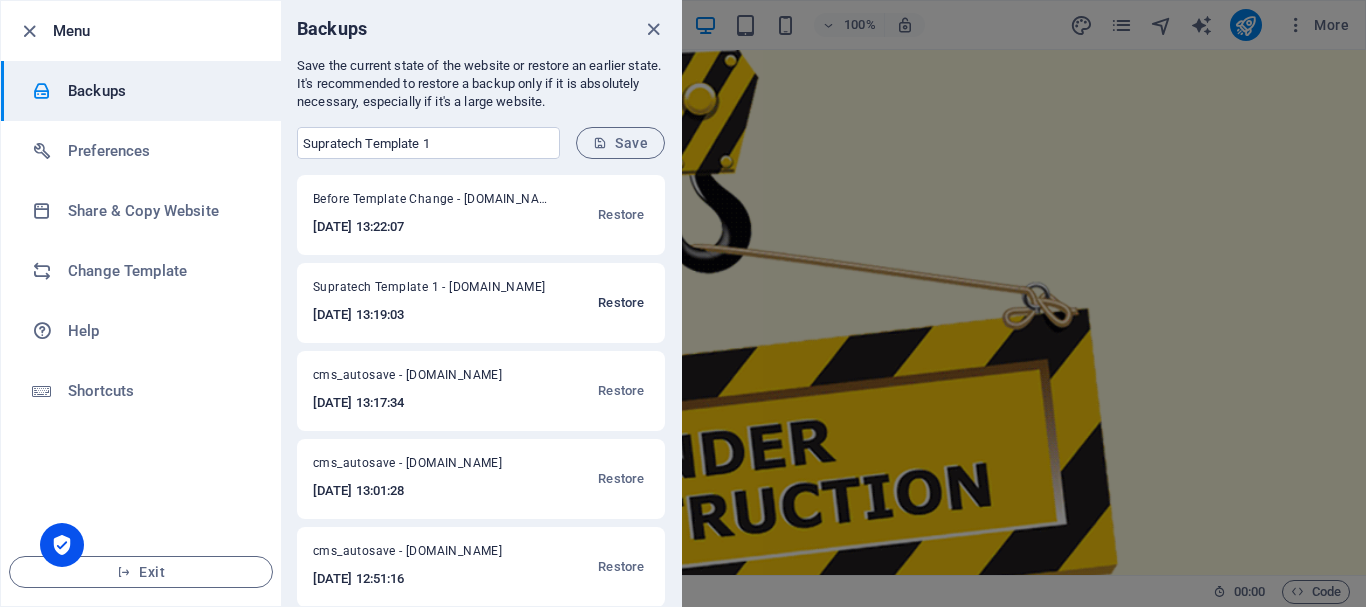 click on "Restore" at bounding box center (621, 303) 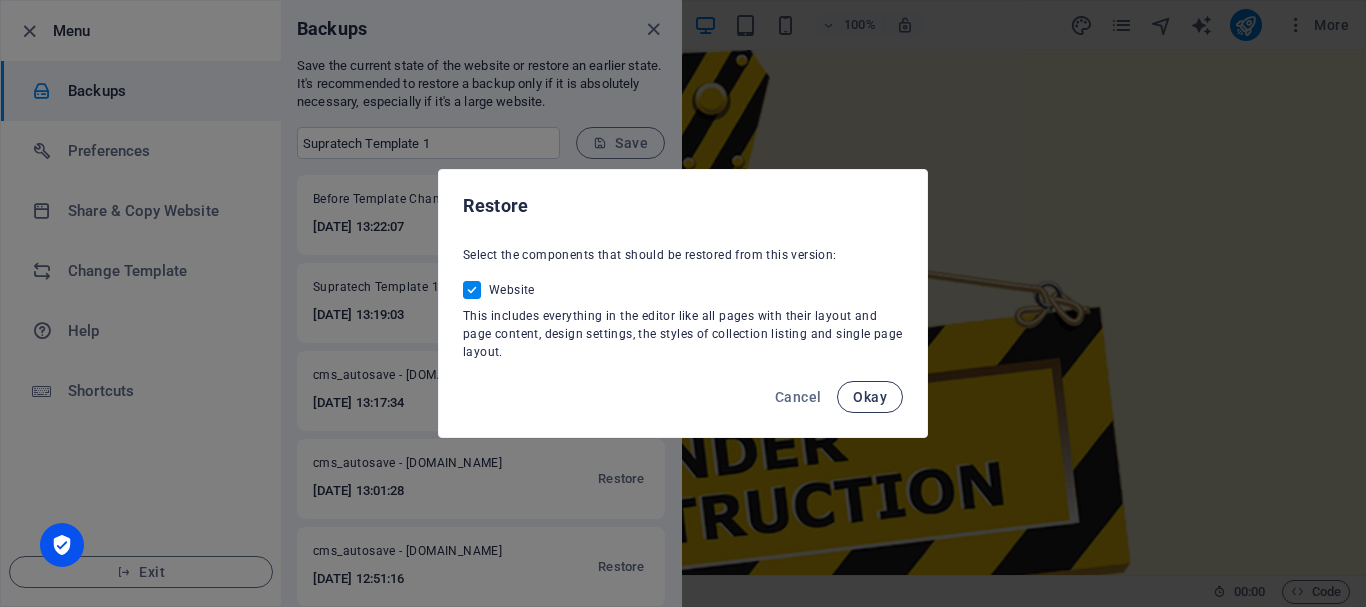 click on "Okay" at bounding box center [870, 397] 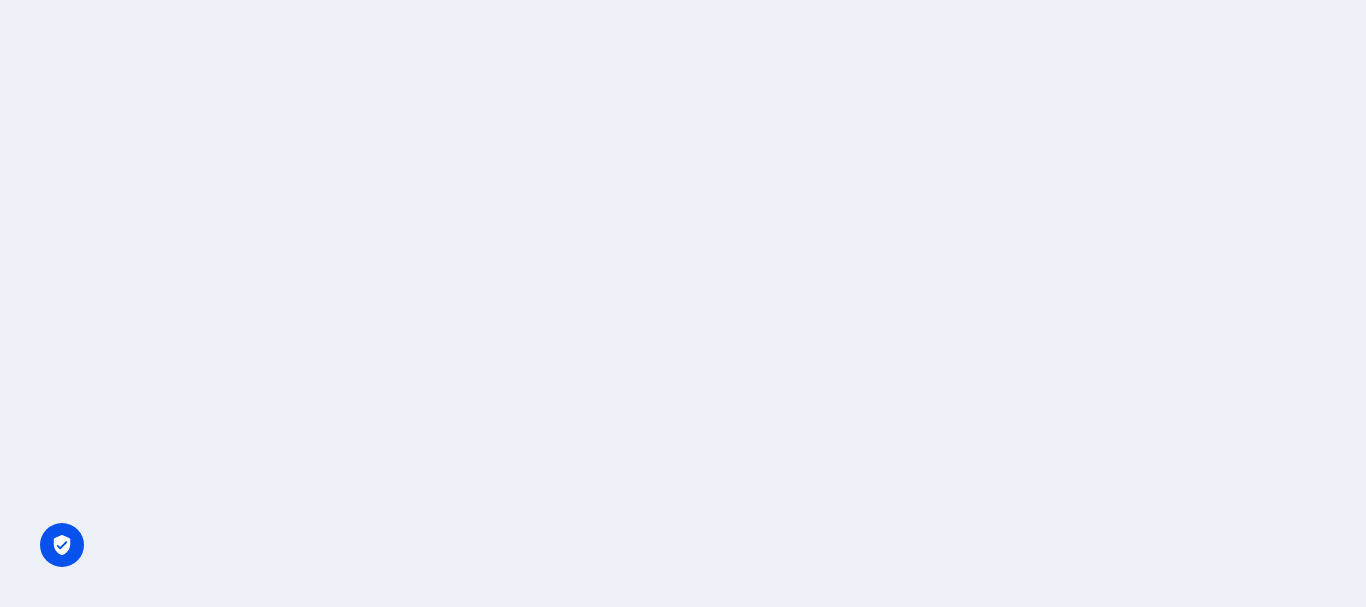 scroll, scrollTop: 0, scrollLeft: 0, axis: both 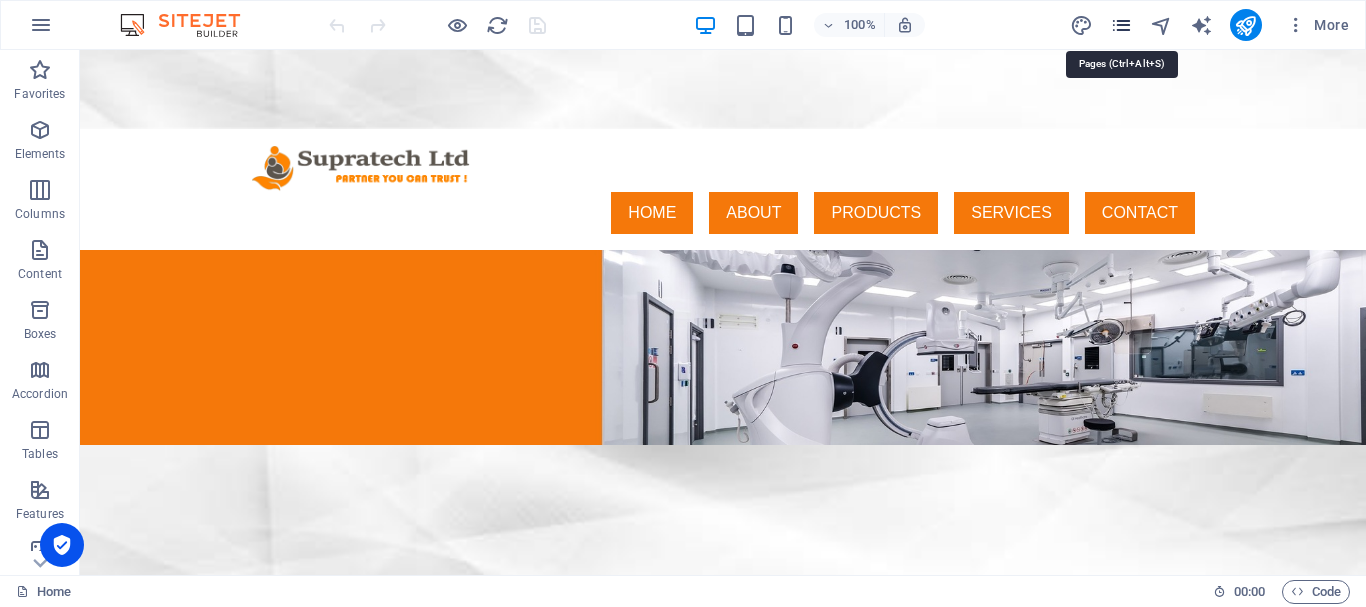 click at bounding box center [1121, 25] 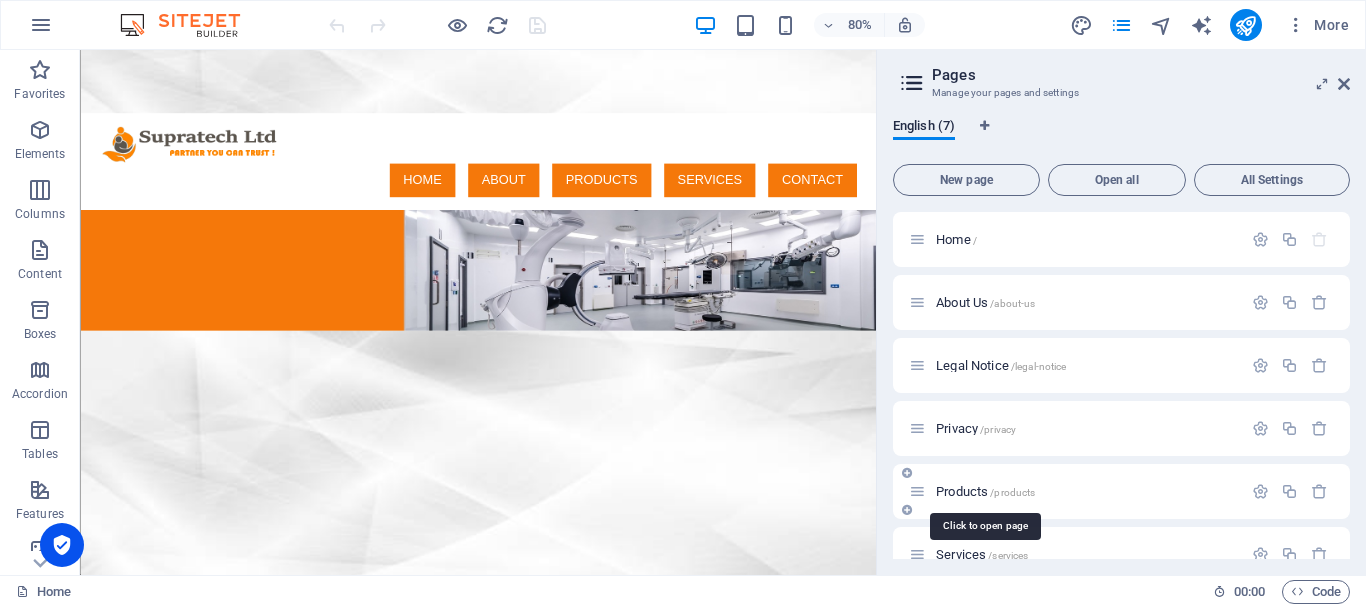 click on "Products /products" at bounding box center (985, 491) 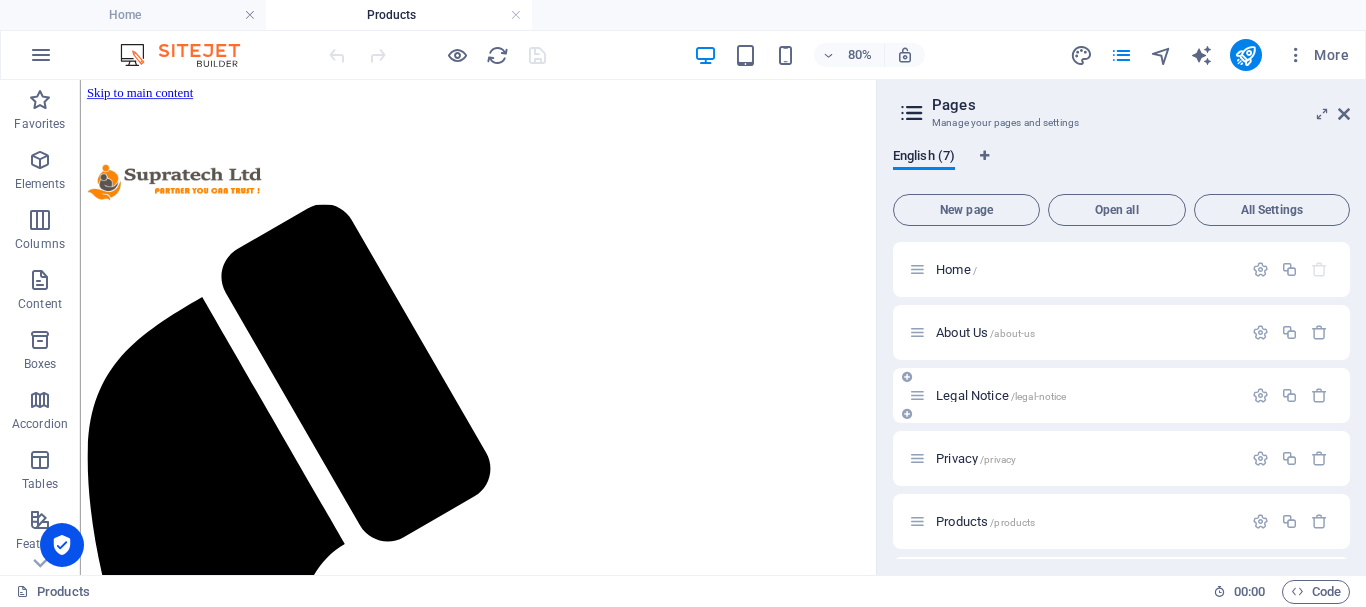 scroll, scrollTop: 0, scrollLeft: 0, axis: both 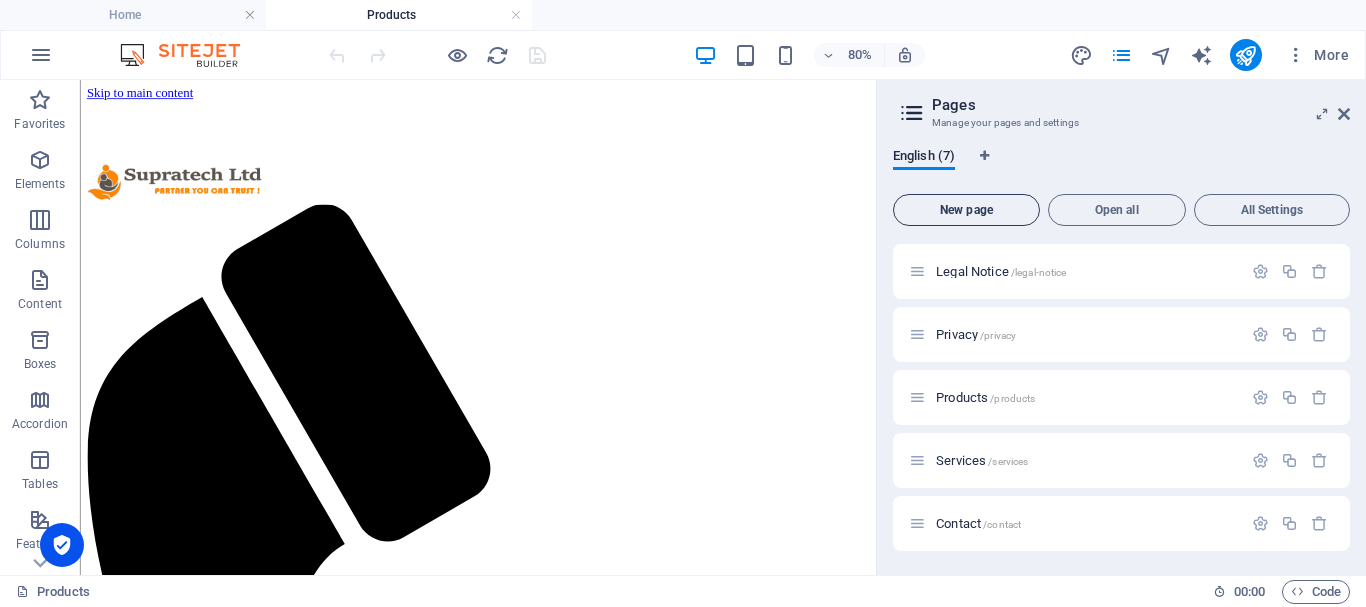 click on "New page" at bounding box center [966, 210] 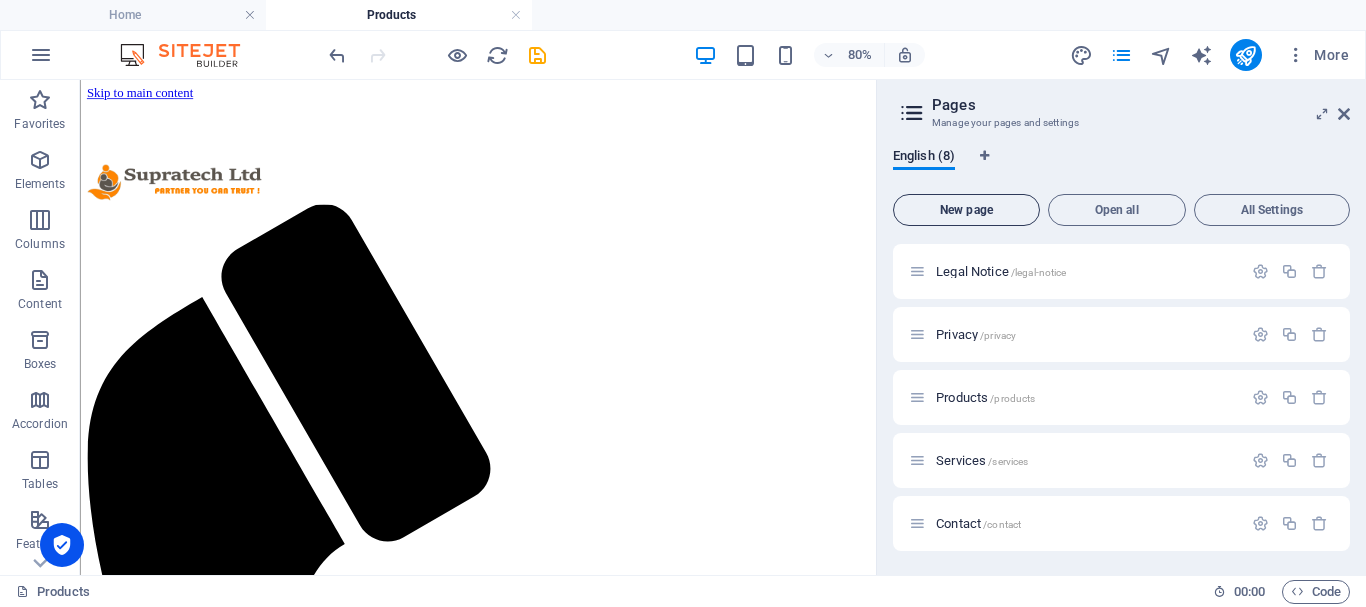 scroll, scrollTop: 386, scrollLeft: 0, axis: vertical 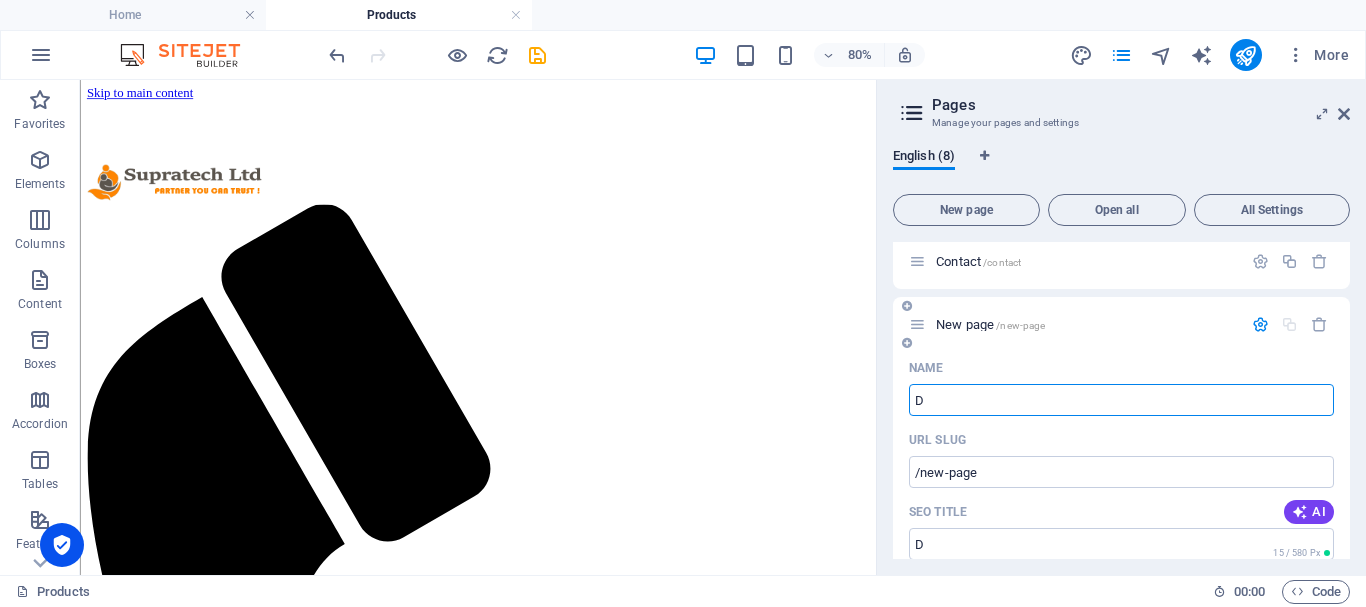 type on "Di" 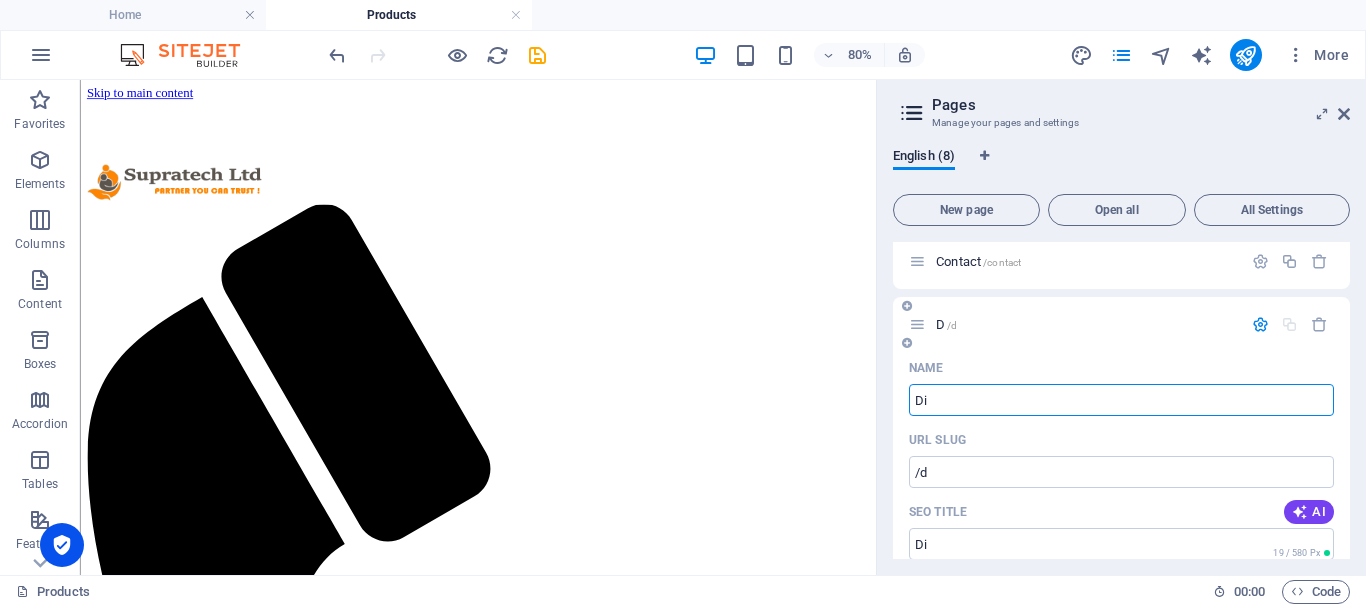 type on "/d" 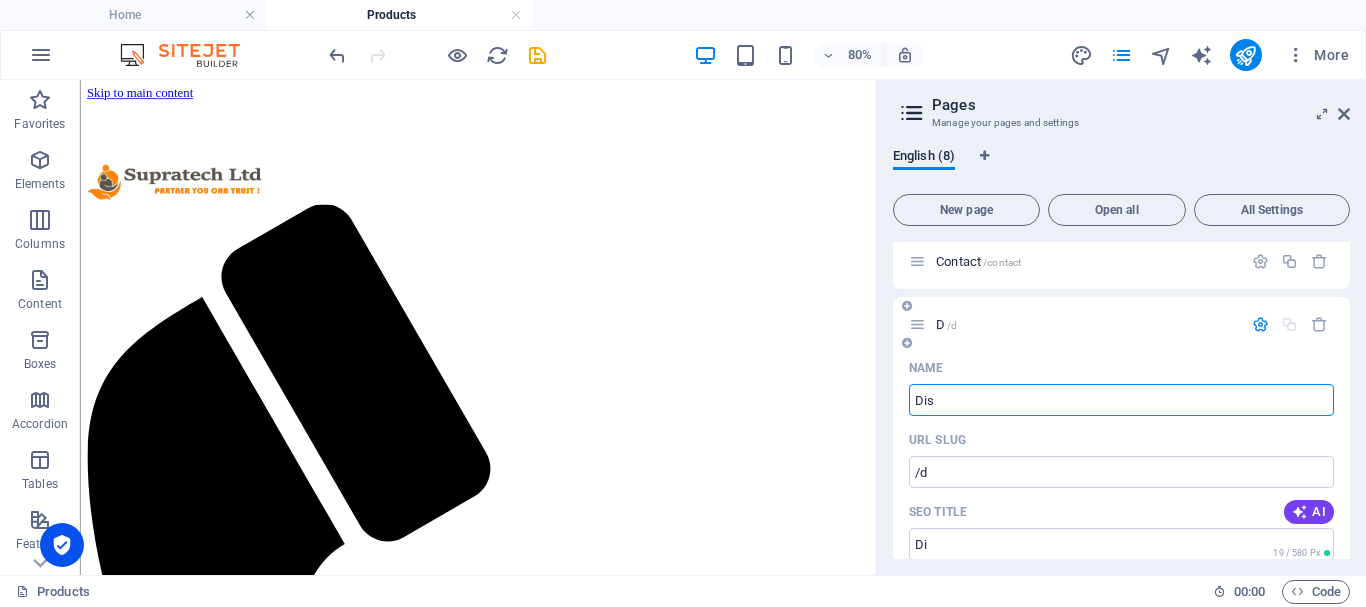 type on "Disp" 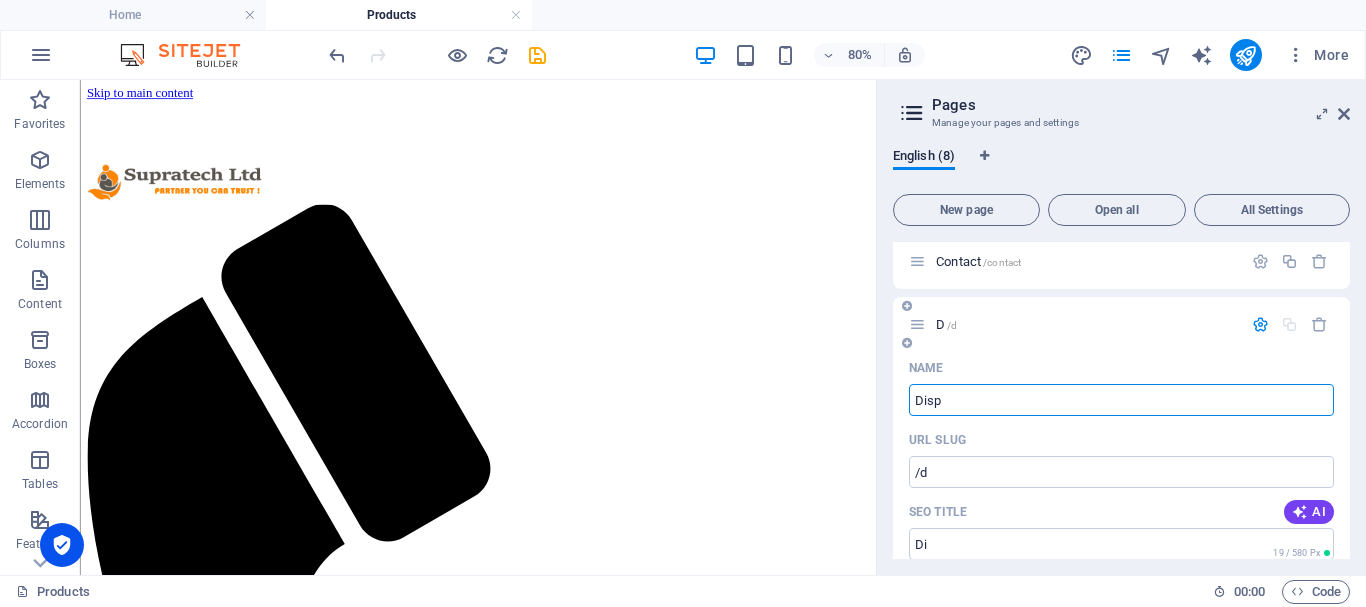type on "/di" 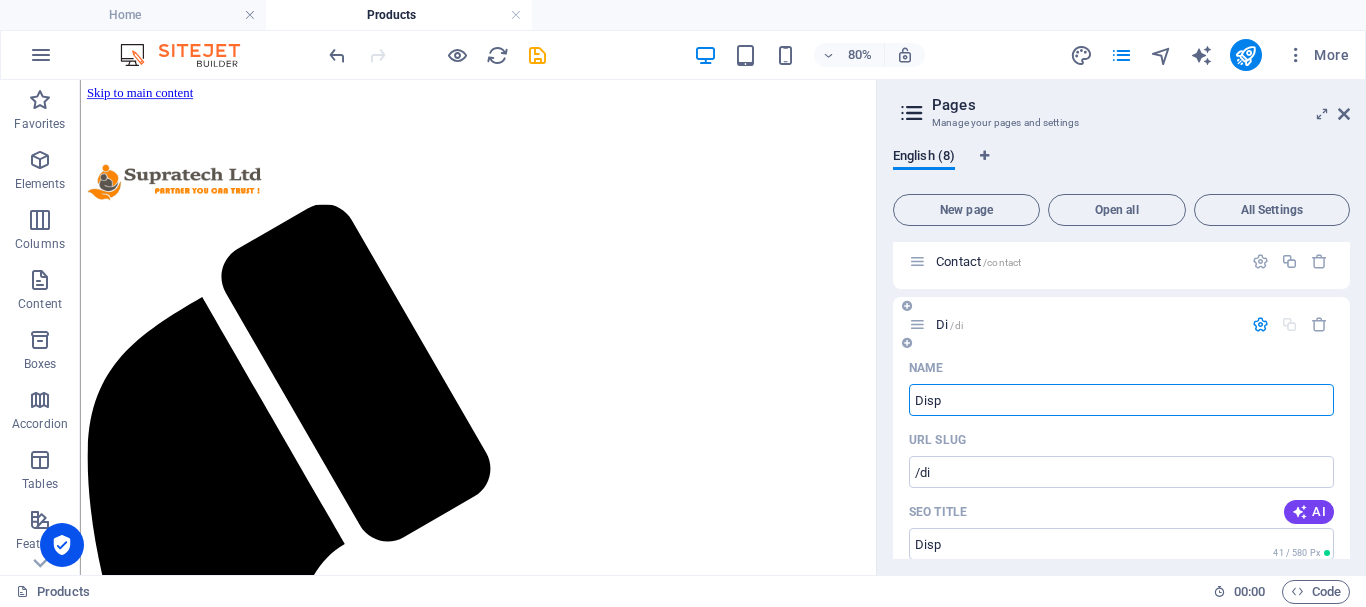 type on "Disp" 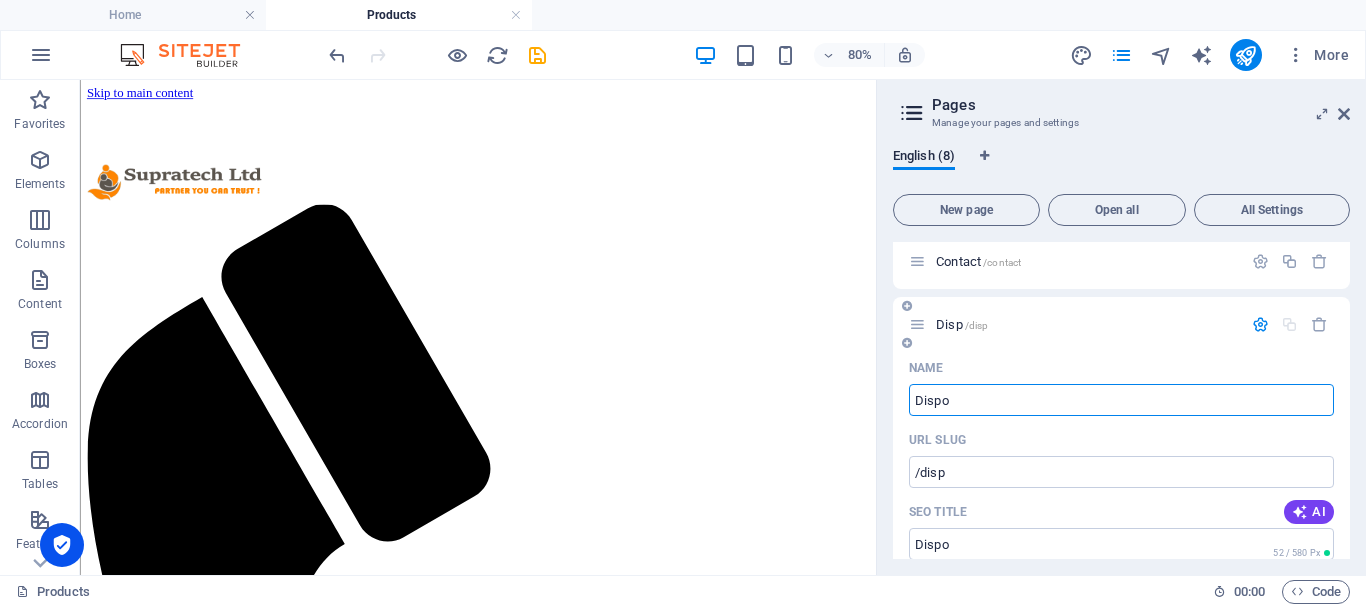 type on "Dispos" 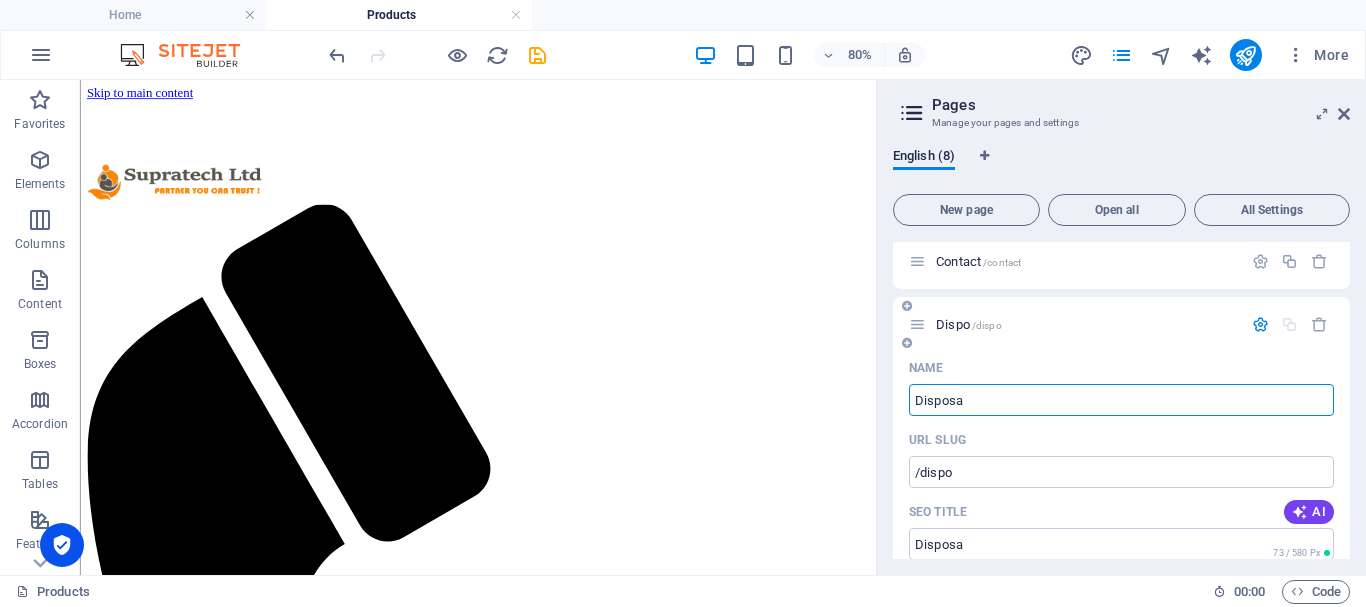 type on "Disposab" 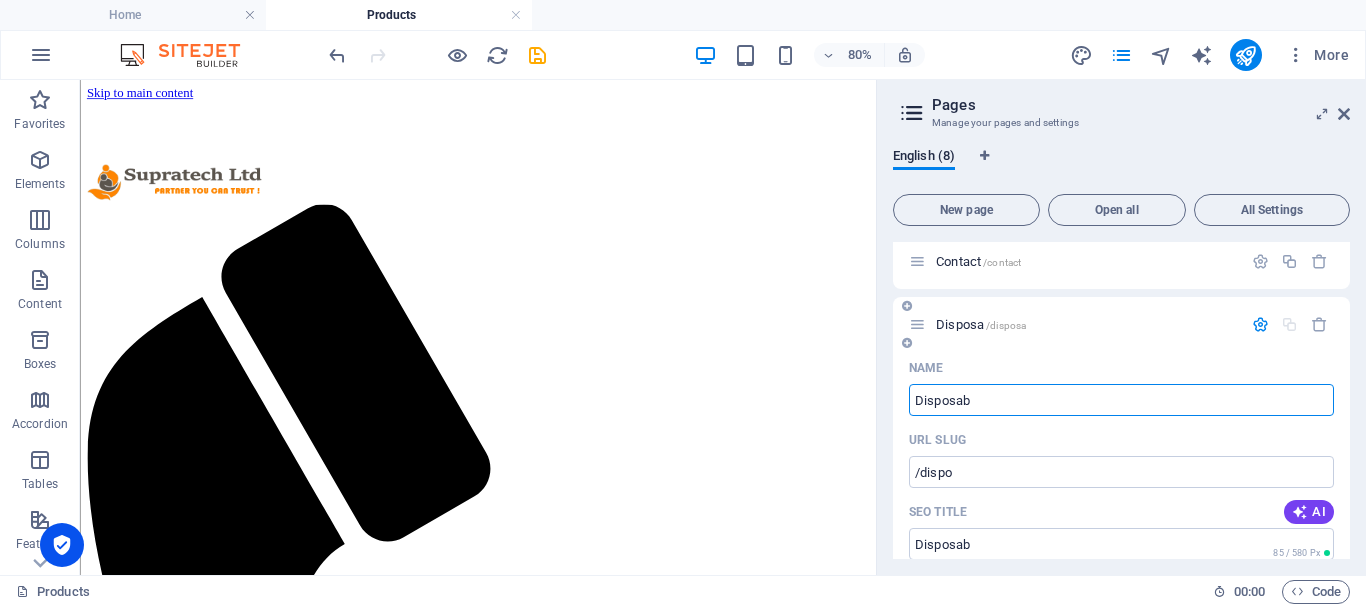 type on "/disposa" 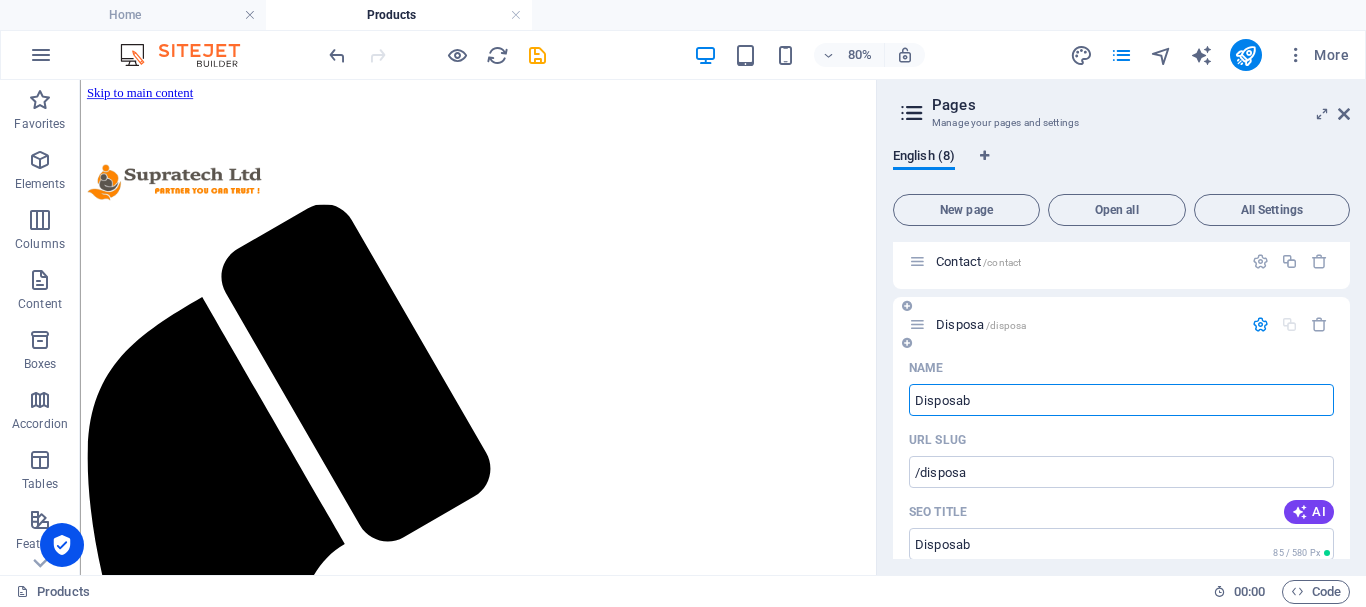 type on "Disposabl" 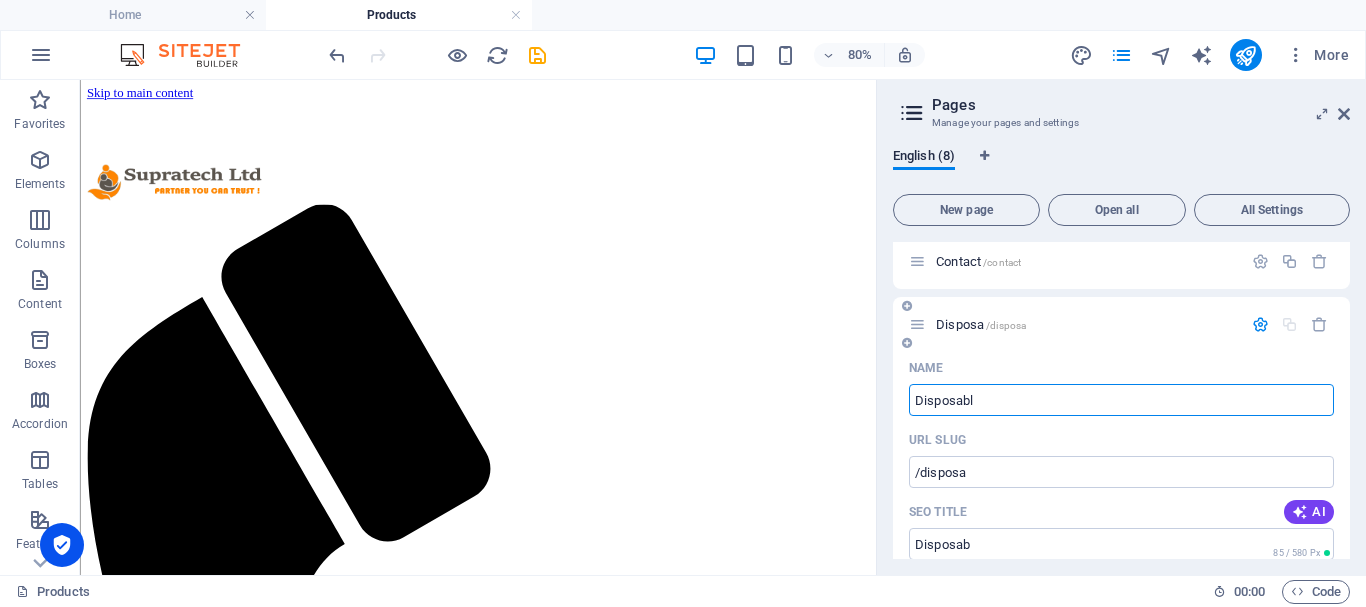 type on "/disposab" 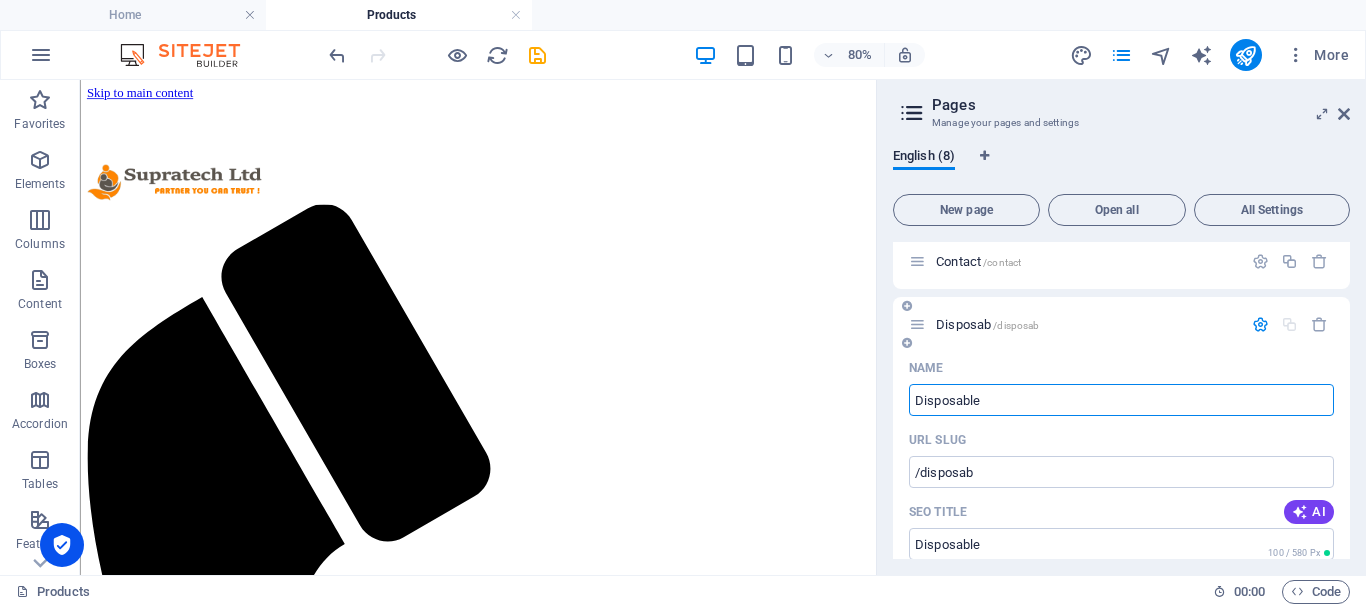 type on "Disposables" 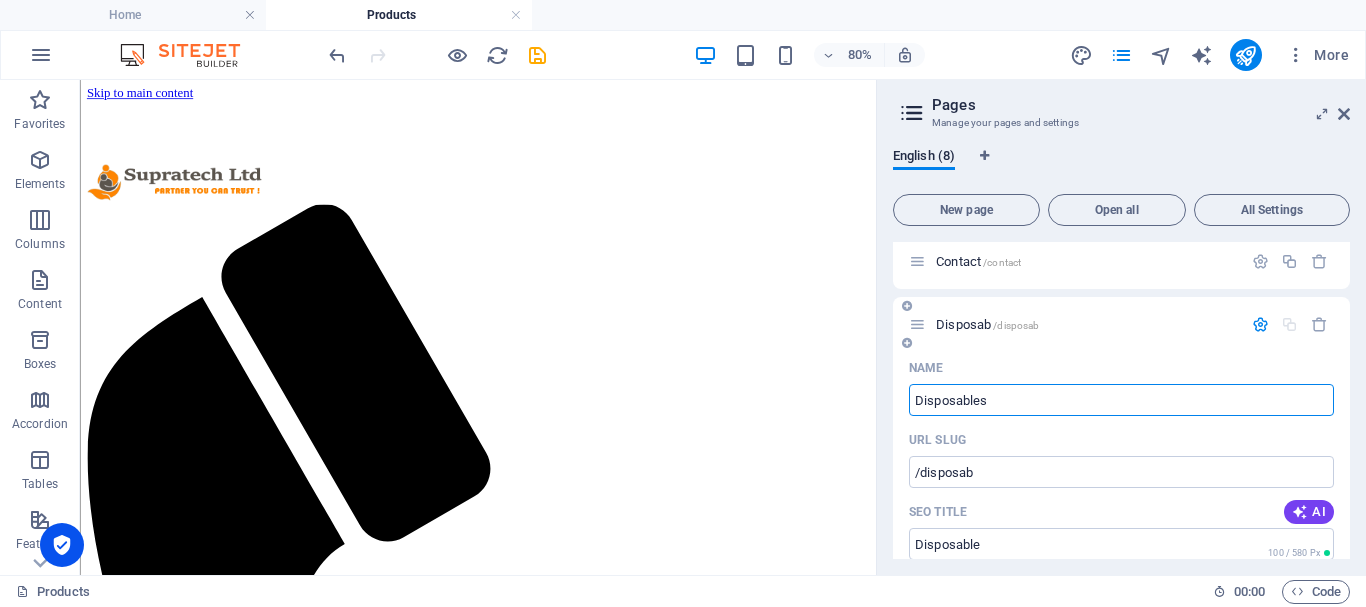 type on "/disposable" 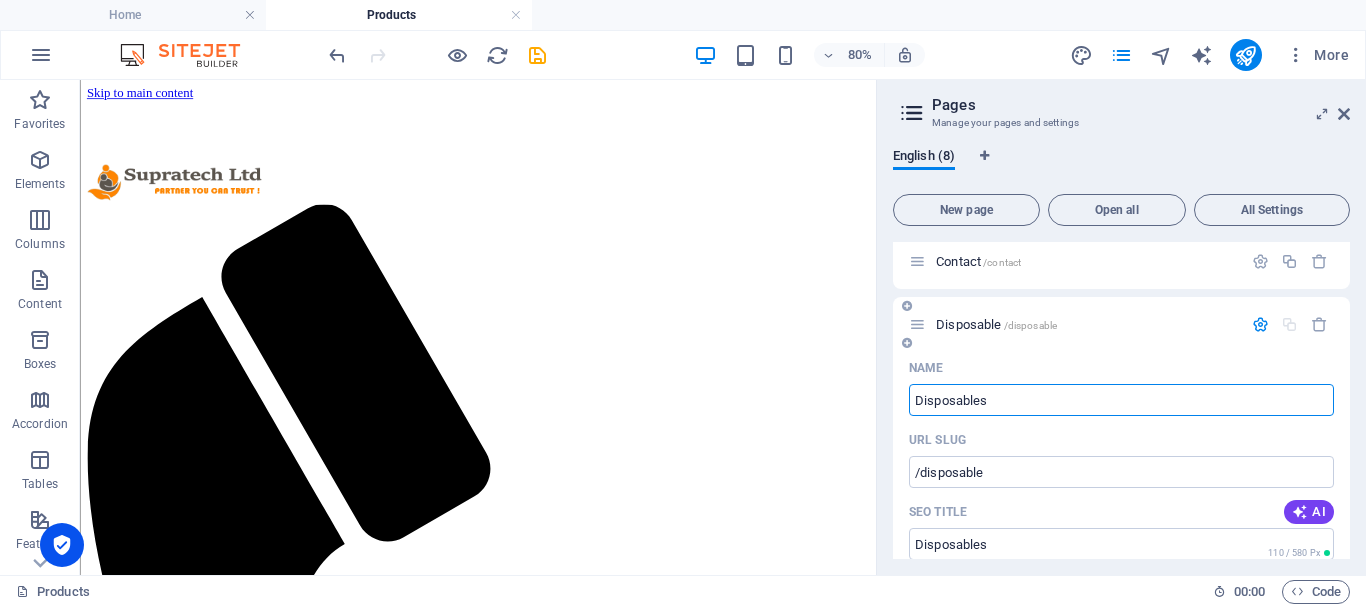 type on "Disposables" 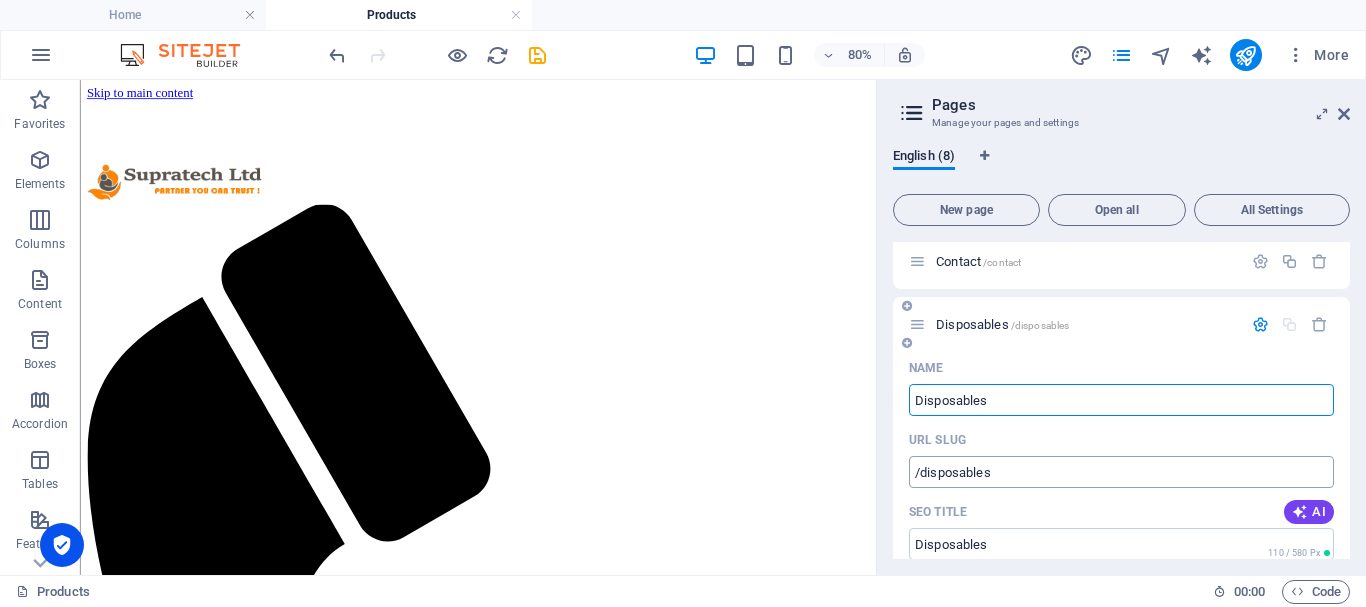 type on "Disposables" 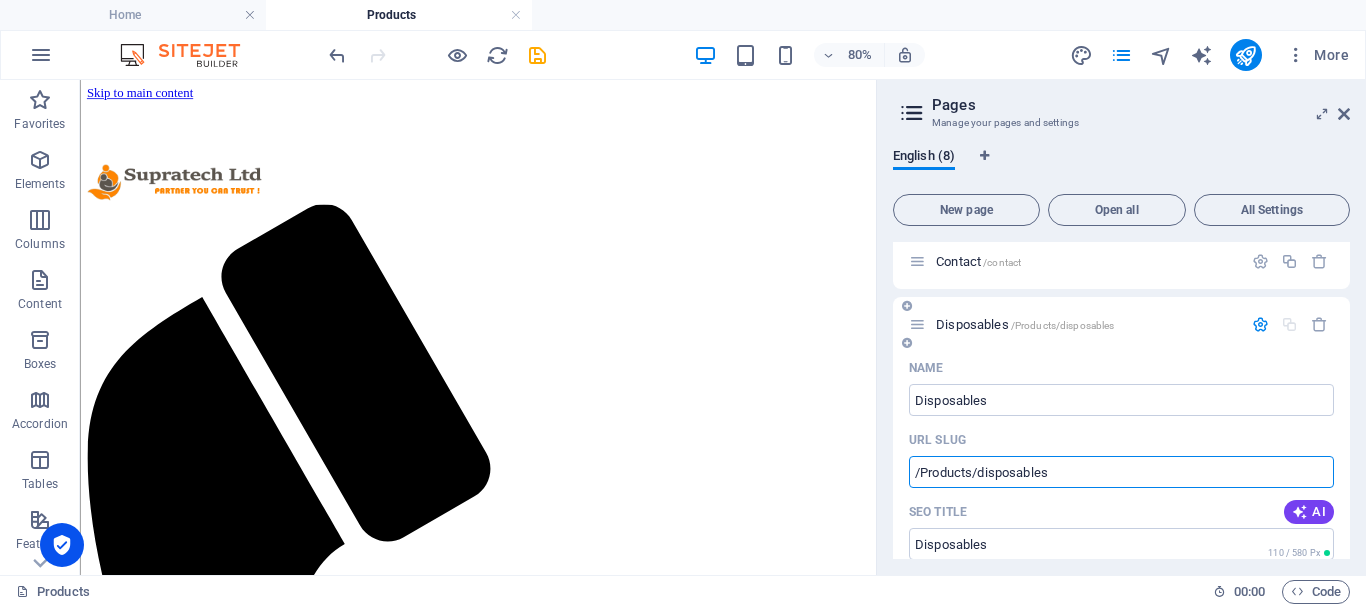 click on "/Products/disposables" at bounding box center [1121, 472] 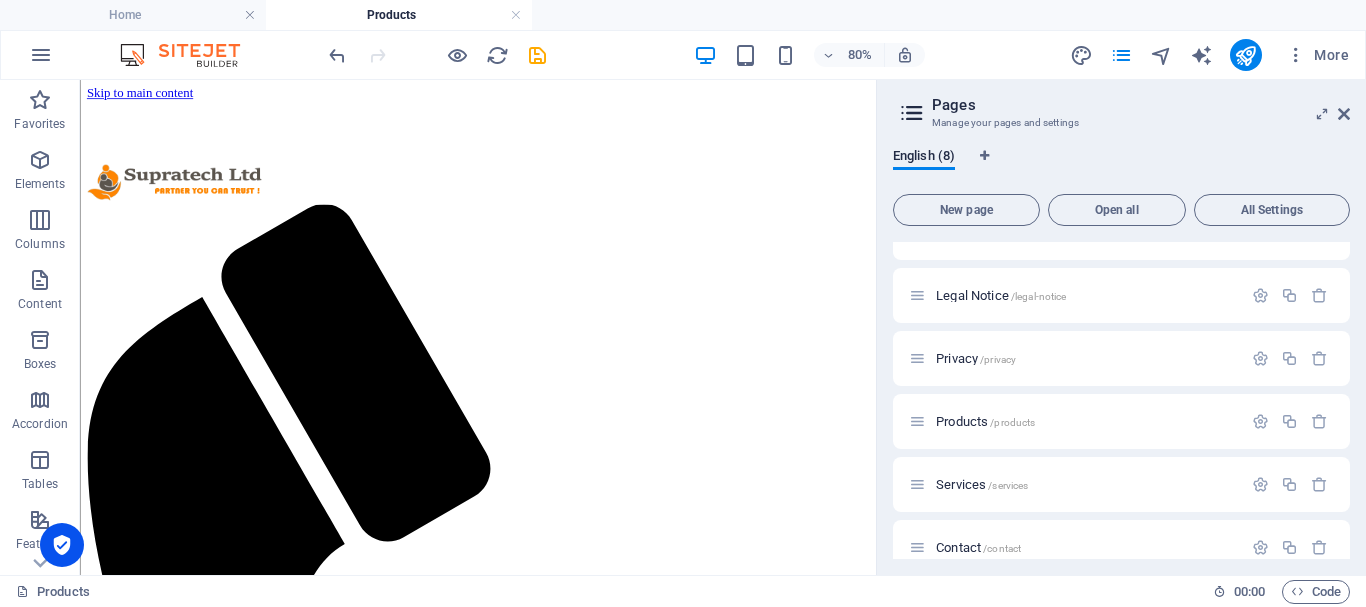 scroll, scrollTop: 200, scrollLeft: 0, axis: vertical 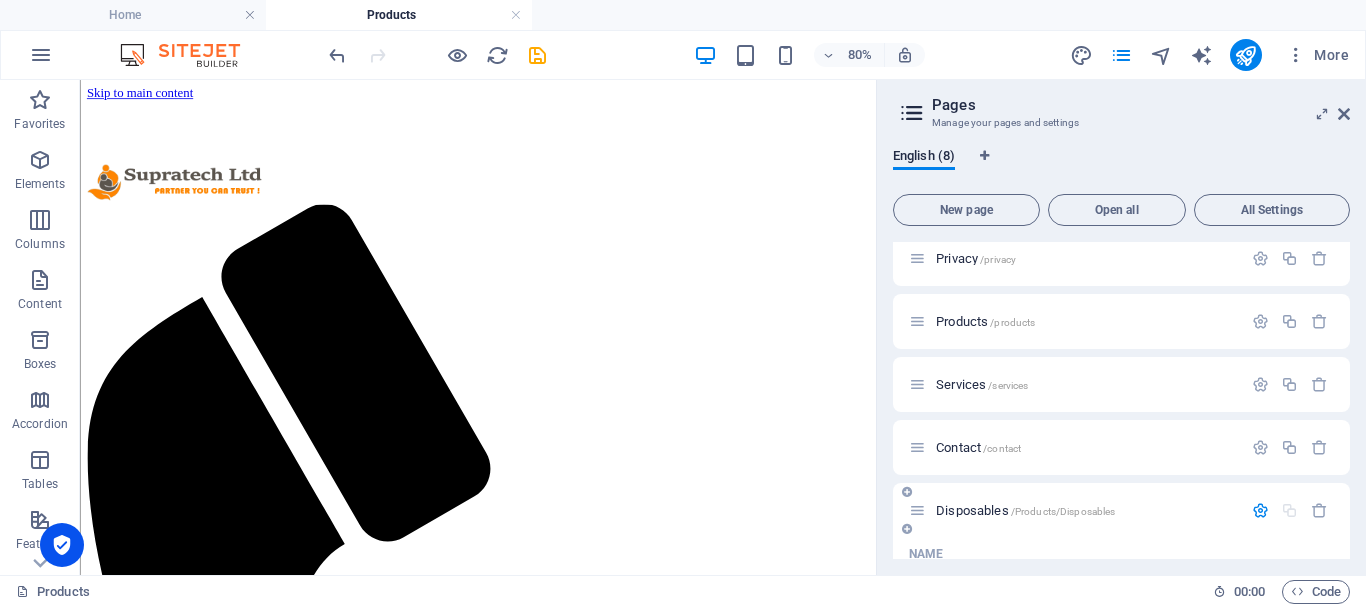 type on "/Products/Disposables" 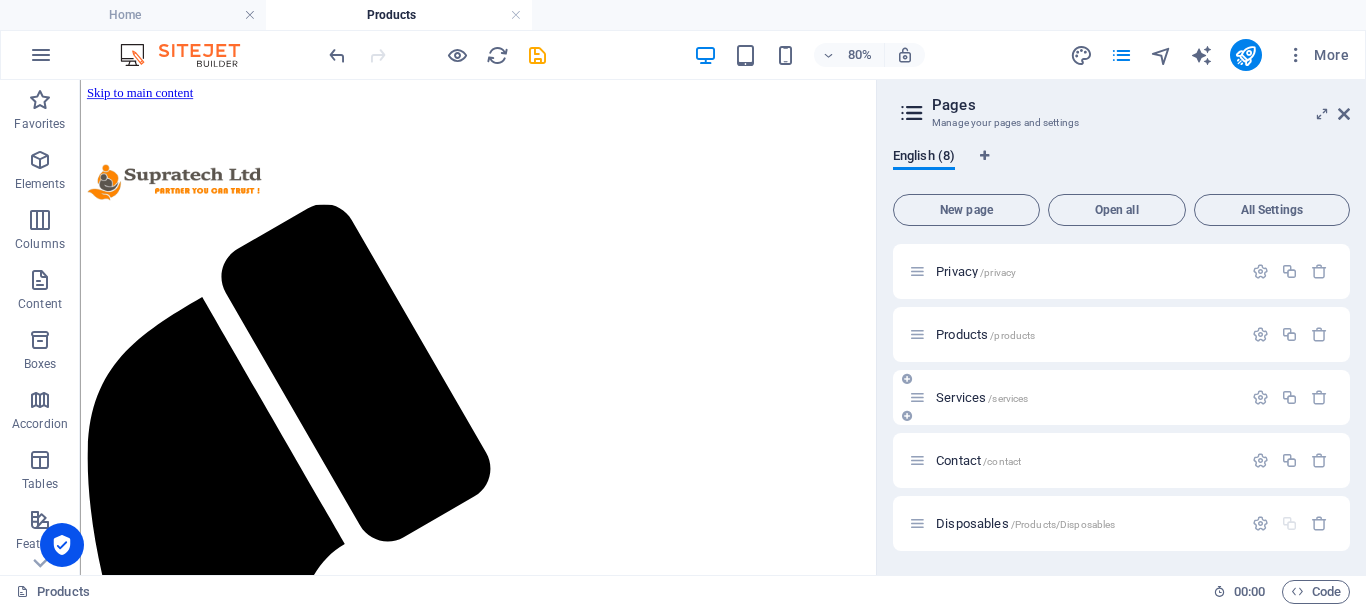 drag, startPoint x: 968, startPoint y: 522, endPoint x: 1032, endPoint y: 382, distance: 153.93506 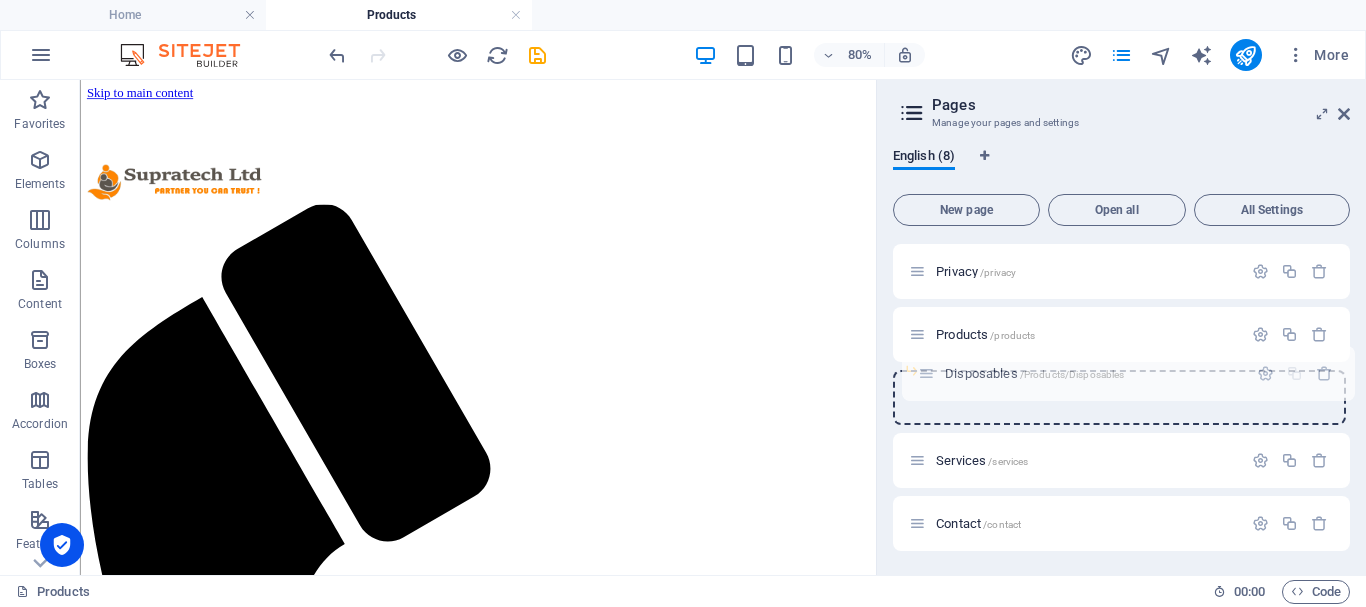 drag, startPoint x: 917, startPoint y: 521, endPoint x: 931, endPoint y: 365, distance: 156.62694 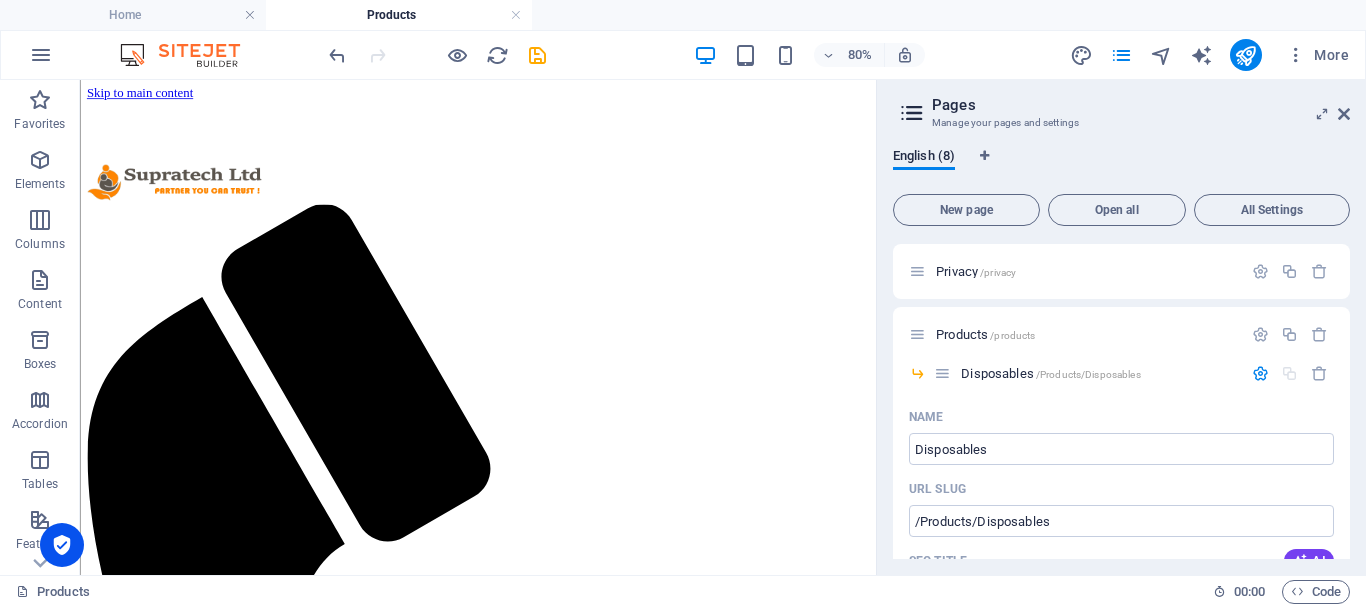 click on "Skip to main content
Menu HOME ABOUT PRODUCTS SERVICES CONTACT" at bounding box center [577, 952] 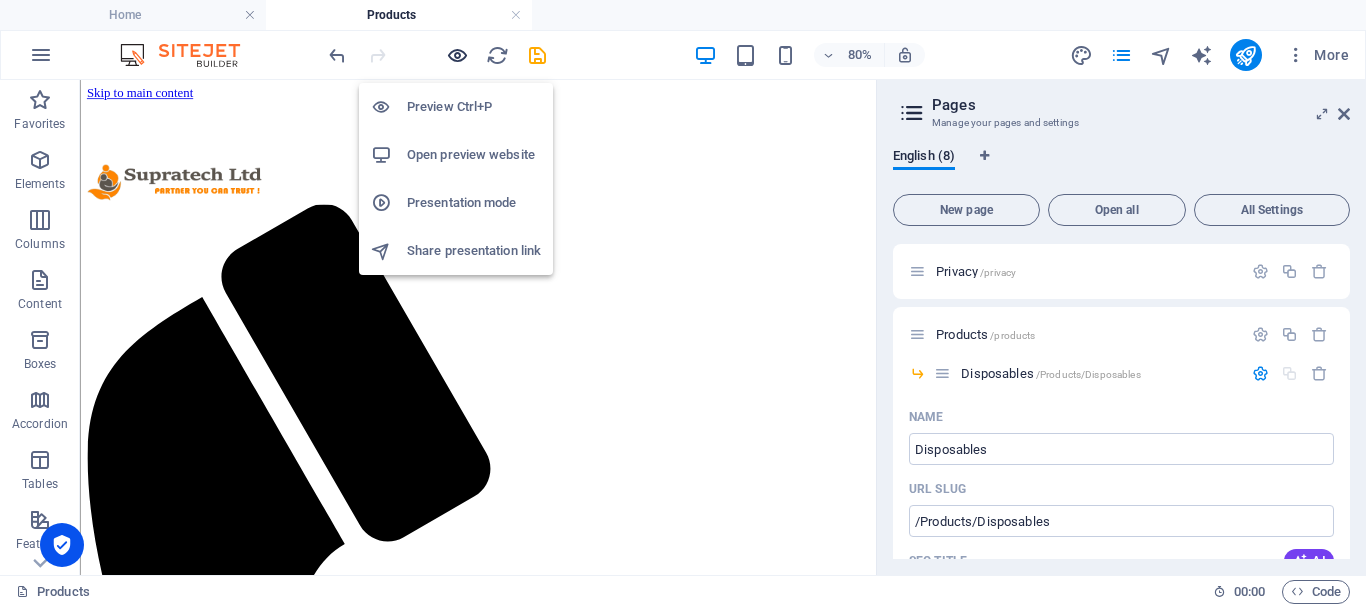 click at bounding box center (457, 55) 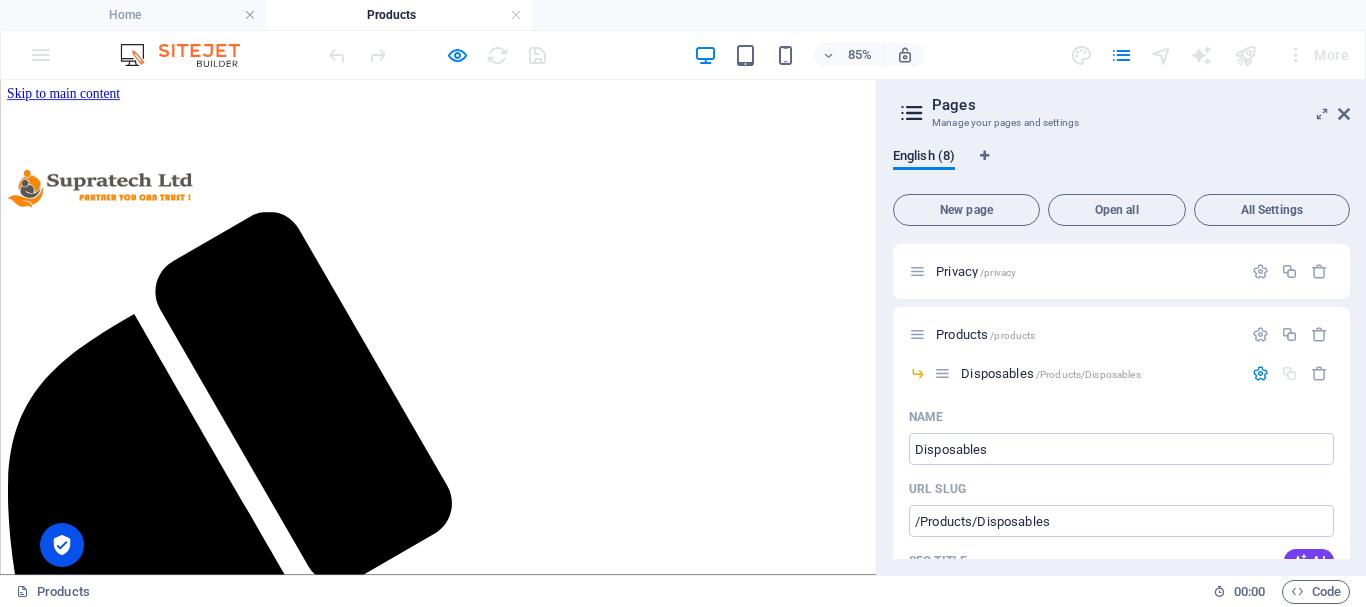 click on "PRODUCTS" at bounding box center [90, 1647] 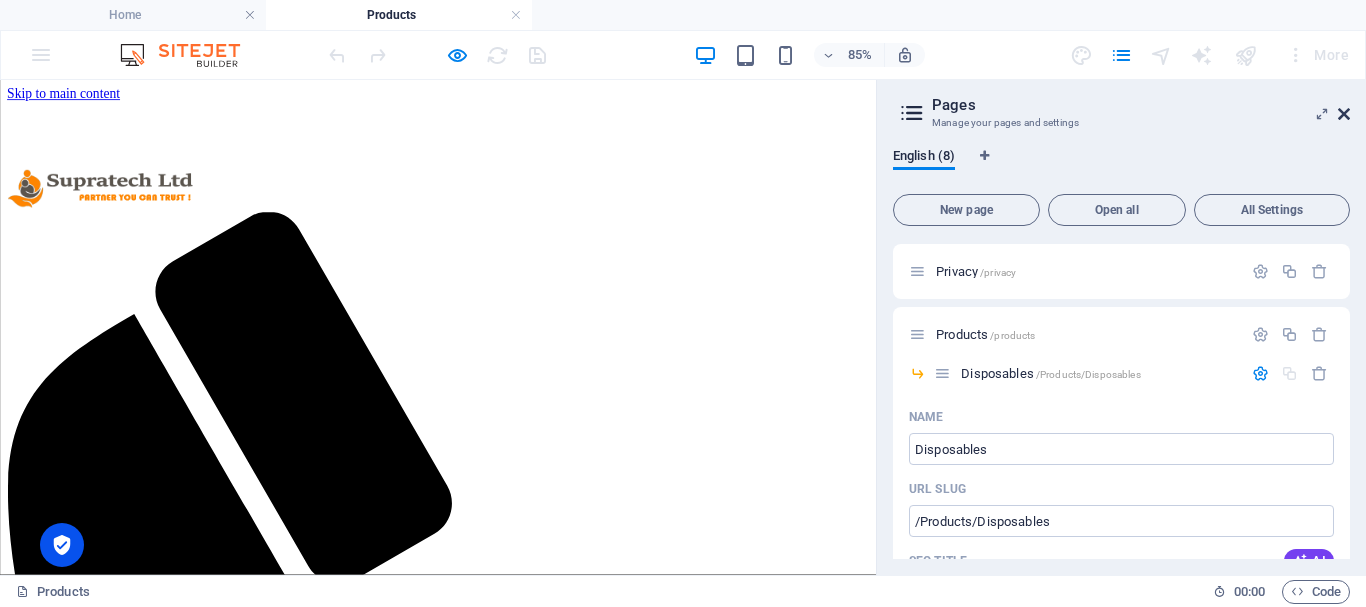 click at bounding box center [1344, 114] 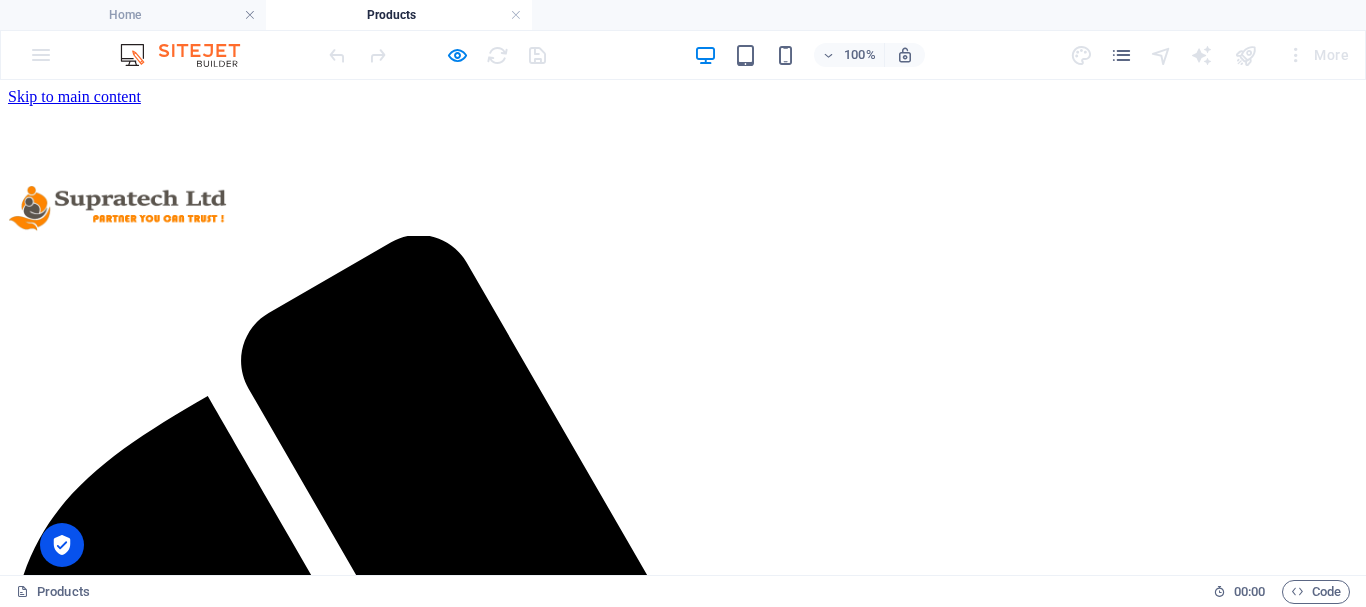 click on "PRODUCTS" at bounding box center [90, 2092] 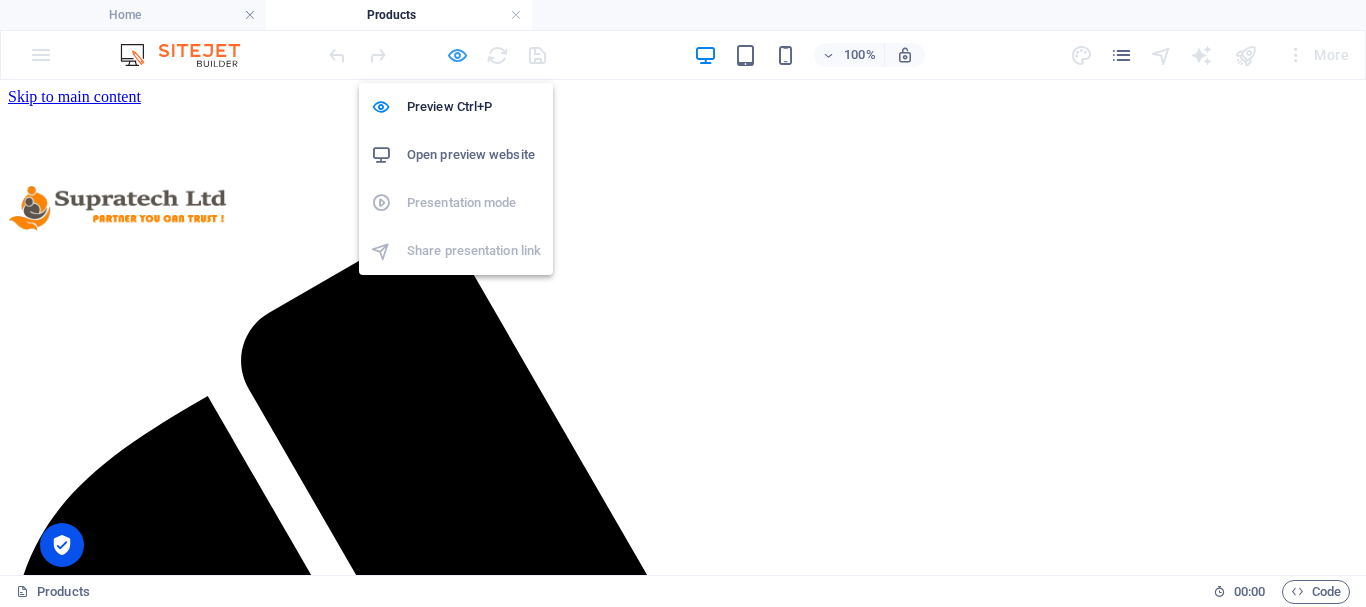 click at bounding box center (457, 55) 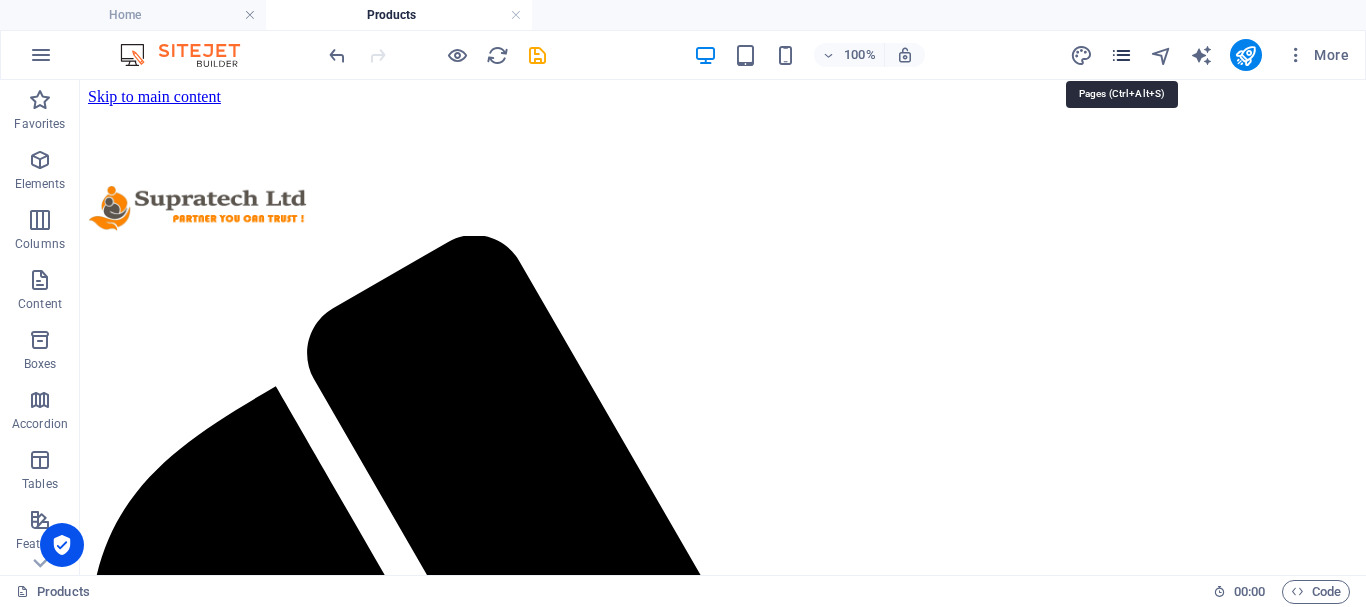 click at bounding box center (1121, 55) 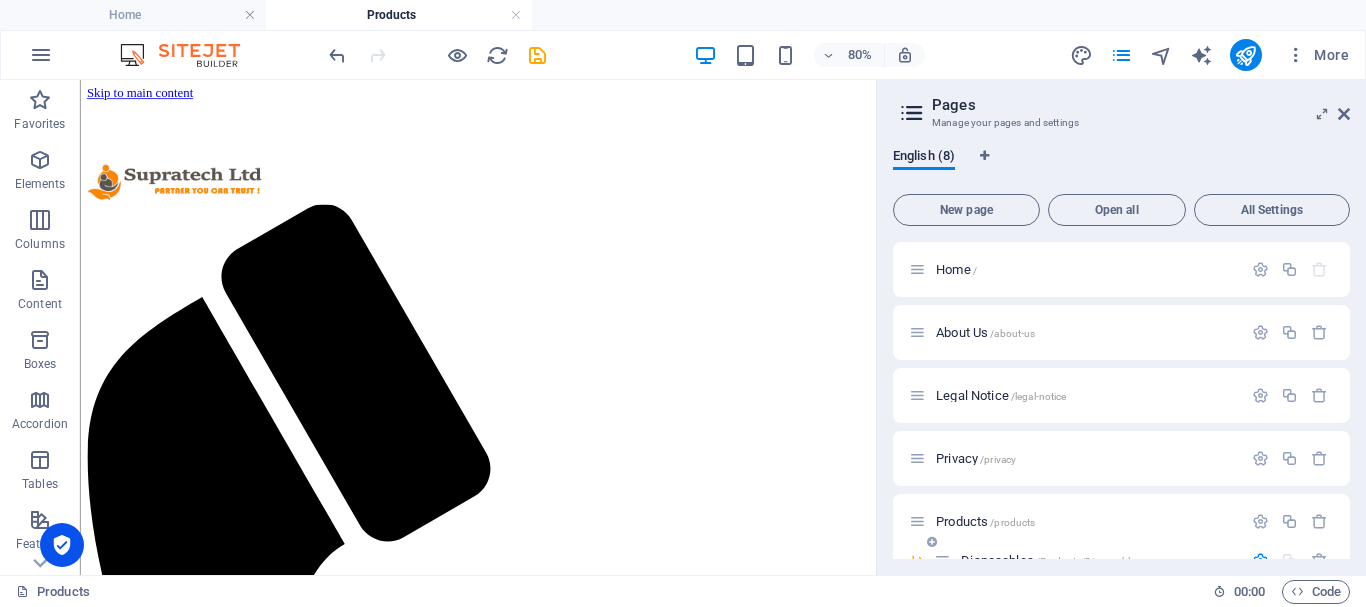scroll, scrollTop: 236, scrollLeft: 0, axis: vertical 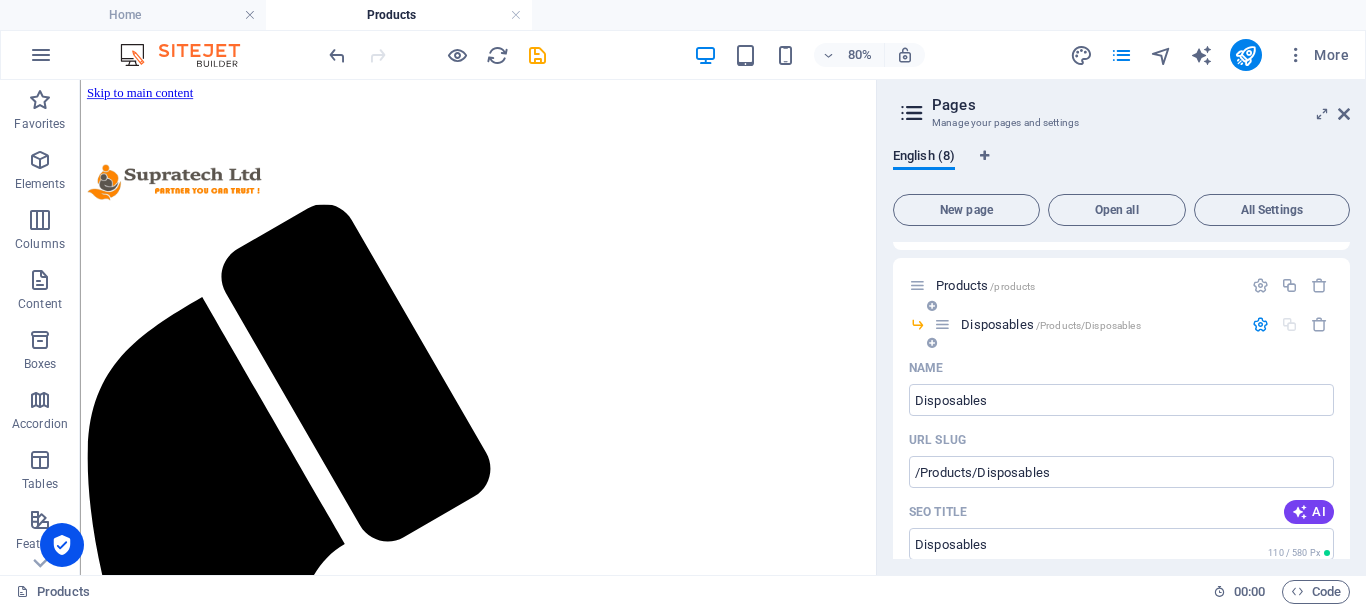 click on "Disposables /Products/Disposables" at bounding box center [1098, 324] 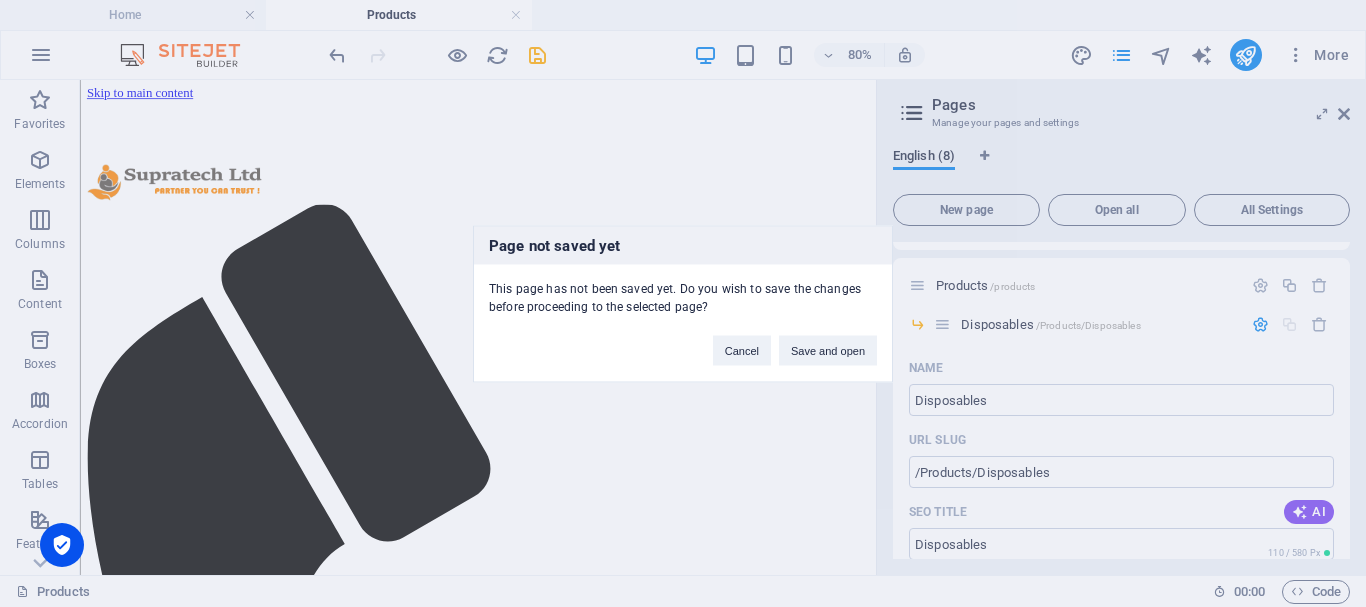 click on "Page not saved yet This page has not been saved yet. Do you wish to save the changes before proceeding to the selected page? Cancel Save and open" at bounding box center (683, 303) 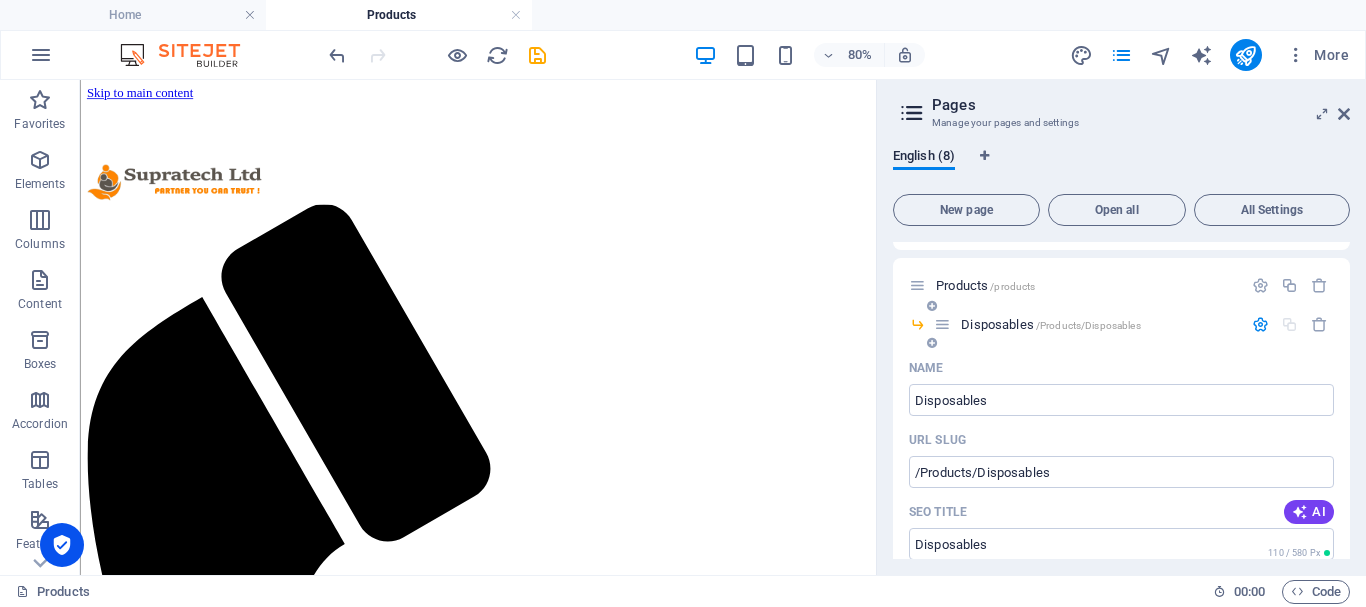 click at bounding box center (1260, 324) 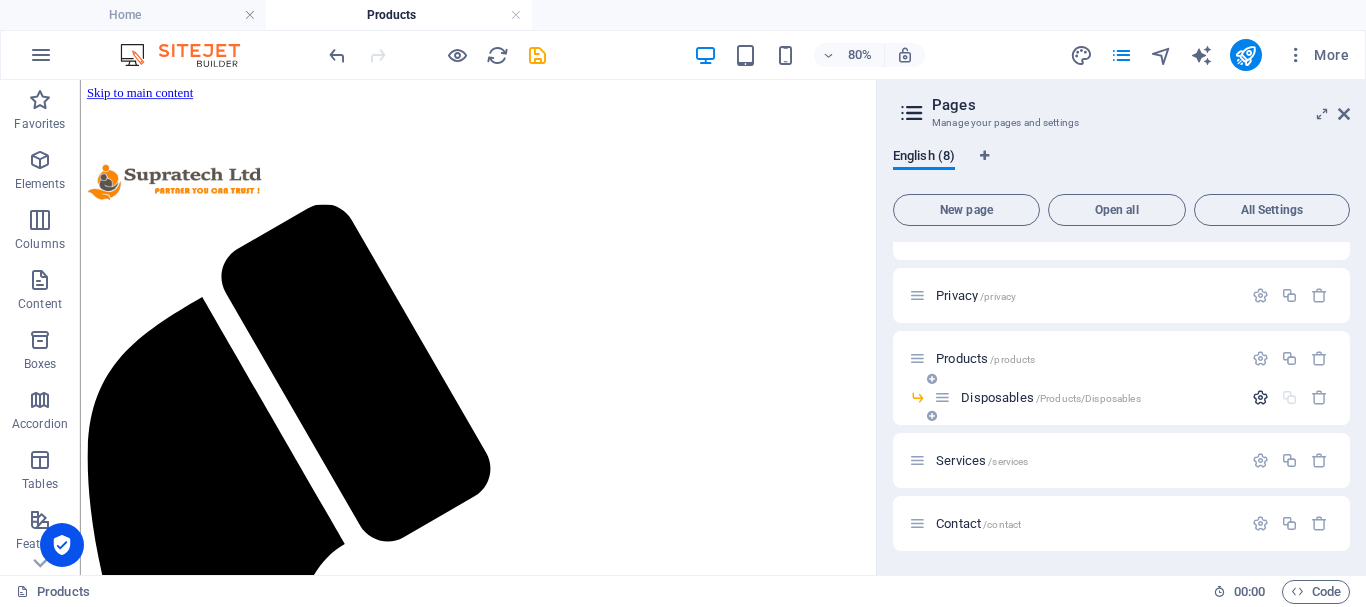 click at bounding box center (1260, 397) 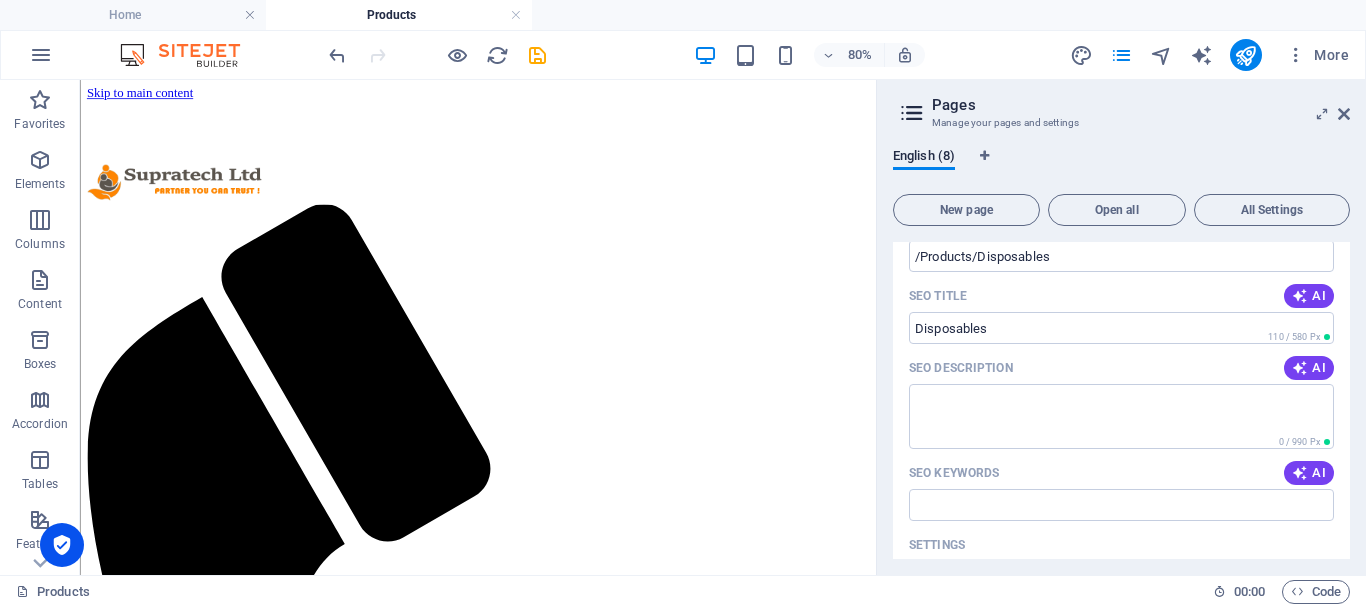scroll, scrollTop: 463, scrollLeft: 0, axis: vertical 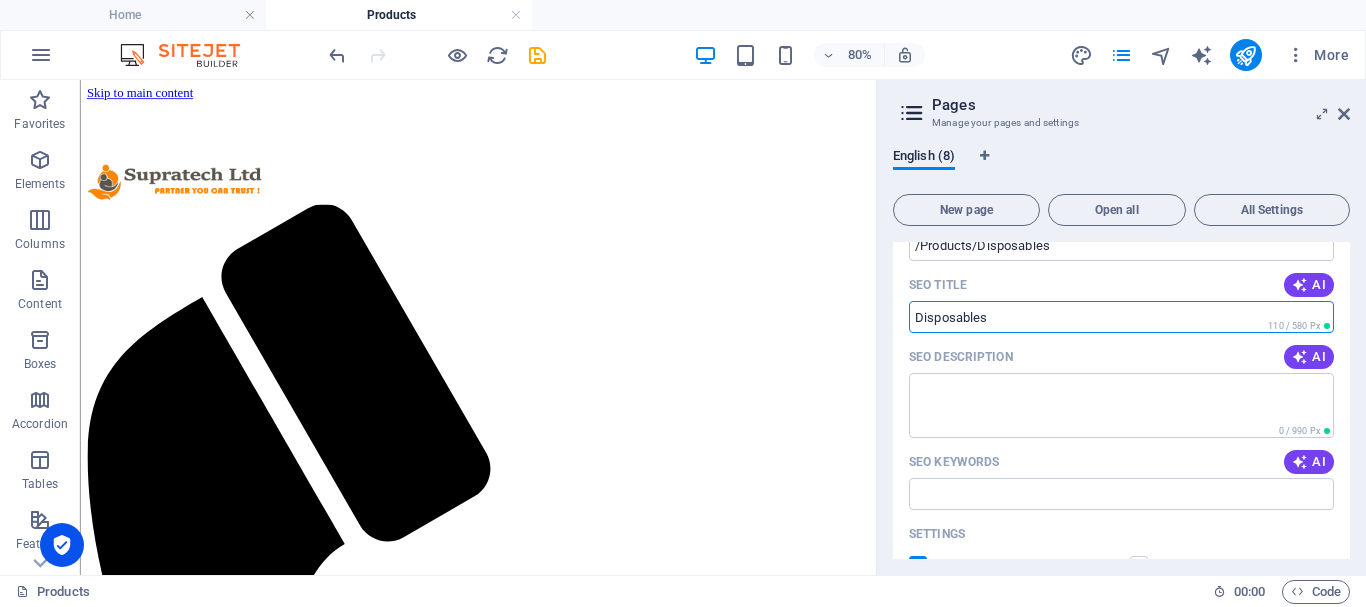 click on "SEO Title" at bounding box center (1121, 317) 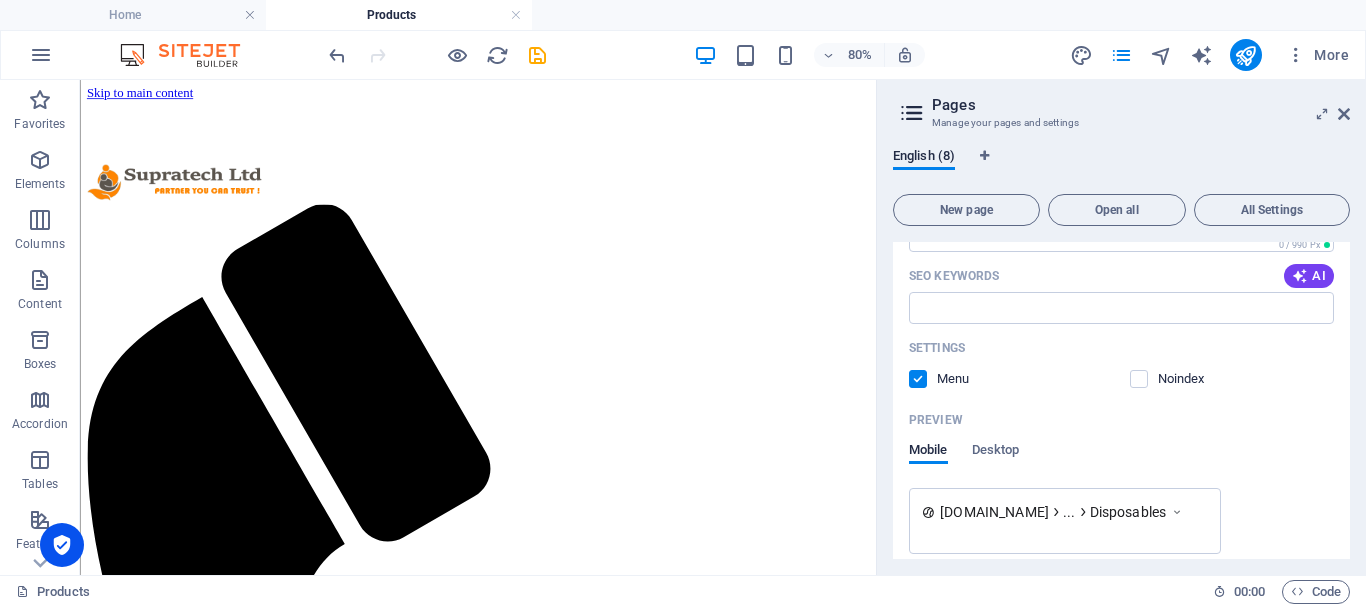 scroll, scrollTop: 663, scrollLeft: 0, axis: vertical 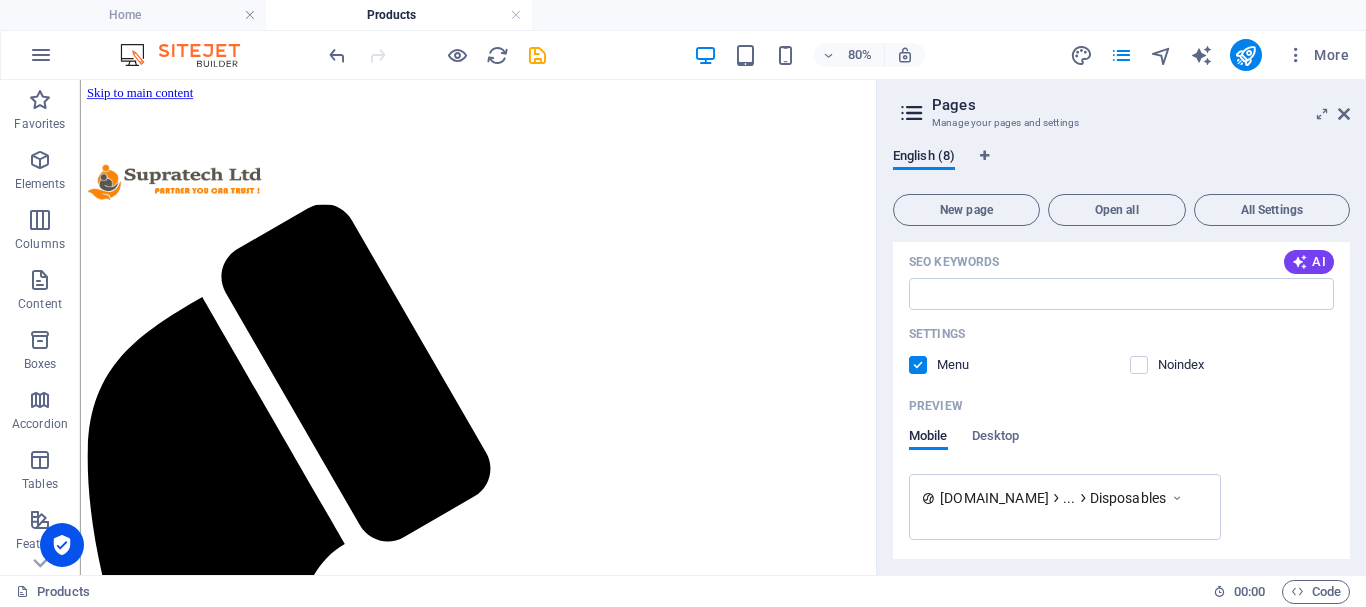 click at bounding box center (918, 365) 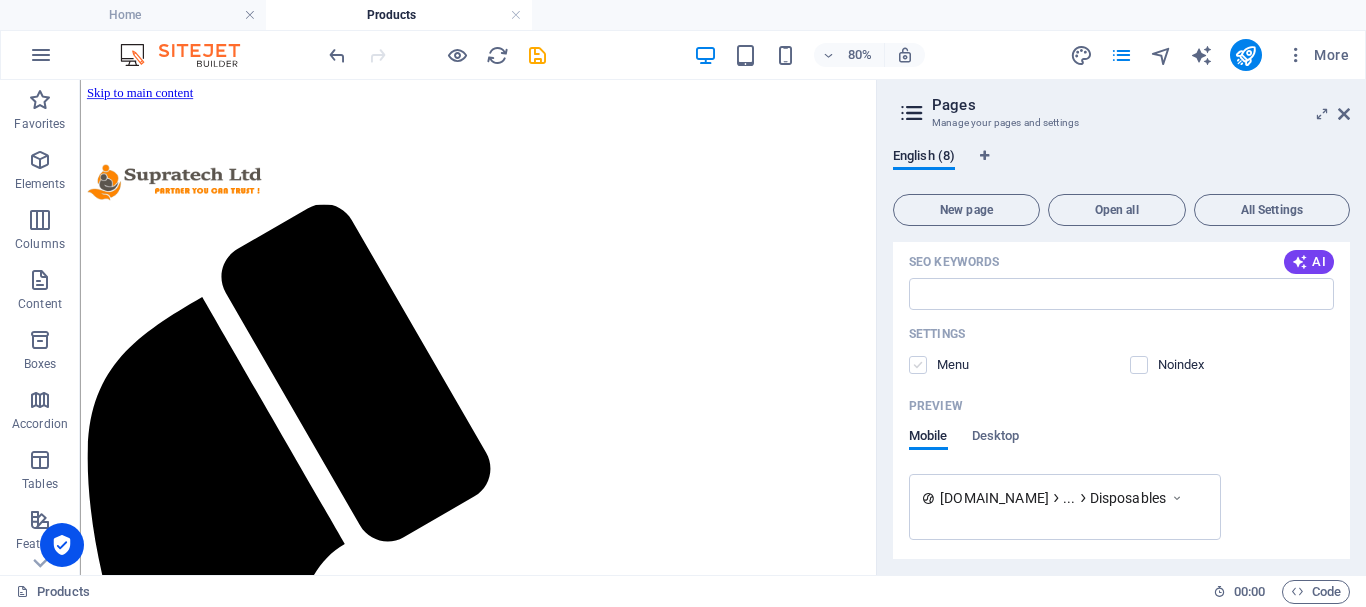 click at bounding box center (918, 365) 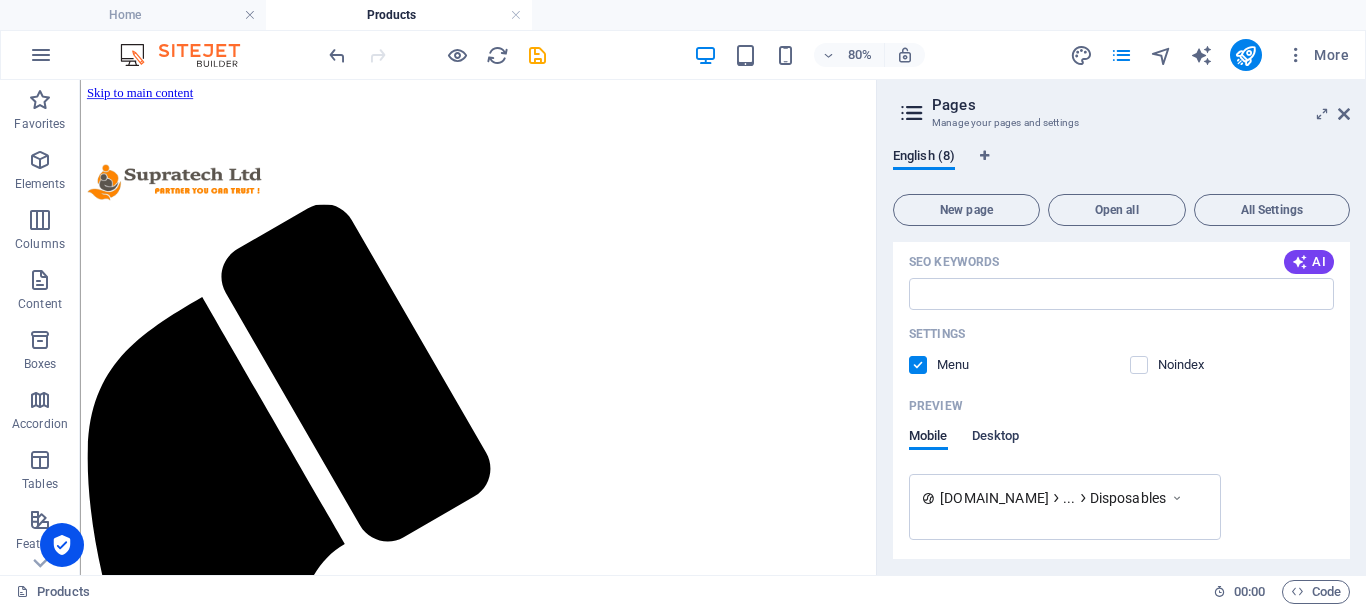 click on "Desktop" at bounding box center [996, 438] 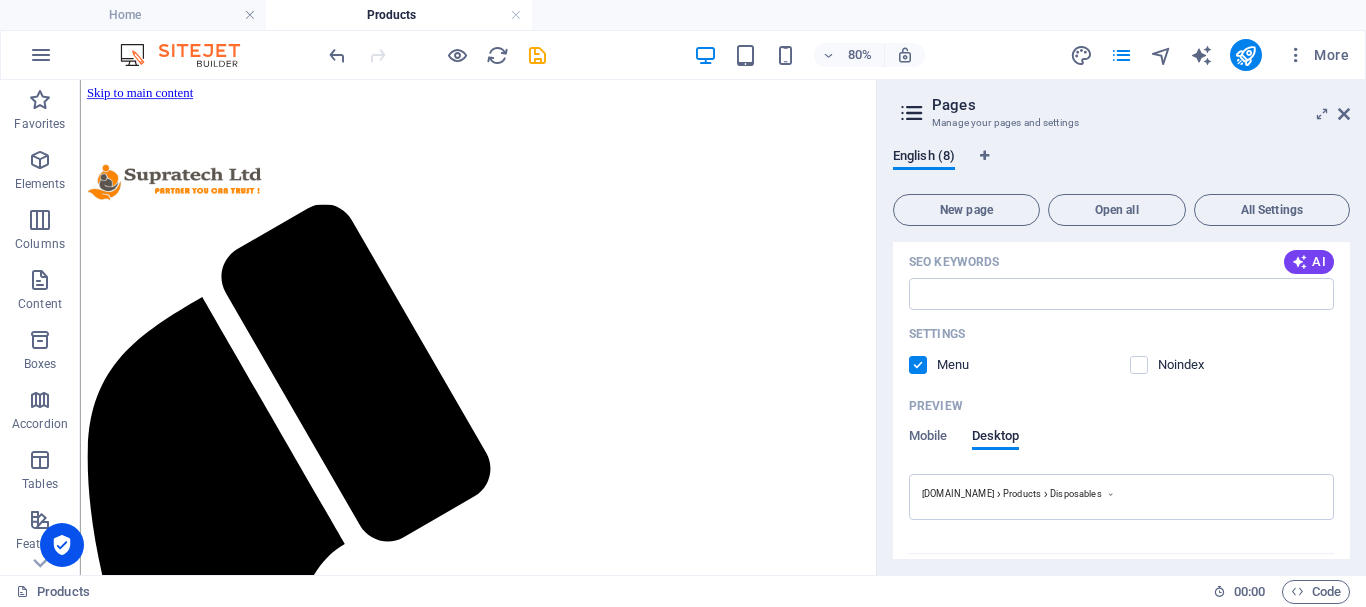 scroll, scrollTop: 840, scrollLeft: 0, axis: vertical 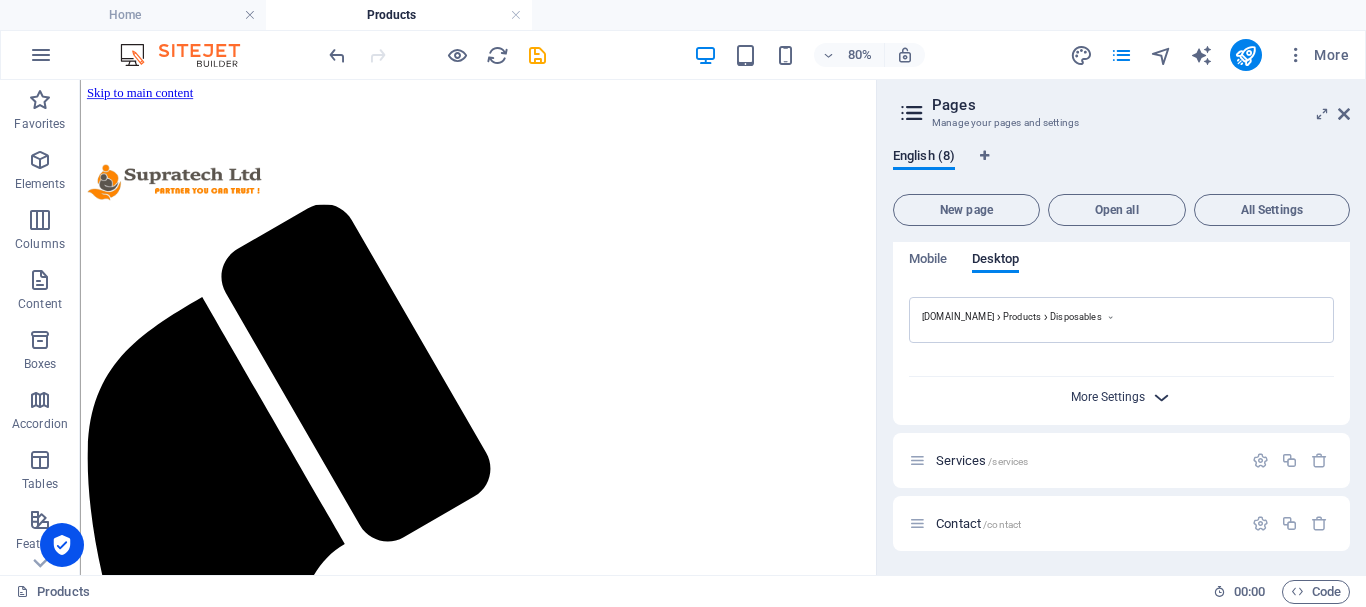click on "More Settings" at bounding box center (1108, 397) 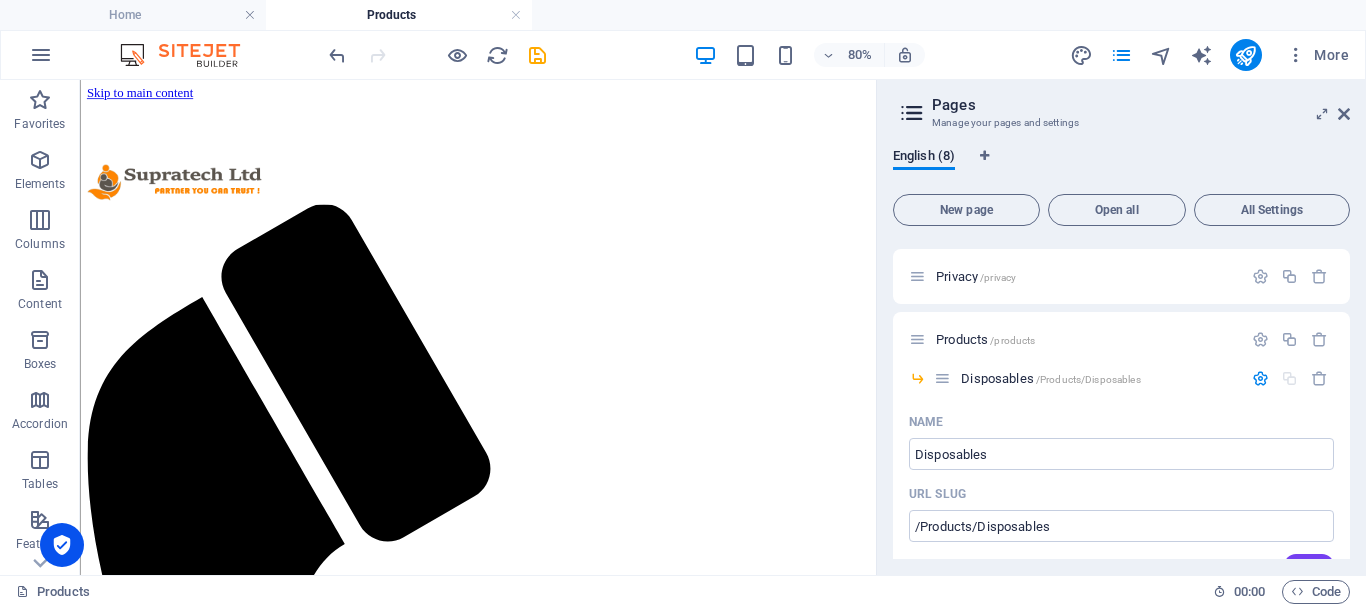 scroll, scrollTop: 200, scrollLeft: 0, axis: vertical 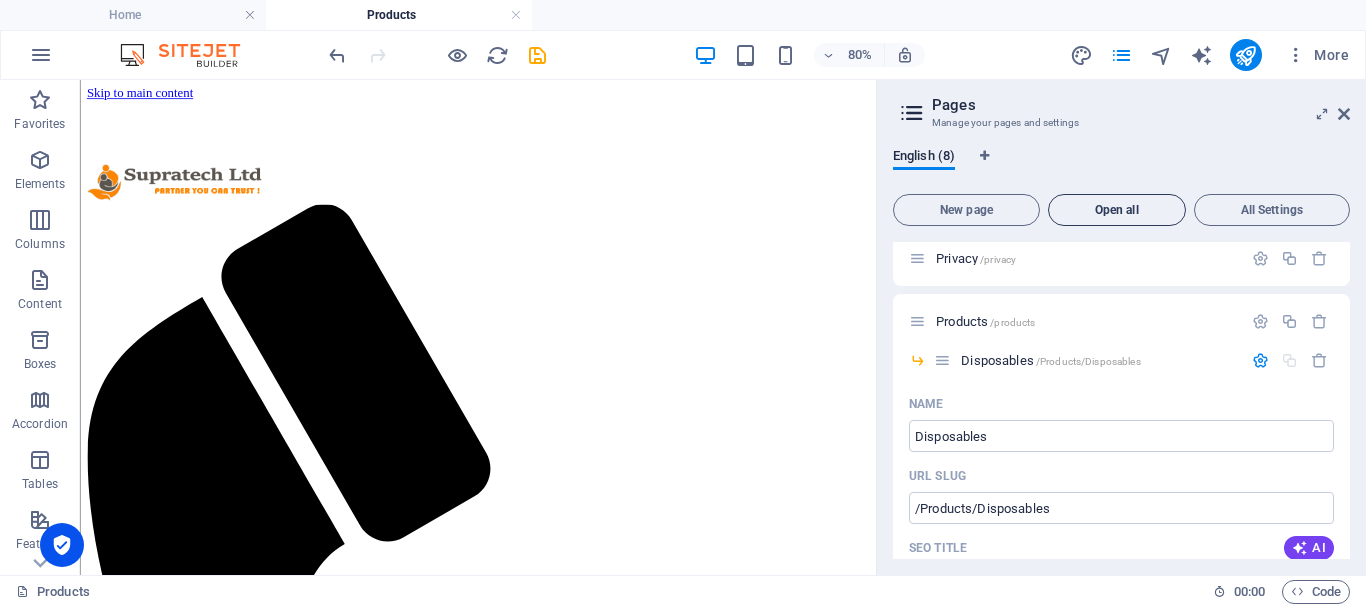 click on "Open all" at bounding box center (1117, 210) 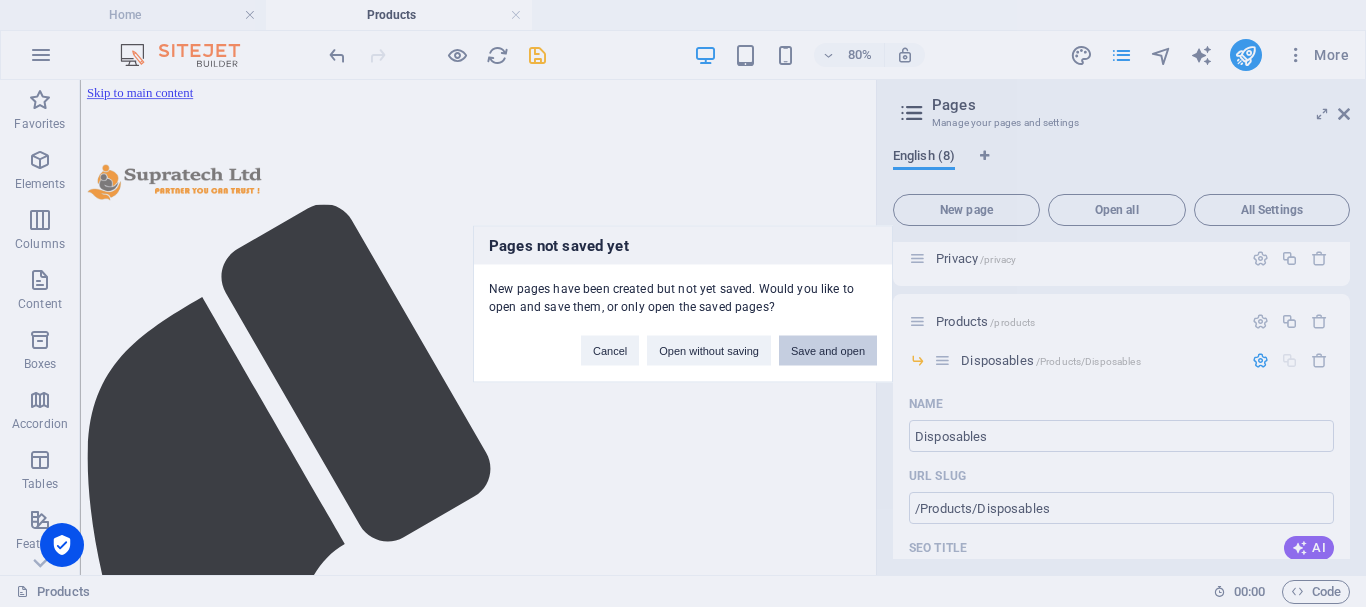 click on "Save and open" at bounding box center [828, 350] 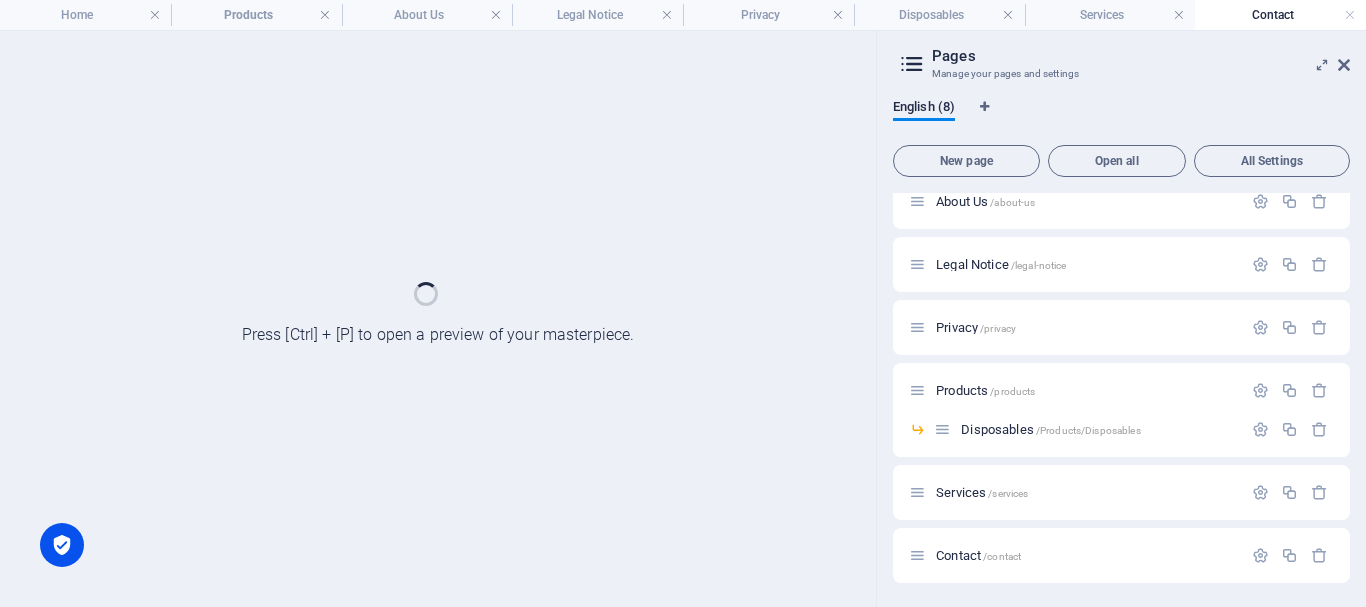 scroll, scrollTop: 82, scrollLeft: 0, axis: vertical 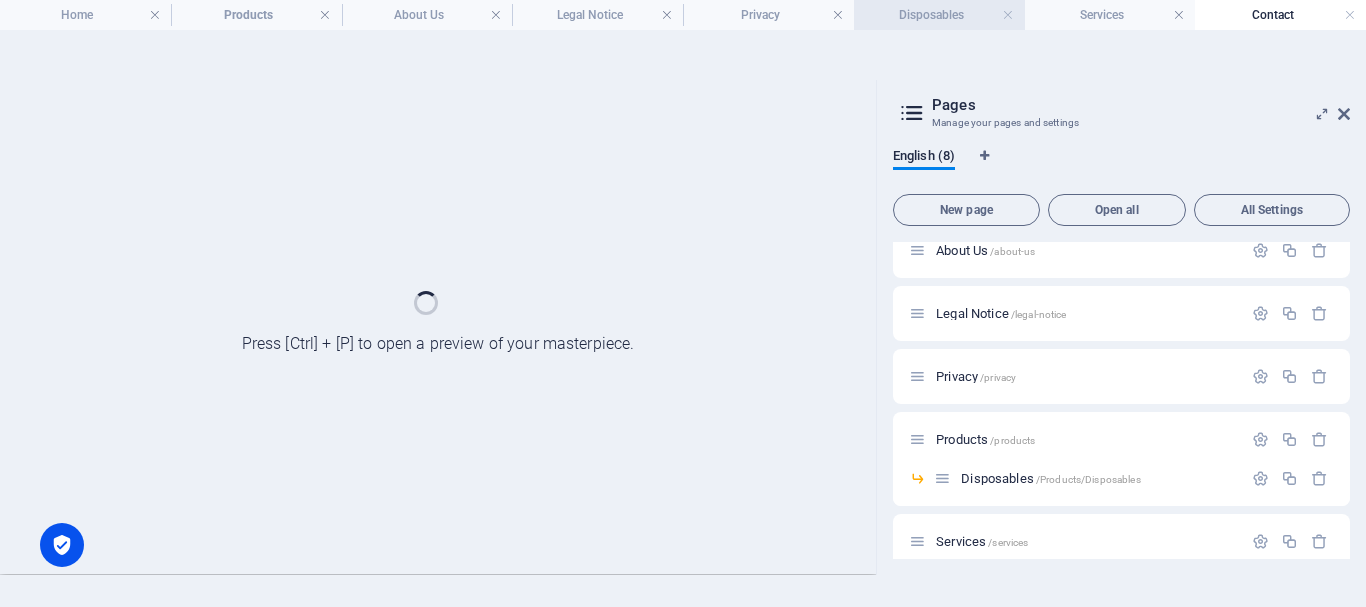 click on "Disposables" at bounding box center (939, 15) 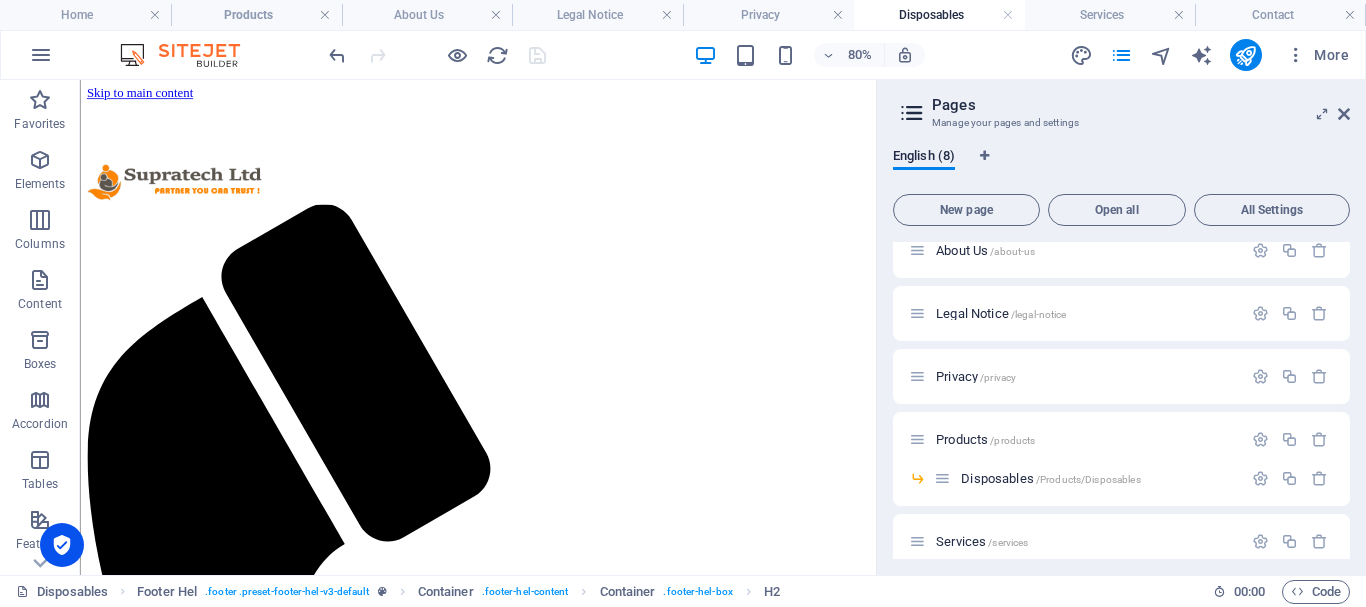scroll, scrollTop: 0, scrollLeft: 0, axis: both 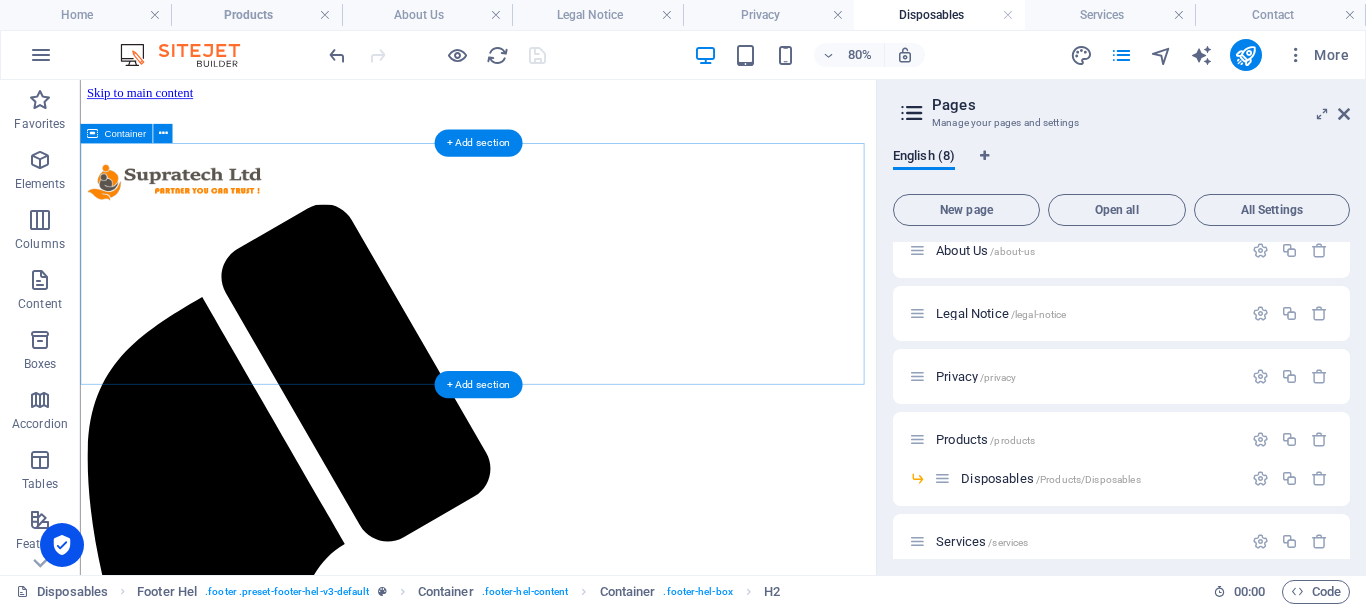 click on "Drop content here or  Add elements  Paste clipboard" at bounding box center (577, 1732) 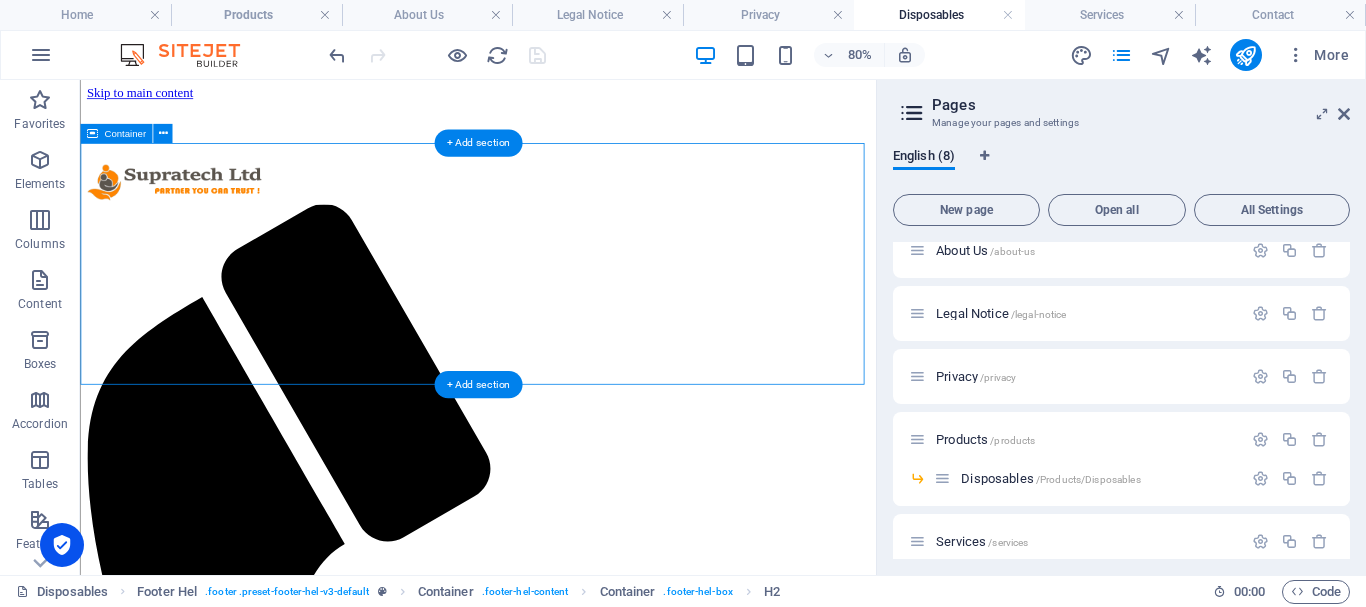 click on "Drop content here or  Add elements  Paste clipboard" at bounding box center [577, 1732] 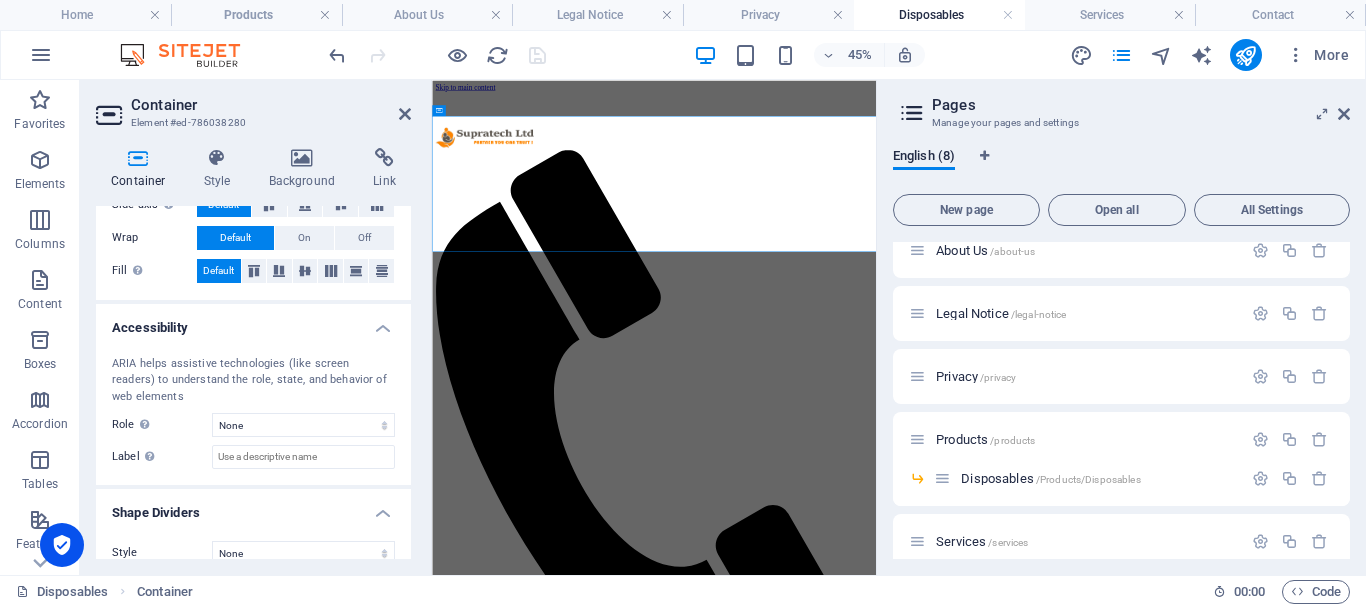 scroll, scrollTop: 422, scrollLeft: 0, axis: vertical 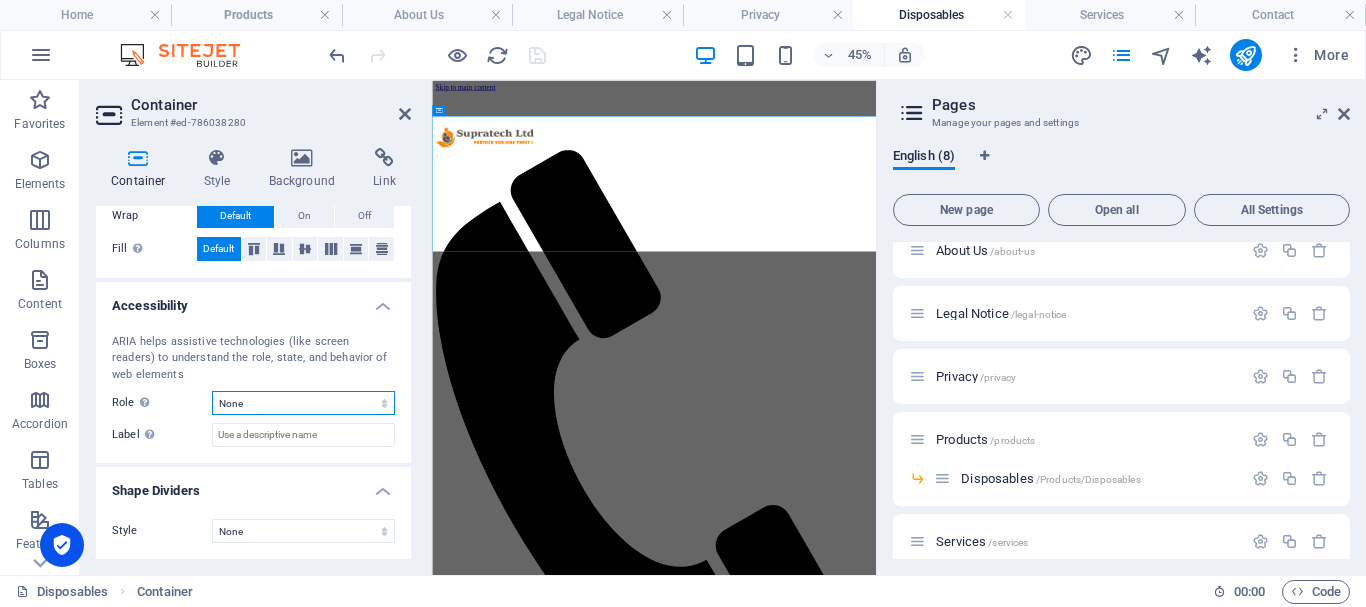 click on "None Alert Article Banner Comment Complementary Dialog Footer Header Marquee Presentation Region Section Separator Status Timer" at bounding box center [303, 403] 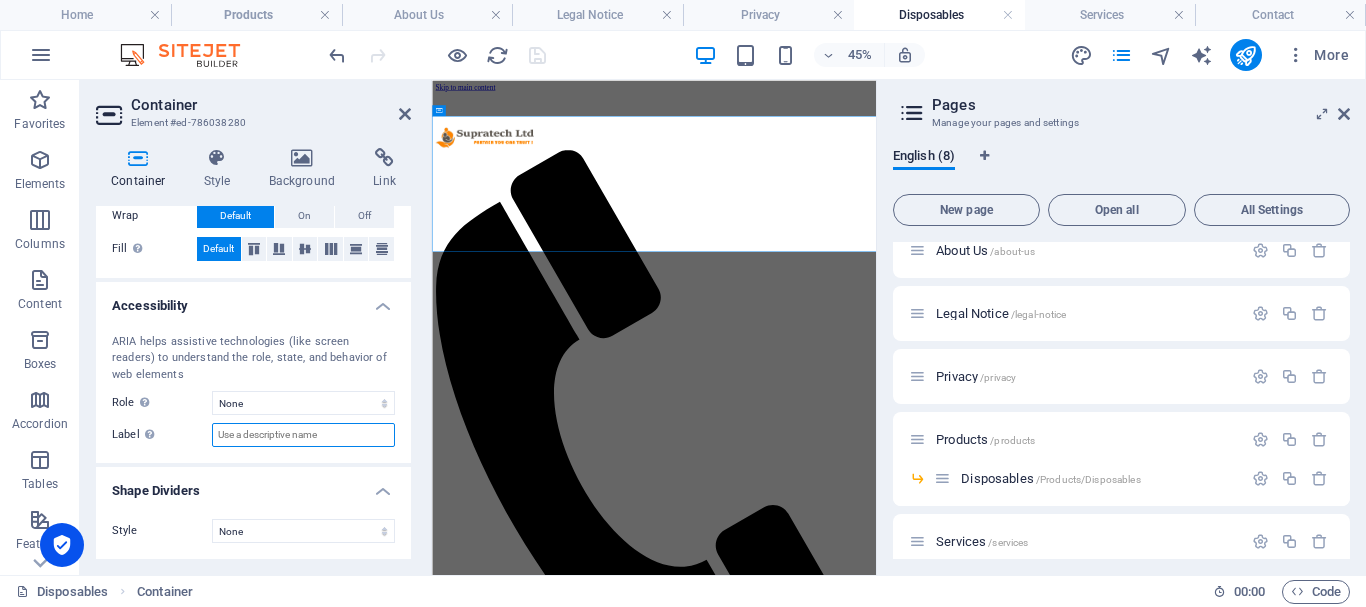 click on "Label Use the  ARIA label  to provide a clear and descriptive name for elements that aren not self-explanatory on their own." at bounding box center [303, 435] 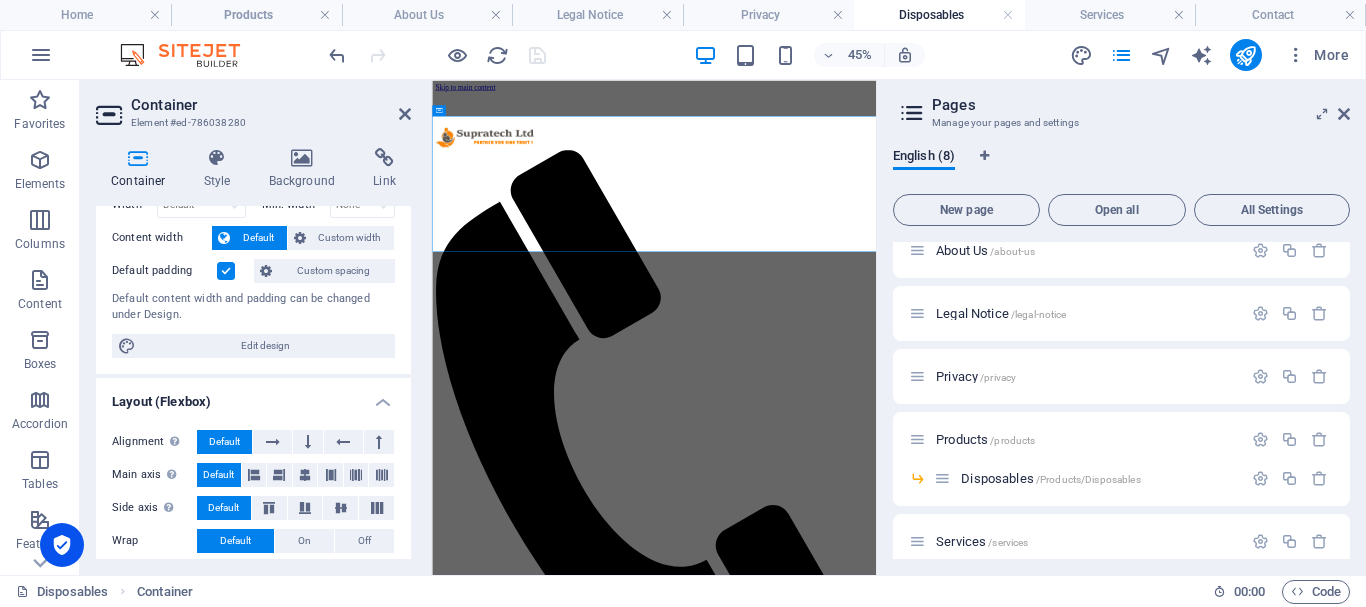scroll, scrollTop: 0, scrollLeft: 0, axis: both 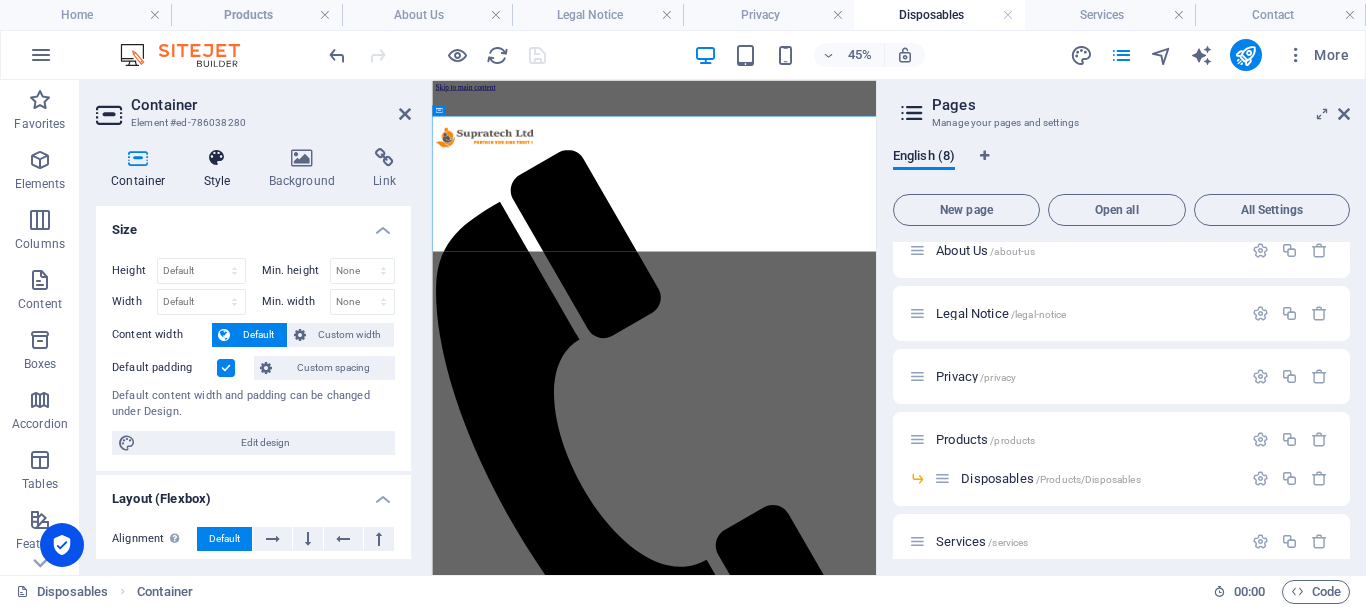 click at bounding box center [217, 158] 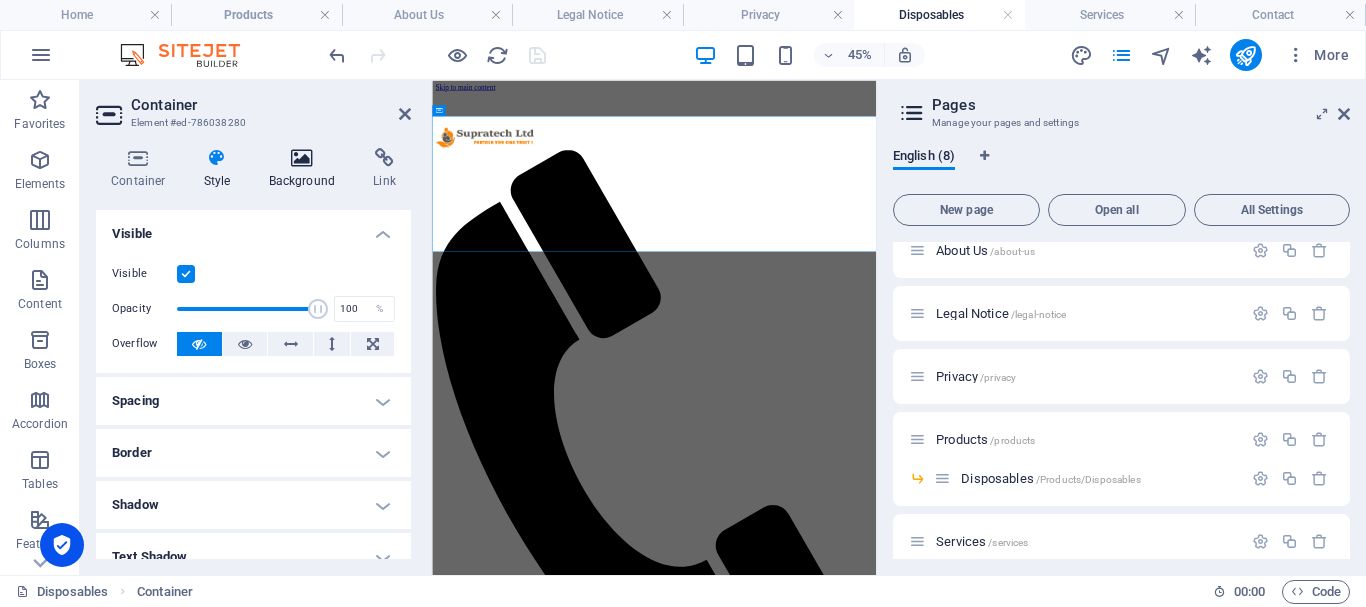 click on "Background" at bounding box center (306, 169) 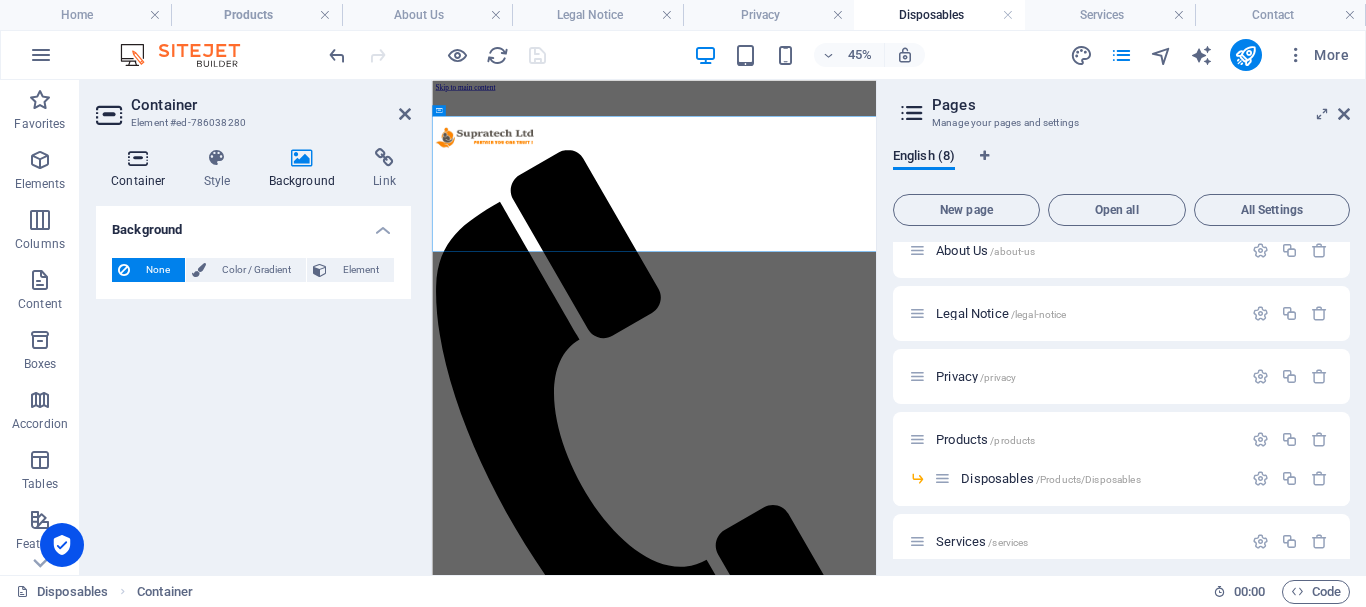 click on "Container" at bounding box center [142, 169] 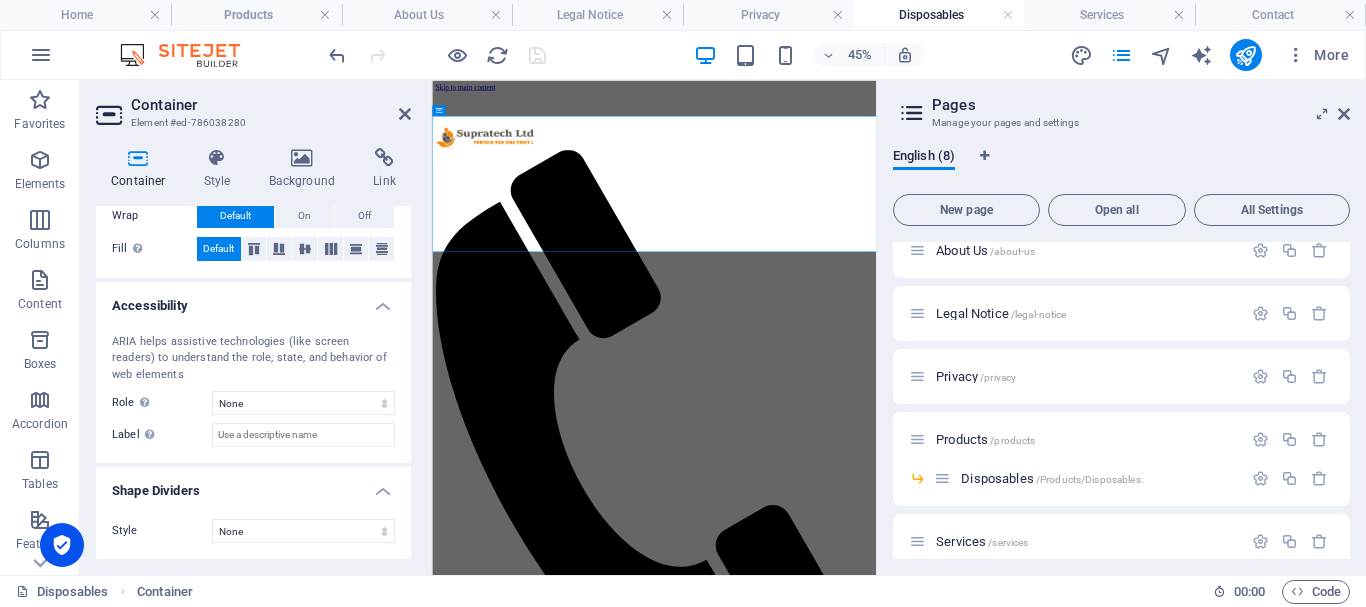 scroll, scrollTop: 0, scrollLeft: 0, axis: both 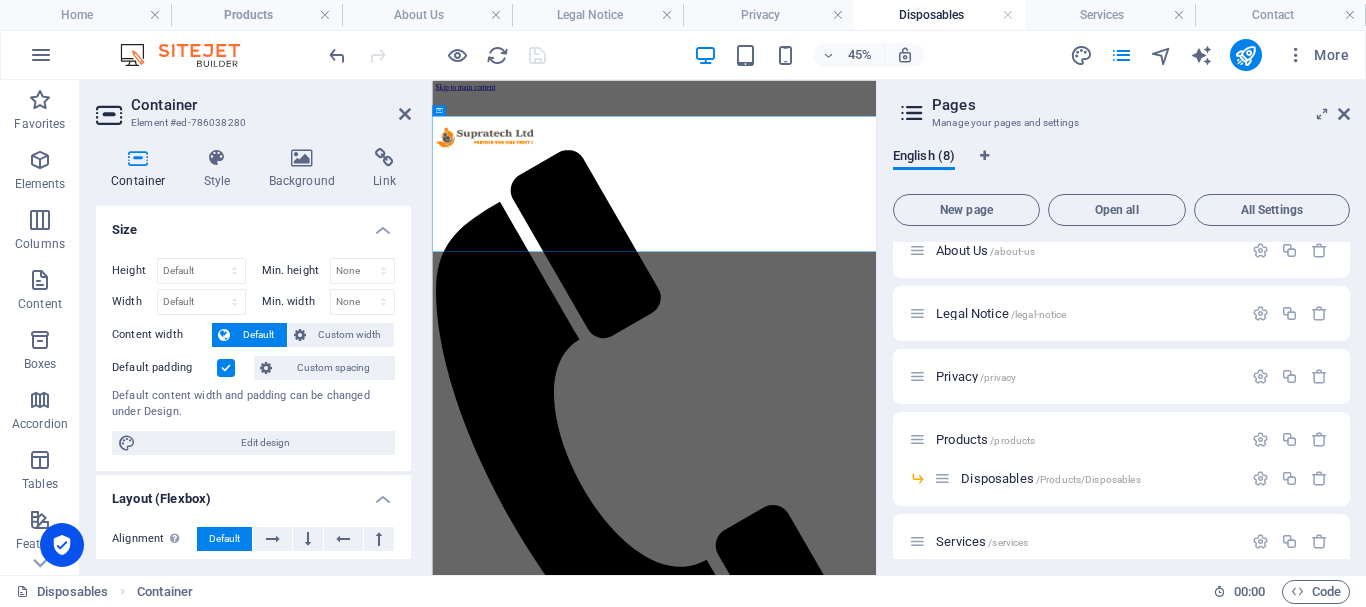 click on "Container" at bounding box center (271, 105) 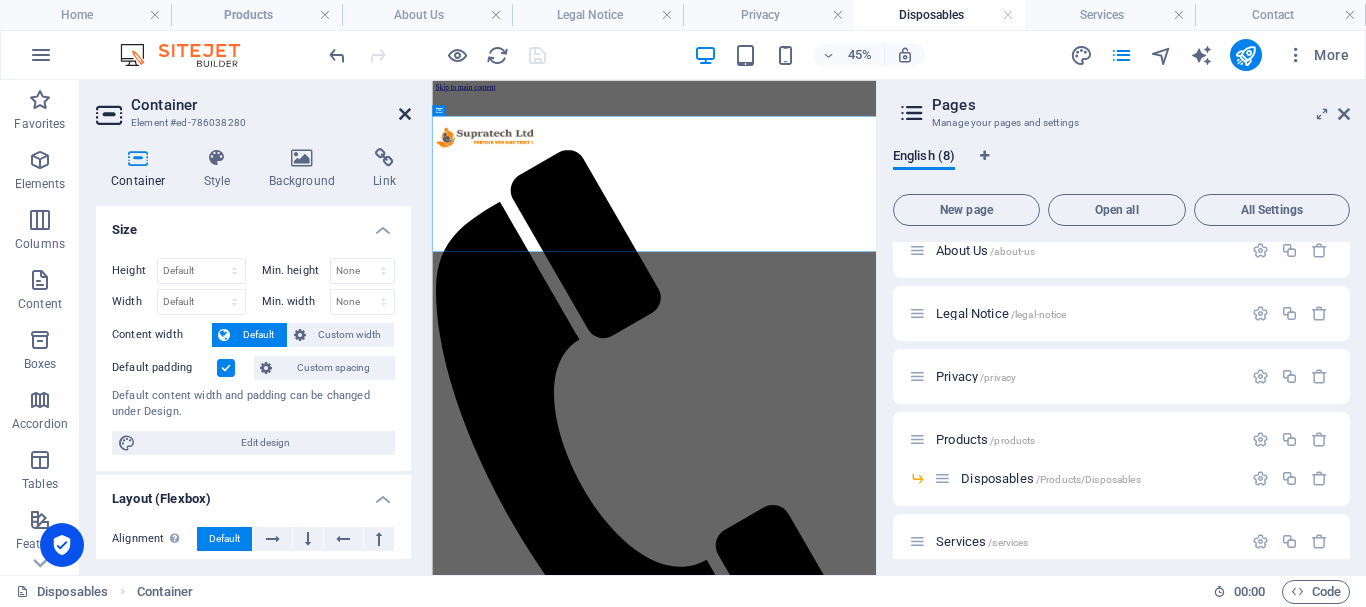 click at bounding box center (405, 114) 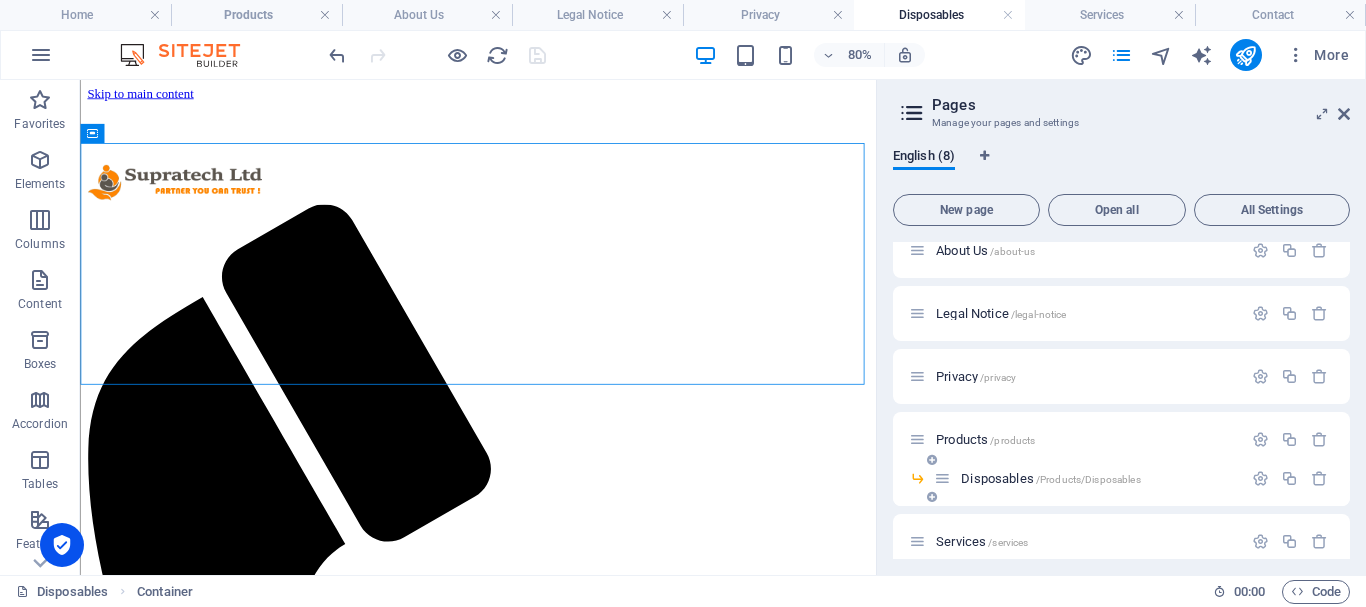 click at bounding box center [942, 478] 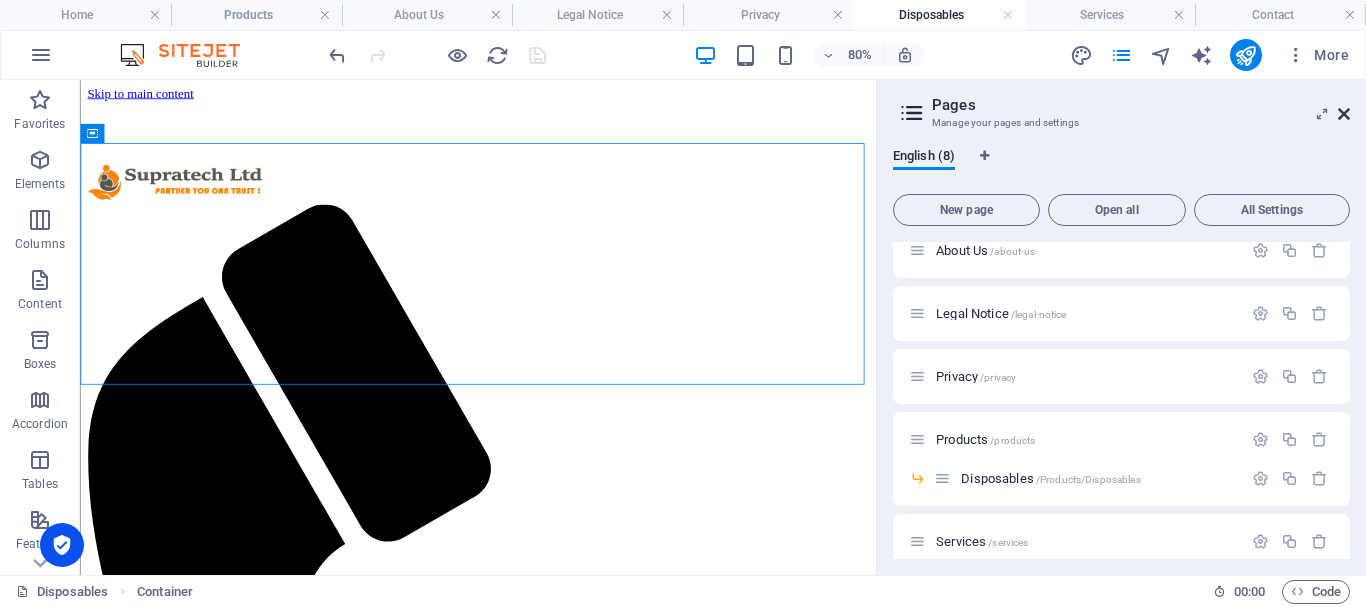 click at bounding box center [1344, 114] 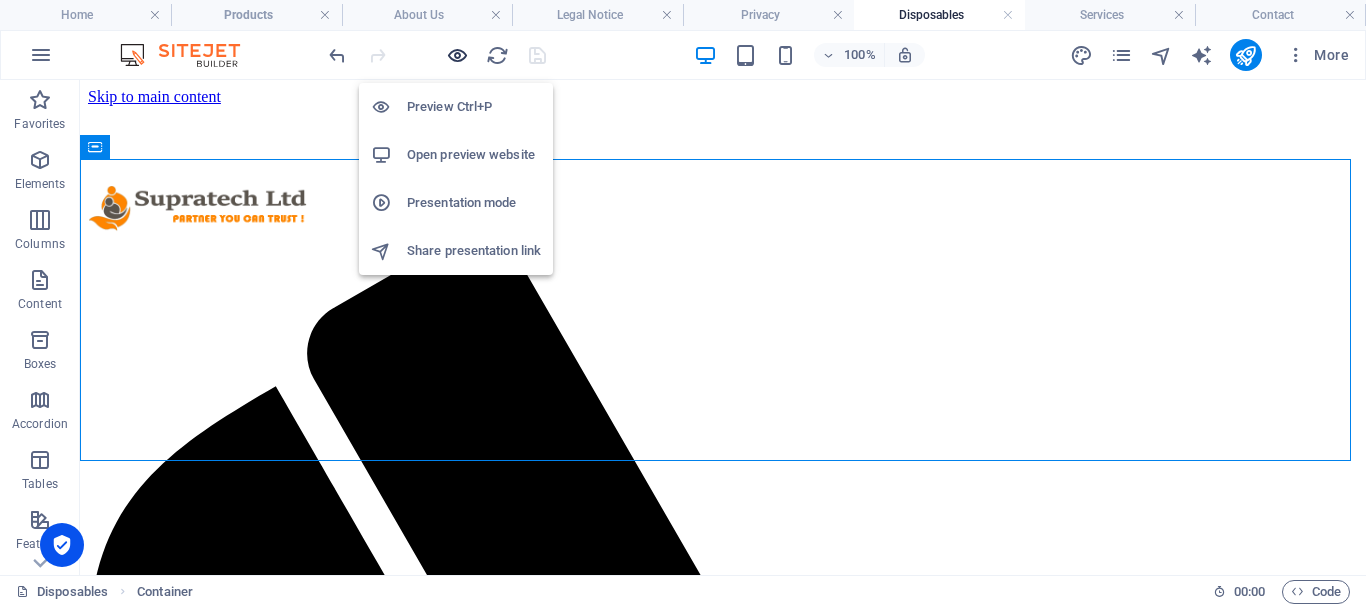 click at bounding box center [457, 55] 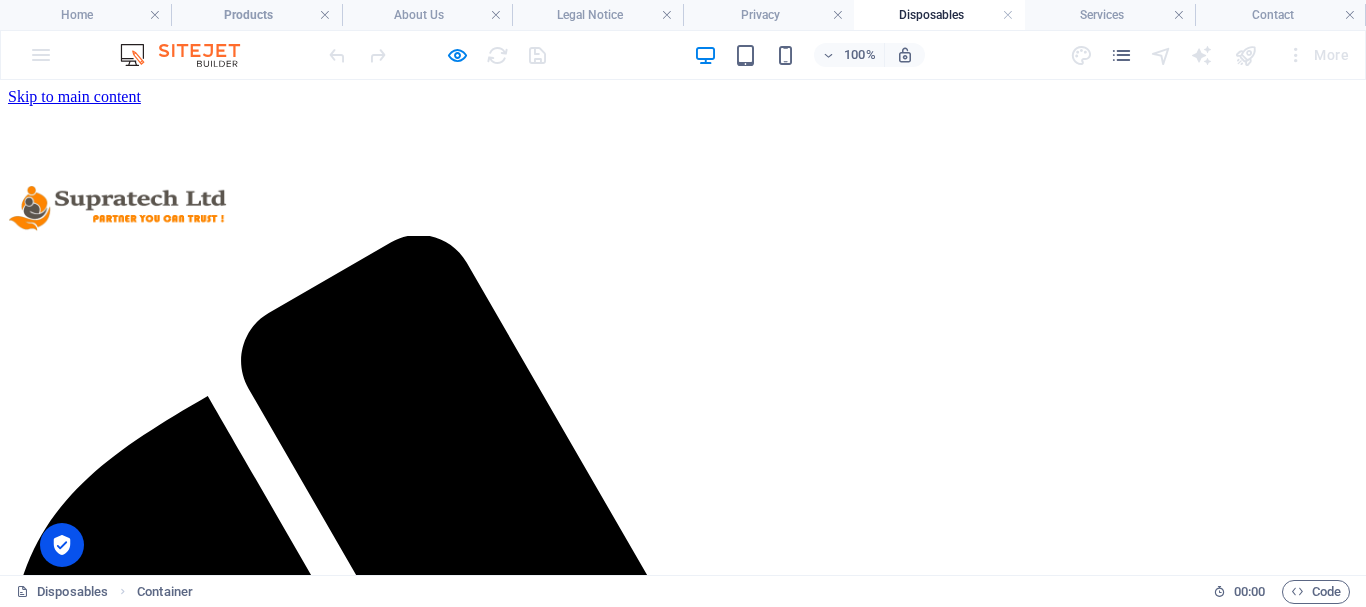 click on "PRODUCTS" at bounding box center (90, 2092) 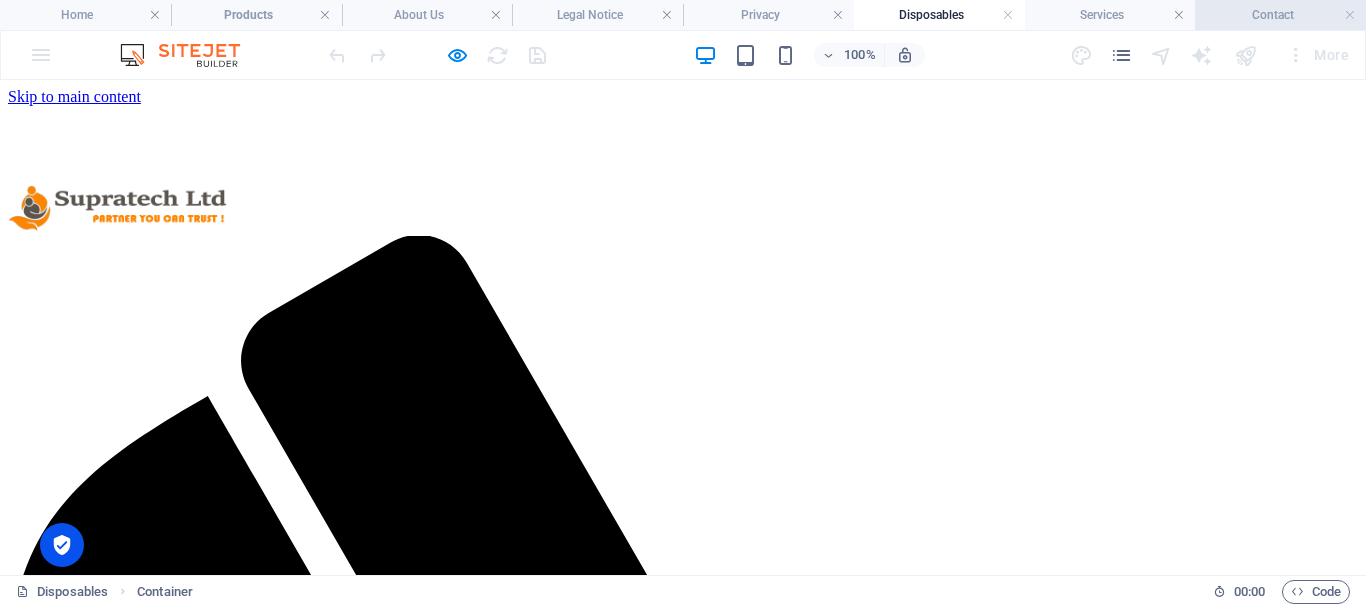 click on "Contact" at bounding box center [1280, 15] 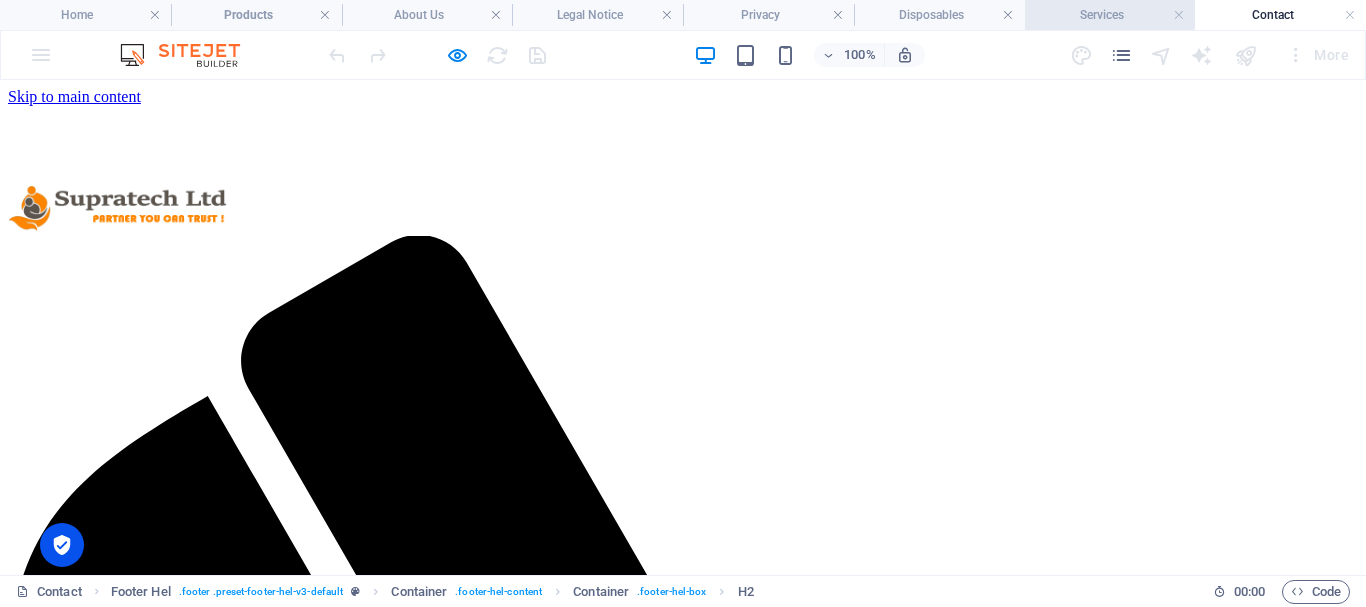click on "Services" at bounding box center [1110, 15] 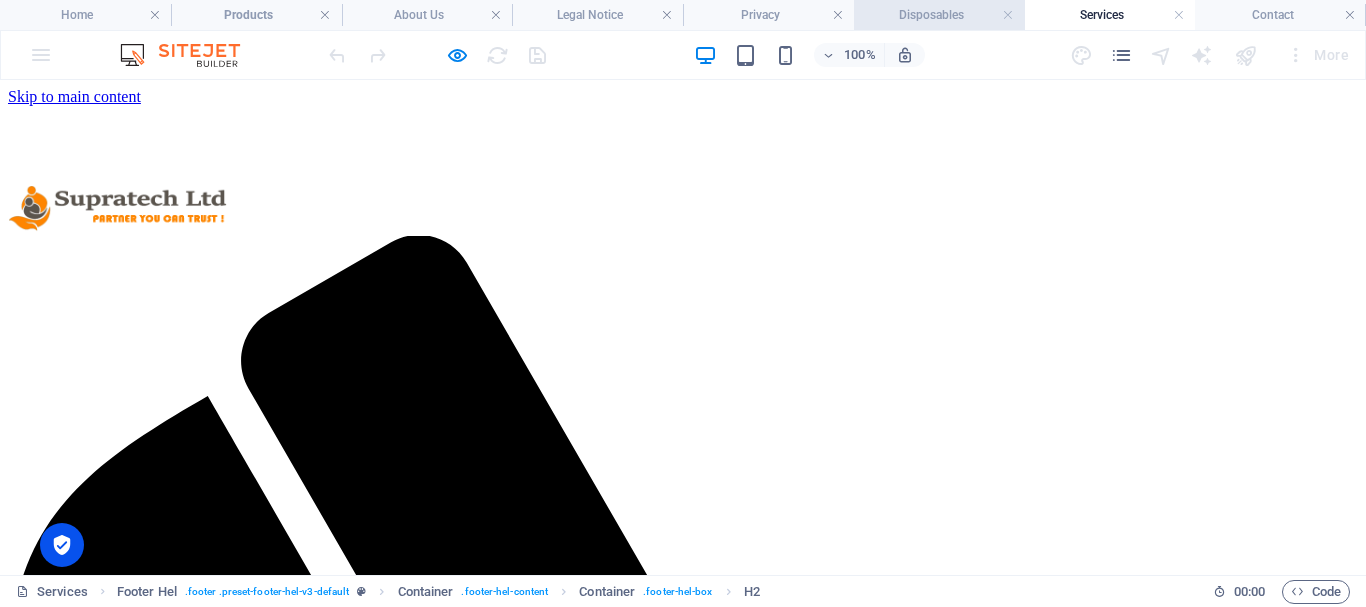 click on "Disposables" at bounding box center [939, 15] 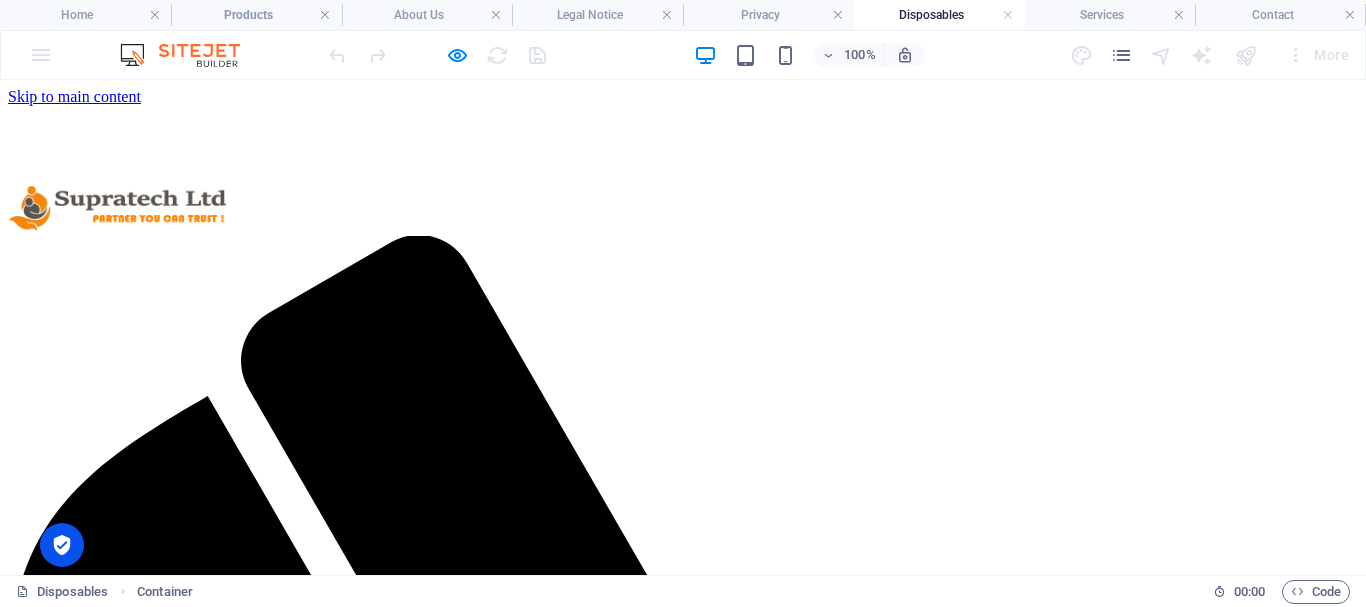 click on "PRODUCTS" at bounding box center (90, 2092) 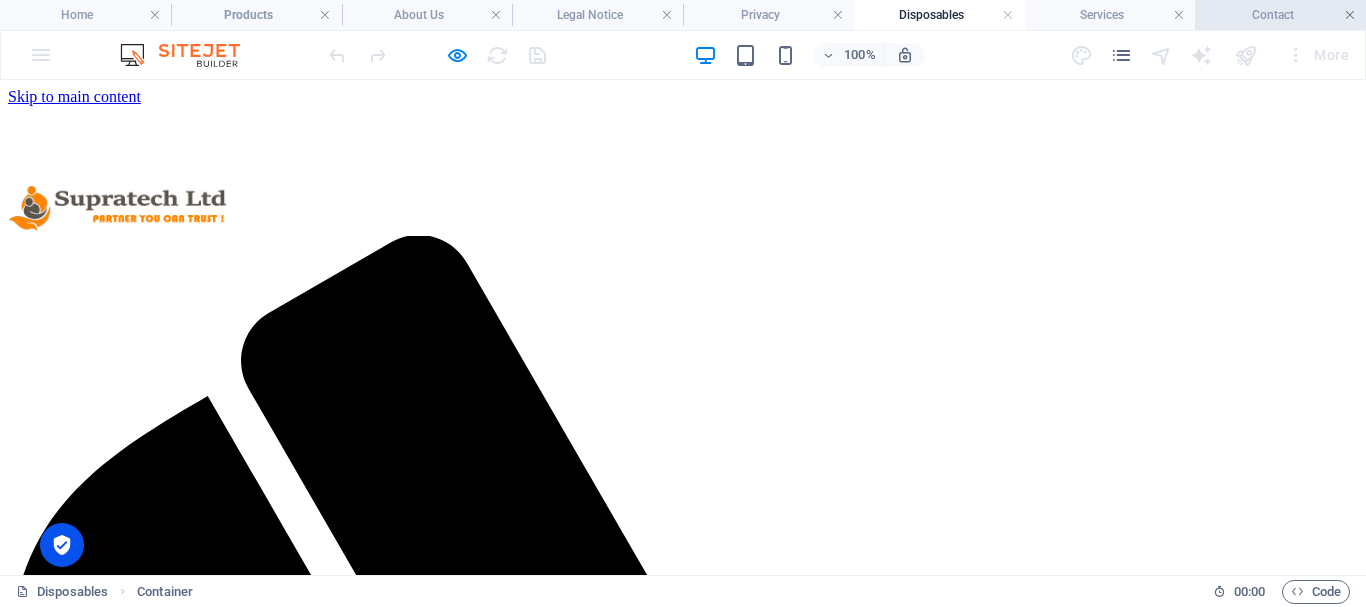 click at bounding box center (1350, 15) 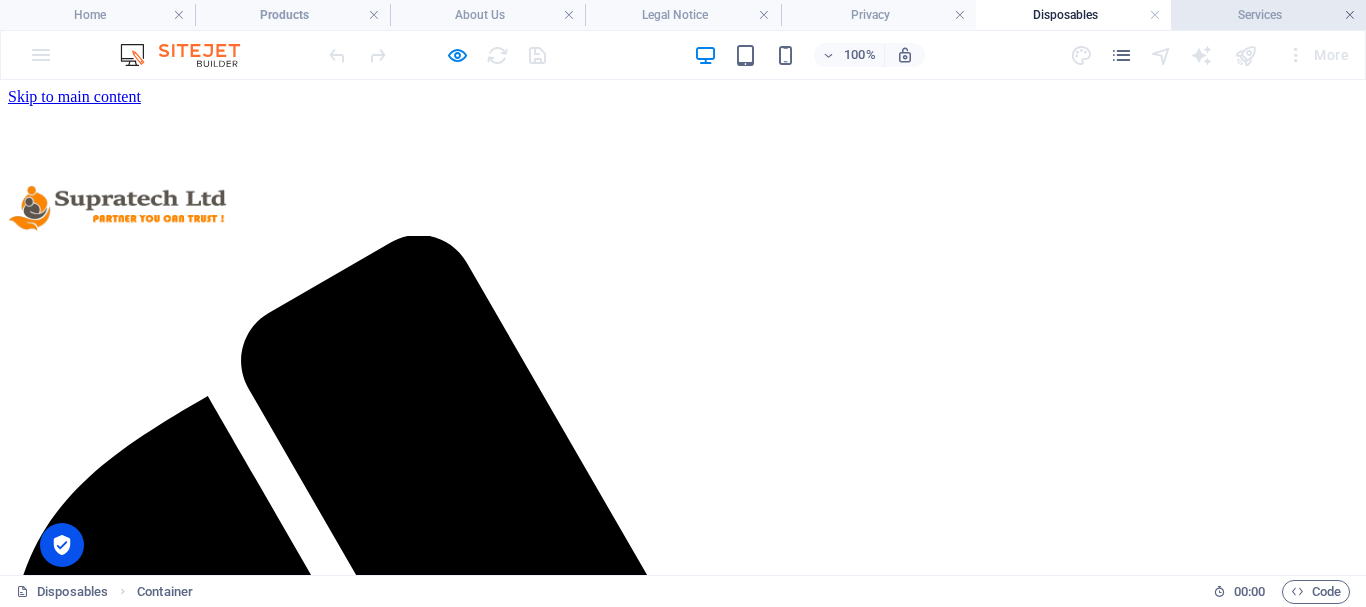 click at bounding box center [1350, 15] 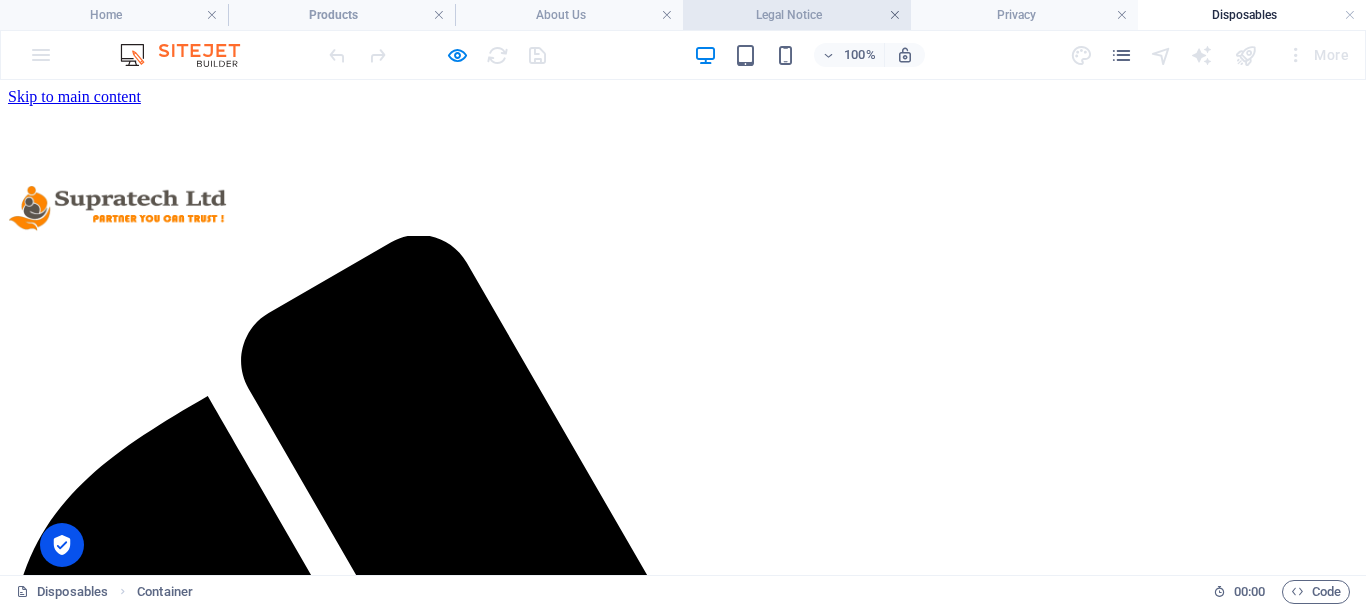 click at bounding box center (895, 15) 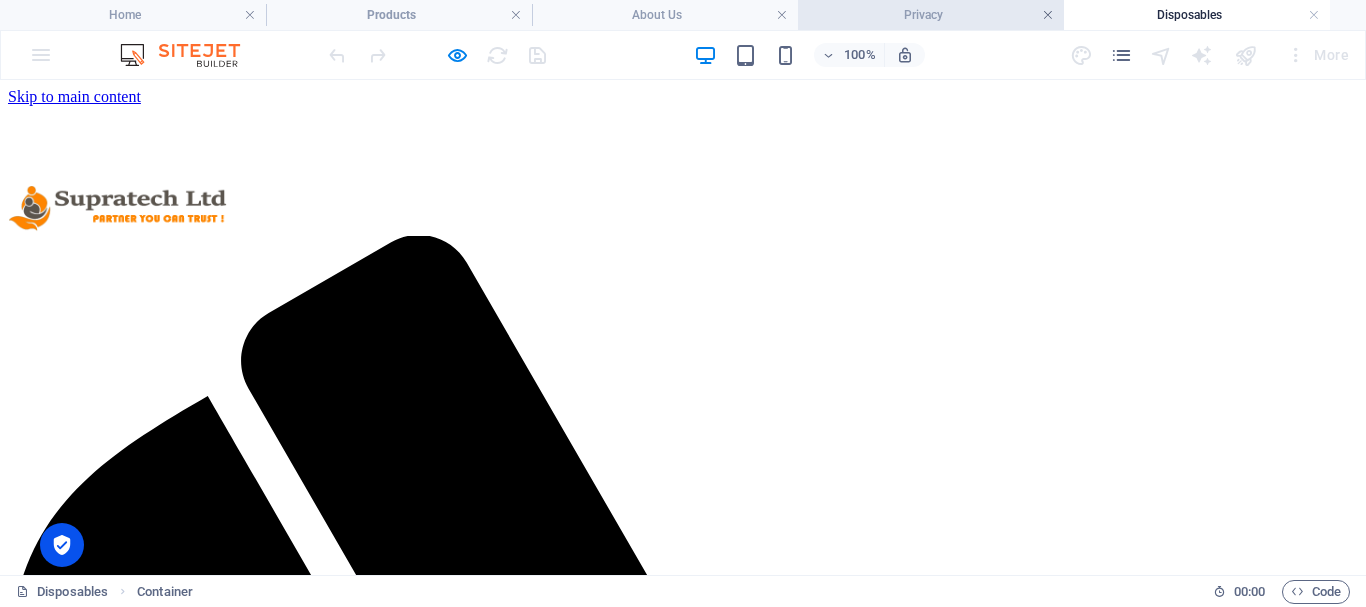 click at bounding box center [1048, 15] 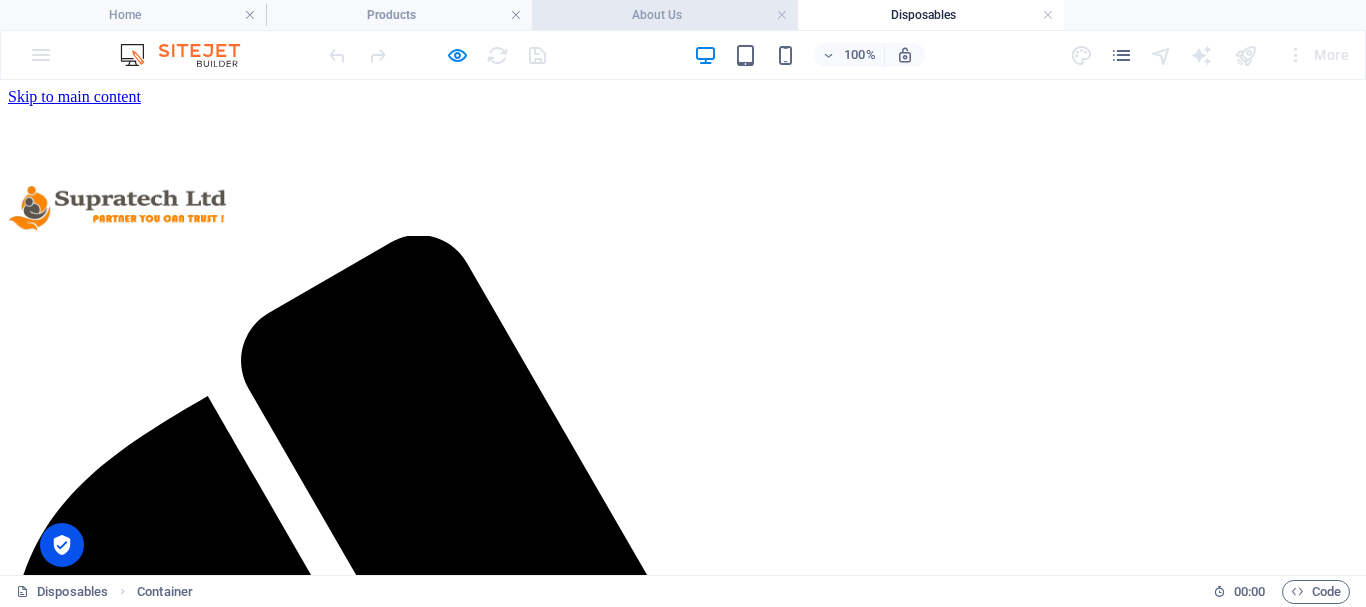 click on "About Us" at bounding box center [665, 15] 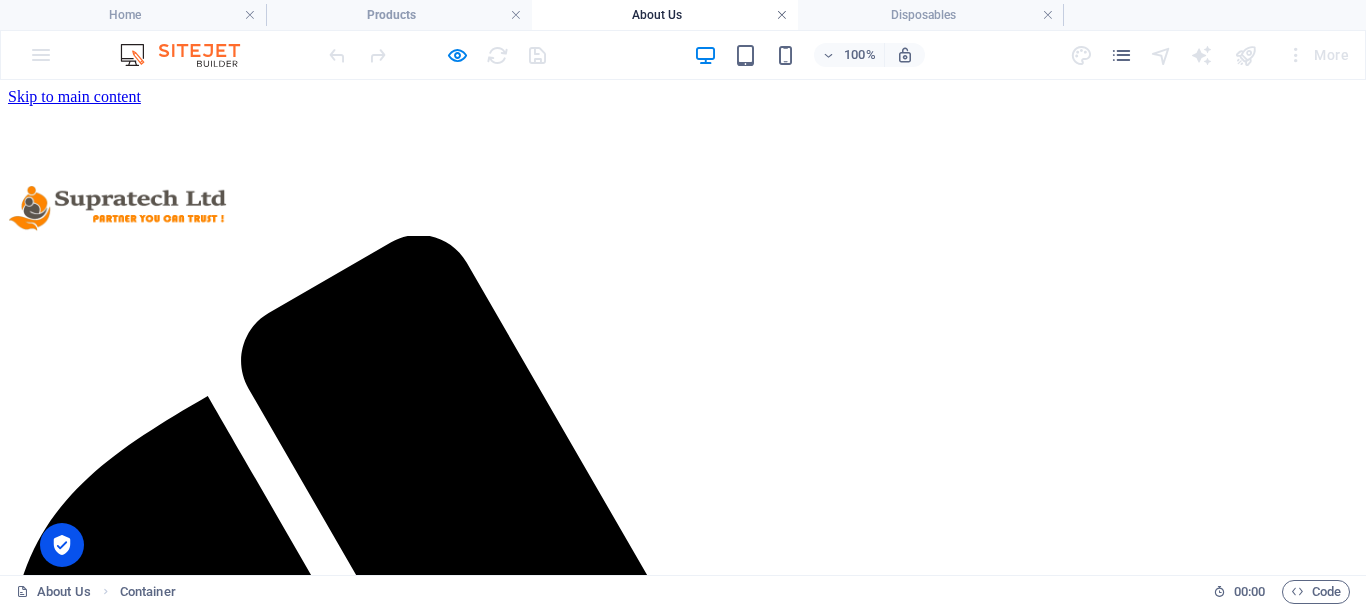 click at bounding box center (782, 15) 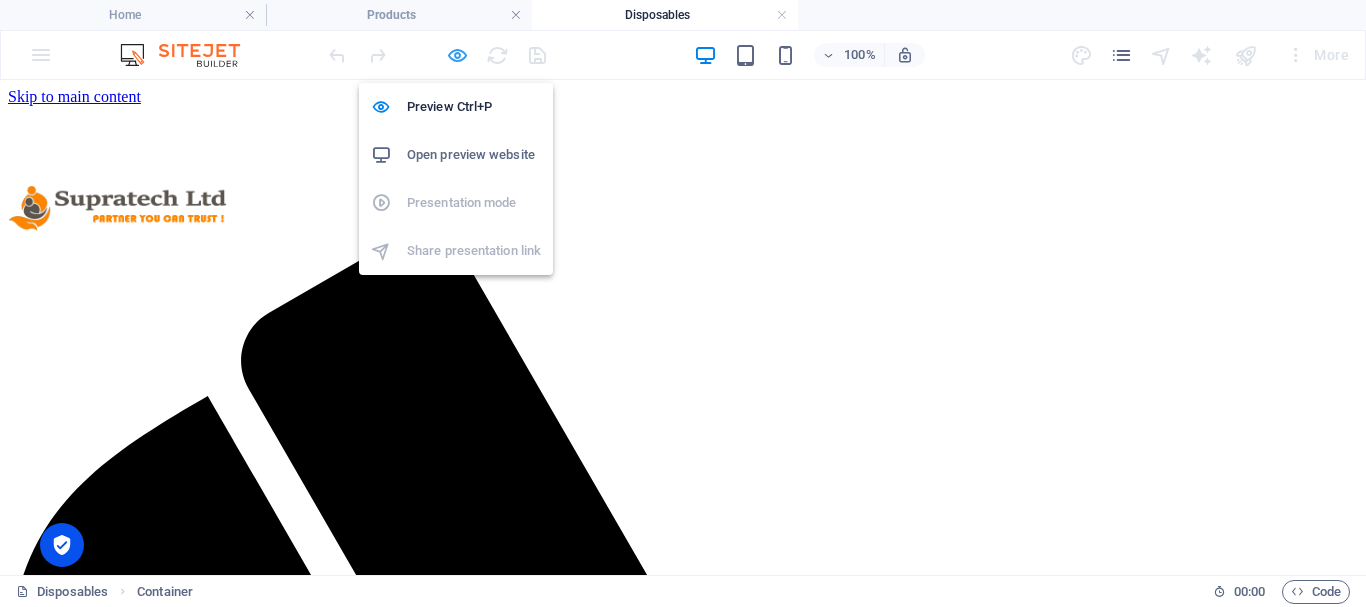 click at bounding box center [457, 55] 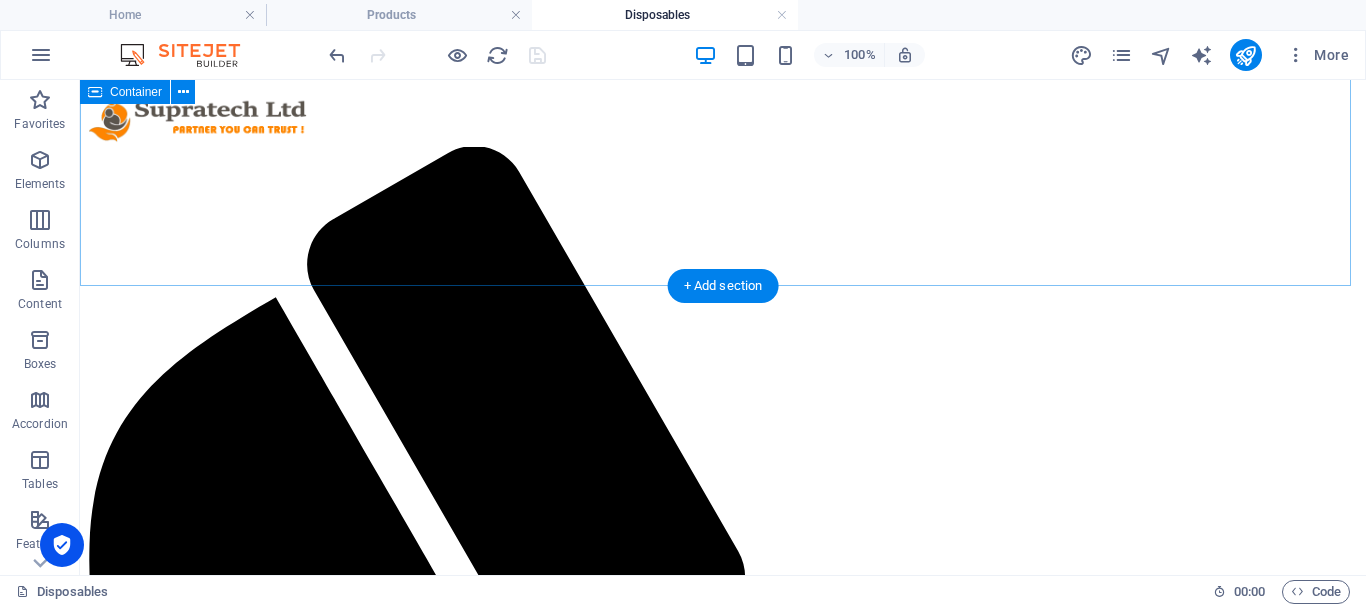 scroll, scrollTop: 0, scrollLeft: 0, axis: both 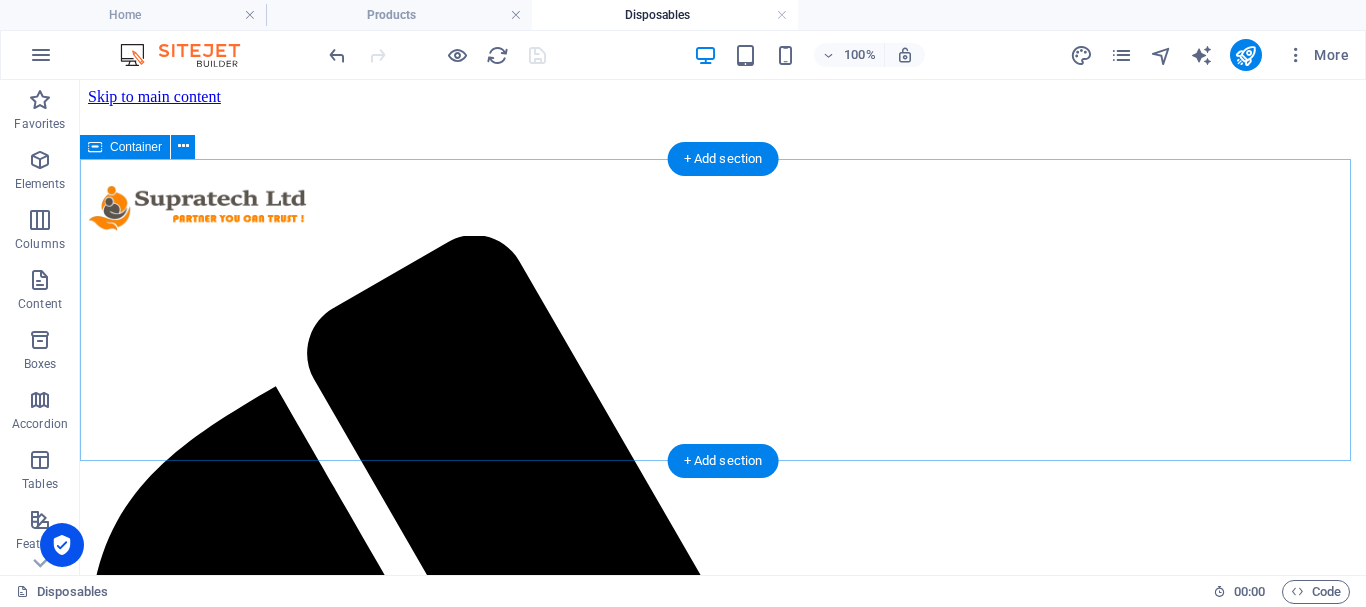 click on "Add elements" at bounding box center [664, 2149] 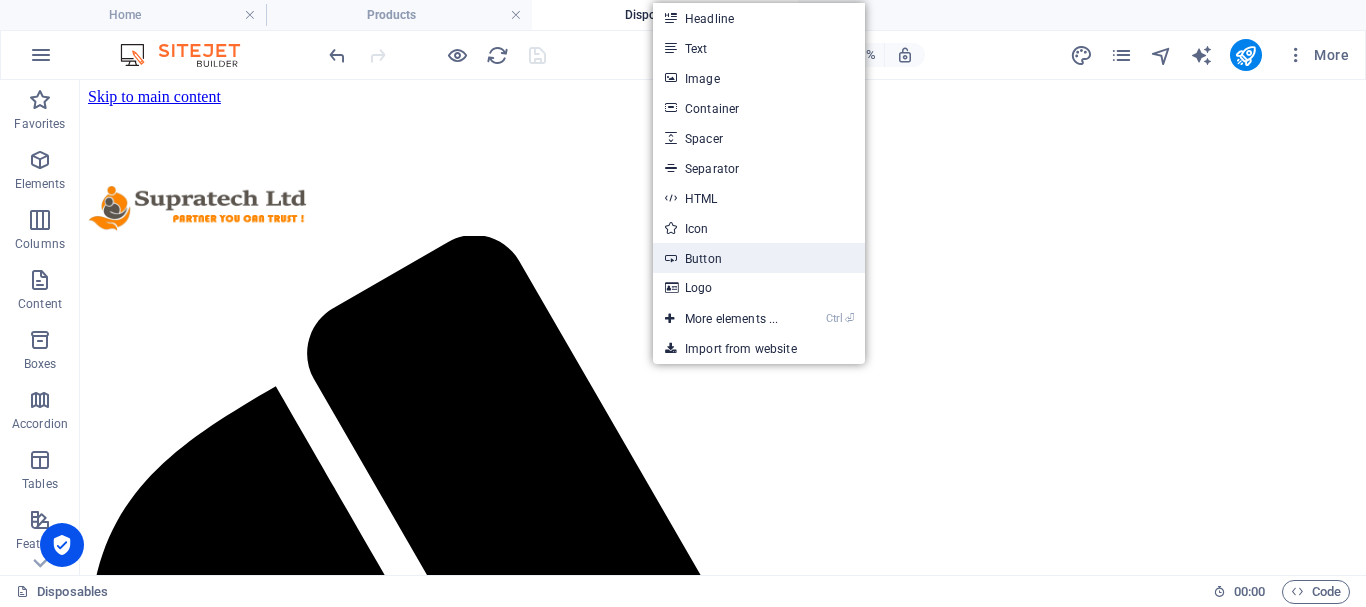 click on "Button" at bounding box center (759, 258) 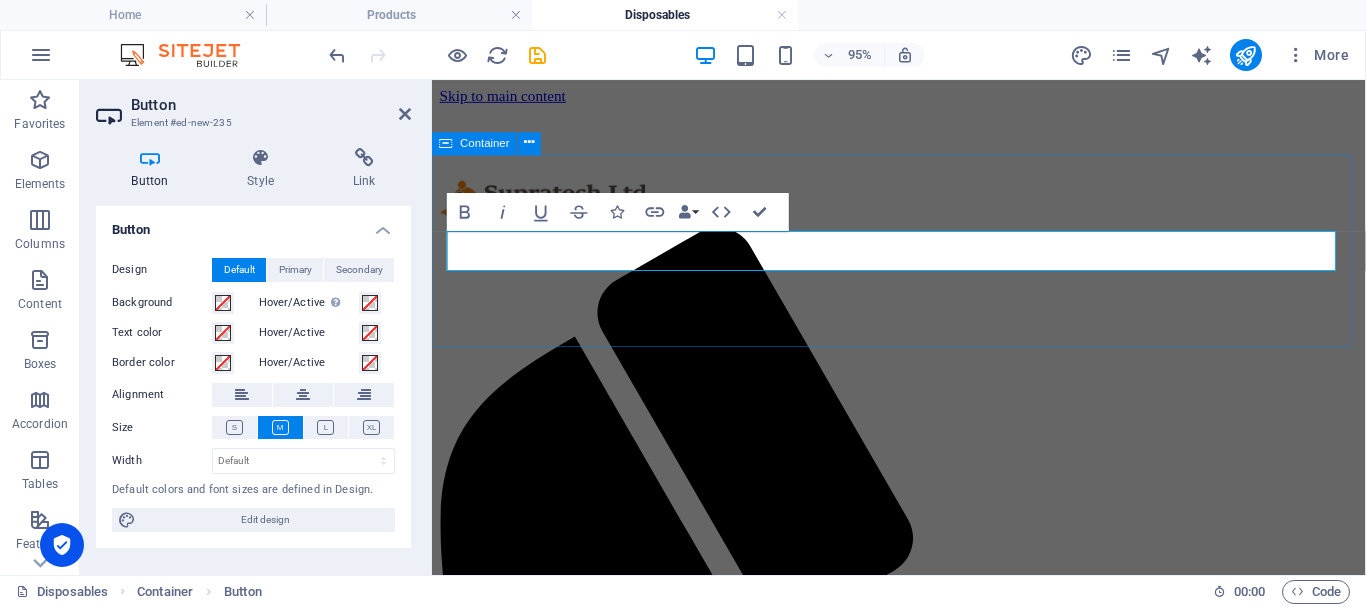 type 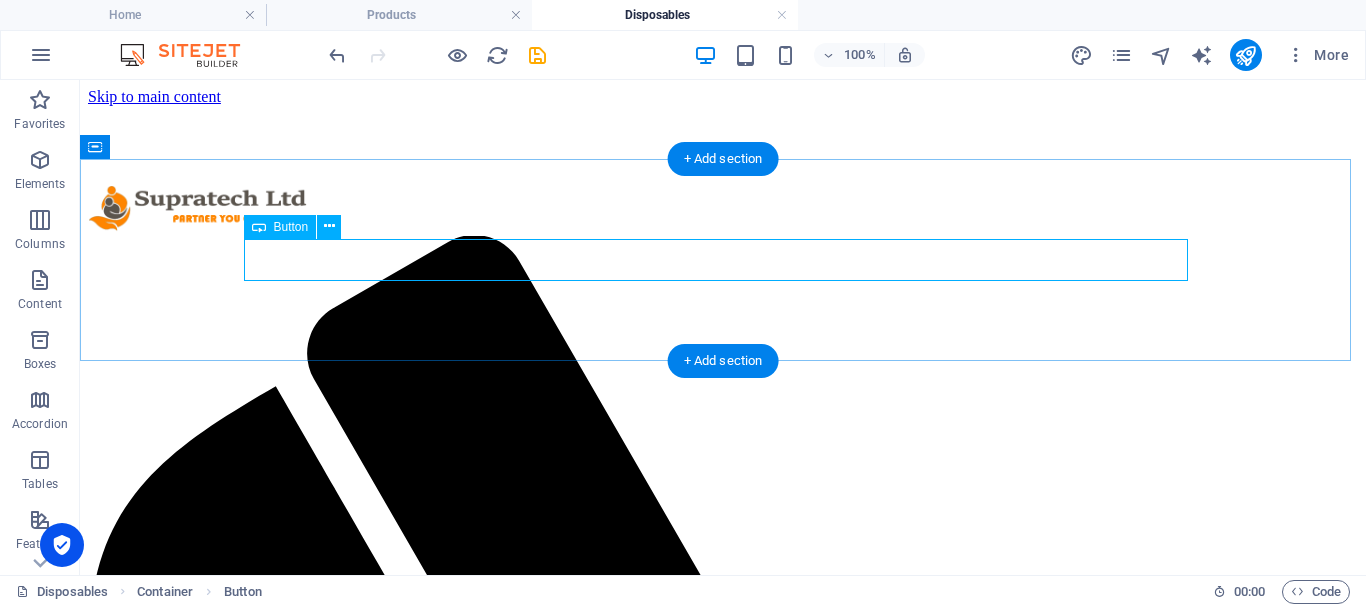 click on "Disposables" at bounding box center (723, 2057) 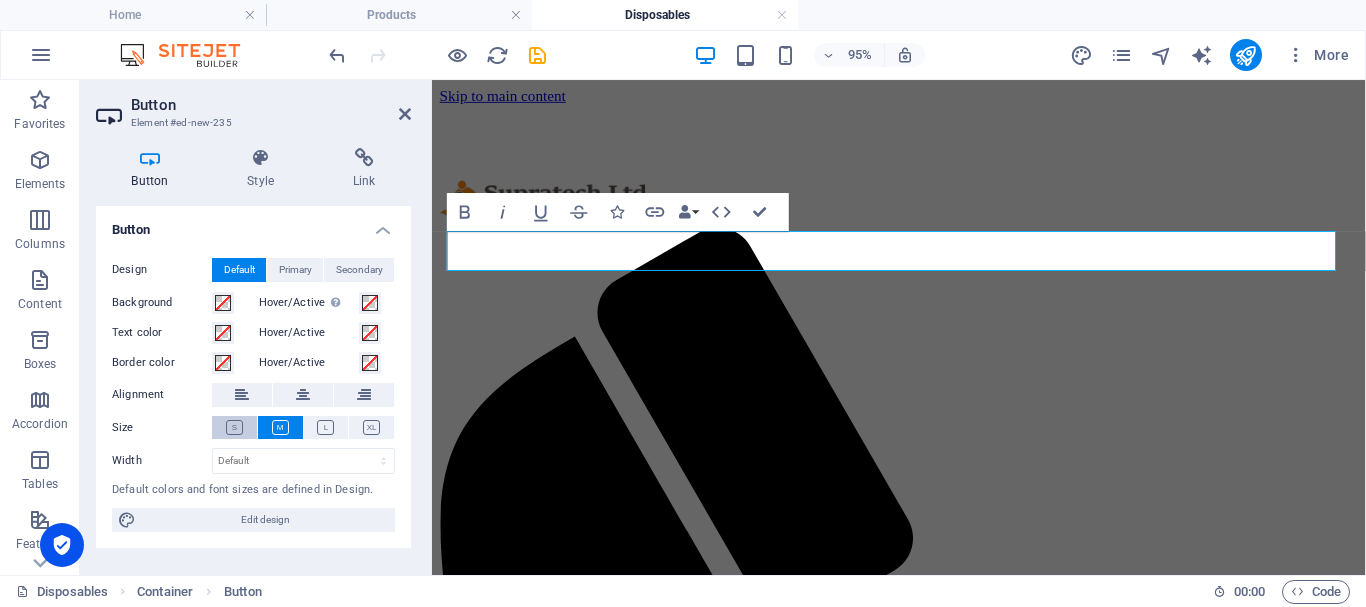 click at bounding box center [234, 427] 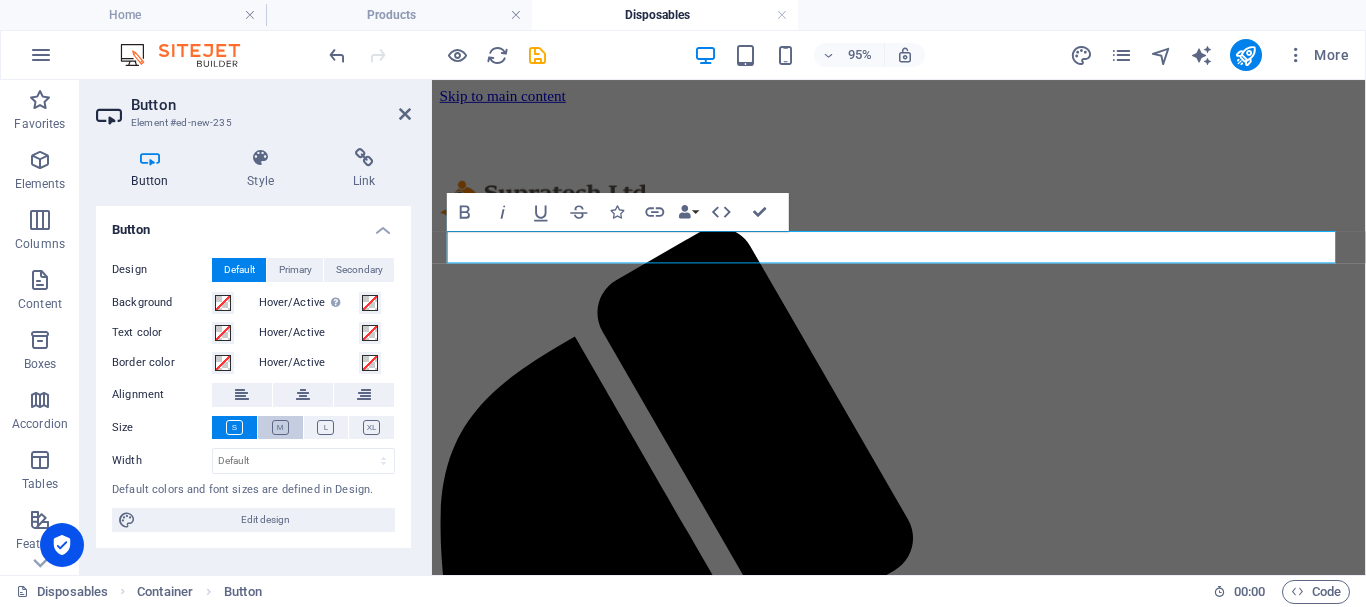 click at bounding box center (280, 427) 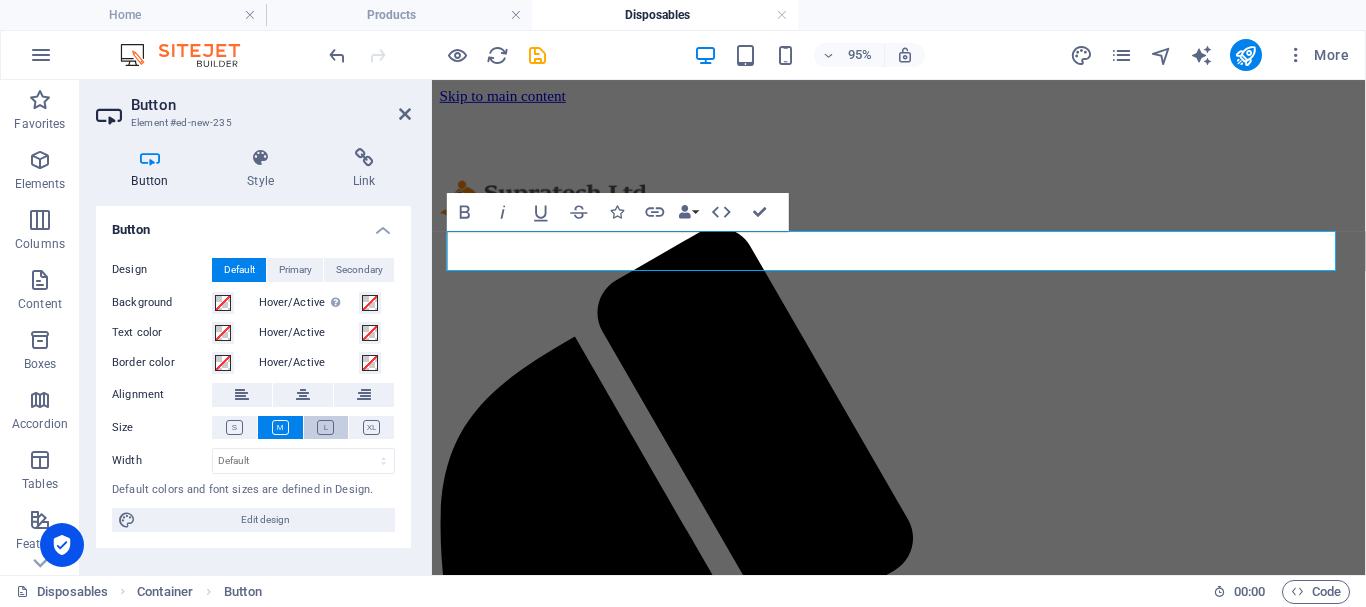 click at bounding box center [325, 427] 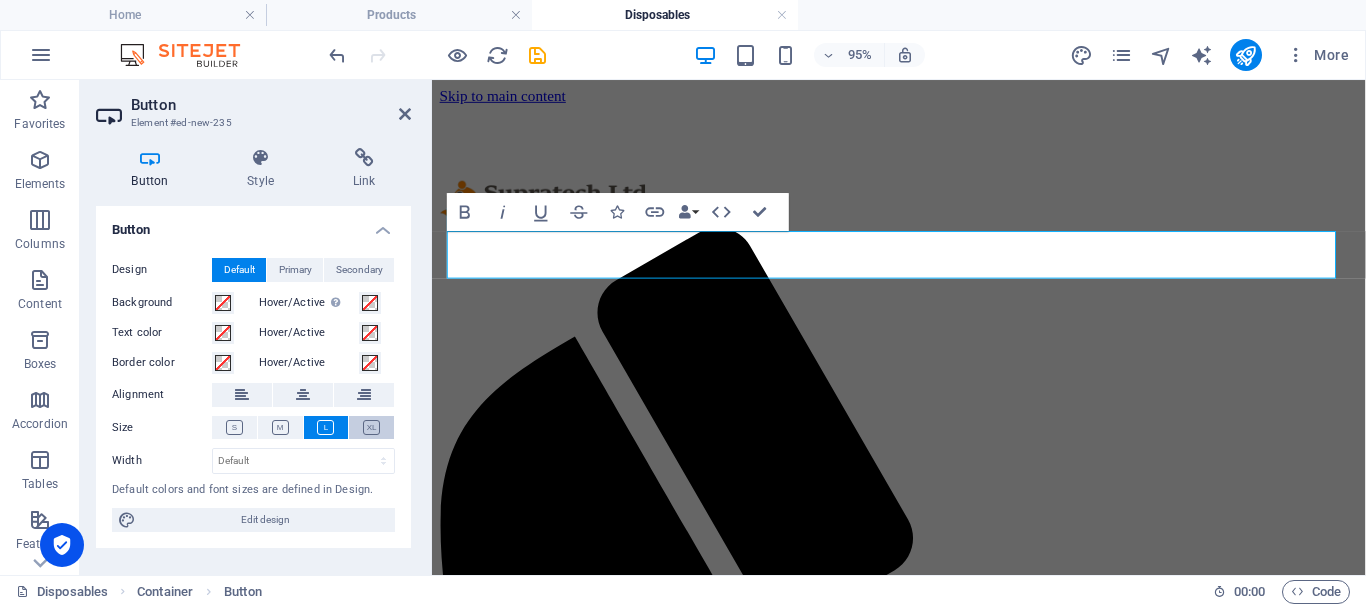 click at bounding box center [371, 427] 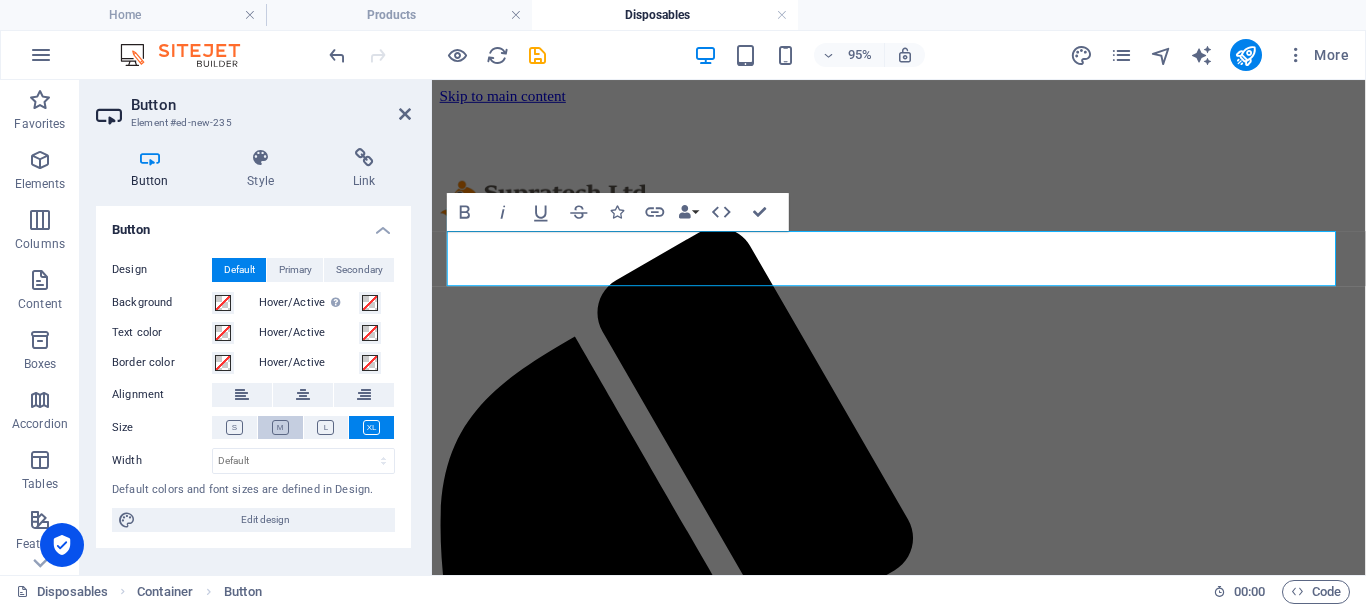click at bounding box center [280, 427] 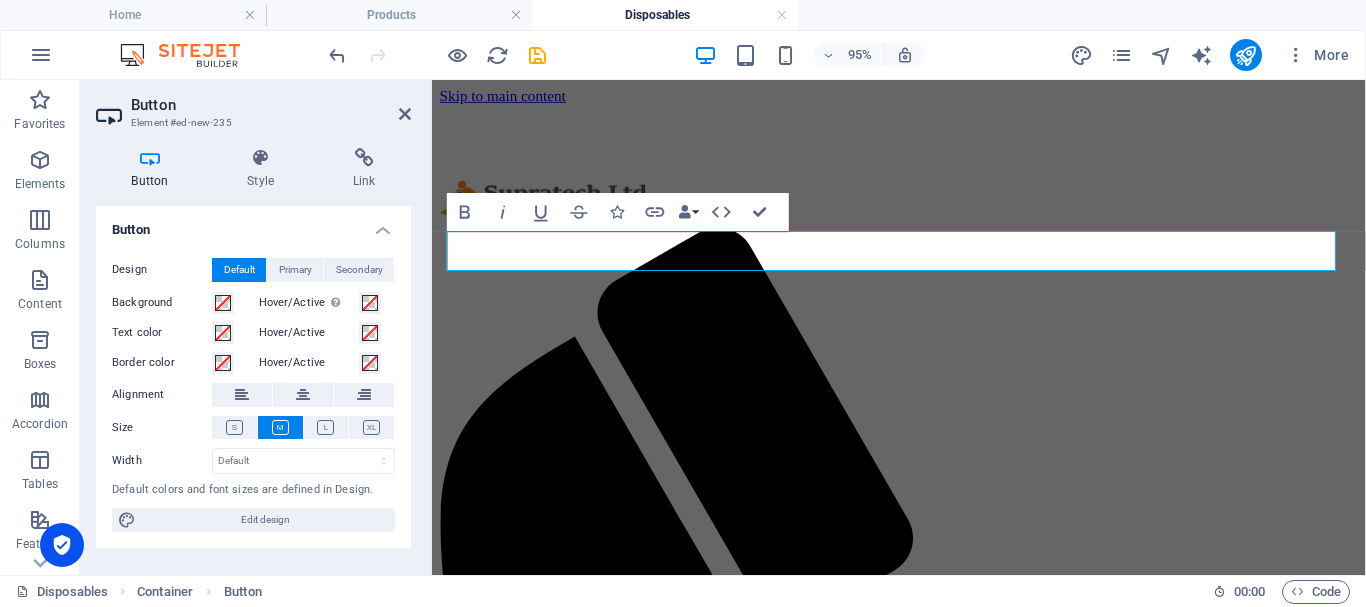 click on "Design Default Primary Secondary" at bounding box center [253, 270] 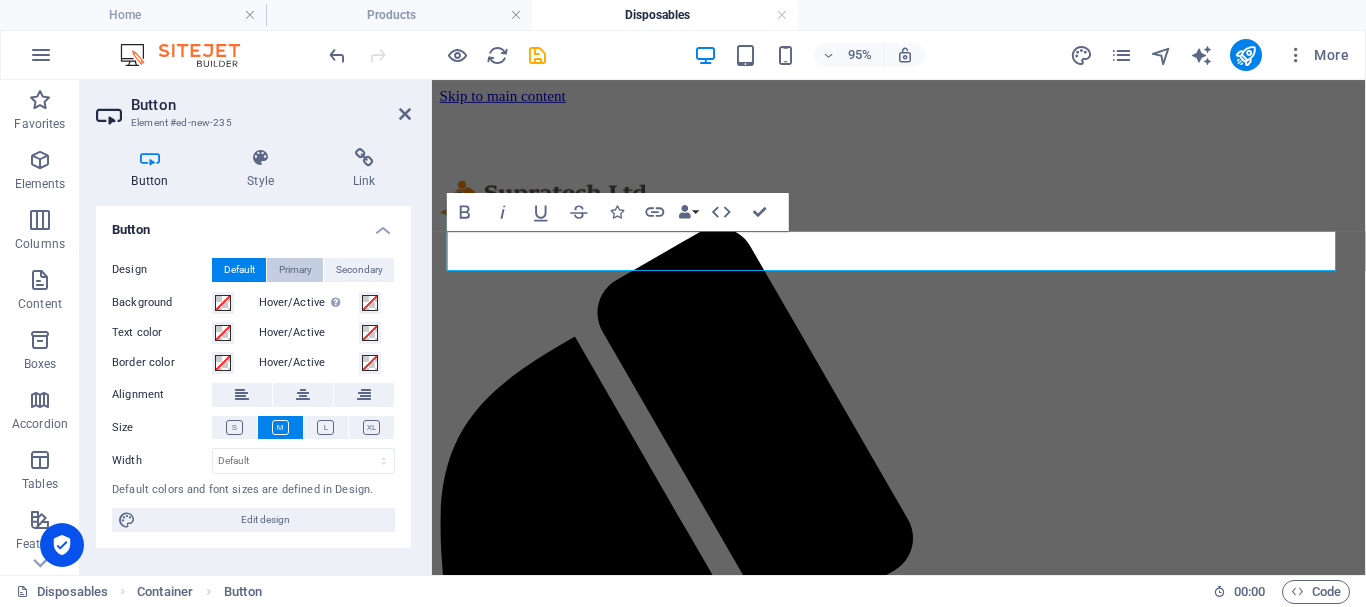 click on "Primary" at bounding box center (295, 270) 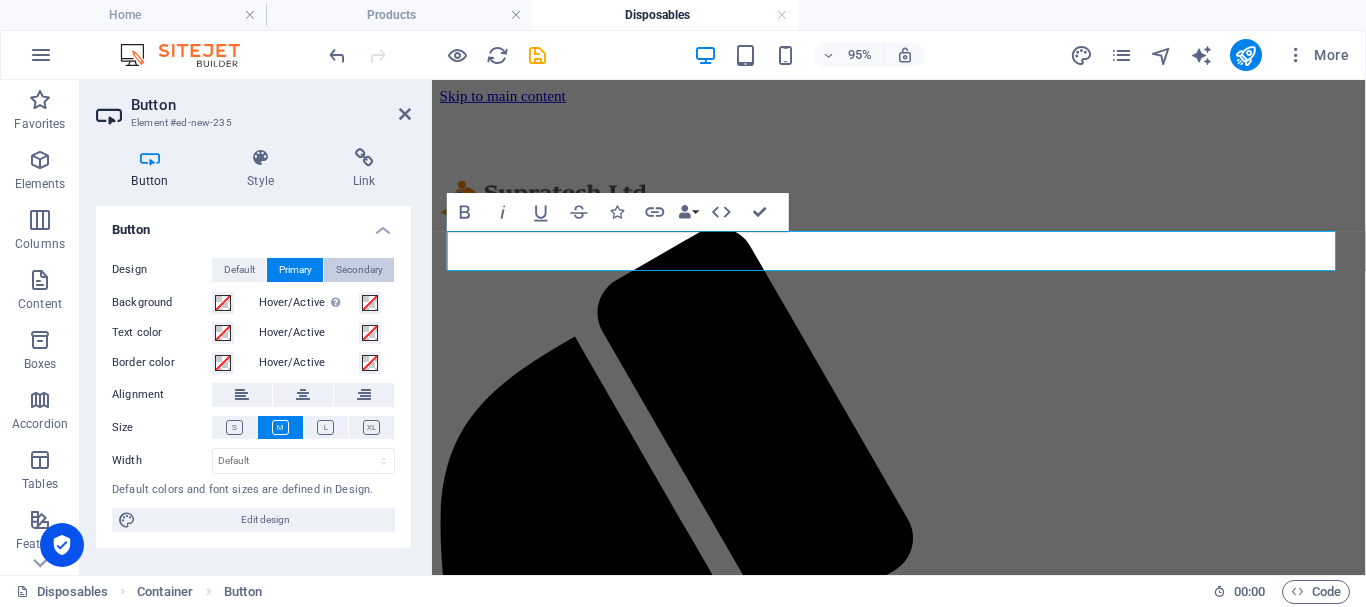 click on "Secondary" at bounding box center [359, 270] 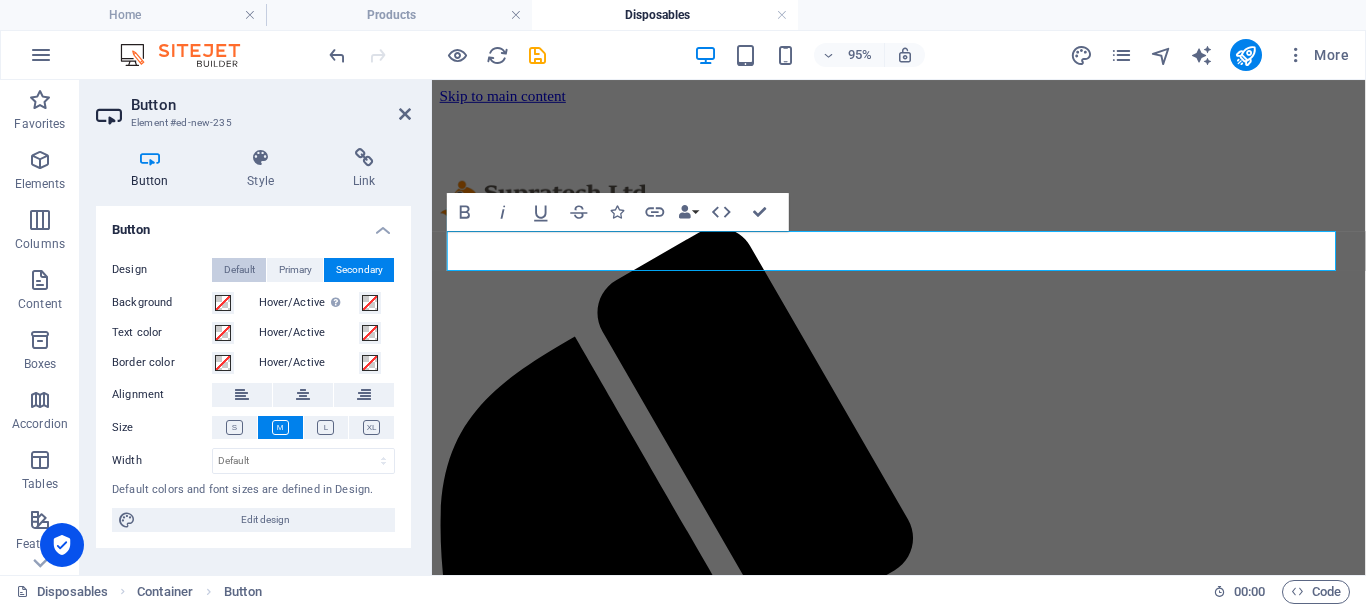 click on "Default" at bounding box center [239, 270] 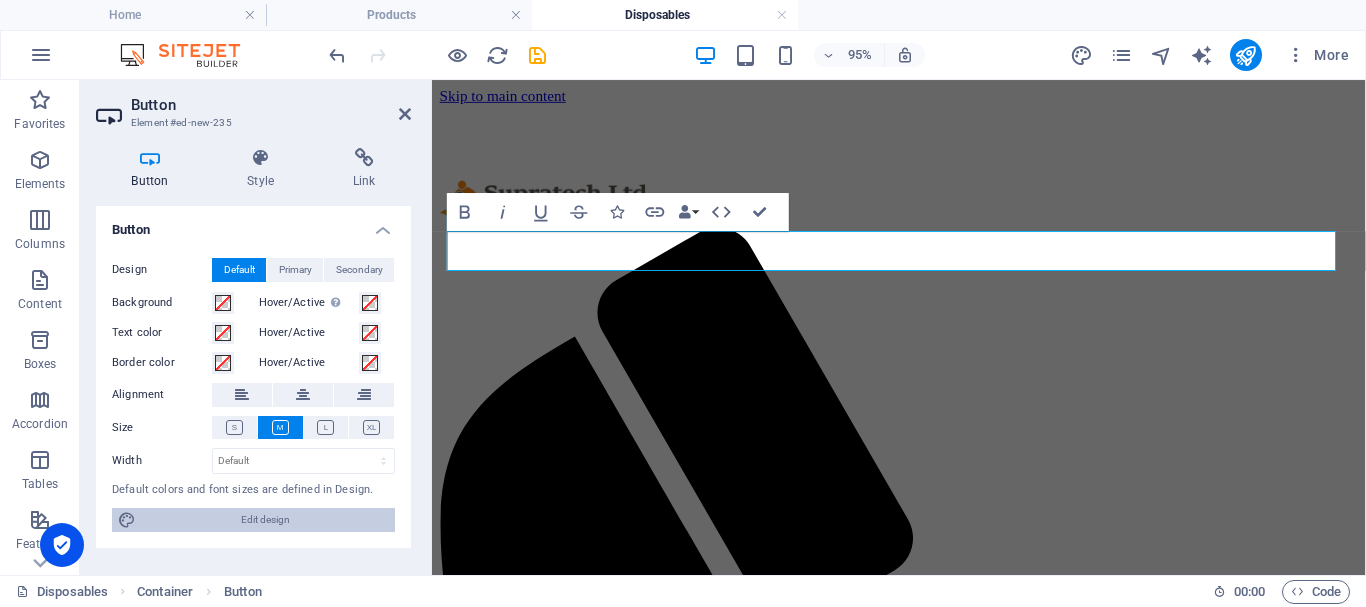 click on "Edit design" at bounding box center (265, 520) 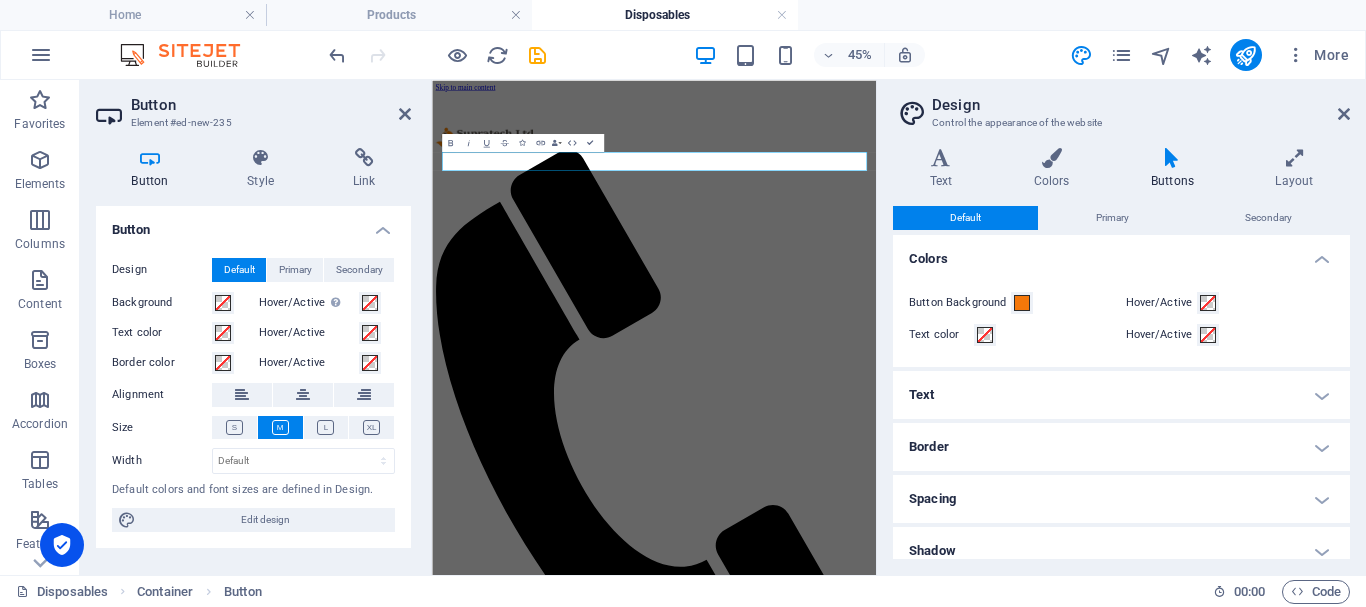 click on "Buttons" at bounding box center (1176, 169) 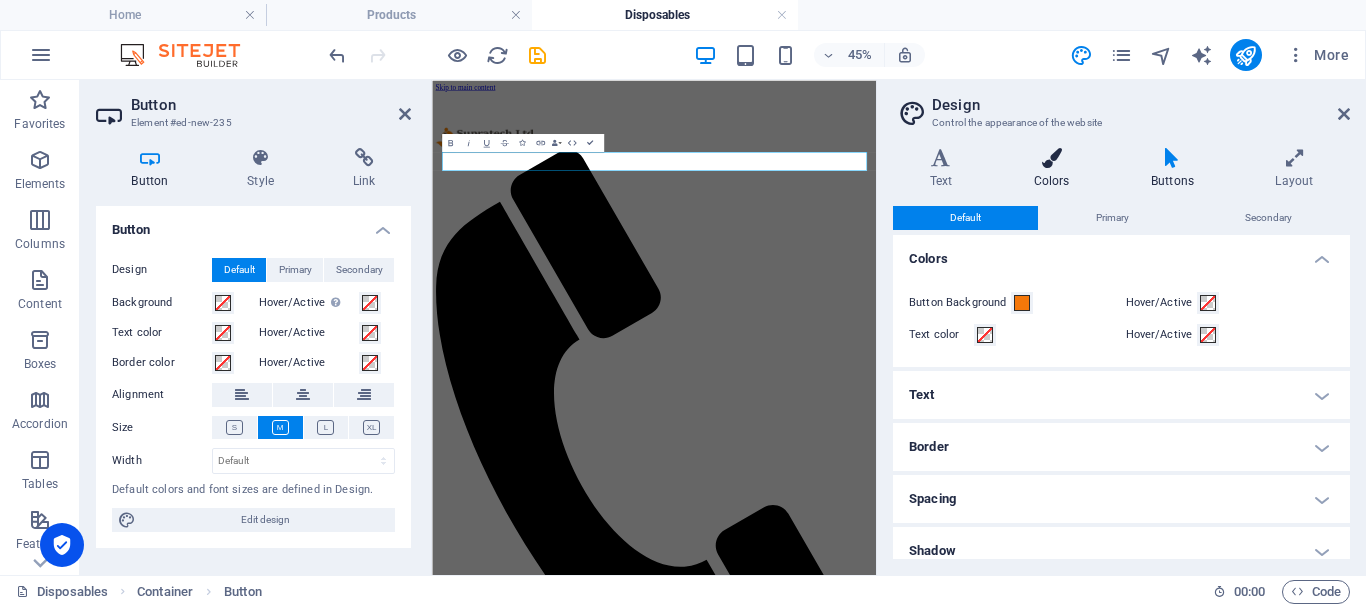 click on "Colors" at bounding box center [1055, 169] 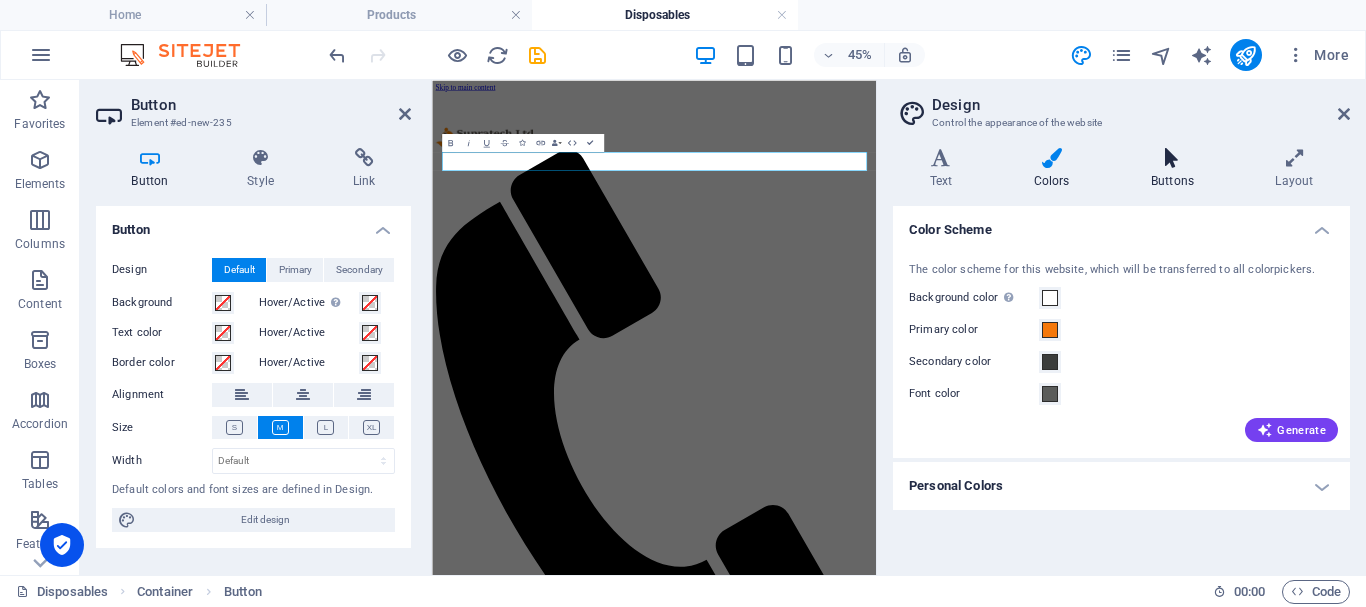 click at bounding box center [1172, 158] 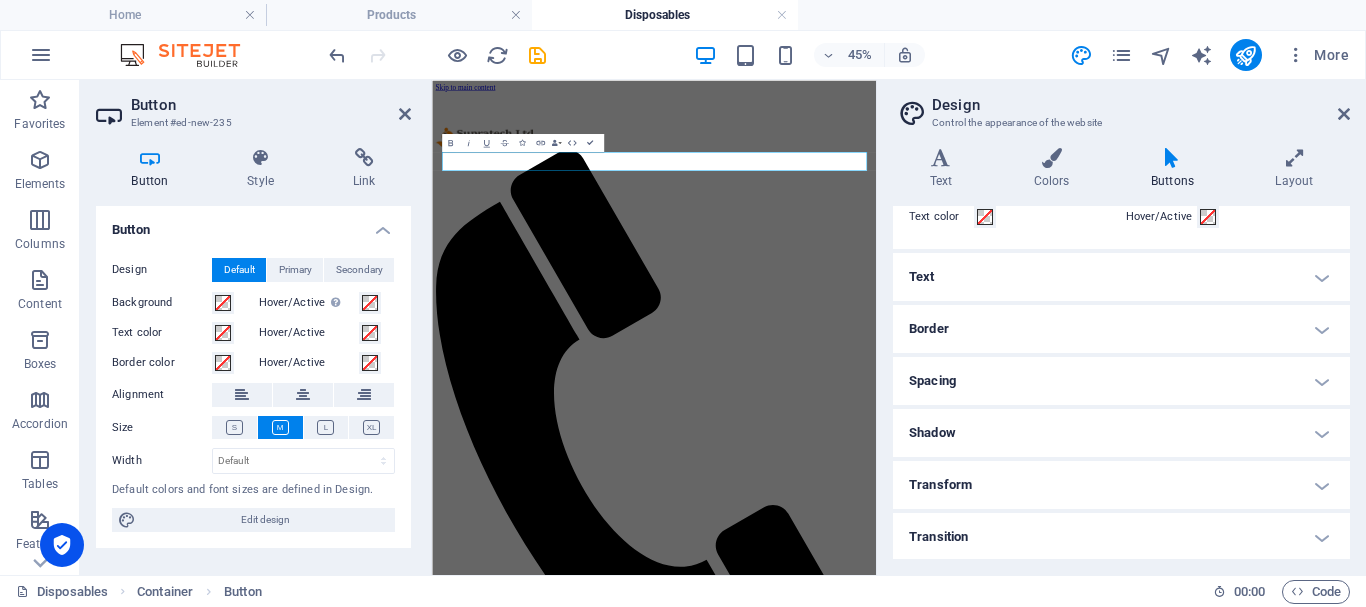 scroll, scrollTop: 120, scrollLeft: 0, axis: vertical 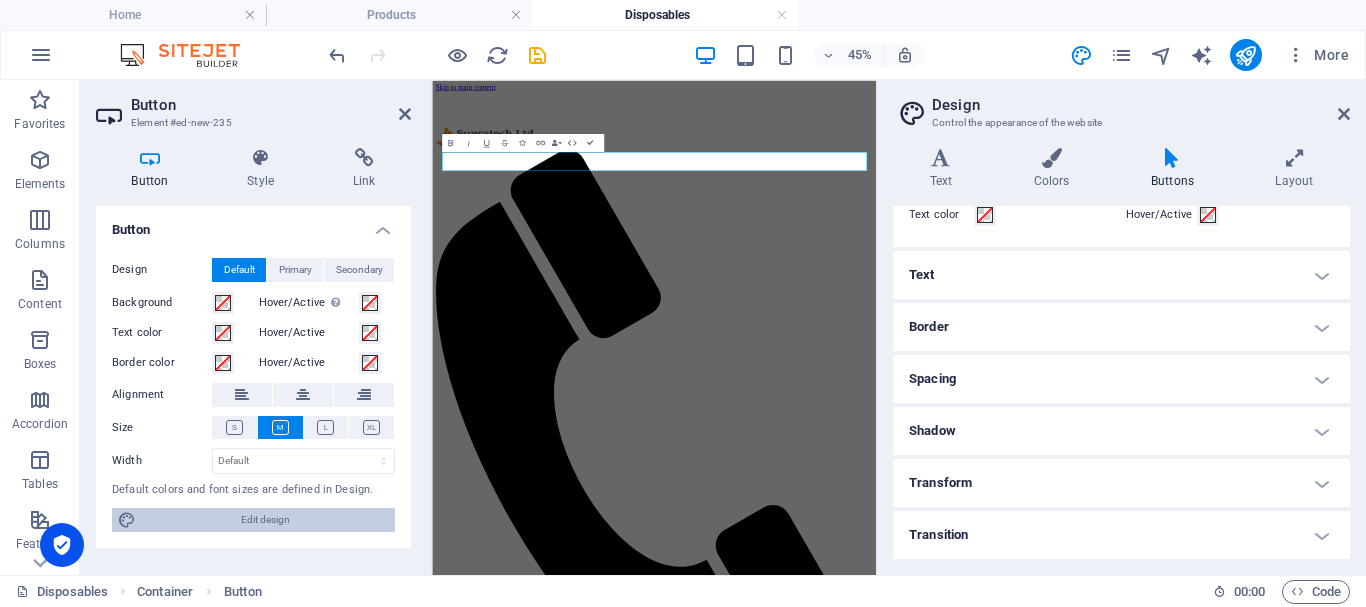 click on "Edit design" at bounding box center [265, 520] 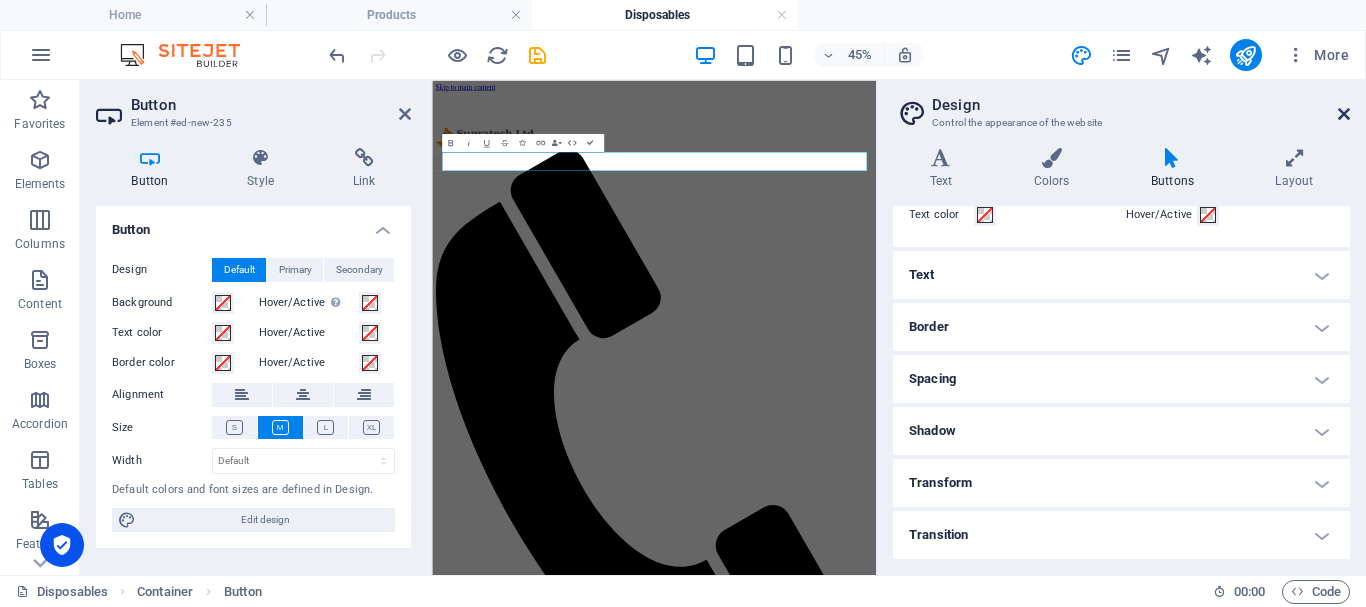 click at bounding box center [1344, 114] 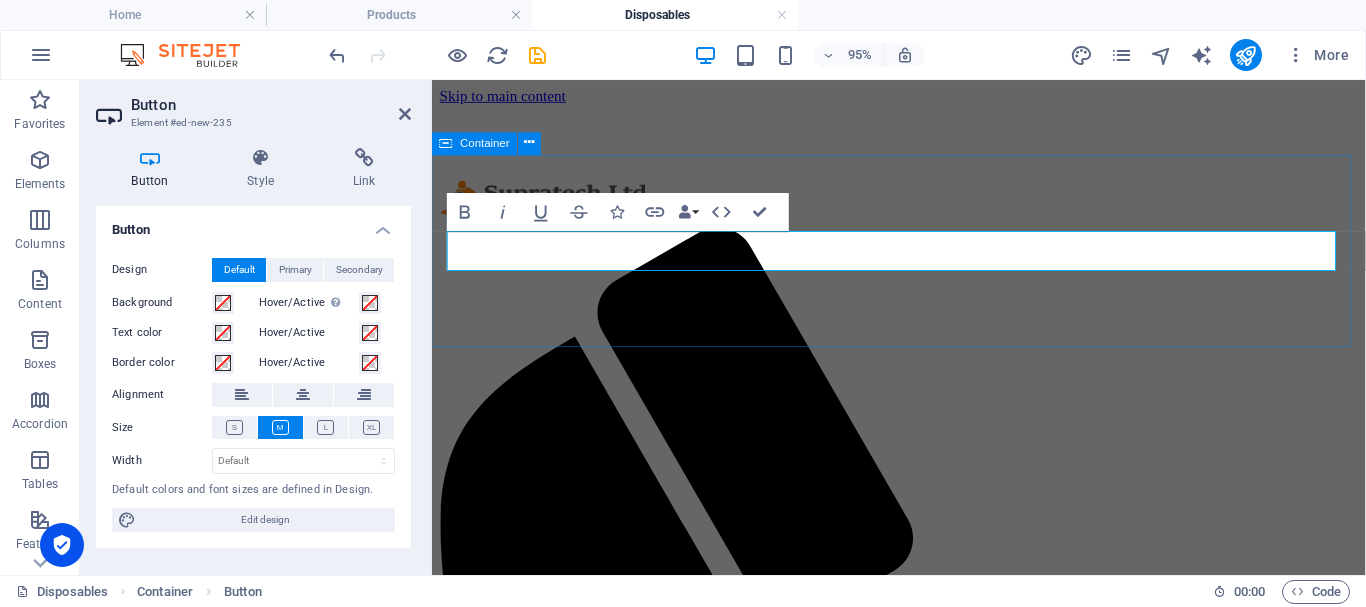 click on "Disposables" at bounding box center (923, 1655) 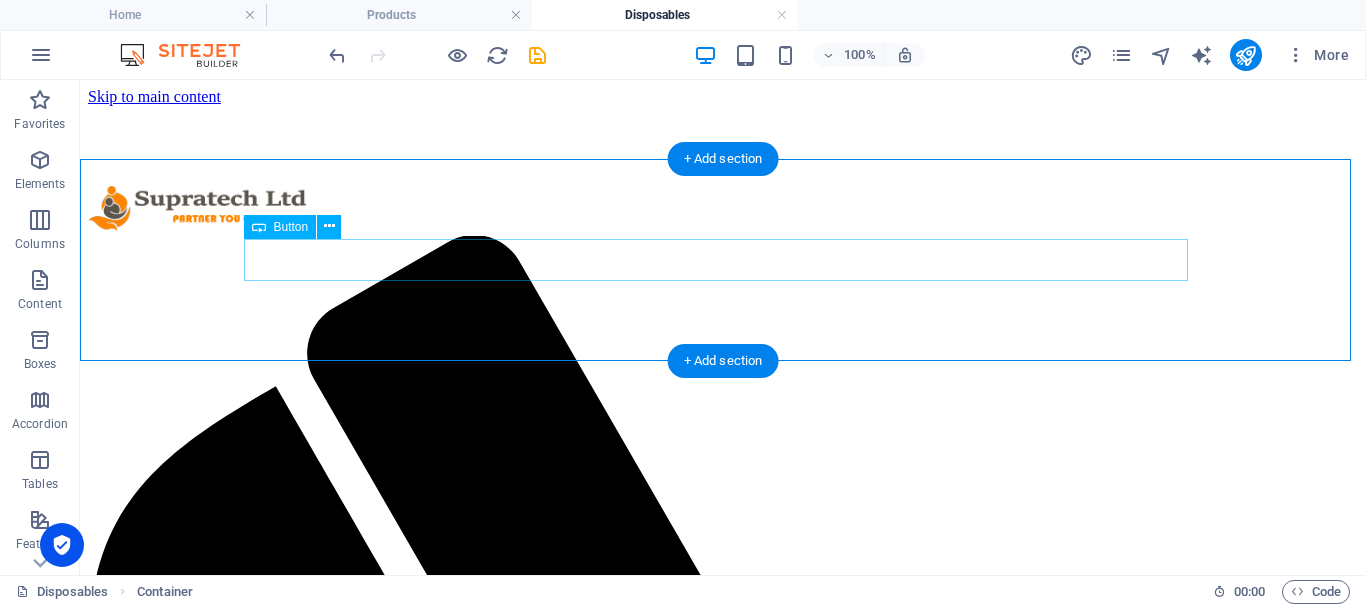 click on "Disposables" at bounding box center [723, 2057] 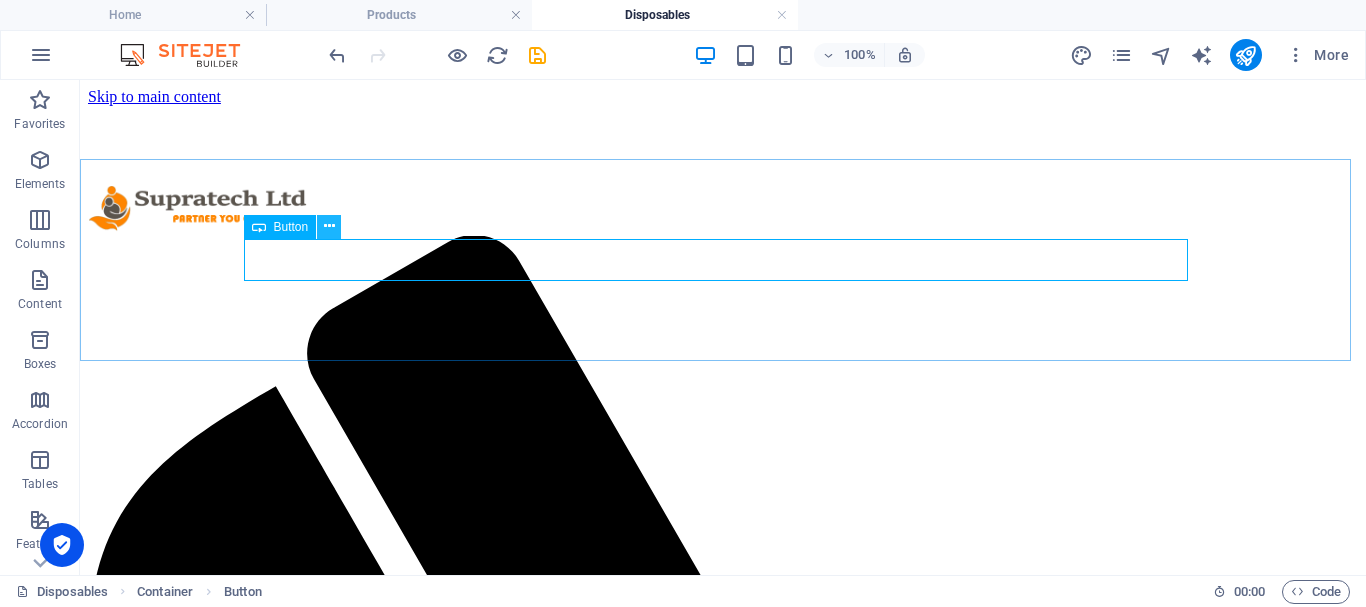 click at bounding box center [329, 226] 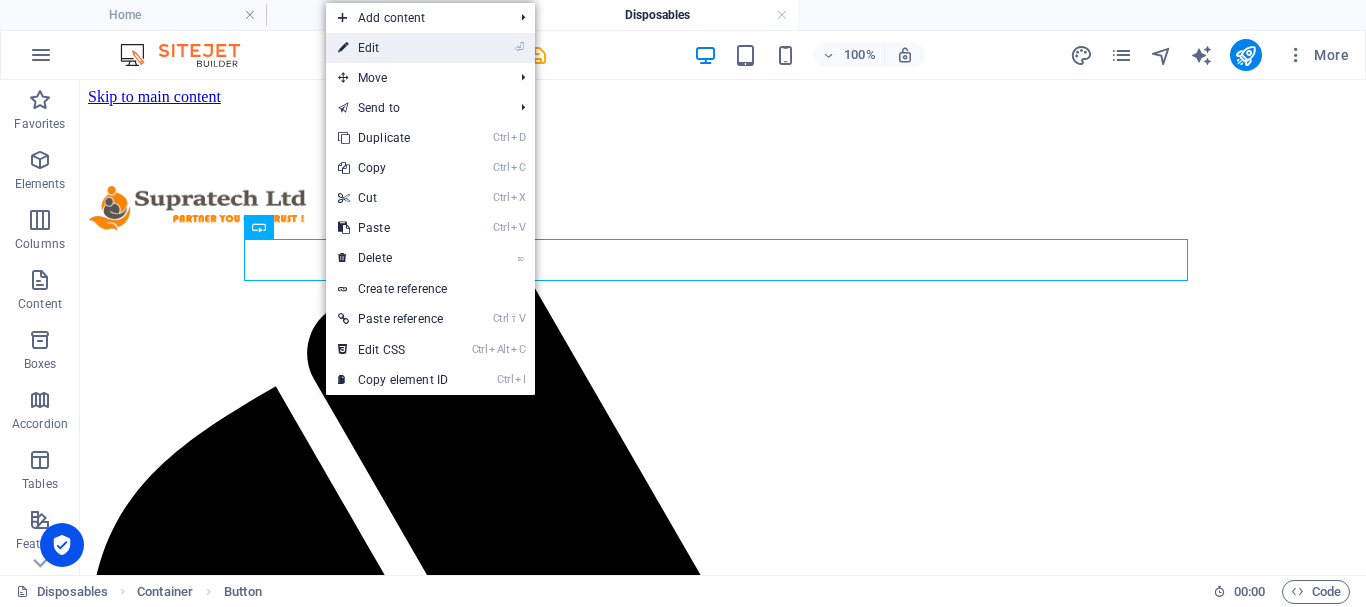 click on "⏎  Edit" at bounding box center (393, 48) 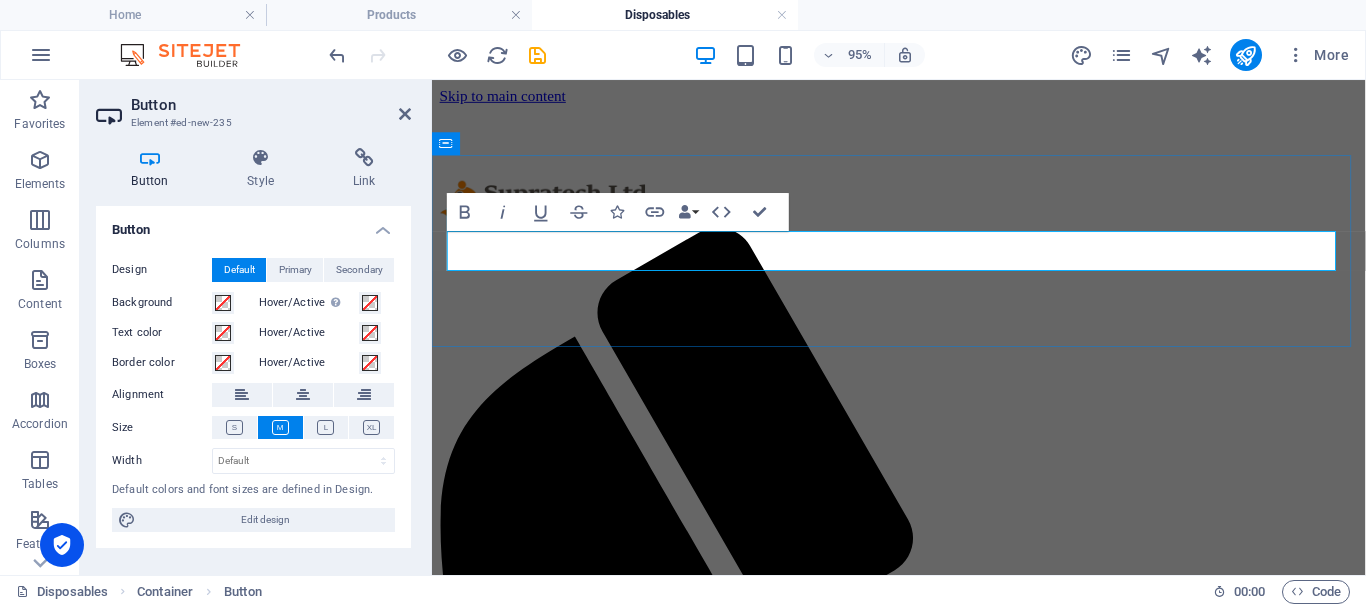 click on "Disposables" at bounding box center [478, 1654] 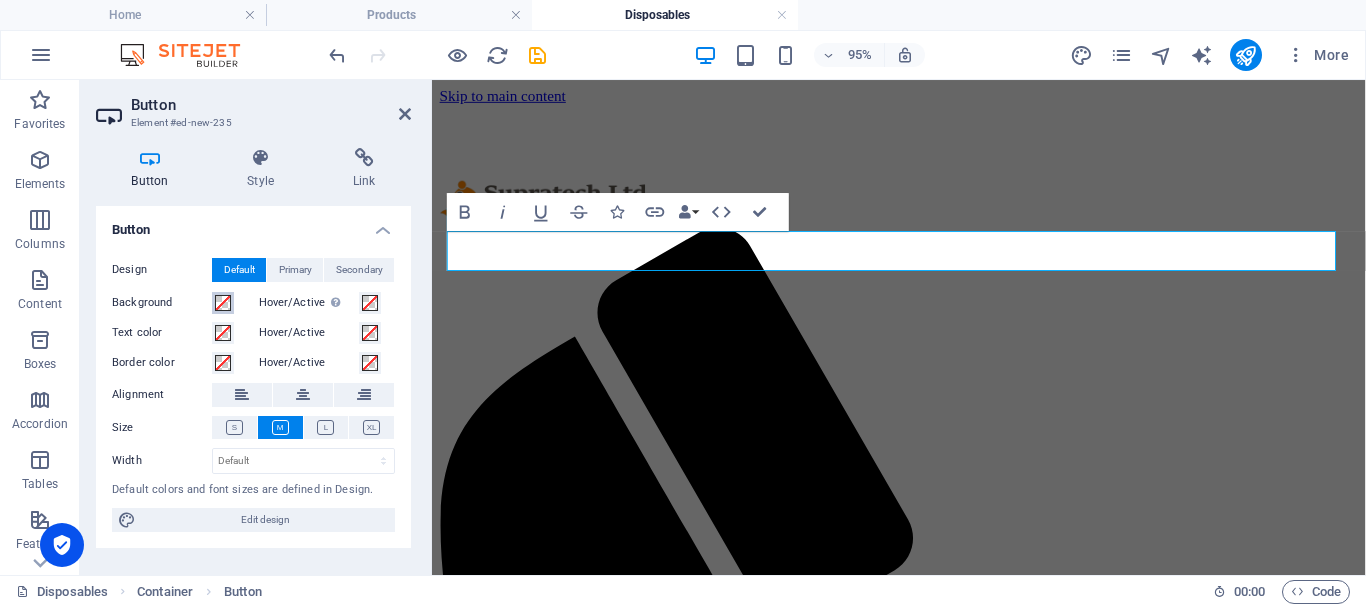click at bounding box center [223, 303] 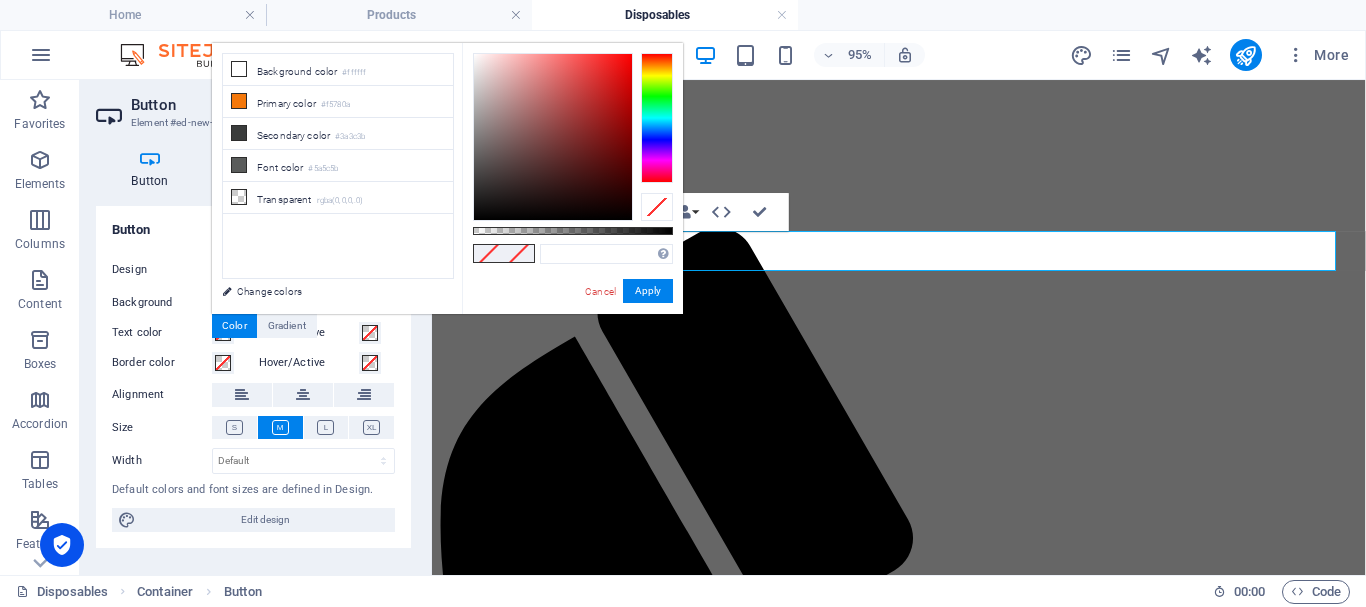 click on "Design Default Primary Secondary Background Hover/Active Switch to preview mode to test the active/hover state Text color Hover/Active Border color Hover/Active Alignment Size Width Default px rem % em vh vw Default colors and font sizes are defined in Design. Edit design" at bounding box center (253, 395) 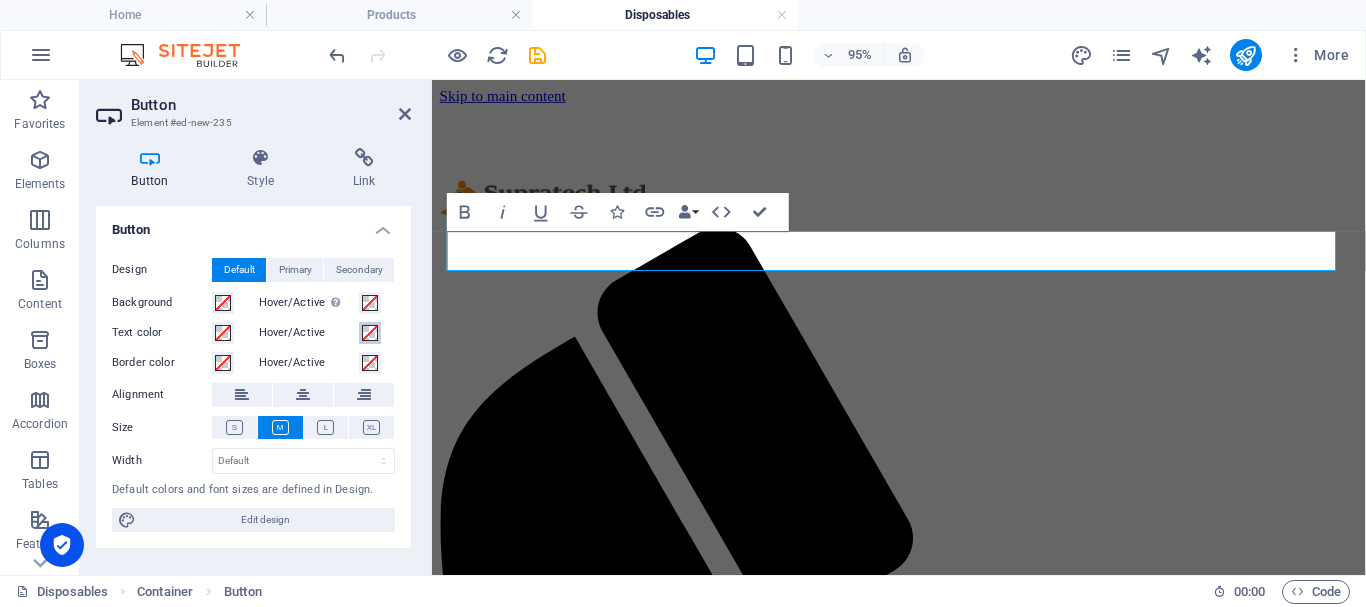 click at bounding box center [370, 333] 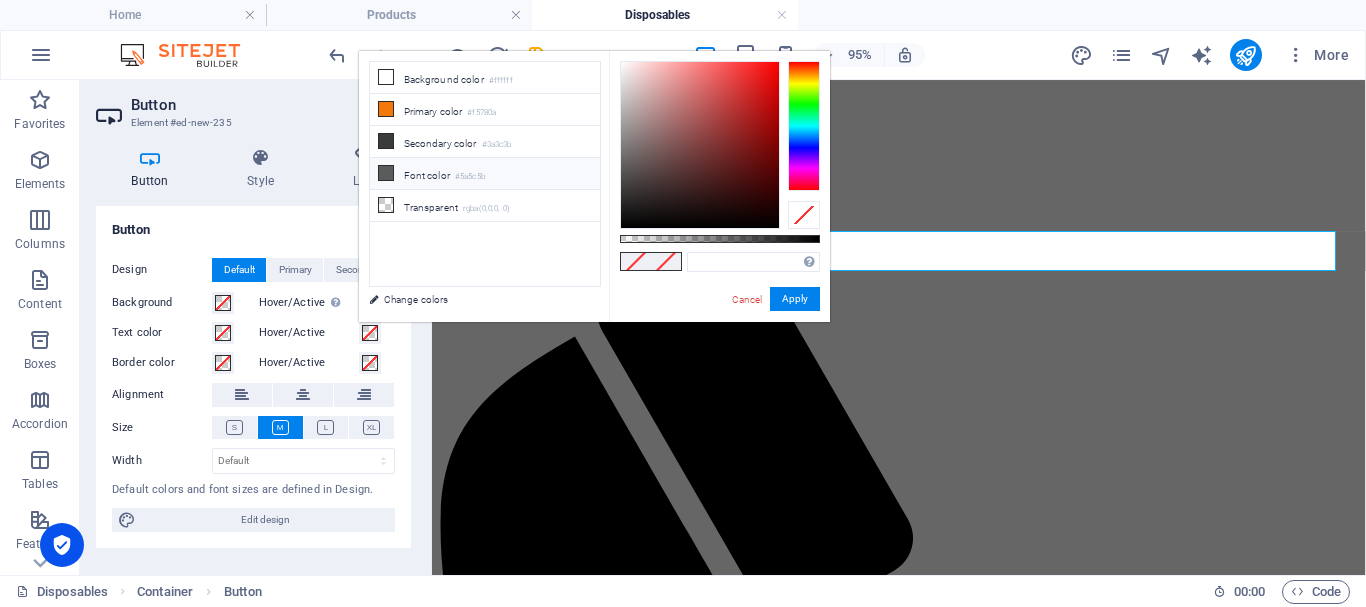 click on "Font color
#5a5c5b" at bounding box center [485, 174] 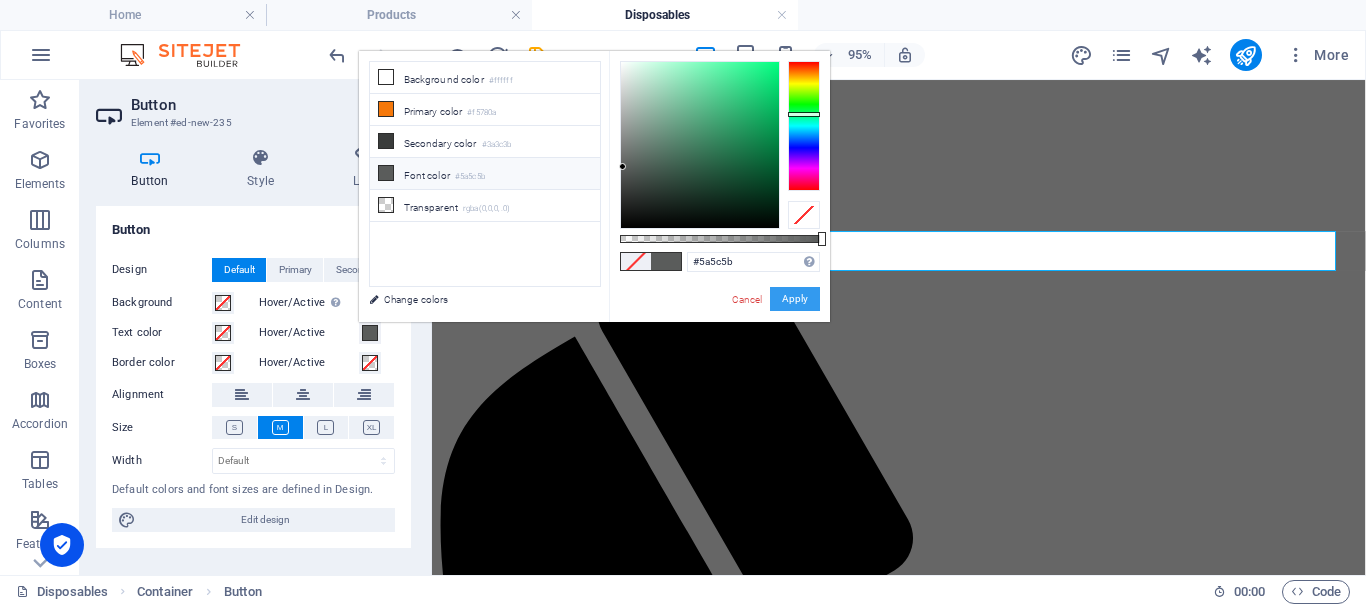 click on "Apply" at bounding box center [795, 299] 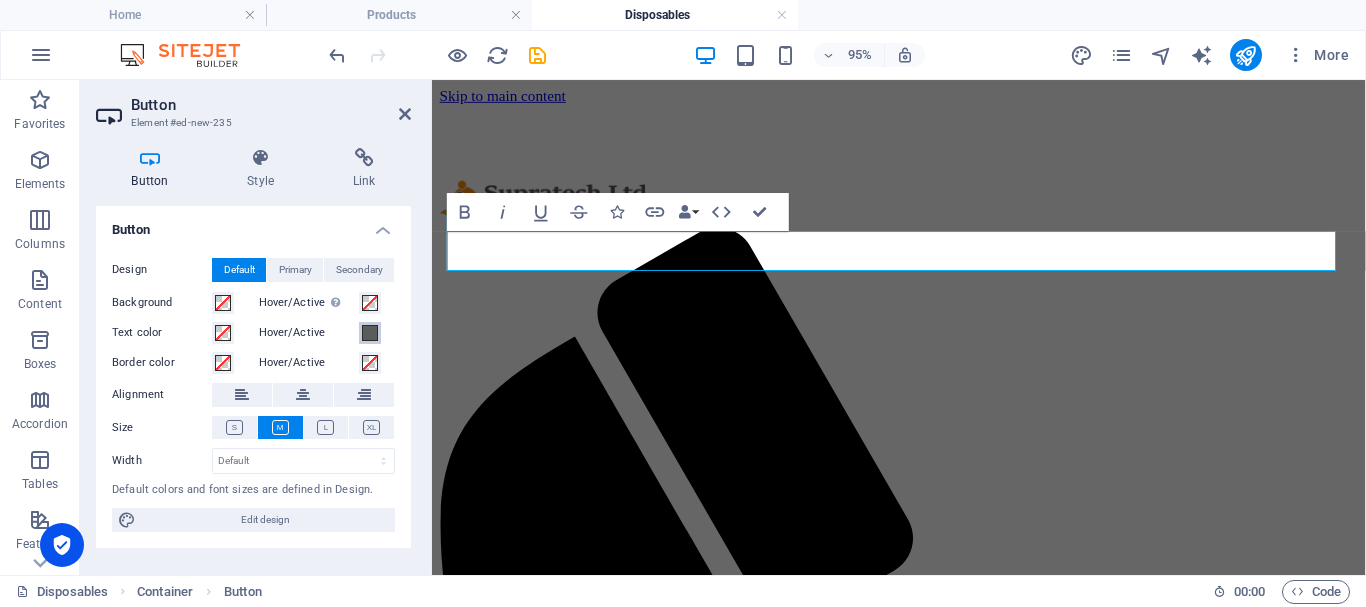 click at bounding box center (370, 333) 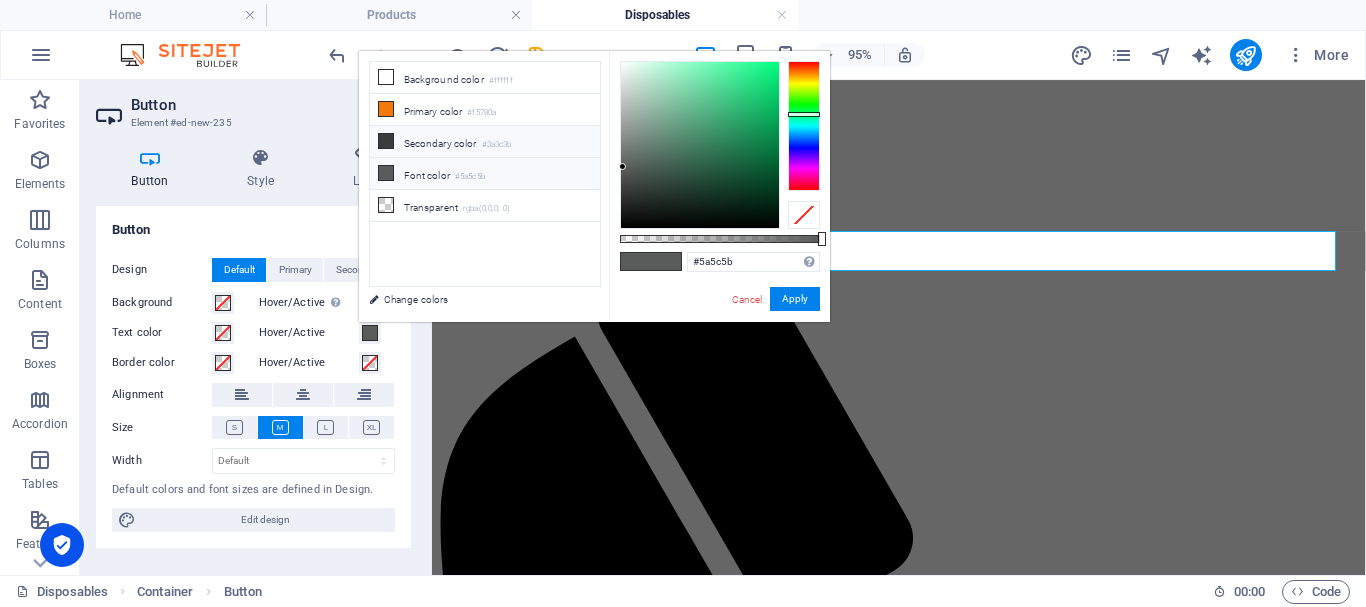 click on "Secondary color
#3a3c3b" at bounding box center [485, 142] 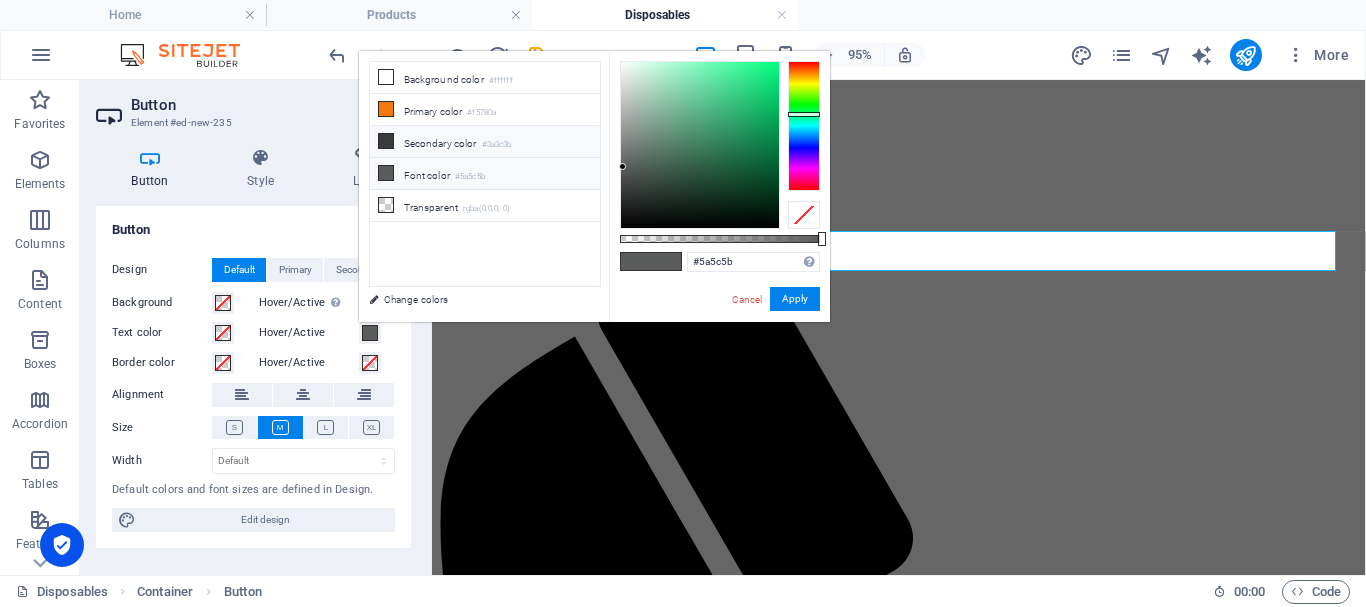 type on "#3a3c3b" 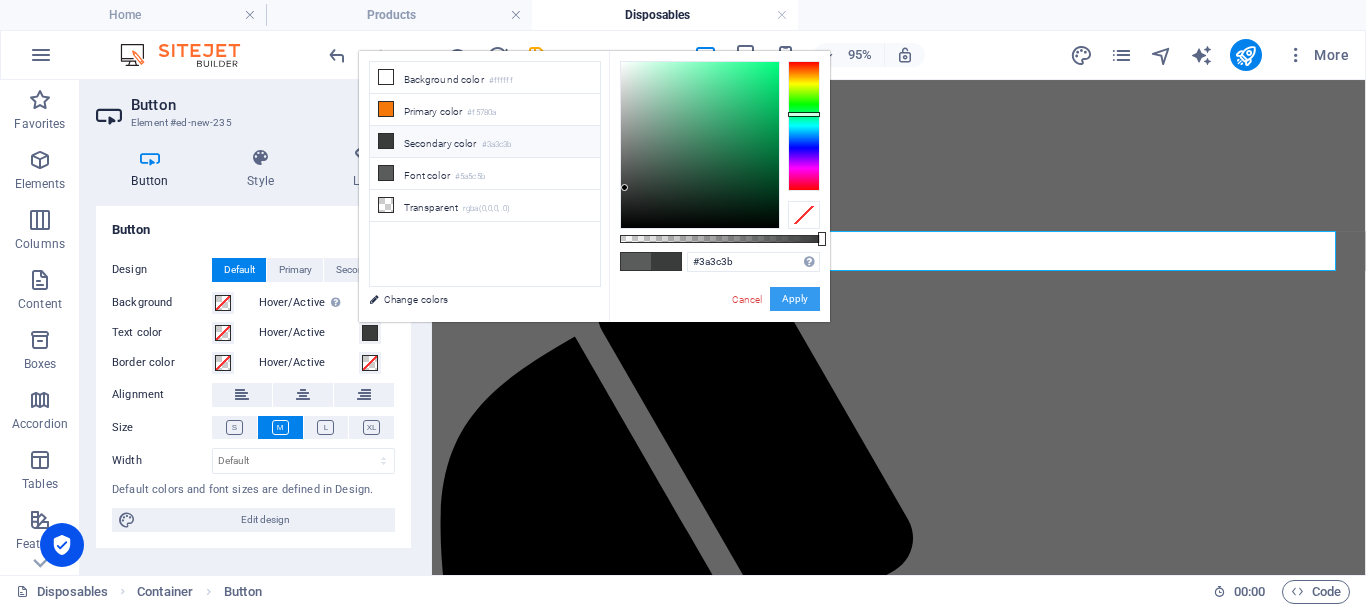 click on "Apply" at bounding box center [795, 299] 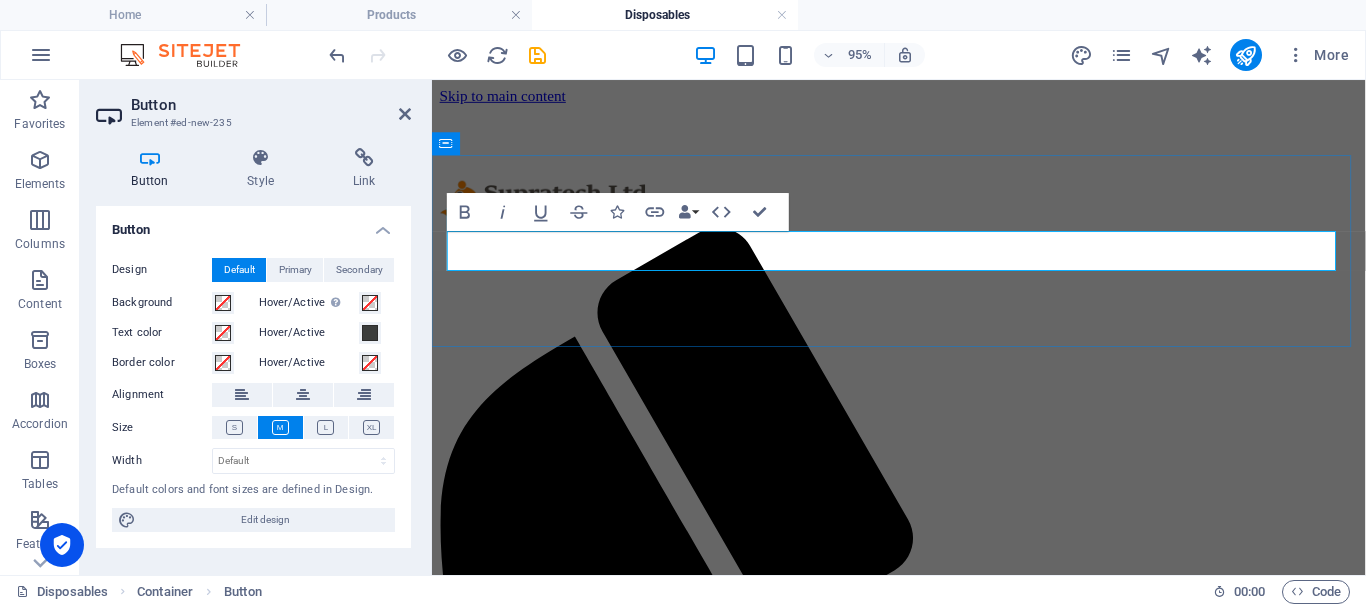 click on "Disposables" at bounding box center (478, 1654) 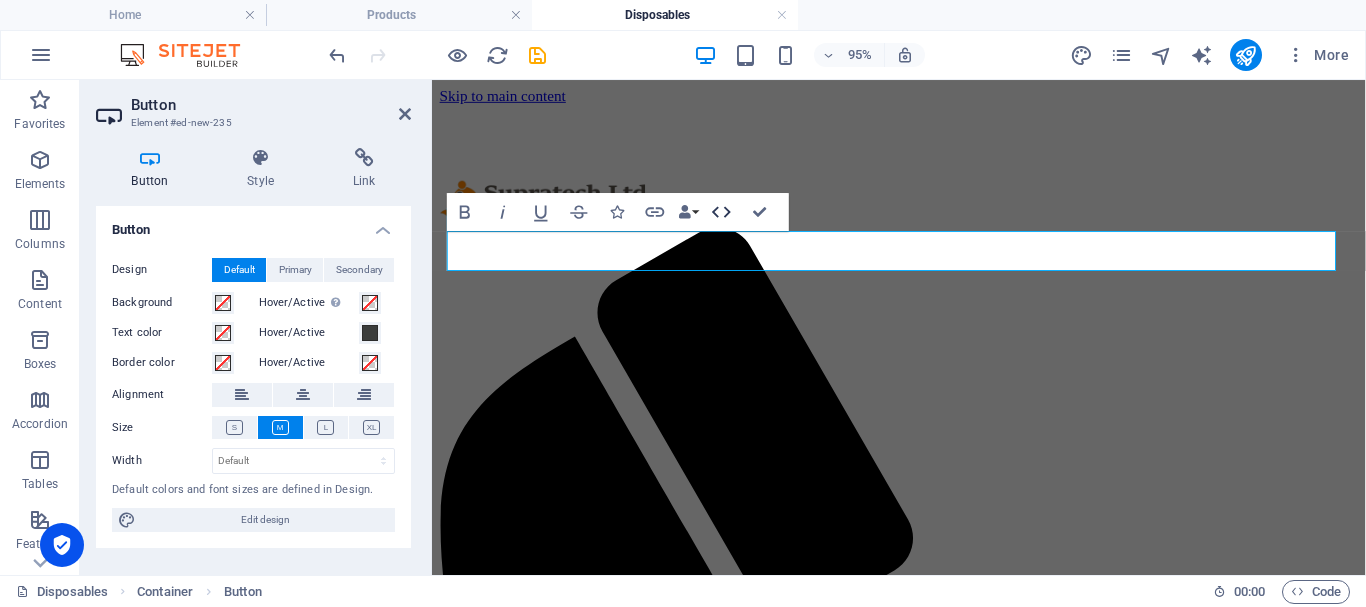 click 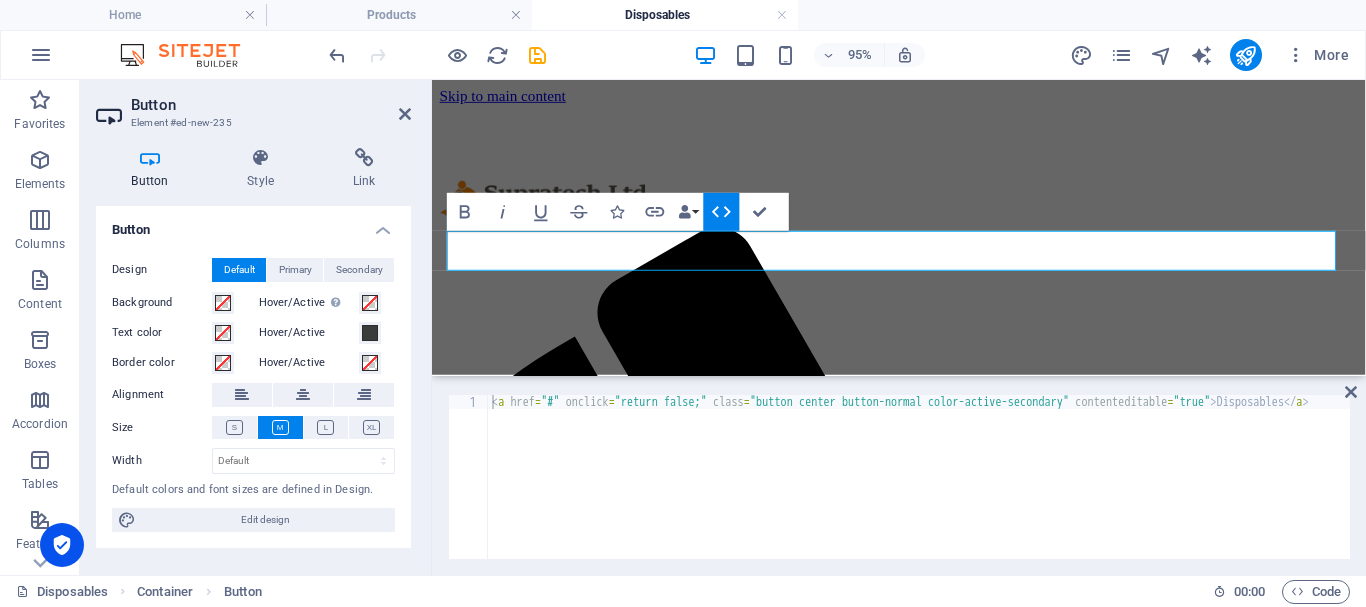 click 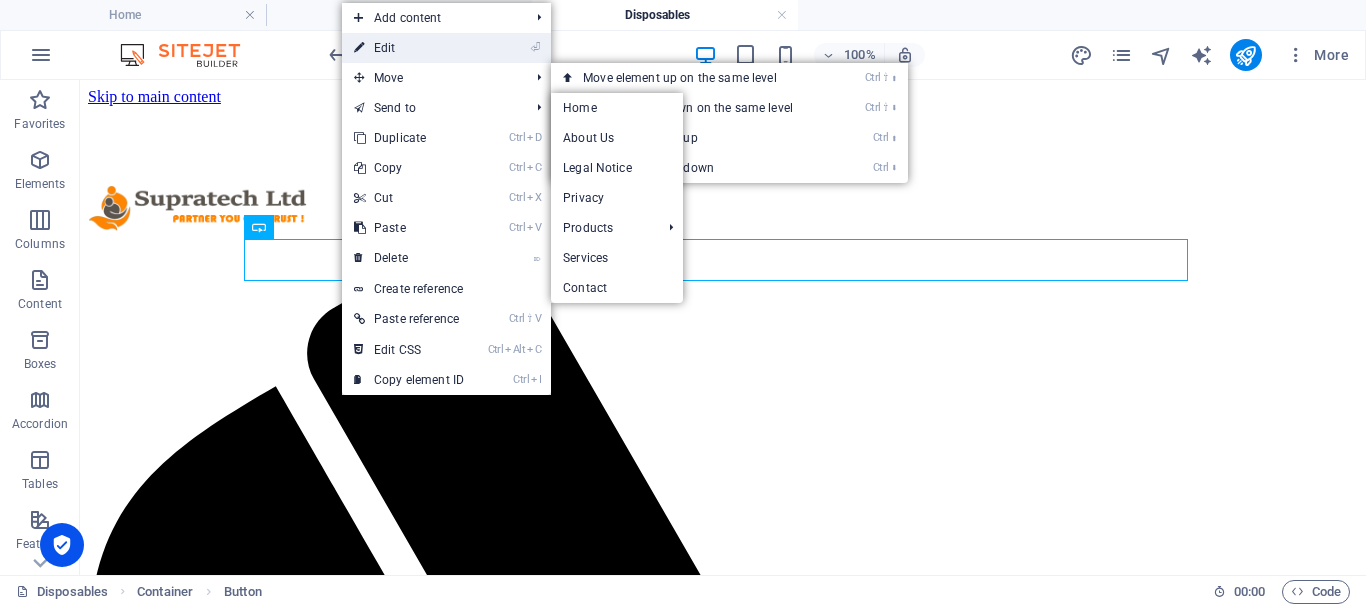 click on "⏎  Edit" at bounding box center [409, 48] 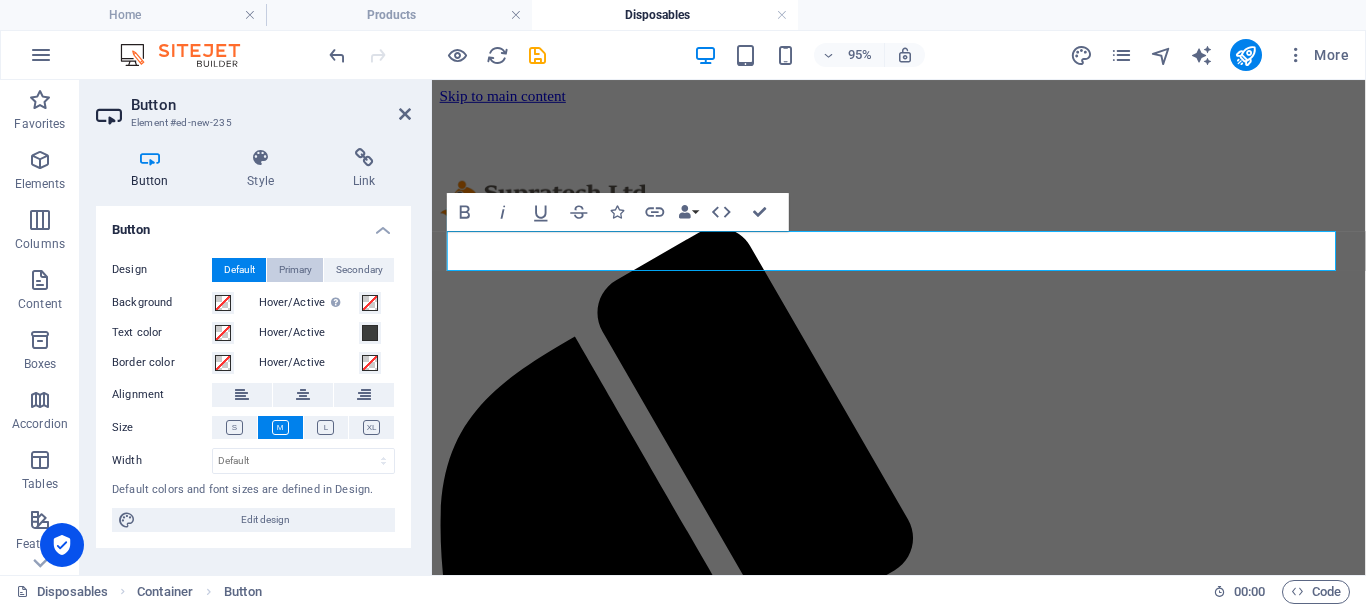 click on "Primary" at bounding box center [295, 270] 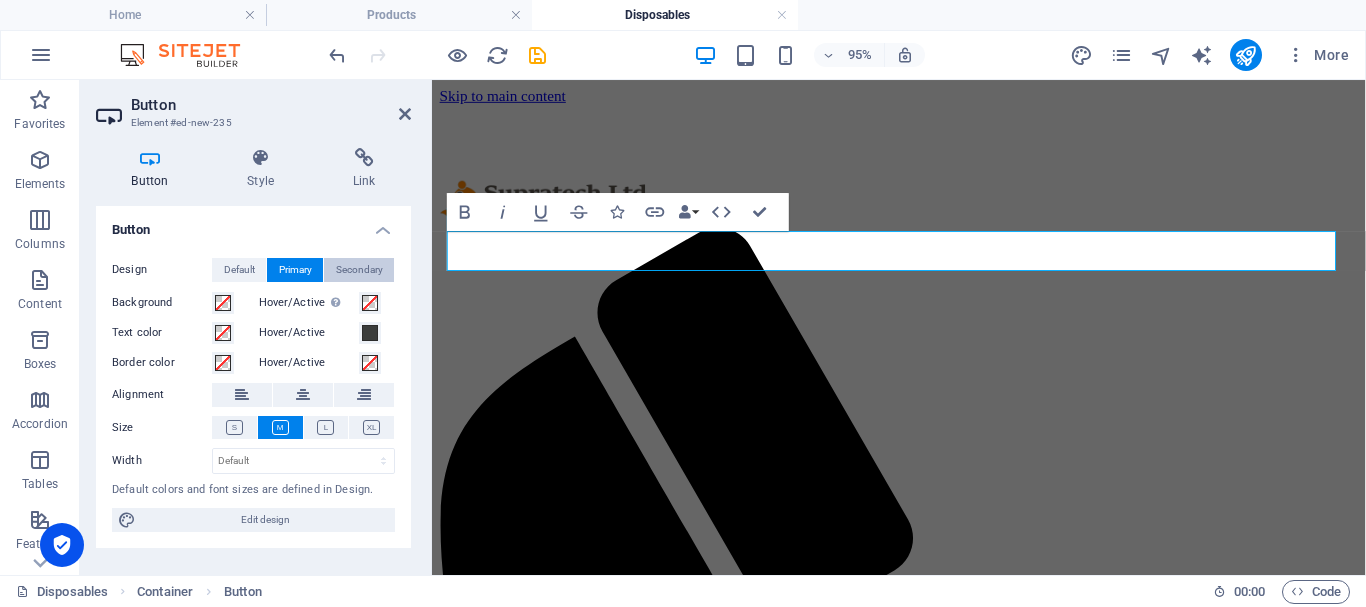 click on "Secondary" at bounding box center [359, 270] 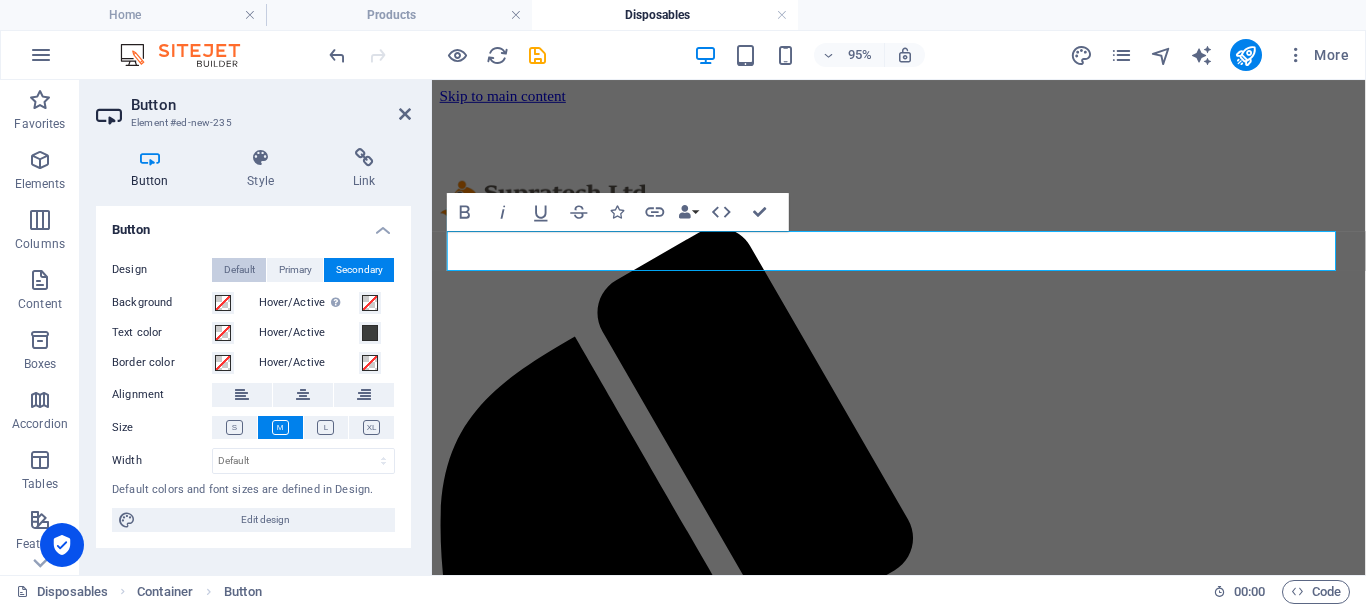 click on "Default" at bounding box center [239, 270] 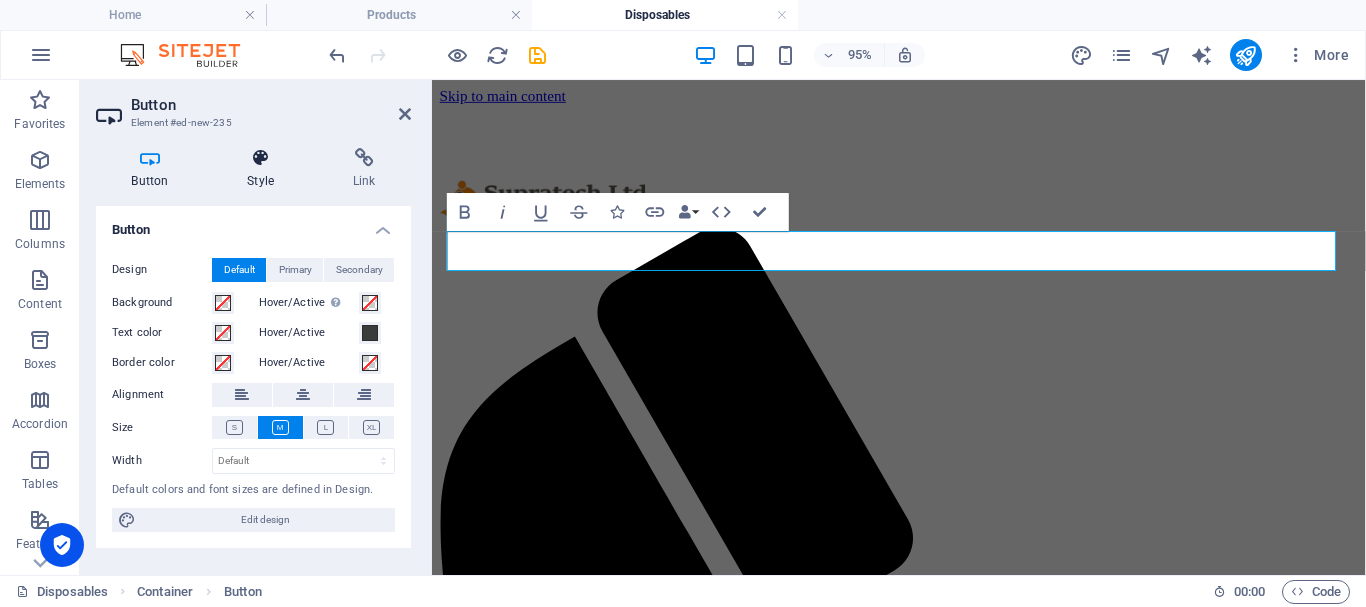 click on "Style" at bounding box center (265, 169) 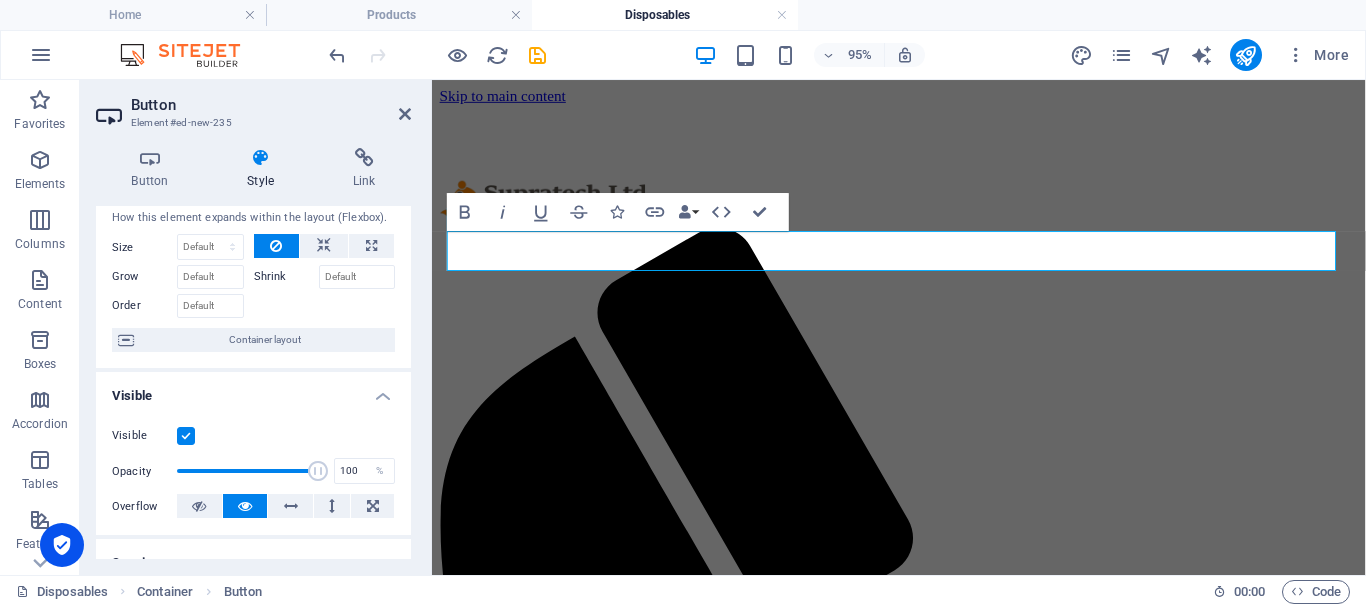 scroll, scrollTop: 0, scrollLeft: 0, axis: both 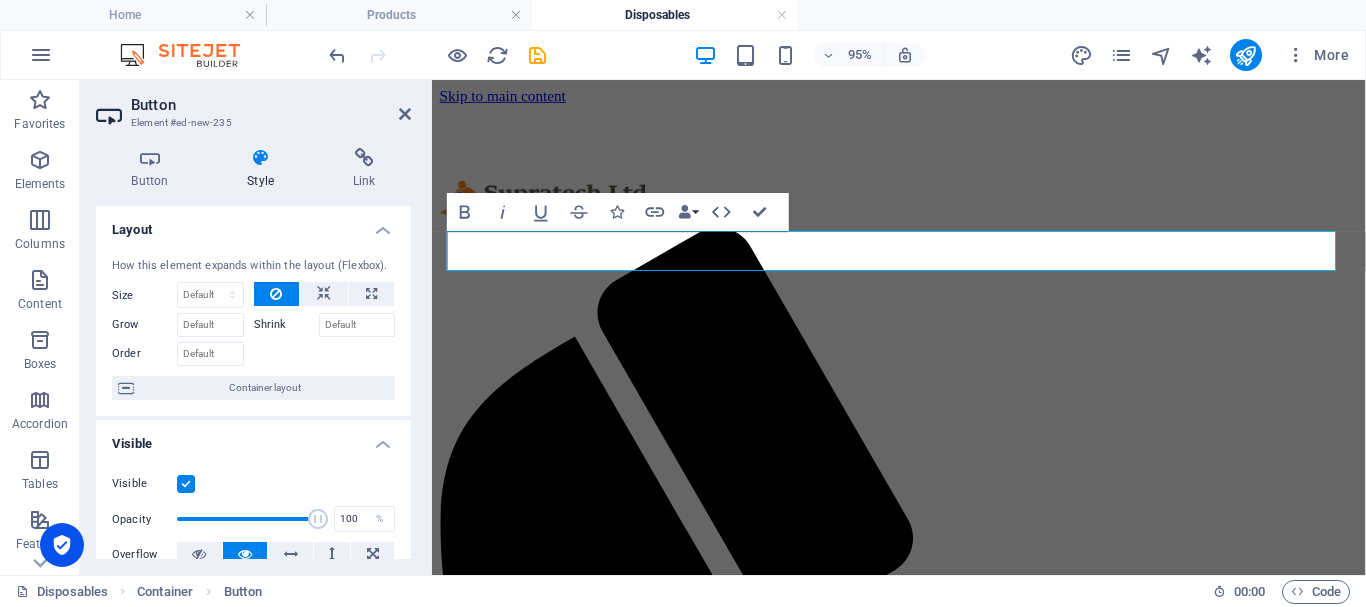 click on "Button Element #ed-new-235 Button Style Link Button Design Default Primary Secondary Background Hover/Active Switch to preview mode to test the active/hover state Text color Hover/Active Border color Hover/Active Alignment Size Width Default px rem % em vh vw Default colors and font sizes are defined in Design. Edit design Preset Element Layout How this element expands within the layout (Flexbox). Size Default auto px % 1/1 1/2 1/3 1/4 1/5 1/6 1/7 1/8 1/9 1/10 Grow Shrink Order Container layout Visible Visible Opacity 100 % Overflow Spacing Margin Default auto px % rem vw vh Custom Custom auto px % rem vw vh auto px % rem vw vh auto px % rem vw vh auto px % rem vw vh Padding Default px rem % vh vw Custom Custom px rem % vh vw px rem % vh vw px rem % vh vw px rem % vh vw Border Style              - Width 1 auto px rem % vh vw Custom Custom 1 auto px rem % vh vw 1 auto px rem % vh vw 1 auto px rem % vh vw 1 auto px rem % vh vw  - Color Round corners Default px rem % vh vw Custom Custom px rem % vh vw" at bounding box center (256, 327) 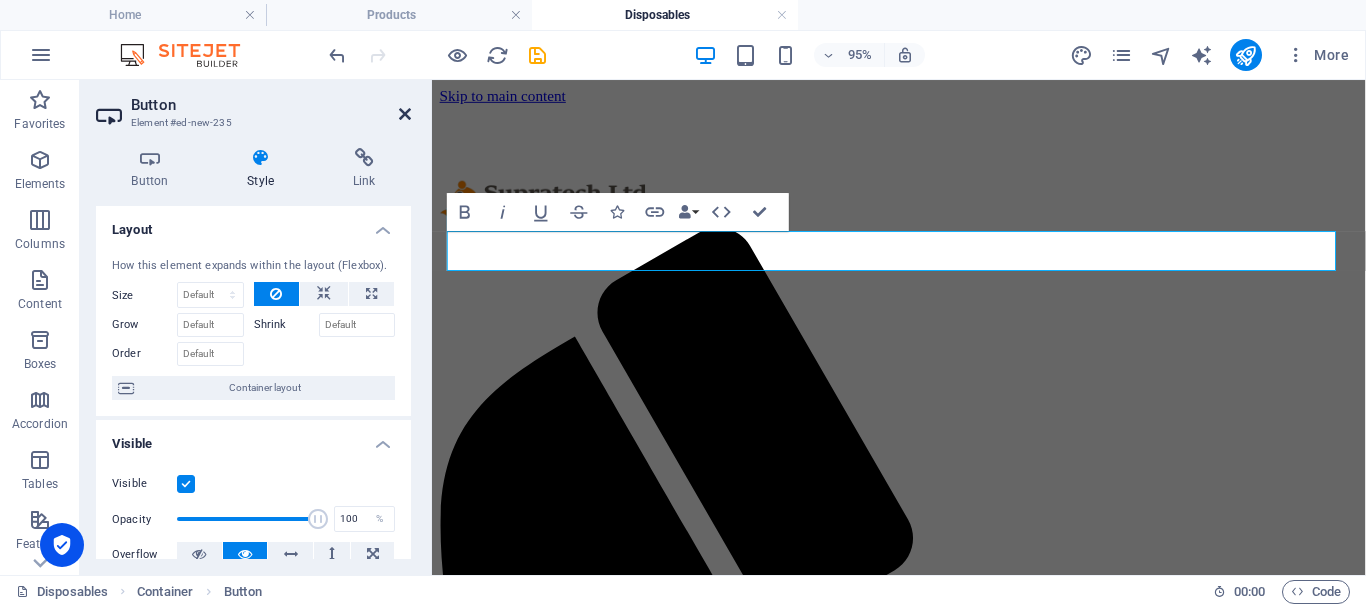 click at bounding box center [405, 114] 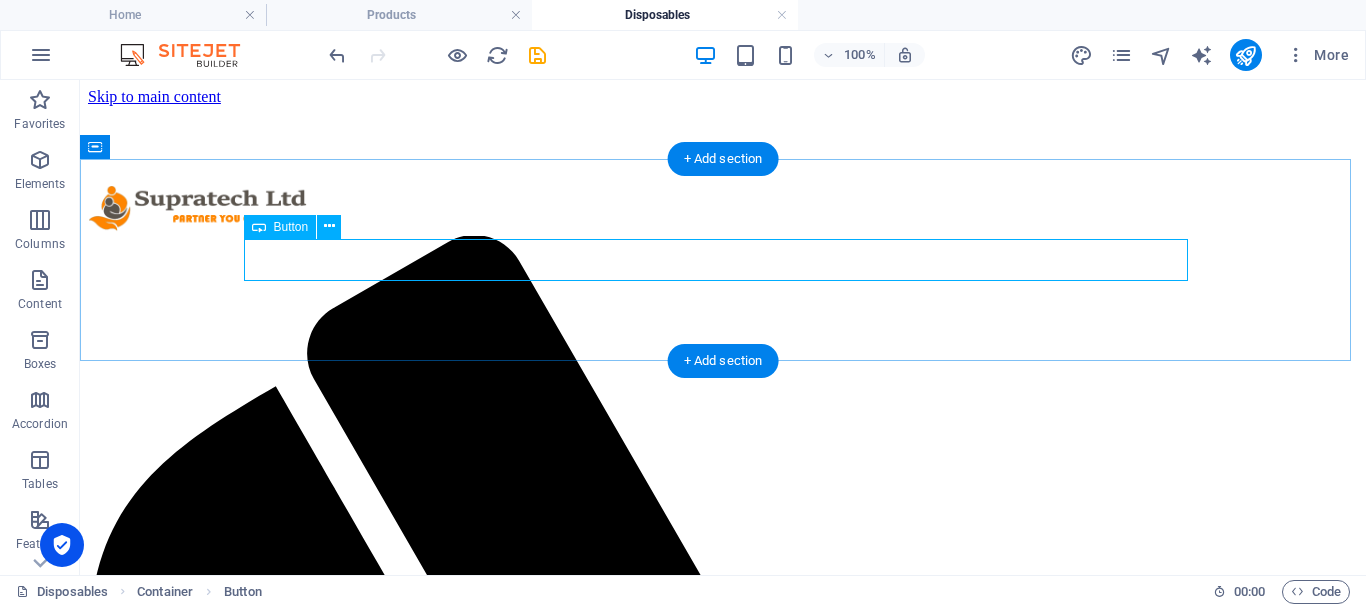 click on "Disposables" at bounding box center (723, 2057) 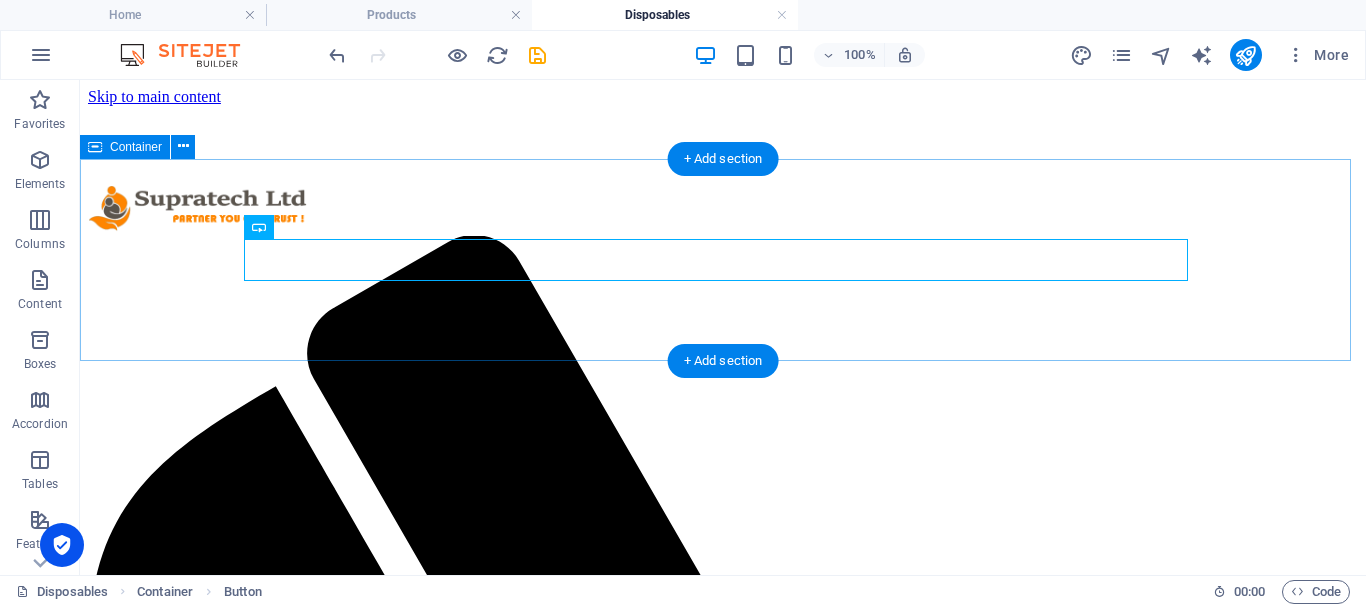 click on "Disposables" at bounding box center [723, 2057] 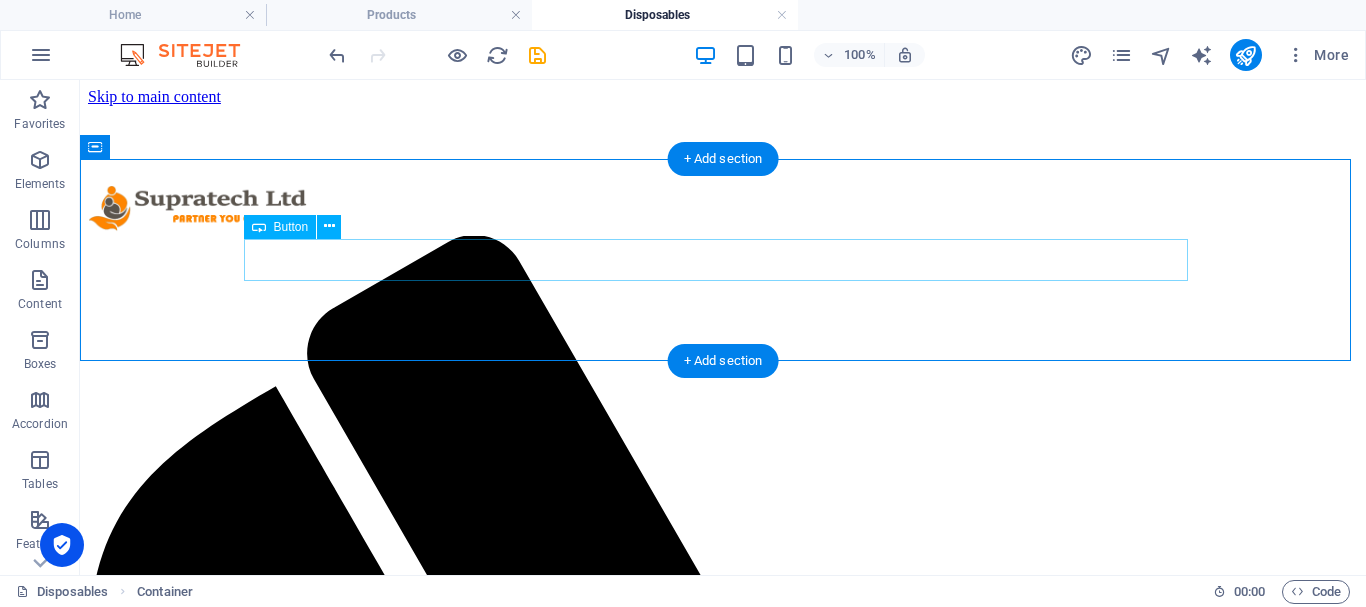 click on "Disposables" at bounding box center (723, 2057) 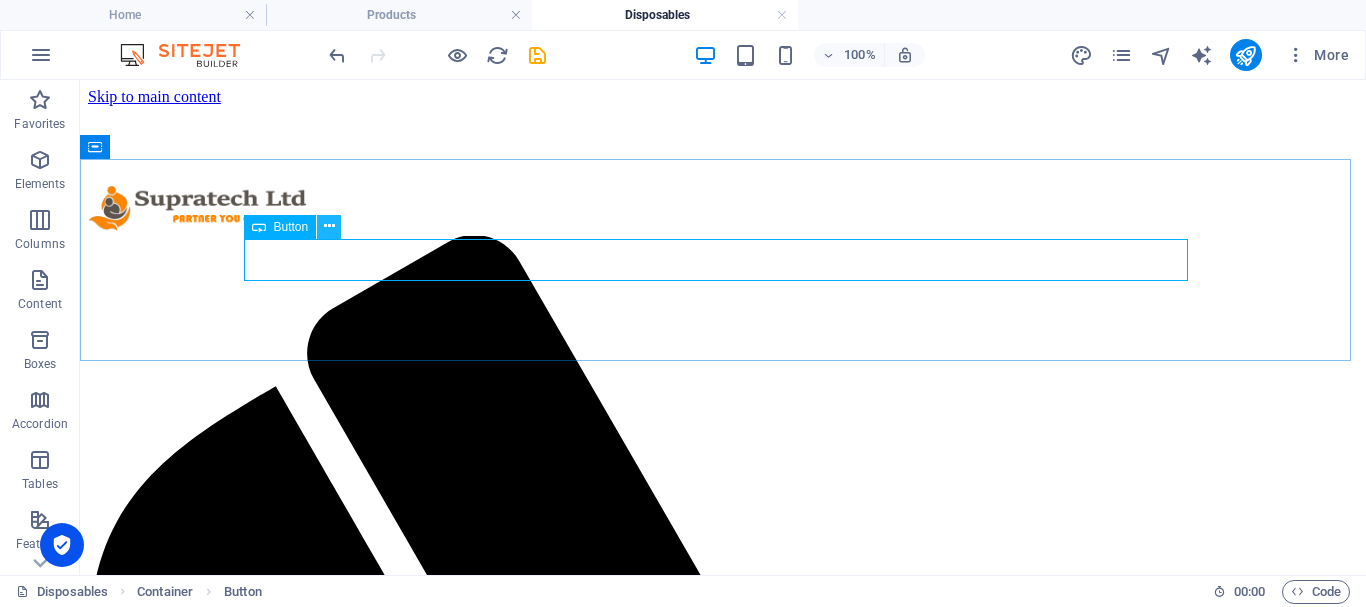 click at bounding box center [329, 226] 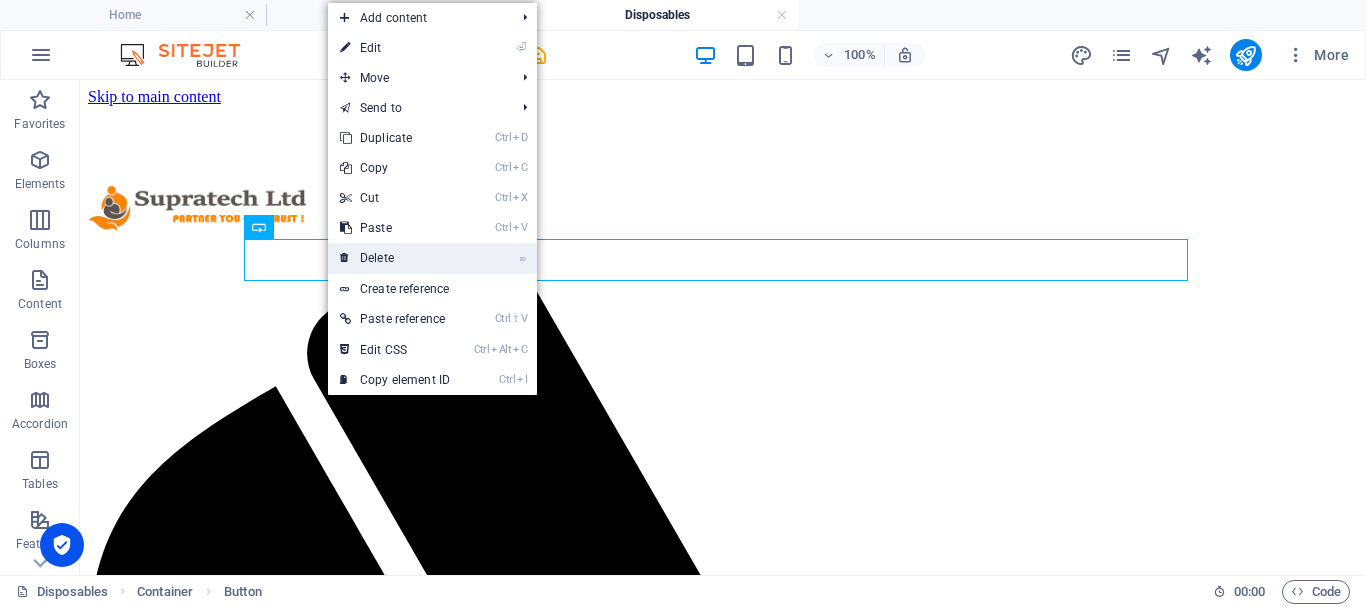 click at bounding box center (345, 258) 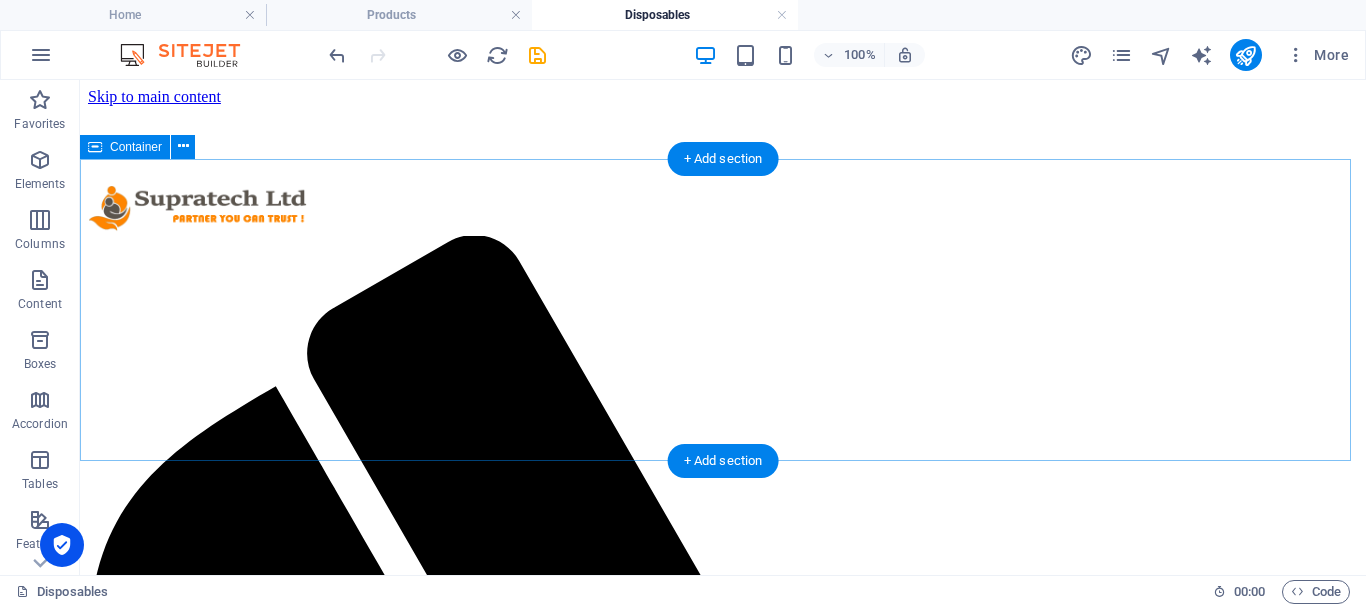 click on "Add elements" at bounding box center [664, 2149] 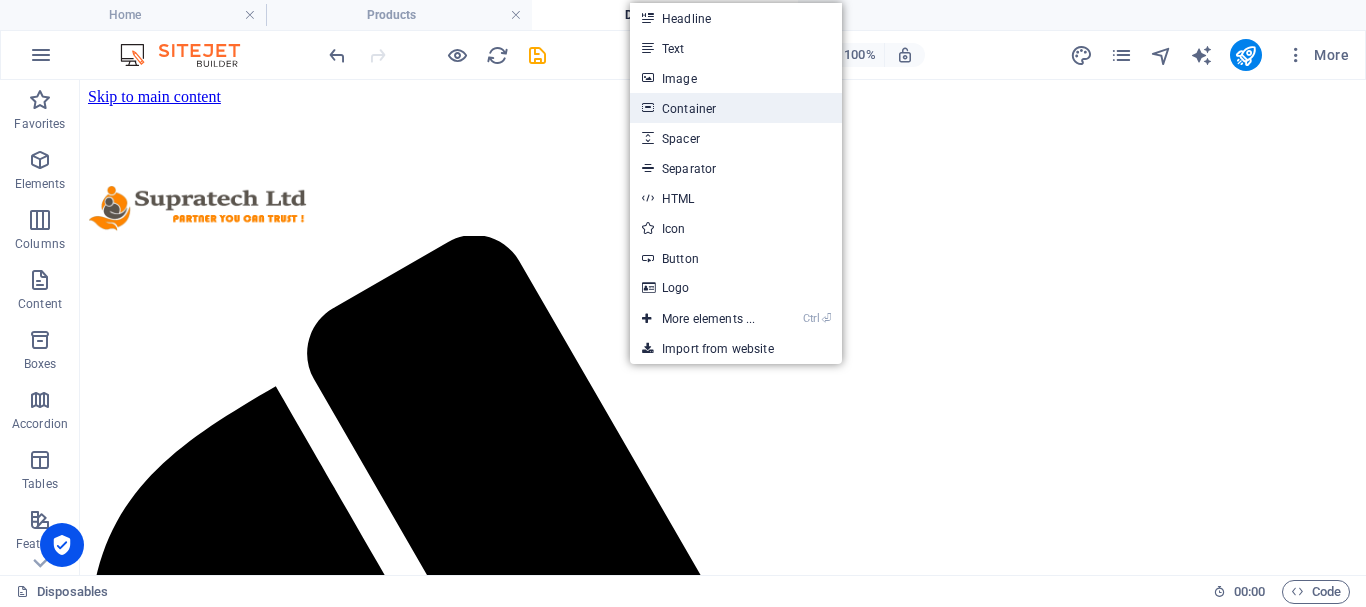 click on "Container" at bounding box center [736, 108] 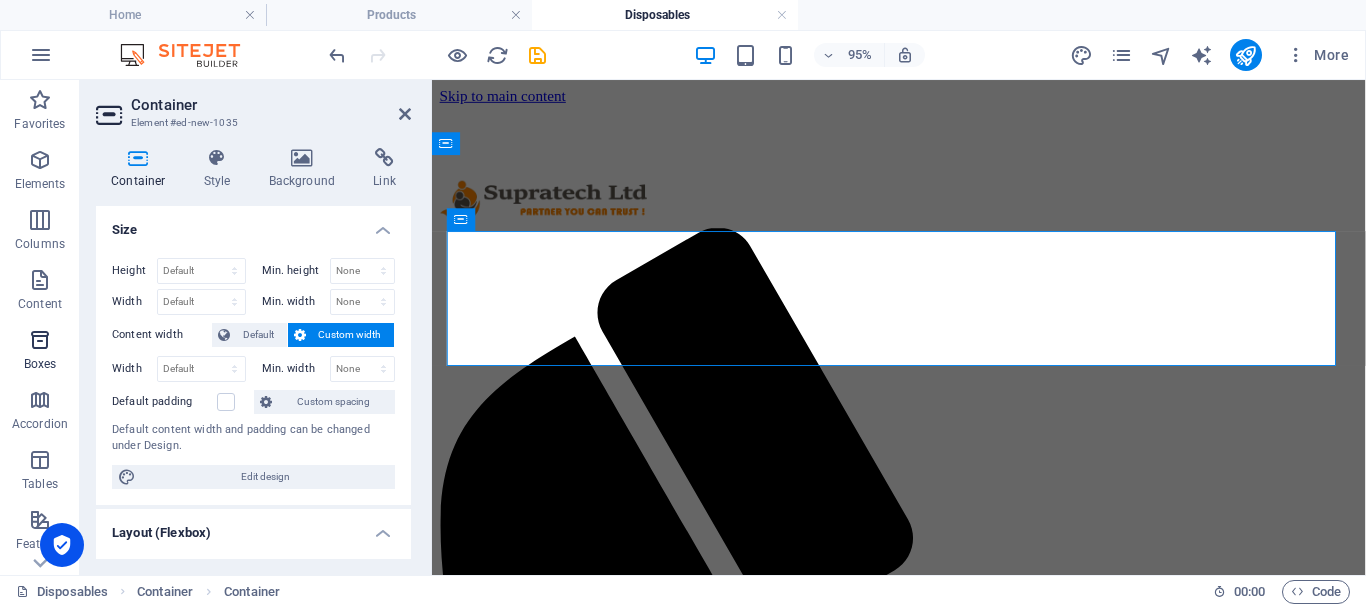 click on "Boxes" at bounding box center (40, 352) 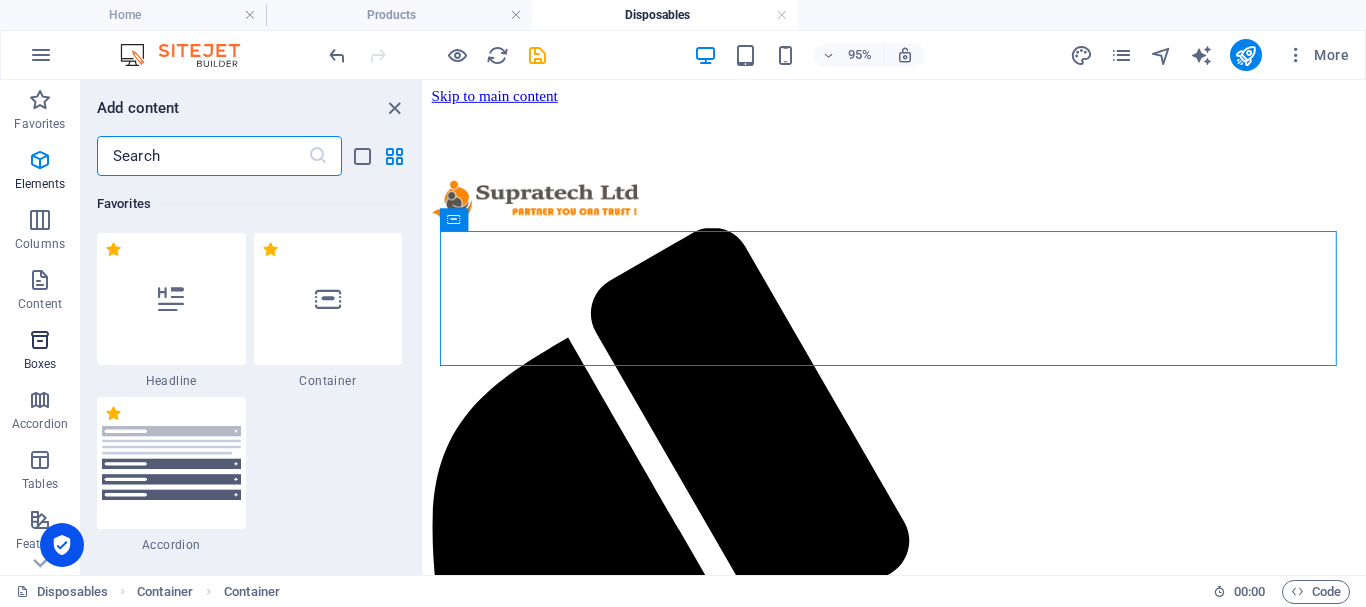 scroll, scrollTop: 5516, scrollLeft: 0, axis: vertical 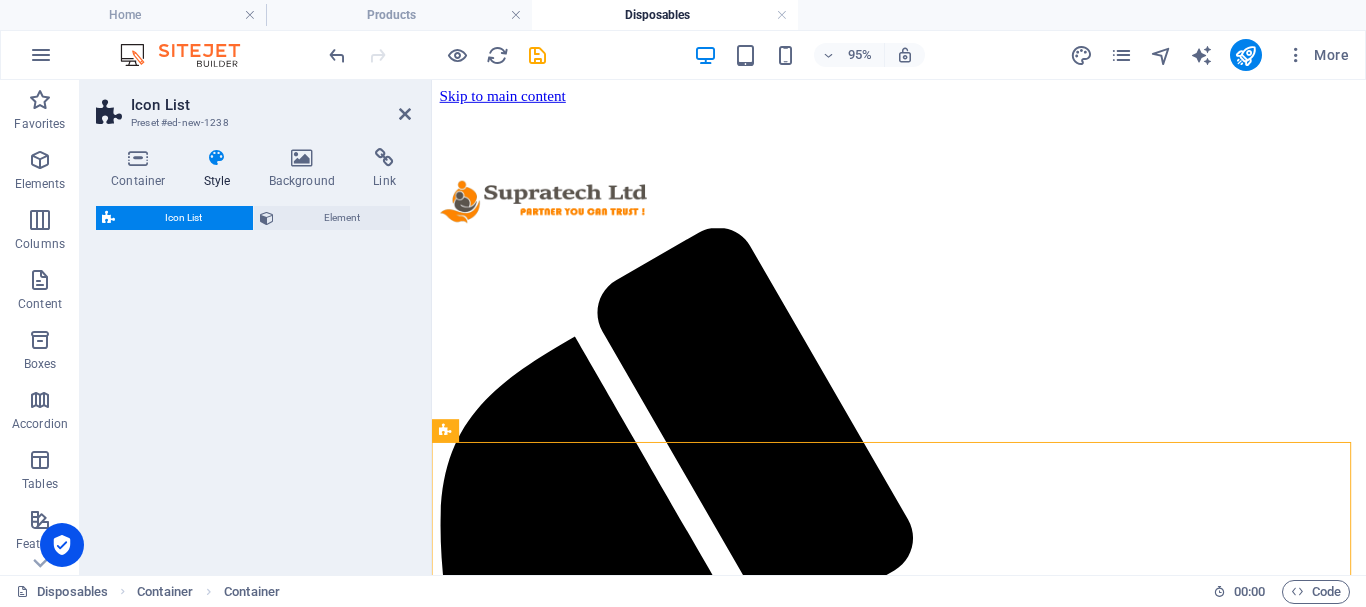 select on "rem" 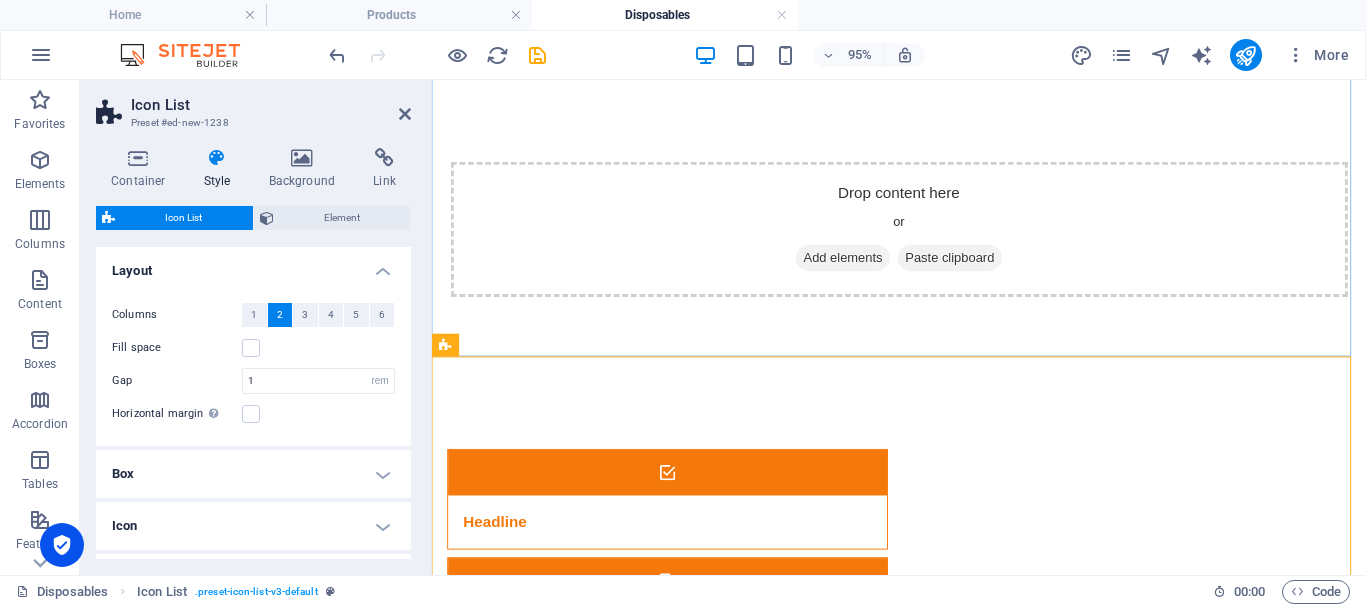 scroll, scrollTop: 200, scrollLeft: 0, axis: vertical 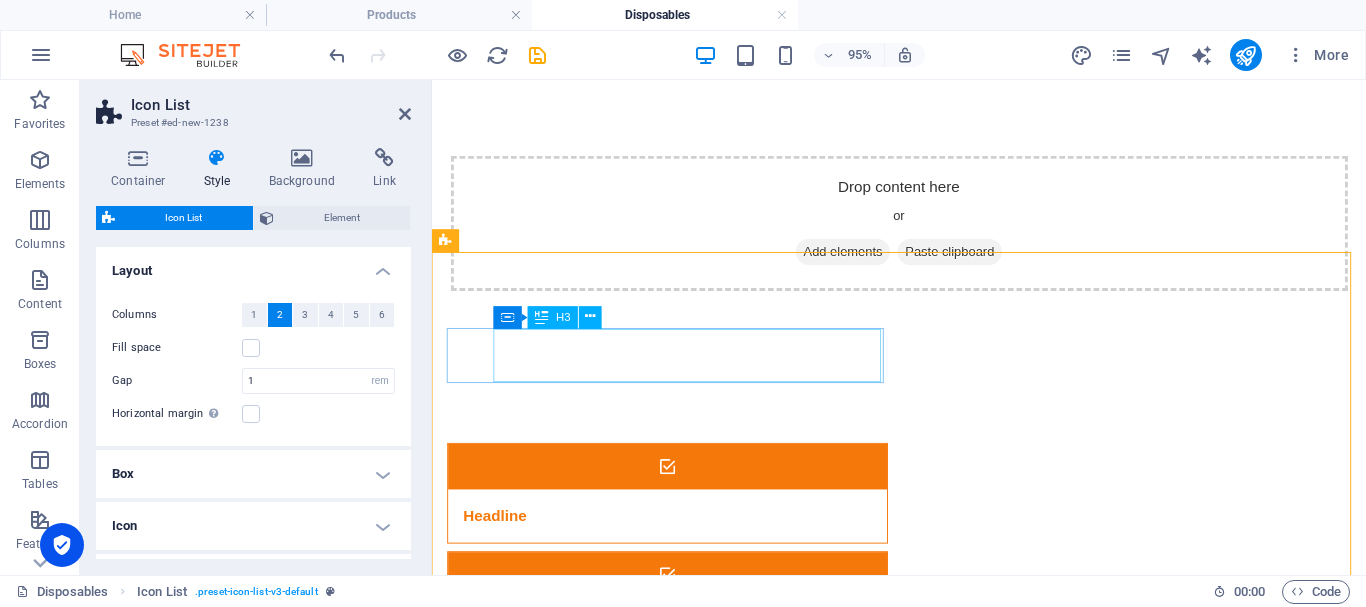 click on "Headline" at bounding box center (655, 539) 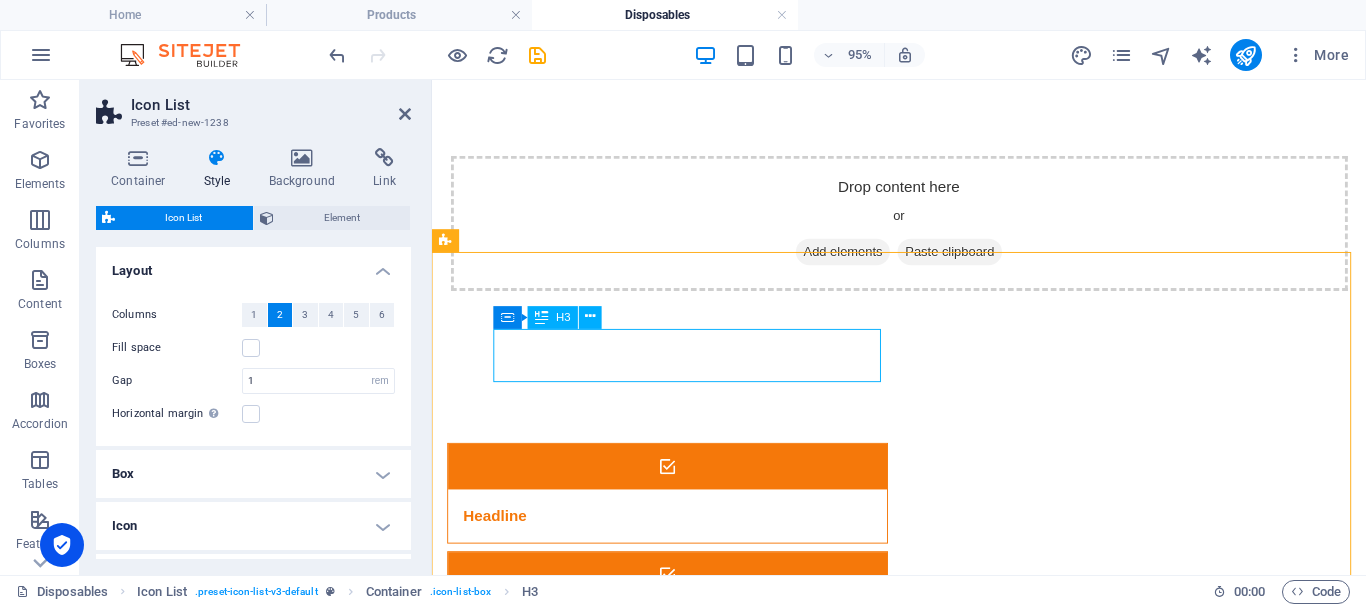 click on "Headline" at bounding box center (655, 539) 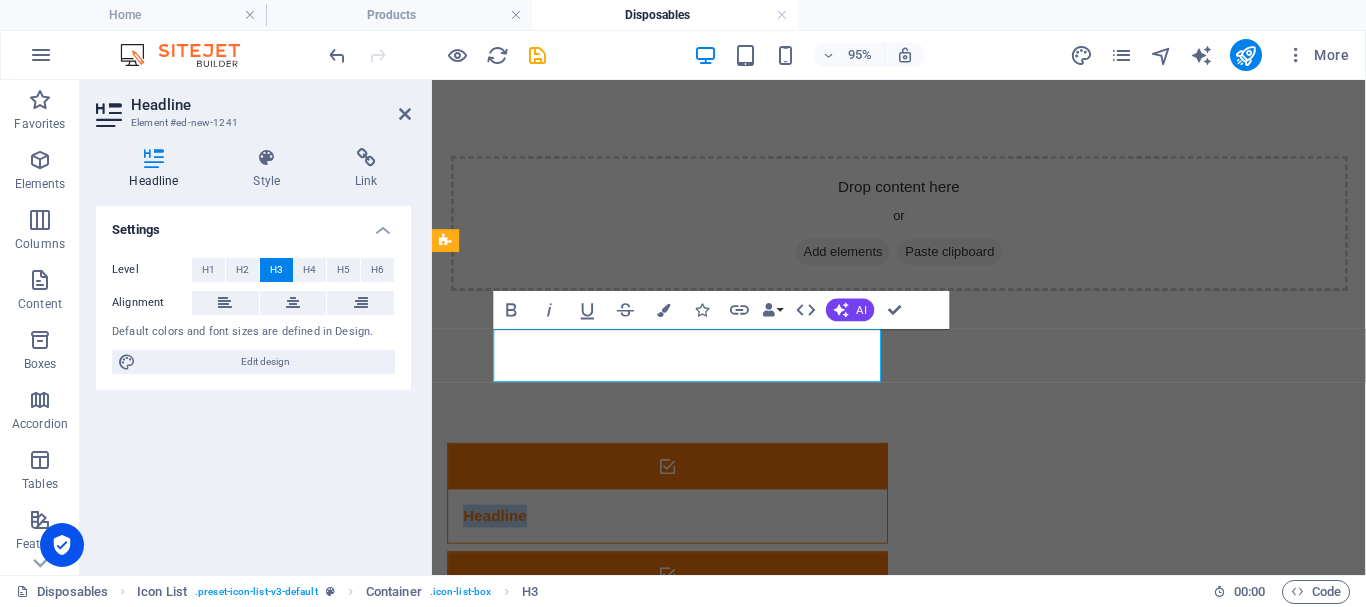 click on "Headline" at bounding box center [655, 539] 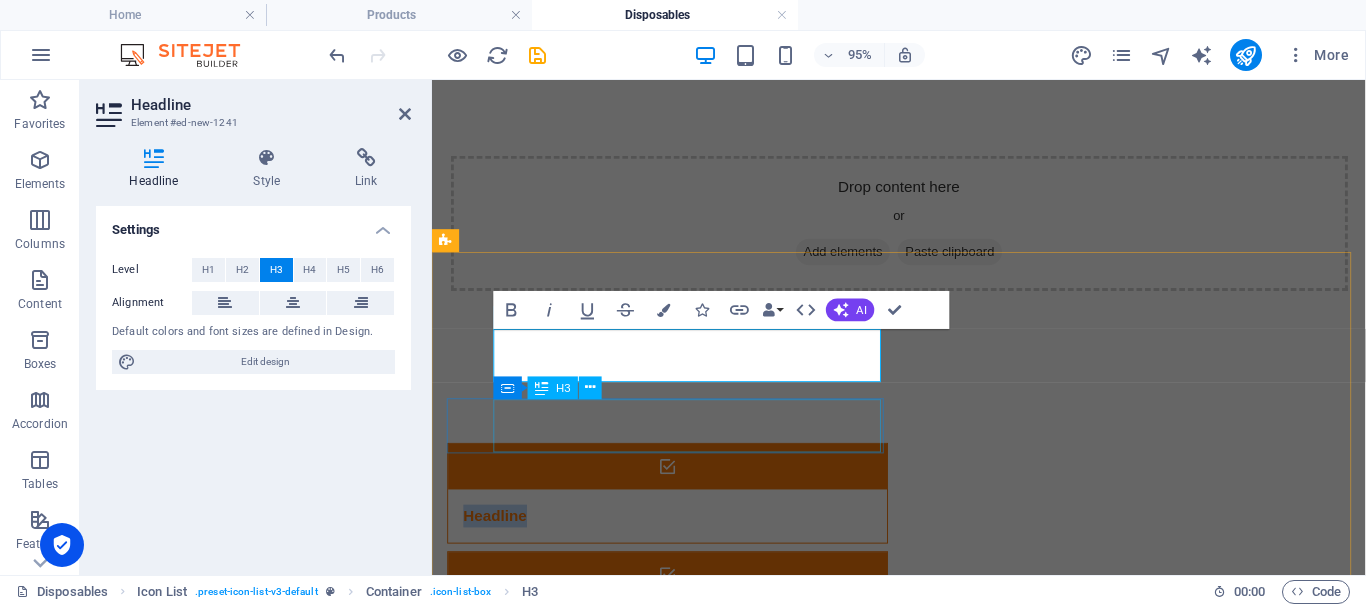 click on "Headline" at bounding box center [655, 767] 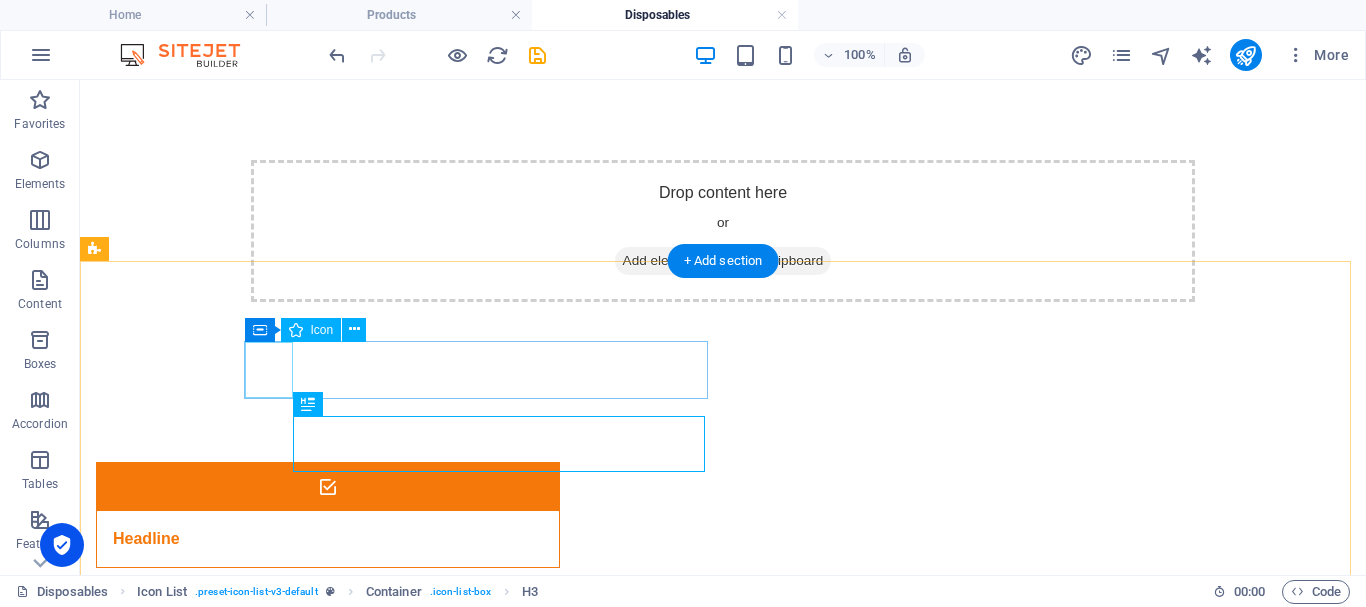 click at bounding box center (328, 487) 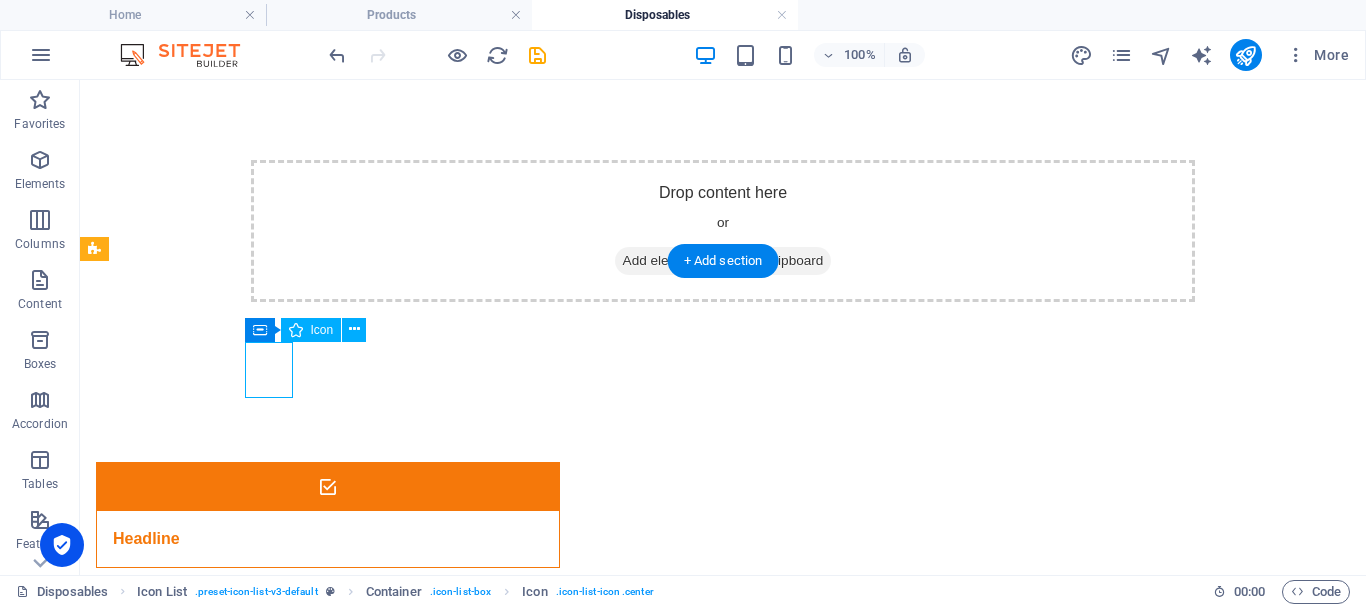 click at bounding box center (328, 487) 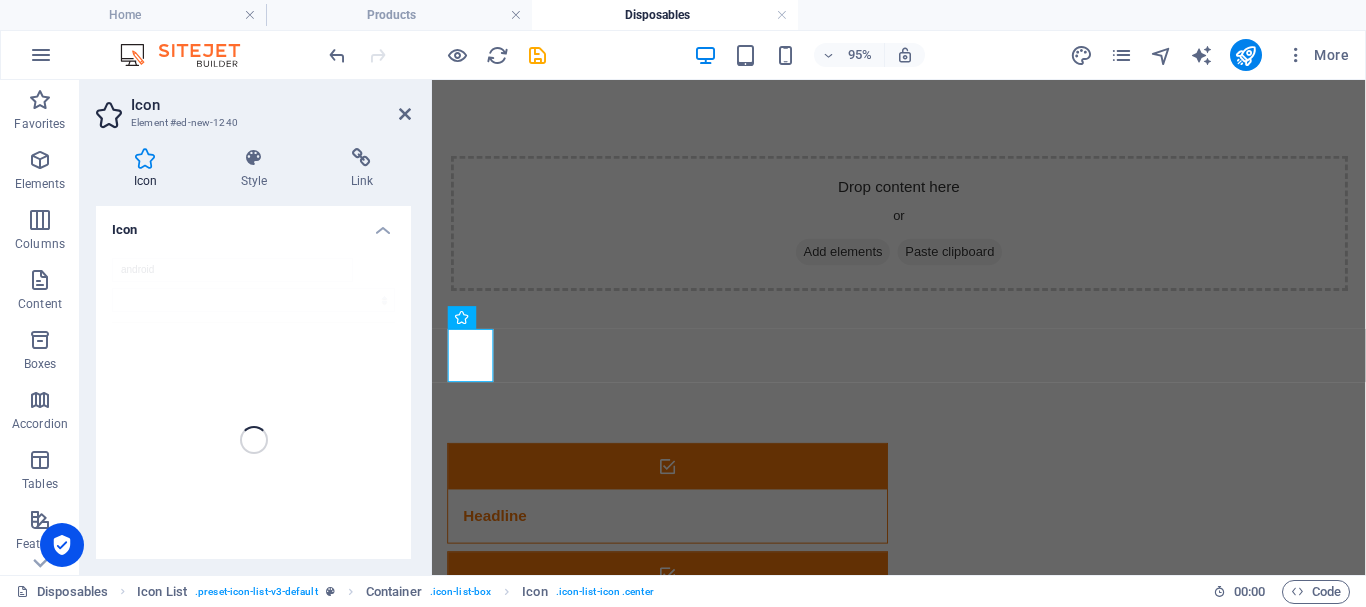 click on "Icon" at bounding box center (253, 224) 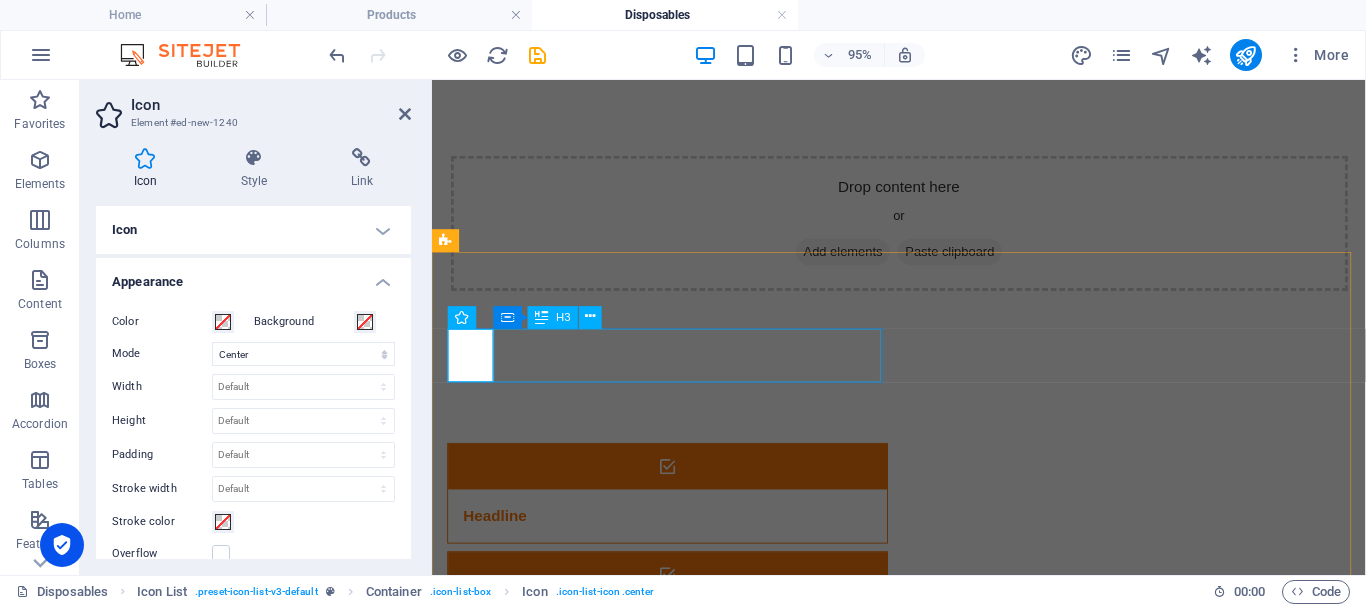 click on "Headline" at bounding box center [655, 539] 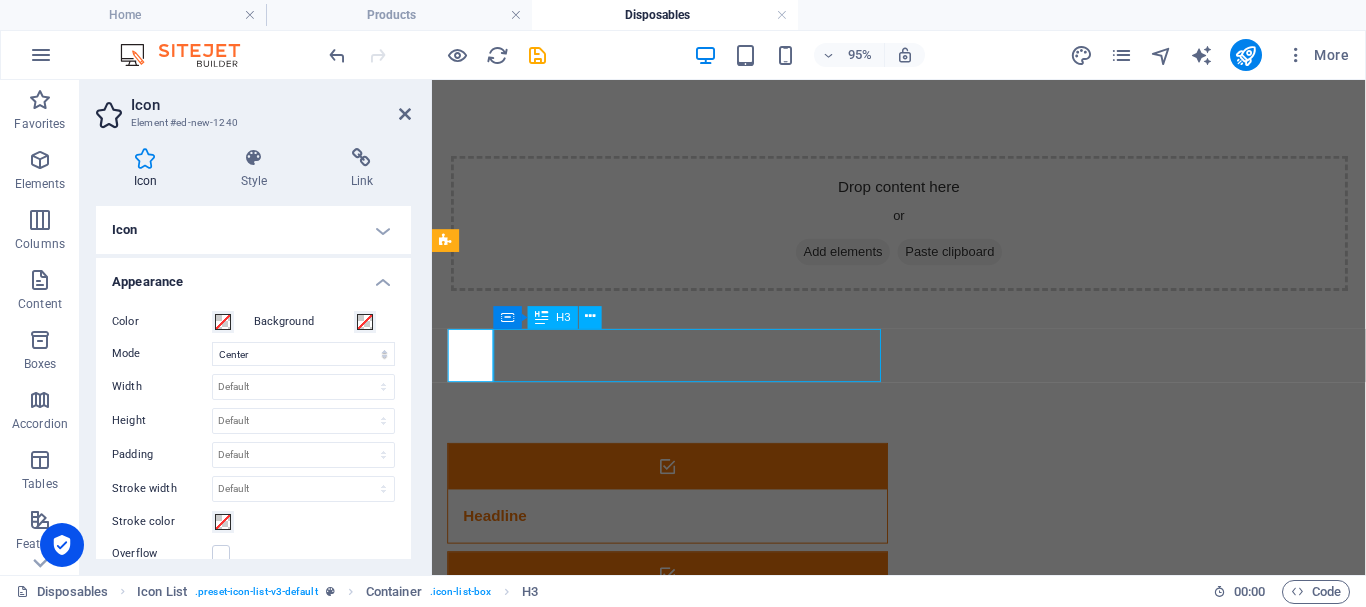 click on "Headline" at bounding box center [655, 539] 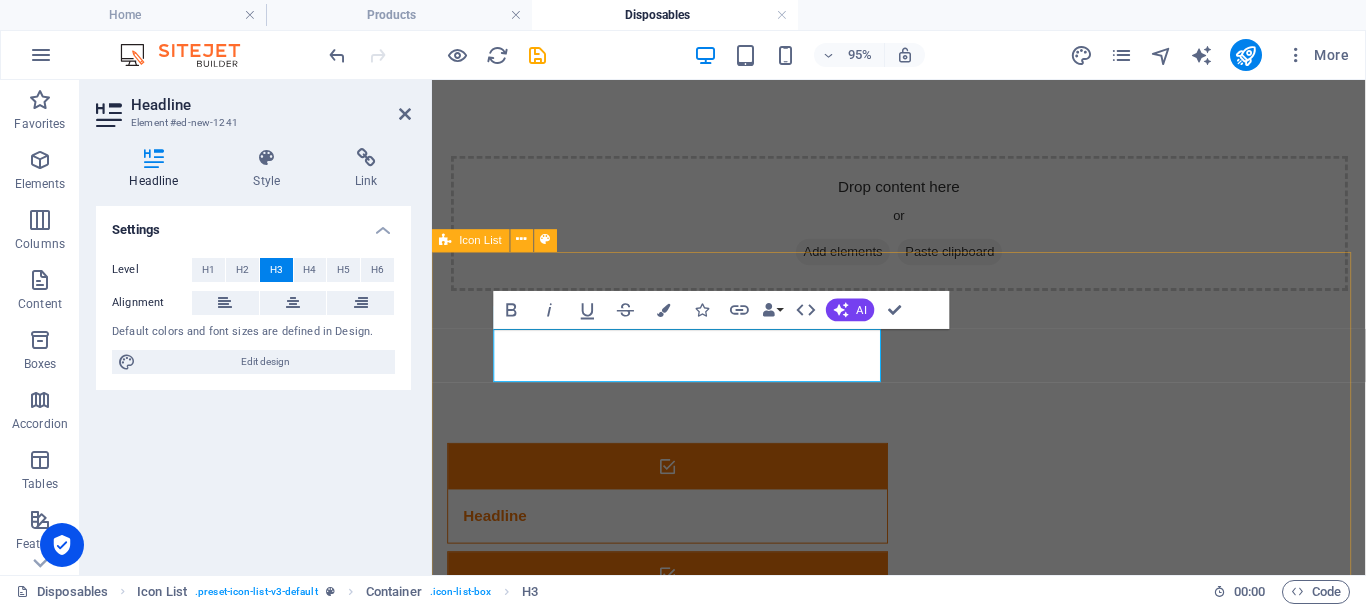click on "Headline Headline Headline Headline Headline Headline" at bounding box center [923, 800] 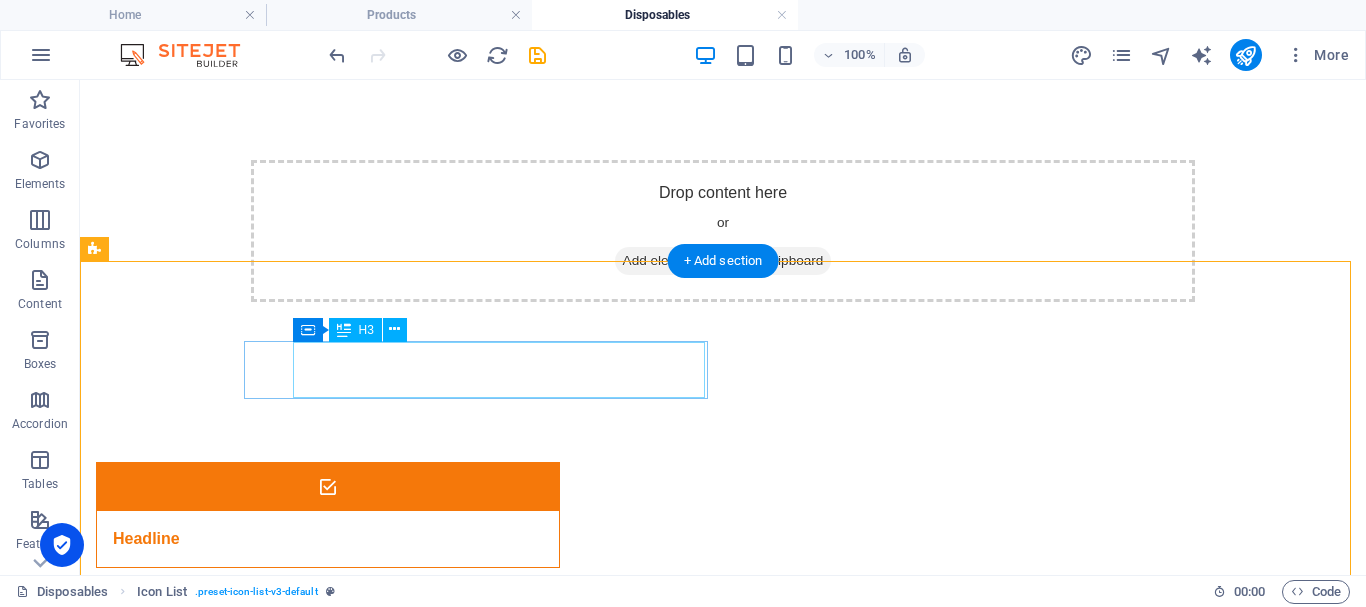 click on "Headline" at bounding box center (303, 539) 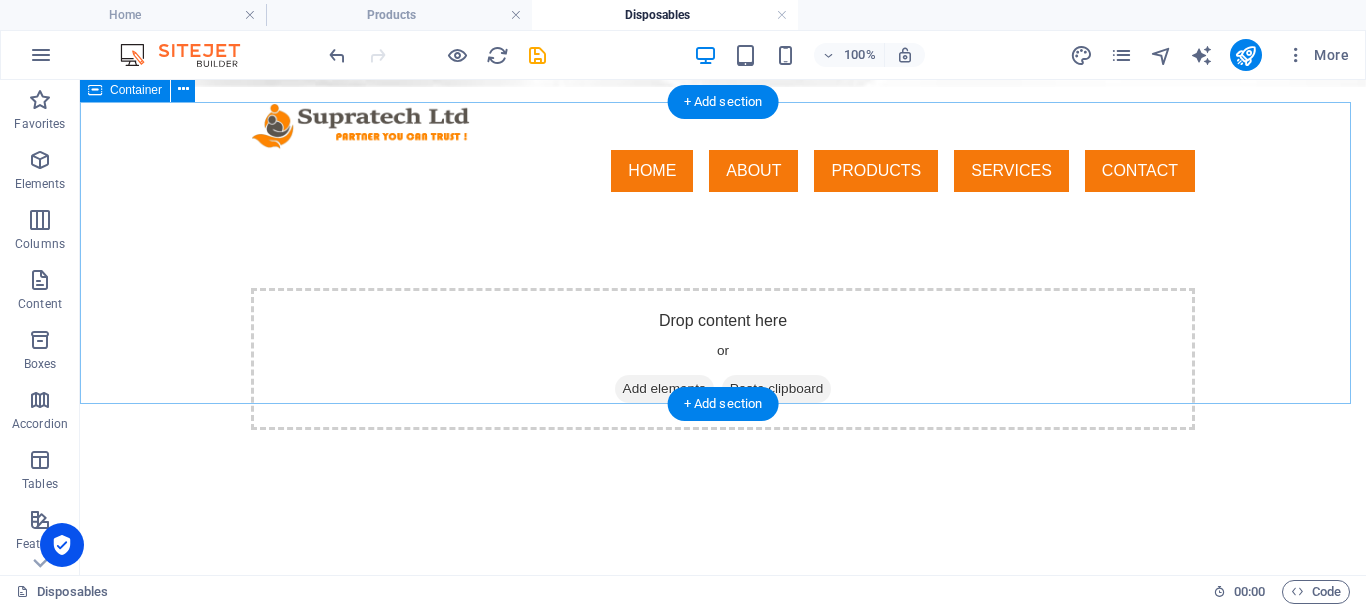 scroll, scrollTop: 100, scrollLeft: 0, axis: vertical 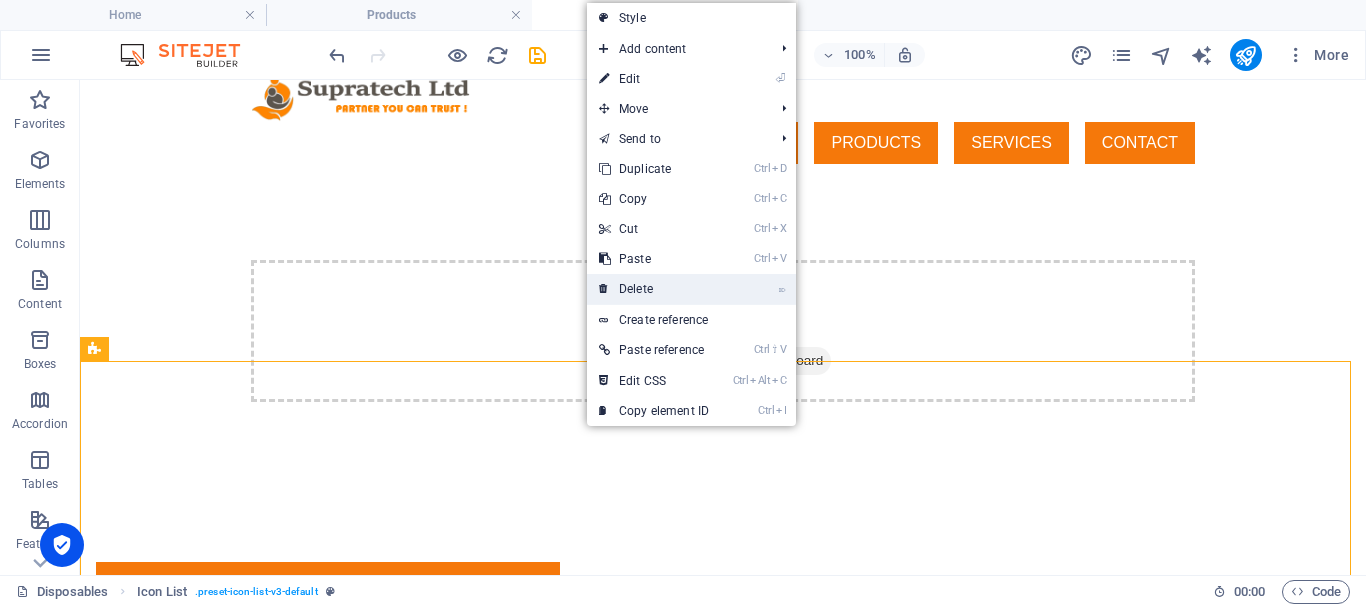 click on "⌦  Delete" at bounding box center (654, 289) 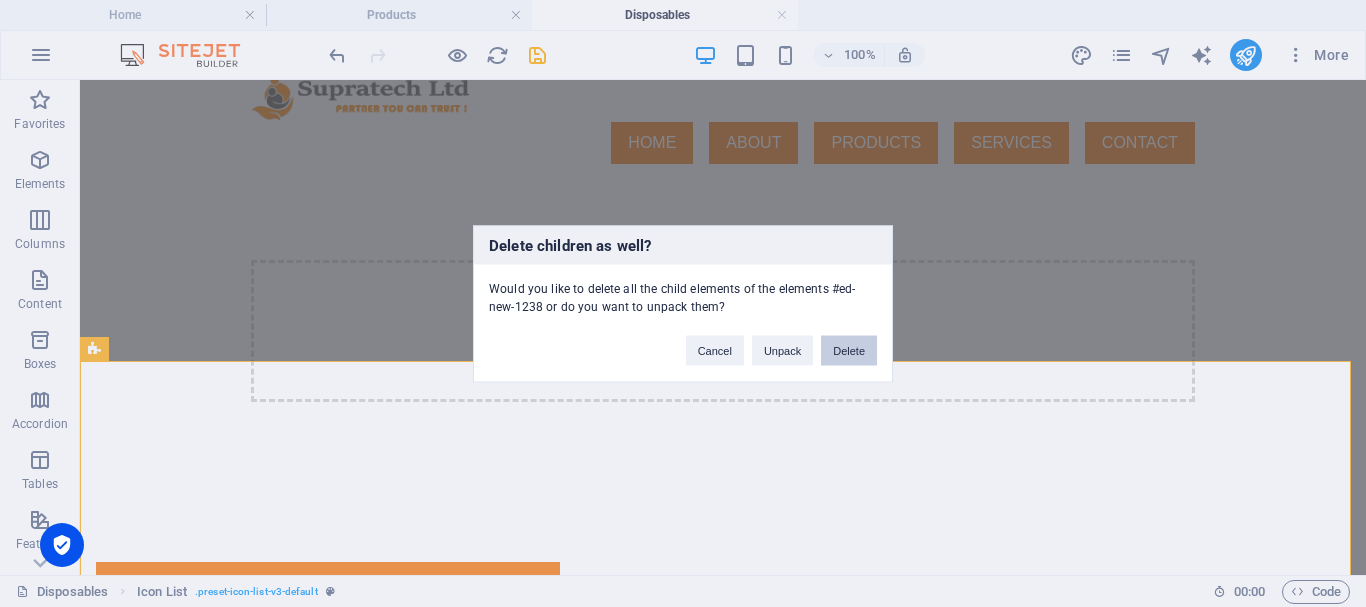 click on "Delete" at bounding box center (849, 350) 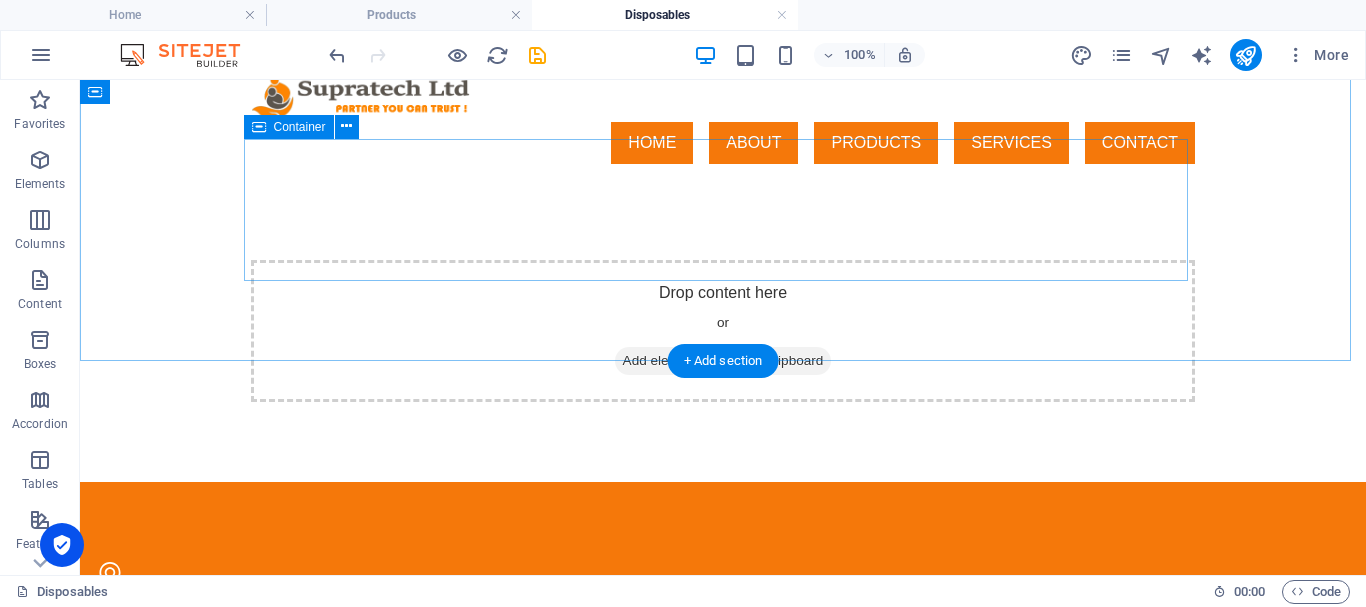 click on "Drop content here or  Add elements  Paste clipboard" at bounding box center (723, 331) 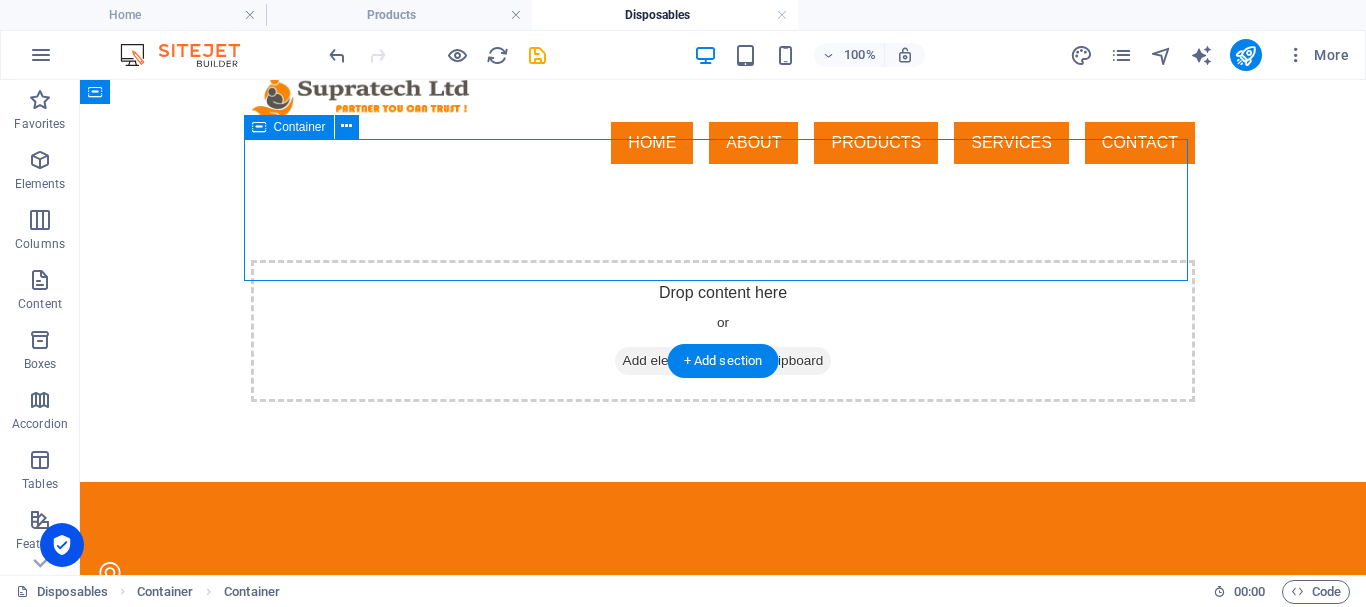 click on "Add elements" at bounding box center (664, 361) 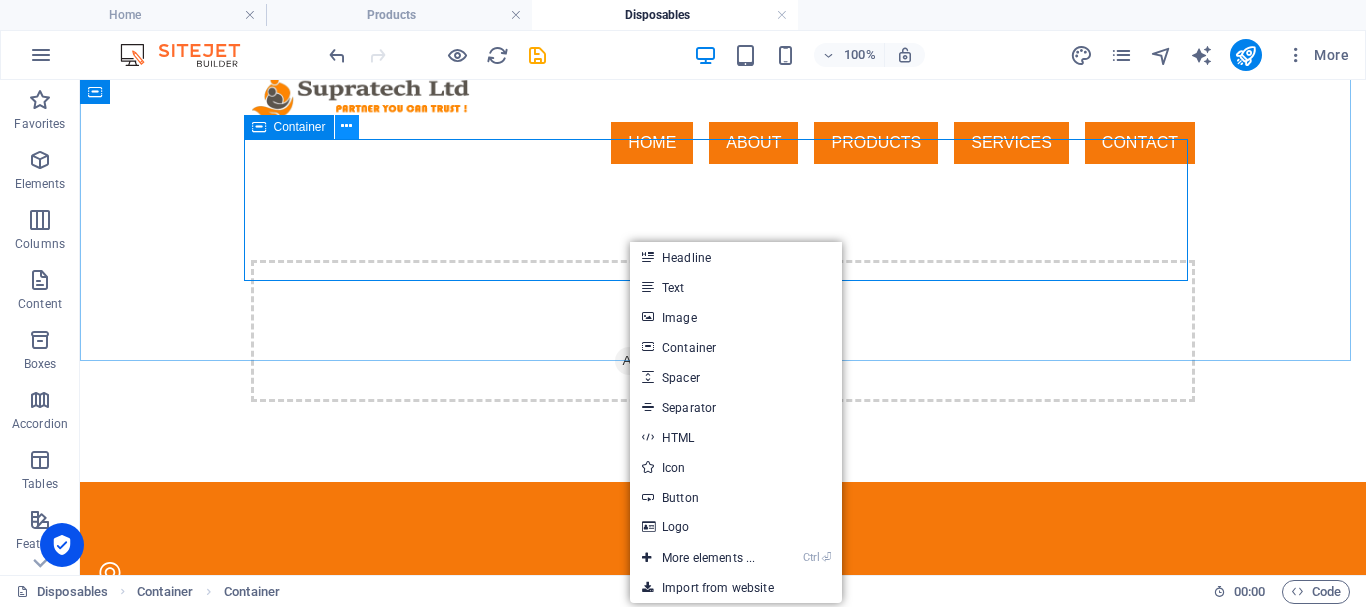 click at bounding box center [346, 126] 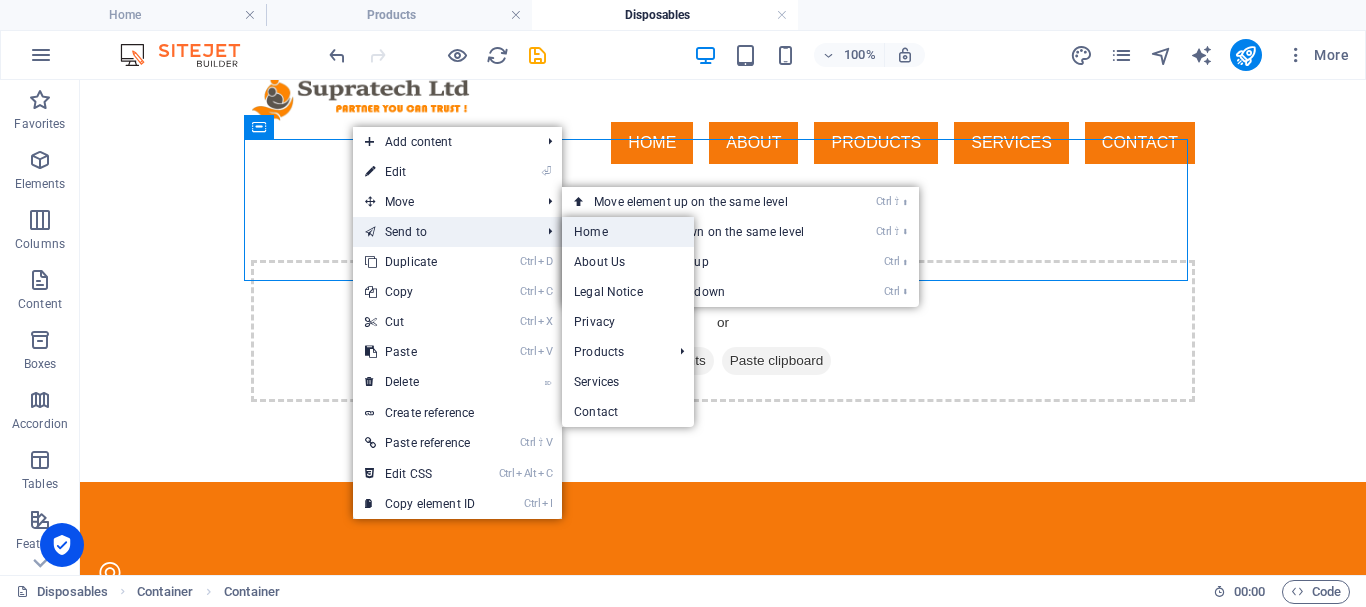 click on "Home" at bounding box center [628, 232] 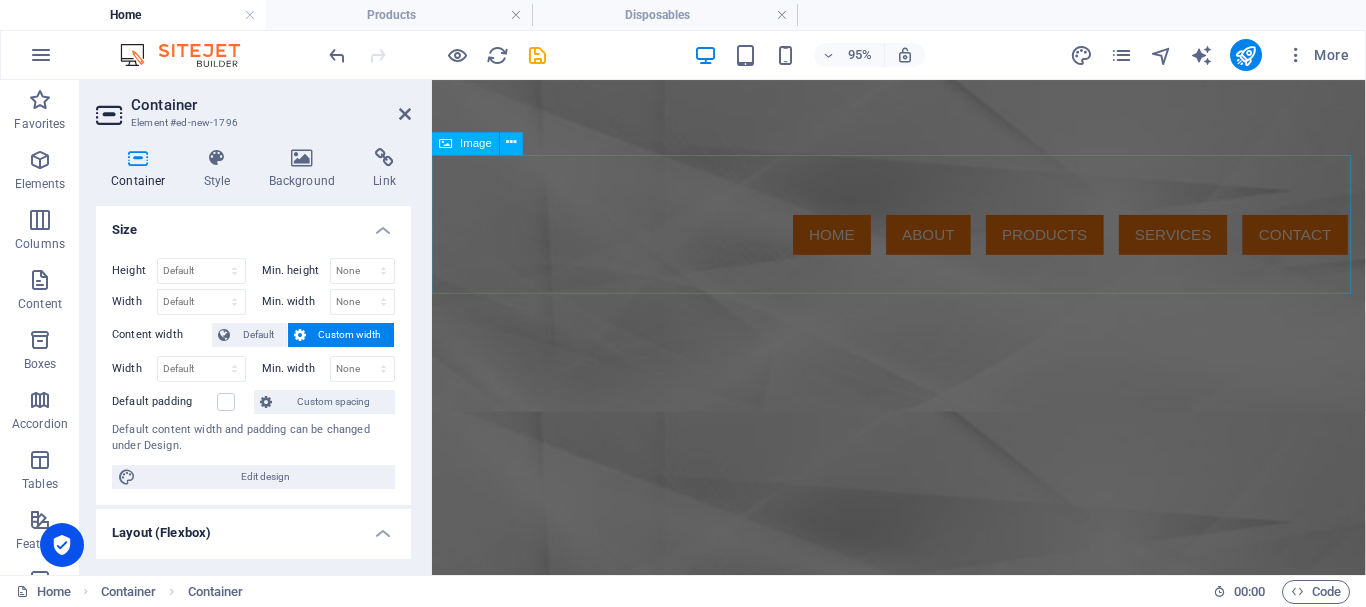 scroll, scrollTop: 678, scrollLeft: 0, axis: vertical 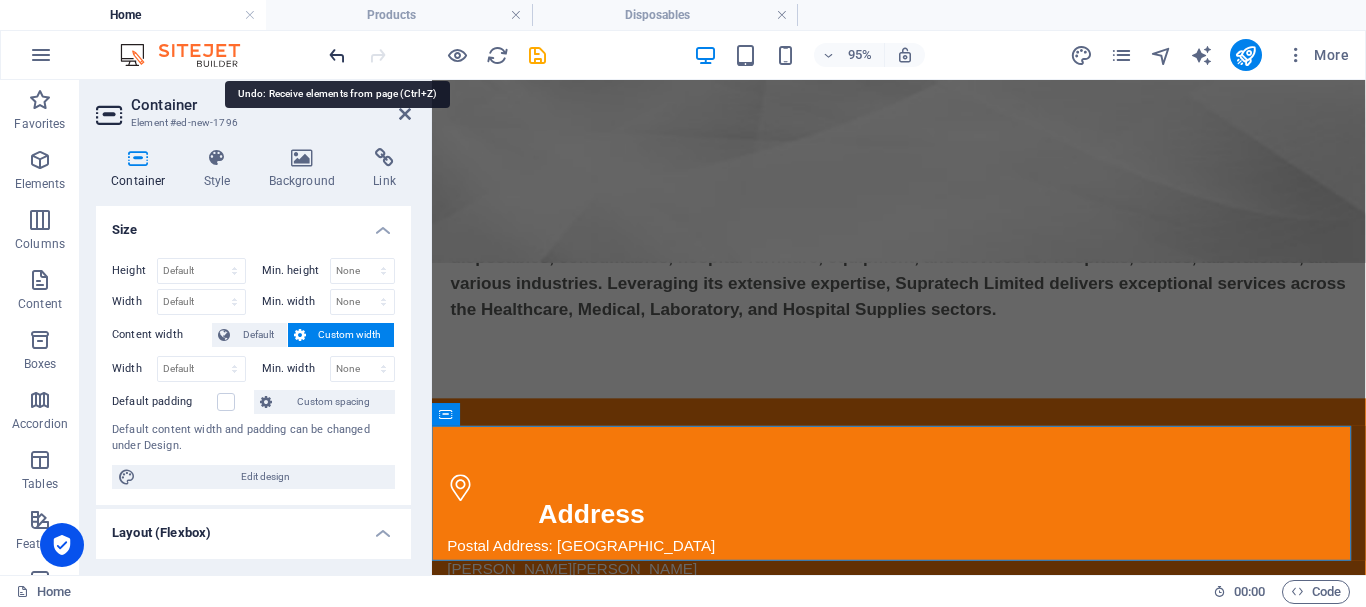 click at bounding box center [337, 55] 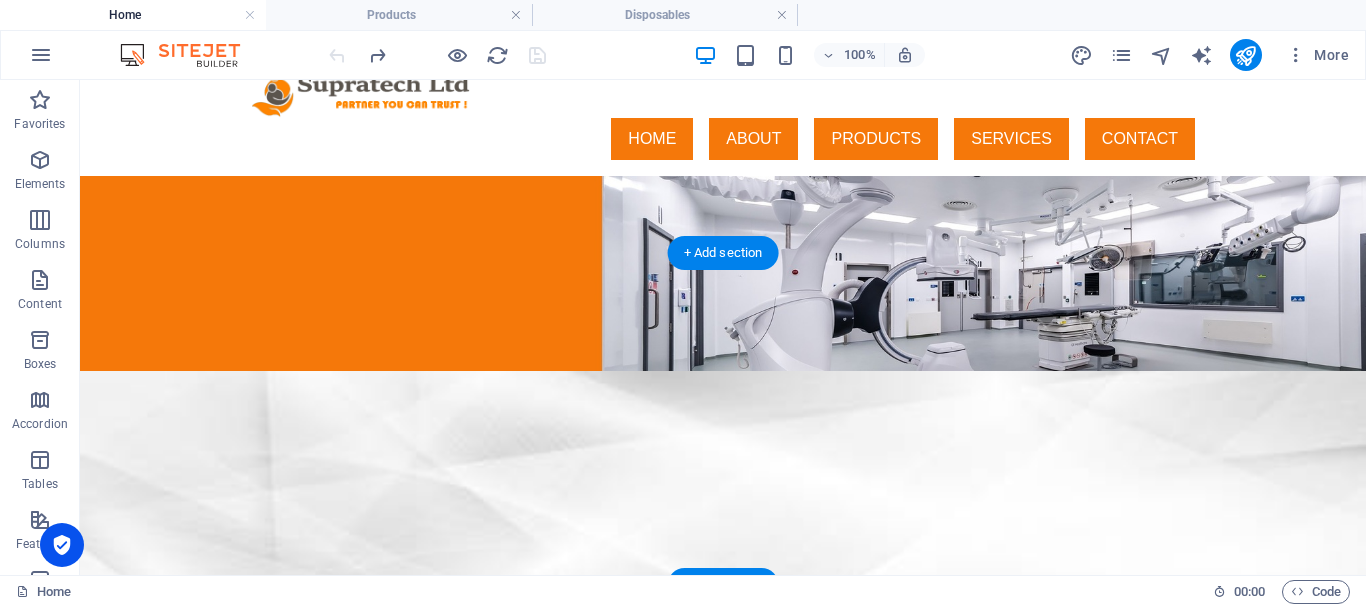 scroll, scrollTop: 0, scrollLeft: 0, axis: both 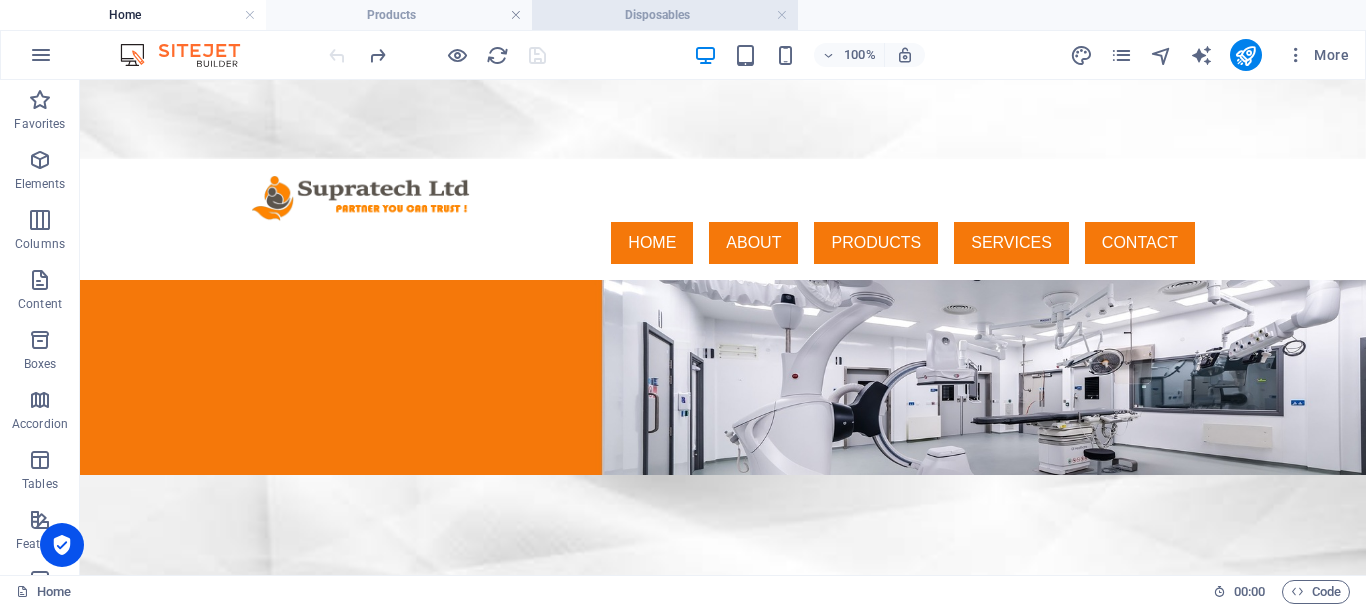 click on "Disposables" at bounding box center (665, 15) 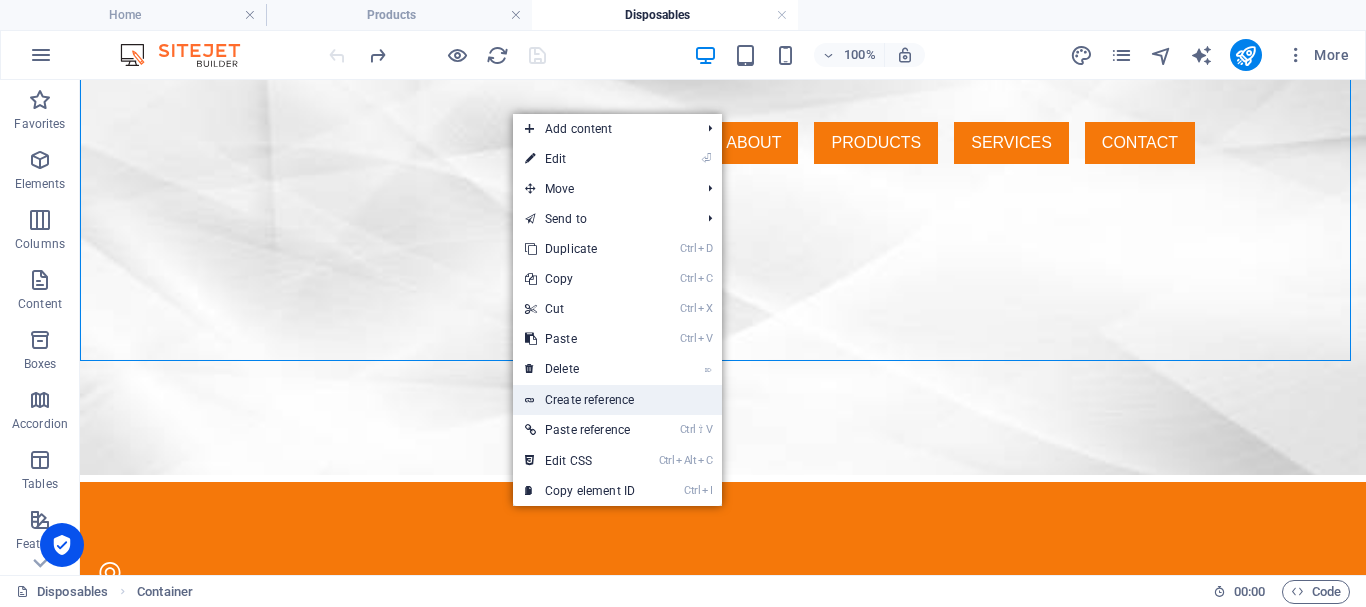 click on "Create reference" at bounding box center [617, 400] 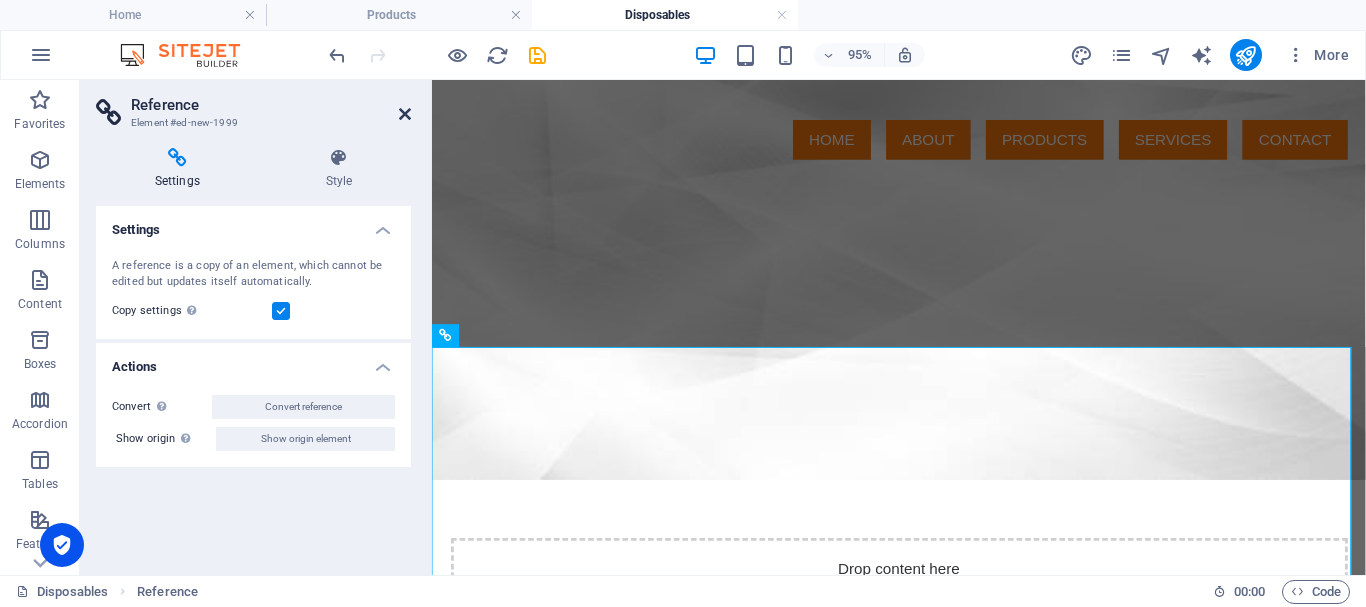 click at bounding box center [405, 114] 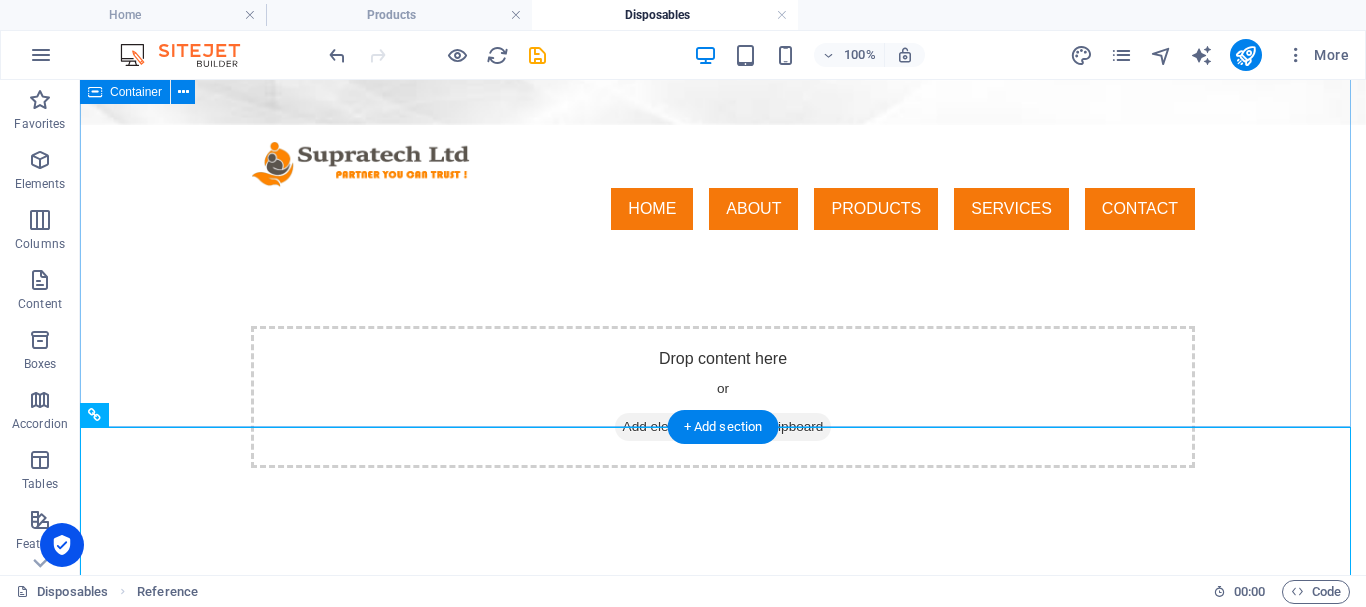 scroll, scrollTop: 0, scrollLeft: 0, axis: both 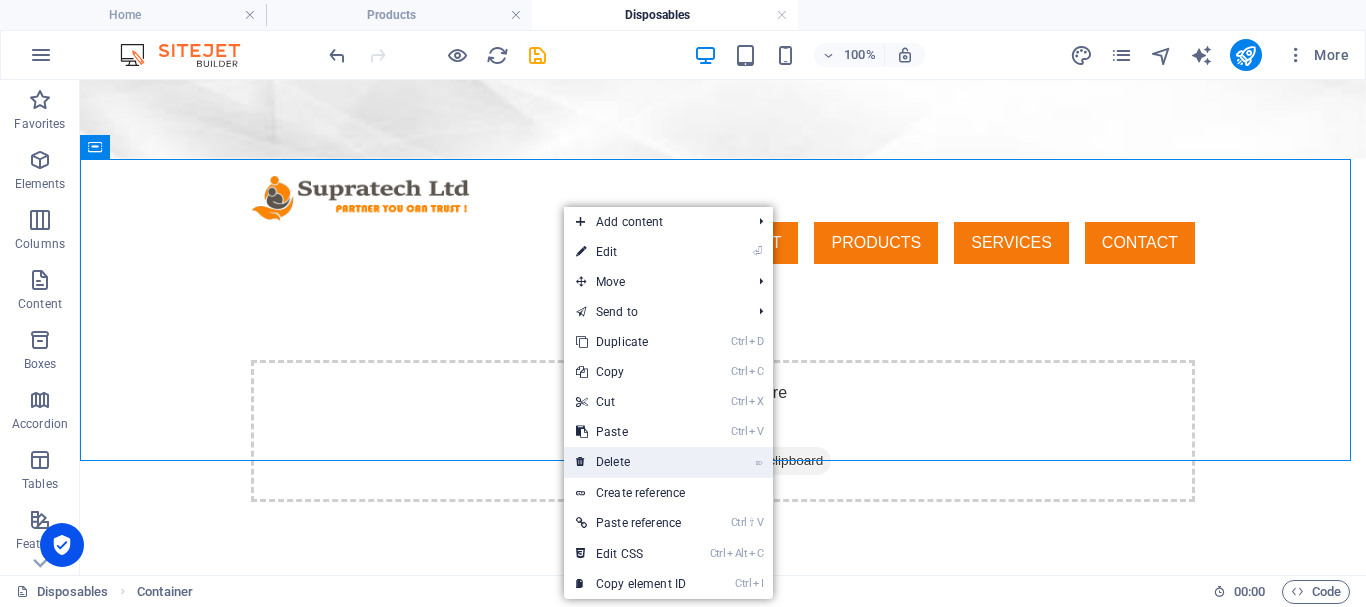 click on "⌦  Delete" at bounding box center (631, 462) 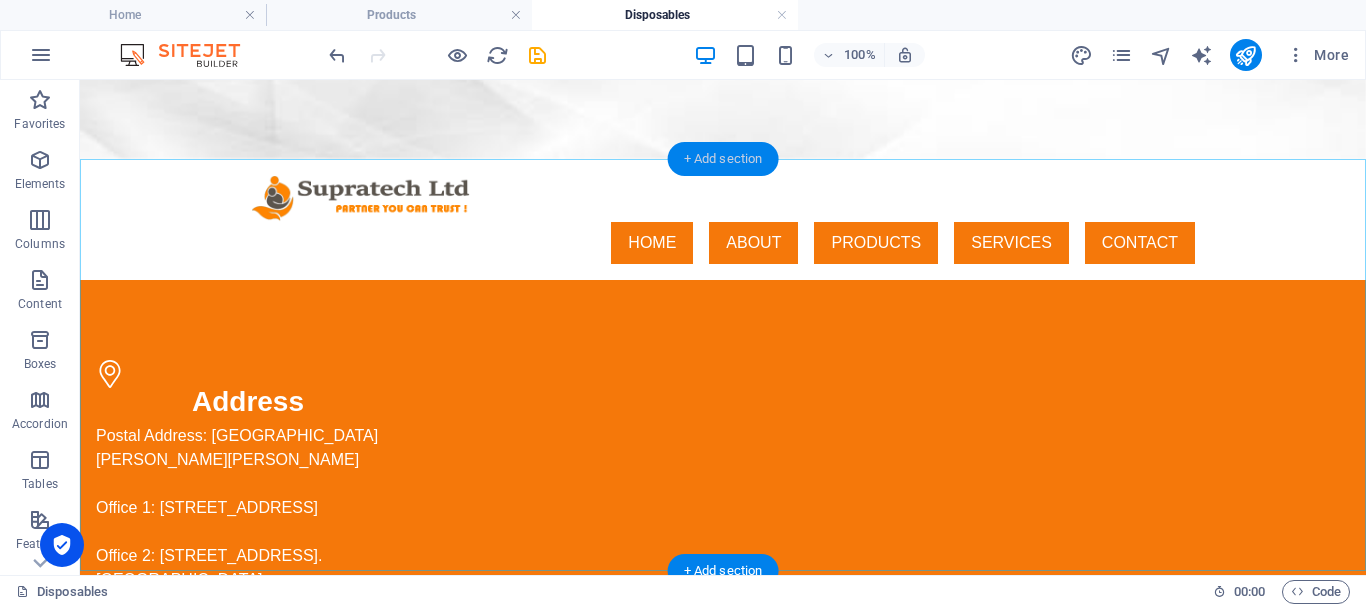 click on "+ Add section" at bounding box center [723, 159] 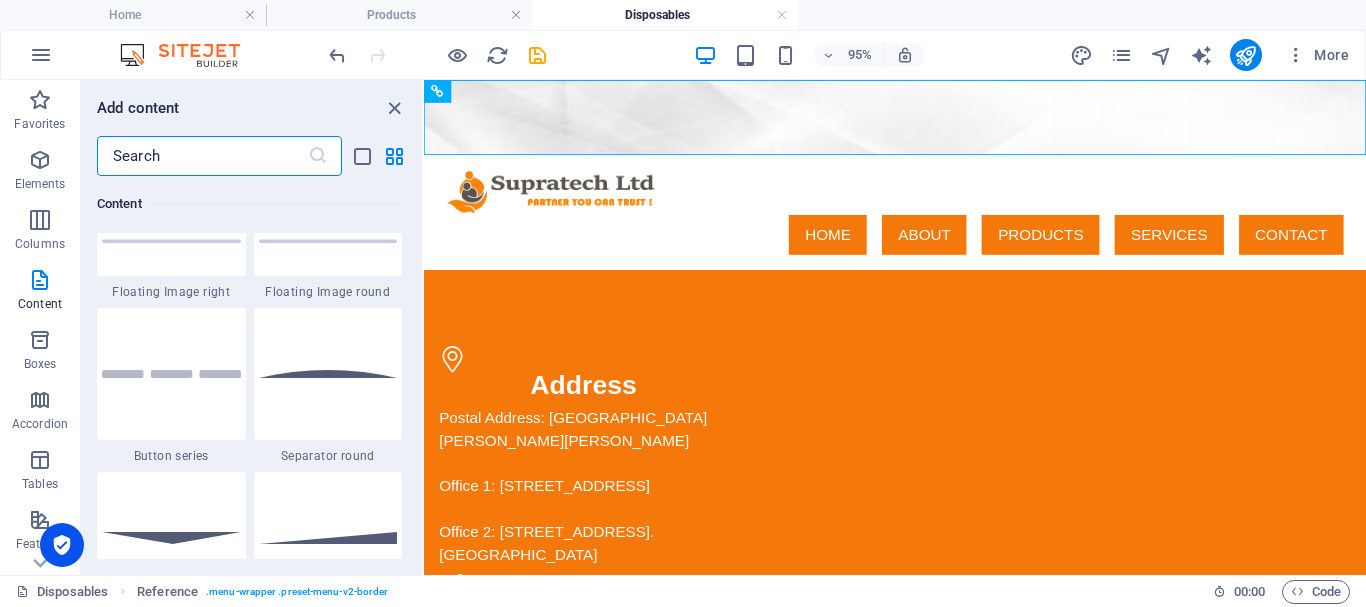 scroll, scrollTop: 4763, scrollLeft: 0, axis: vertical 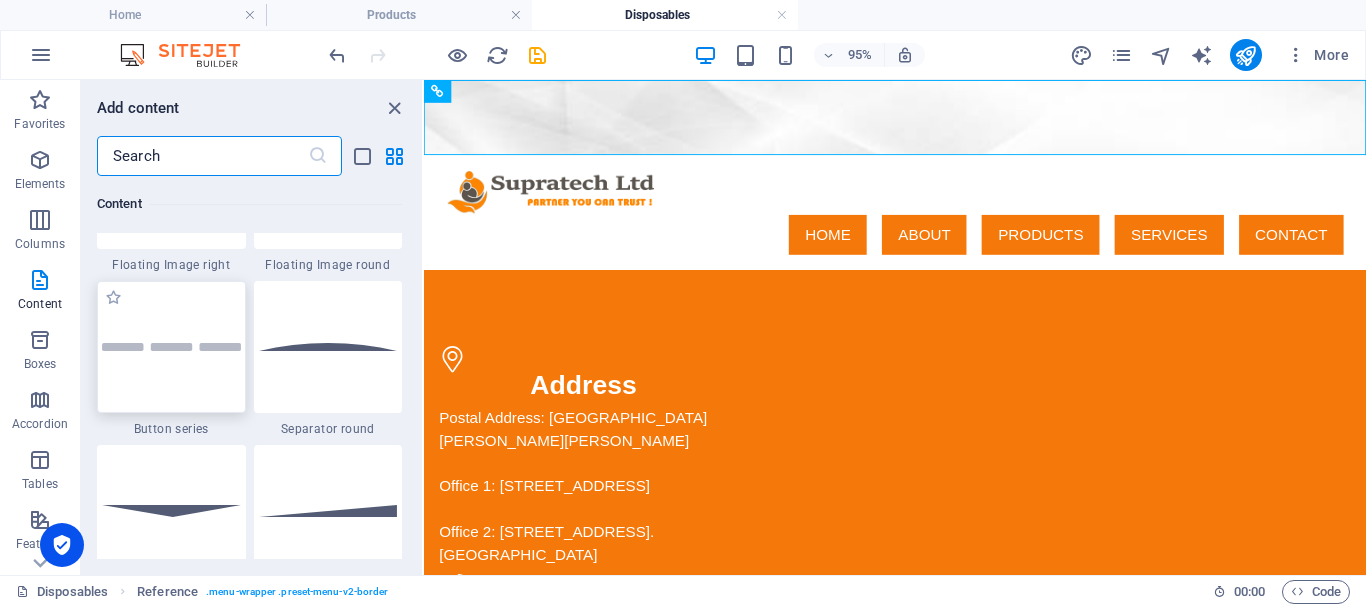 click at bounding box center (171, 347) 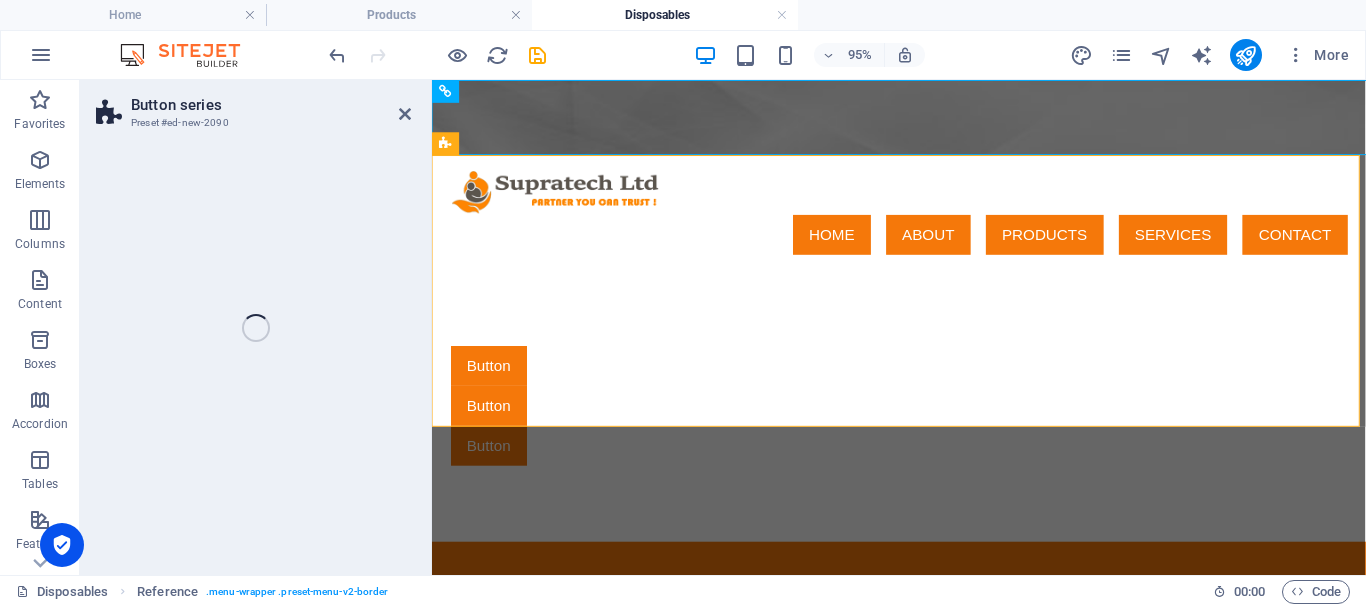 click on "Button series Preset #ed-new-2090
Drag here to replace the existing content. Press “Ctrl” if you want to create a new element.
Reference   Container   Container   Placeholder   Reference   Button   Container   Placeholder   Icon List   Container   H3   Container   H3   Container   Container   Icon   Container   Container   H3   Reference   Button series" at bounding box center [723, 327] 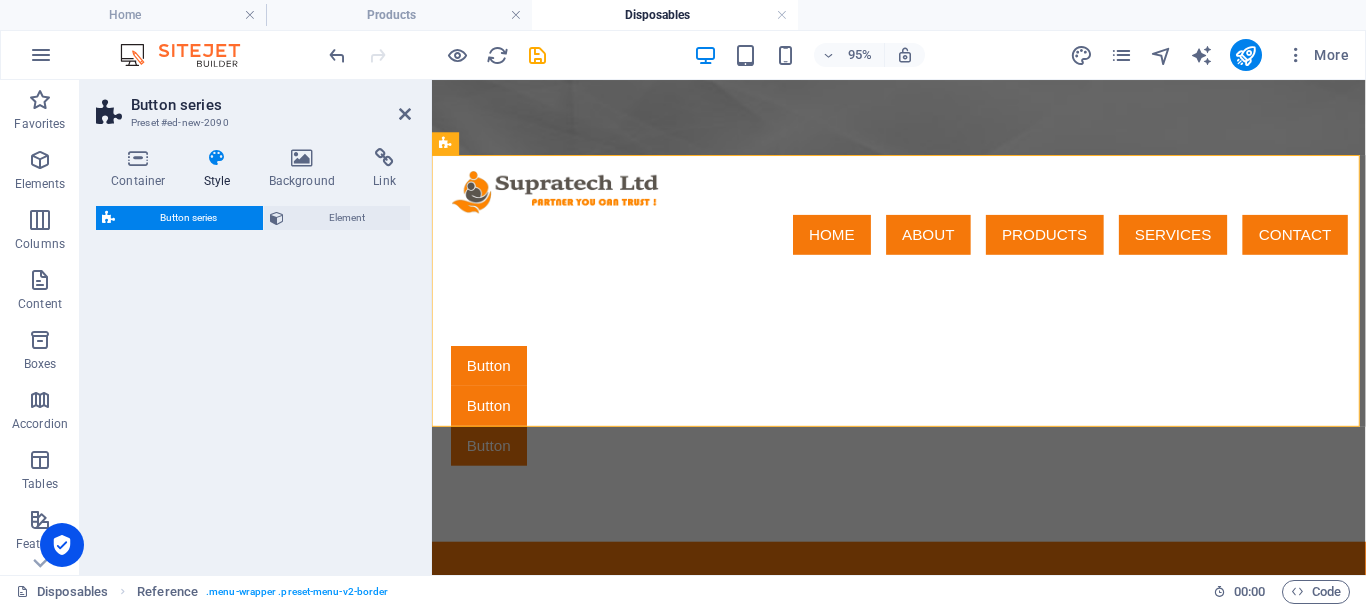 select on "rem" 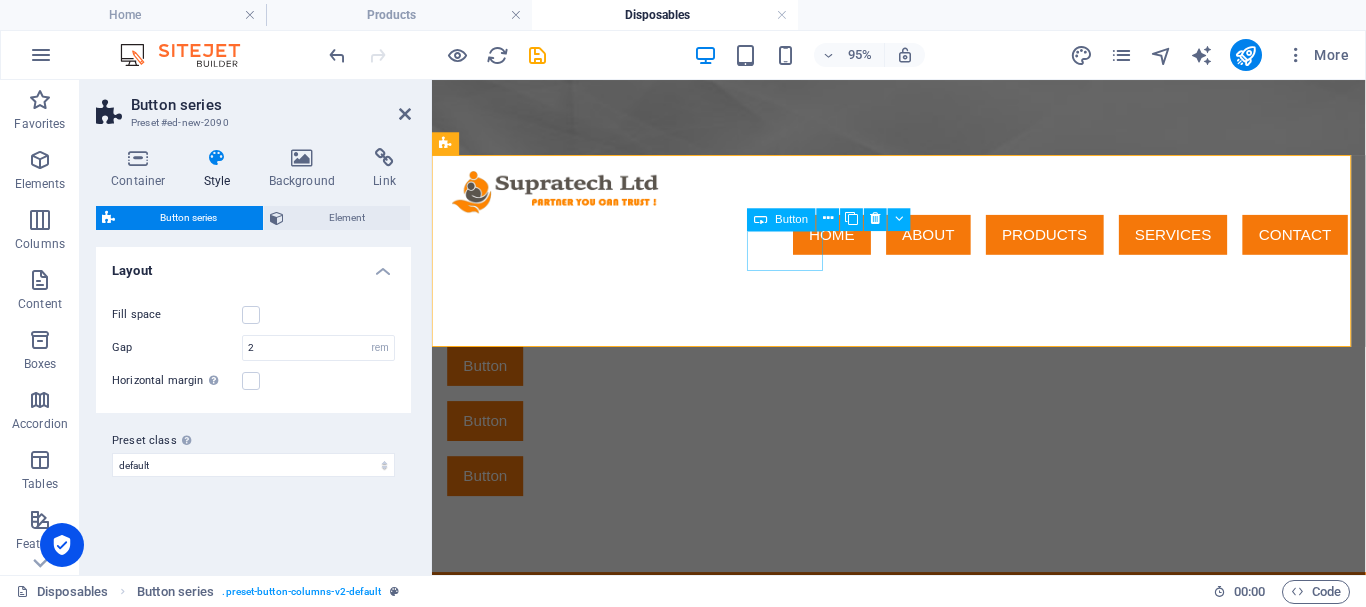 click on "Button" at bounding box center (920, 381) 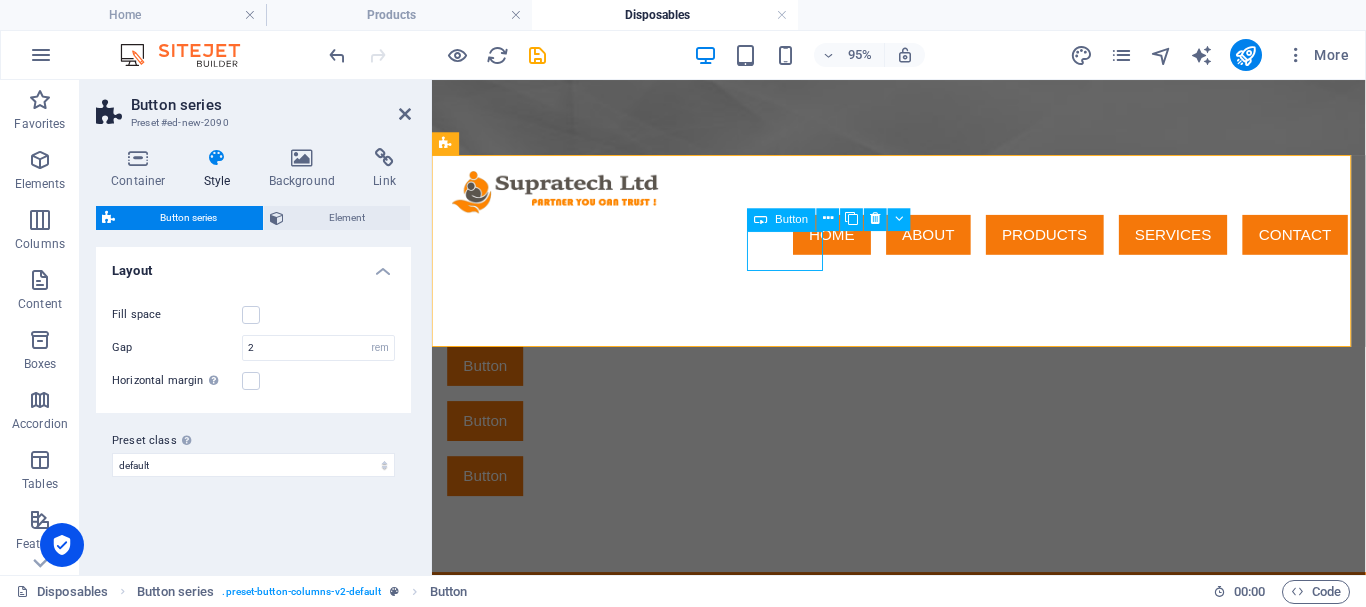 click on "Button" at bounding box center [920, 381] 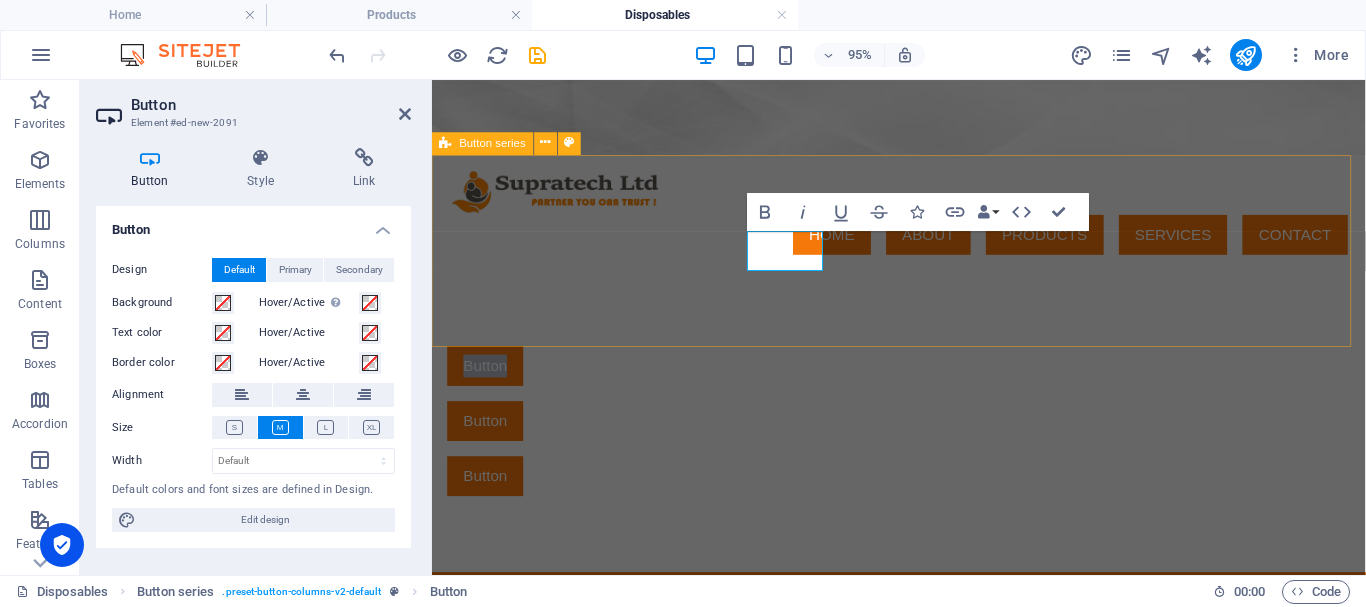 click on "Button Button Button" at bounding box center [923, 439] 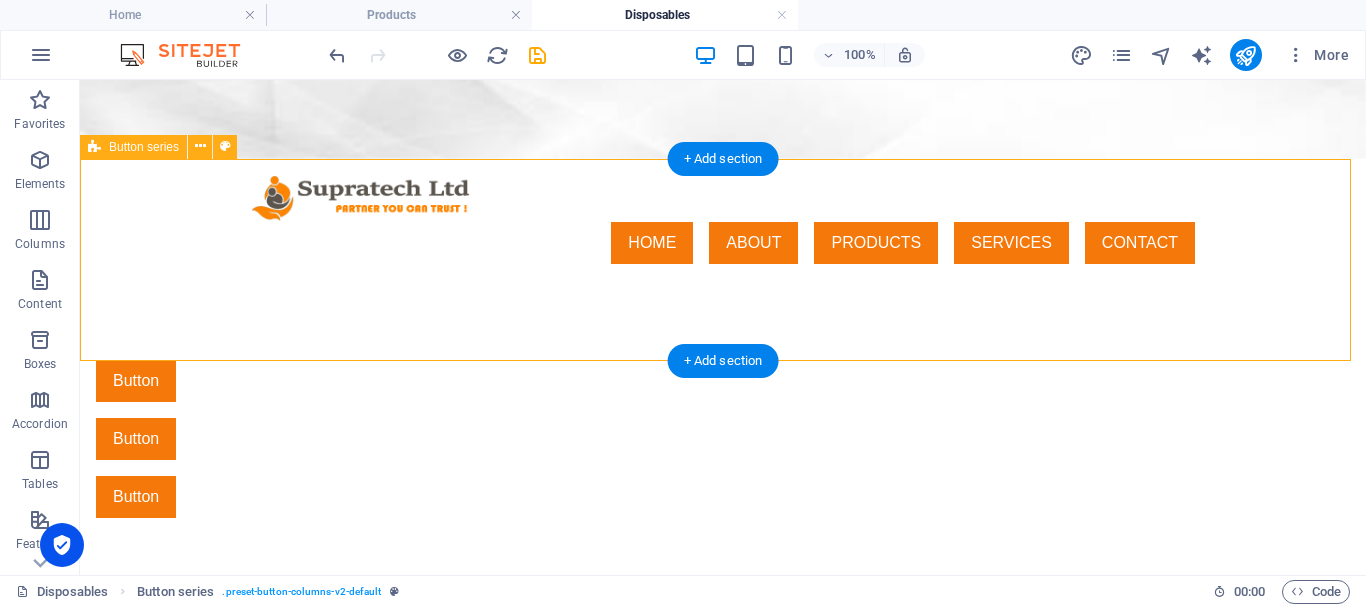 click on "Button Button Button" at bounding box center [723, 439] 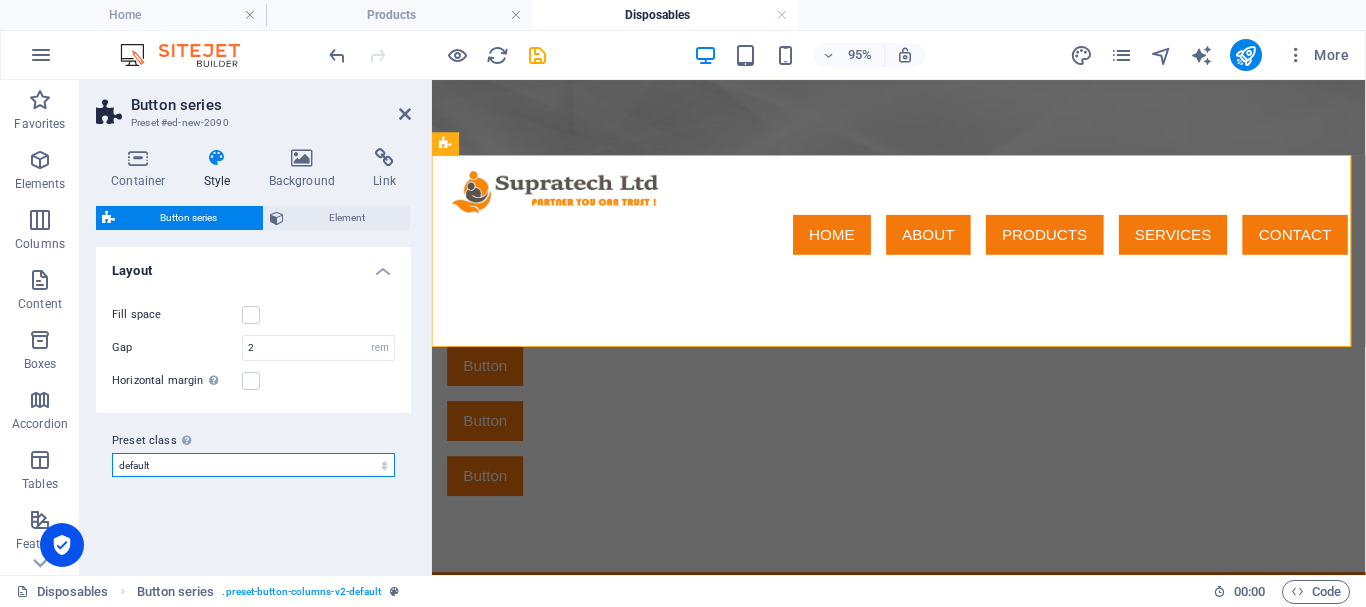 click on "default Add preset class" at bounding box center [253, 465] 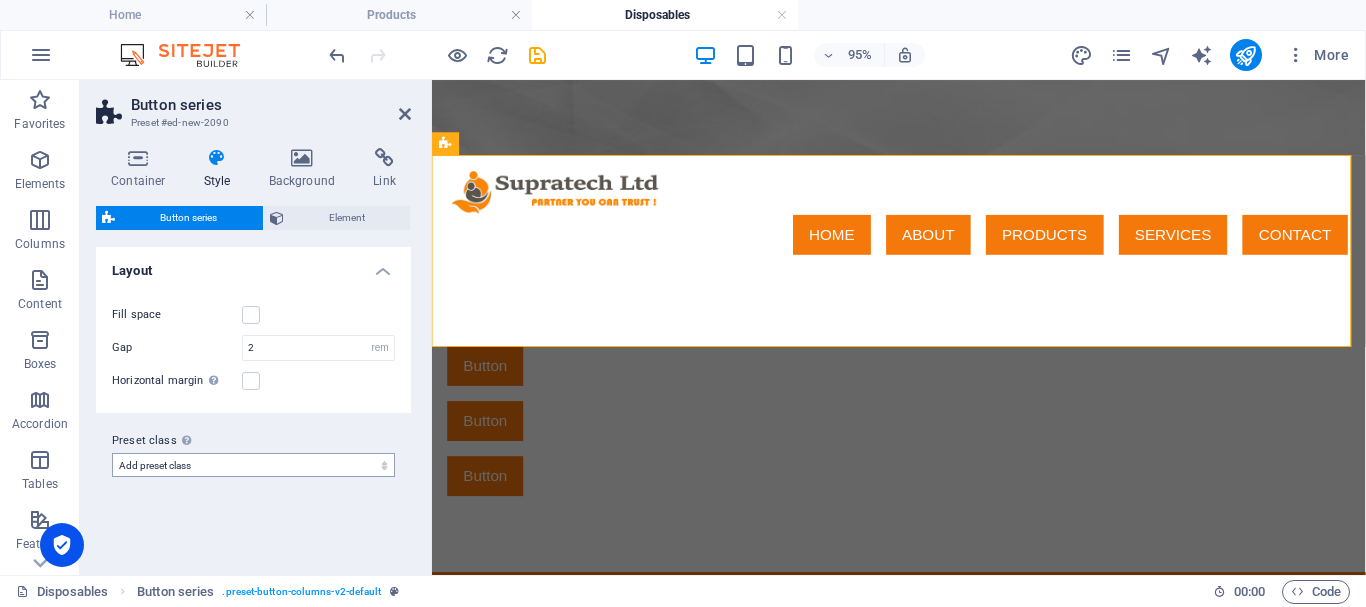 click on "default Add preset class" at bounding box center (253, 465) 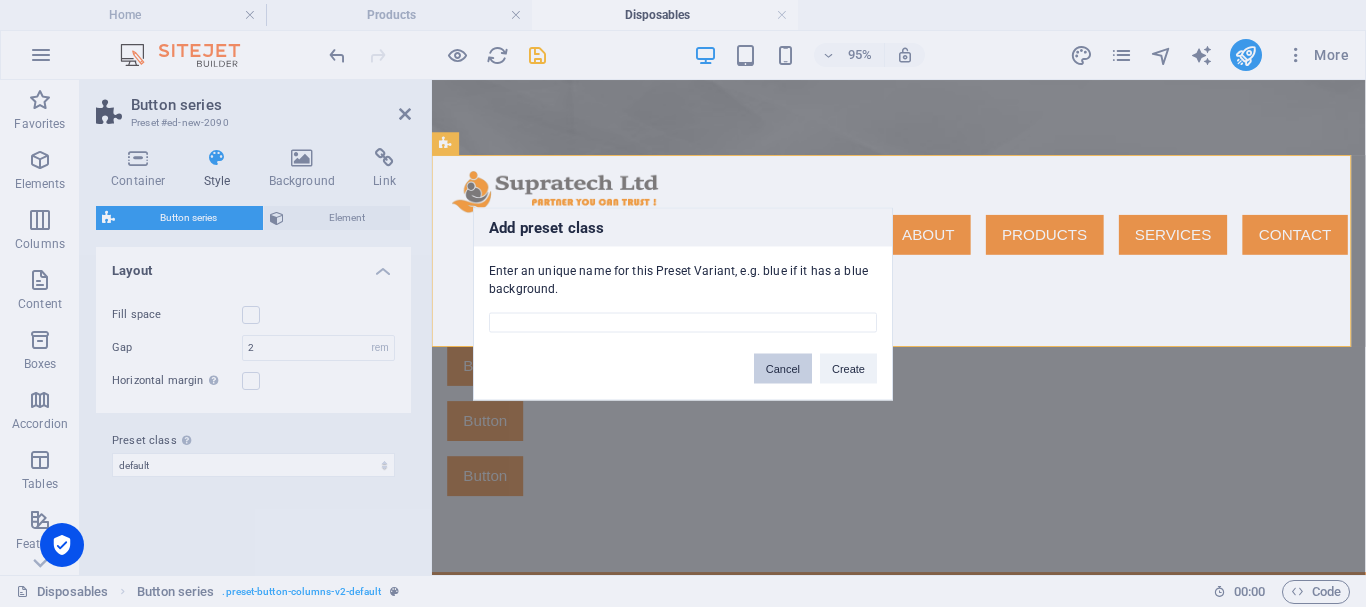 click on "Cancel" at bounding box center [783, 368] 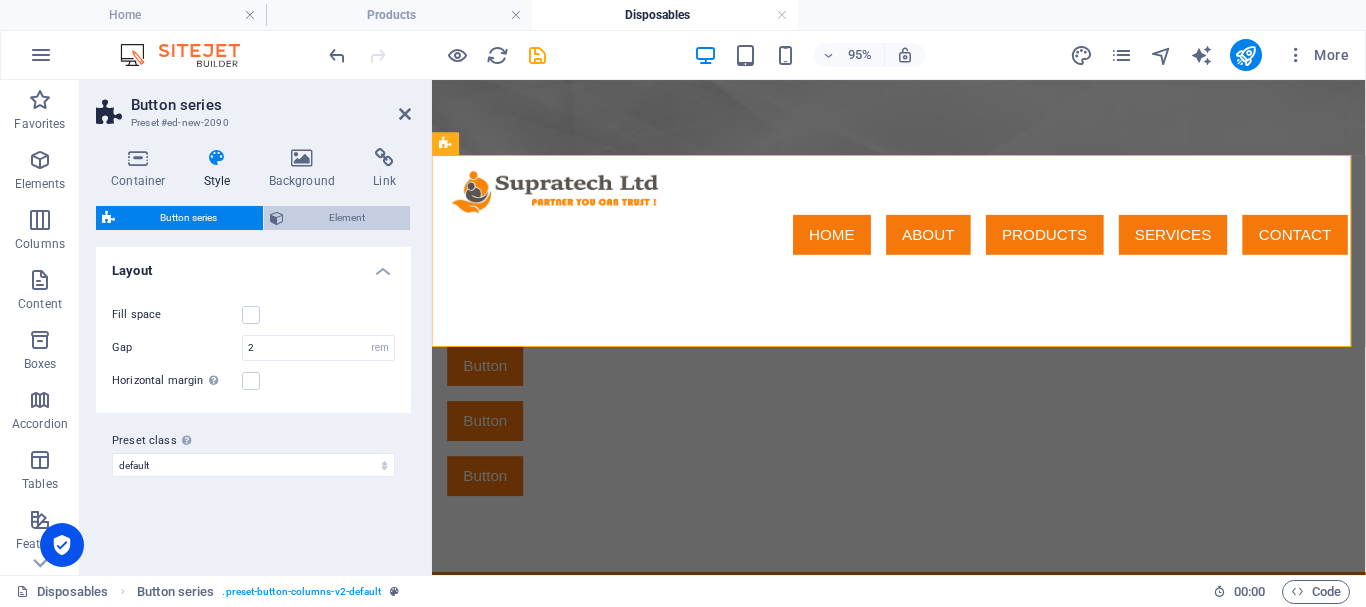 click on "Element" at bounding box center [347, 218] 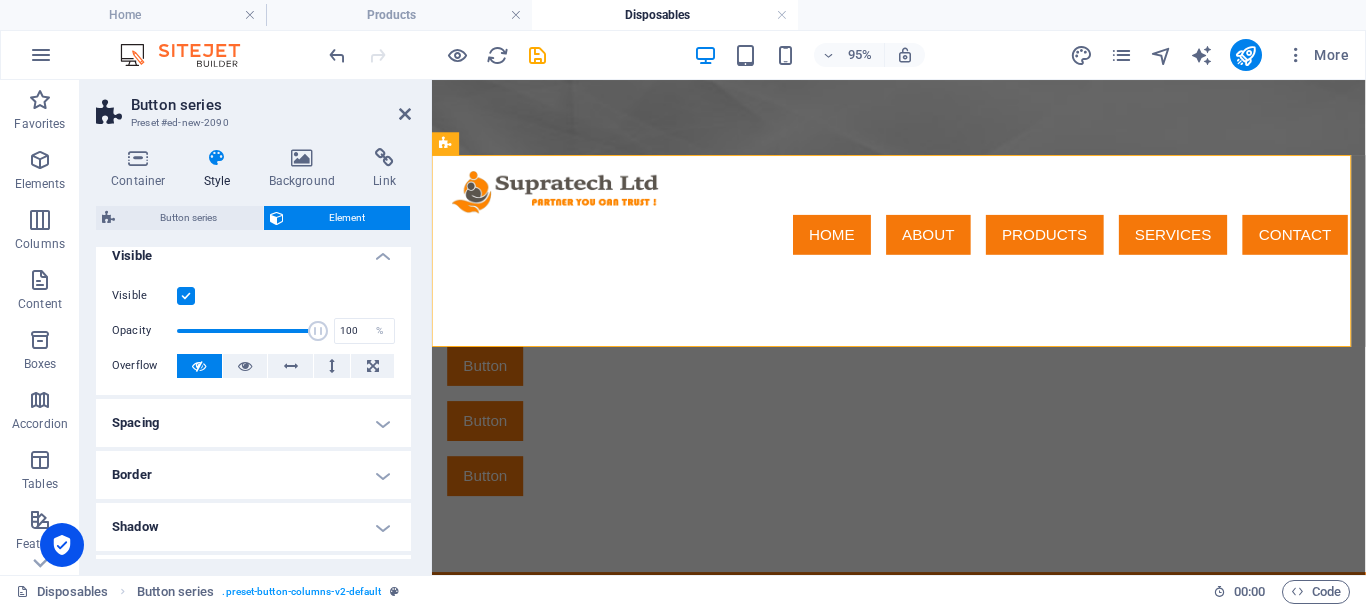 scroll, scrollTop: 0, scrollLeft: 0, axis: both 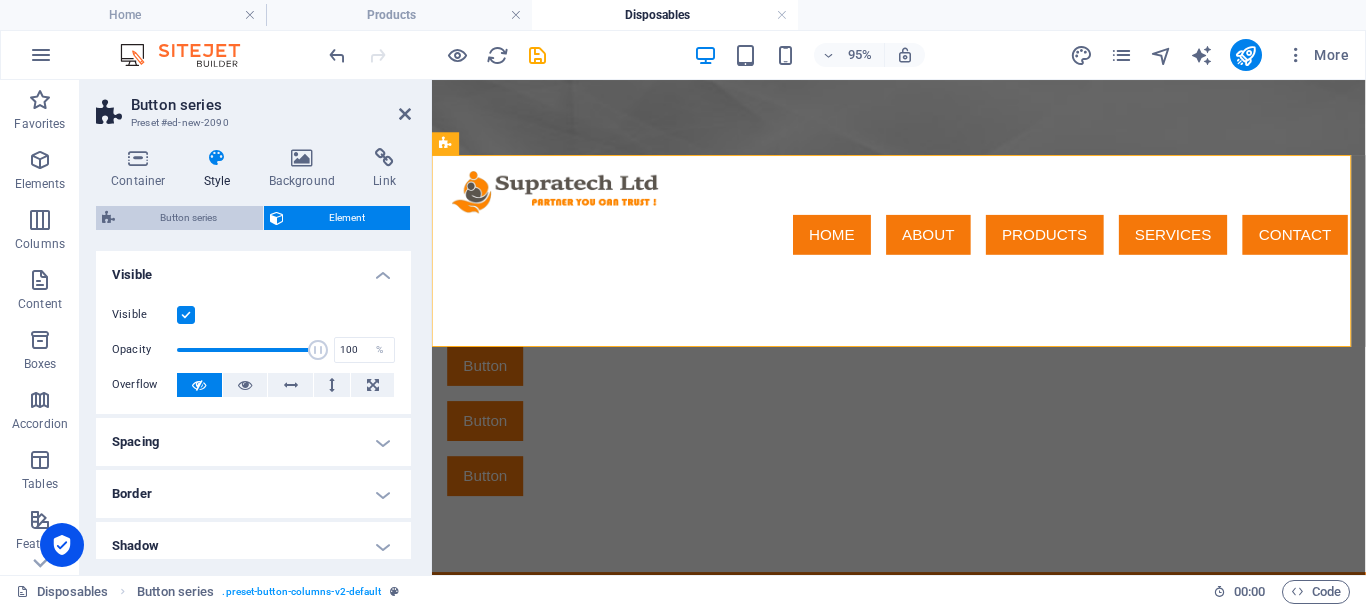 click on "Button series" at bounding box center [189, 218] 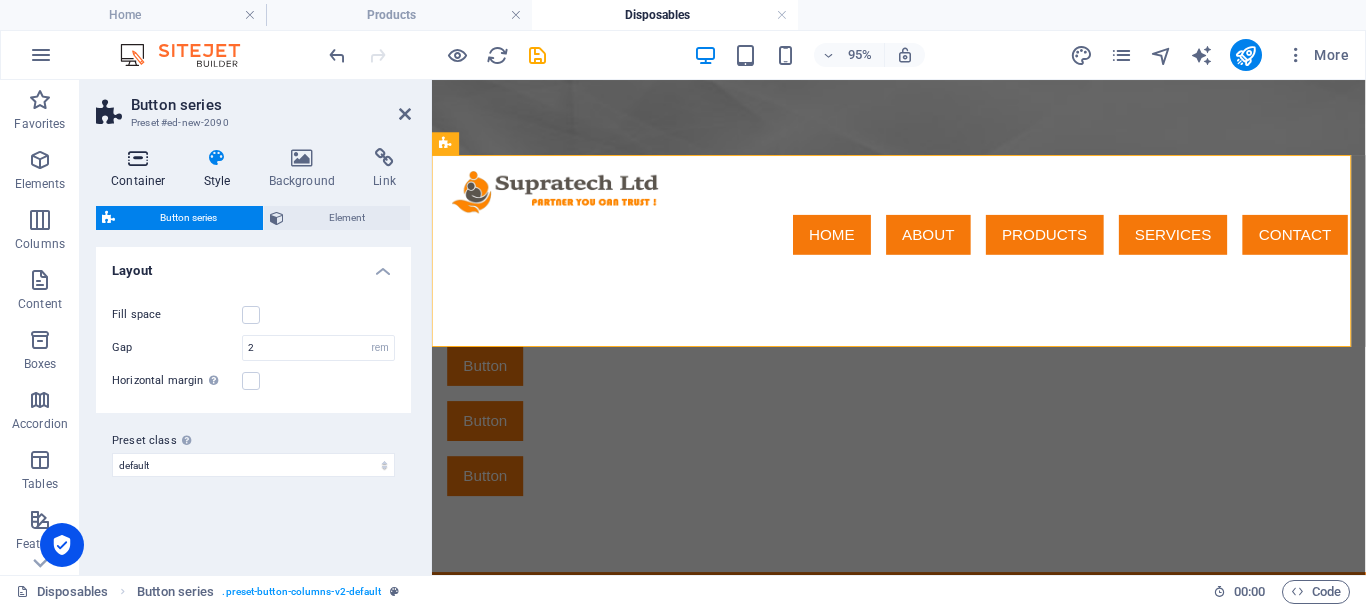 click at bounding box center [138, 158] 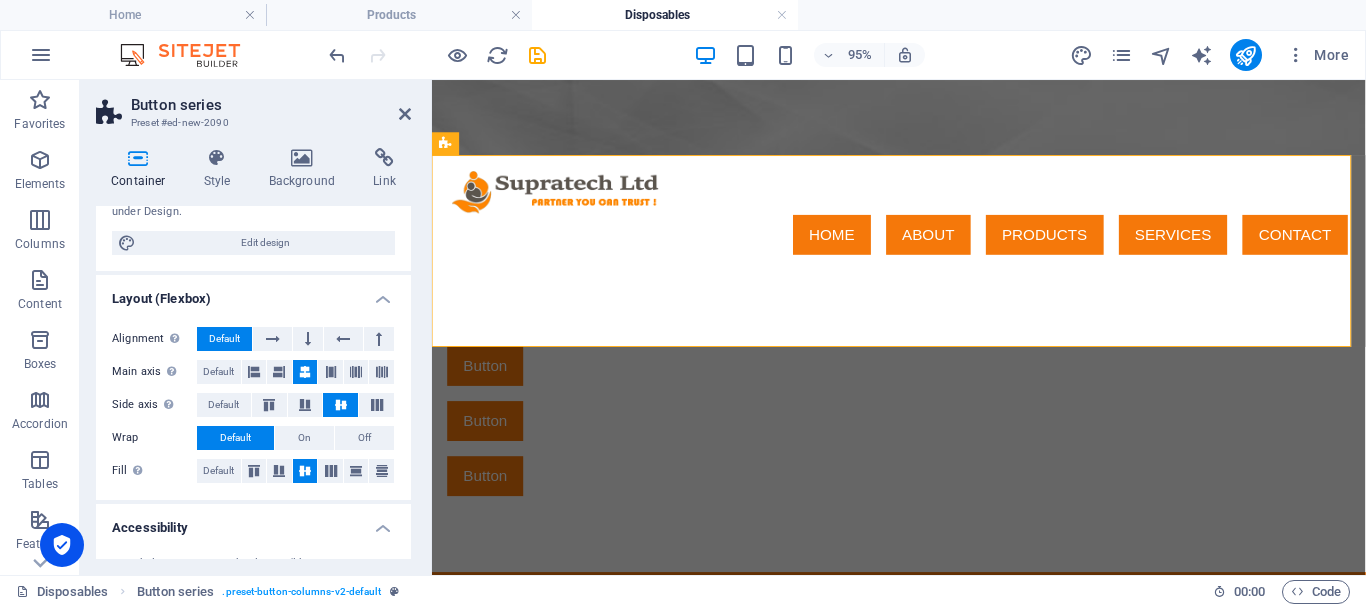 scroll, scrollTop: 0, scrollLeft: 0, axis: both 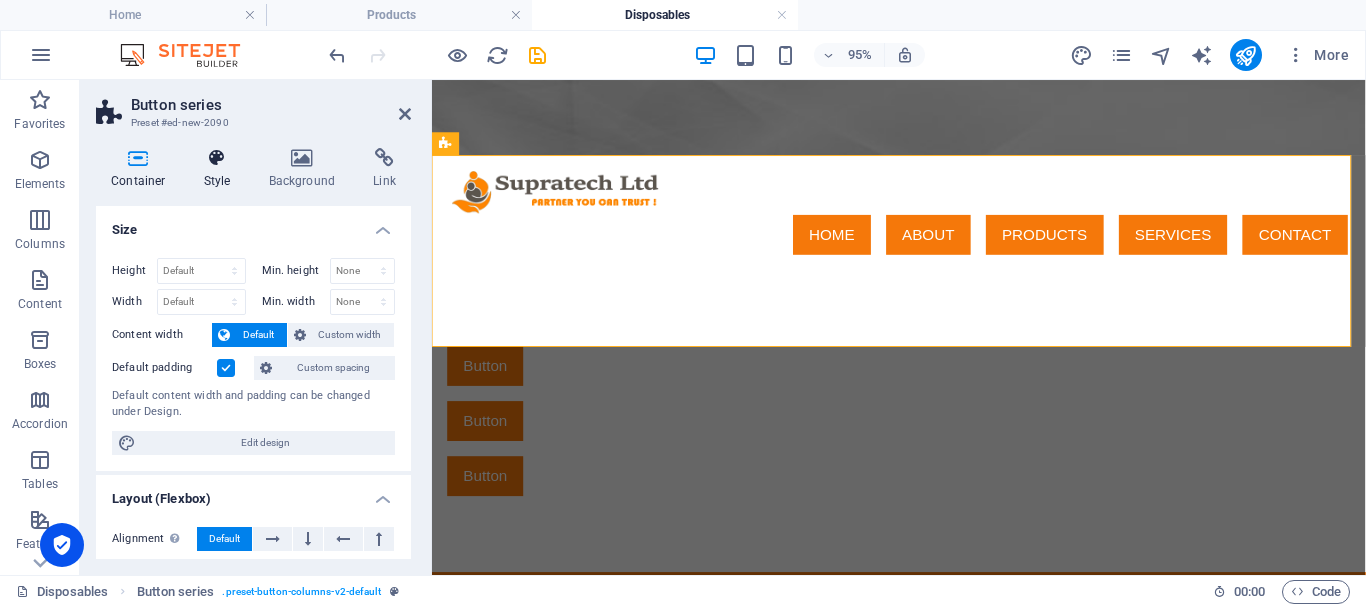 click at bounding box center [217, 158] 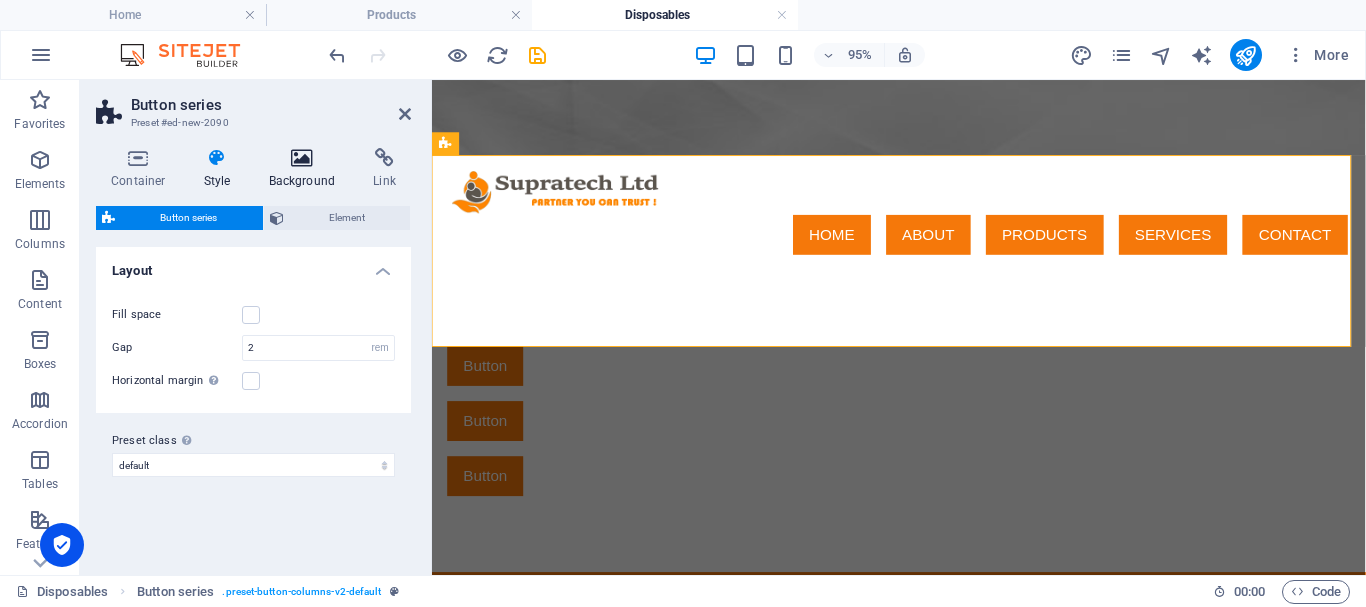 click at bounding box center (302, 158) 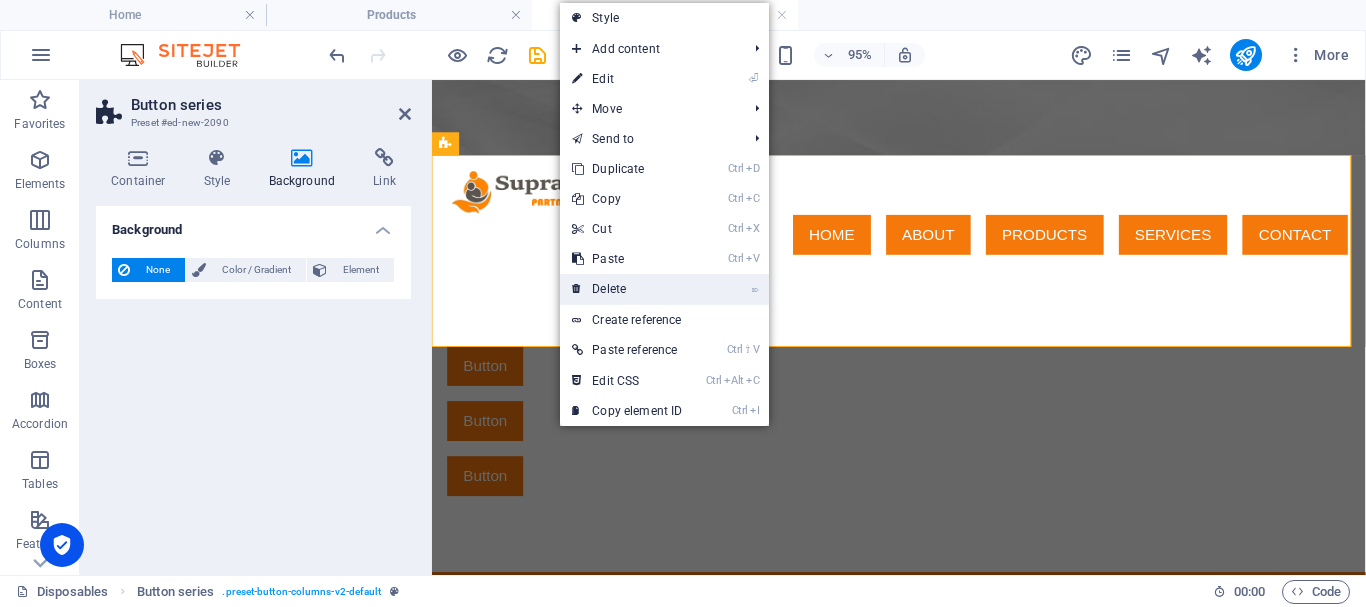 click on "⌦  Delete" at bounding box center (627, 289) 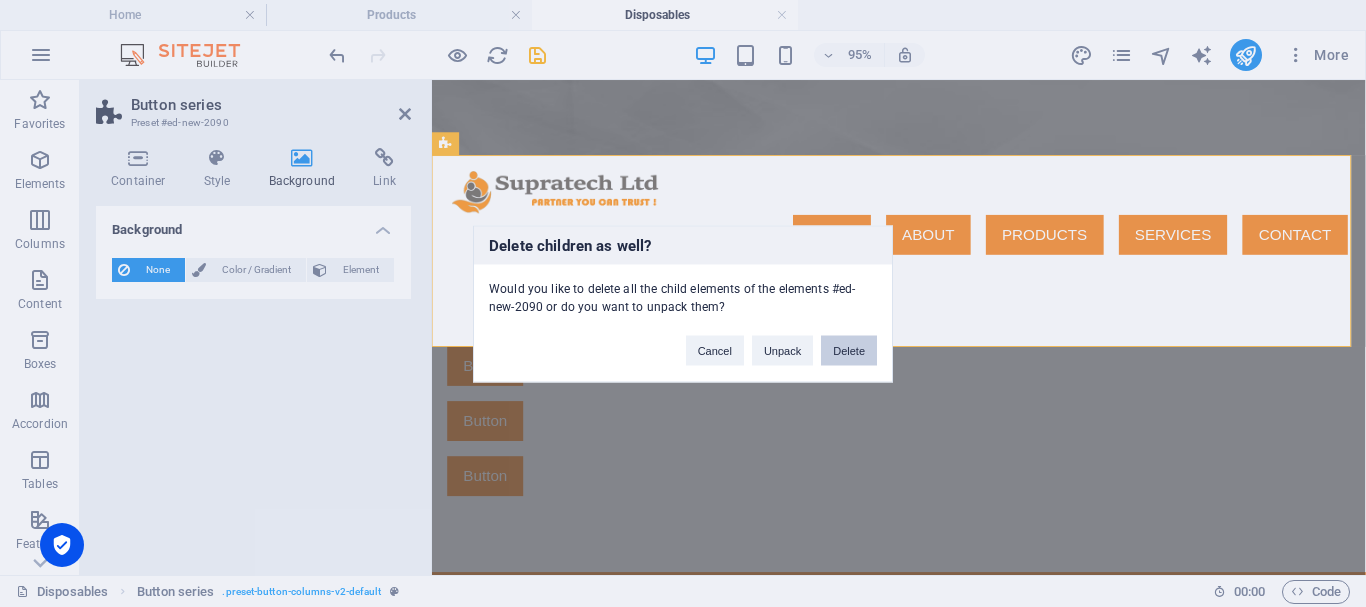 click on "Delete" at bounding box center (849, 350) 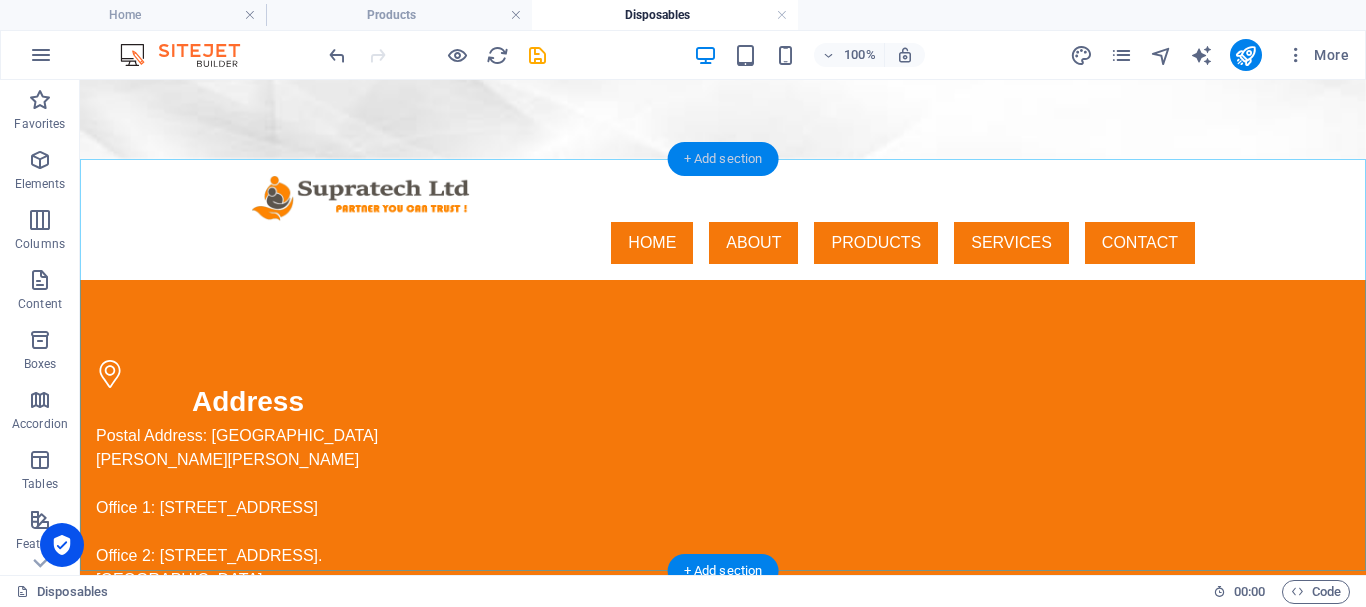 click on "+ Add section" at bounding box center (723, 159) 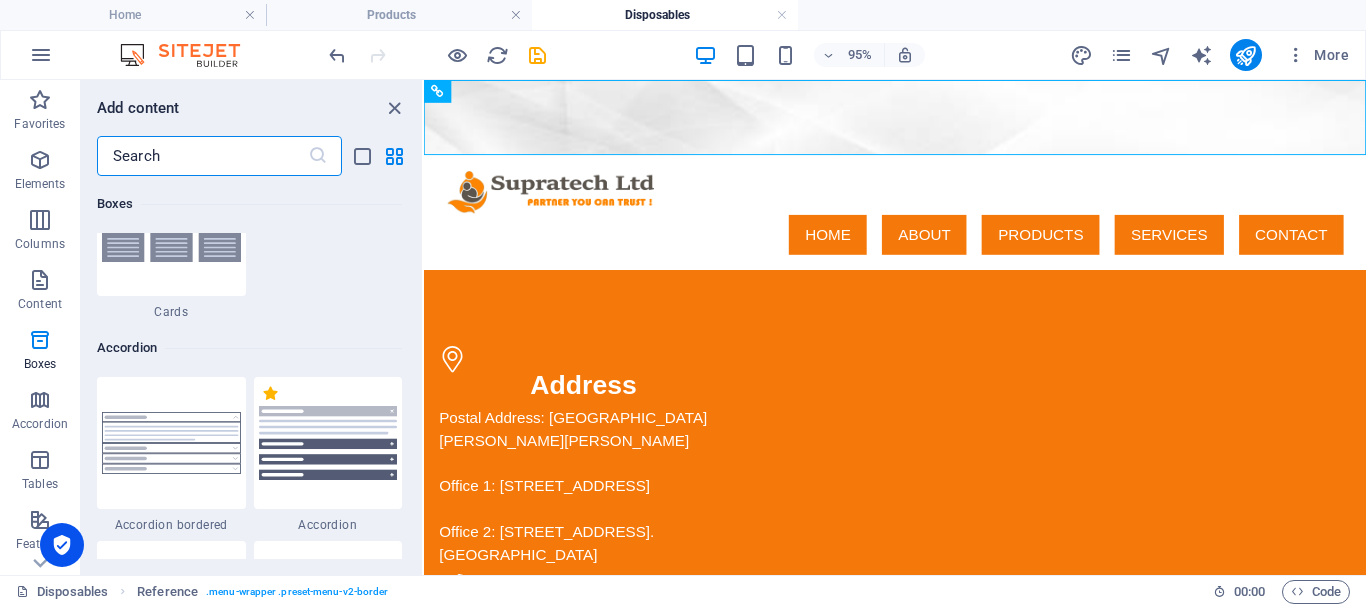 scroll, scrollTop: 6263, scrollLeft: 0, axis: vertical 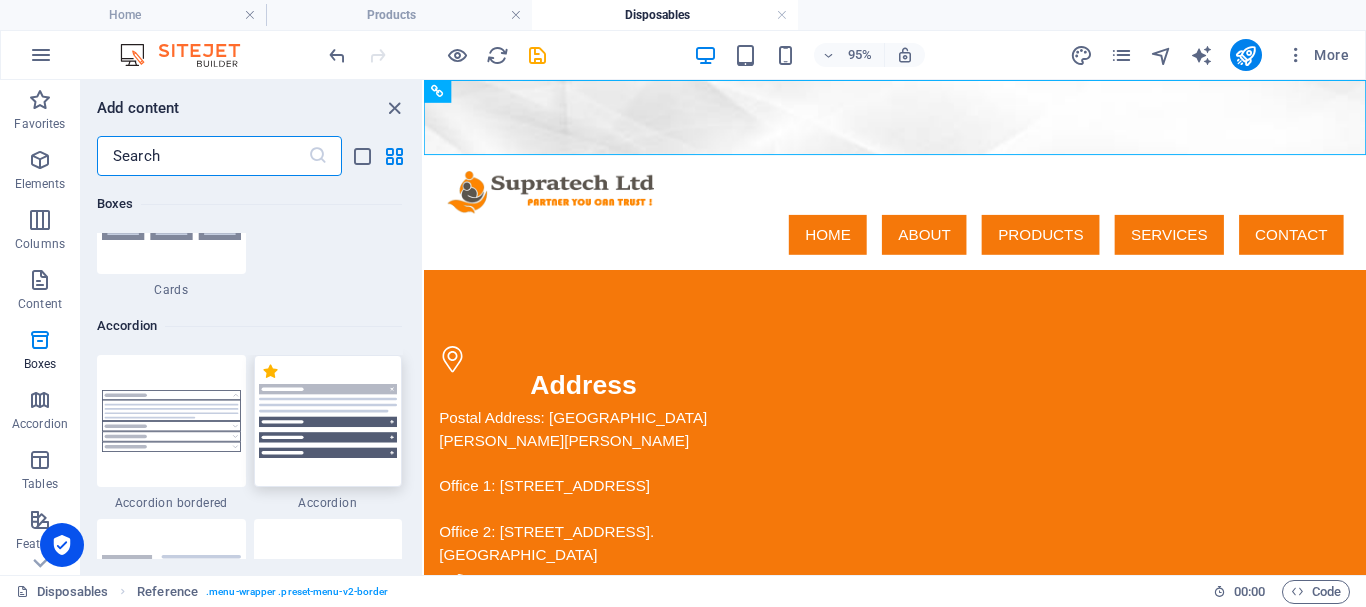 click at bounding box center (328, 421) 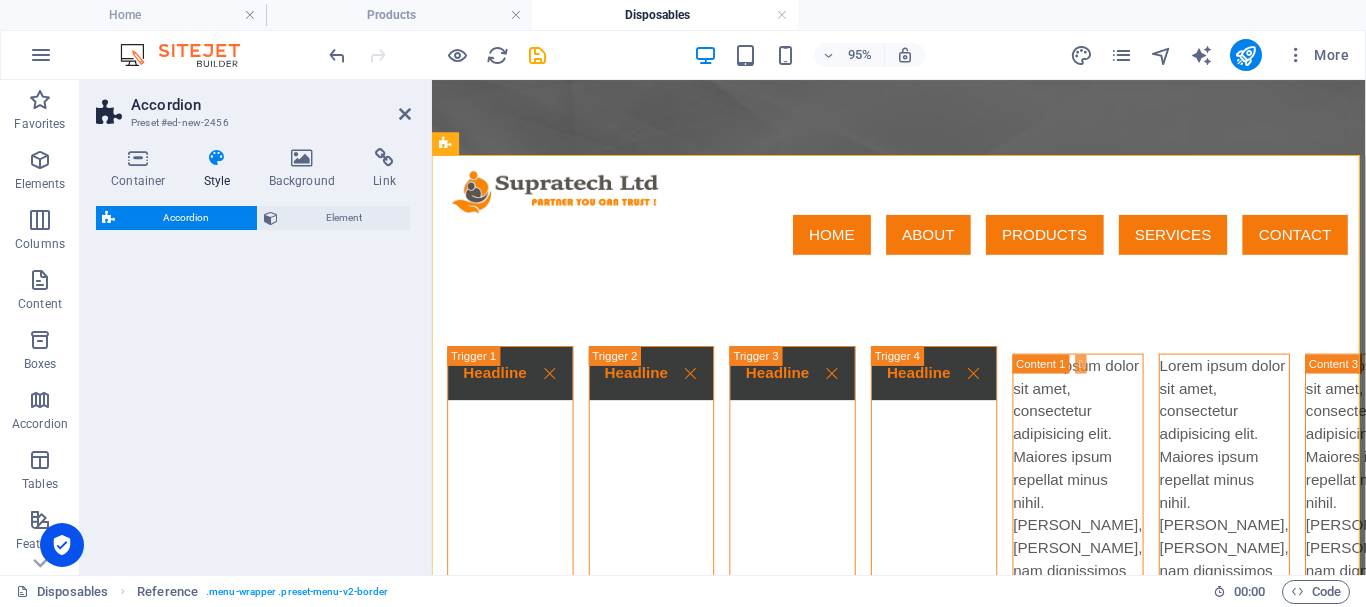 select on "rem" 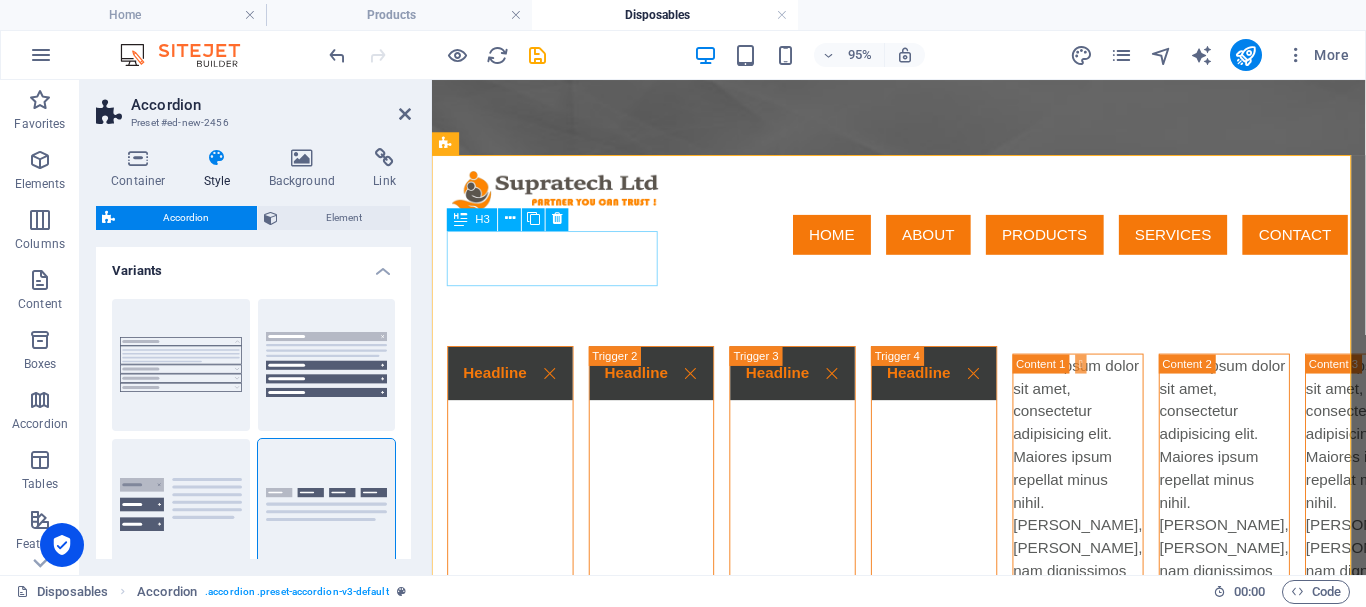 click on "Headline" at bounding box center [514, 693] 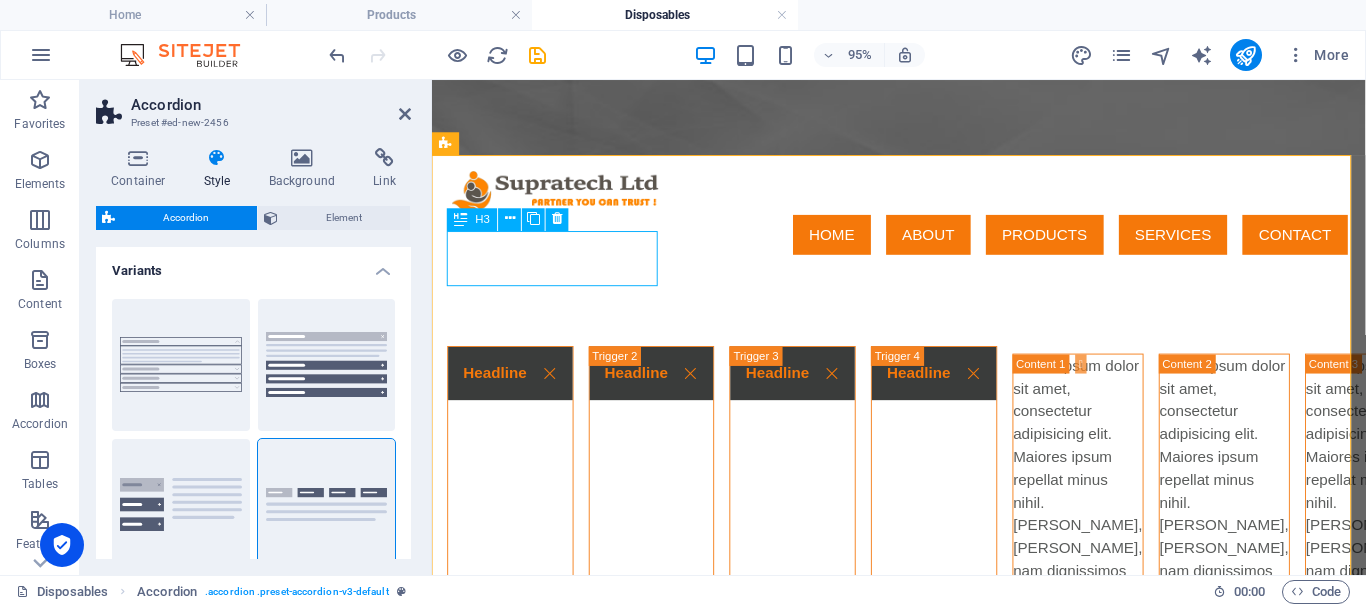 click on "Headline" at bounding box center [514, 693] 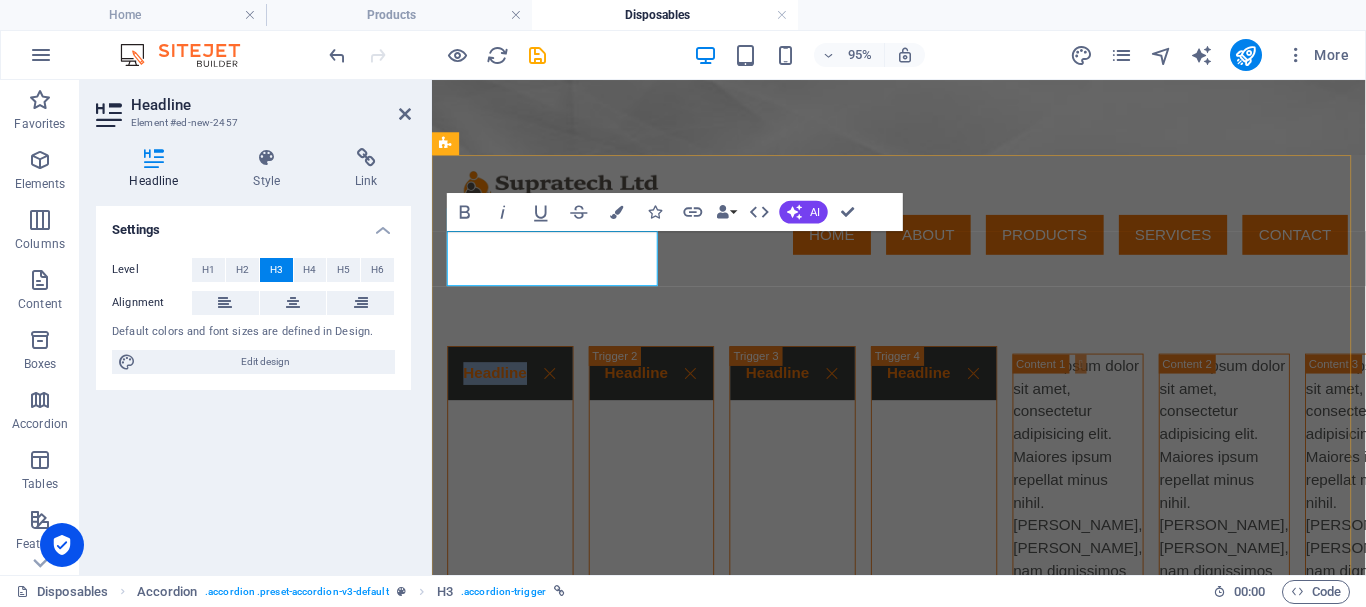 click on "Headline" at bounding box center [514, 389] 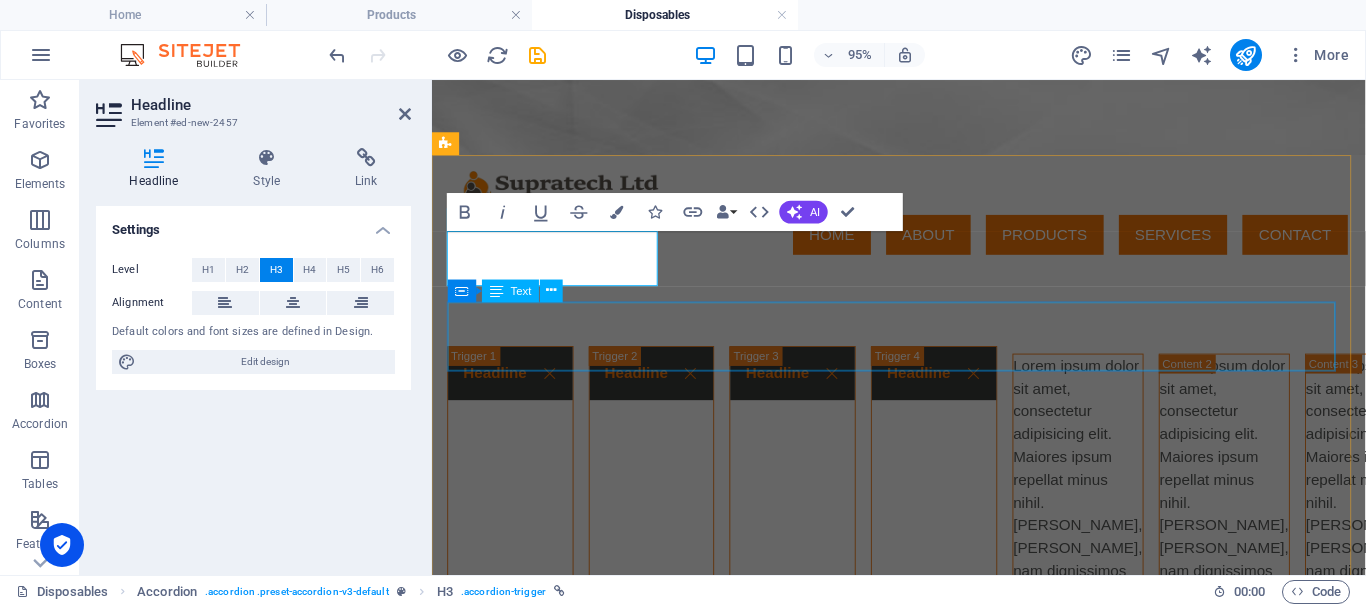 click on "Lorem ipsum dolor sit amet, consectetur adipisicing elit. Maiores ipsum repellat minus nihil. [PERSON_NAME], [PERSON_NAME], nam dignissimos ea repudiandae minima voluptatum magni pariatur possimus quia accusamus harum facilis corporis animi nisi. Enim, pariatur, impedit quia repellat harum ipsam laboriosam voluptas dicta illum nisi obcaecati reprehenderit quis placeat recusandae tenetur aperiam." at bounding box center (1112, 693) 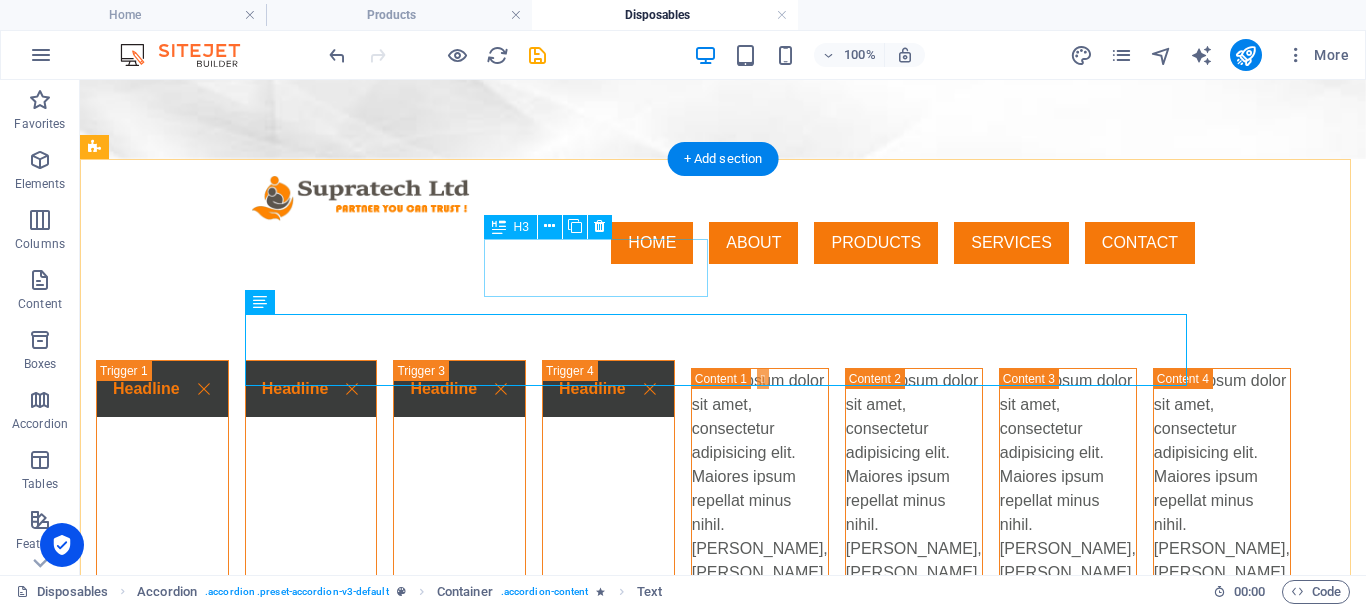 click on "Headline" at bounding box center (311, 693) 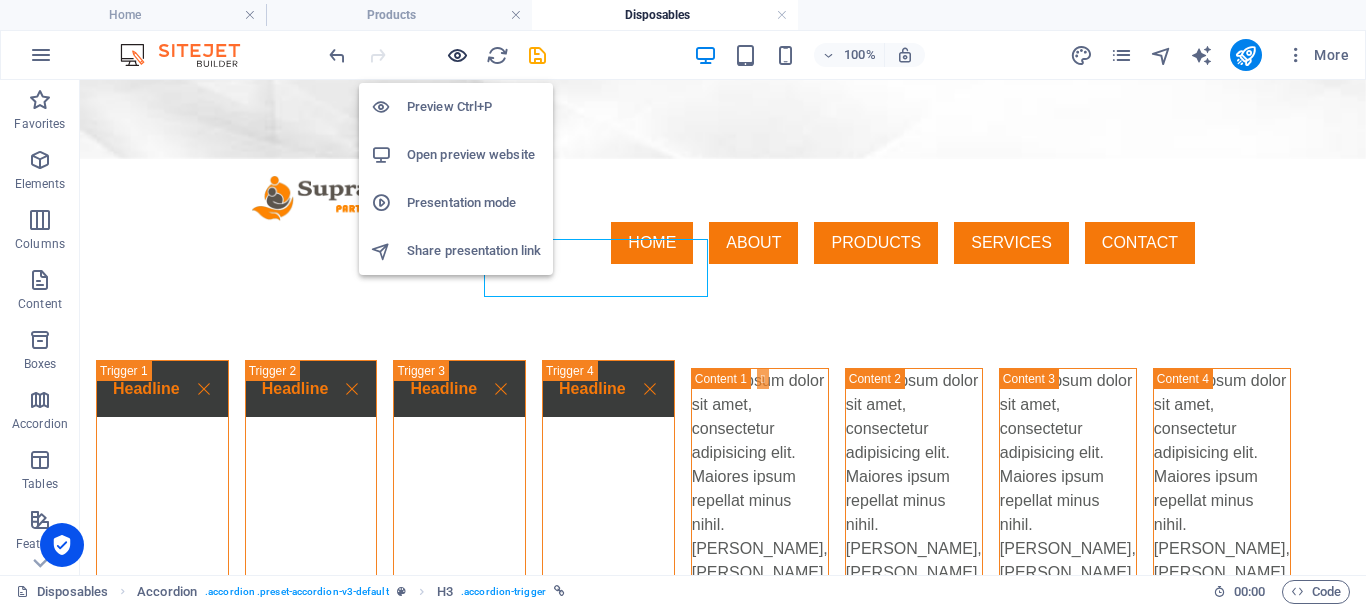 click at bounding box center (457, 55) 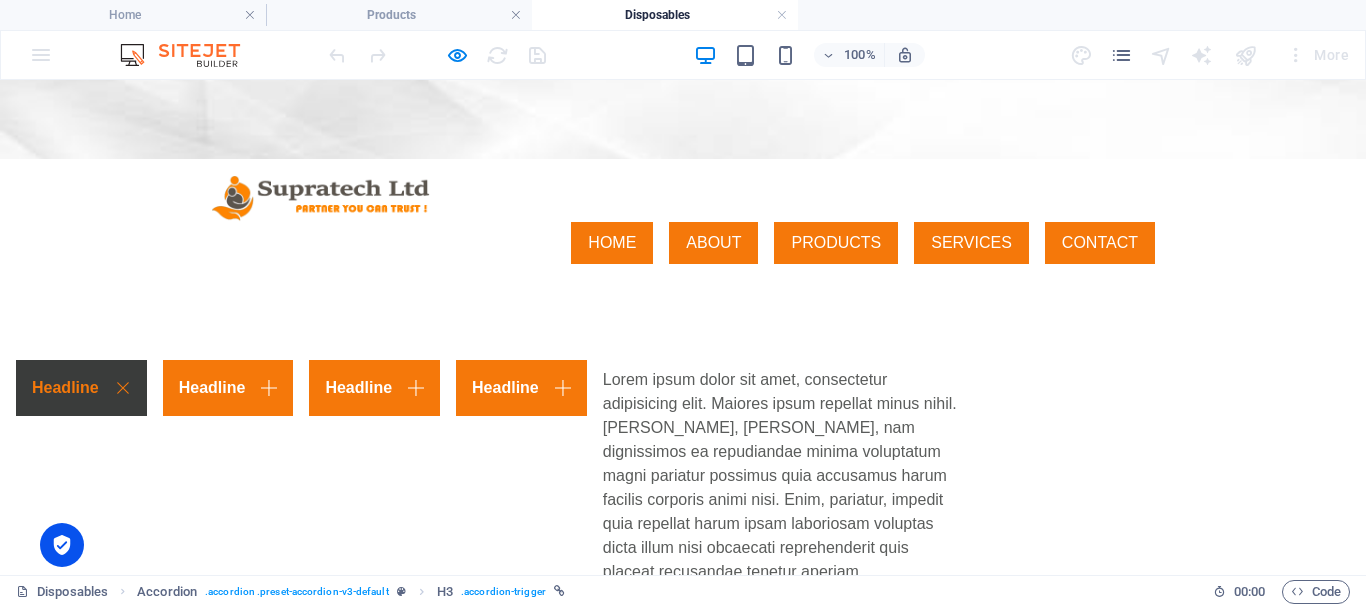 click on "Headline" at bounding box center (81, 388) 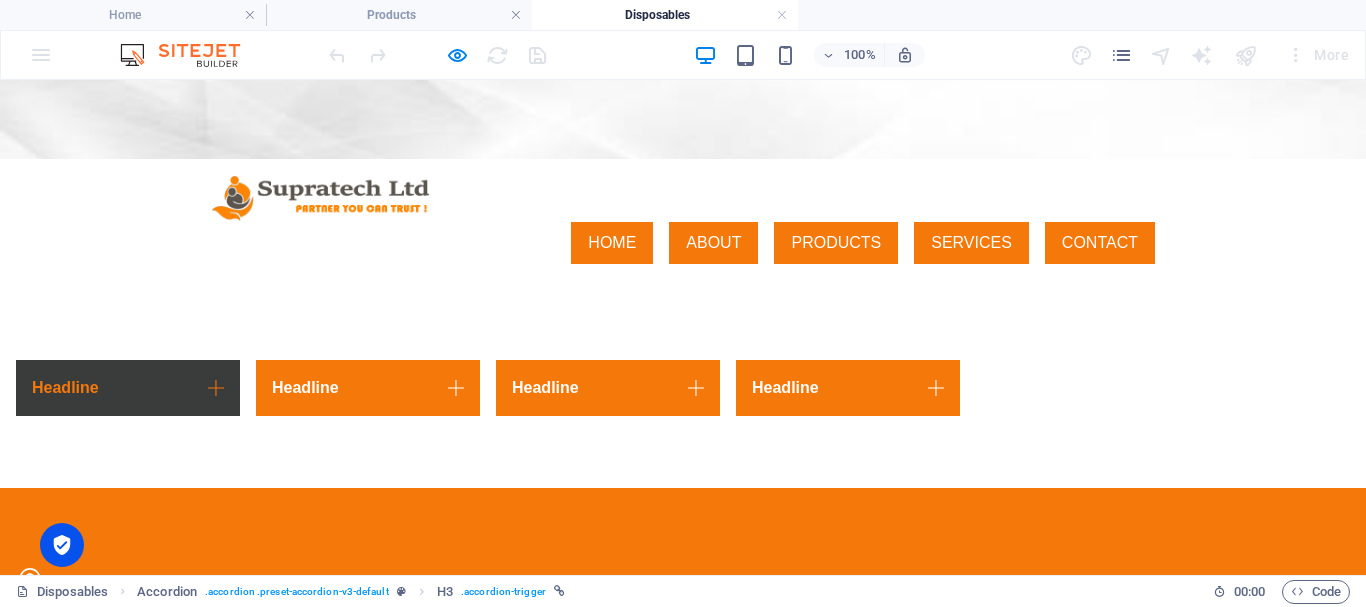 click on "Headline" at bounding box center (128, 388) 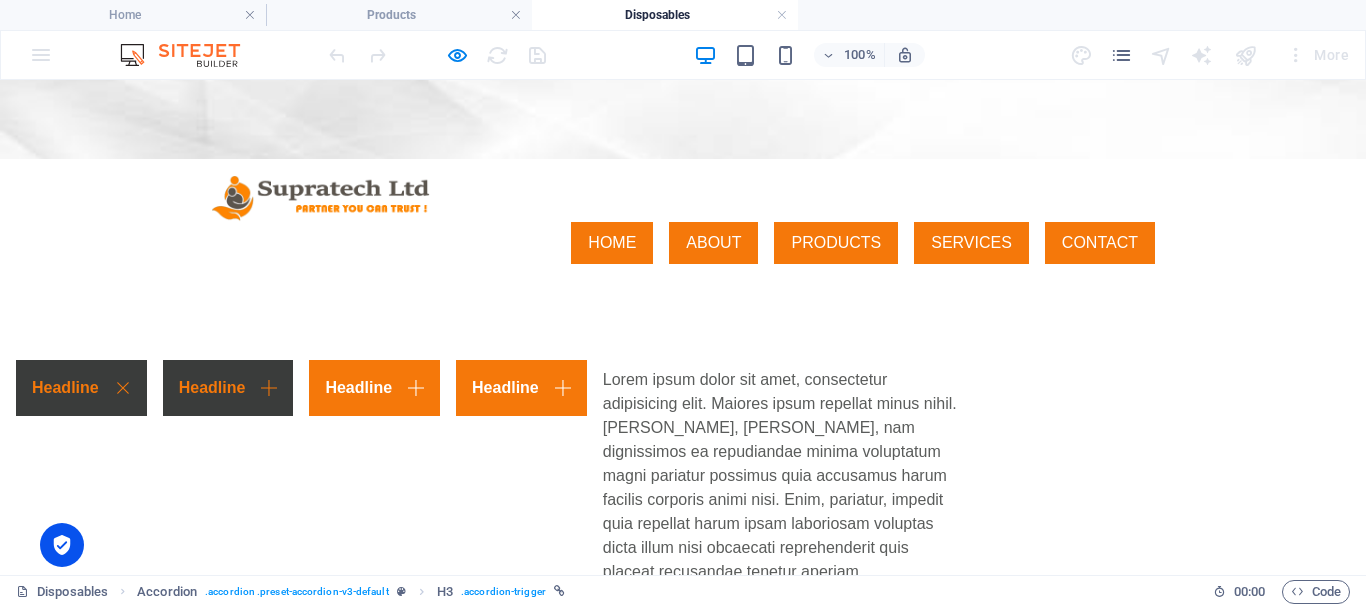 click on "Headline" at bounding box center (228, 388) 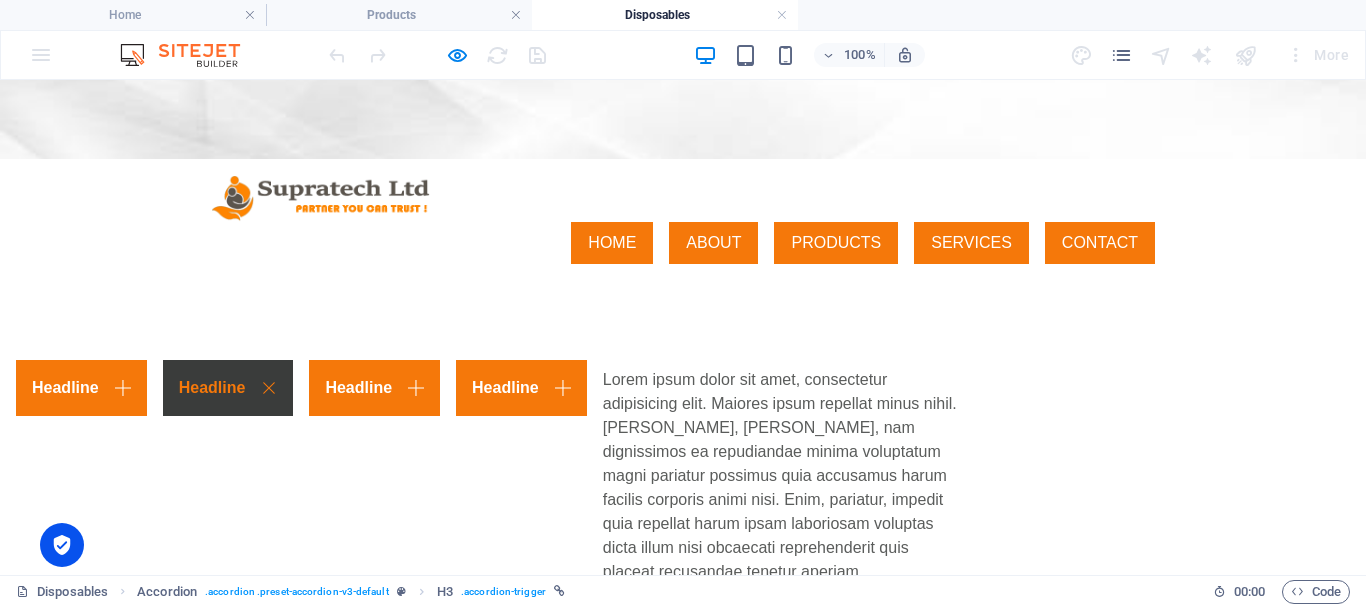 click on "Headline" at bounding box center (228, 388) 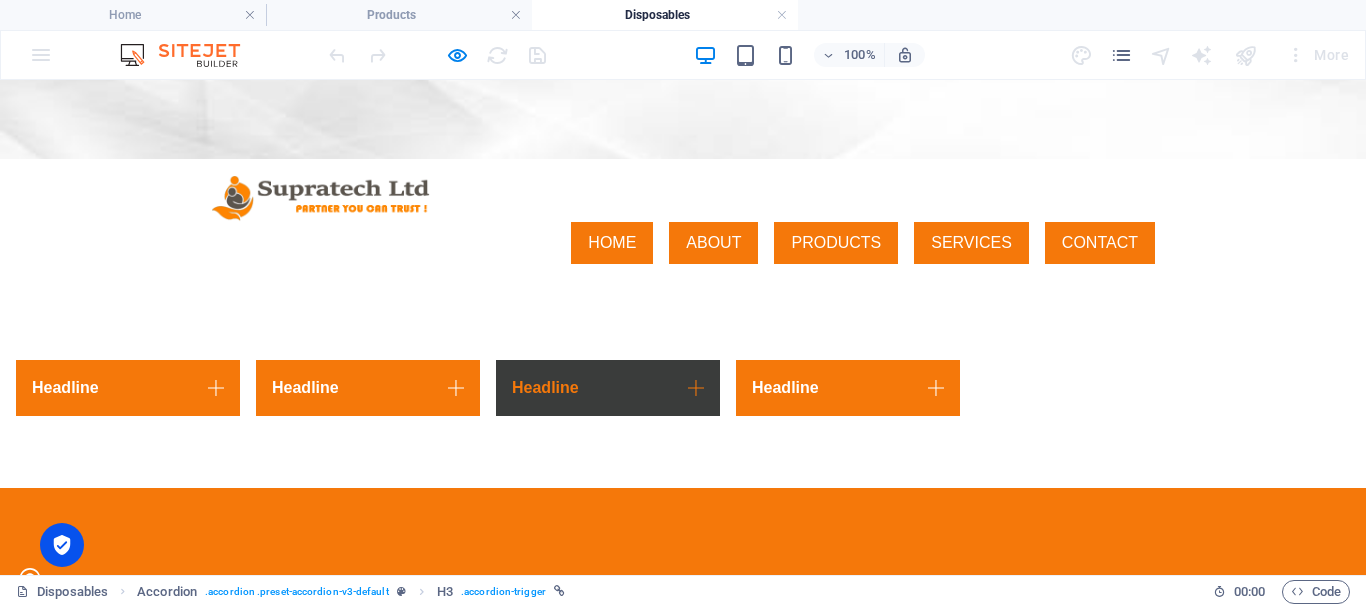 click on "Headline" at bounding box center (608, 388) 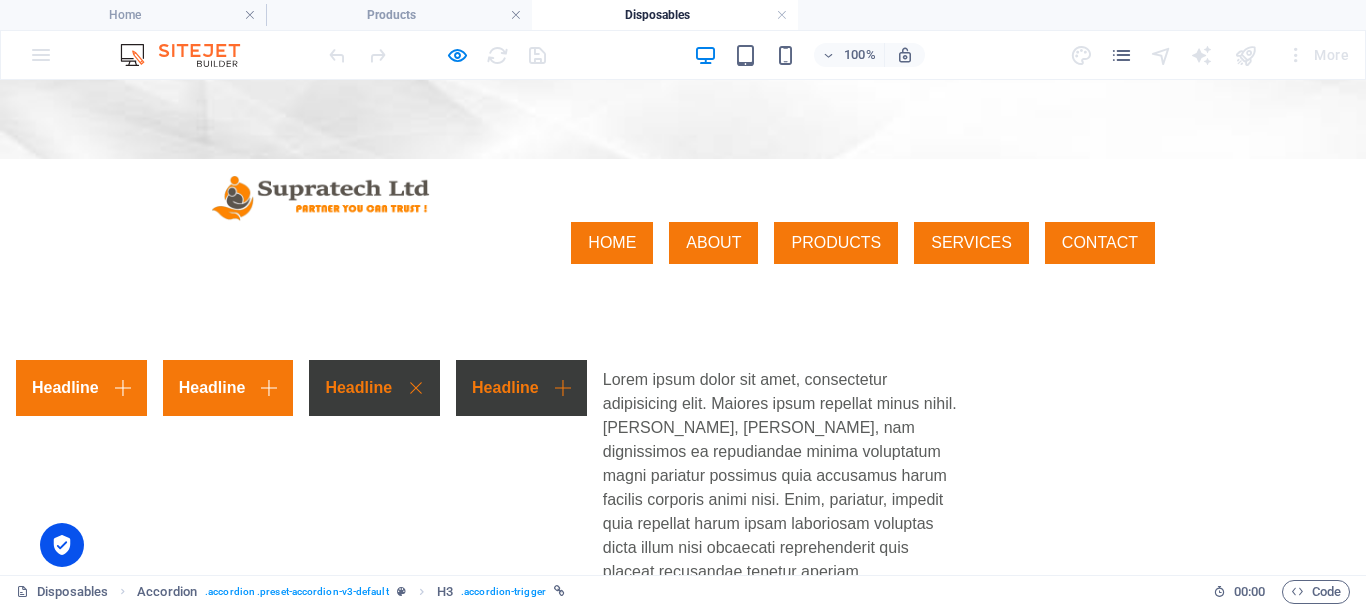 click on "Headline" at bounding box center (521, 388) 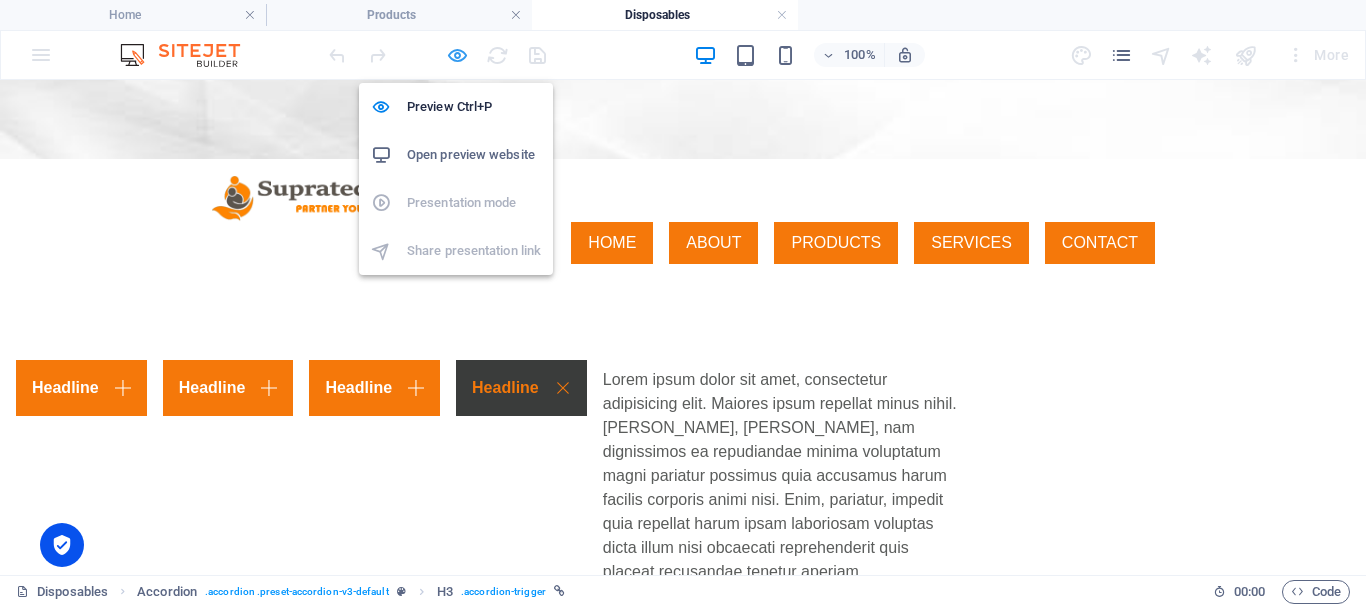 click at bounding box center [457, 55] 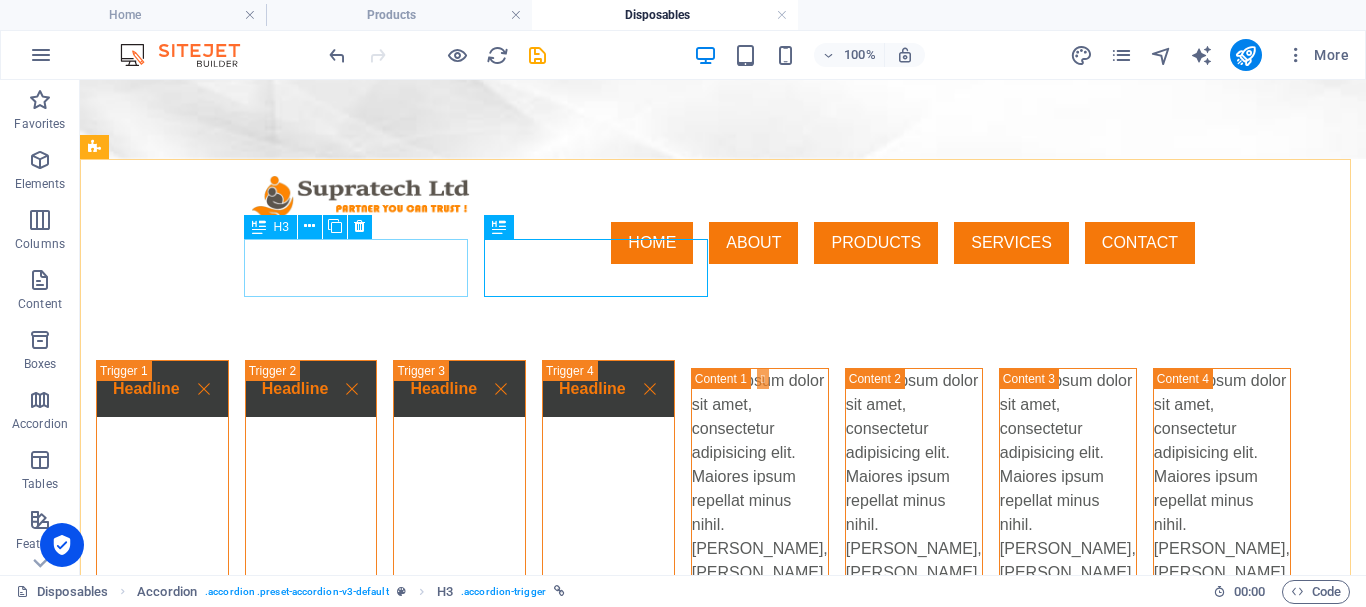 click on "H3" at bounding box center [270, 227] 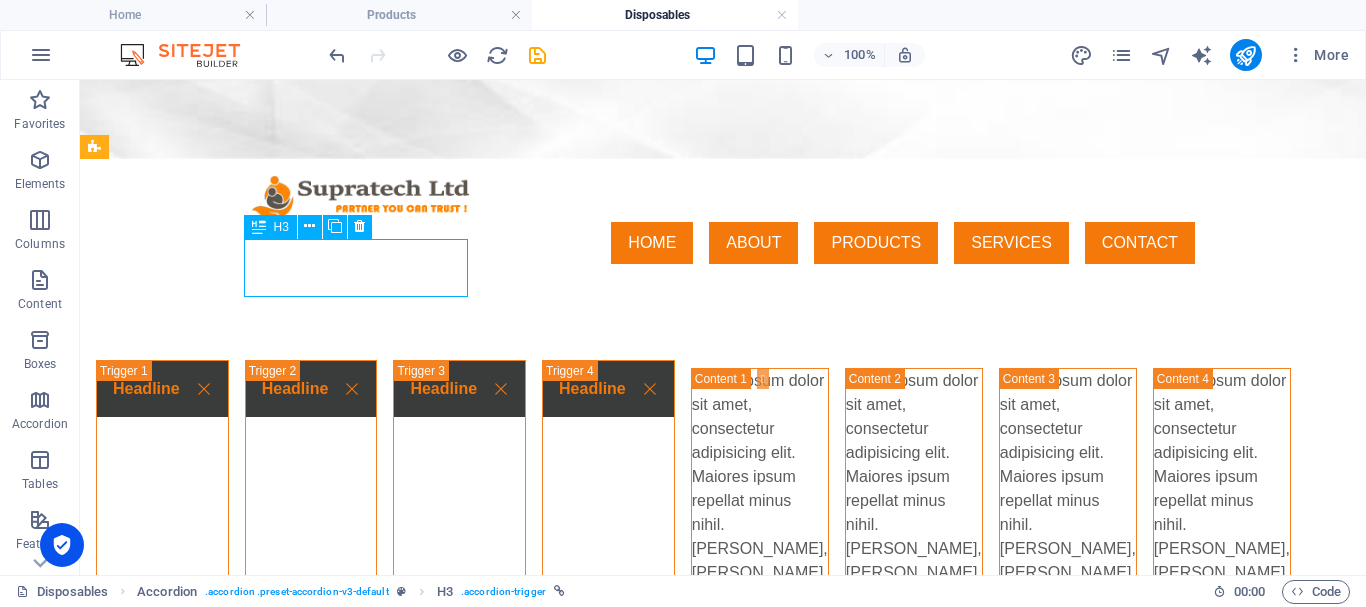 click on "H3" at bounding box center (270, 227) 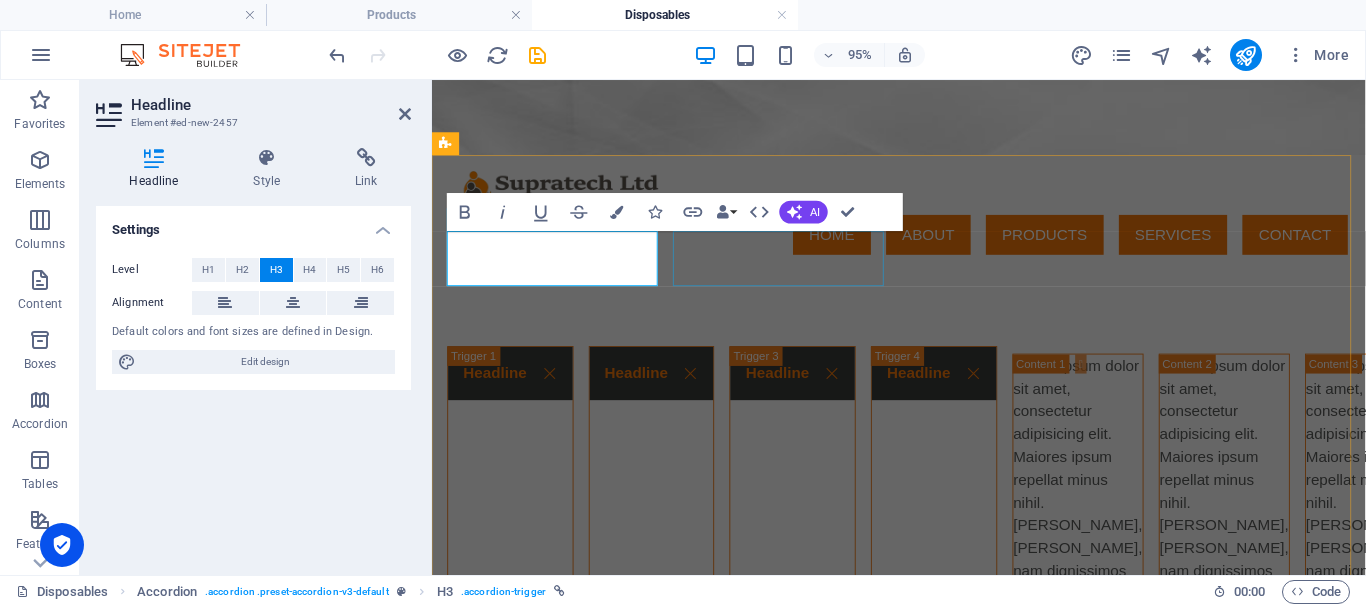 click on "Headline" at bounding box center [663, 693] 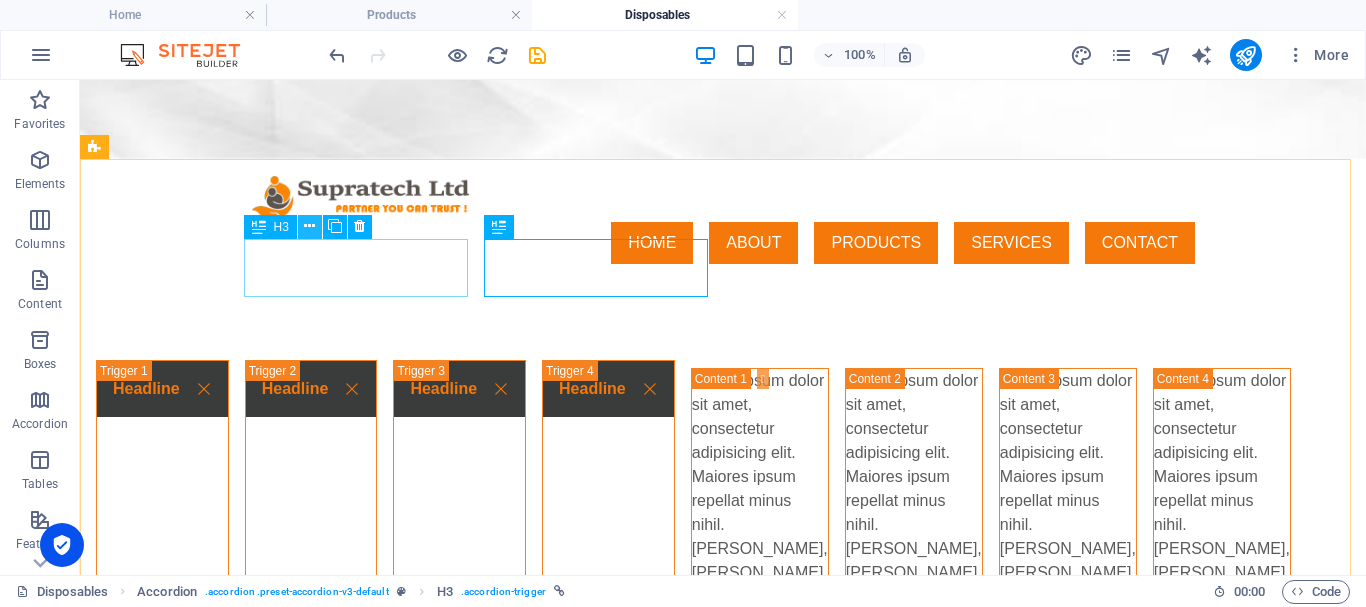 click at bounding box center [309, 226] 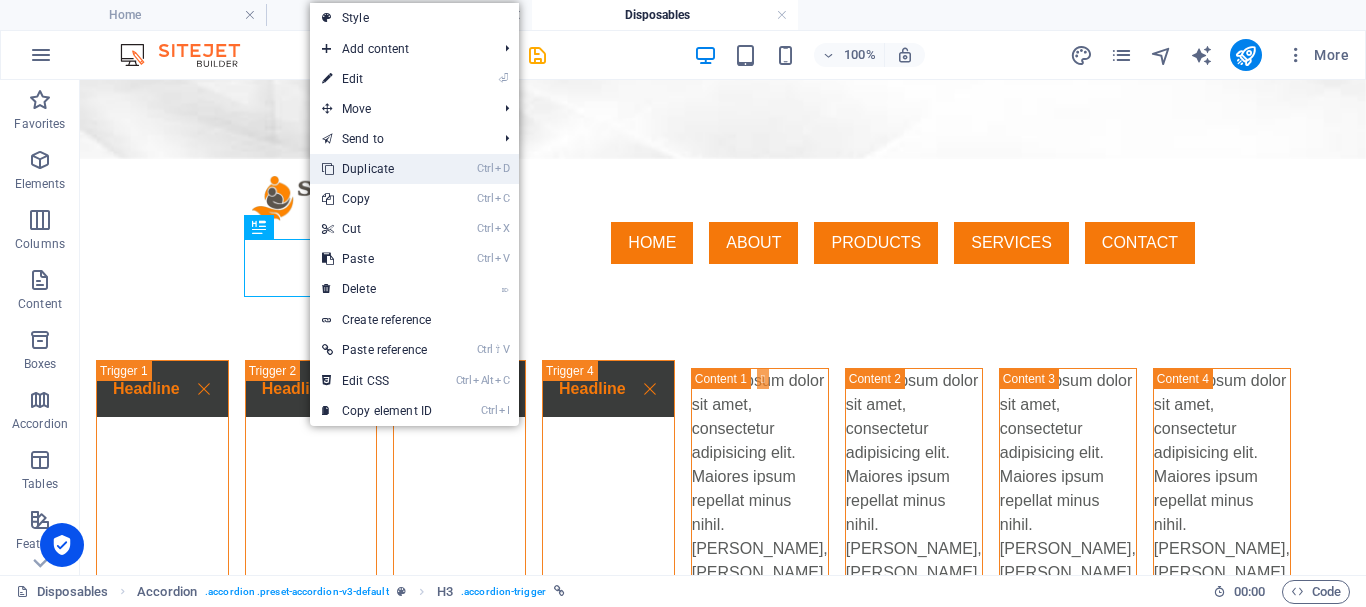 click on "Ctrl D  Duplicate" at bounding box center (377, 169) 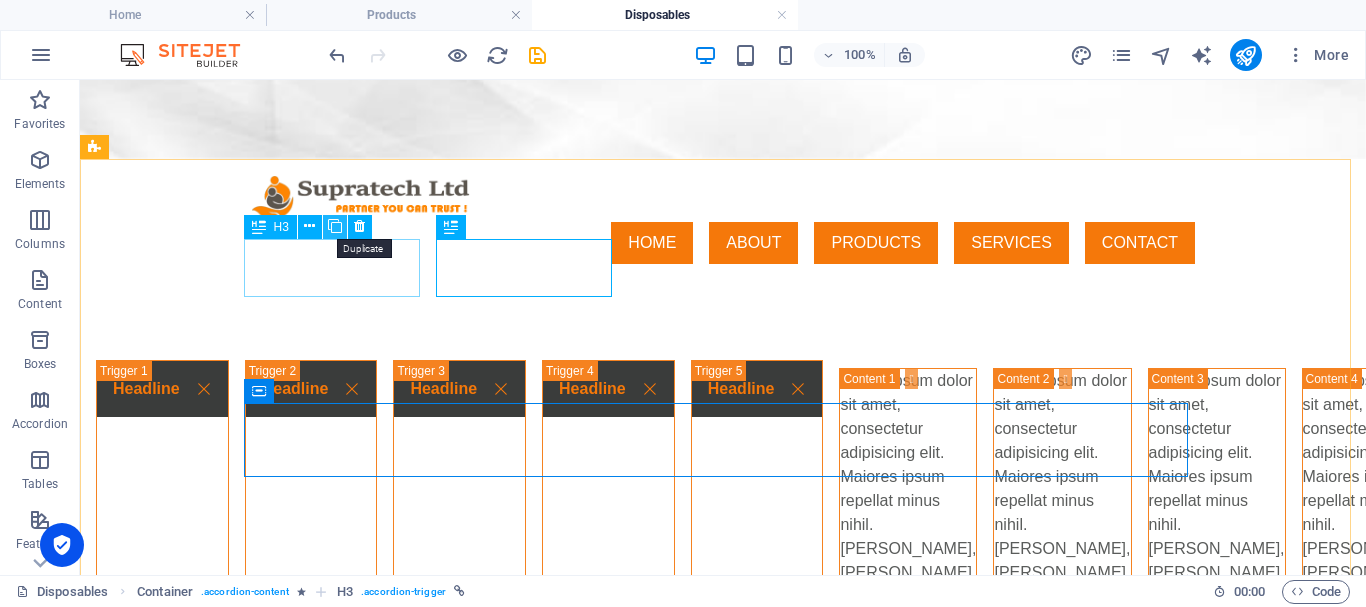 click at bounding box center (335, 226) 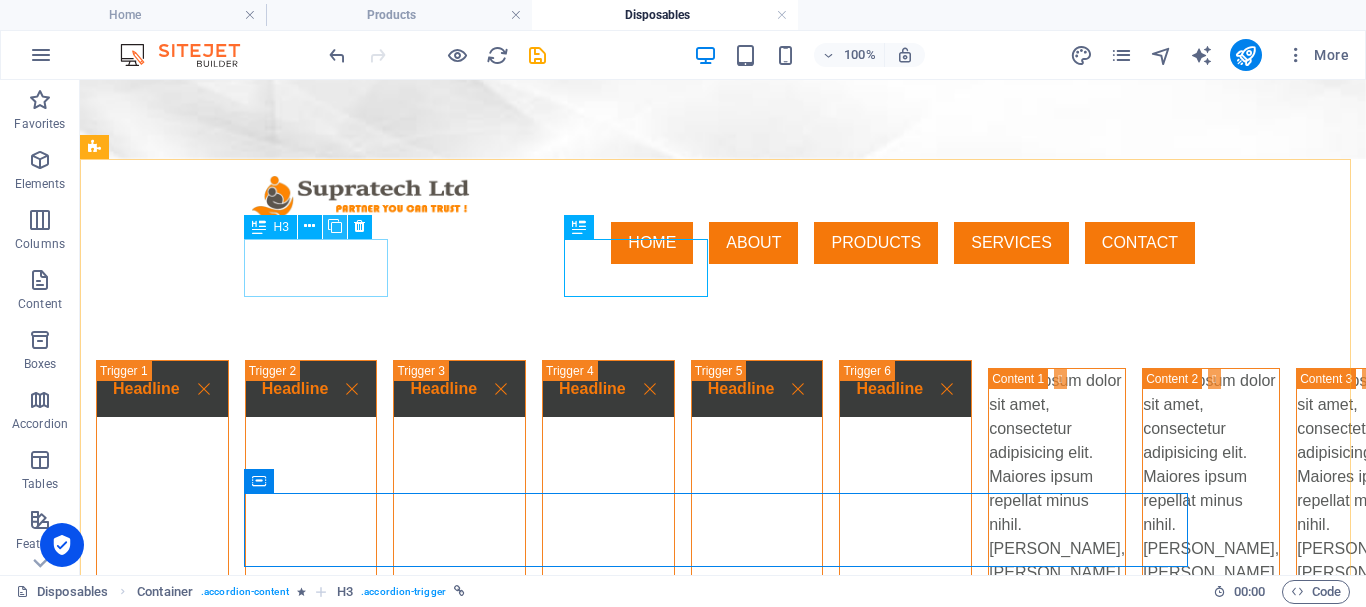 click at bounding box center [335, 226] 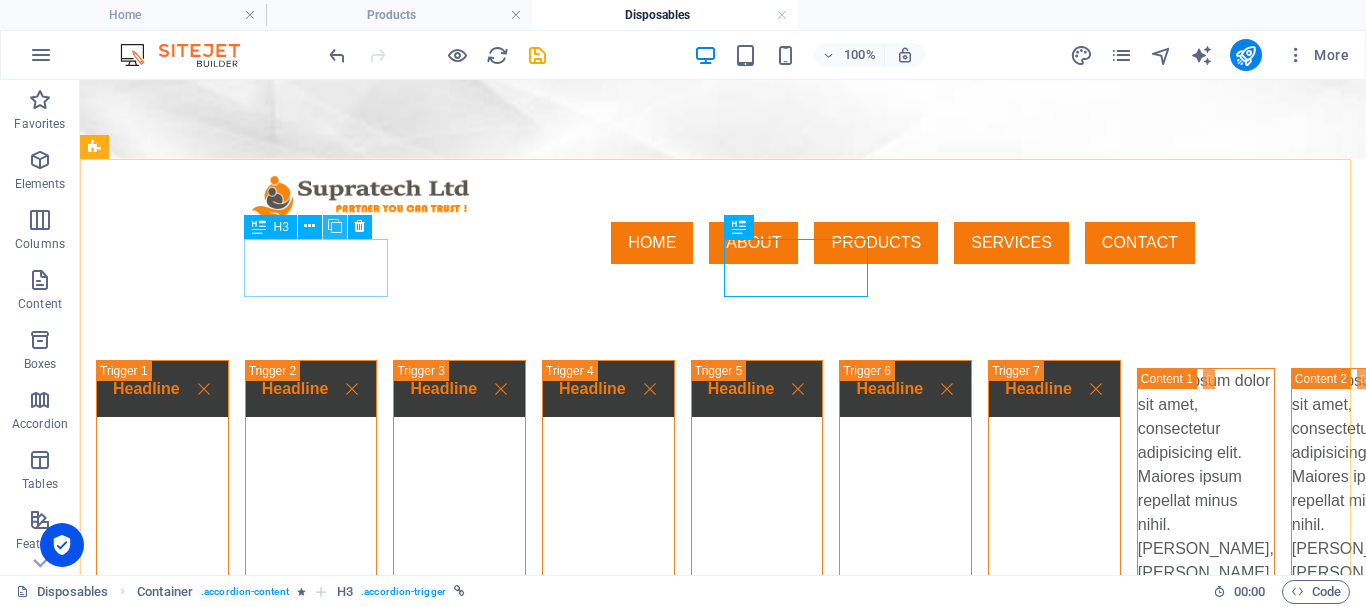 click at bounding box center [335, 226] 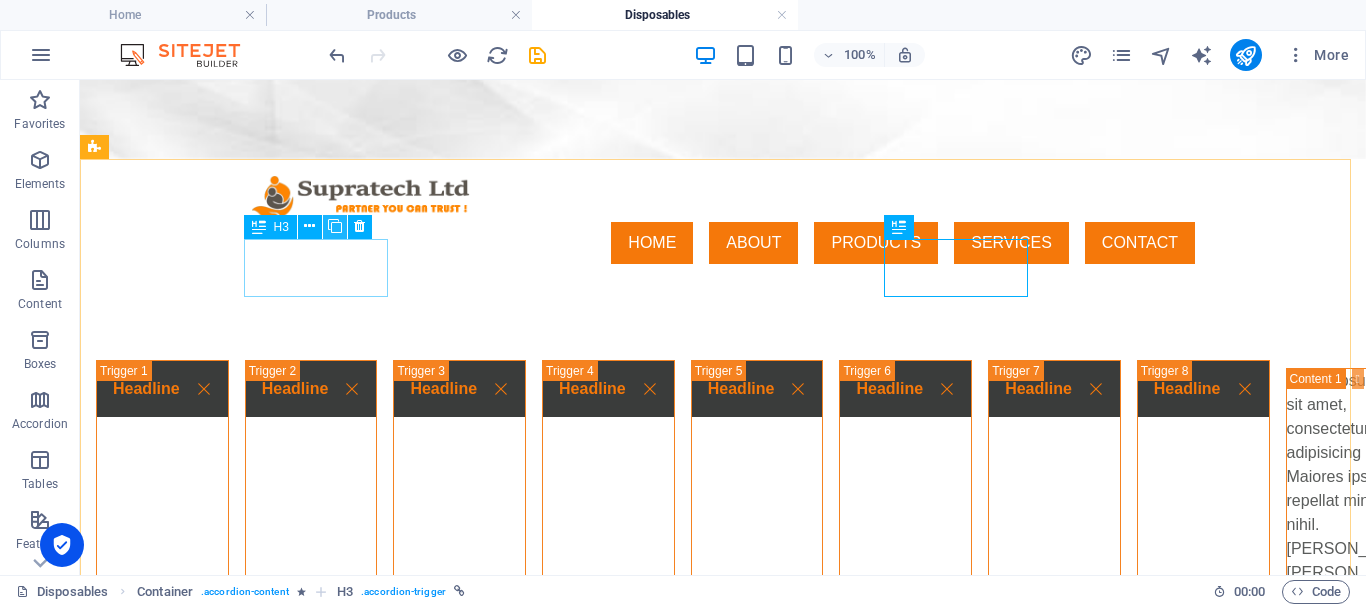 click at bounding box center [335, 226] 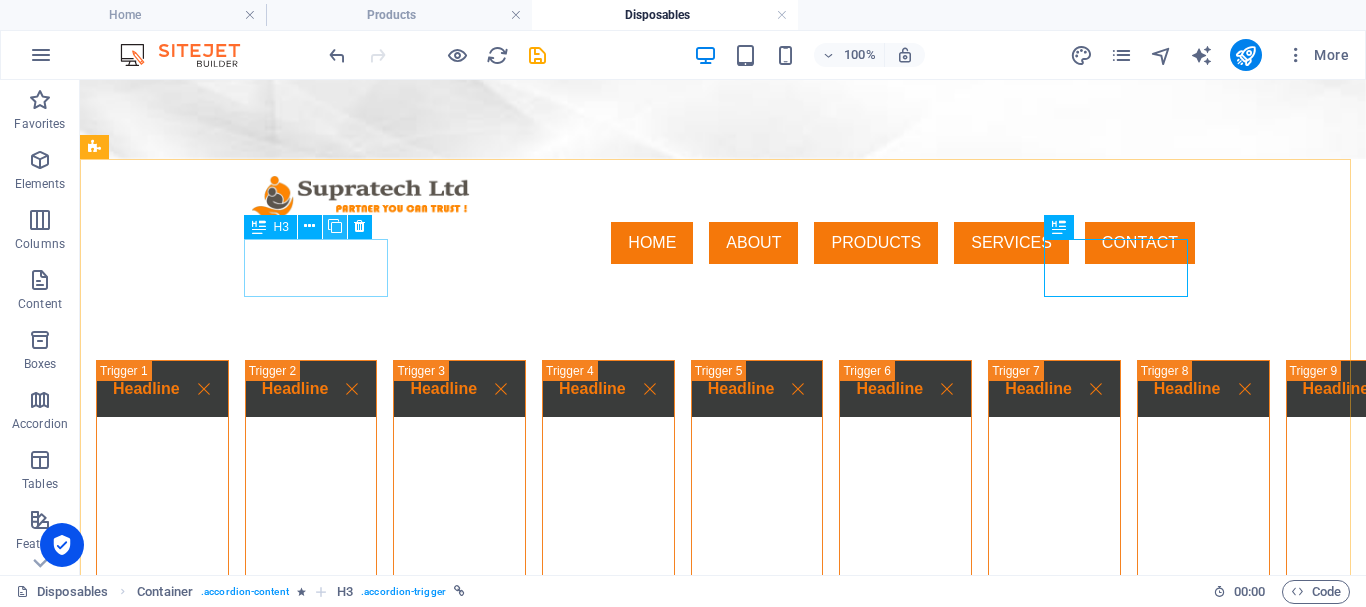 click at bounding box center (335, 226) 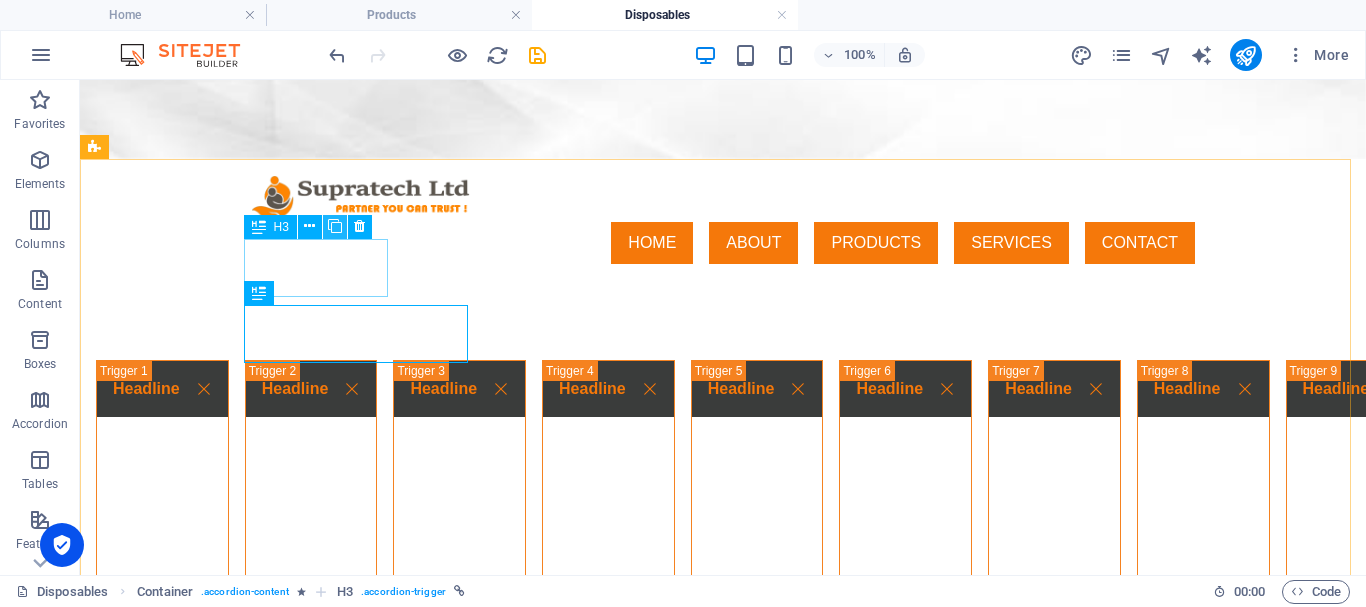 click at bounding box center [335, 226] 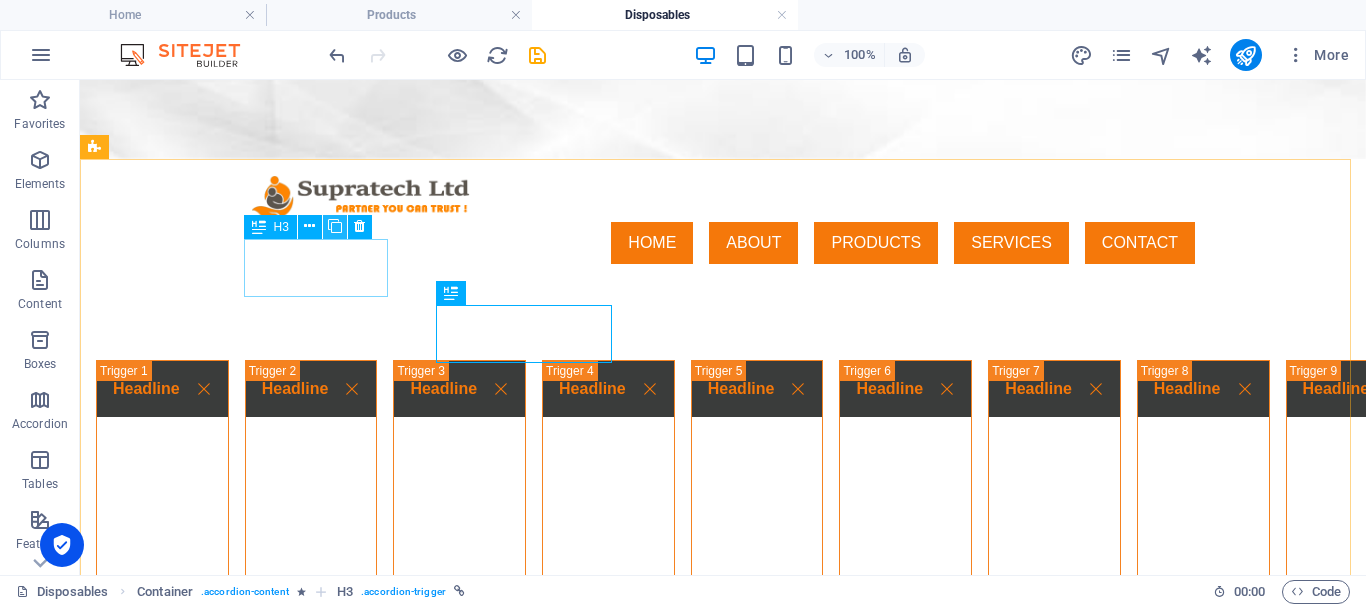 click at bounding box center (335, 226) 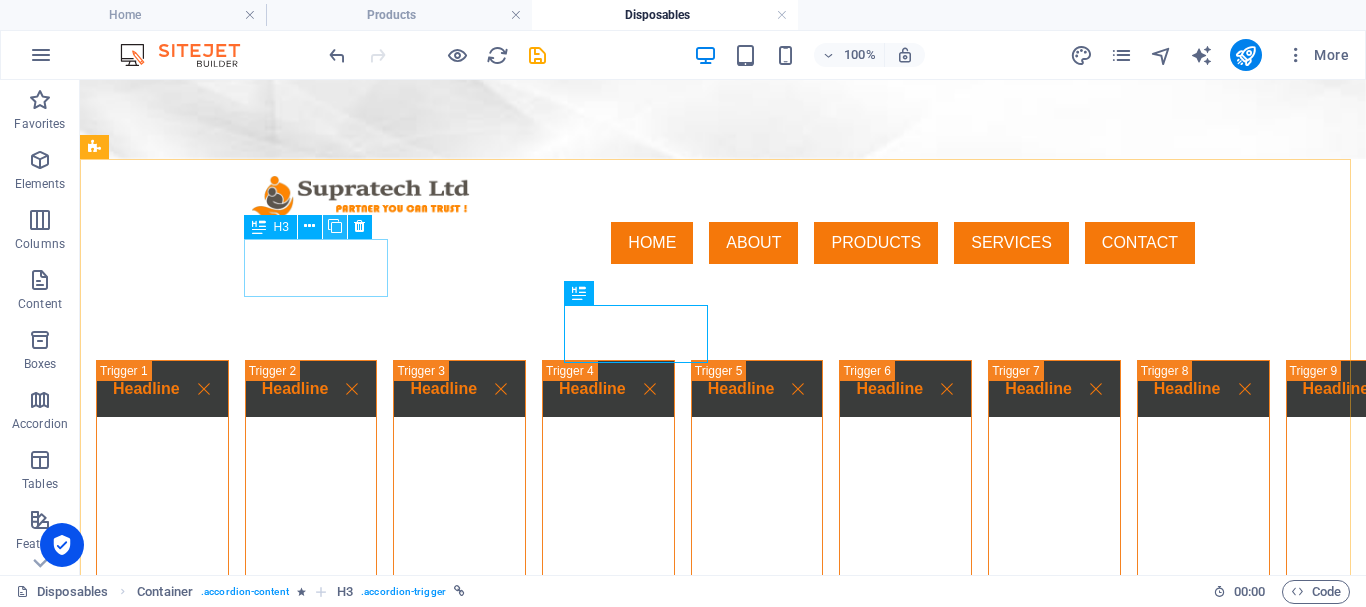 click at bounding box center [335, 226] 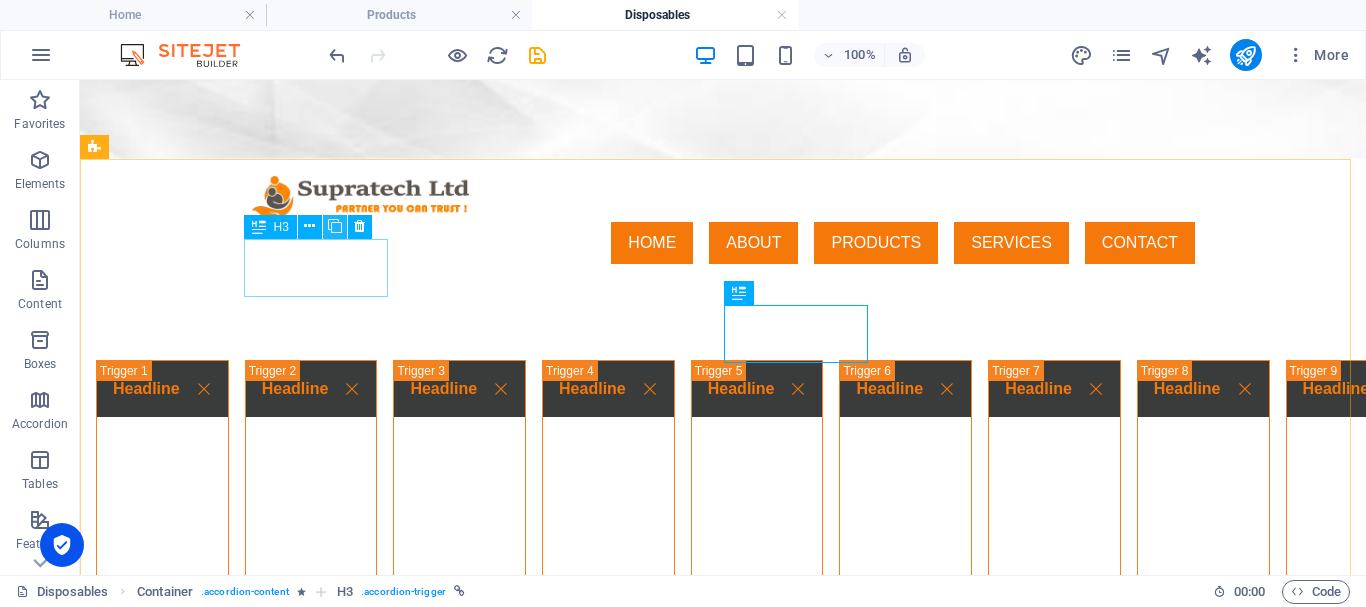 click at bounding box center [335, 226] 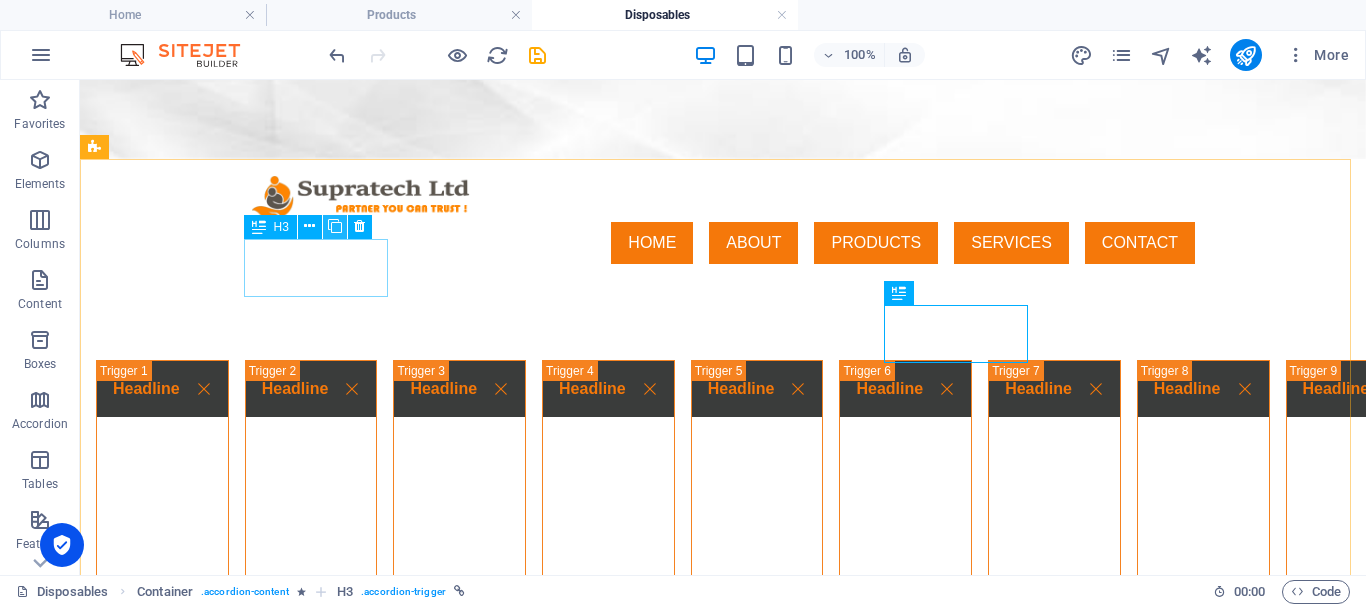 click at bounding box center [335, 226] 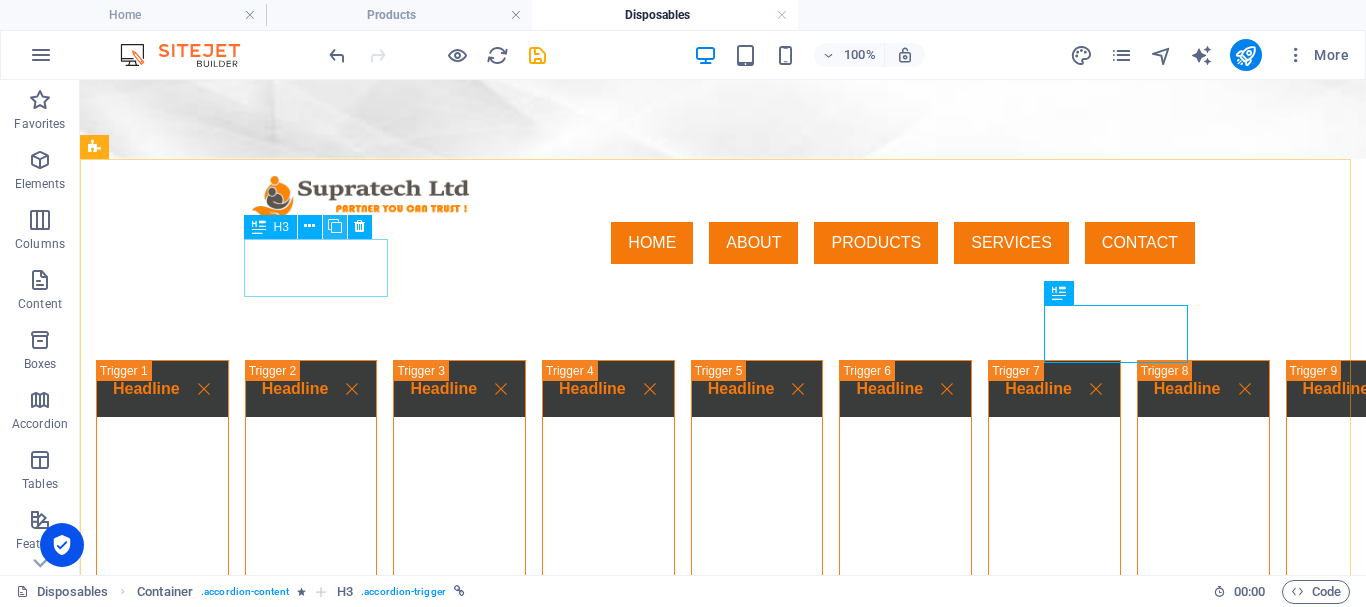 click at bounding box center [335, 226] 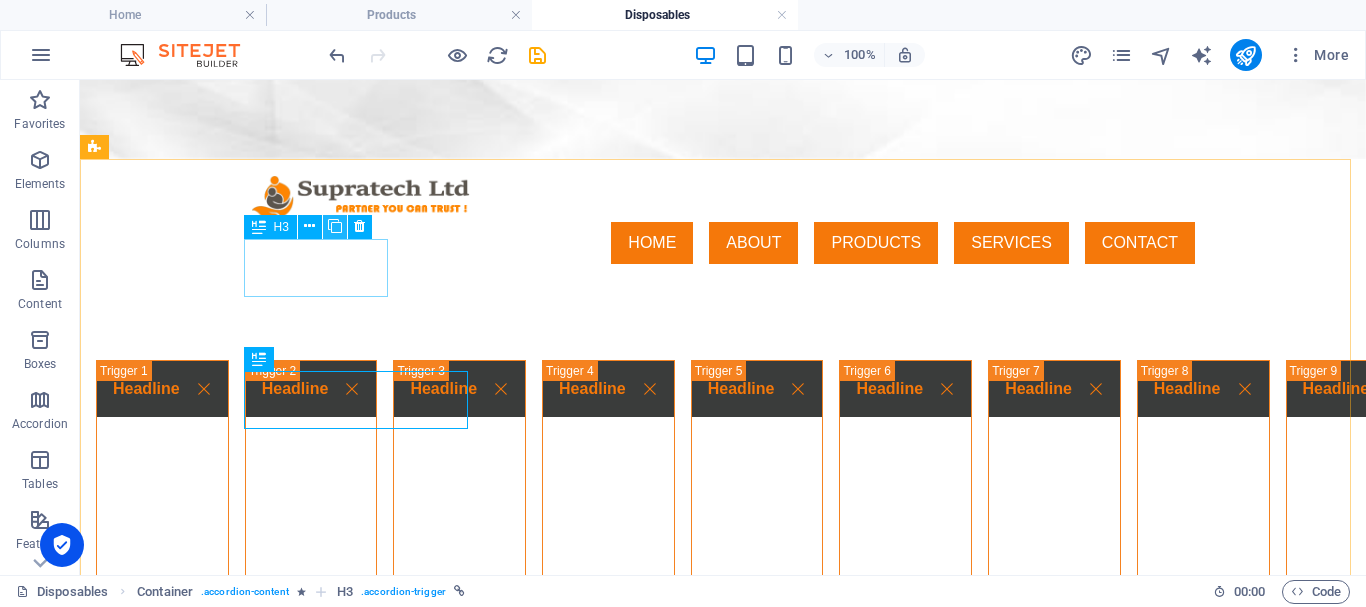 click at bounding box center (335, 226) 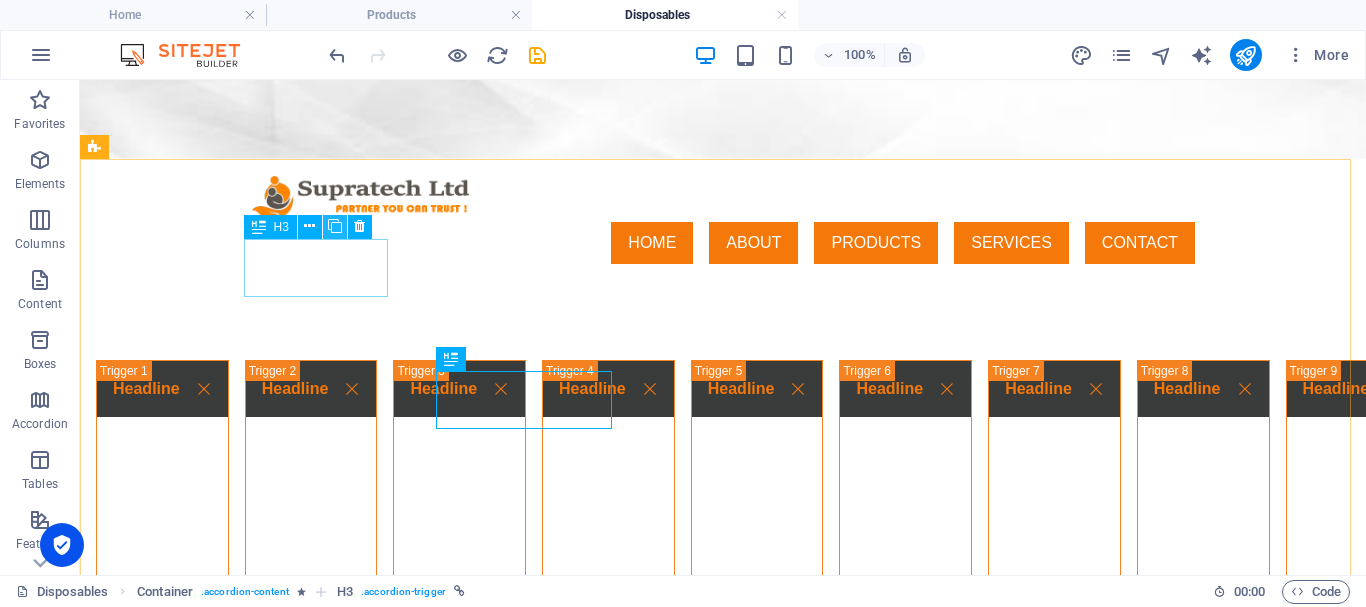 click at bounding box center (335, 226) 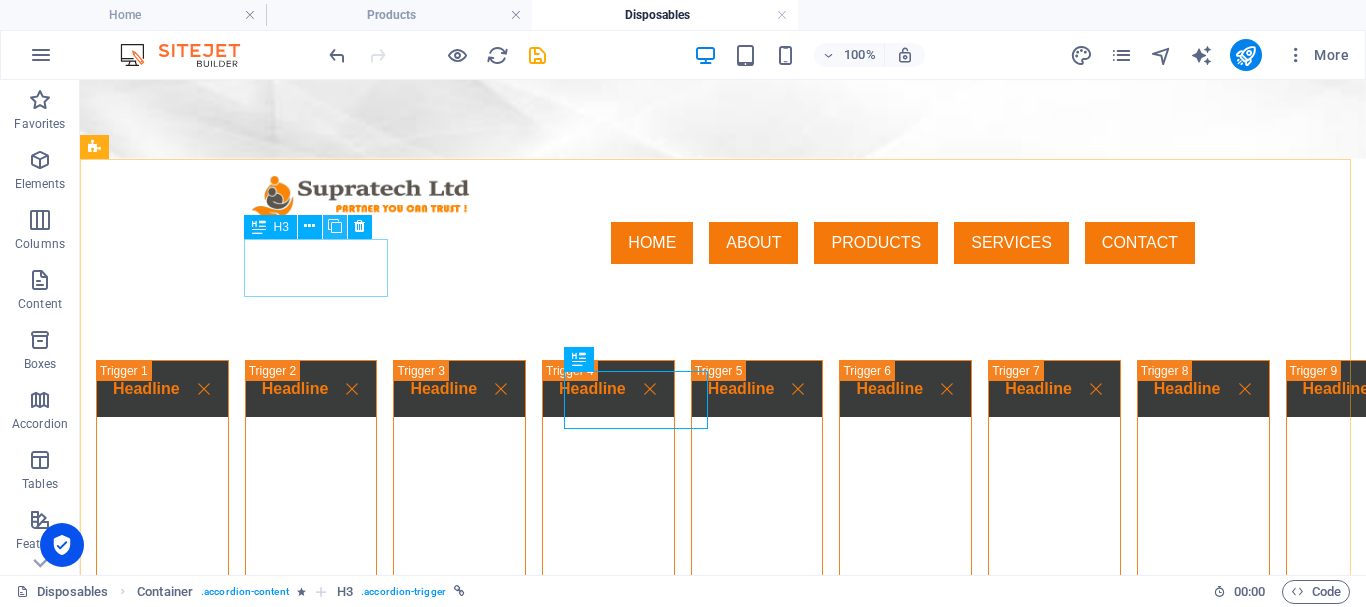 click at bounding box center (335, 226) 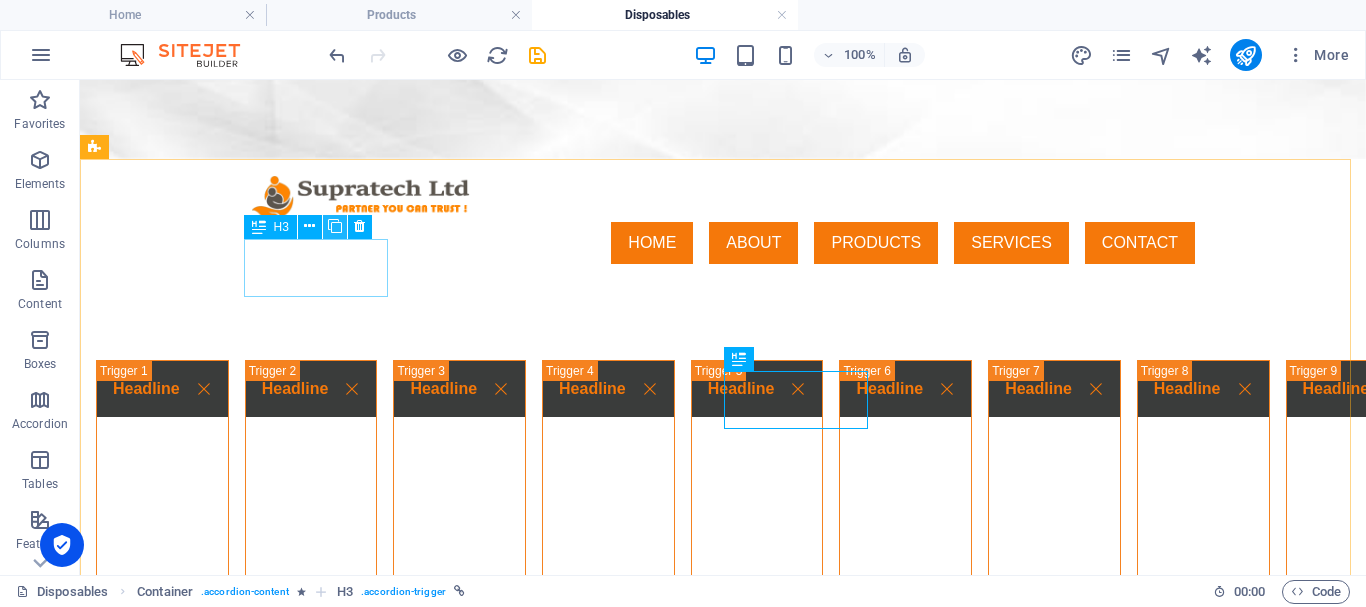 click at bounding box center [335, 226] 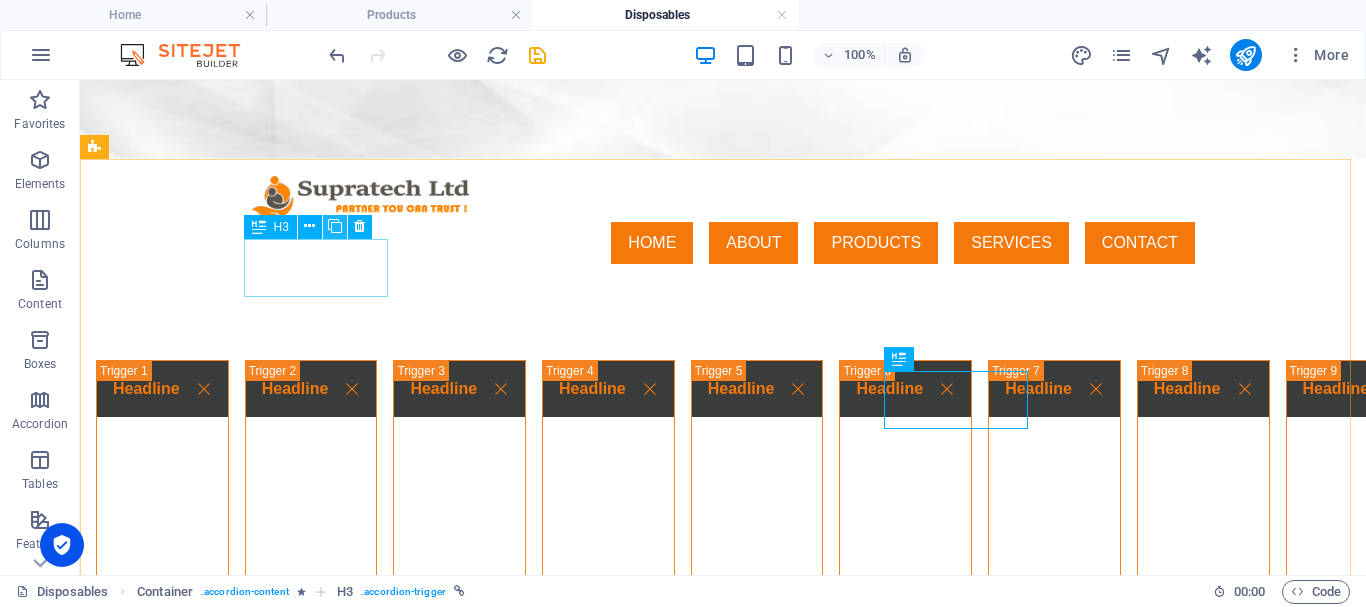 click at bounding box center [335, 226] 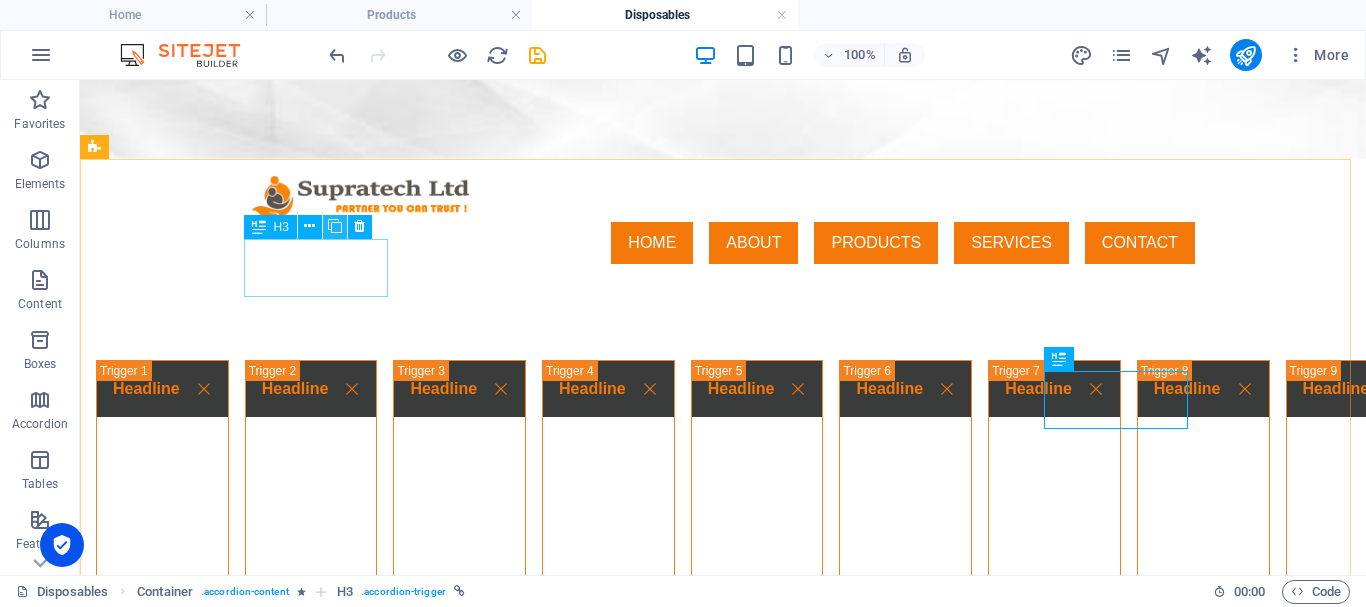 click at bounding box center (335, 226) 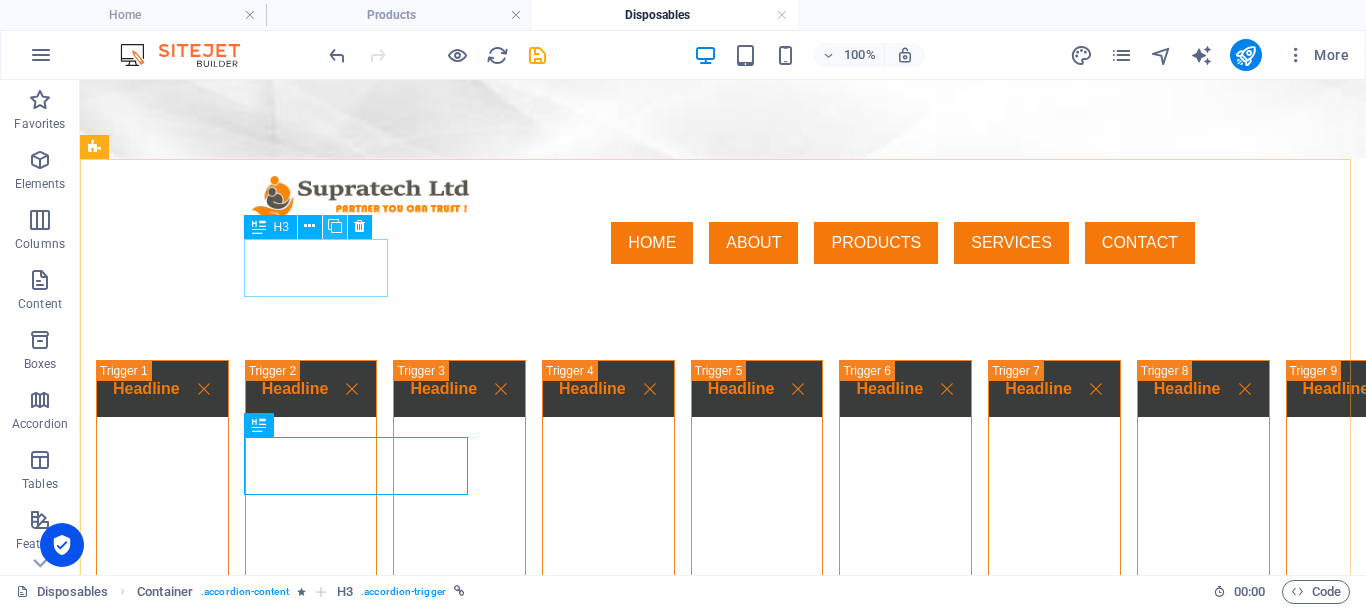 click at bounding box center [335, 226] 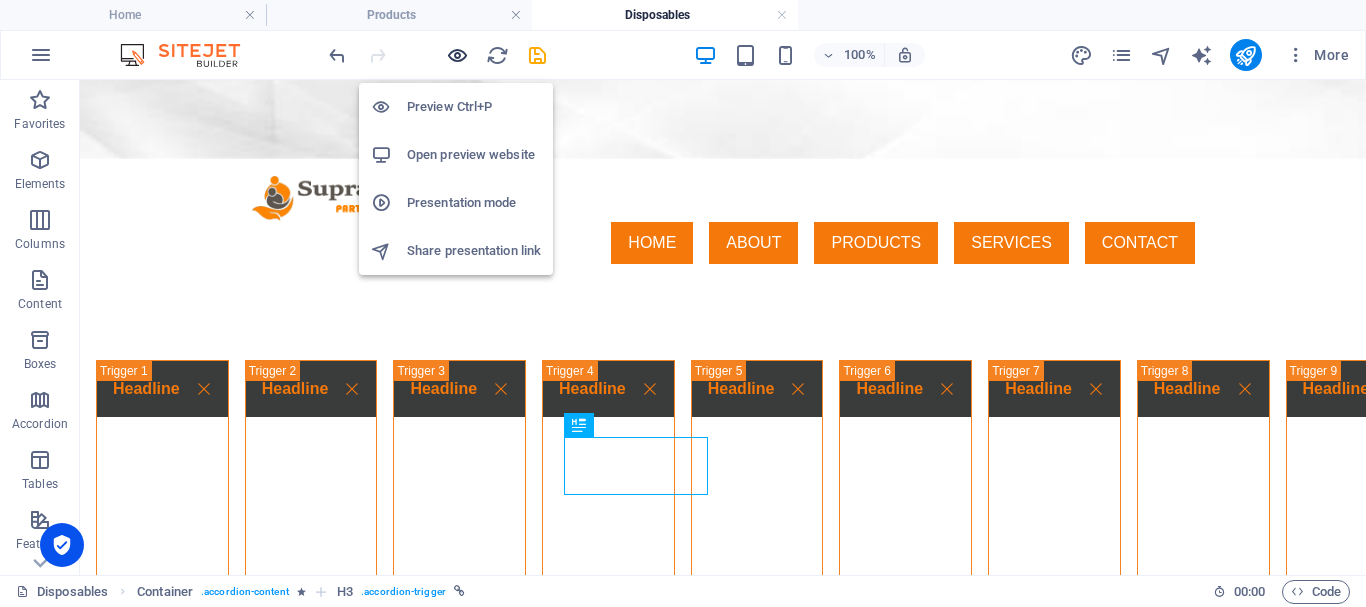 click at bounding box center (457, 55) 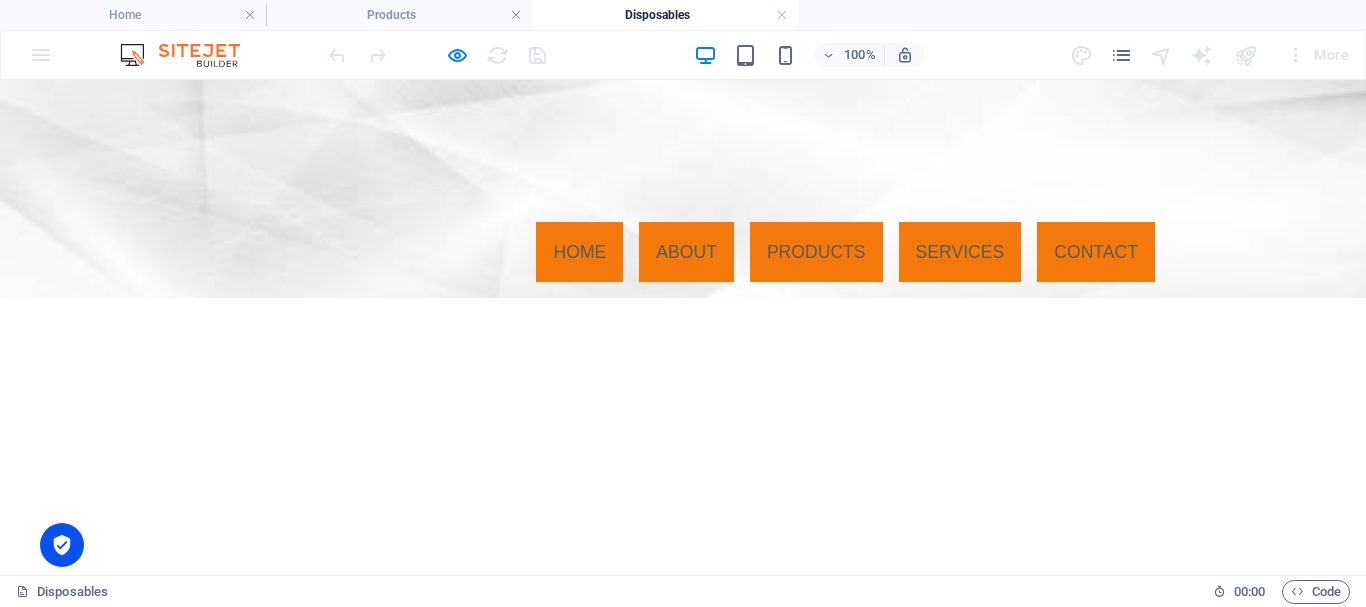 scroll, scrollTop: 0, scrollLeft: 0, axis: both 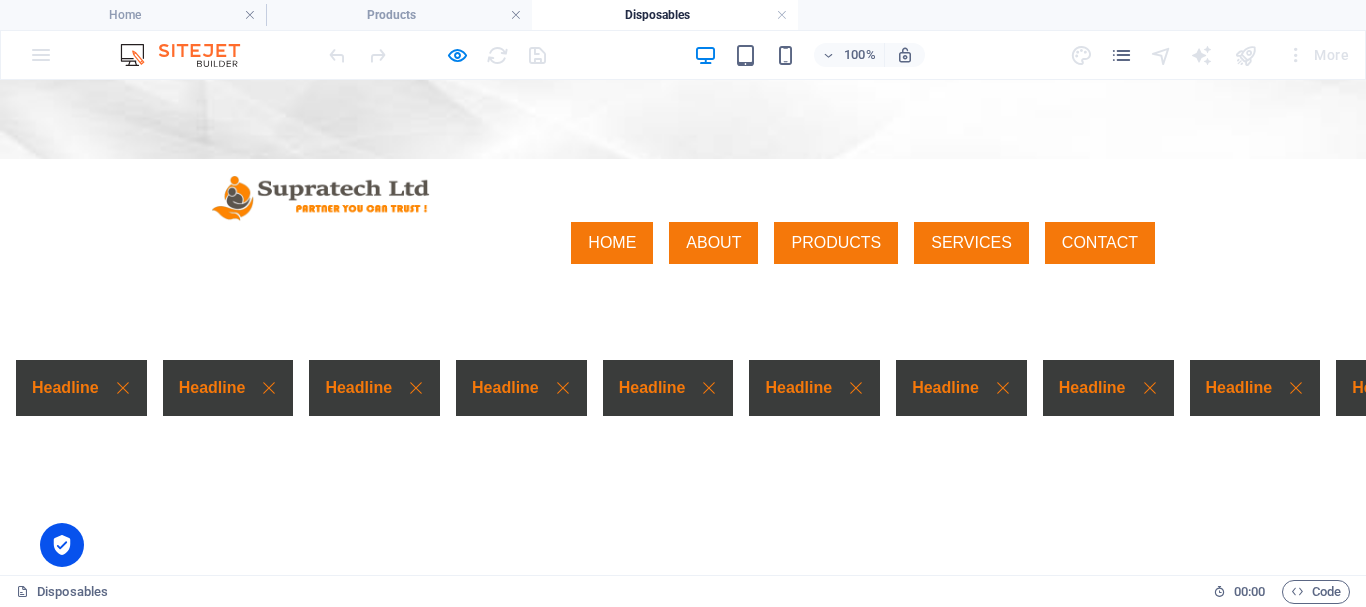 click on "Headline" at bounding box center (3015, 388) 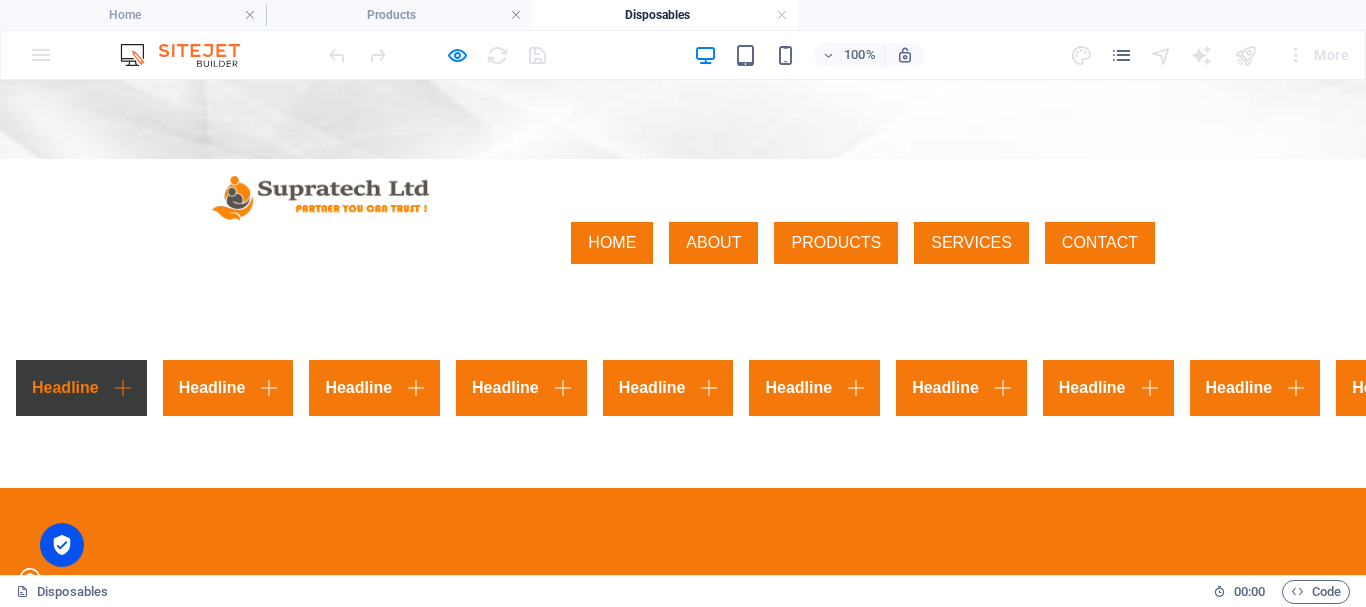 click on "Headline" at bounding box center (81, 388) 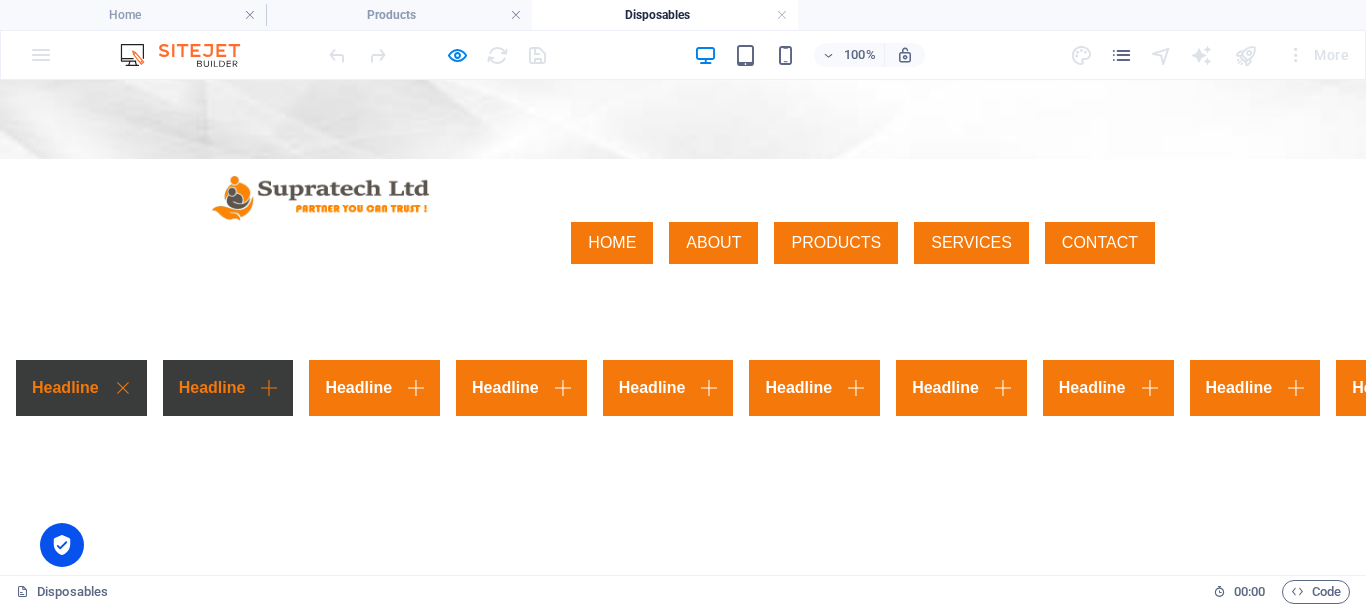 click on "Headline" at bounding box center [228, 388] 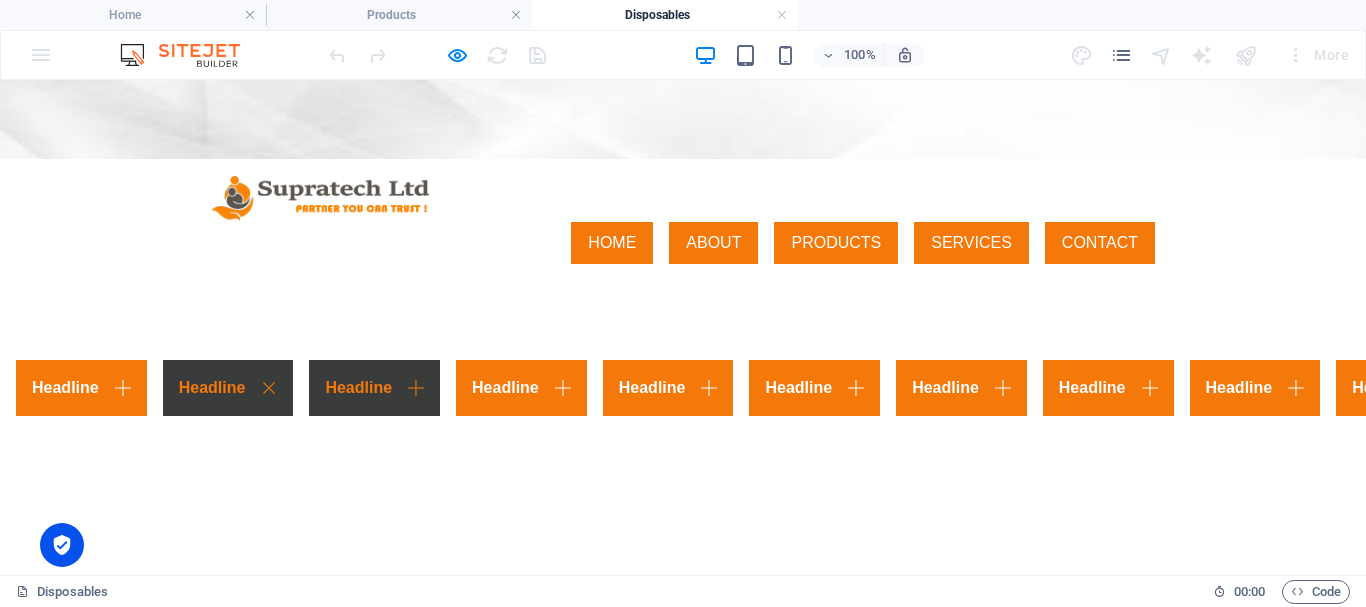 click on "Headline" at bounding box center (374, 388) 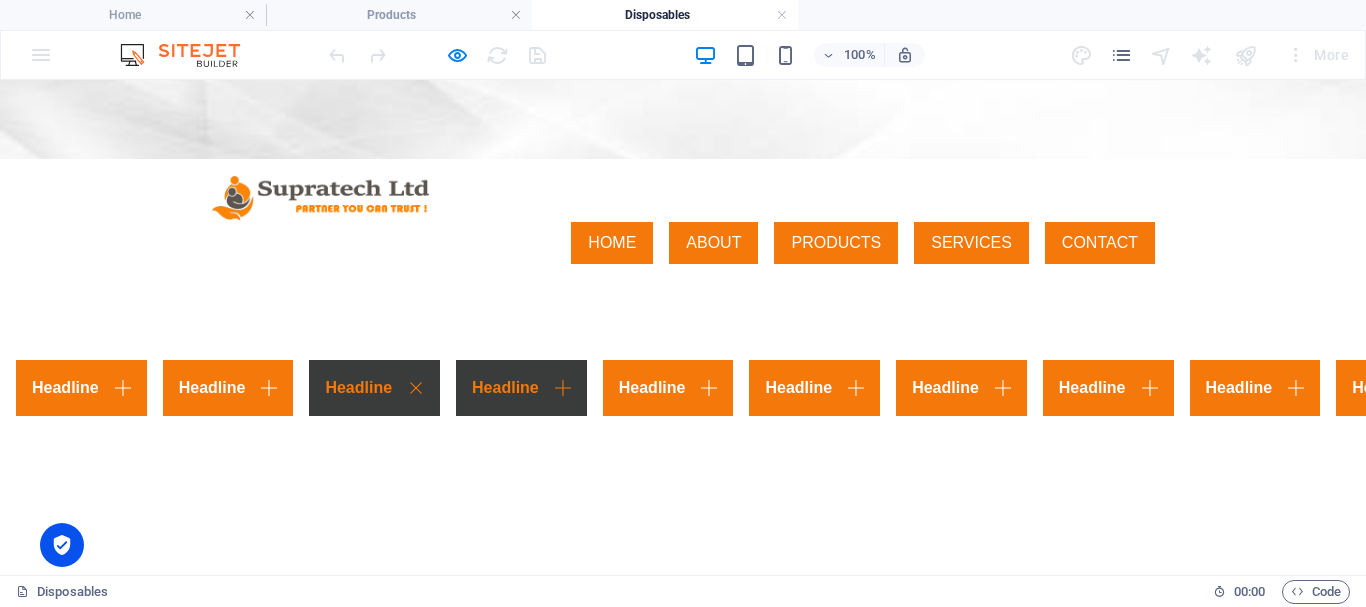 click on "Headline" at bounding box center [521, 388] 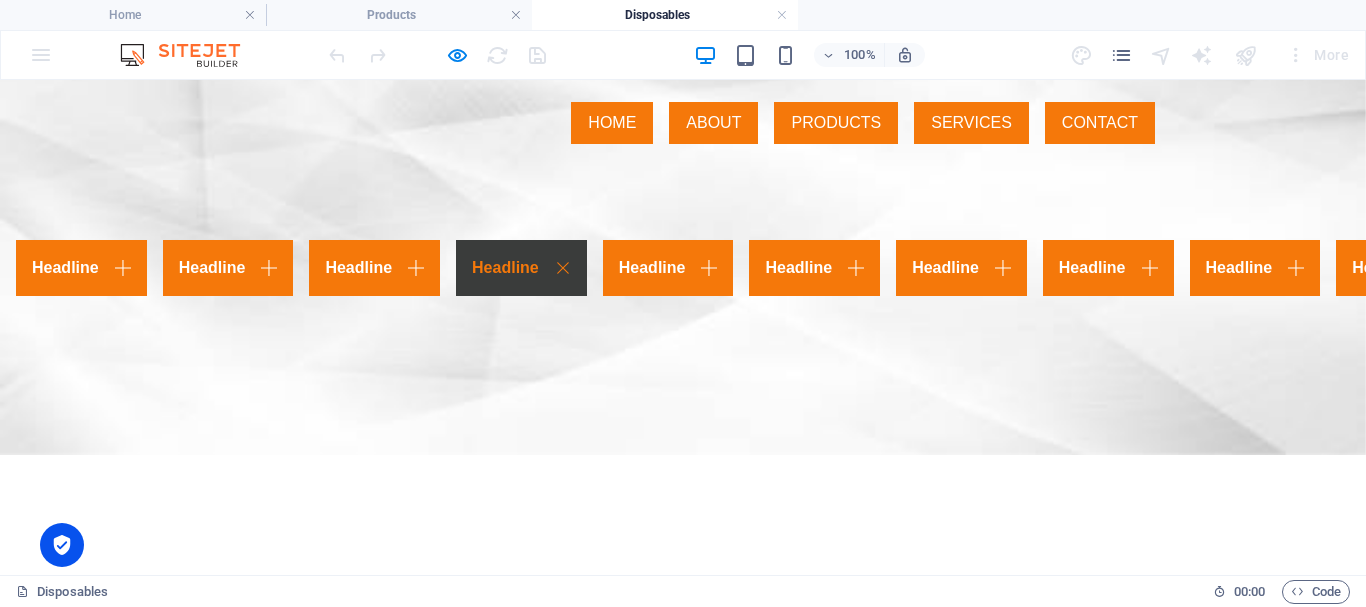 scroll, scrollTop: 99, scrollLeft: 0, axis: vertical 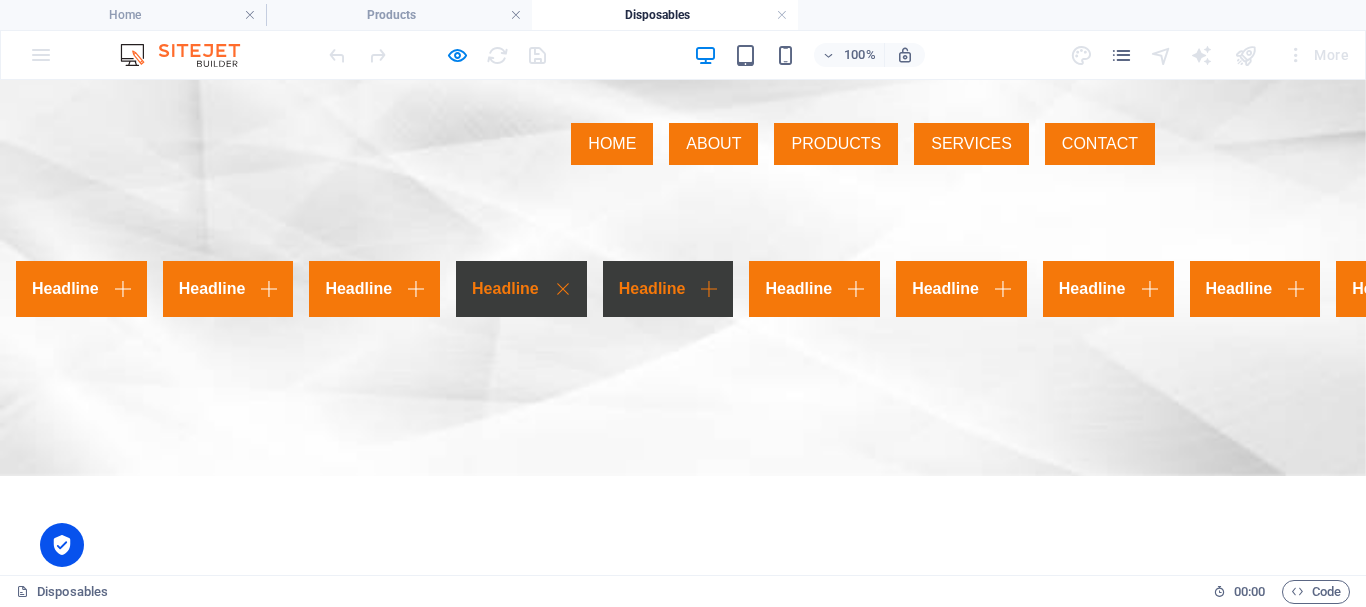 click on "Headline" at bounding box center [668, 289] 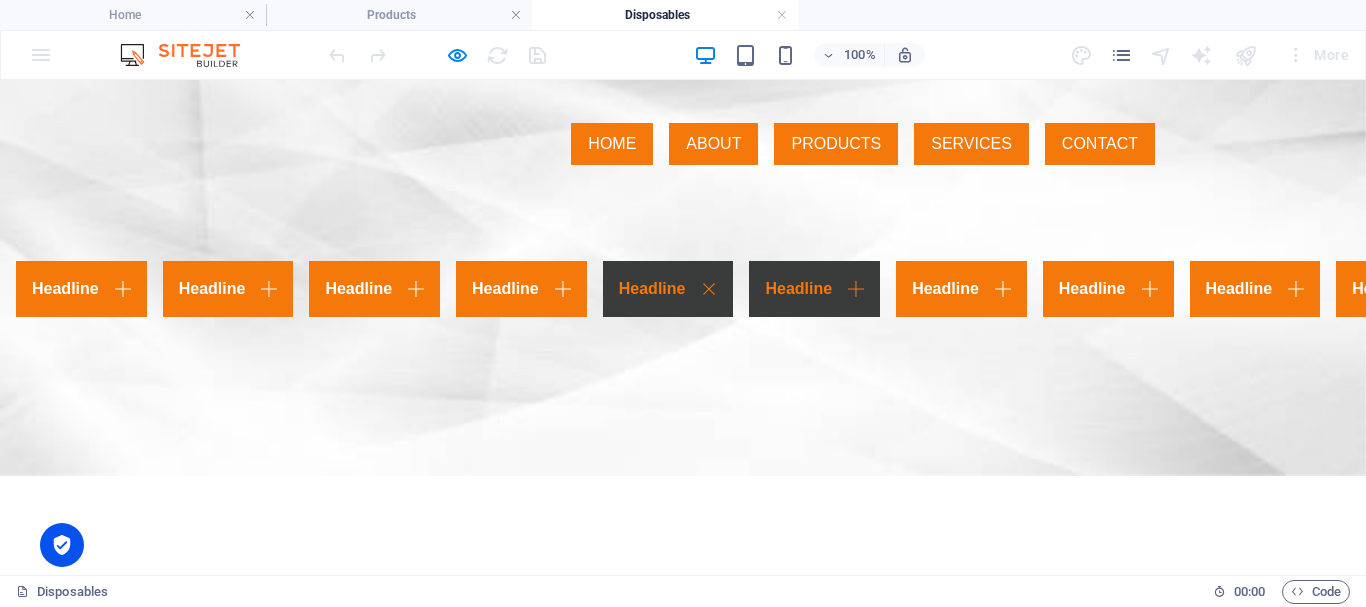 click on "Headline" at bounding box center (814, 289) 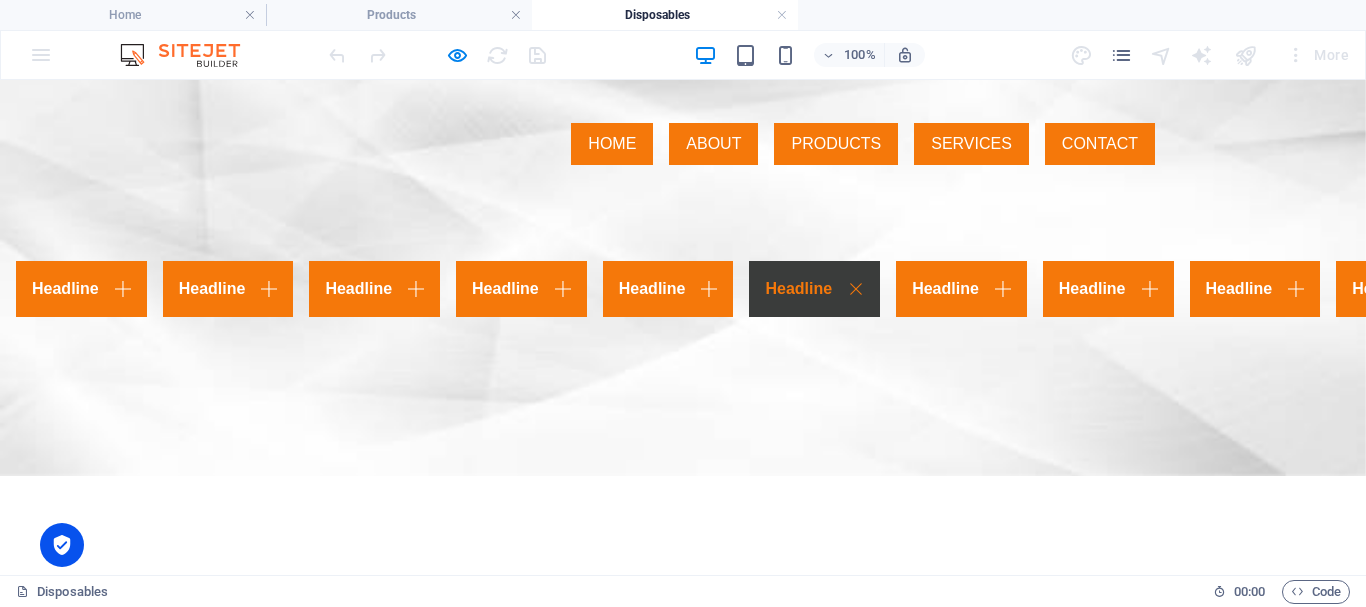 click on "Headline" at bounding box center (3455, 289) 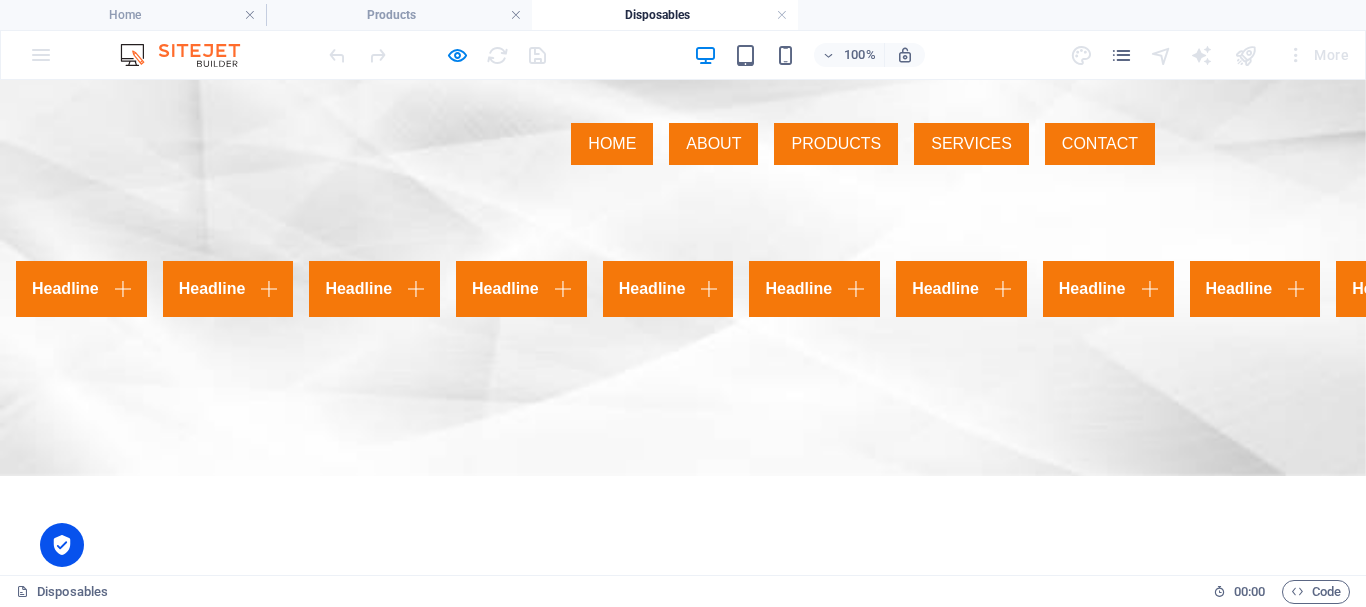 click on "Headline" at bounding box center (3308, 289) 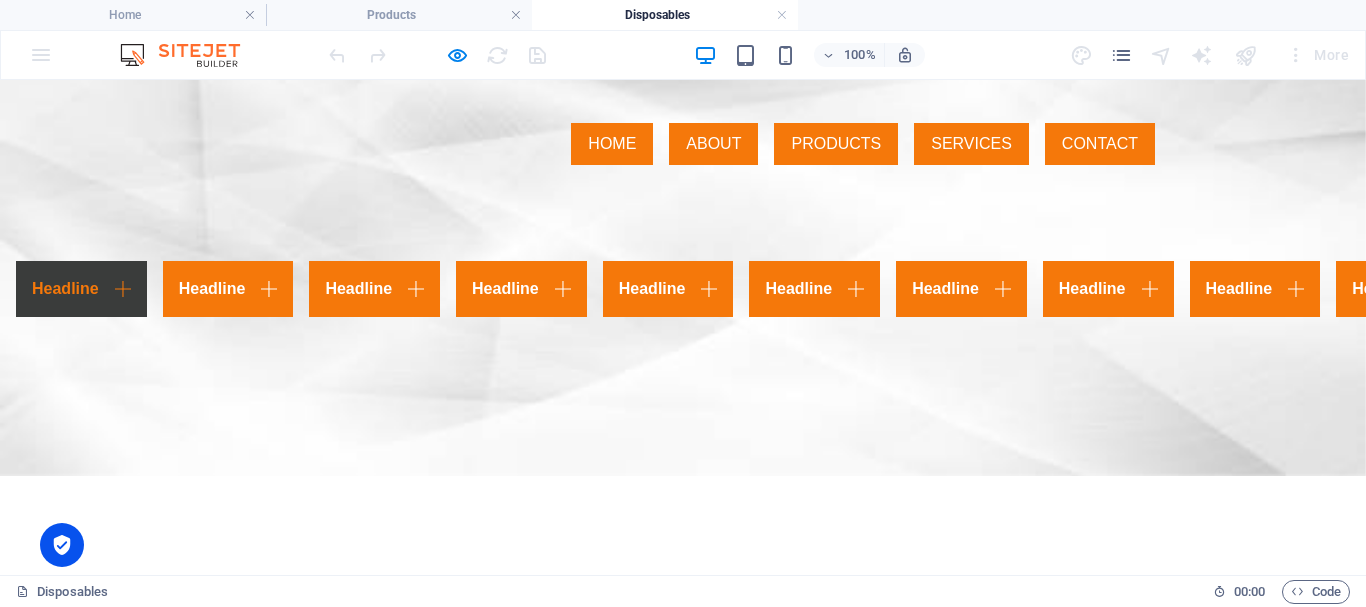 click on "Headline" at bounding box center (81, 289) 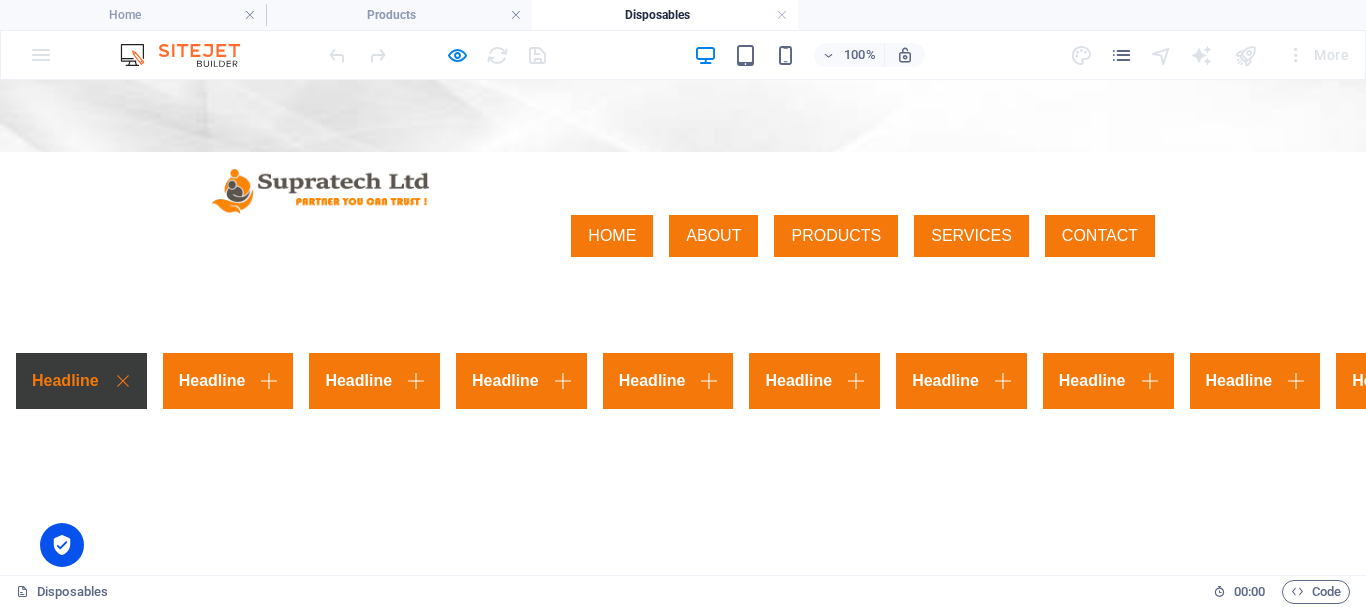scroll, scrollTop: 0, scrollLeft: 0, axis: both 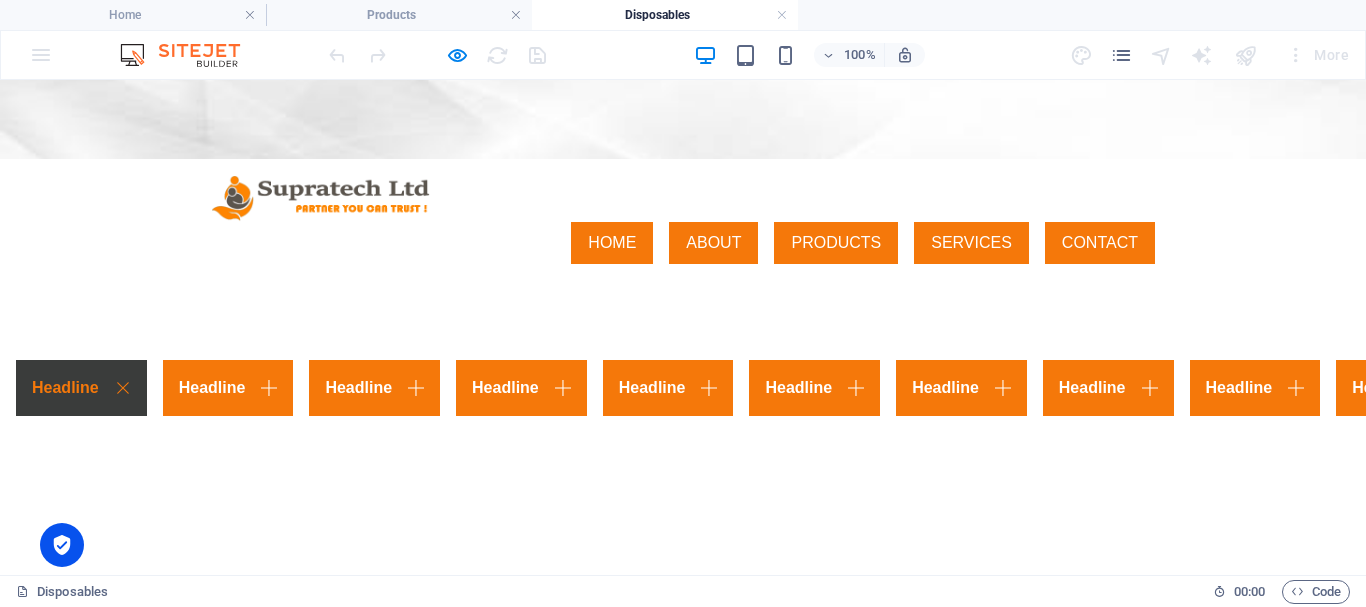 click on "Disposables" at bounding box center (665, 15) 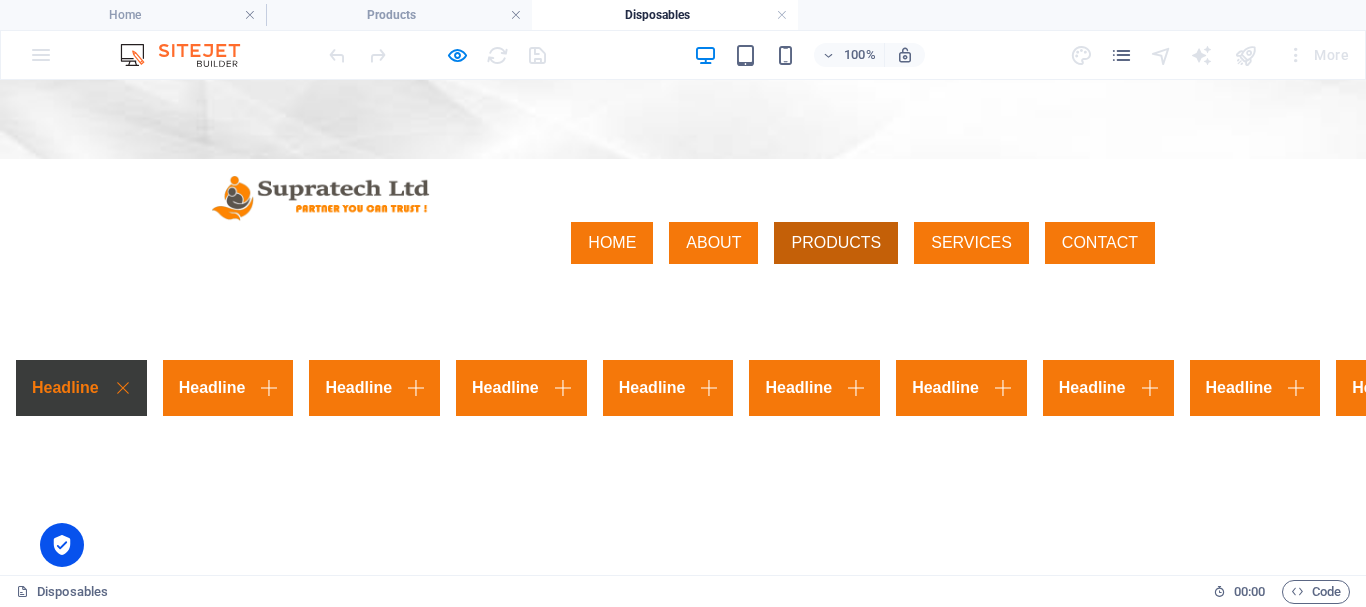 click on "PRODUCTS" at bounding box center (836, 243) 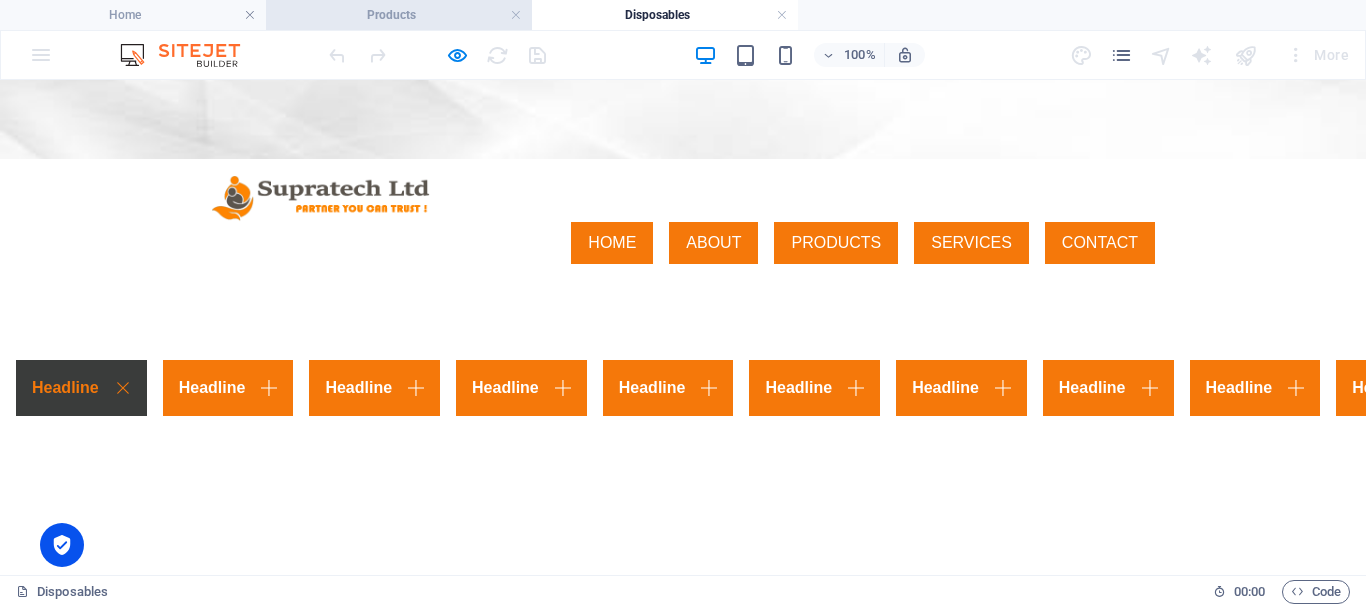 click on "Products" at bounding box center (399, 15) 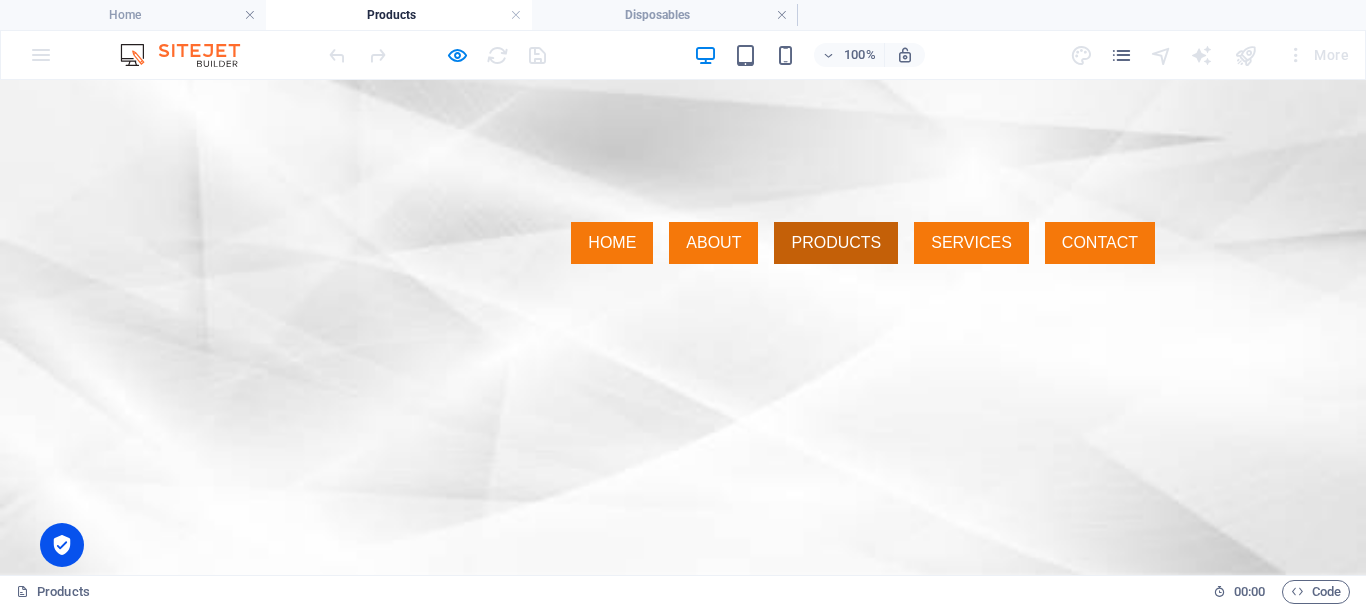 click on "PRODUCTS" at bounding box center (836, 243) 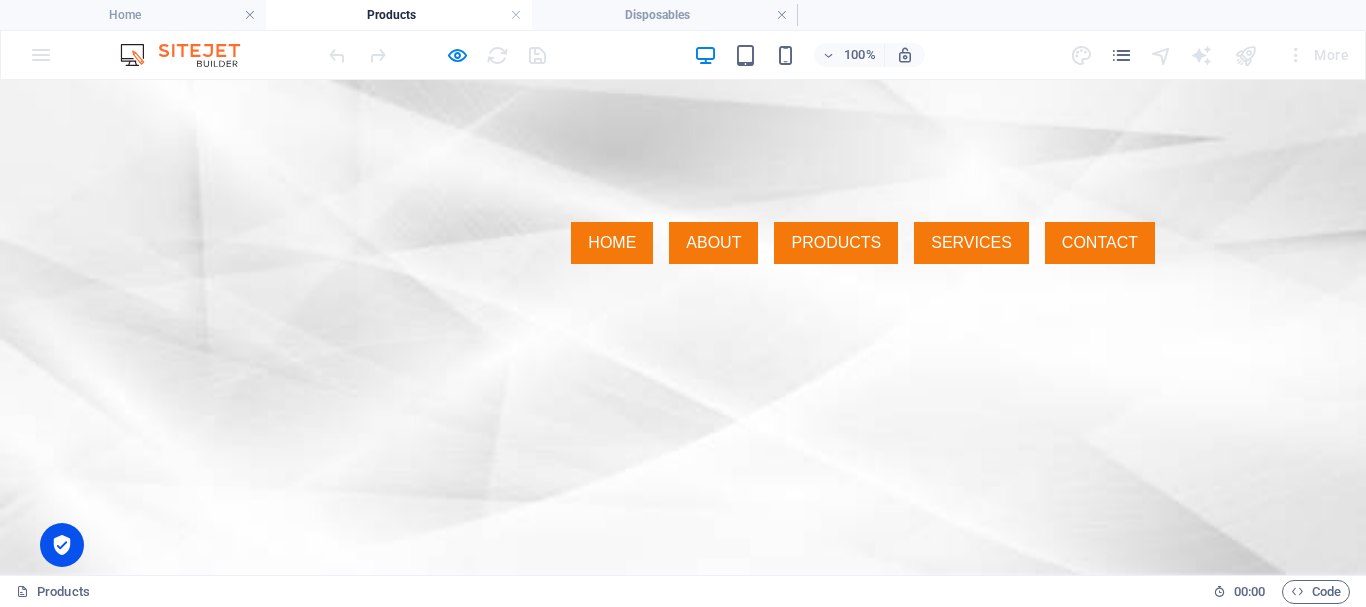 click at bounding box center (437, 55) 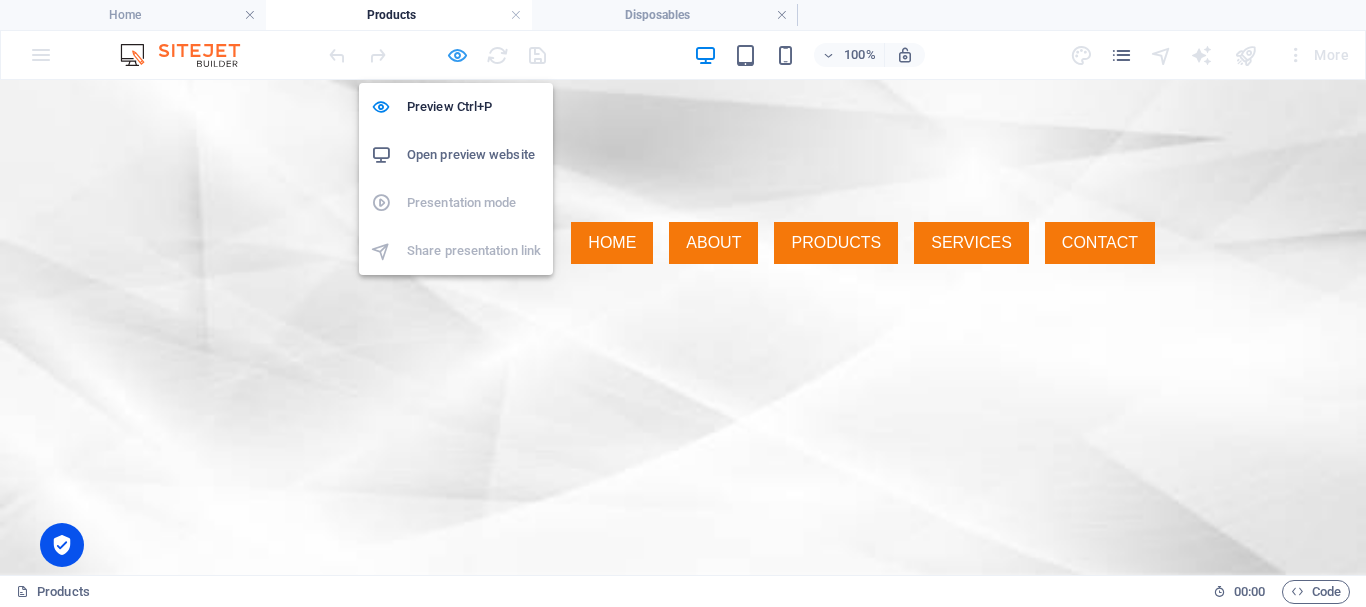 click at bounding box center (457, 55) 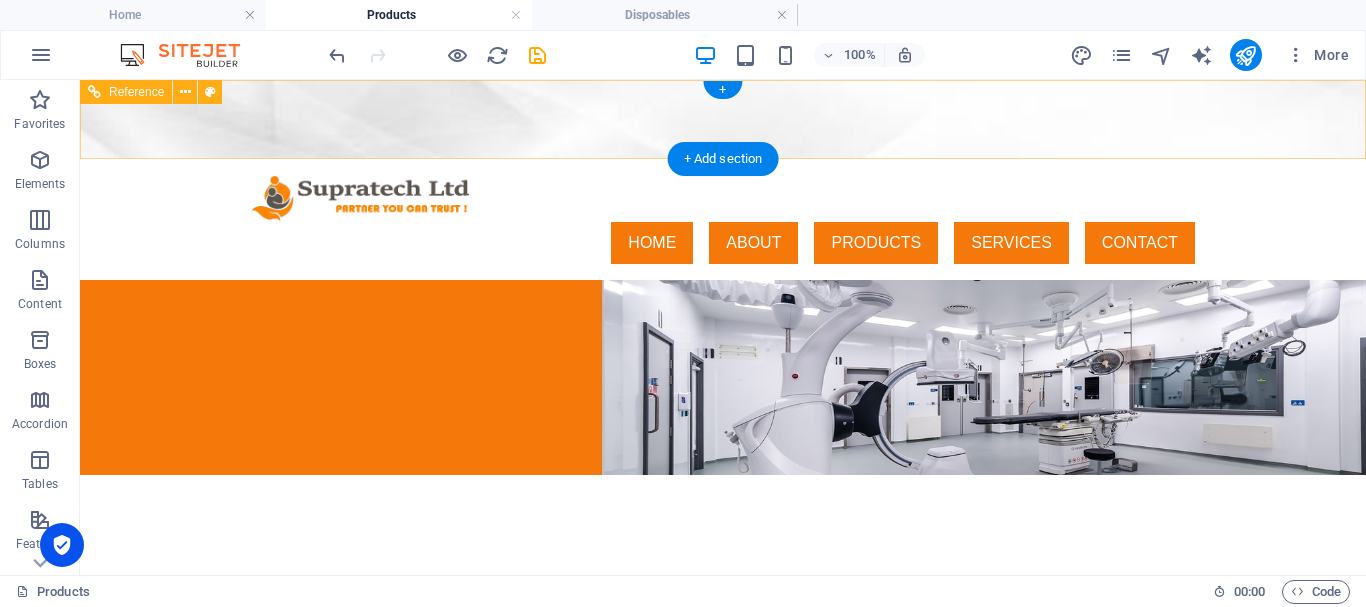 click on "HOME ABOUT PRODUCTS SERVICES CONTACT" at bounding box center [723, 243] 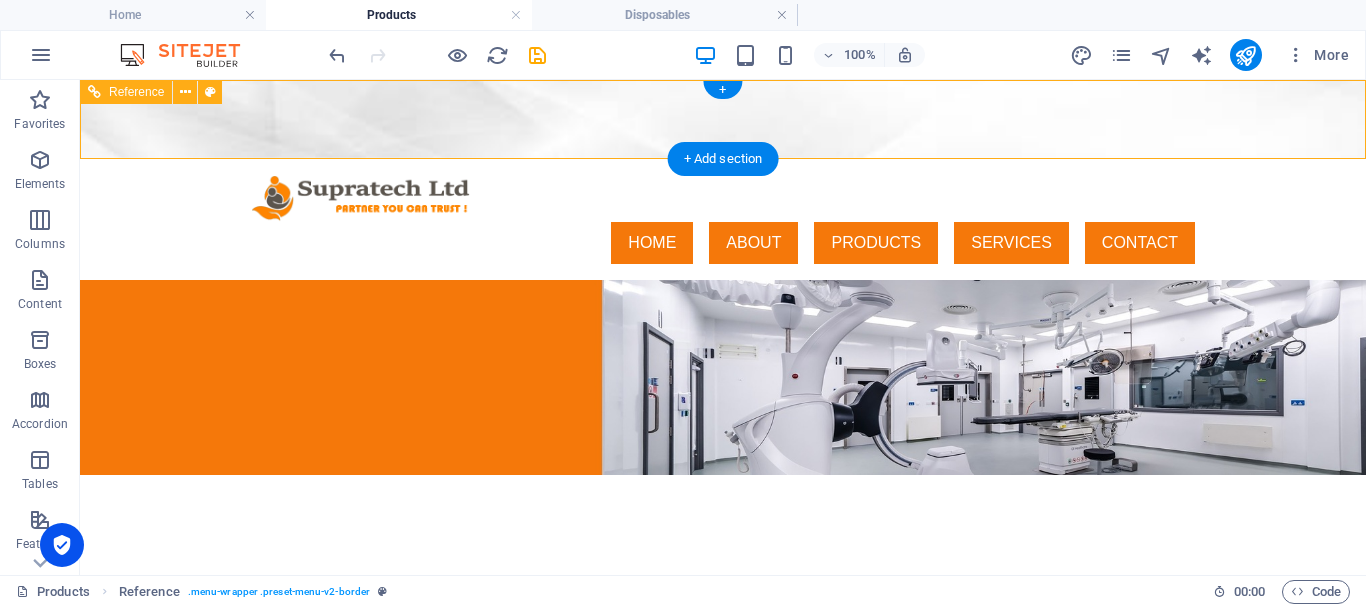 click on "HOME ABOUT PRODUCTS SERVICES CONTACT" at bounding box center [723, 243] 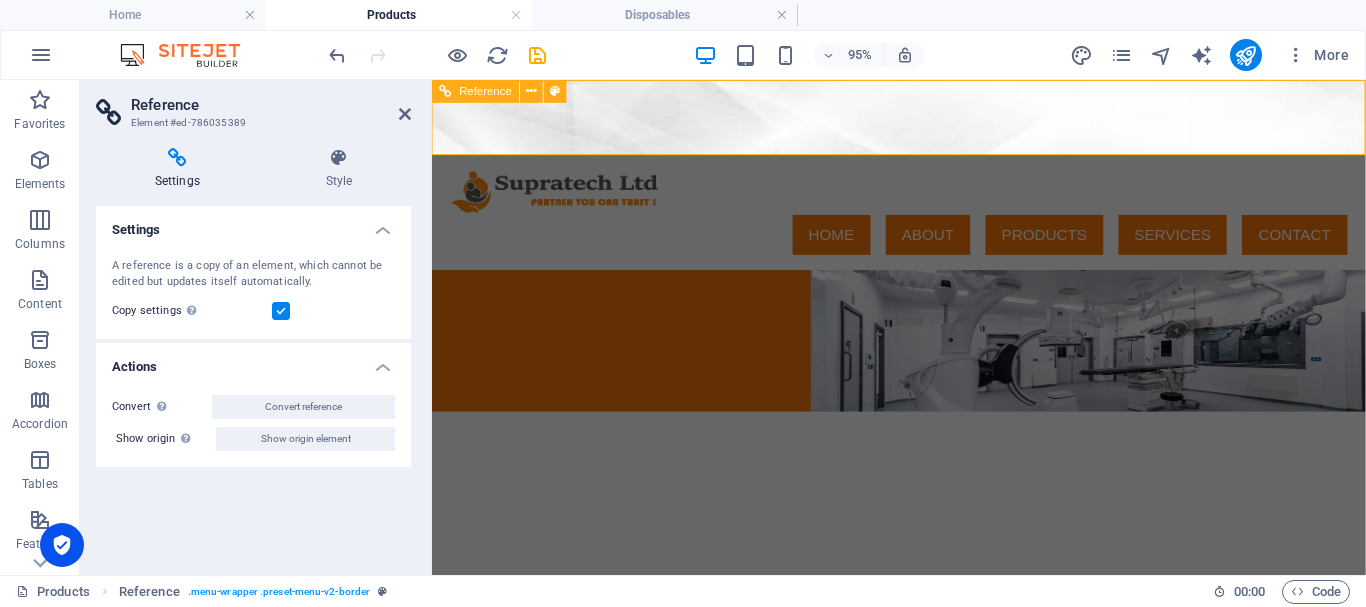 click on "HOME ABOUT PRODUCTS SERVICES CONTACT" at bounding box center [924, 243] 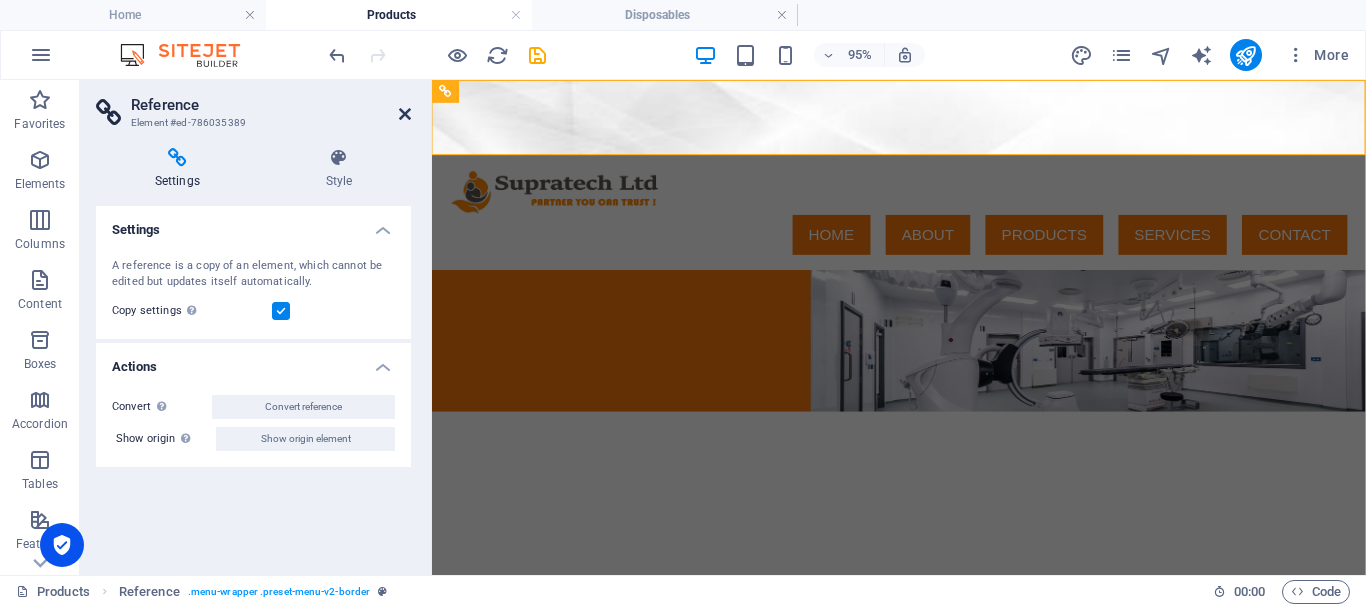click at bounding box center [405, 114] 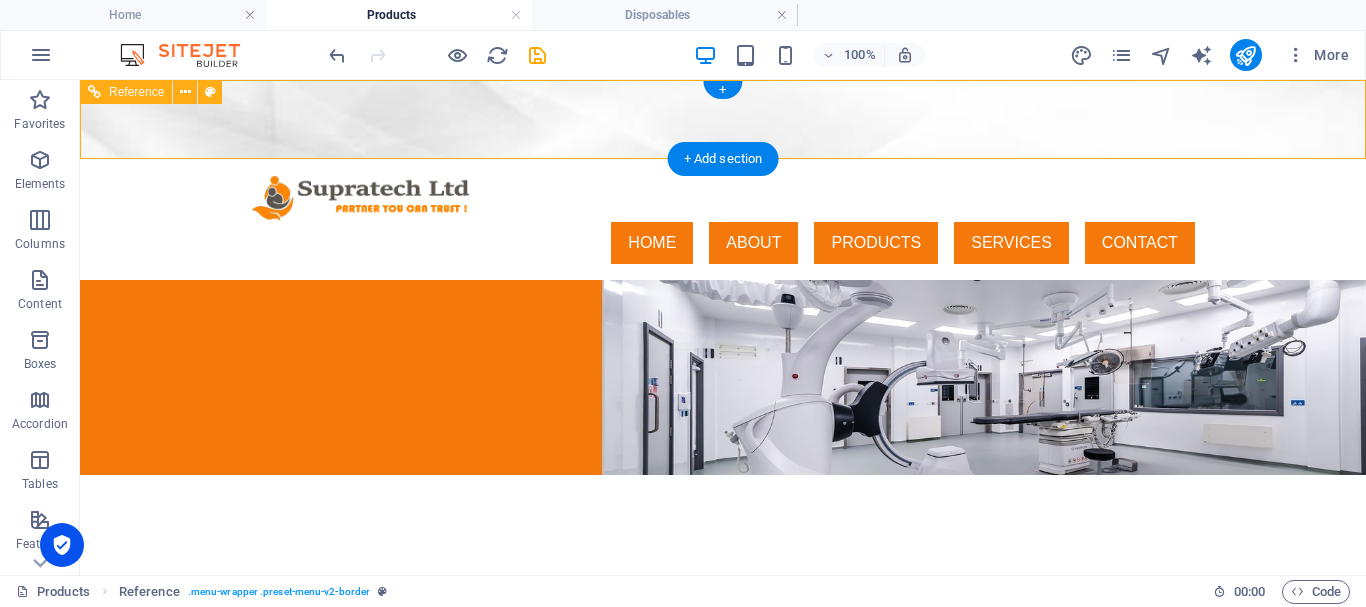 click on "HOME ABOUT PRODUCTS SERVICES CONTACT" at bounding box center [723, 243] 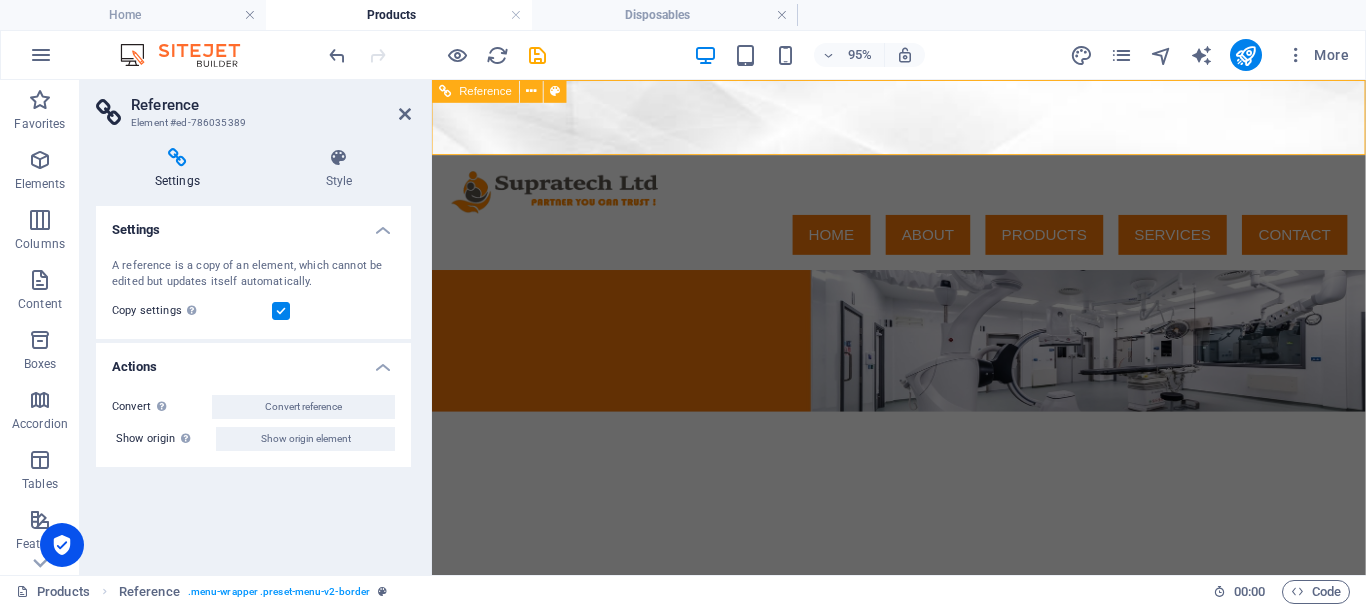 click on "HOME ABOUT PRODUCTS SERVICES CONTACT" at bounding box center (924, 243) 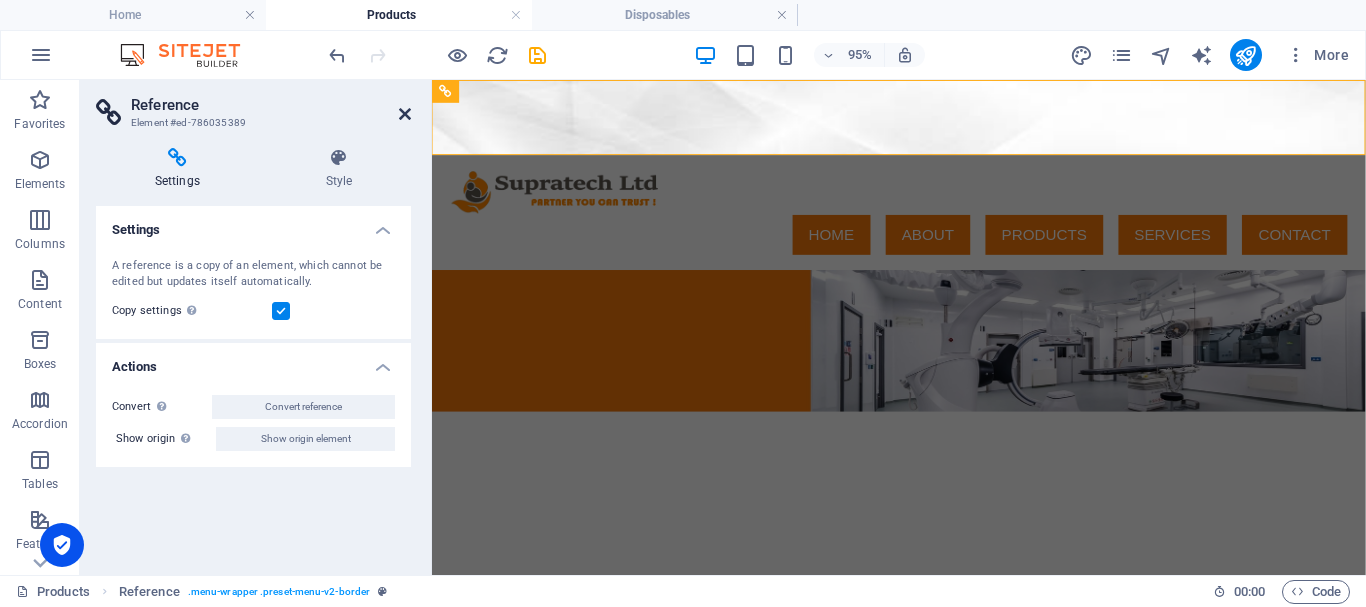 click at bounding box center [405, 114] 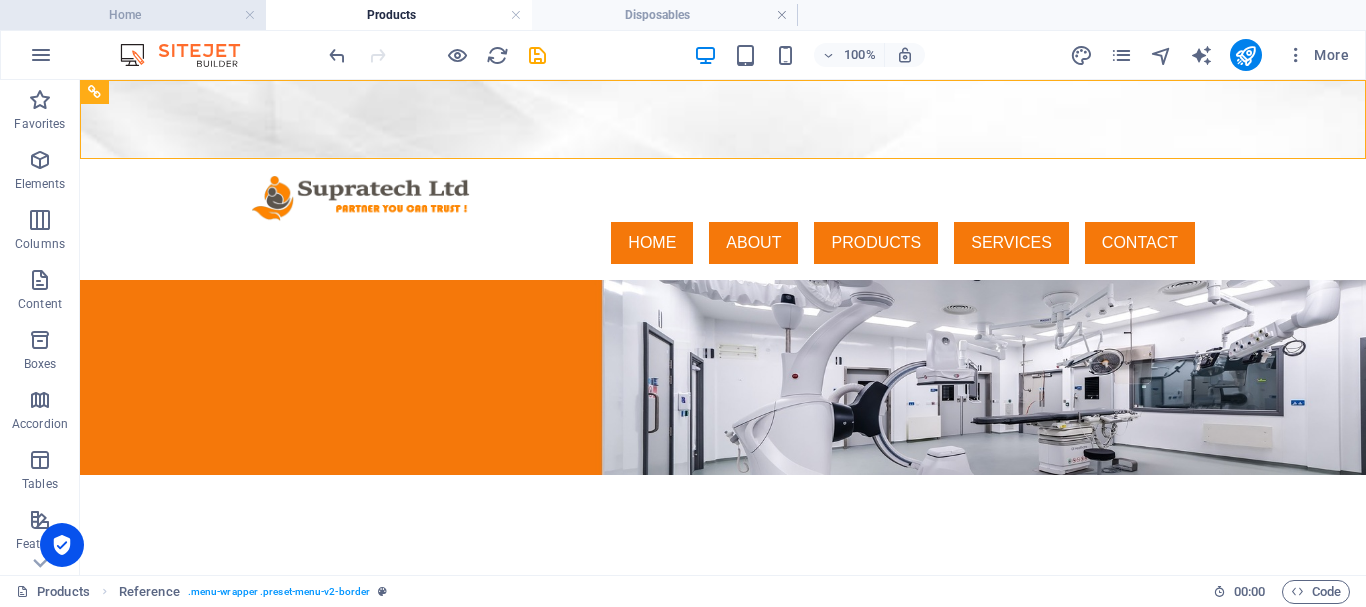 click on "Home" at bounding box center (133, 15) 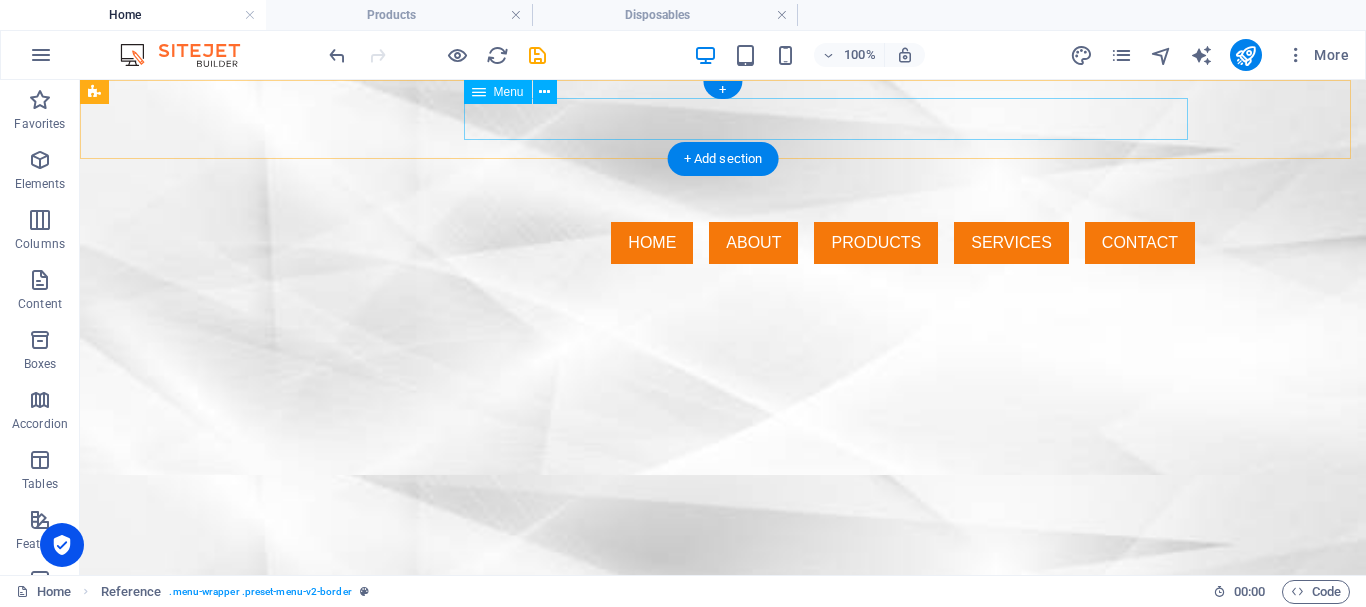 click on "HOME ABOUT PRODUCTS SERVICES CONTACT" at bounding box center (723, 243) 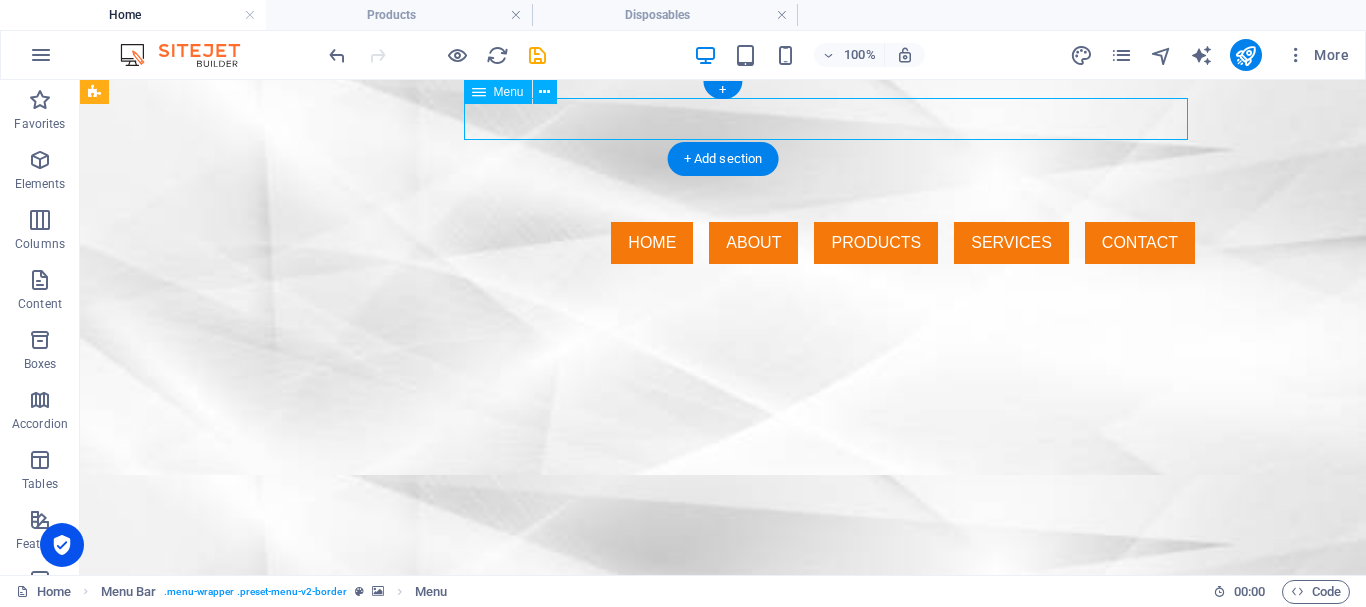 drag, startPoint x: 850, startPoint y: 131, endPoint x: 504, endPoint y: 137, distance: 346.05203 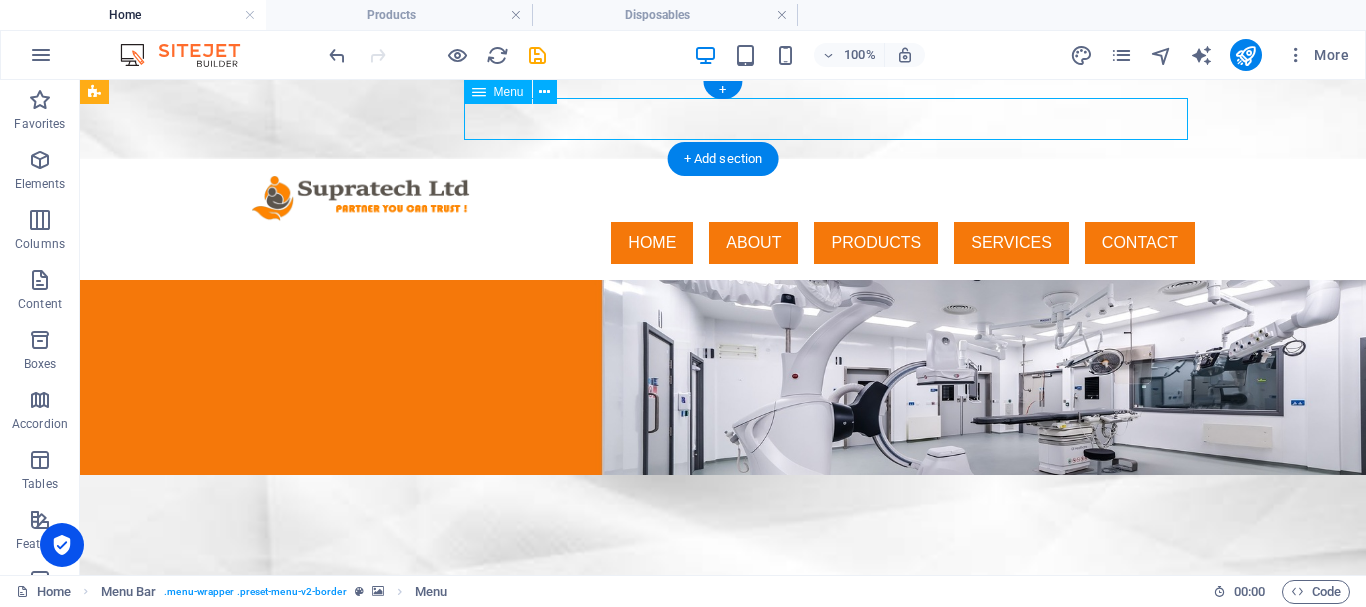 select 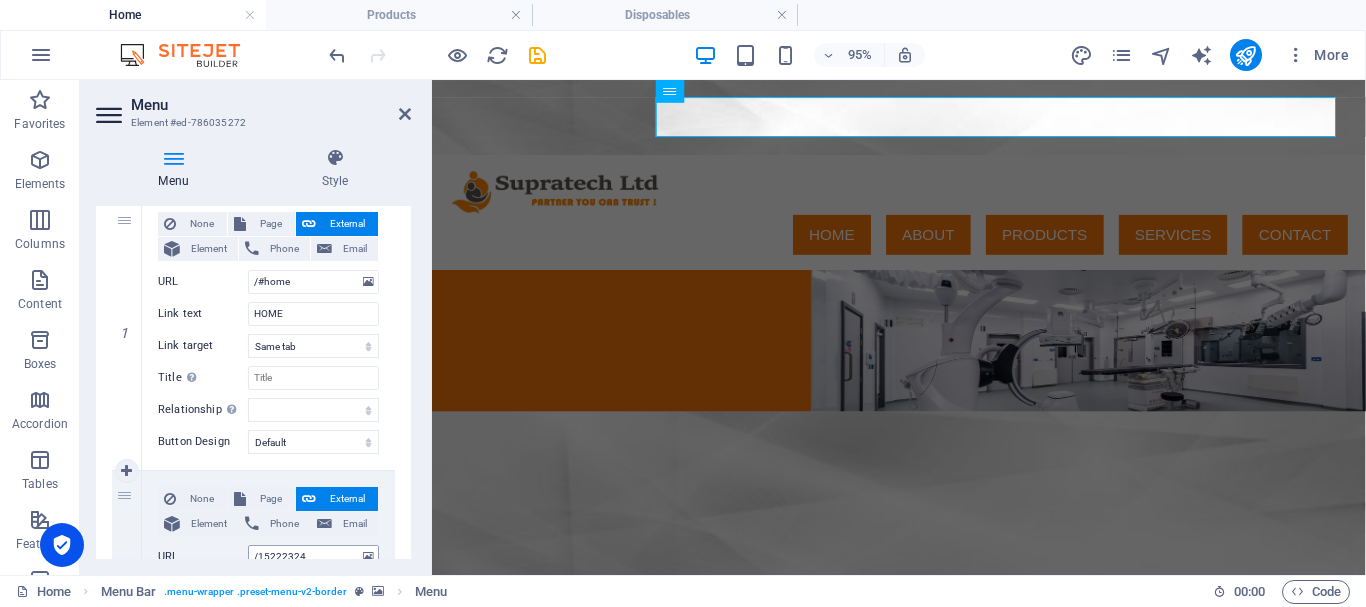 scroll, scrollTop: 300, scrollLeft: 0, axis: vertical 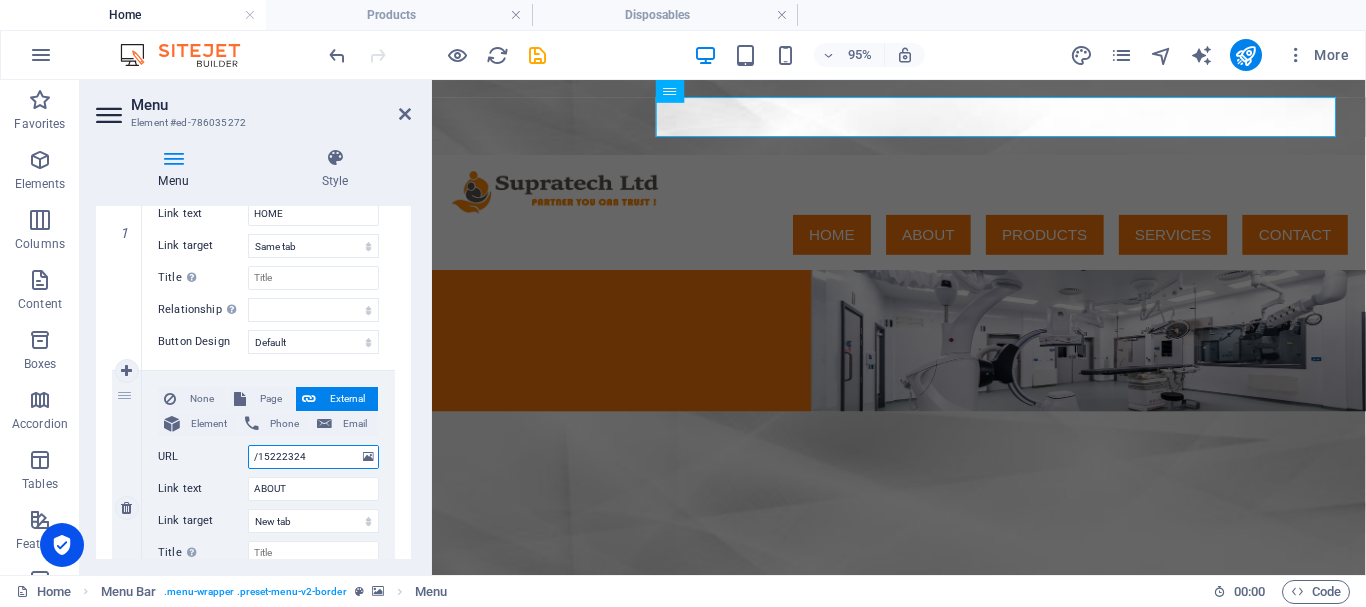 click on "/15222324" at bounding box center [313, 457] 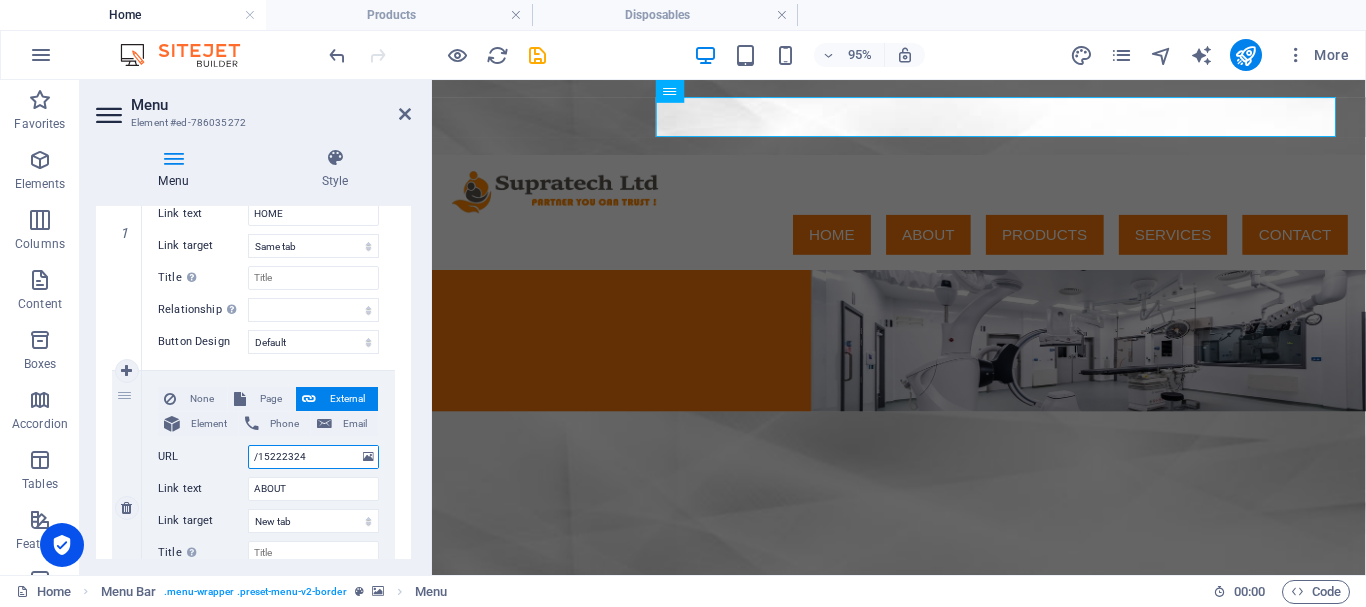drag, startPoint x: 315, startPoint y: 462, endPoint x: 222, endPoint y: 461, distance: 93.00538 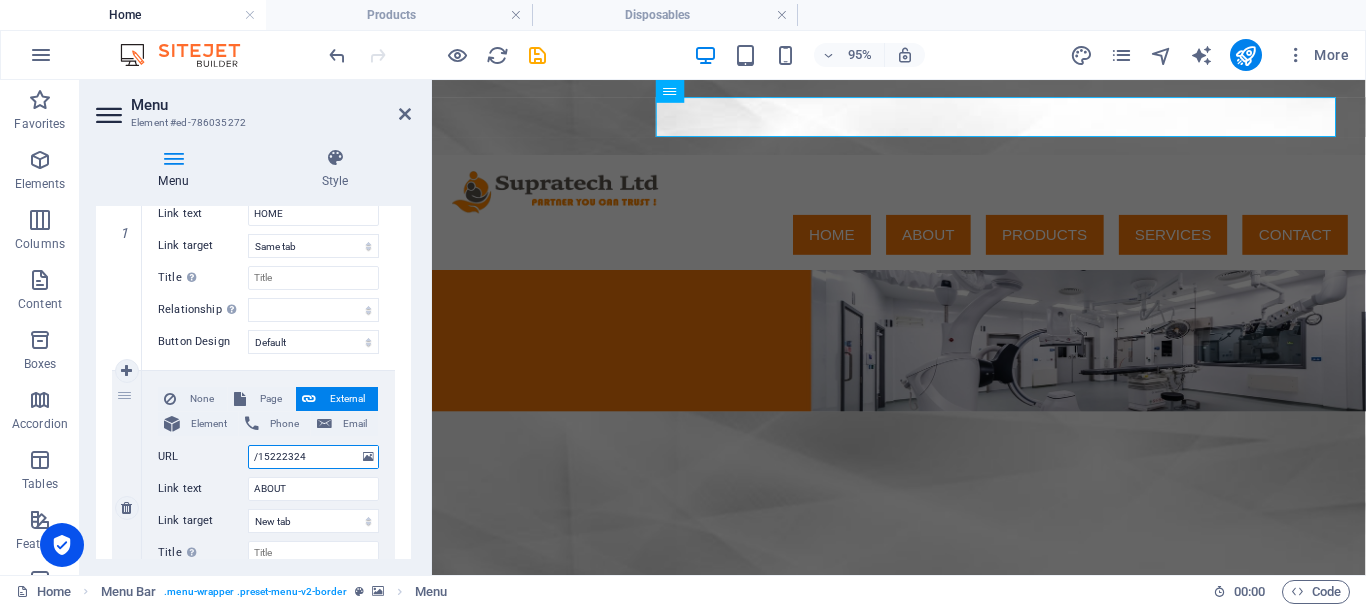 type on "a" 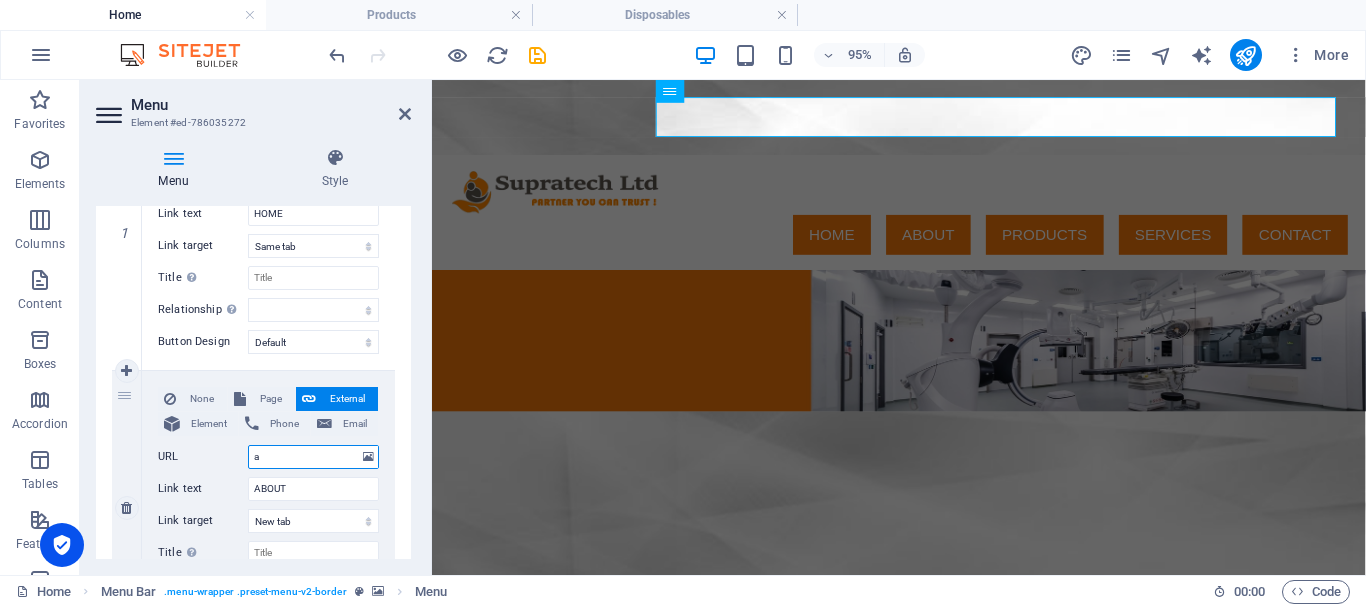select 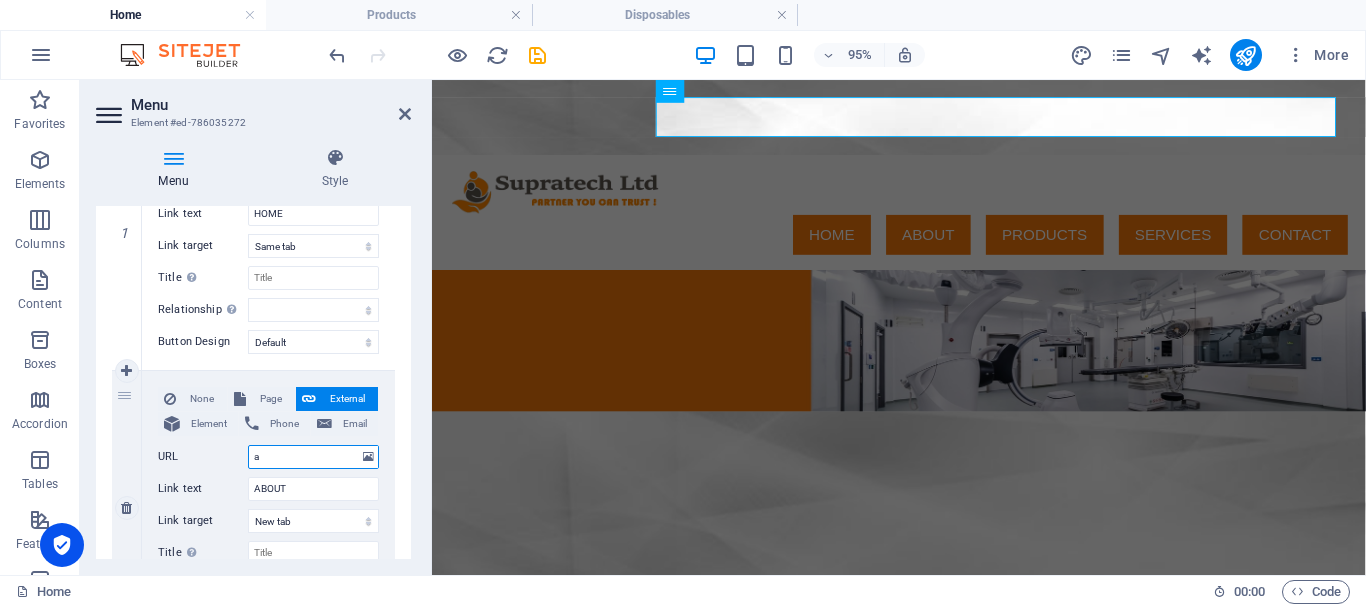 type 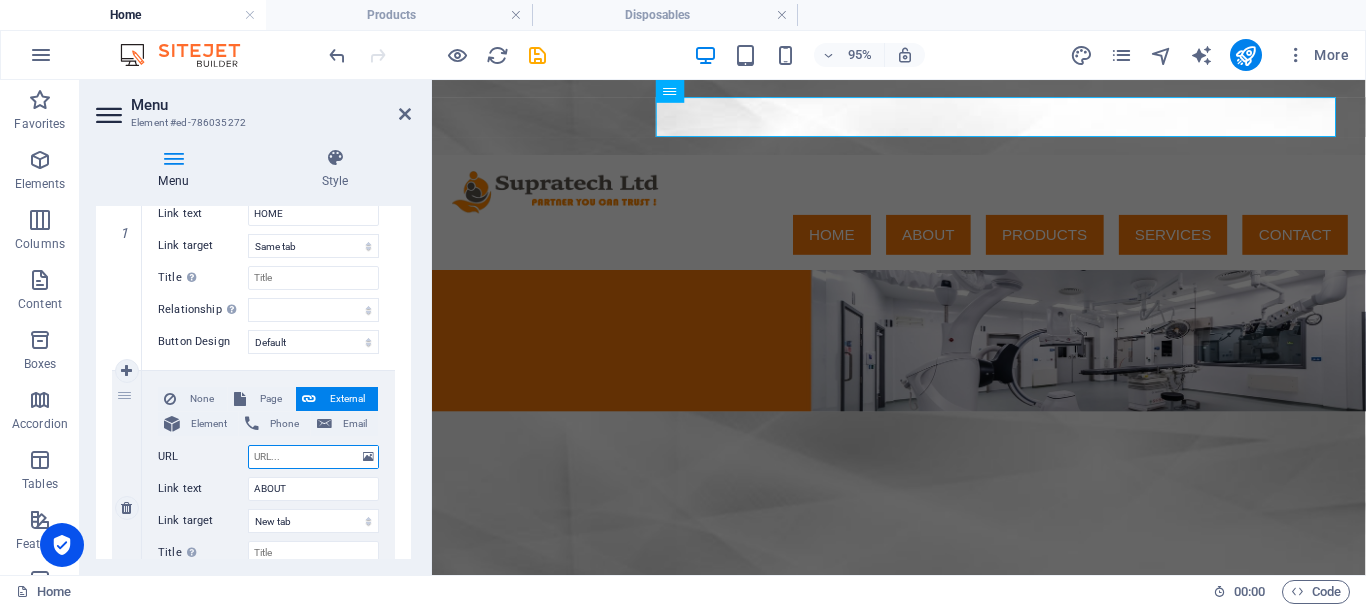 select 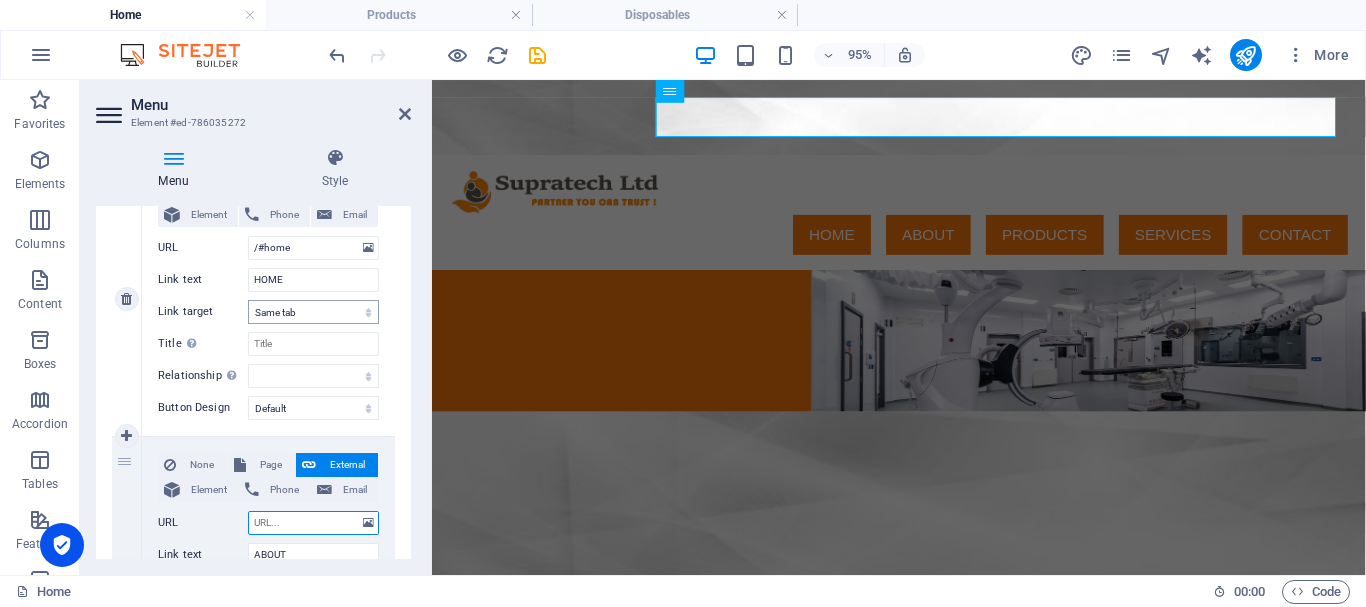 scroll, scrollTop: 200, scrollLeft: 0, axis: vertical 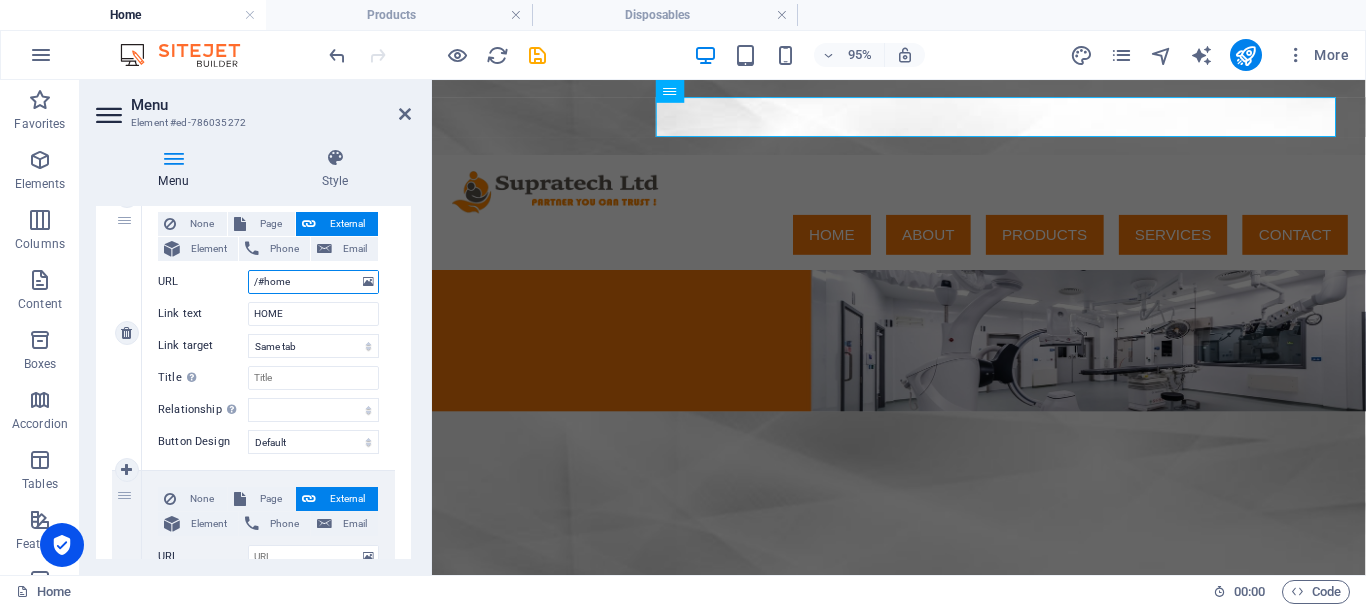 drag, startPoint x: 304, startPoint y: 282, endPoint x: 235, endPoint y: 282, distance: 69 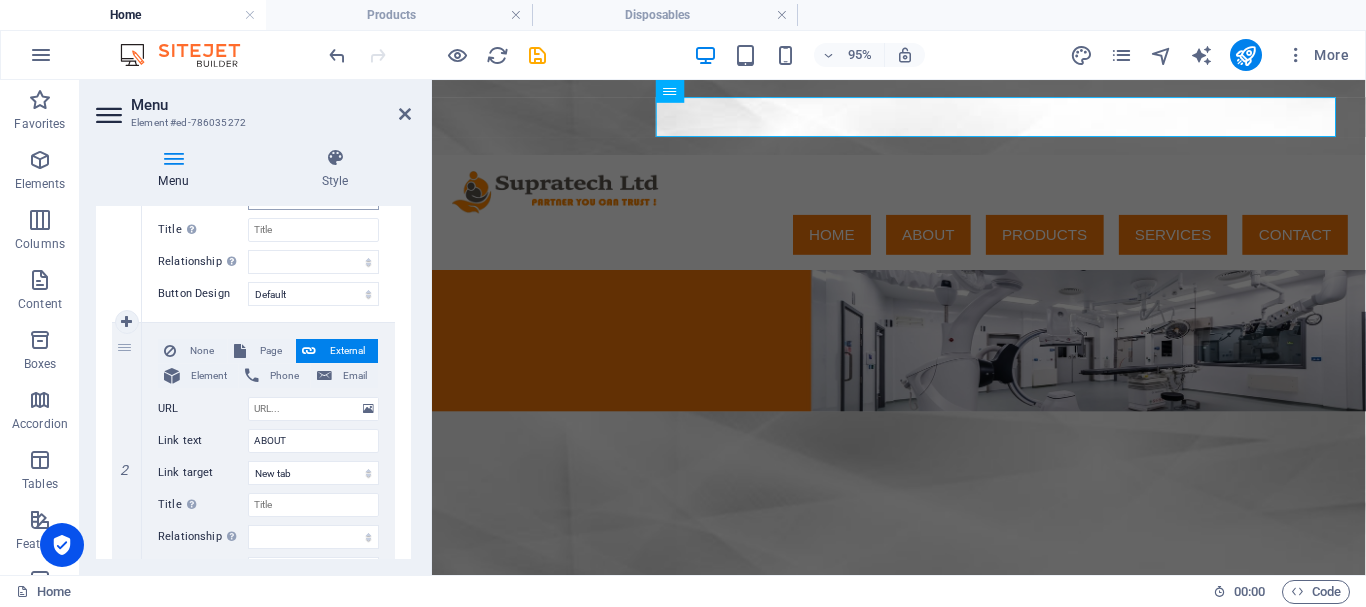 scroll, scrollTop: 400, scrollLeft: 0, axis: vertical 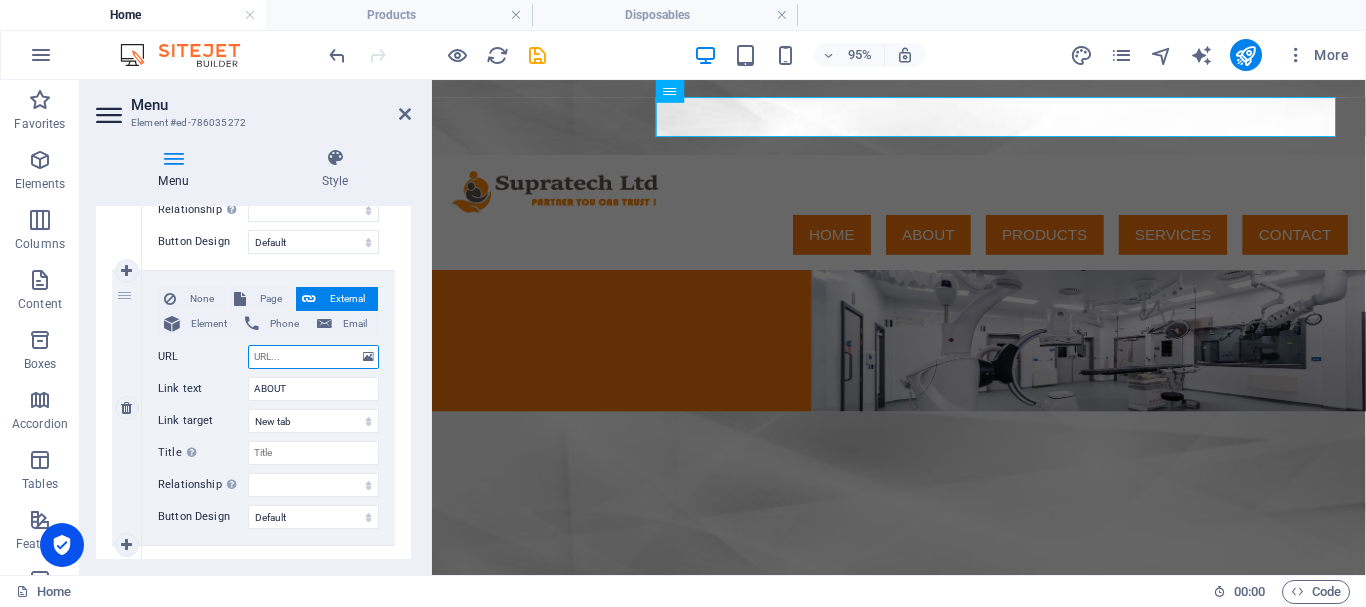 click on "URL" at bounding box center (313, 357) 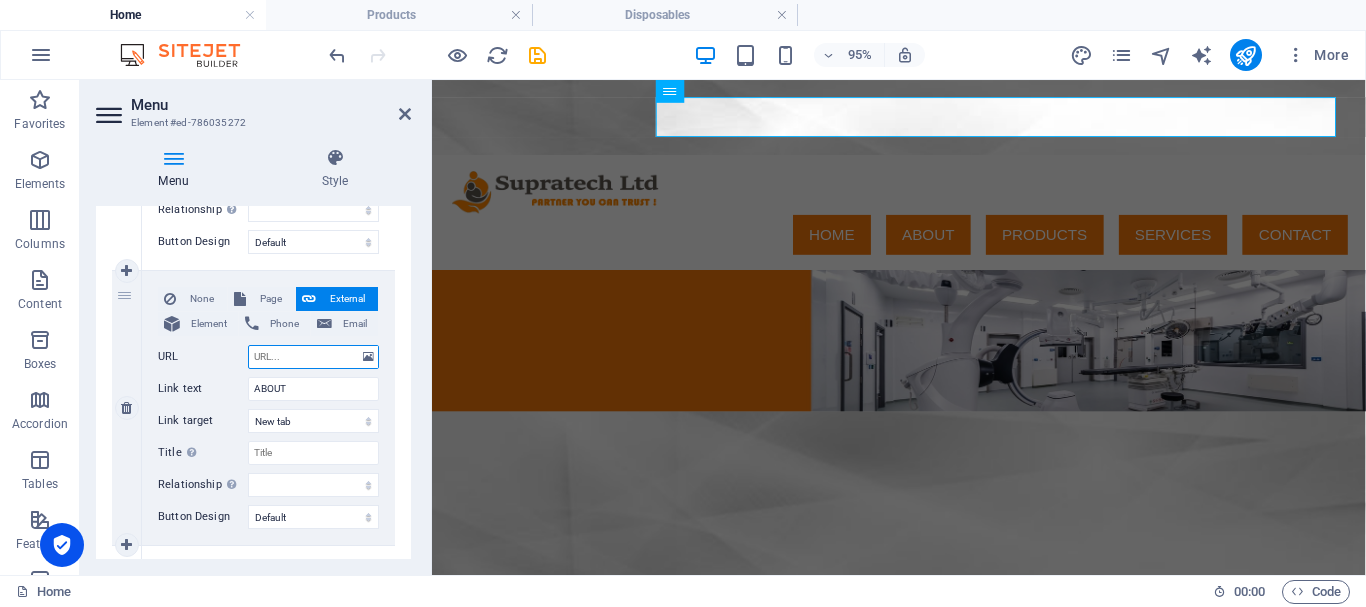 paste on "/#home" 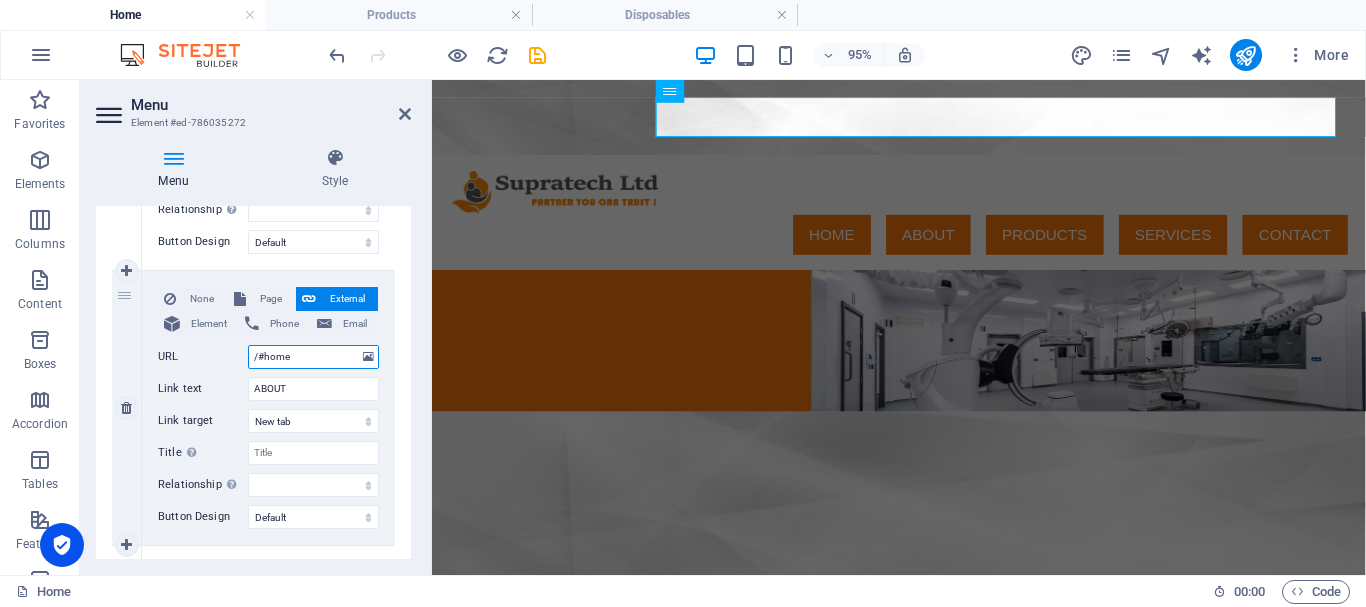 select 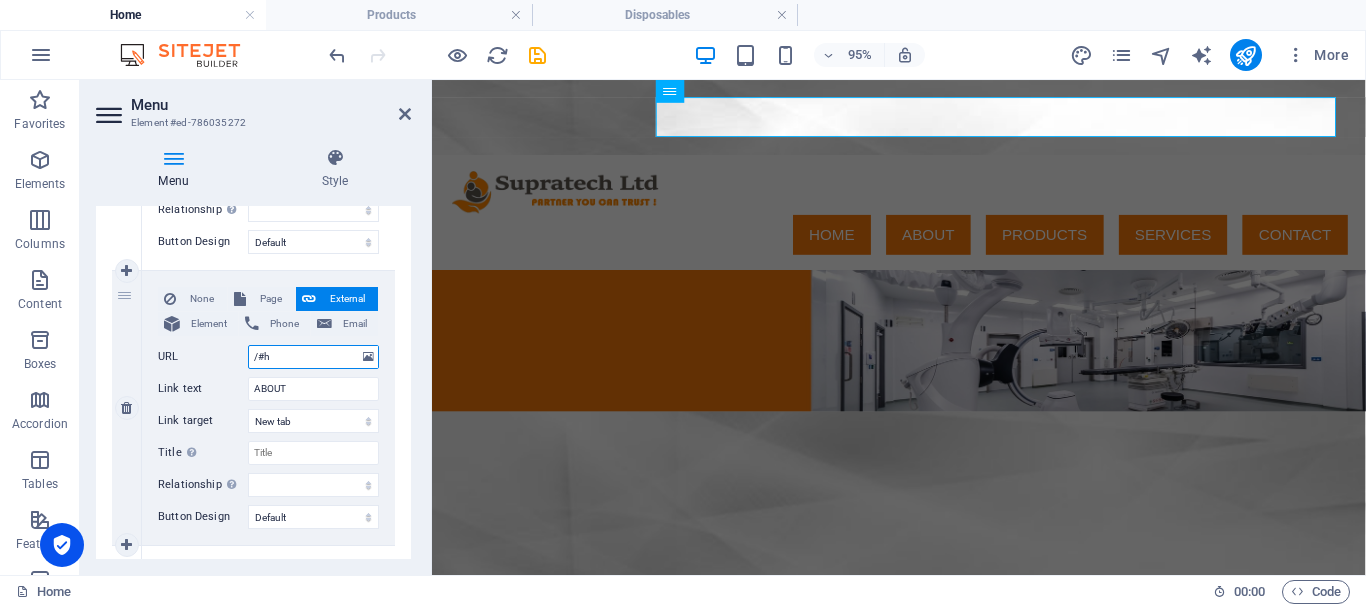 type on "/#" 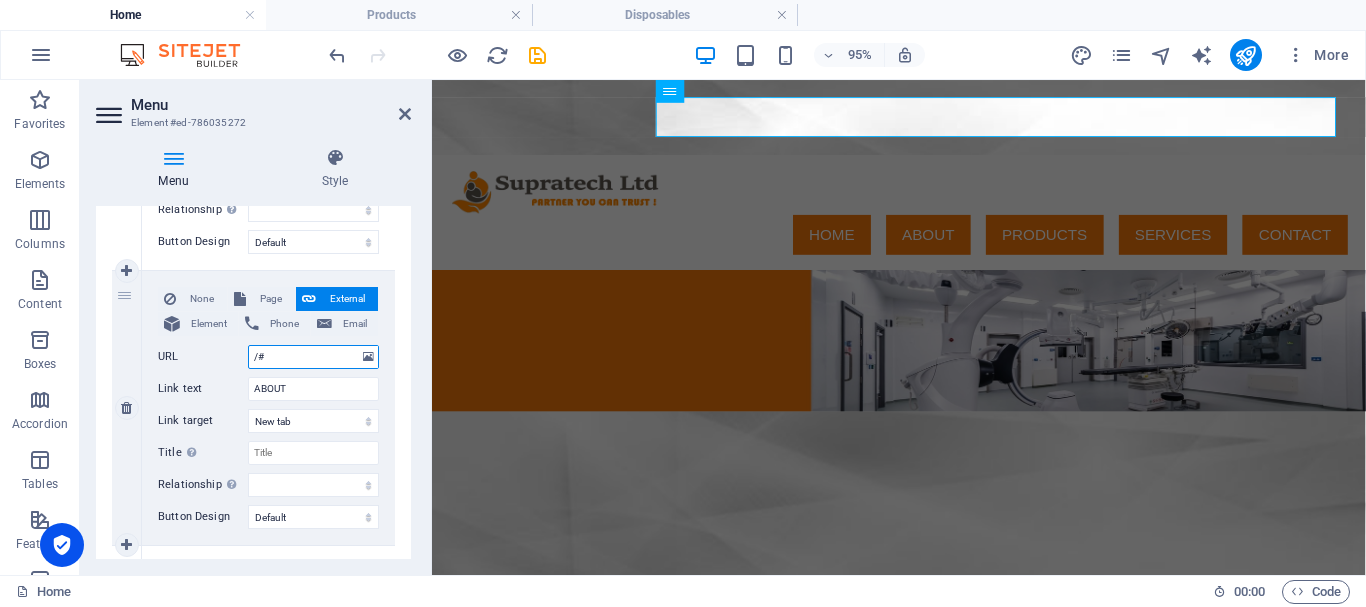 select 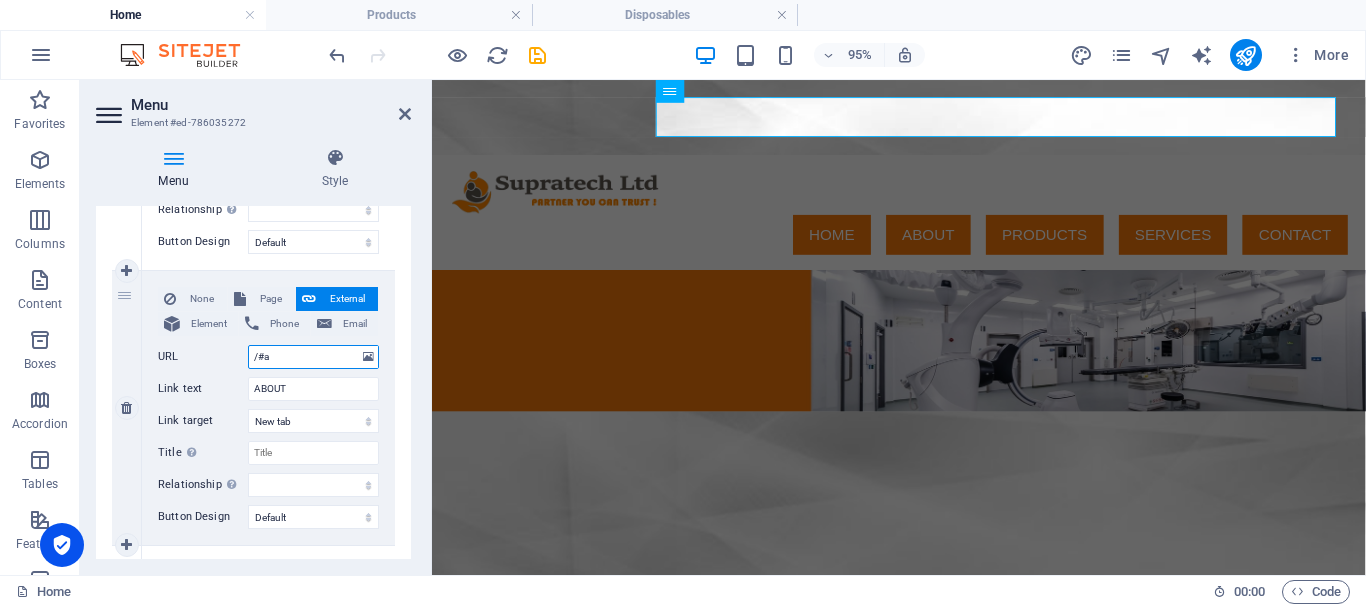 type on "/#ab" 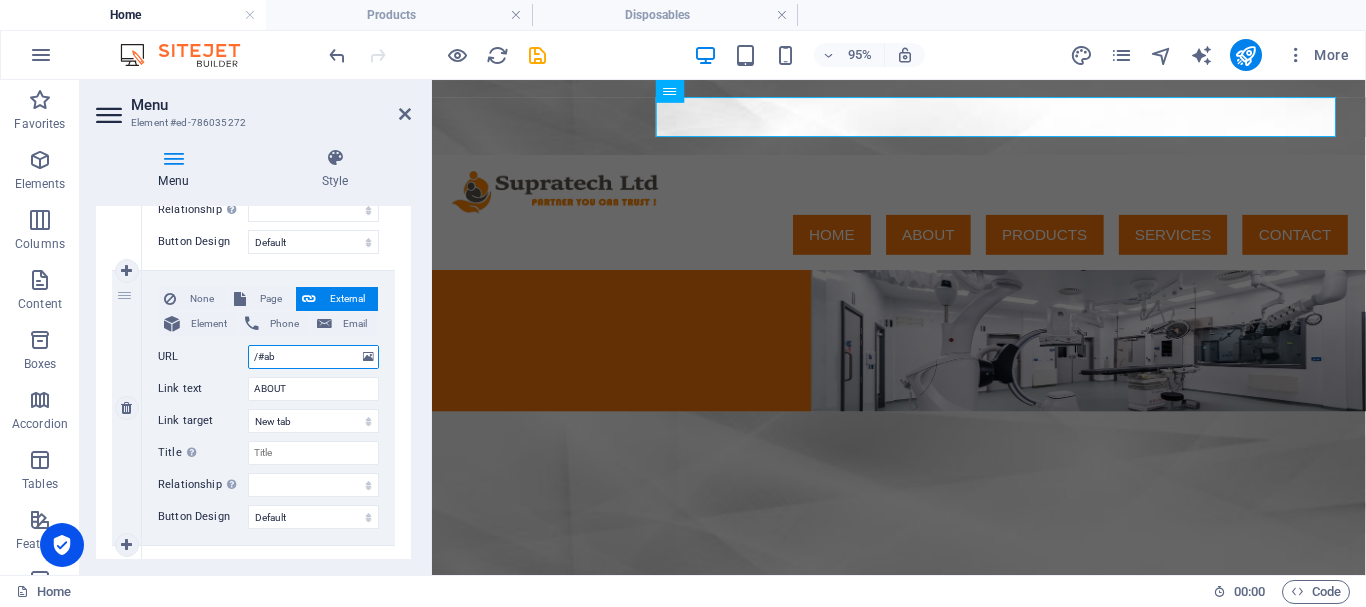 select 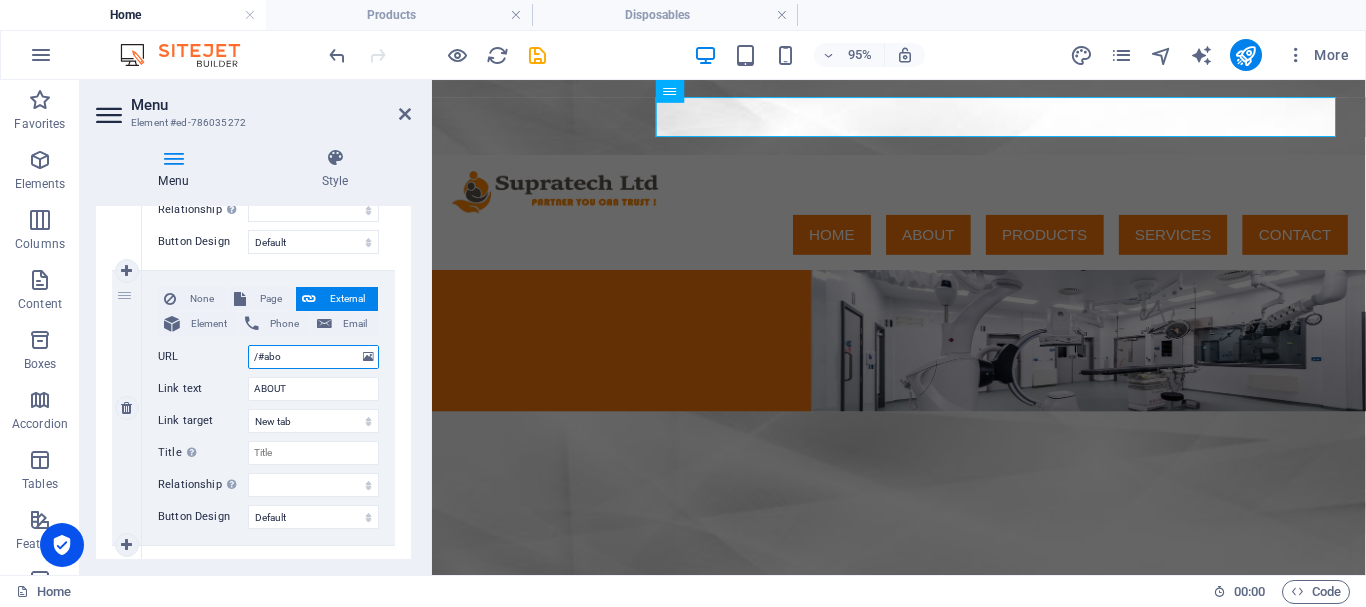 type on "/#abou" 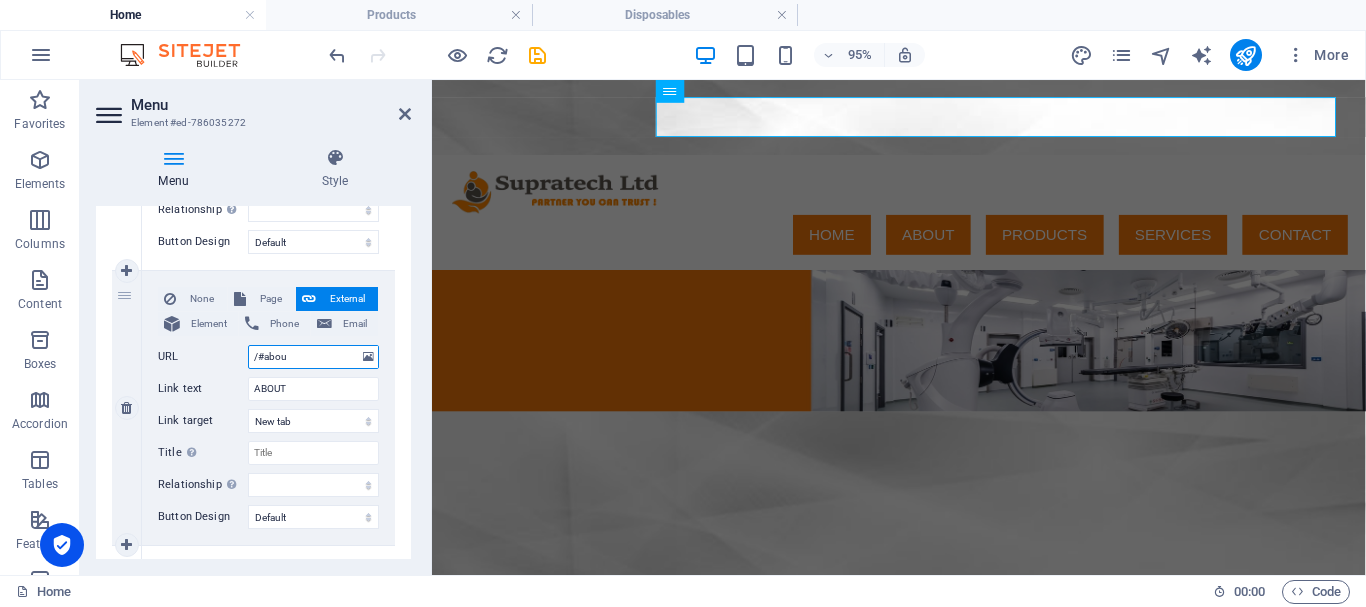 select 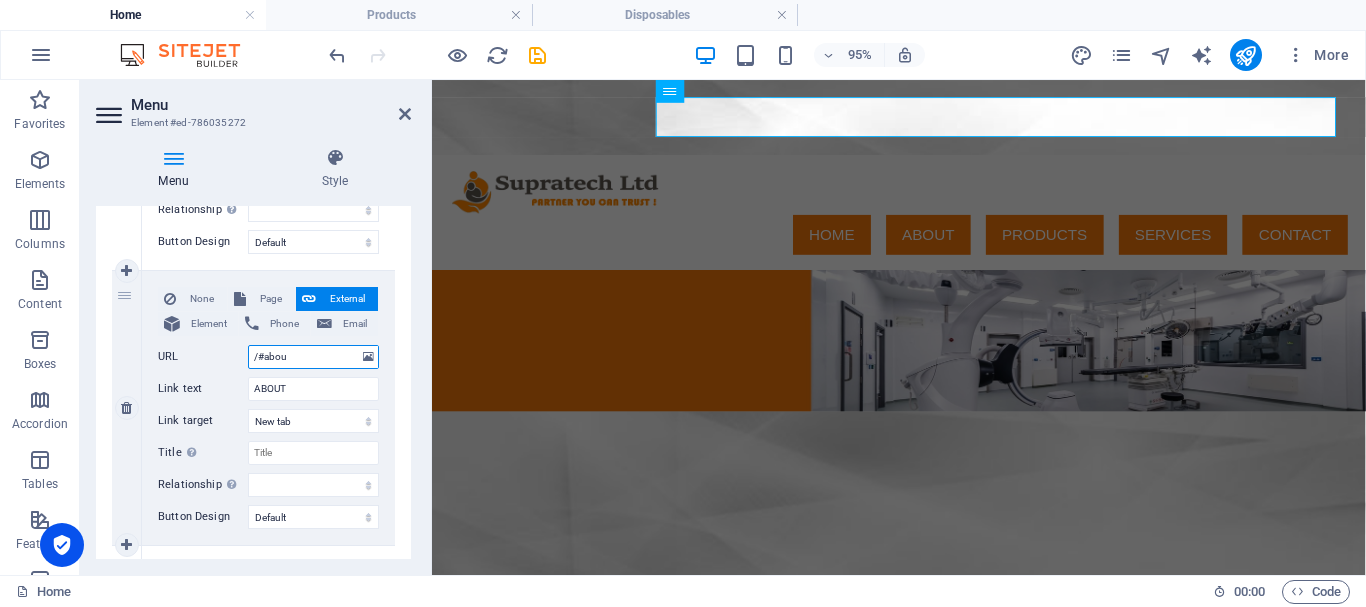 select 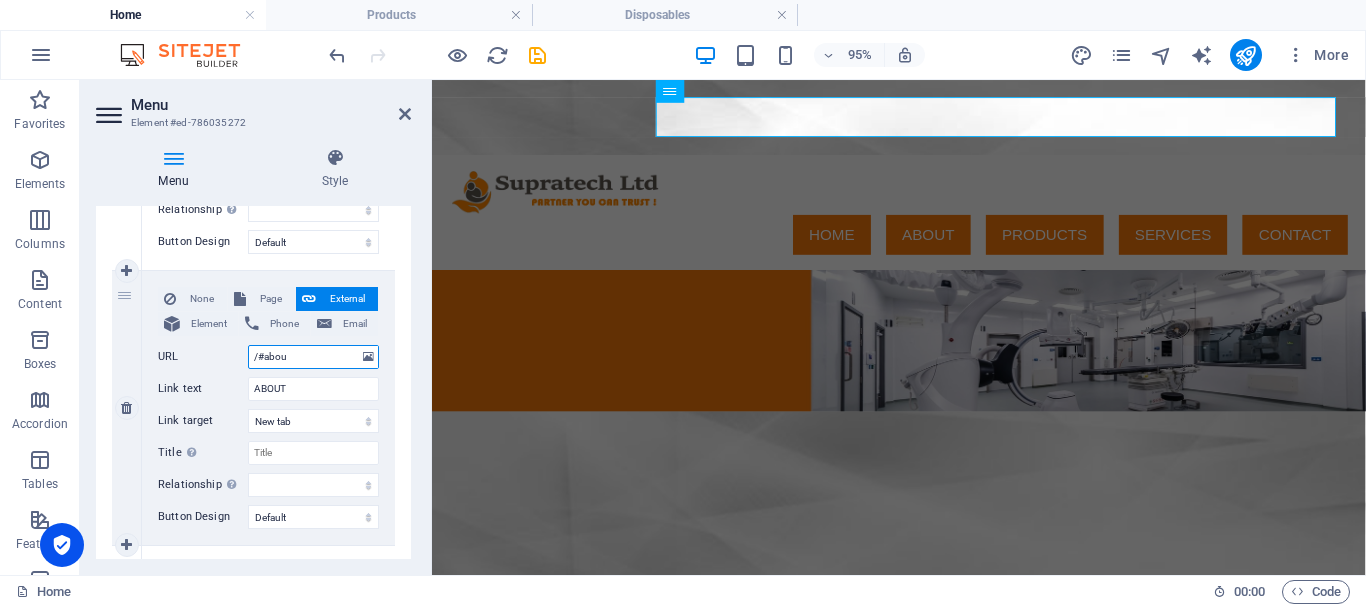 type on "/#about" 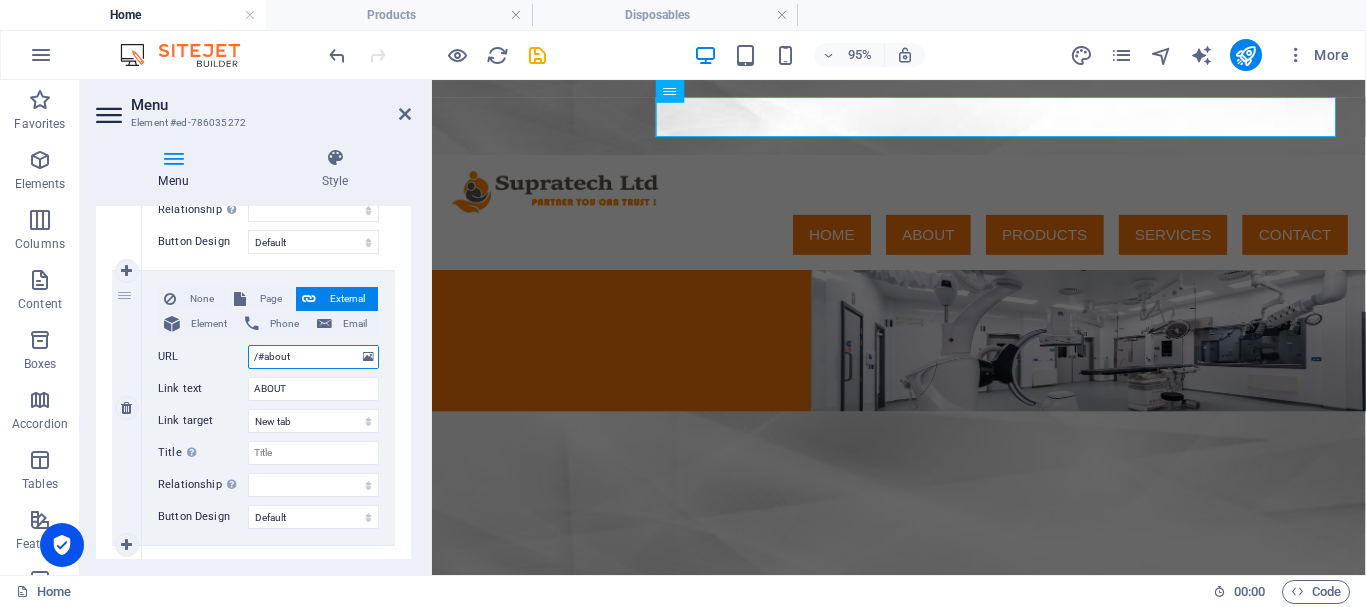 select 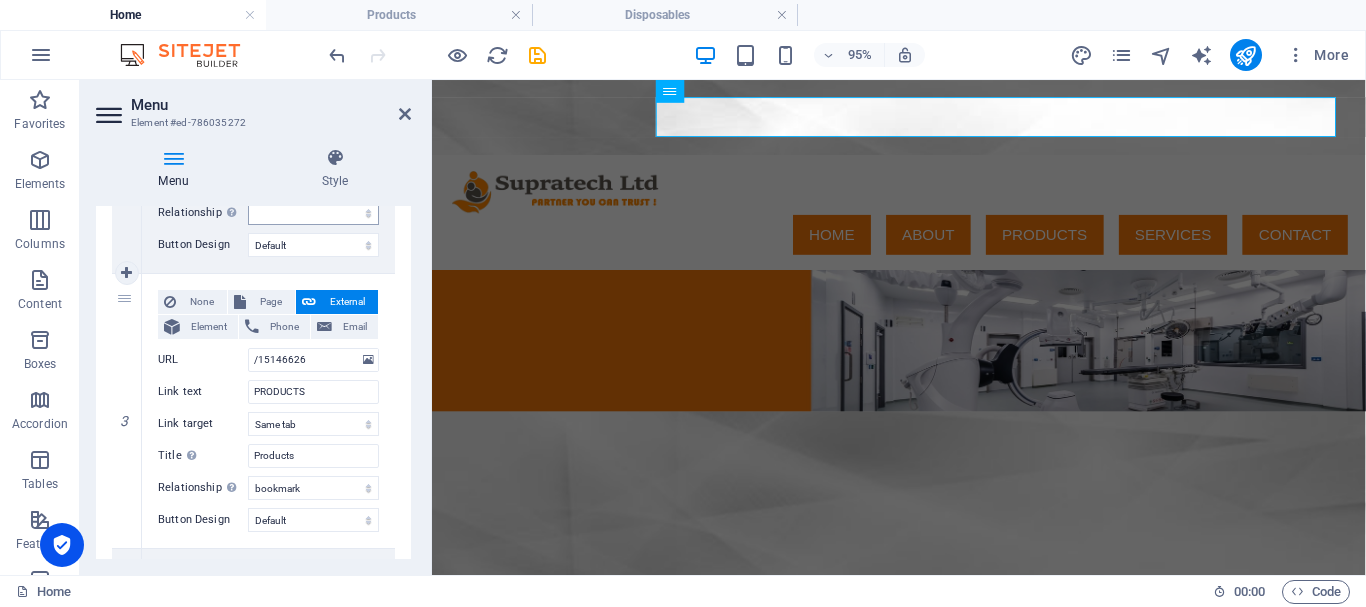 scroll, scrollTop: 700, scrollLeft: 0, axis: vertical 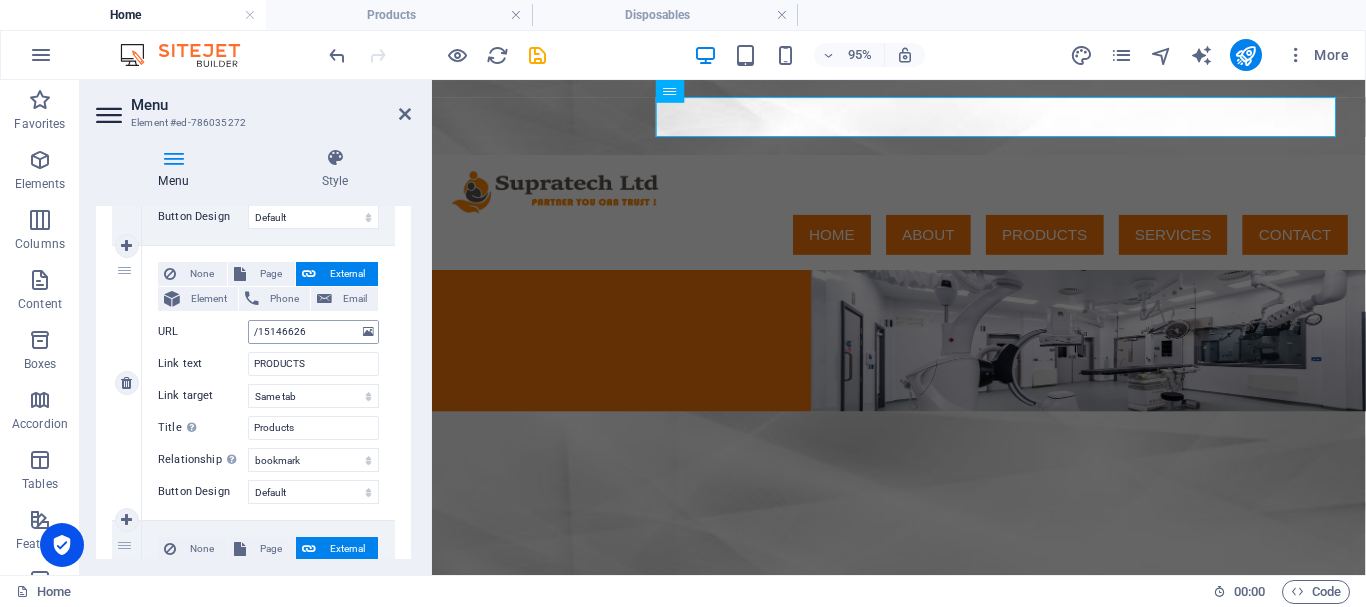 type on "/#about" 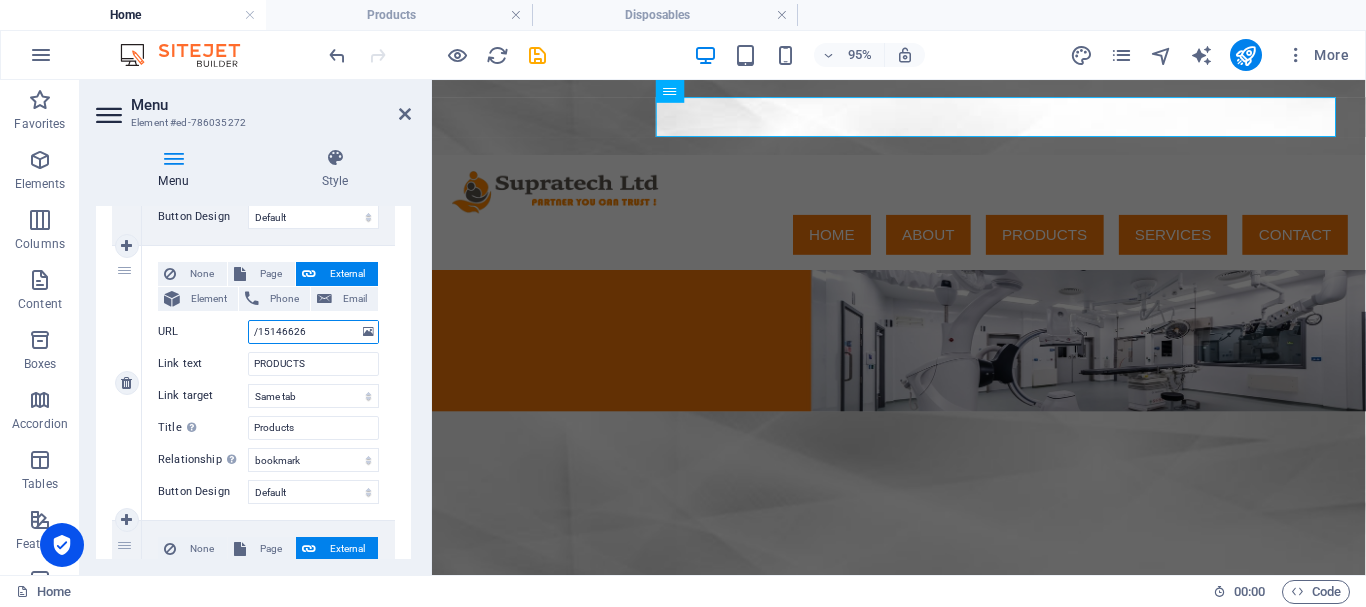 drag, startPoint x: 305, startPoint y: 331, endPoint x: 233, endPoint y: 331, distance: 72 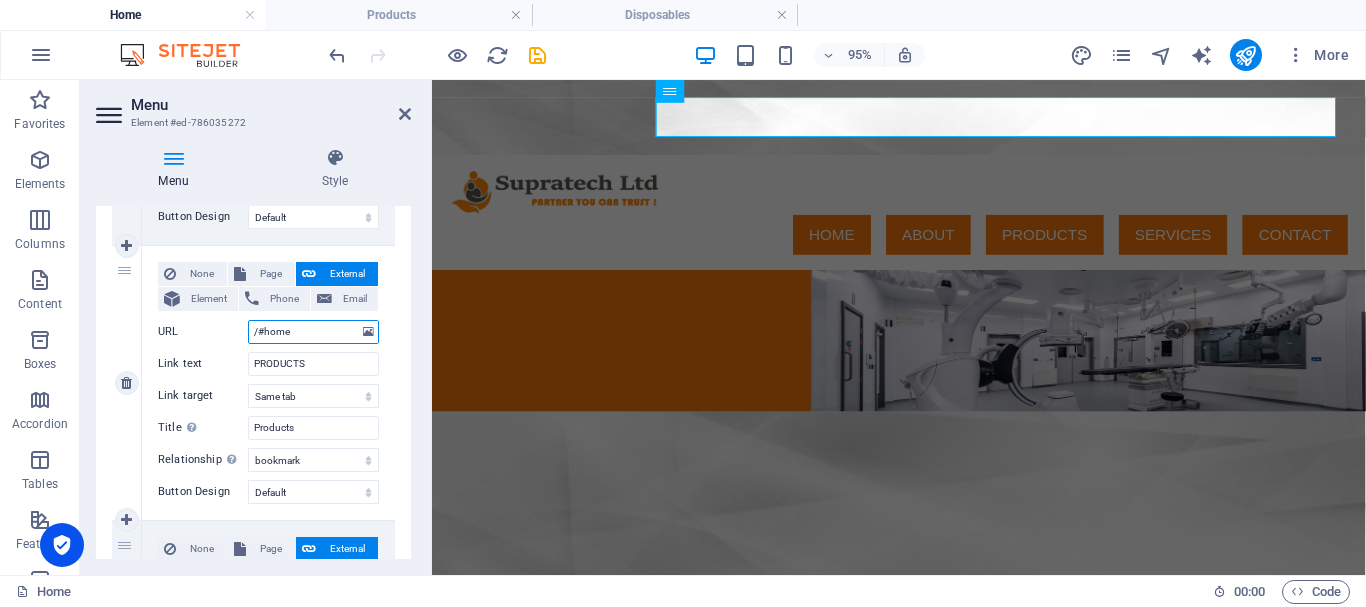 select 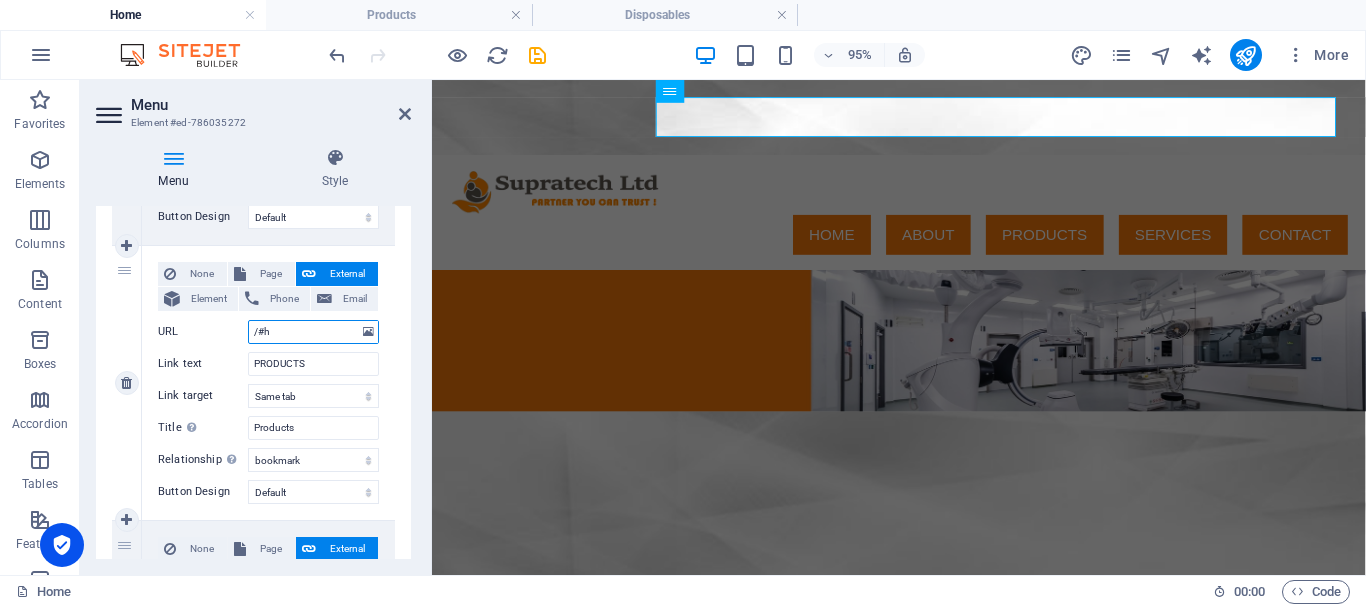 type on "/#" 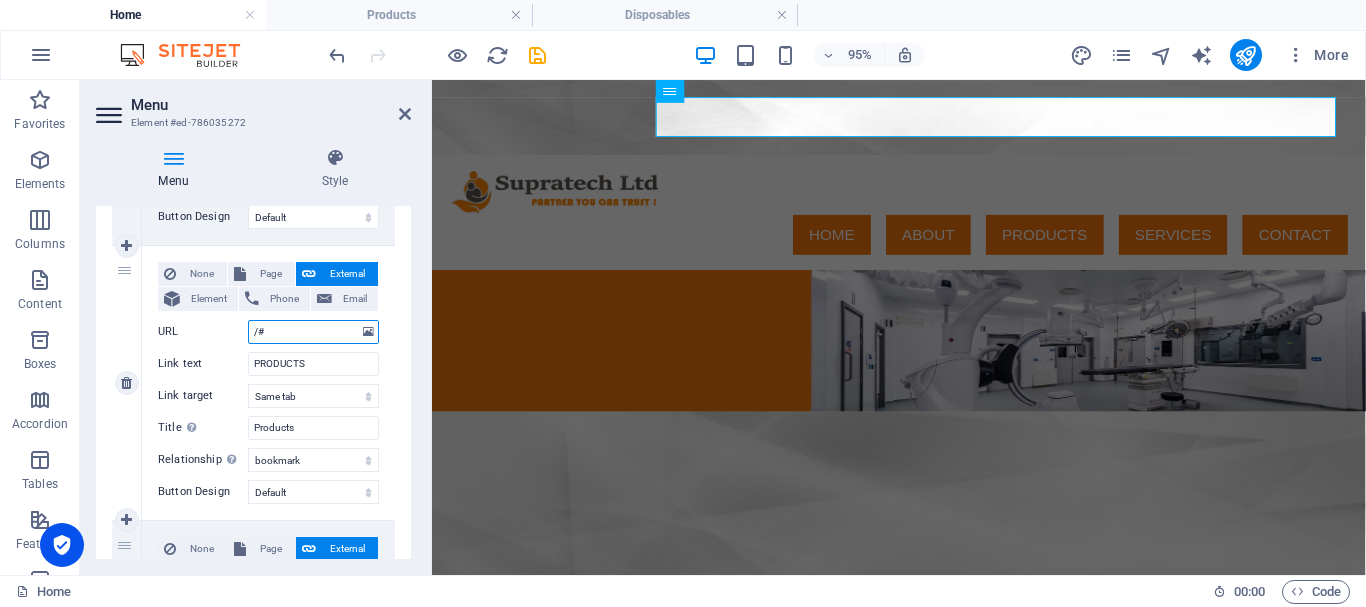 select 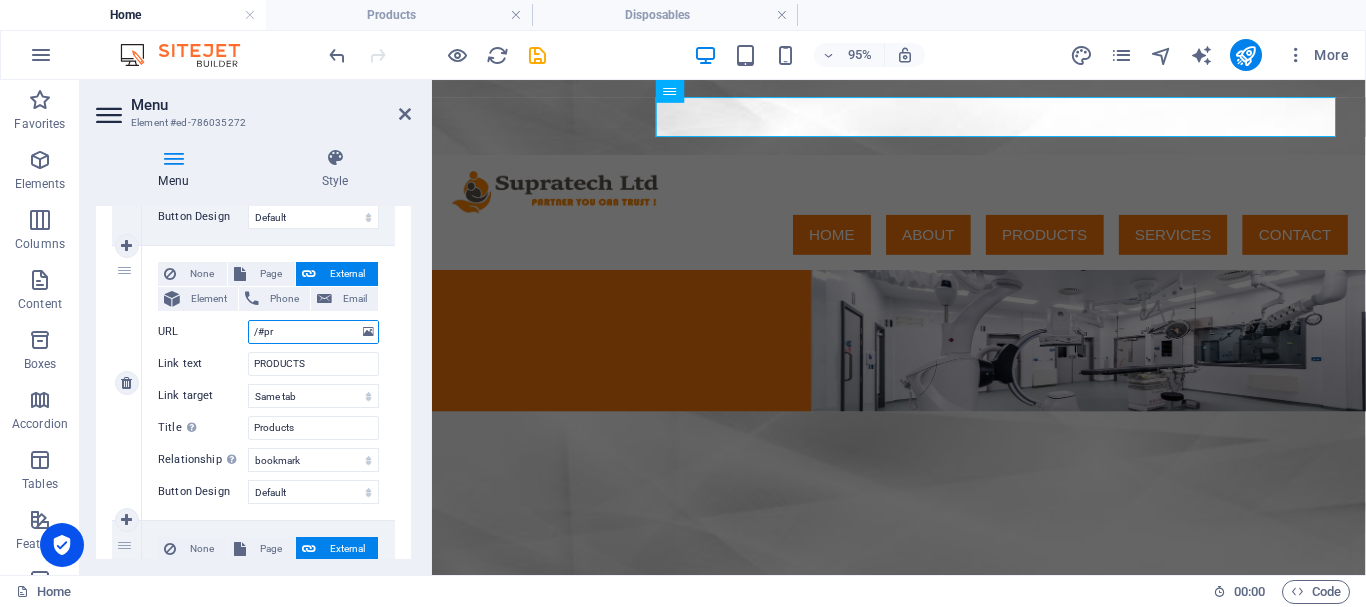 type on "/#pro" 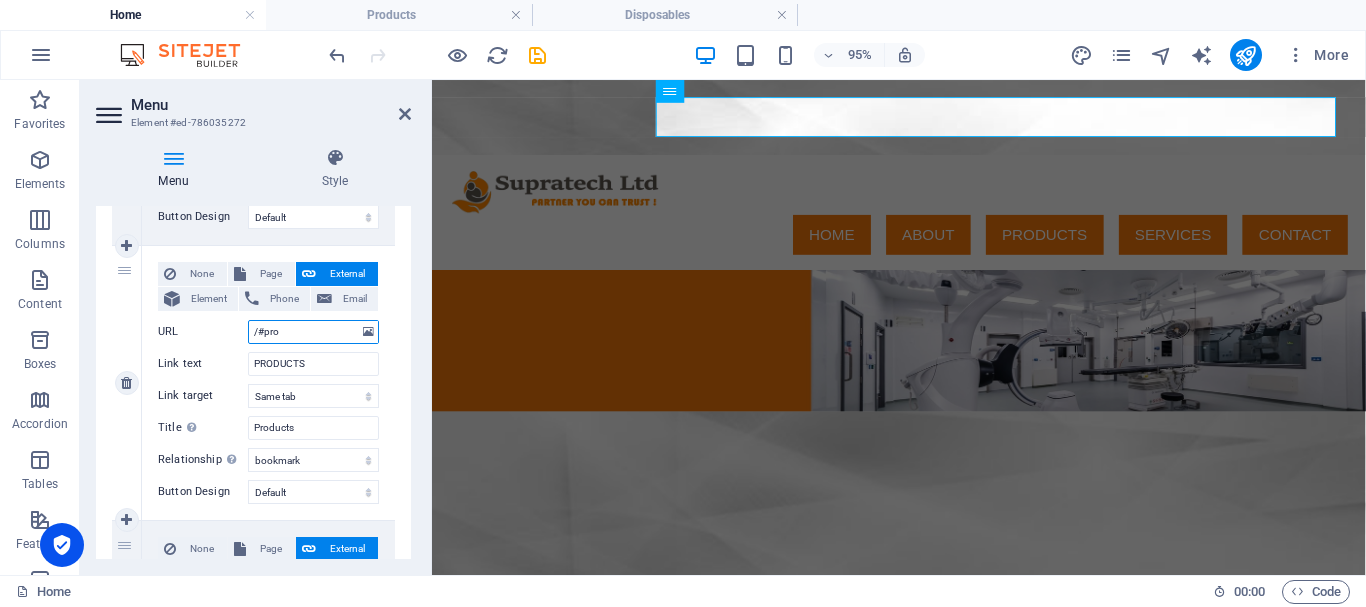 select 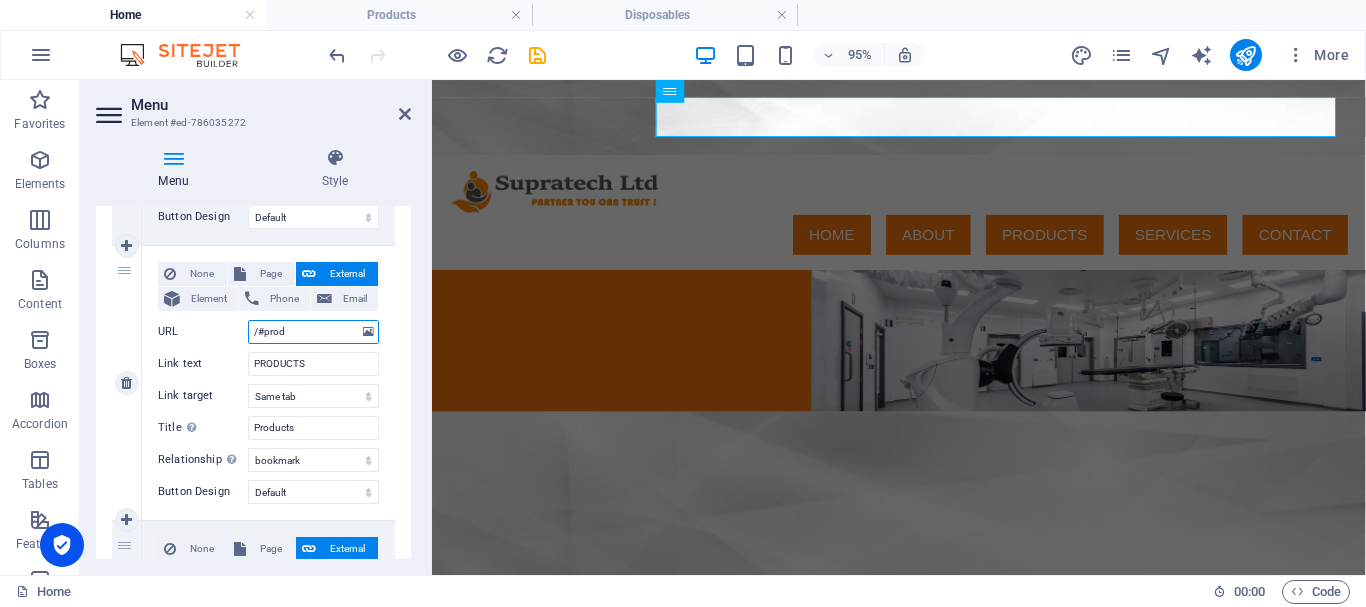 type on "/#produ" 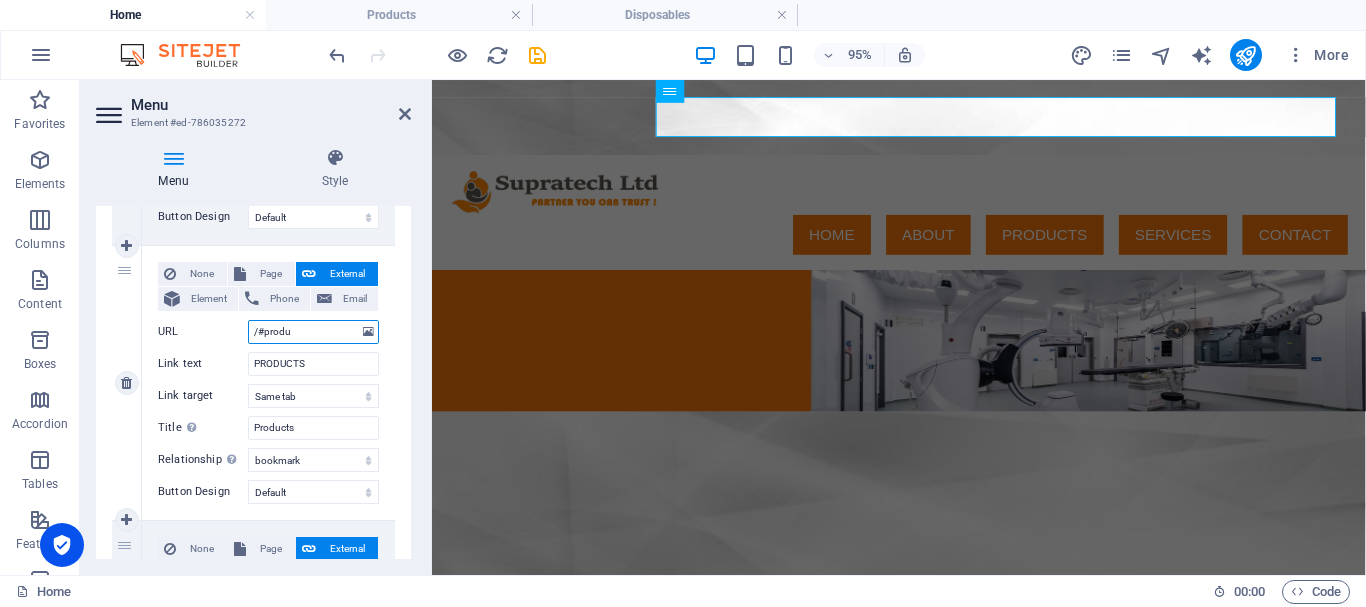 select 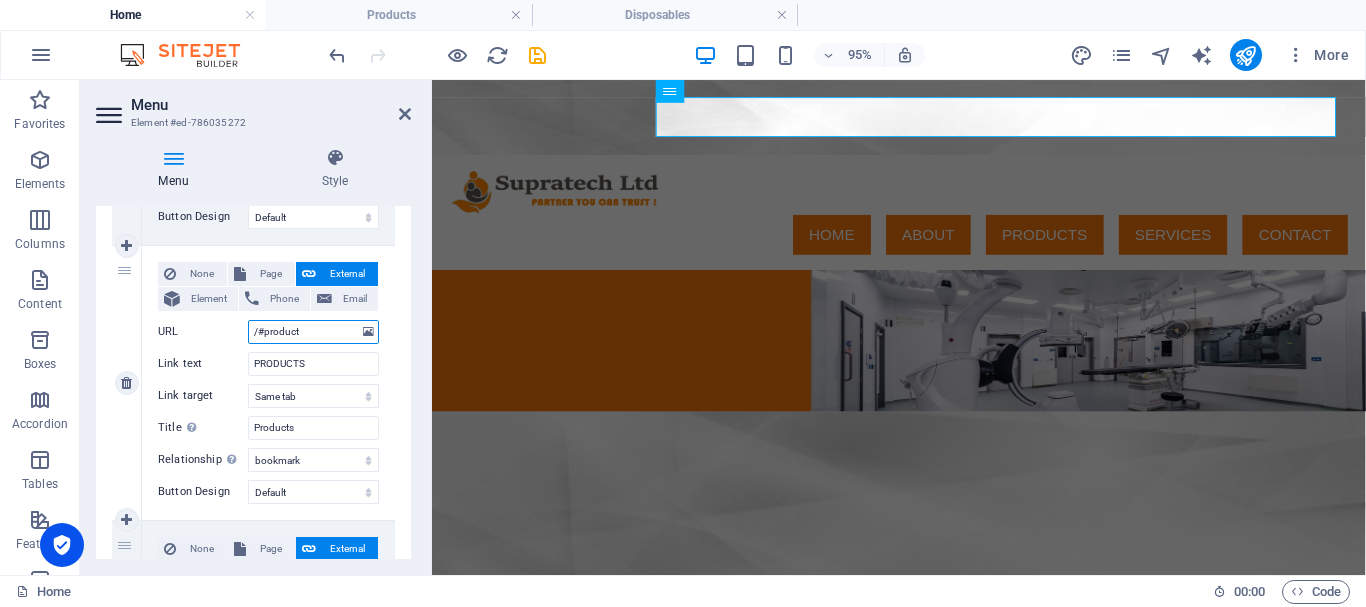 type on "/#products" 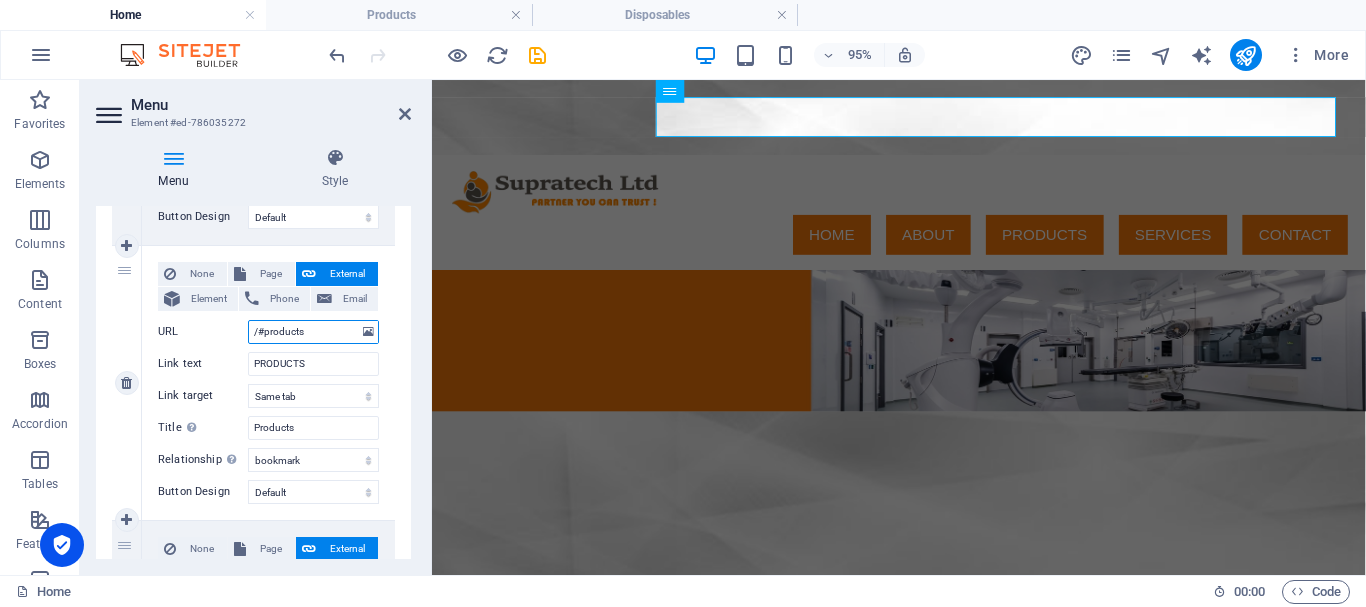 select 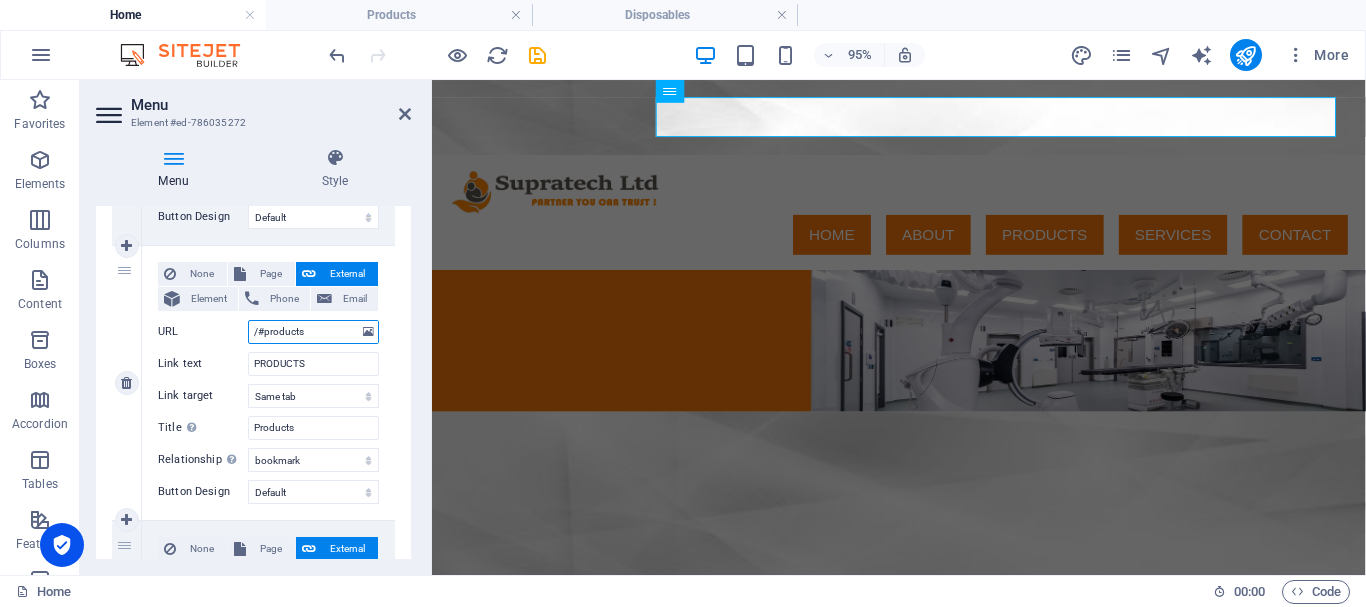 type on "/#roducts" 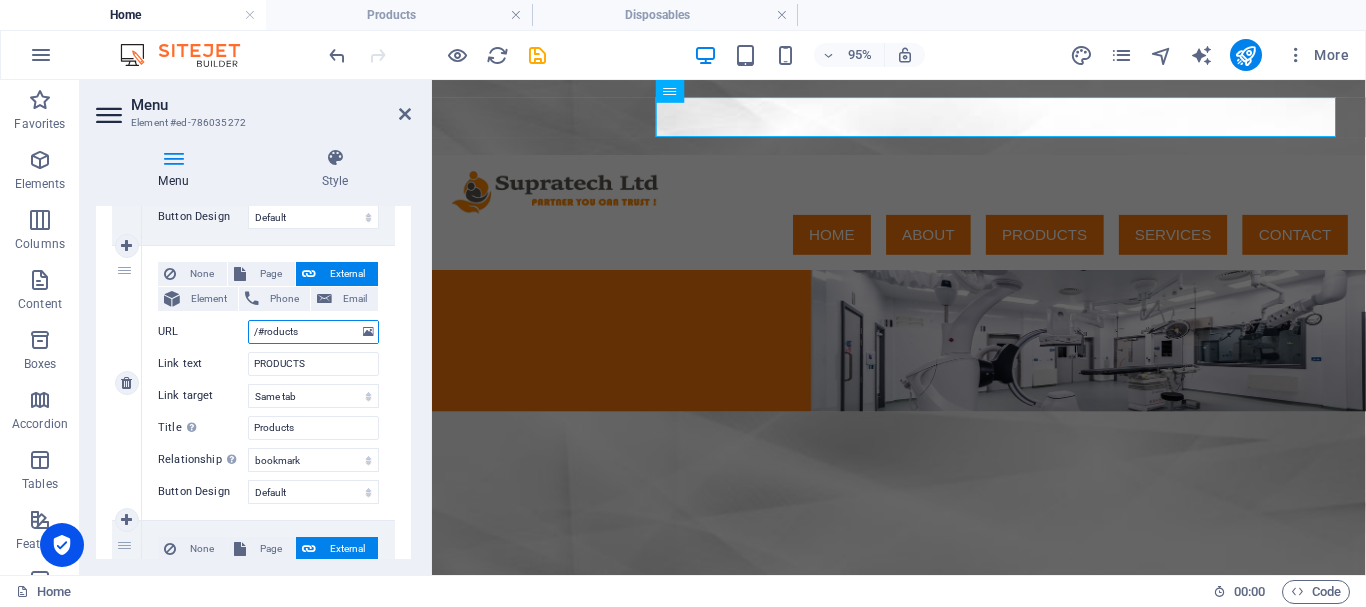 select 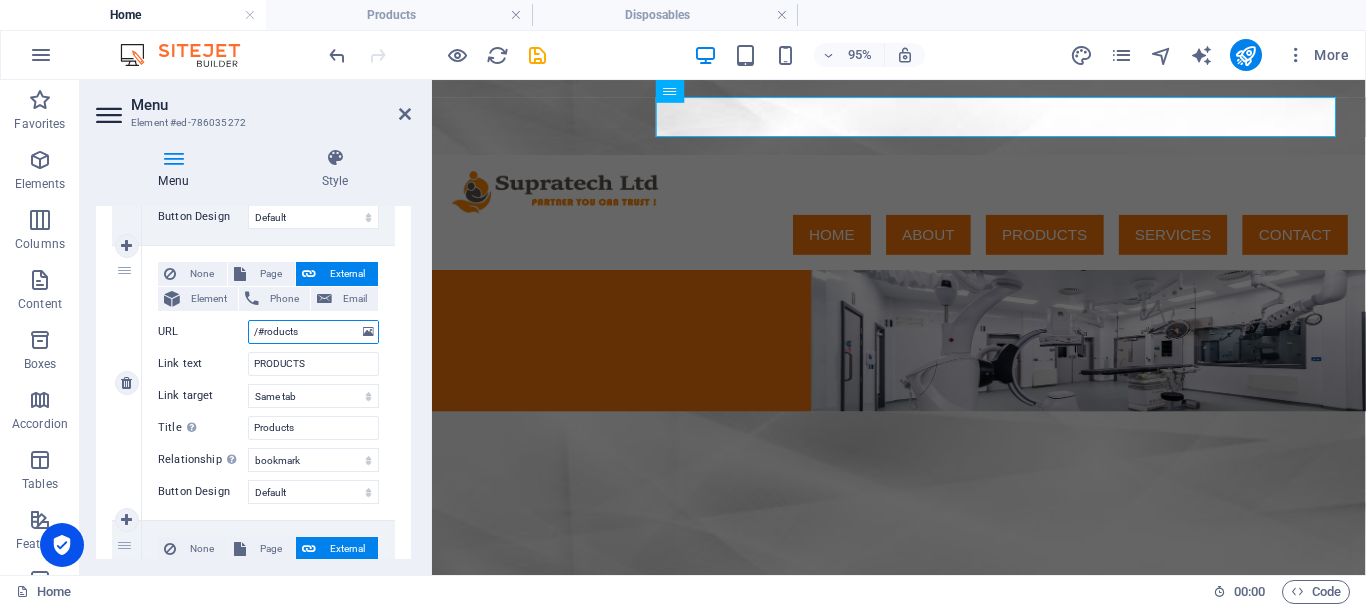 type on "/#Products" 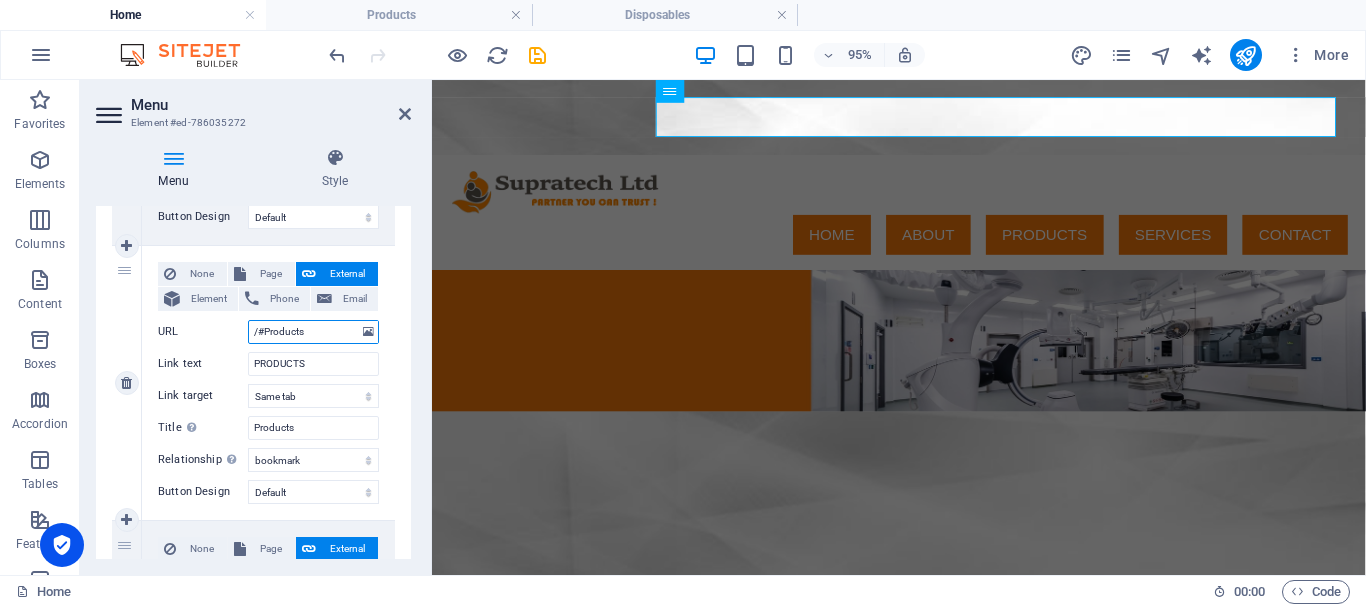 select 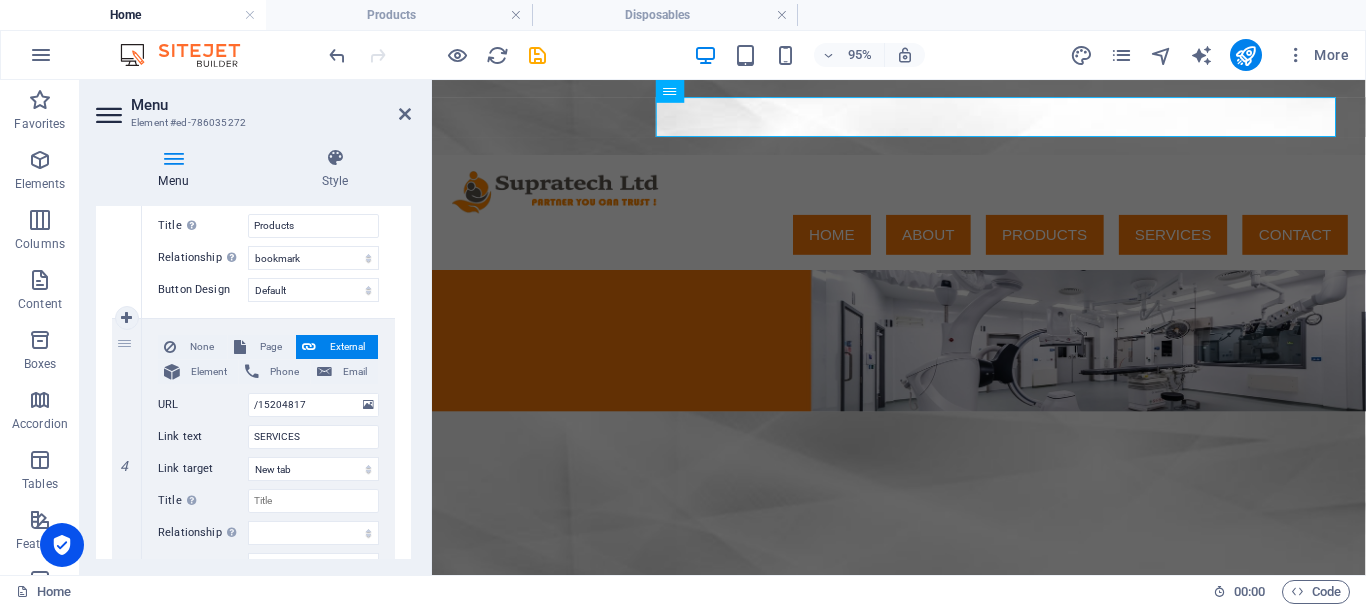 scroll, scrollTop: 1000, scrollLeft: 0, axis: vertical 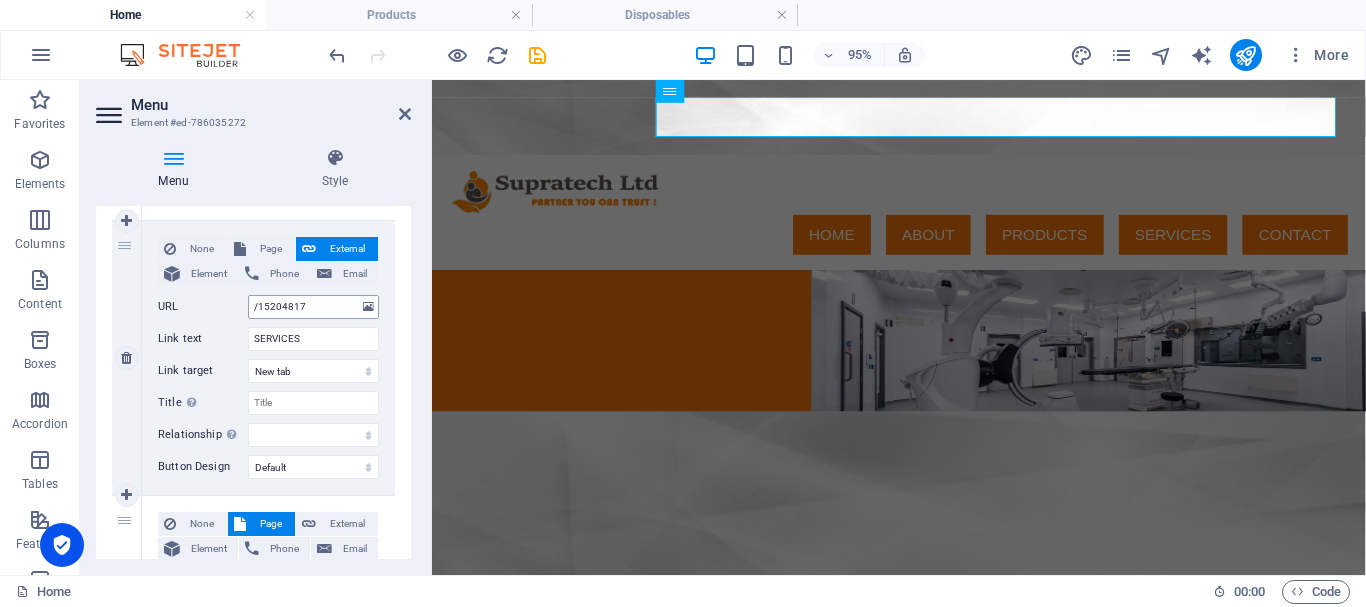 type on "/#Products" 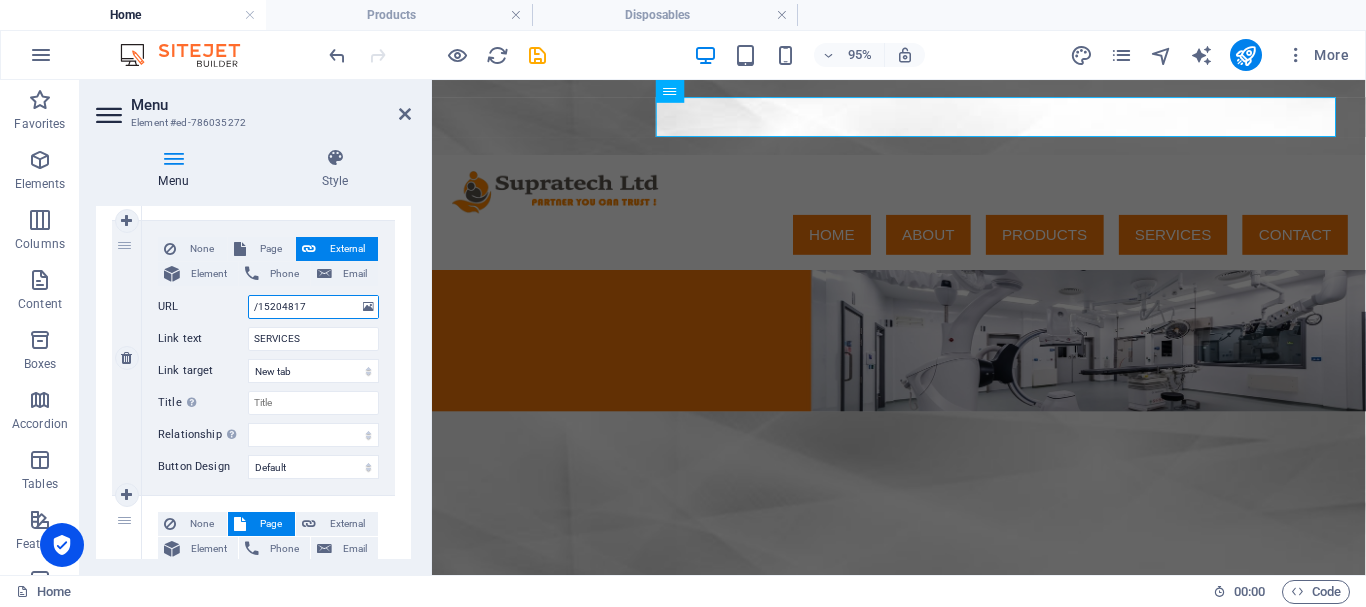 drag, startPoint x: 326, startPoint y: 307, endPoint x: 246, endPoint y: 304, distance: 80.05623 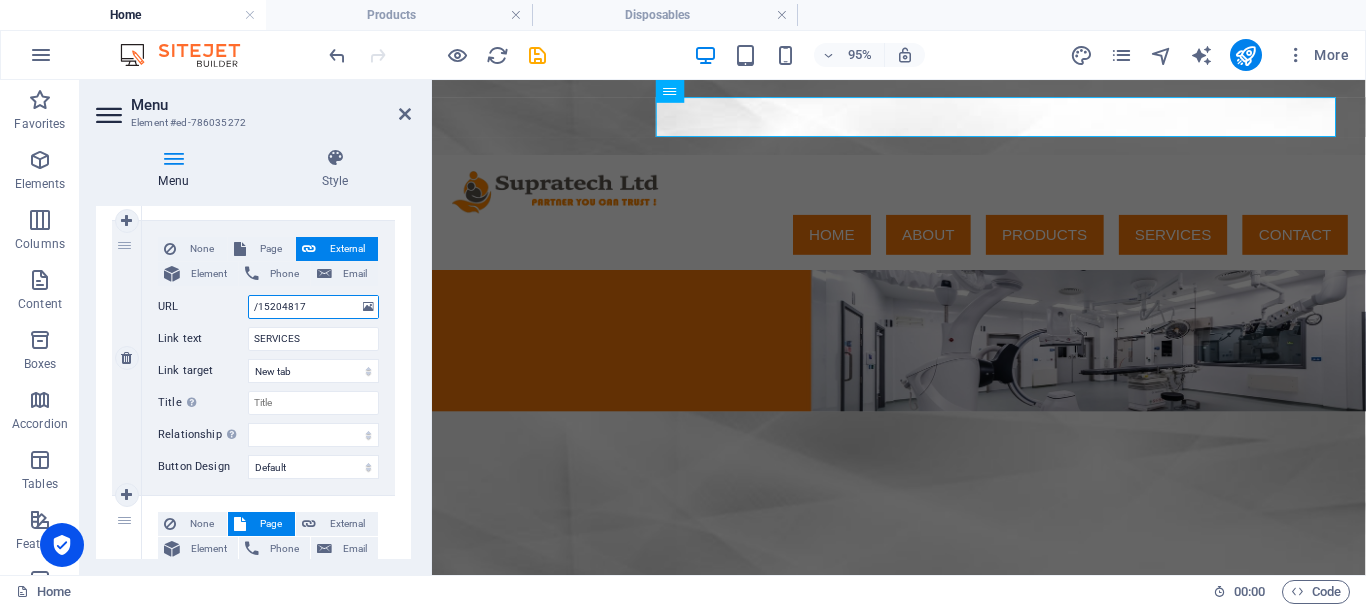 paste on "#home" 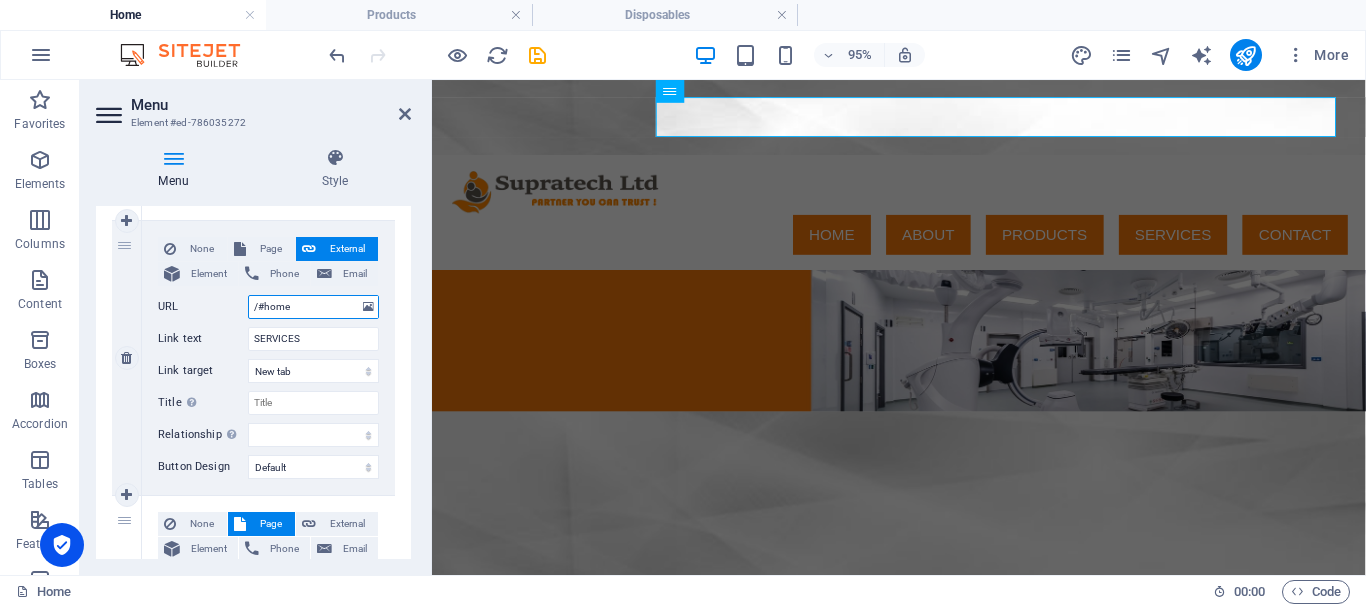select 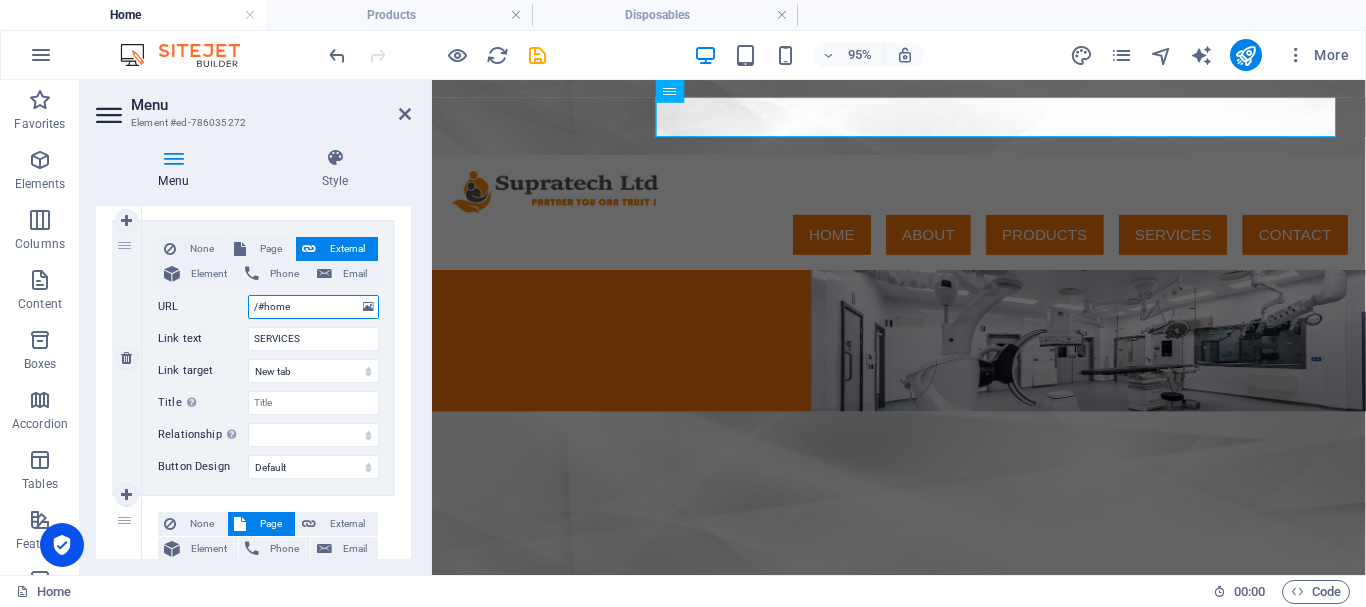 click on "/#home" at bounding box center (313, 307) 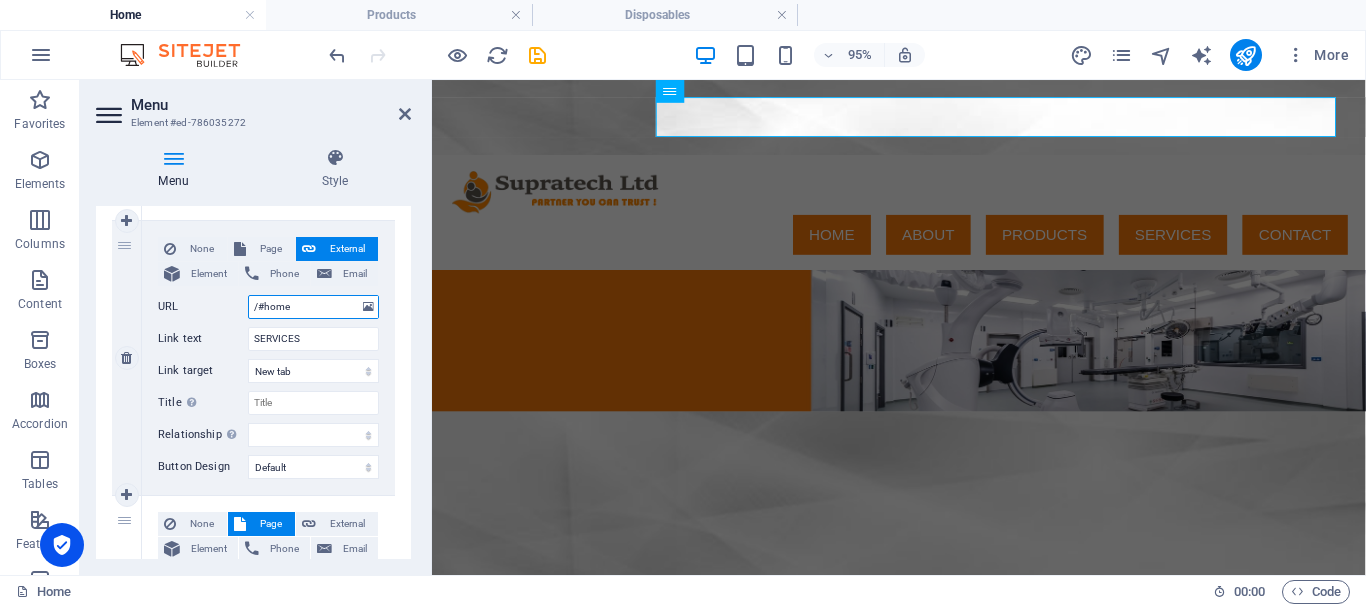drag, startPoint x: 296, startPoint y: 307, endPoint x: 266, endPoint y: 315, distance: 31.04835 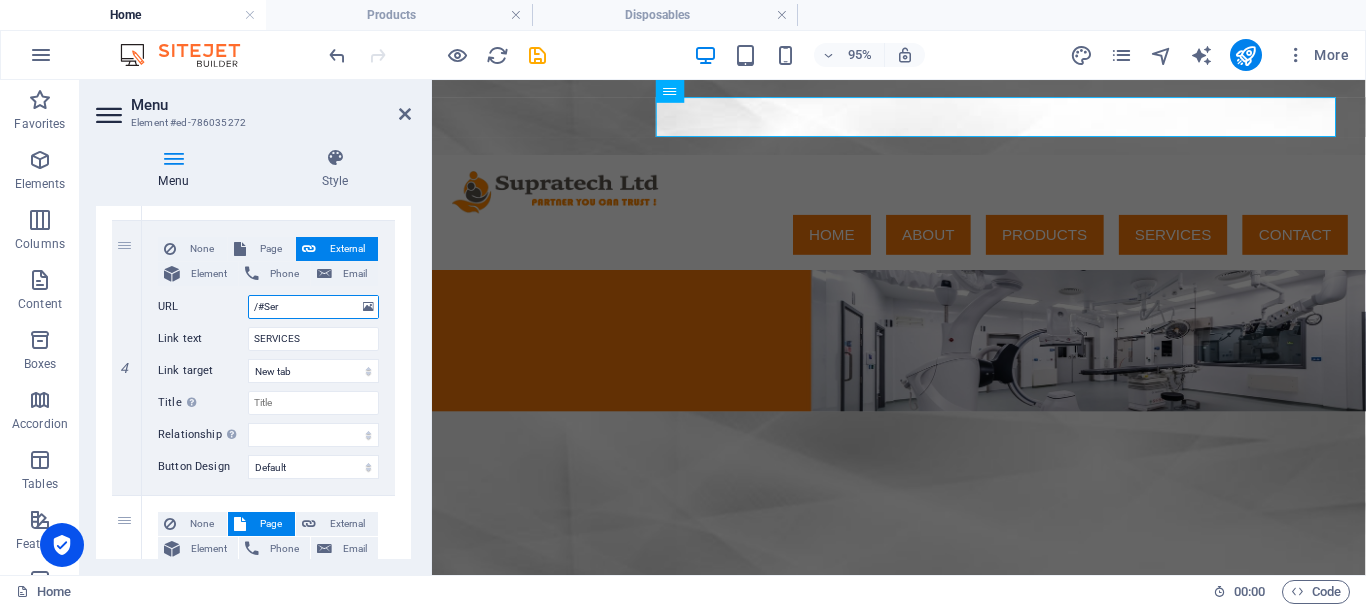 type on "/#Serv" 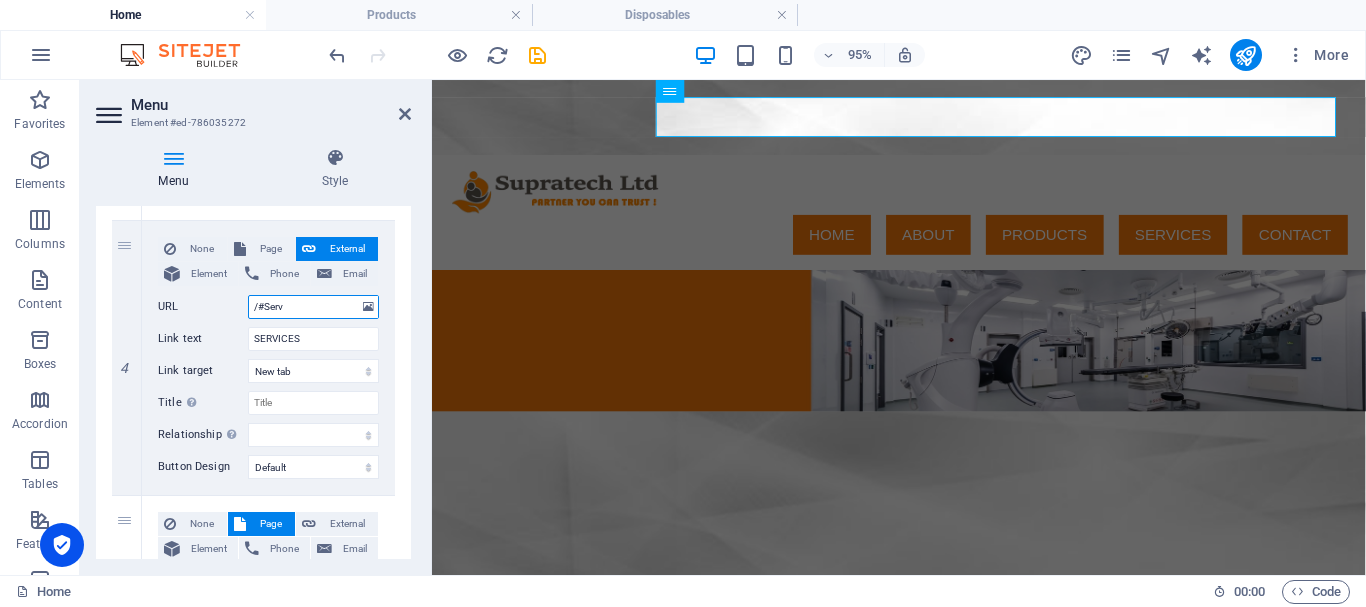 select 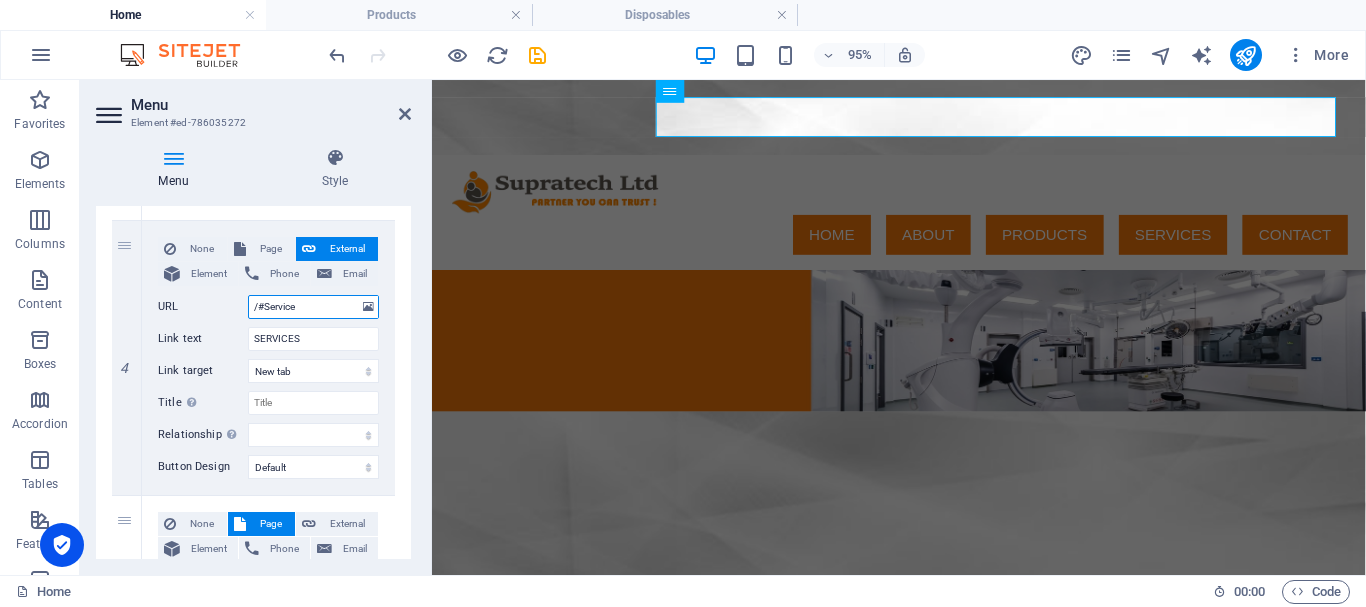 type on "/#Services" 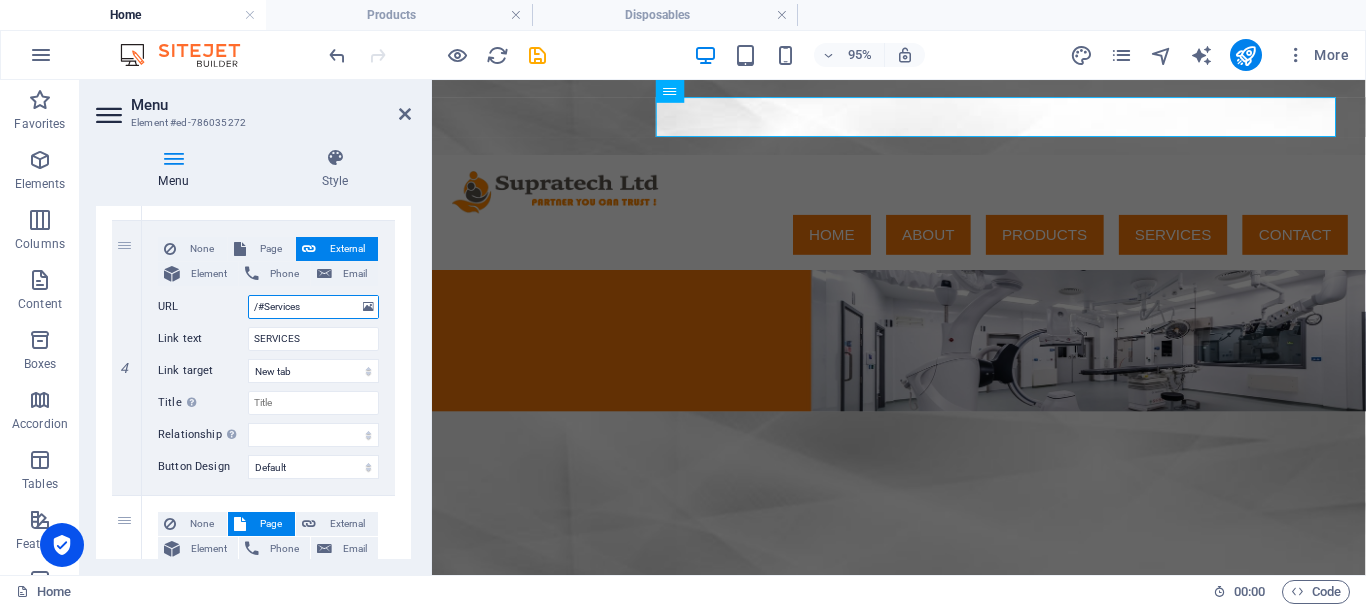 select 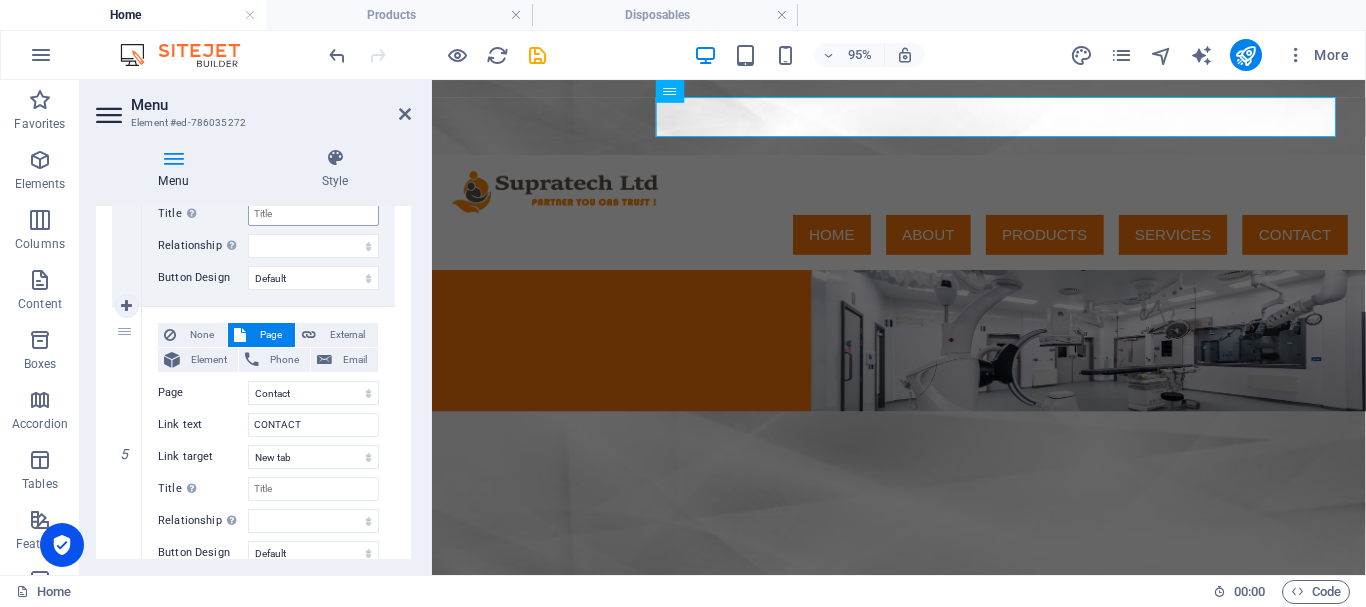 scroll, scrollTop: 1200, scrollLeft: 0, axis: vertical 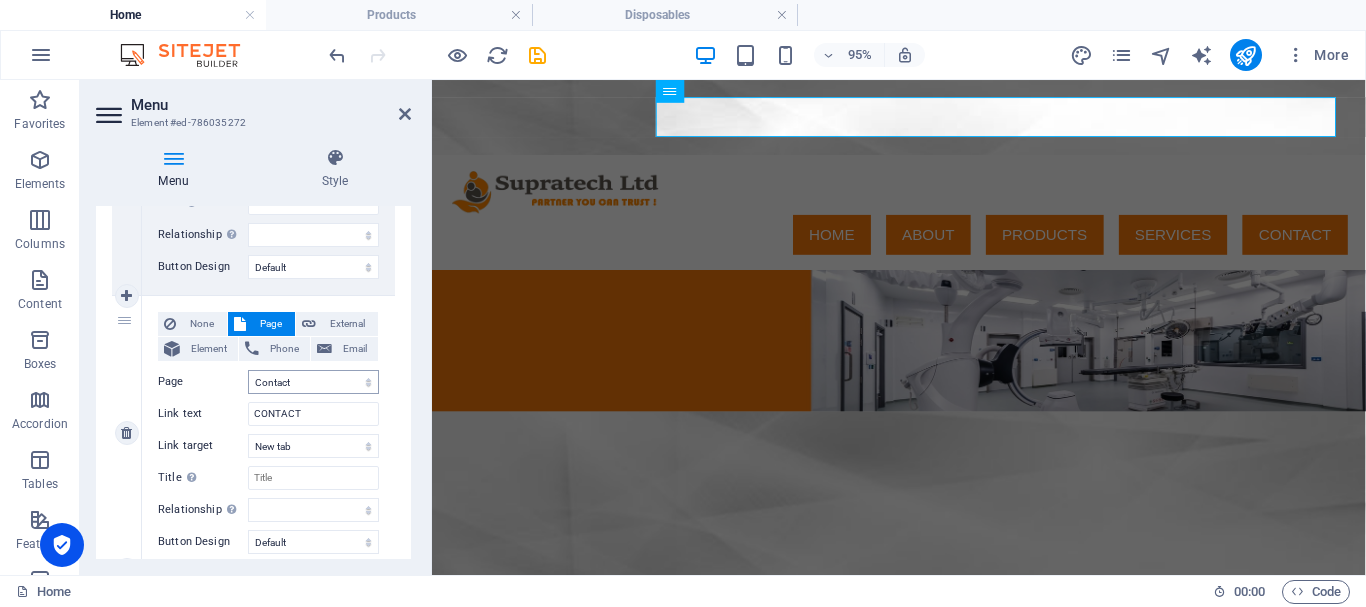 type on "/#Services" 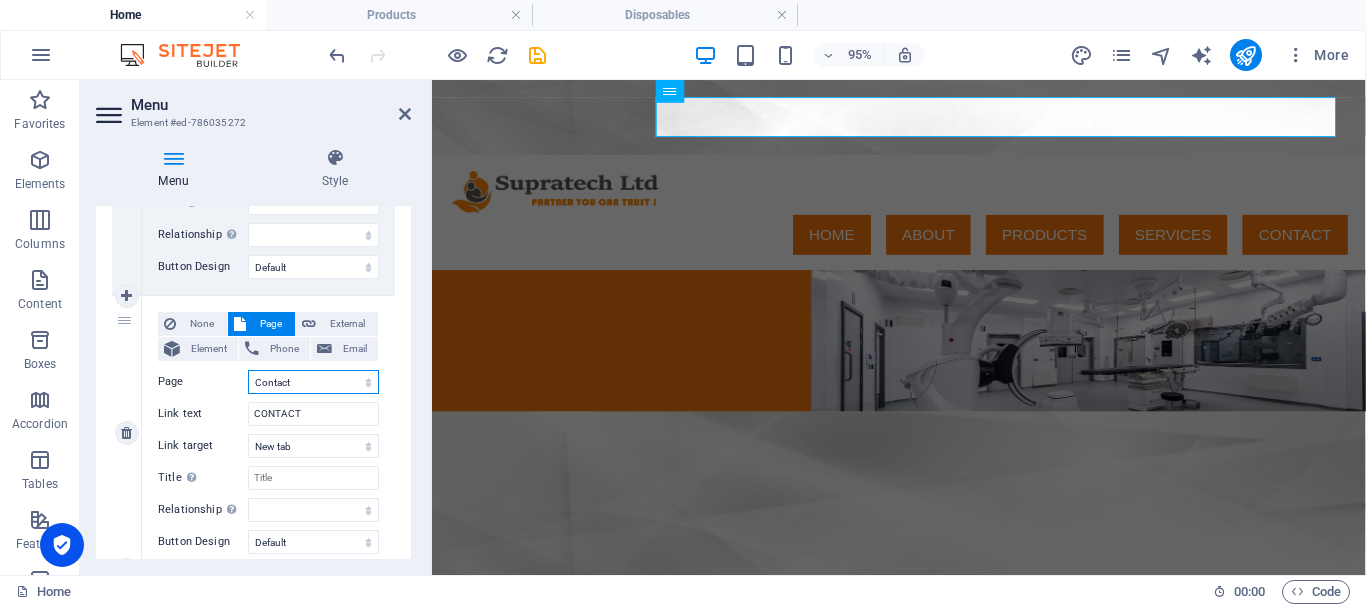 click on "Home About Us Legal Notice Privacy Products -- Disposables Services Contact" at bounding box center (313, 382) 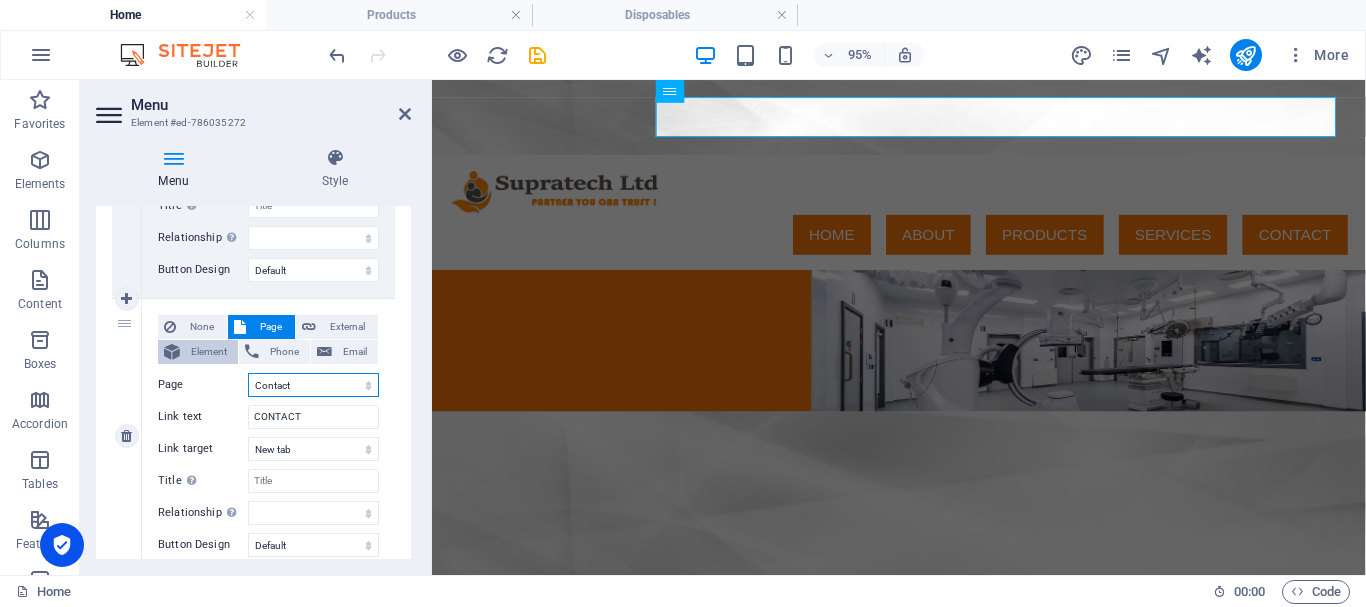 scroll, scrollTop: 1200, scrollLeft: 0, axis: vertical 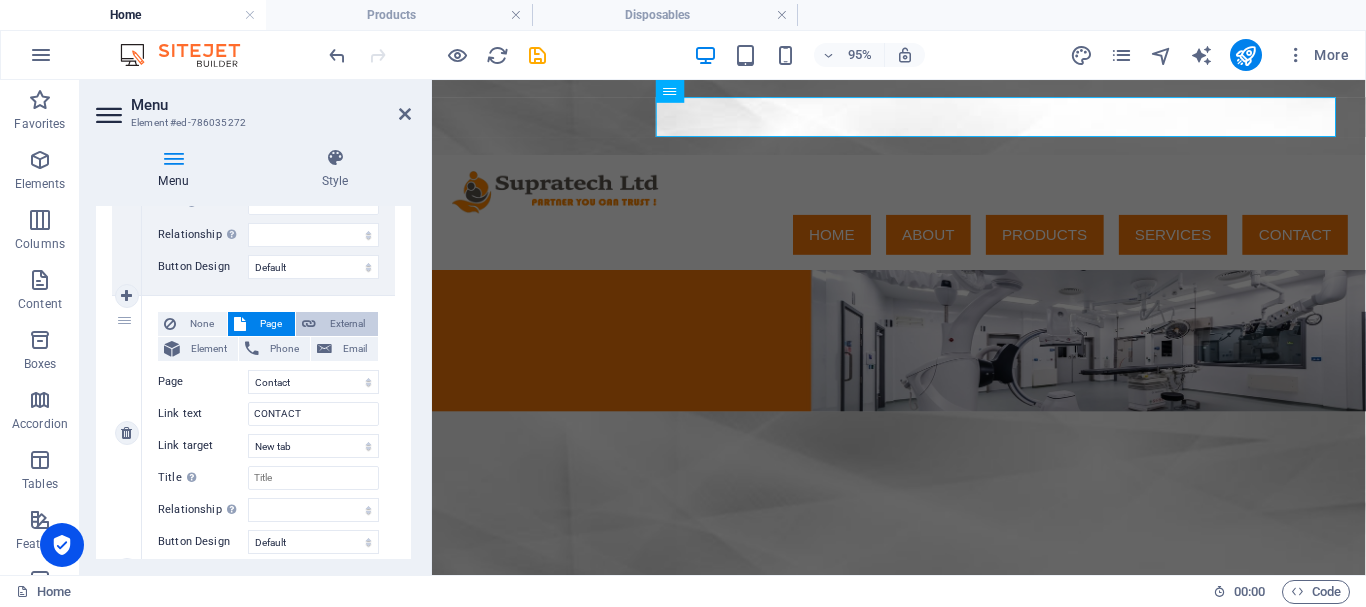 click on "External" at bounding box center [347, 324] 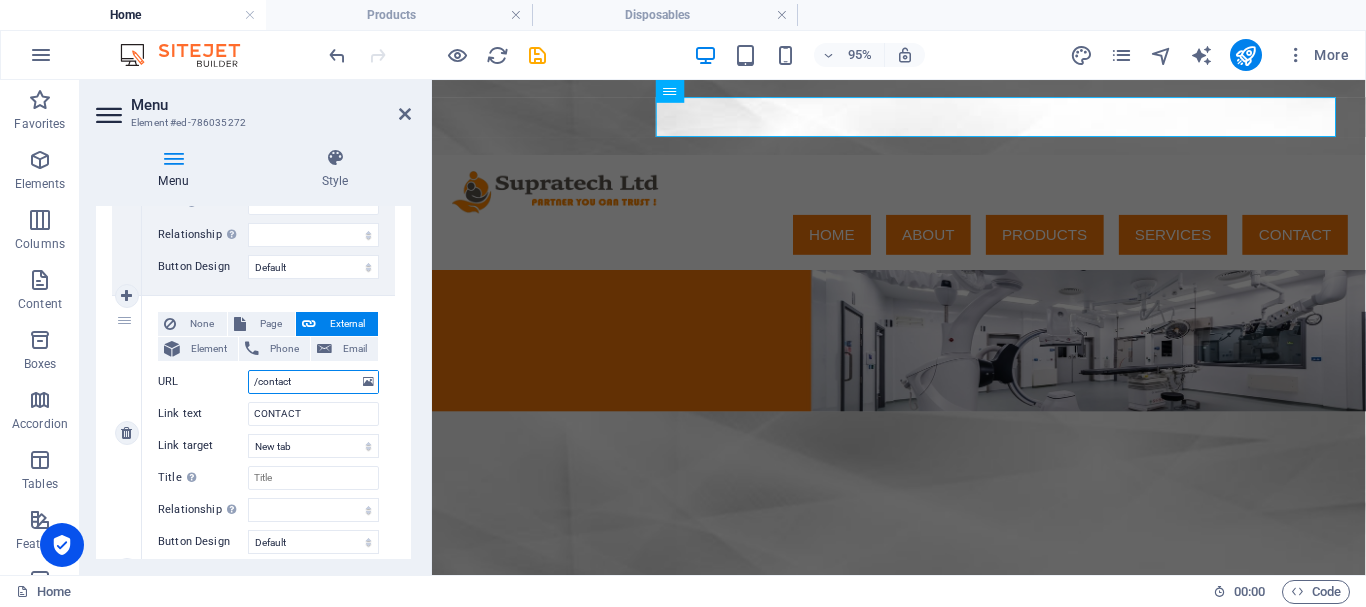 click on "/contact" at bounding box center (313, 382) 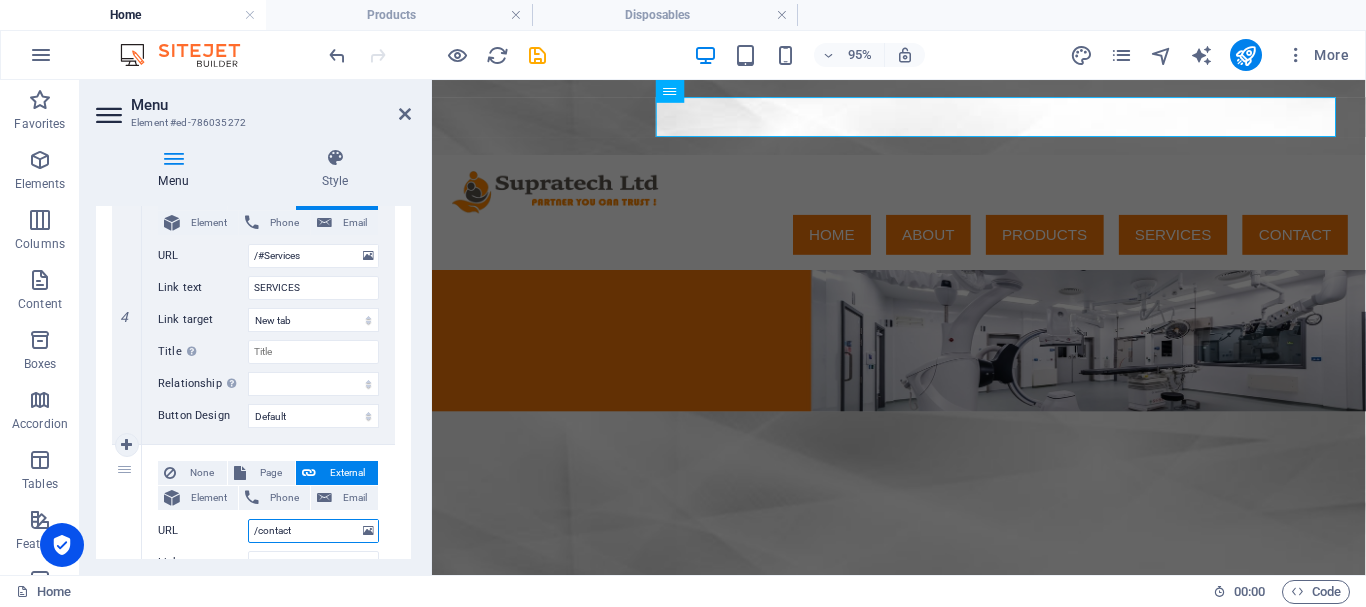 scroll, scrollTop: 1000, scrollLeft: 0, axis: vertical 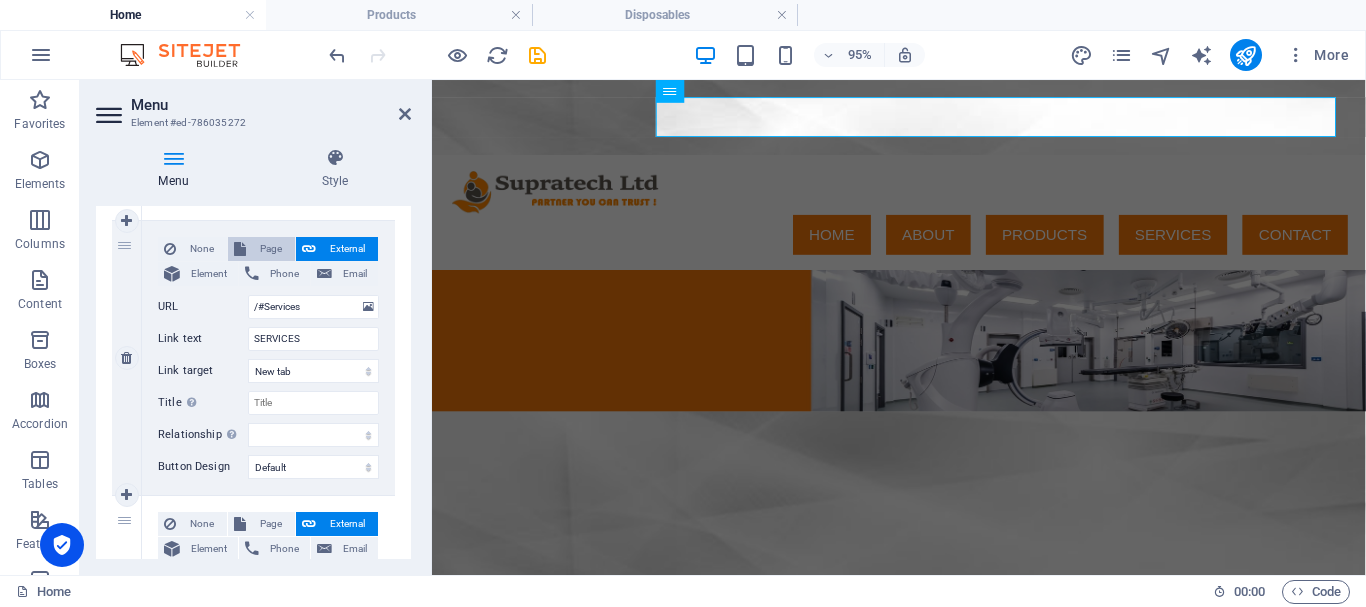 click on "Page" at bounding box center (270, 249) 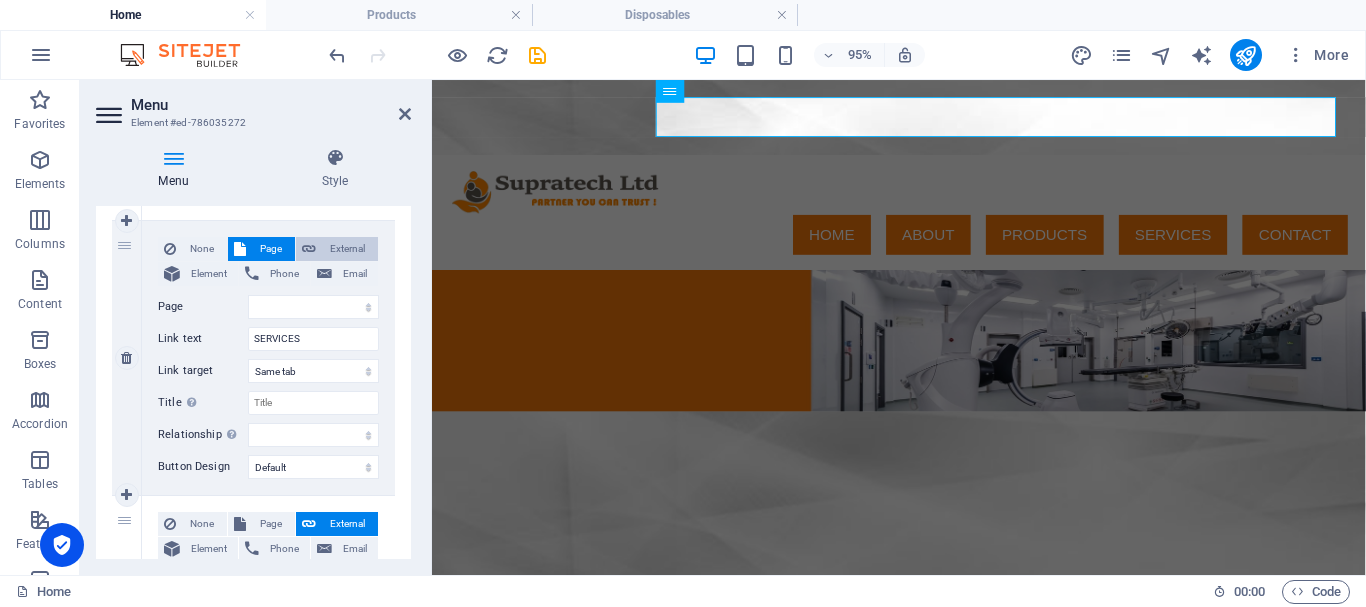 click on "External" at bounding box center (337, 249) 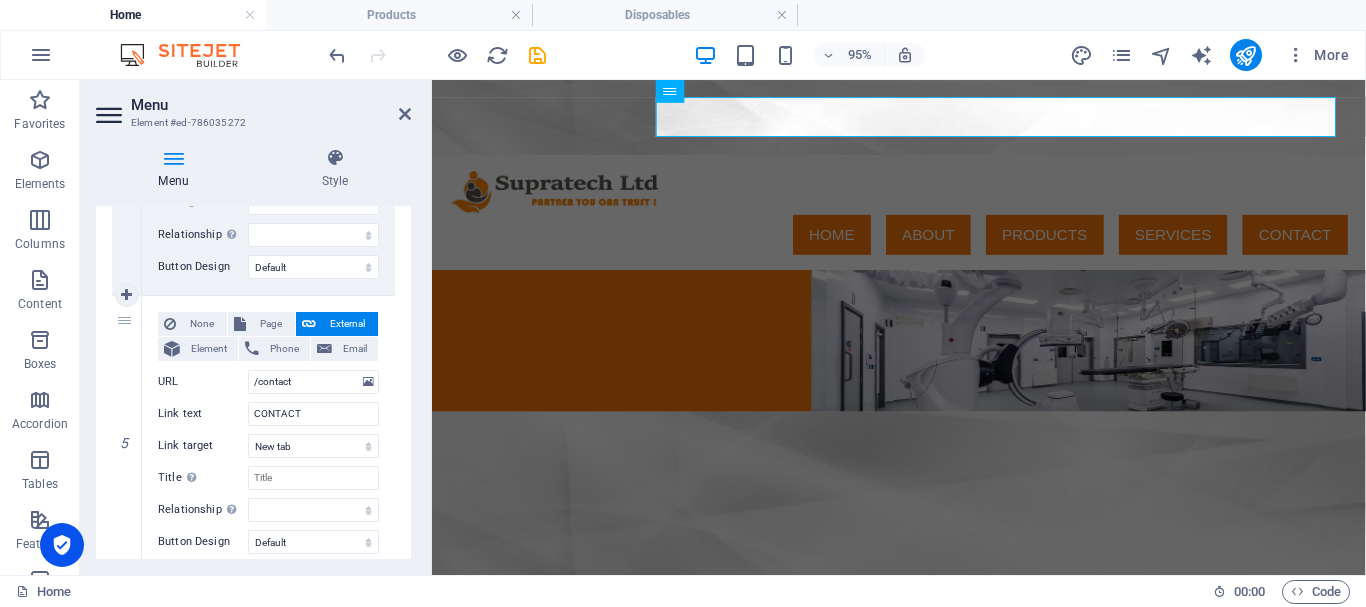 scroll, scrollTop: 1267, scrollLeft: 0, axis: vertical 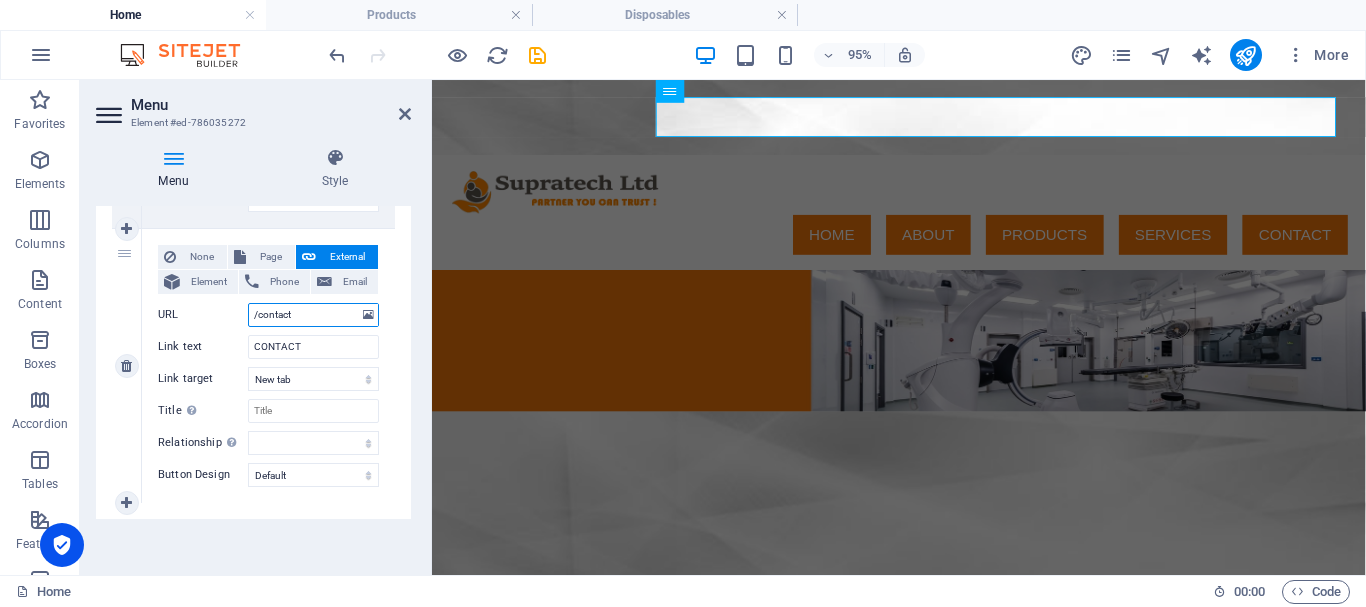 click on "/contact" at bounding box center [313, 315] 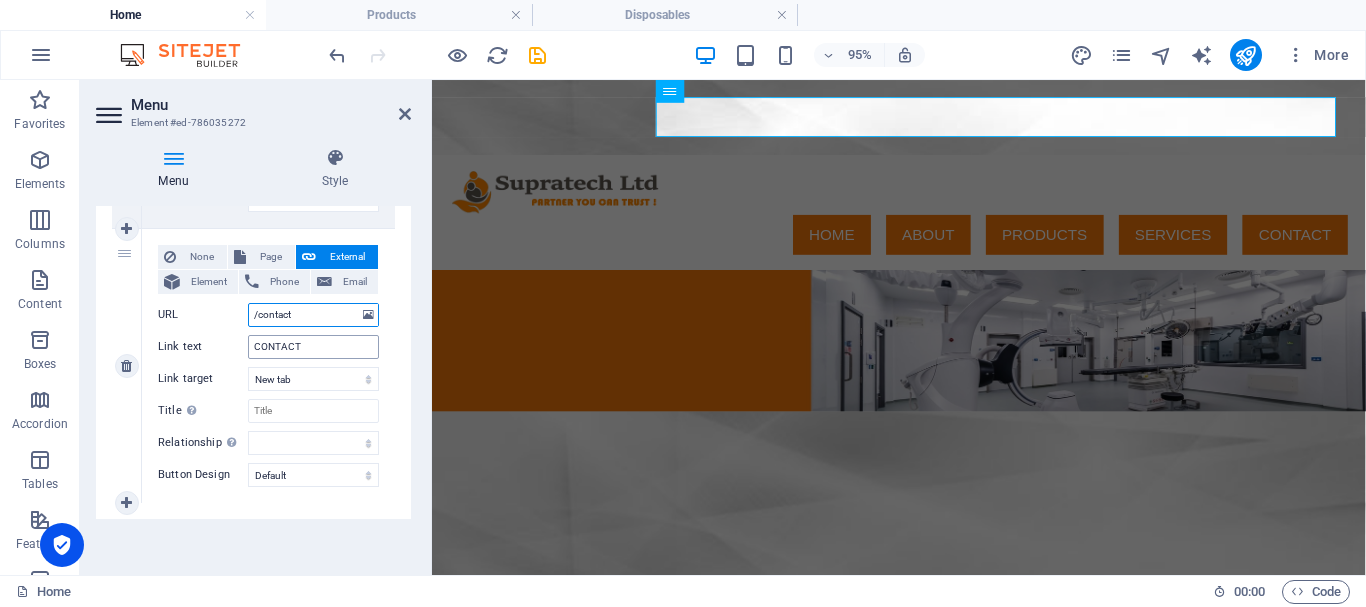 type on "/ontact" 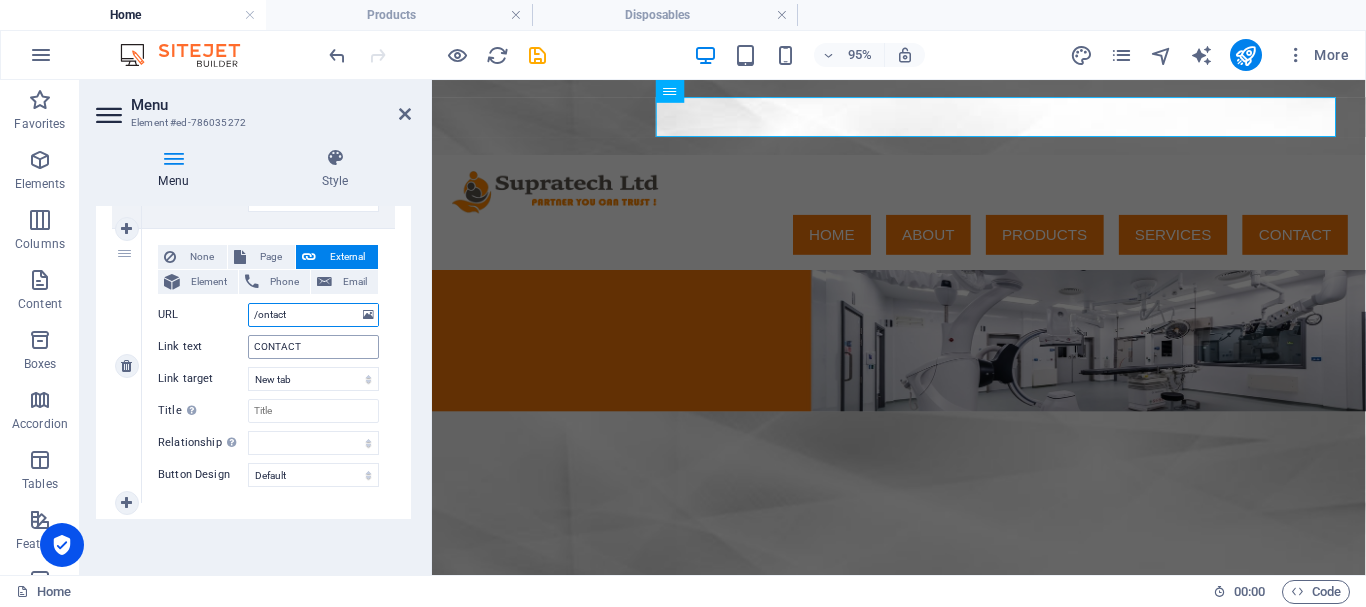 select 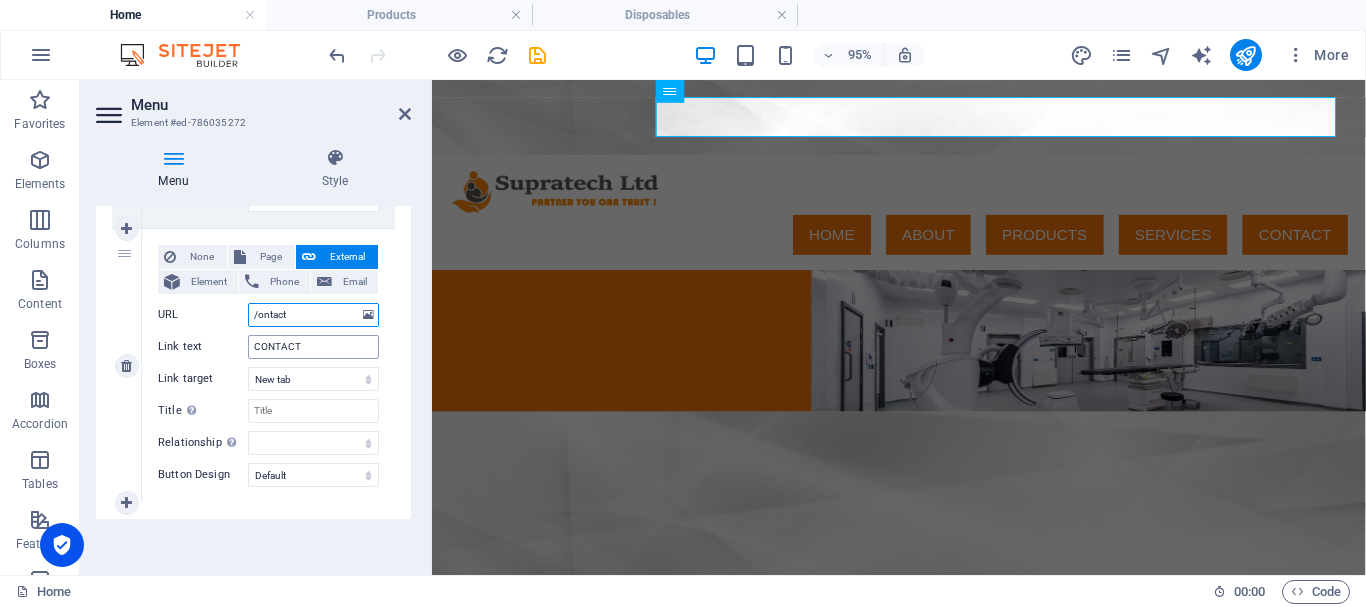 type on "/Contact" 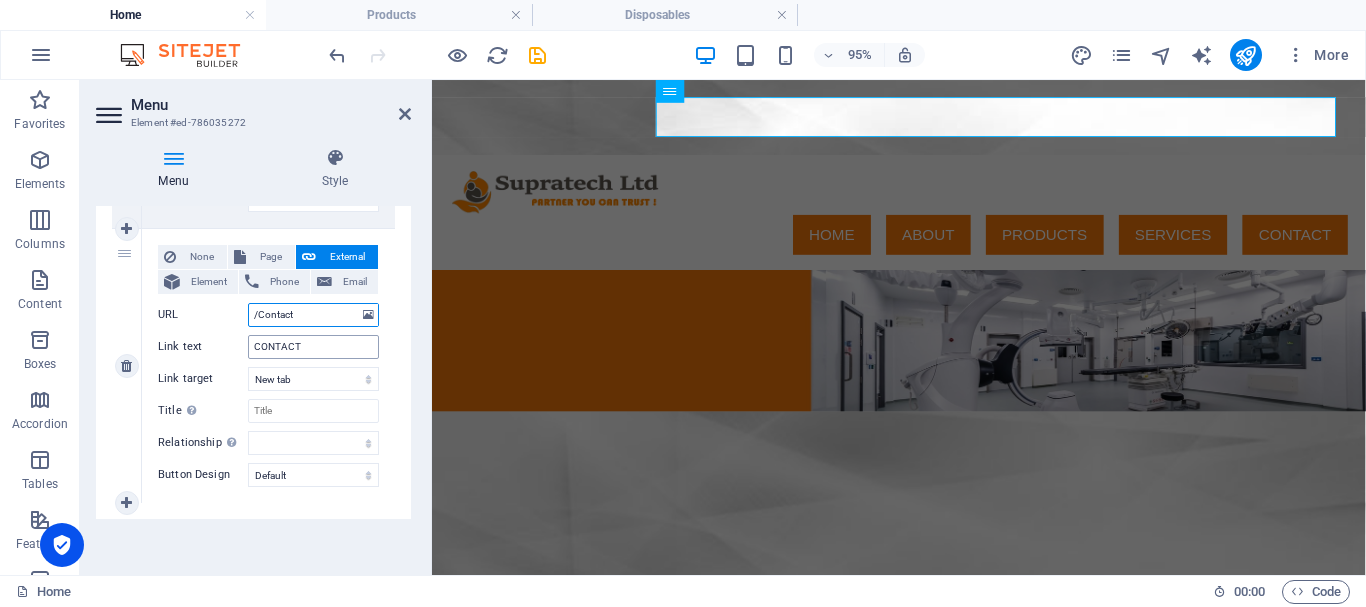 select 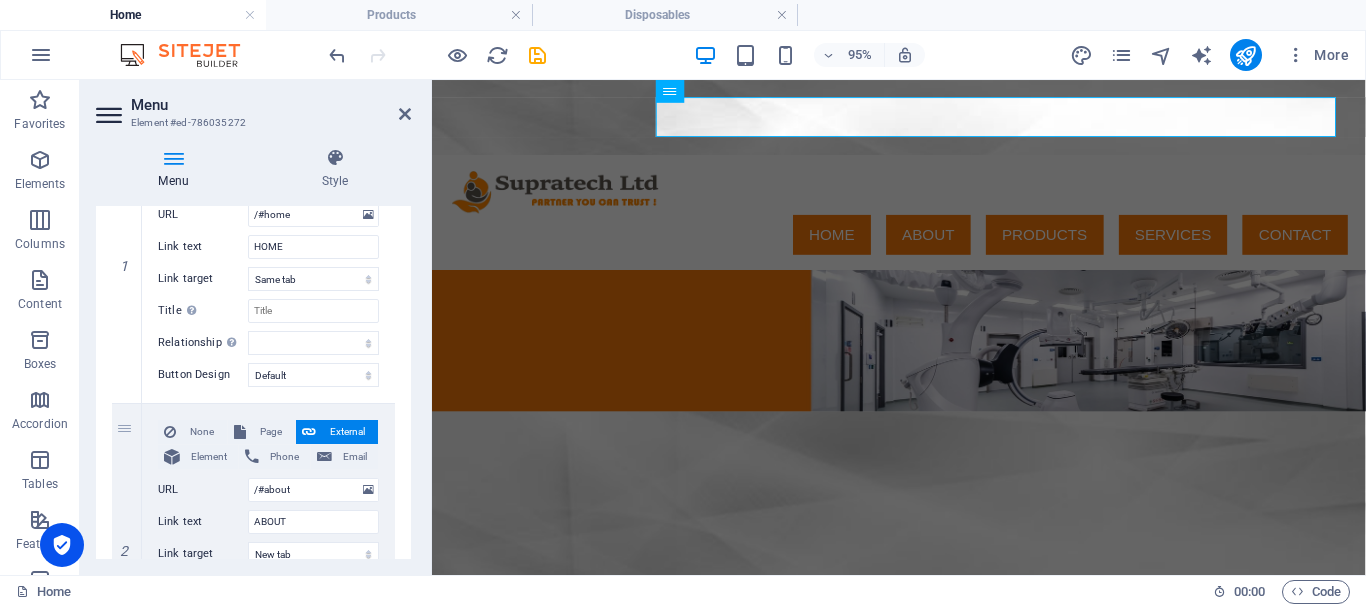 scroll, scrollTop: 0, scrollLeft: 0, axis: both 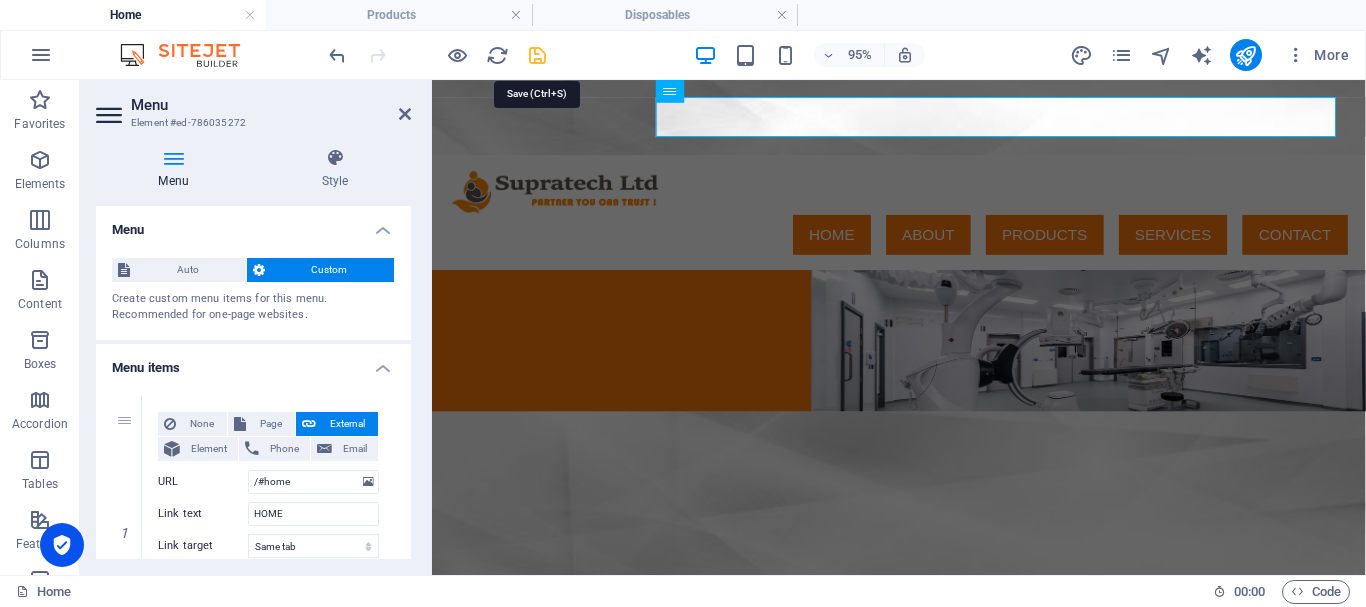 type on "/Contact" 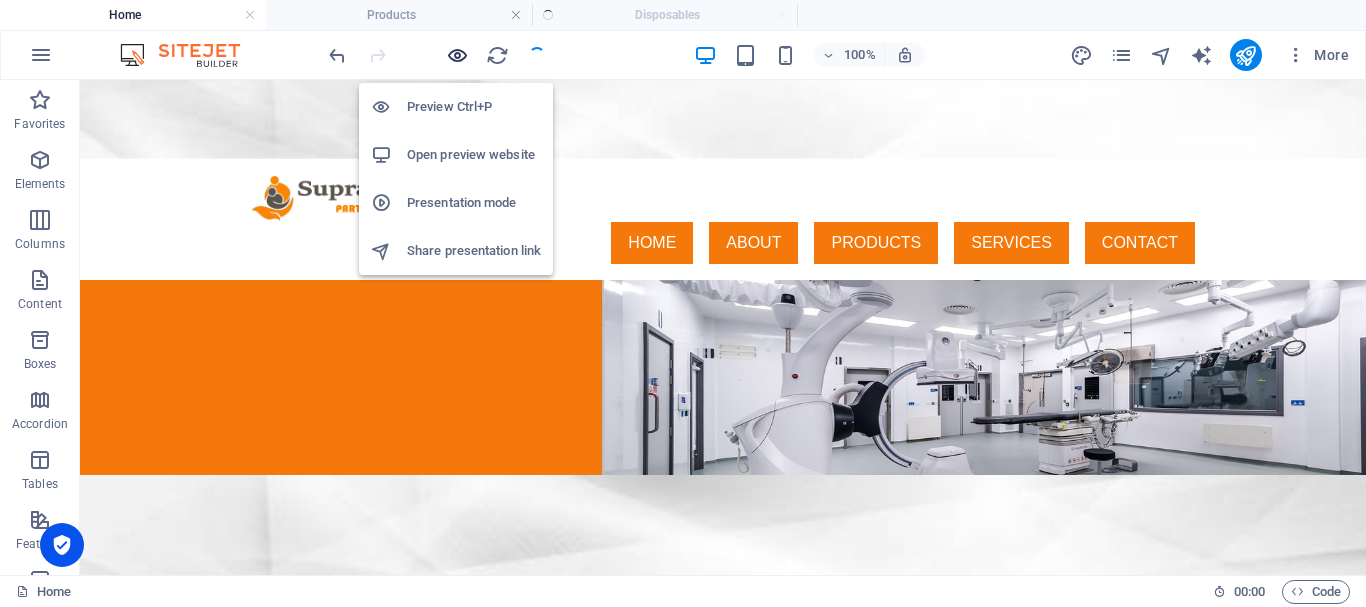 click at bounding box center (457, 55) 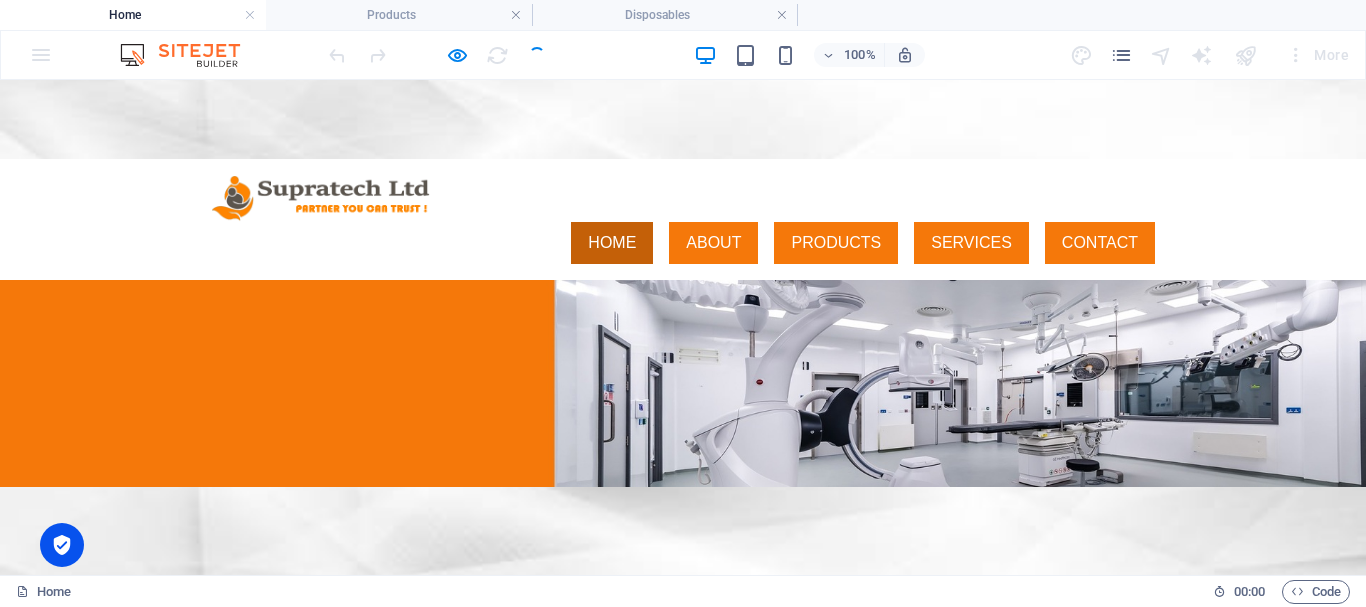 click on "HOME" at bounding box center [612, 243] 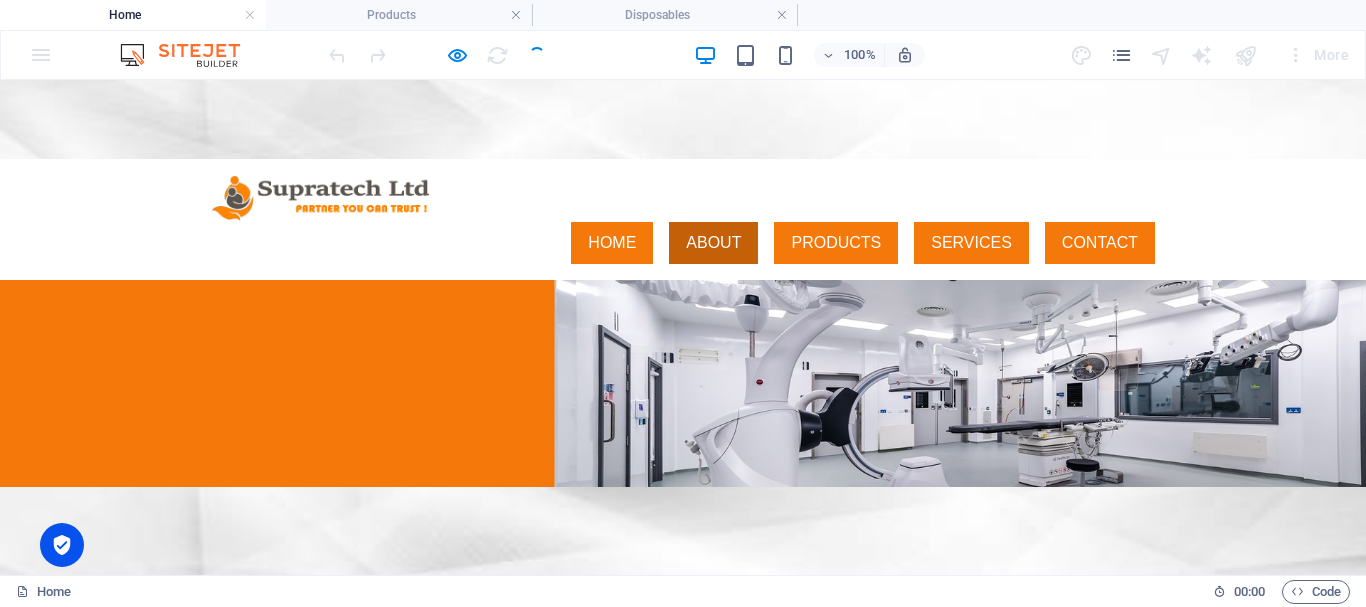 click on "ABOUT" at bounding box center (713, 243) 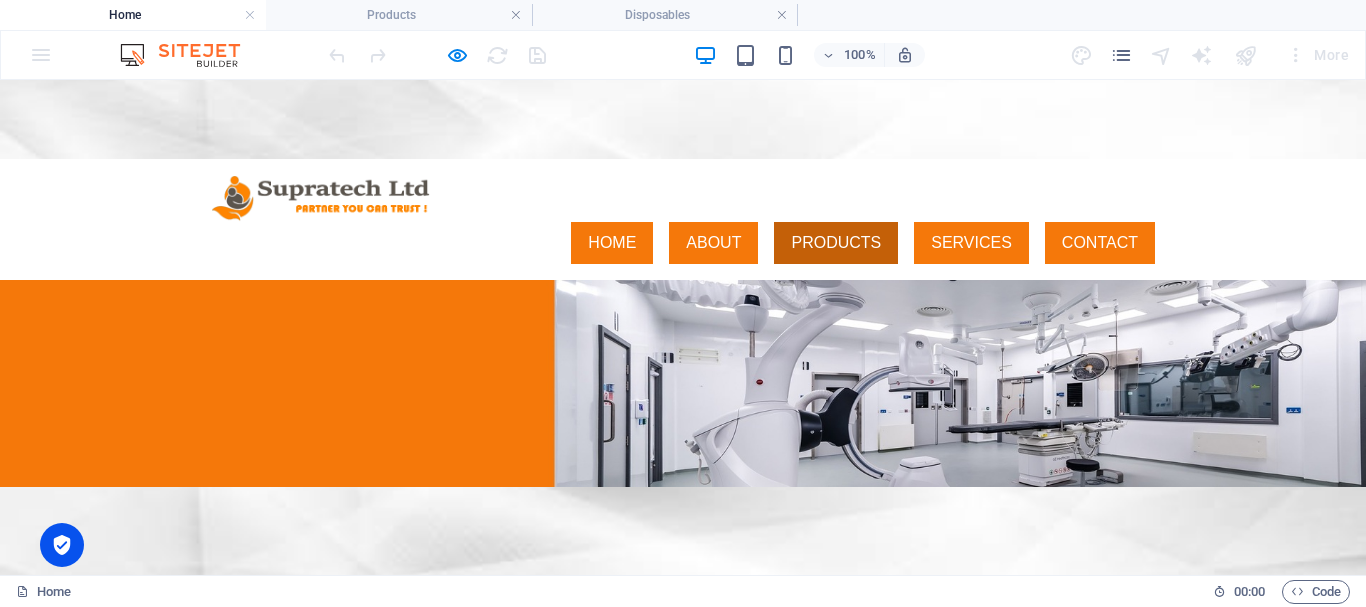 click on "PRODUCTS" at bounding box center (836, 243) 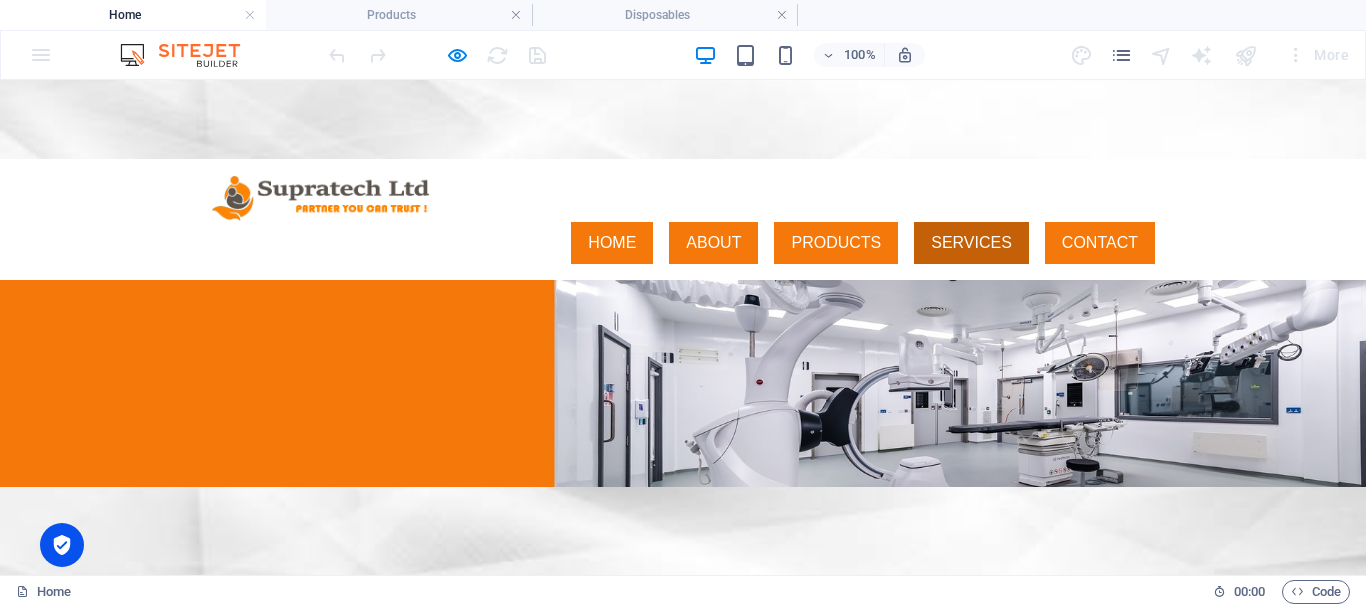click on "SERVICES" at bounding box center (971, 243) 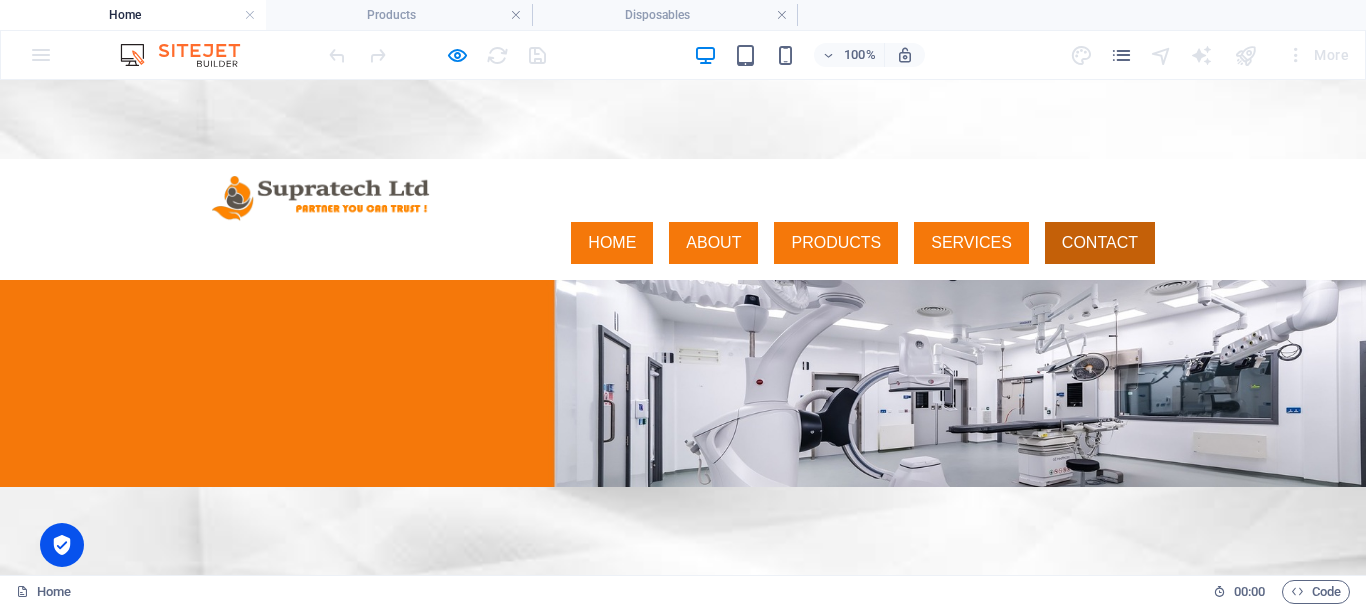 click on "CONTACT" at bounding box center [1100, 243] 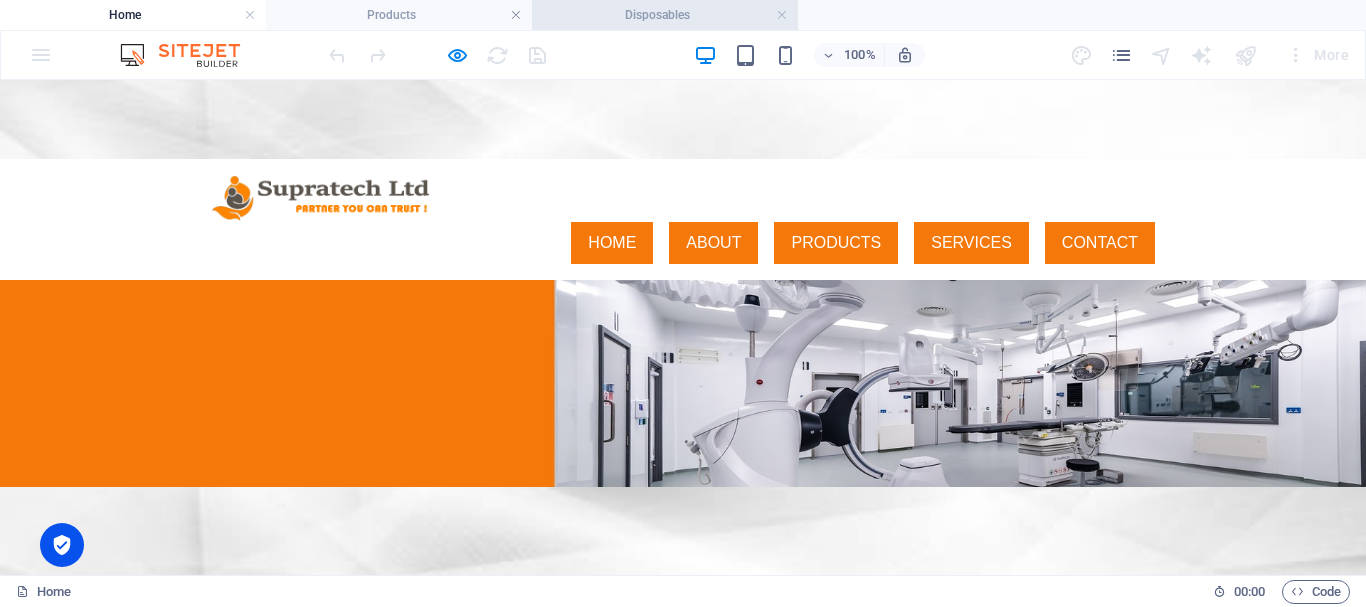 click on "Disposables" at bounding box center (665, 15) 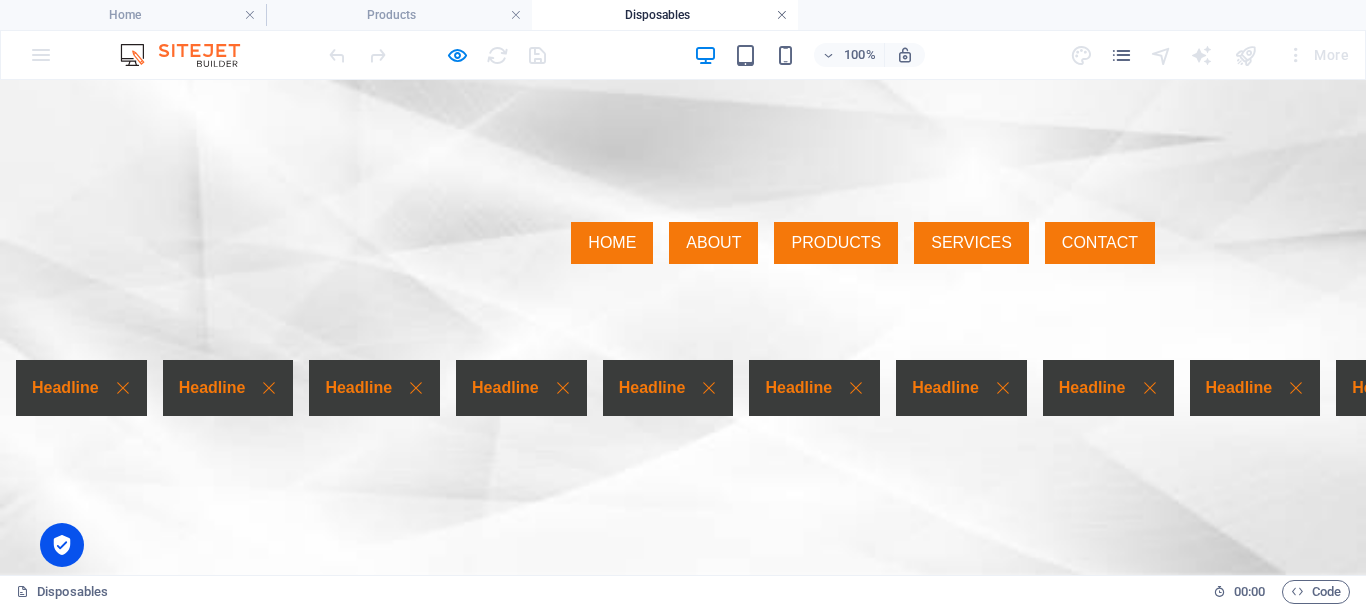 click at bounding box center [782, 15] 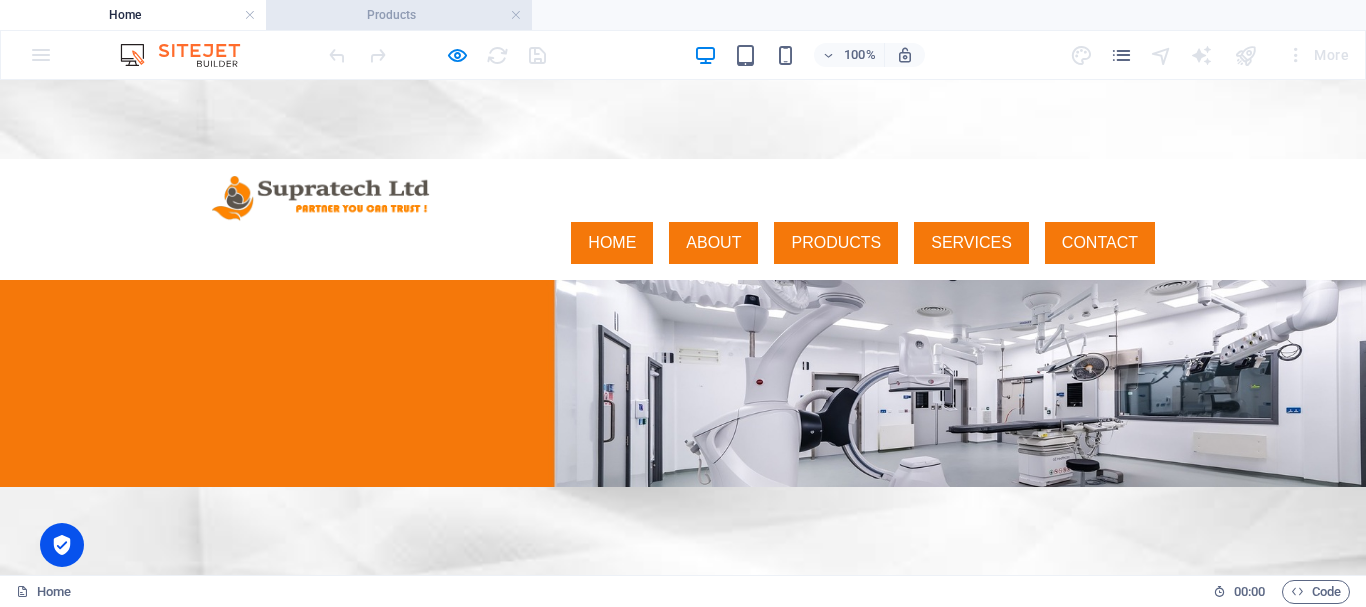 click on "Products" at bounding box center (399, 15) 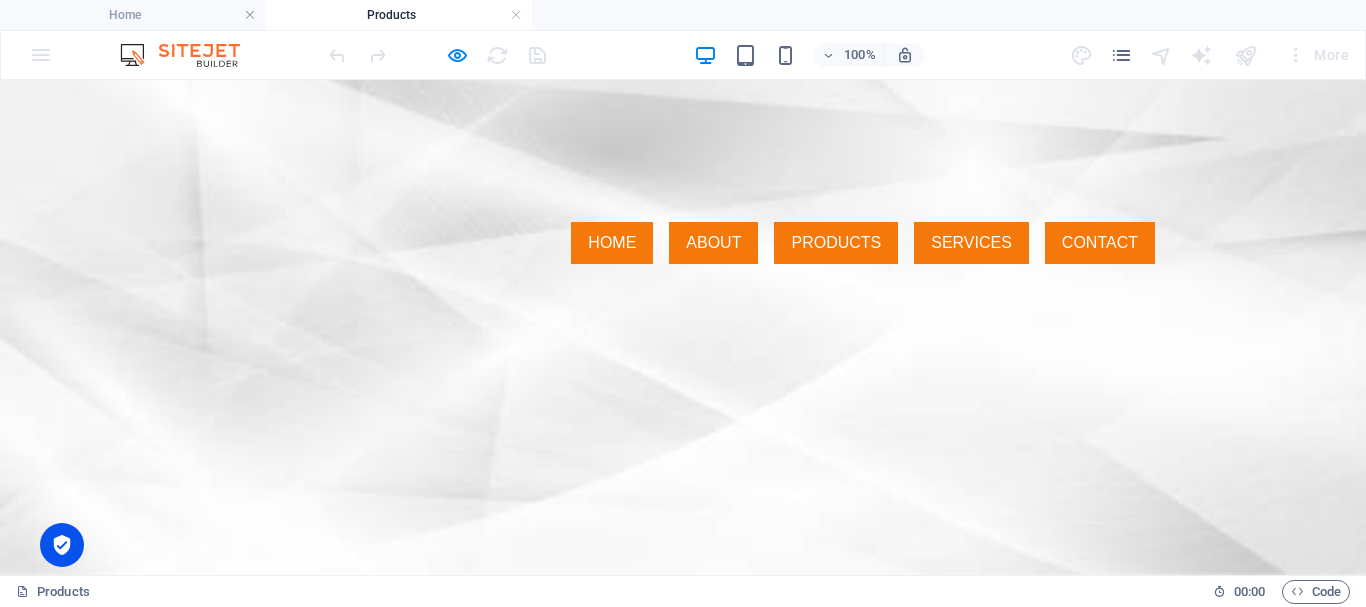 click on "Products" at bounding box center (399, 15) 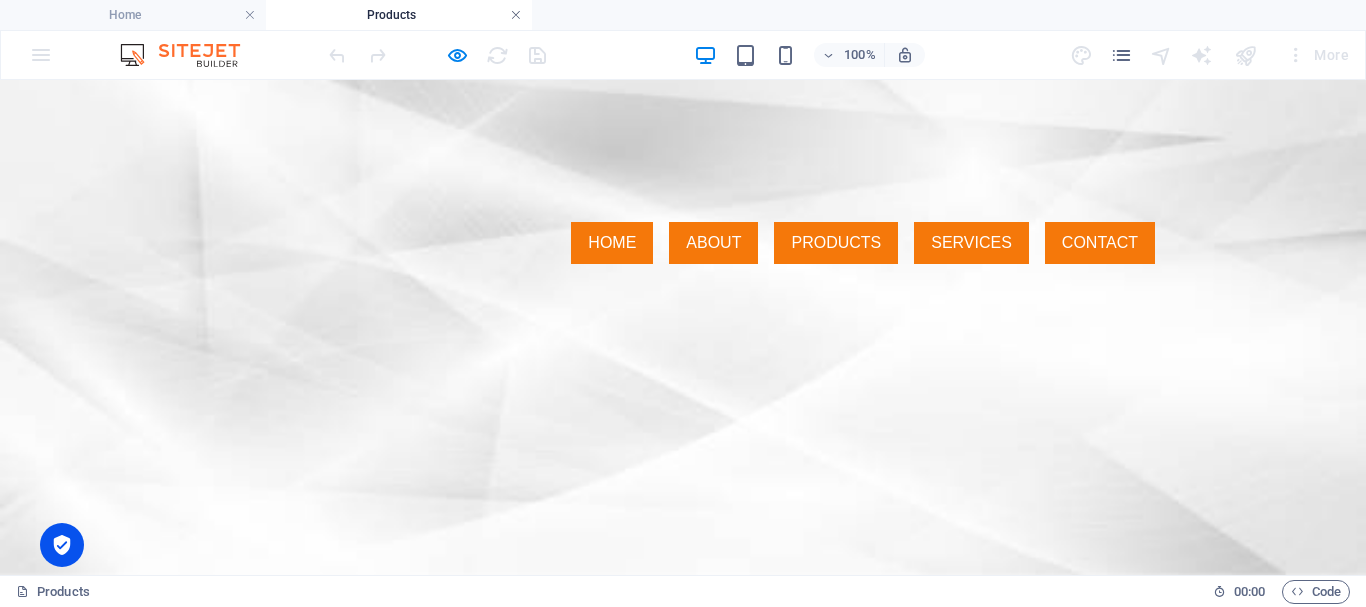 click at bounding box center (516, 15) 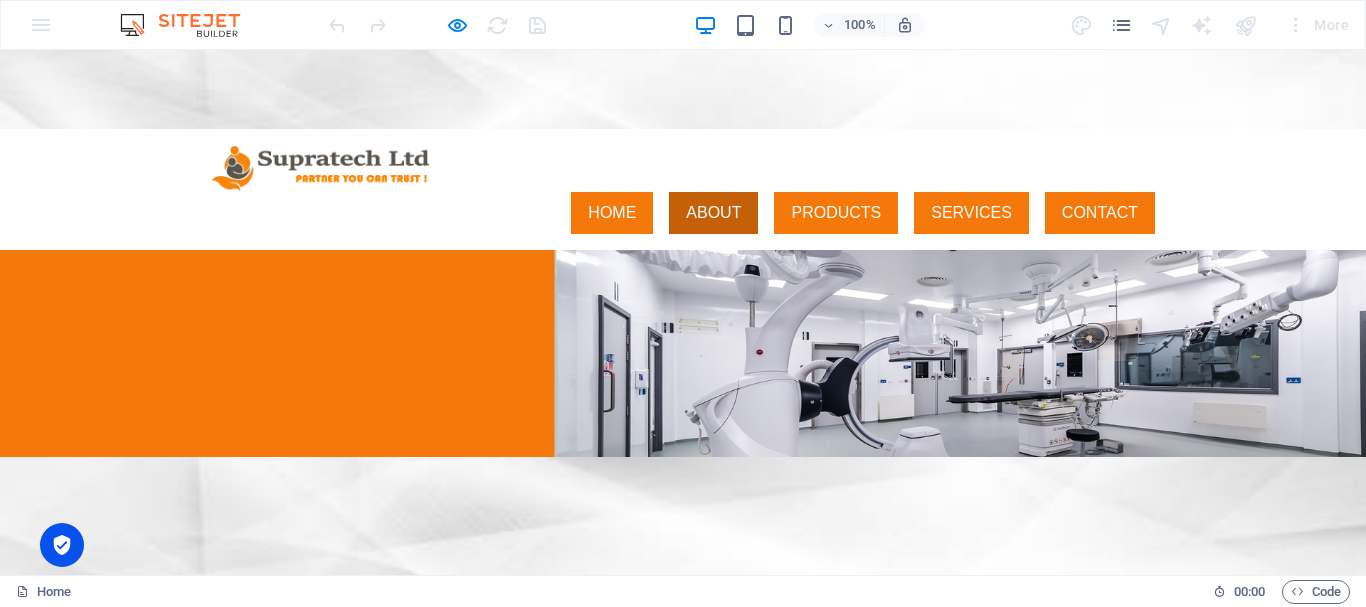 click on "ABOUT" at bounding box center [713, 213] 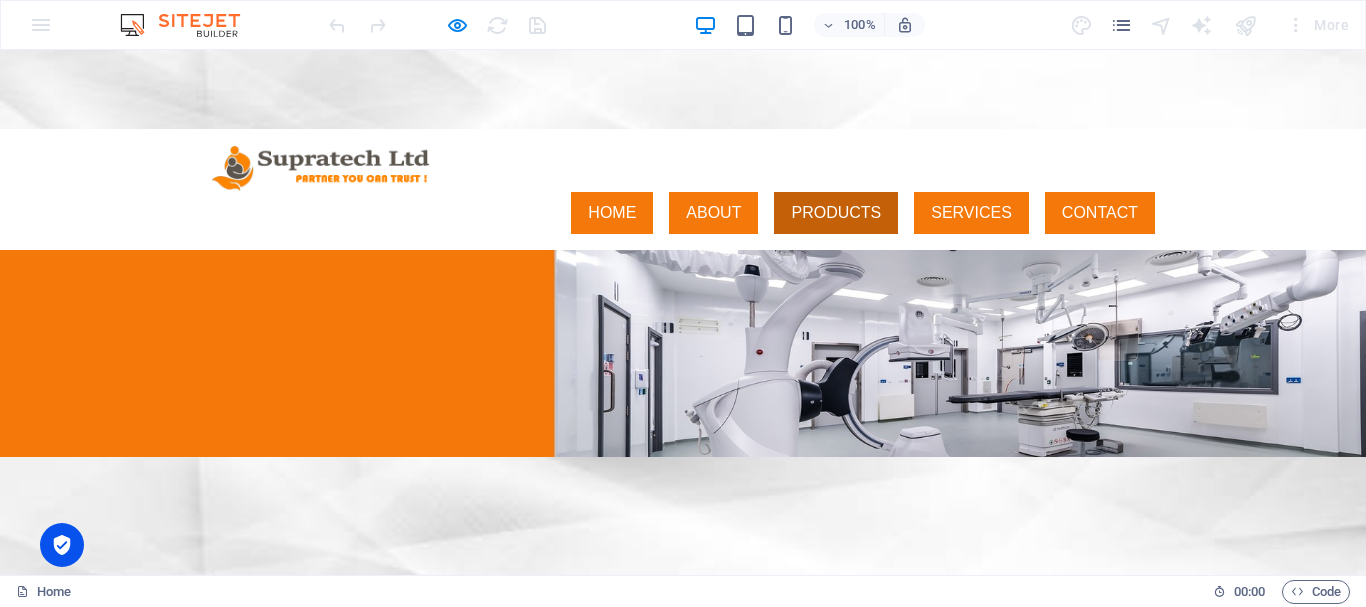 click on "PRODUCTS" at bounding box center (836, 213) 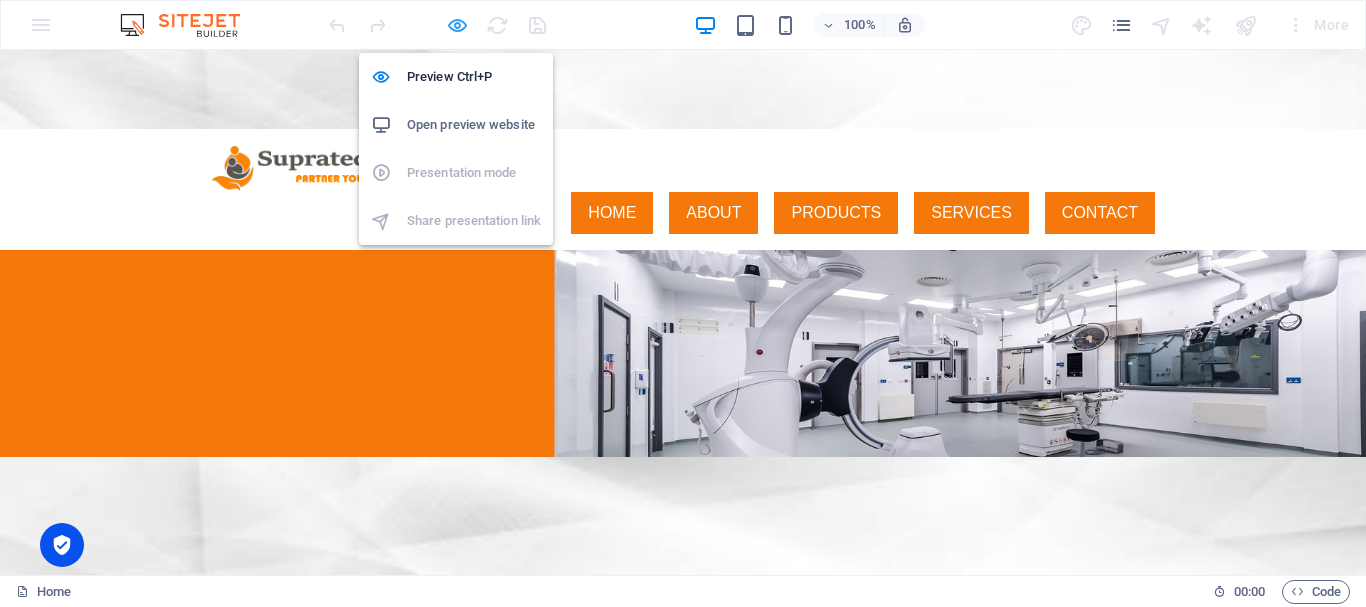 click at bounding box center (457, 25) 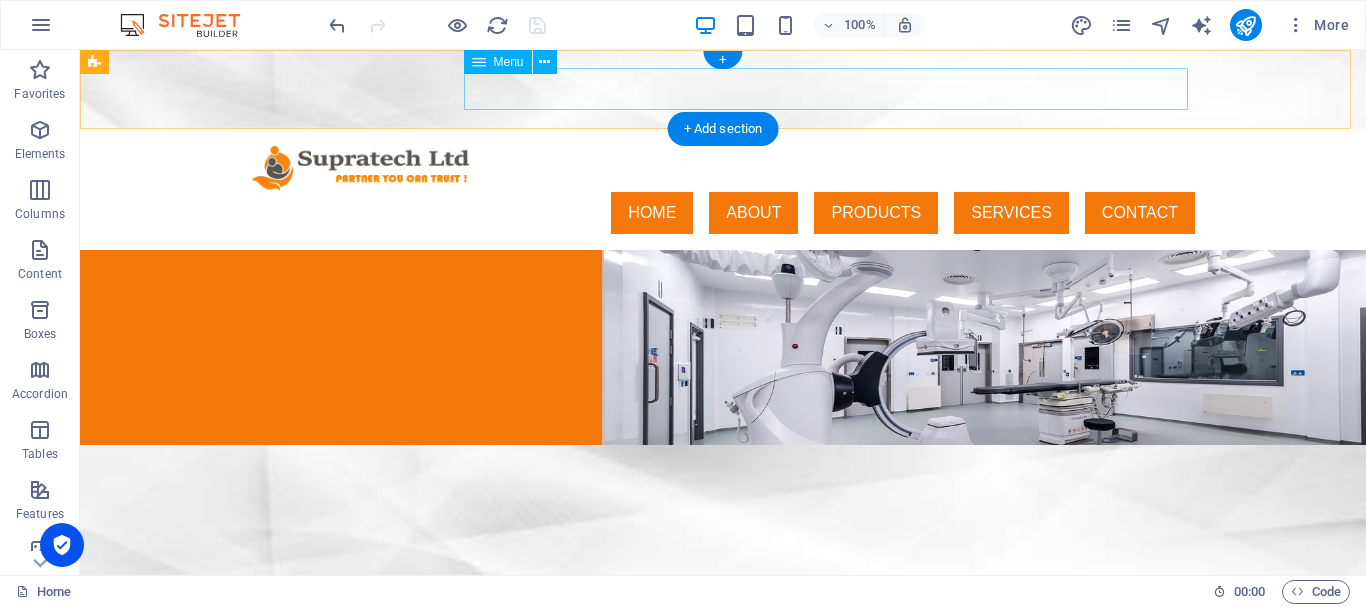 click on "HOME ABOUT PRODUCTS SERVICES CONTACT" at bounding box center (723, 213) 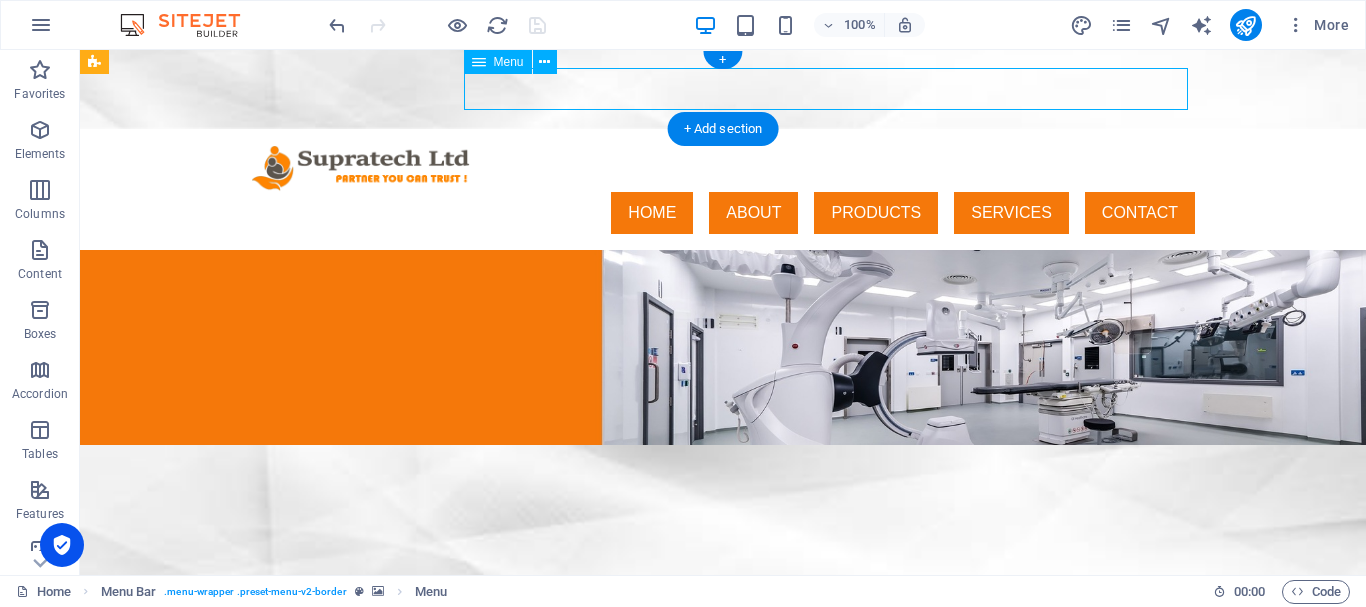click on "HOME ABOUT PRODUCTS SERVICES CONTACT" at bounding box center [723, 213] 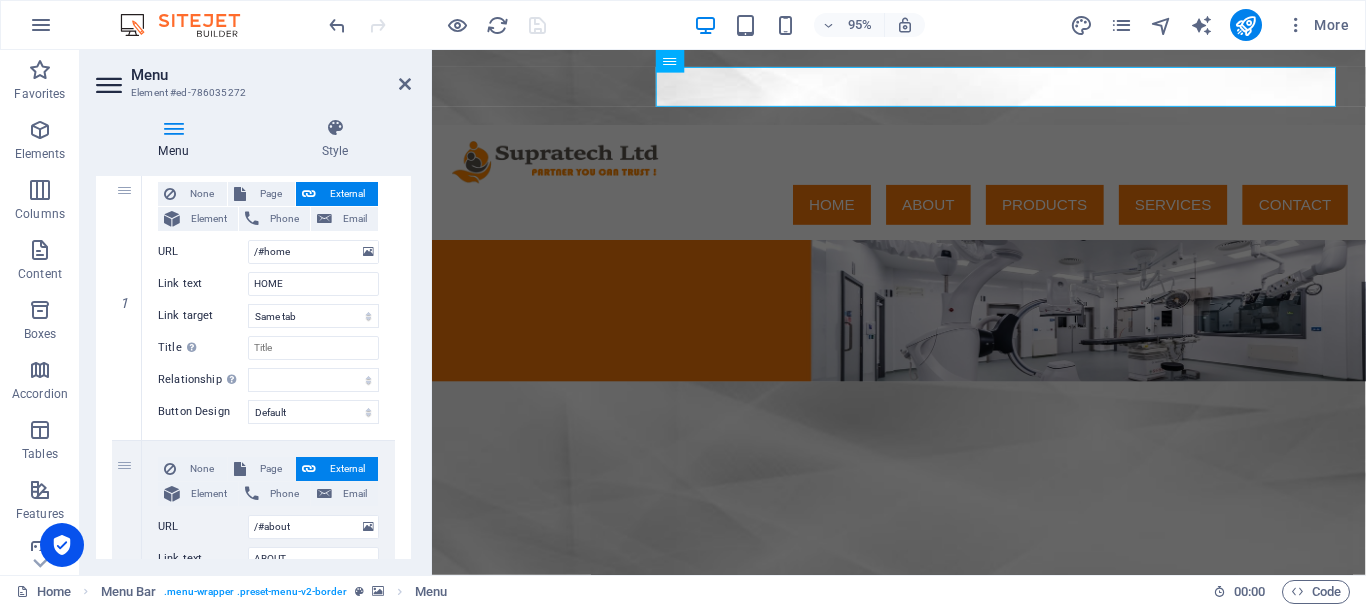 scroll, scrollTop: 100, scrollLeft: 0, axis: vertical 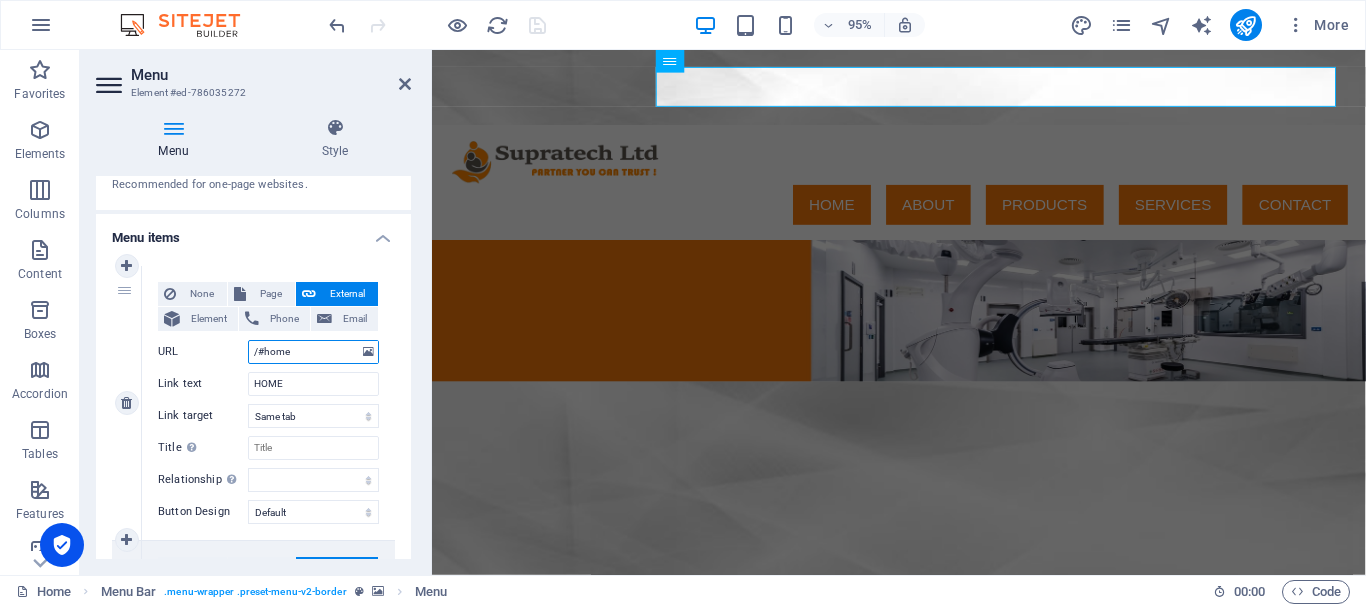 click on "/#home" at bounding box center [313, 352] 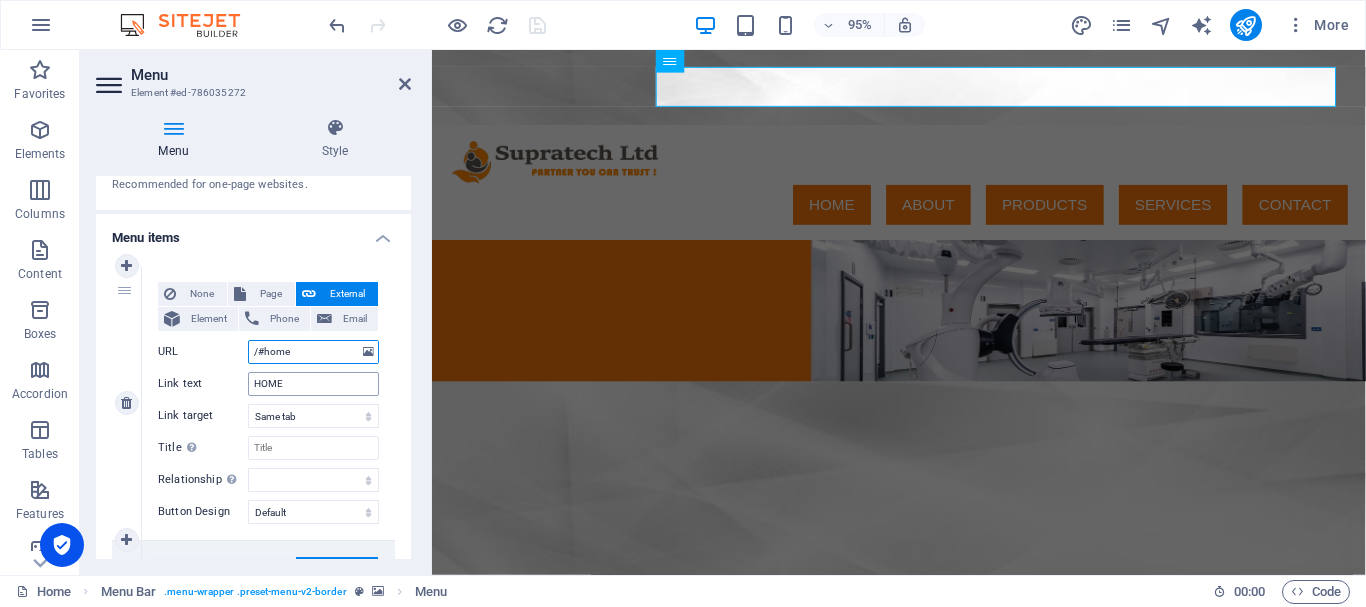 type on "/home" 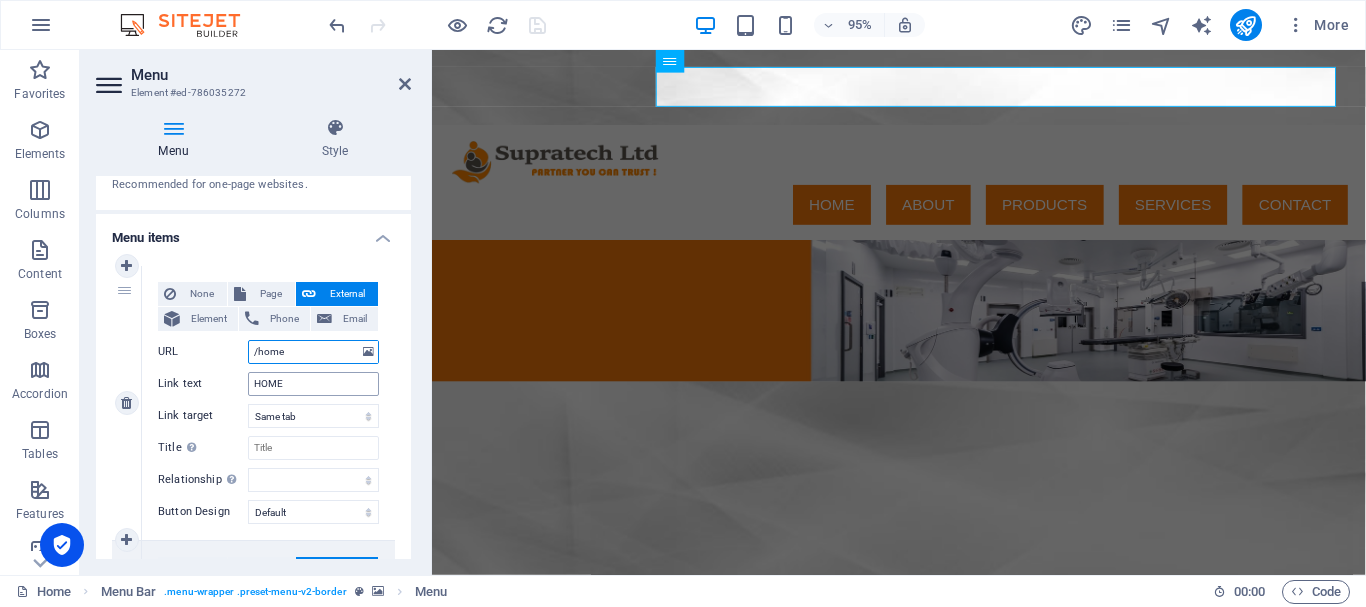 select 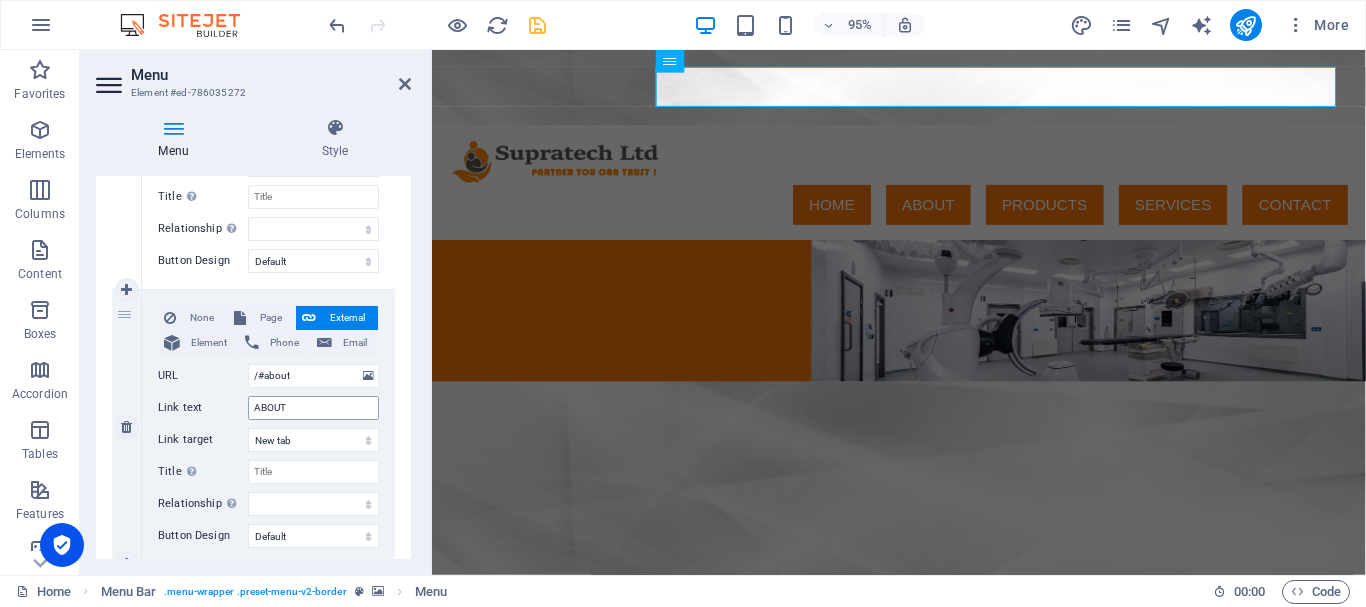 scroll, scrollTop: 400, scrollLeft: 0, axis: vertical 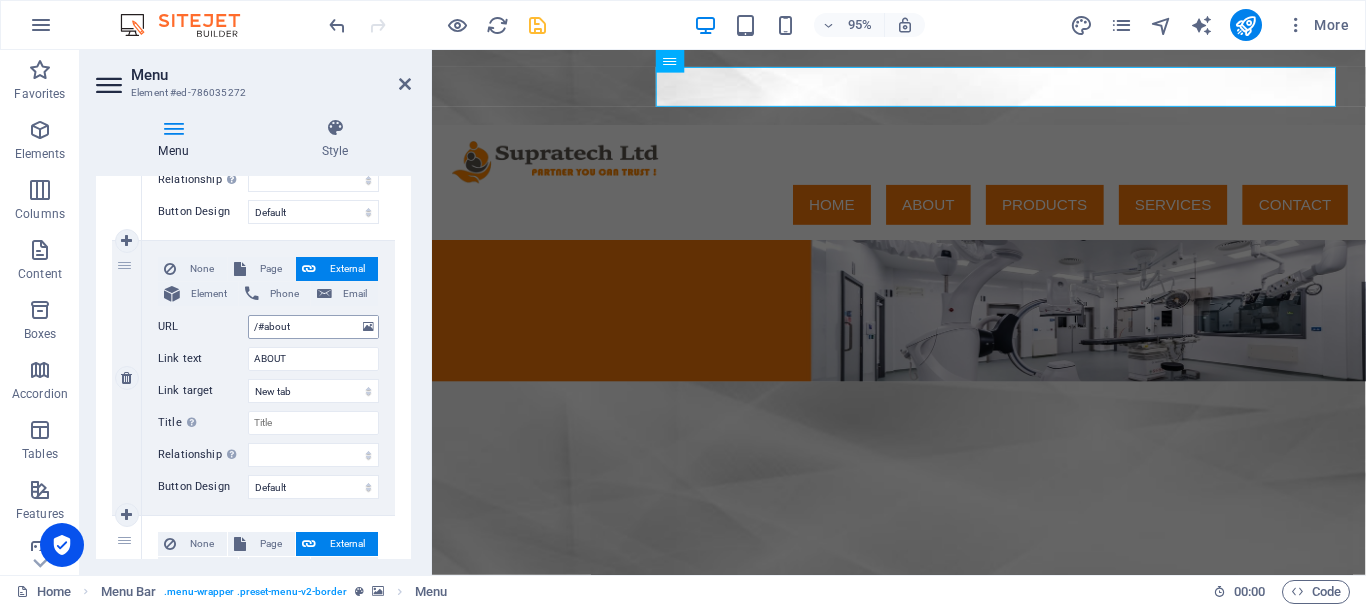 type on "/home" 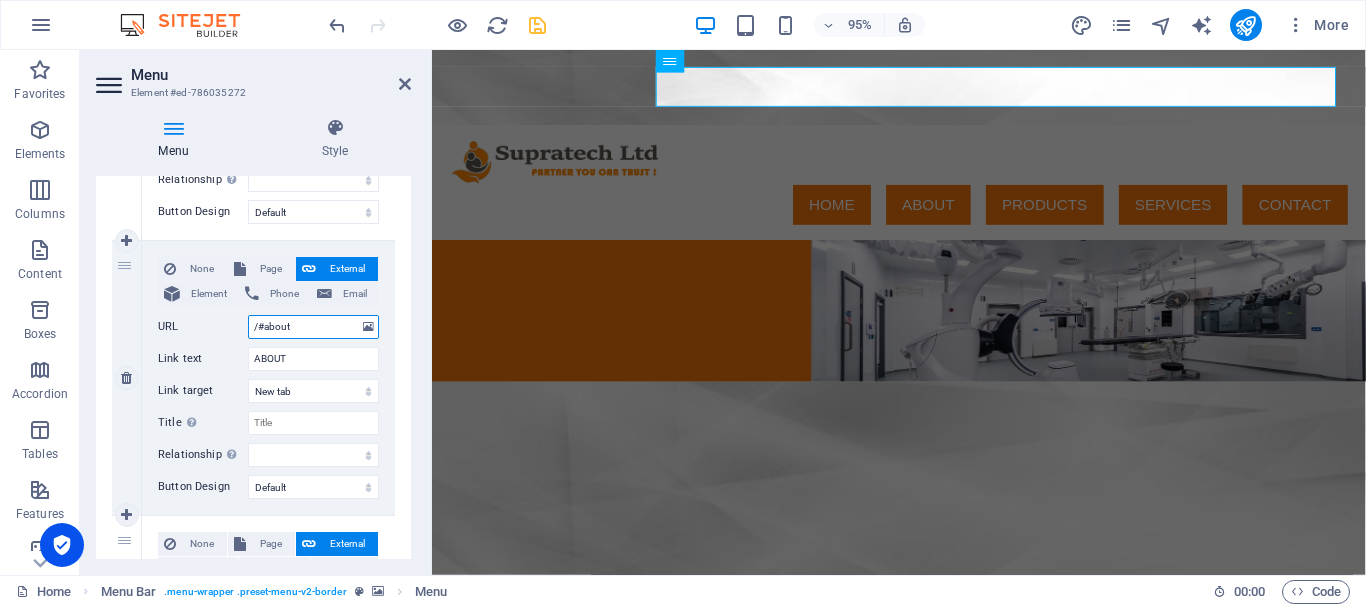 click on "/#about" at bounding box center [313, 327] 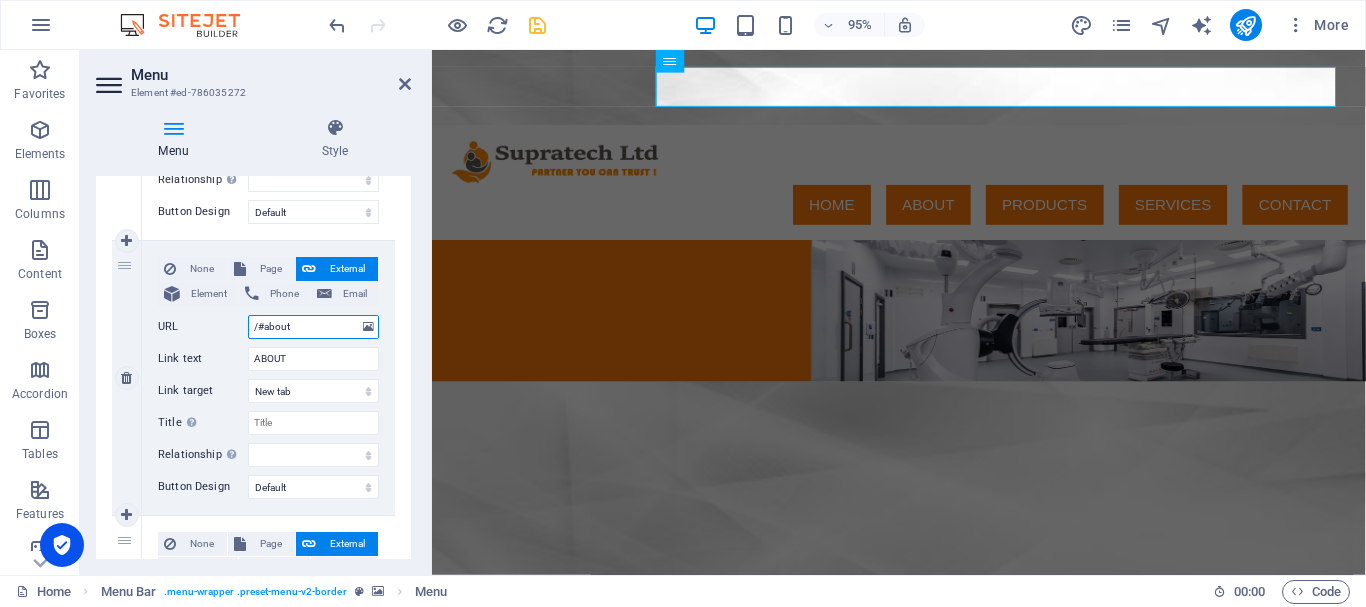 type on "/about" 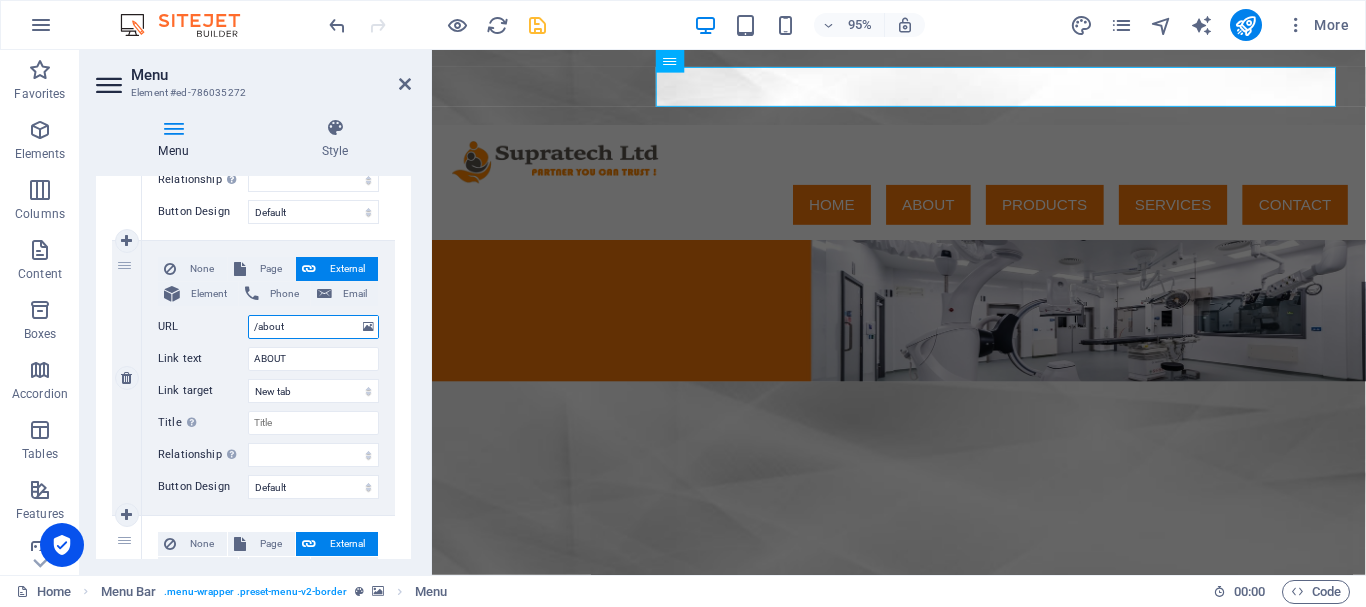 select 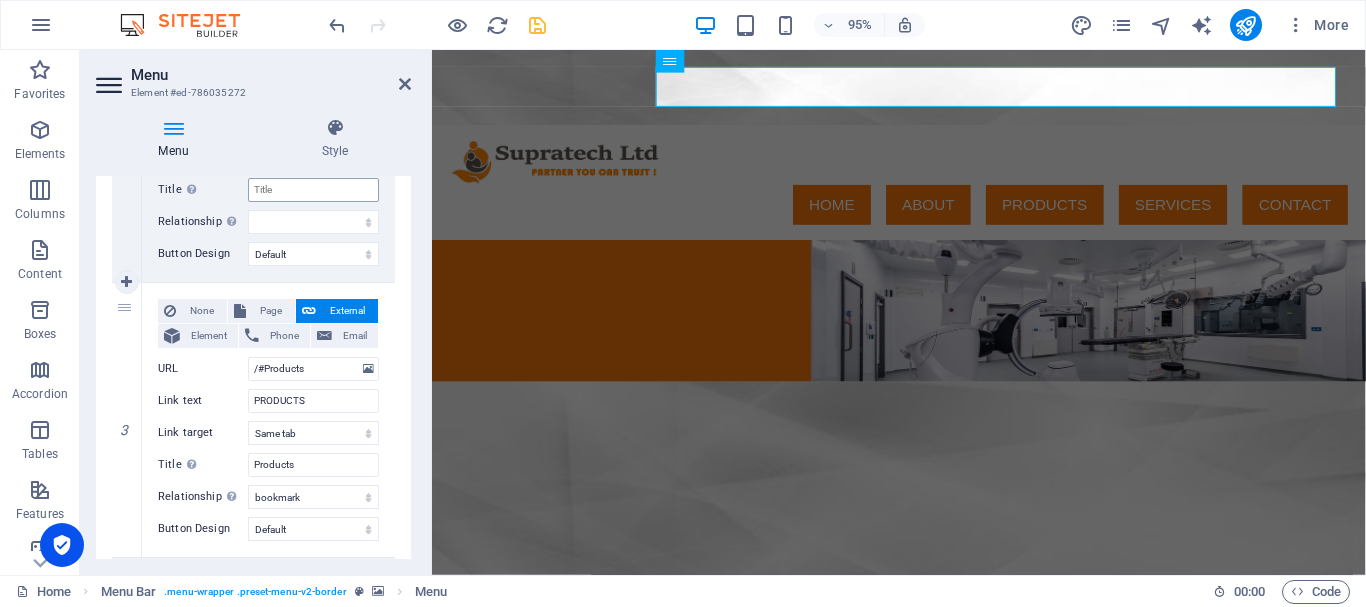 scroll, scrollTop: 700, scrollLeft: 0, axis: vertical 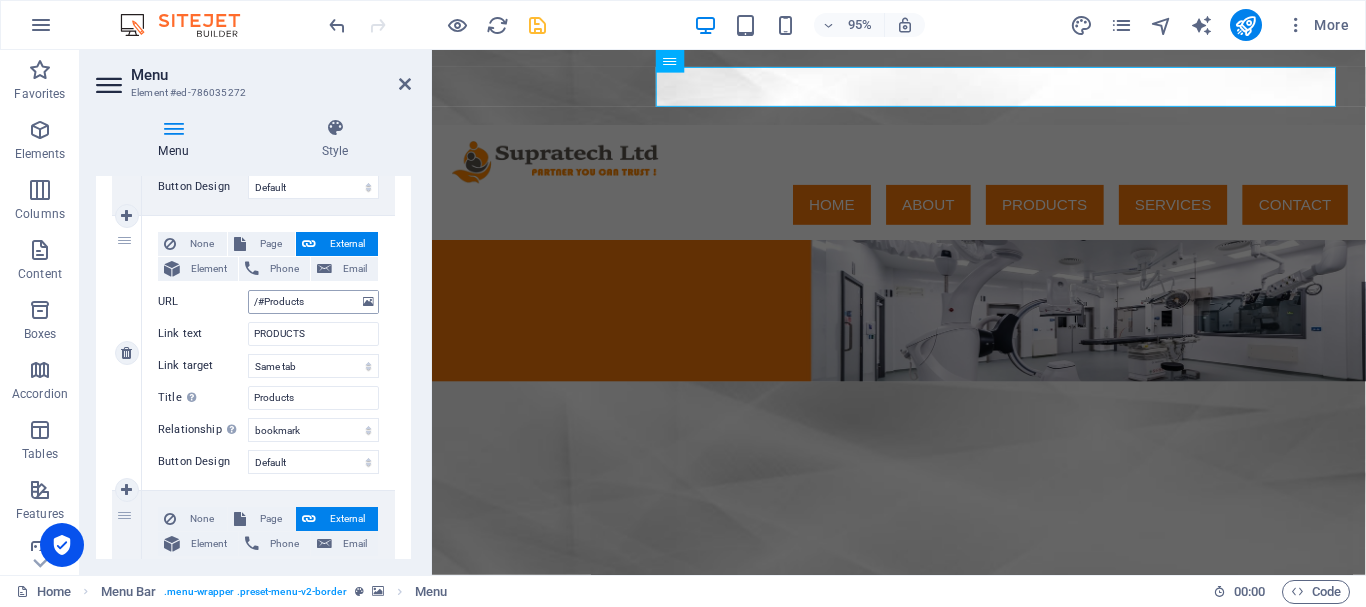 type on "/about" 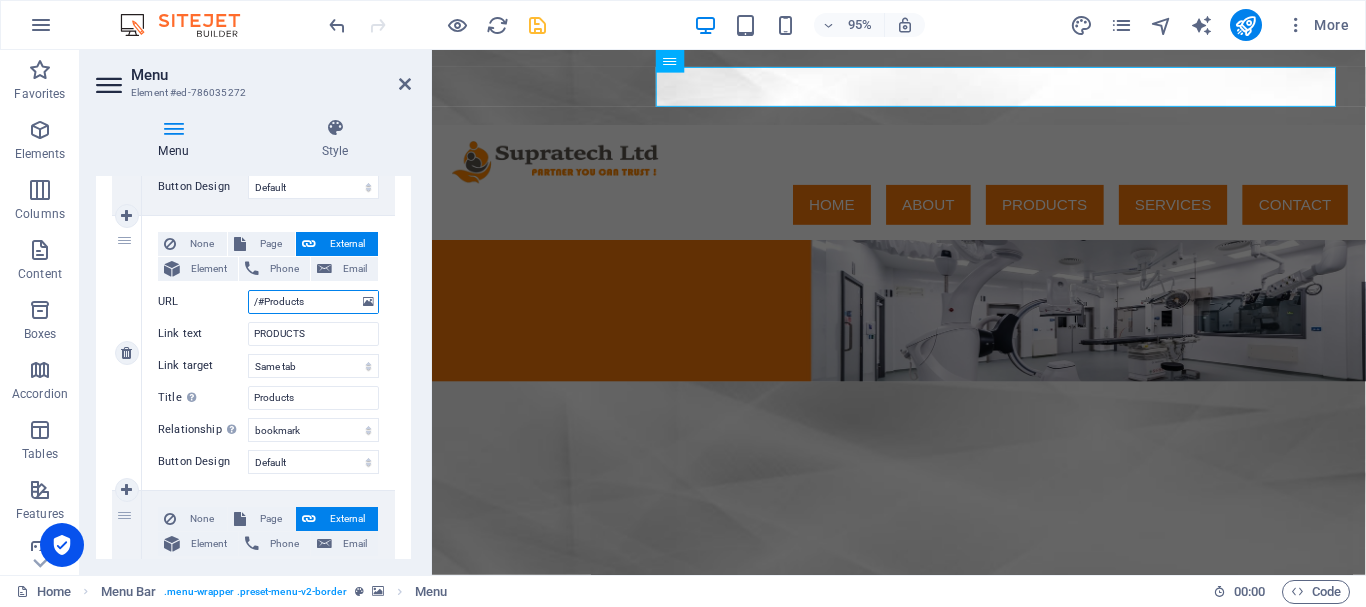 click on "/#Products" at bounding box center (313, 302) 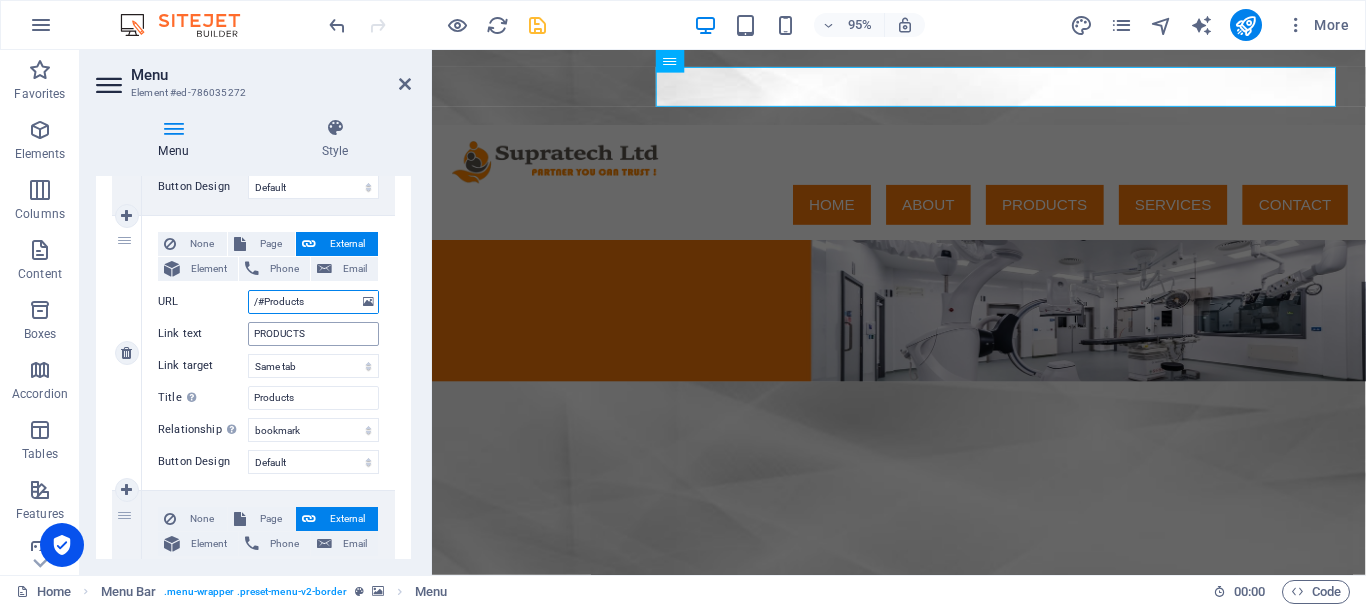 type on "/Products" 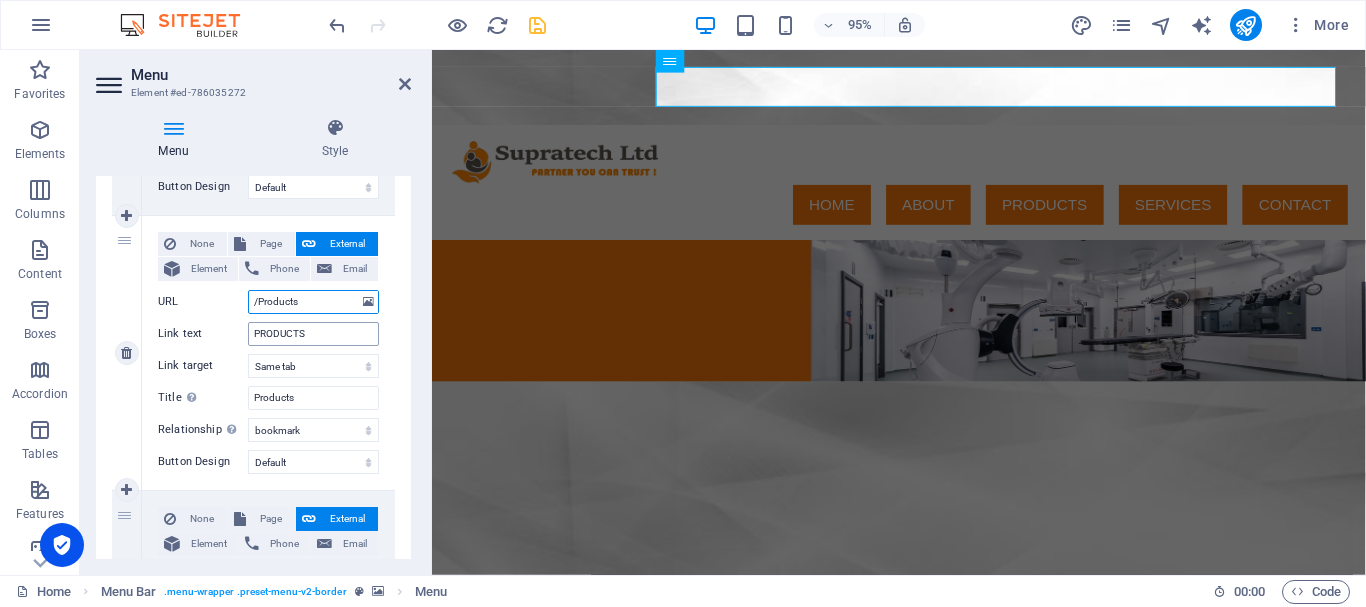 select 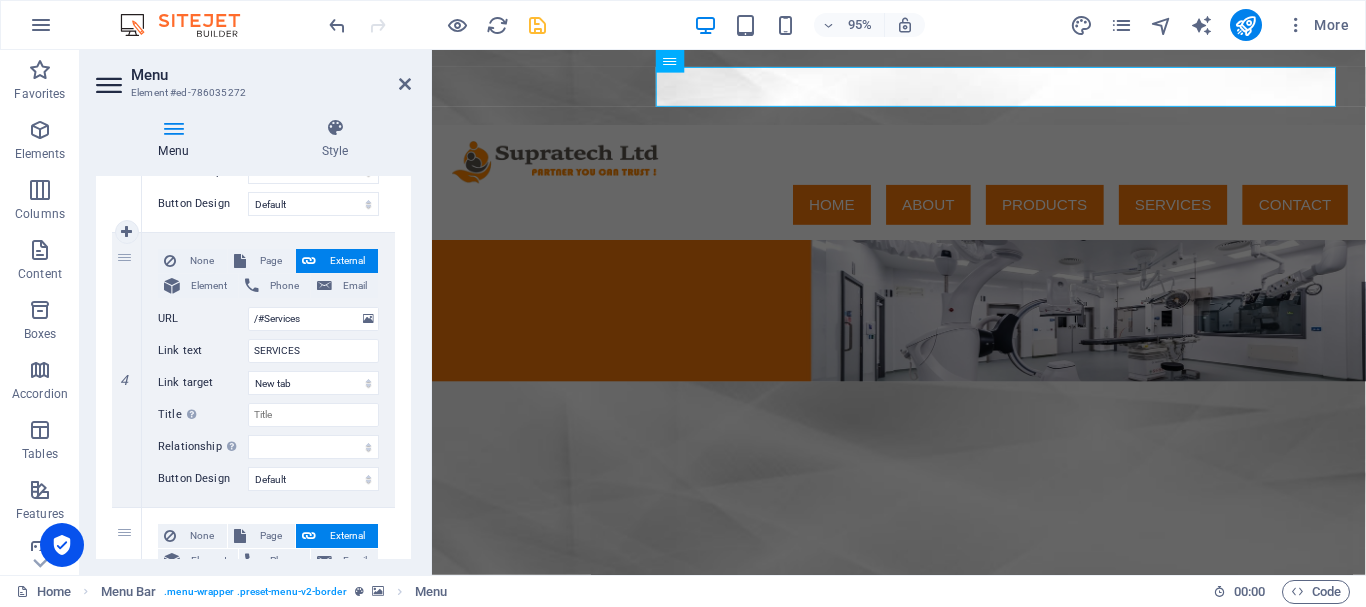 scroll, scrollTop: 1000, scrollLeft: 0, axis: vertical 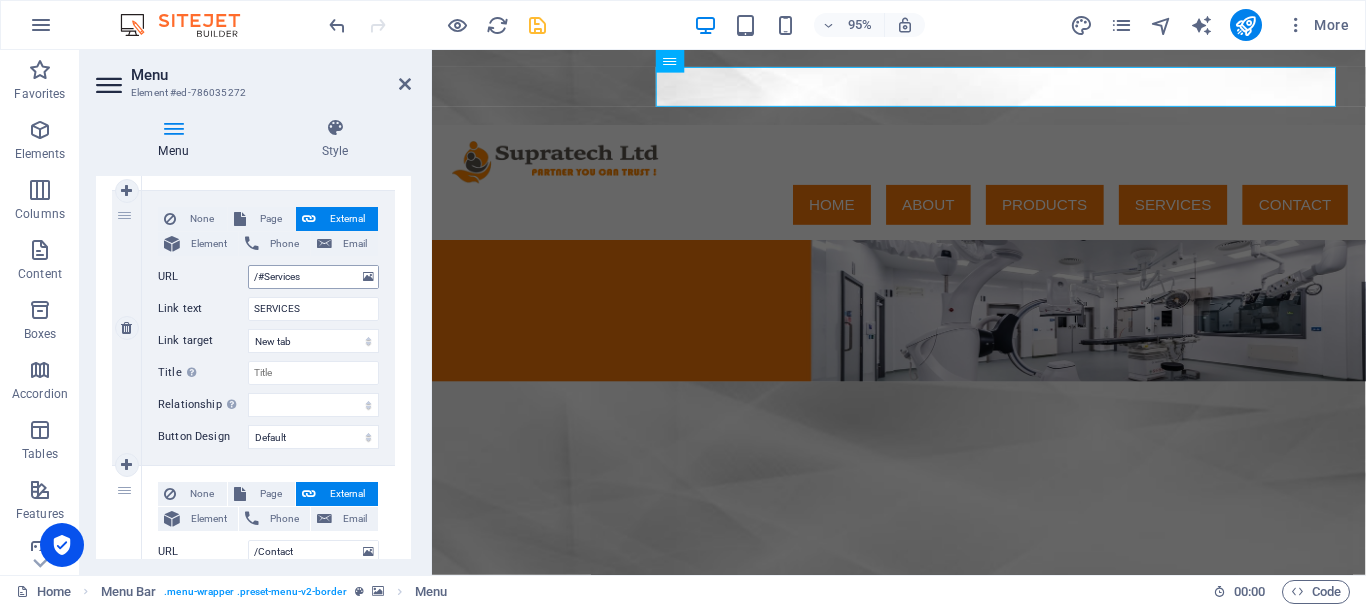 type on "/Products" 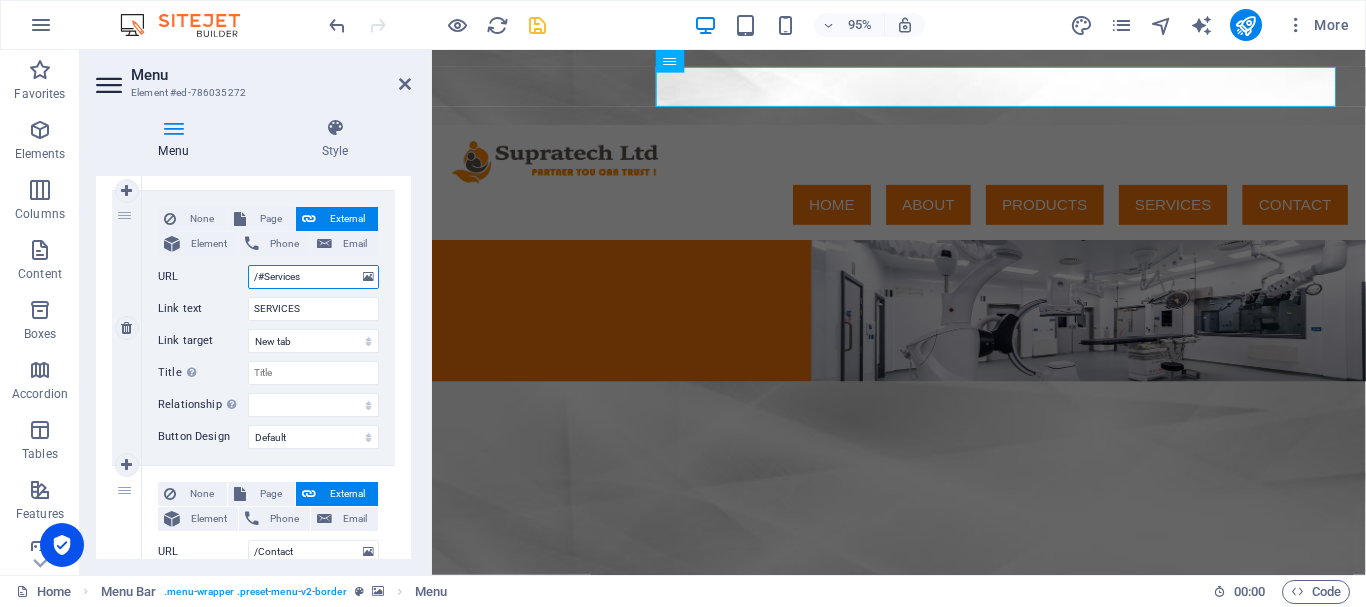 click on "/#Services" at bounding box center (313, 277) 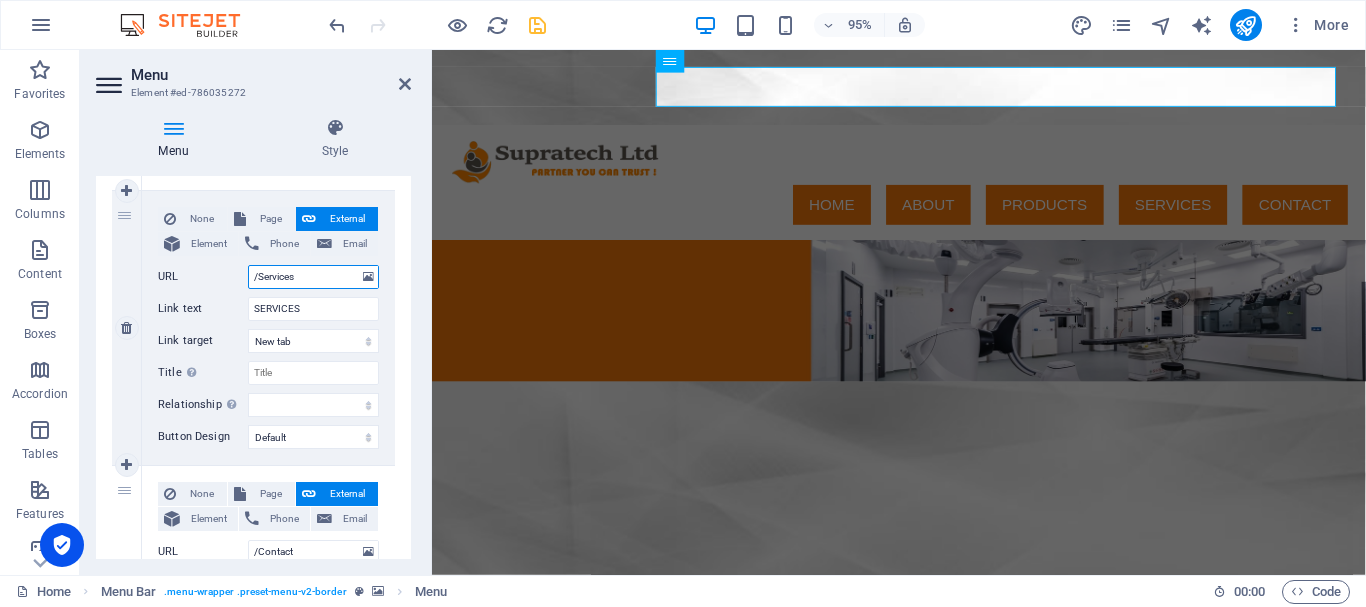 select 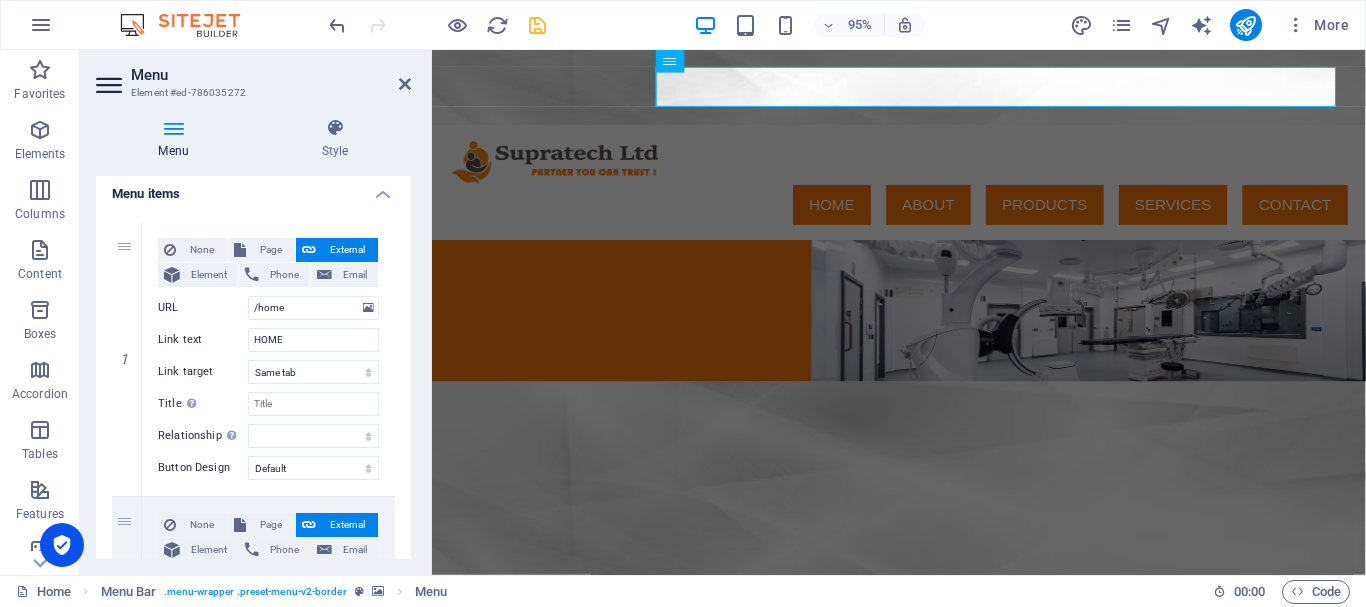 scroll, scrollTop: 137, scrollLeft: 0, axis: vertical 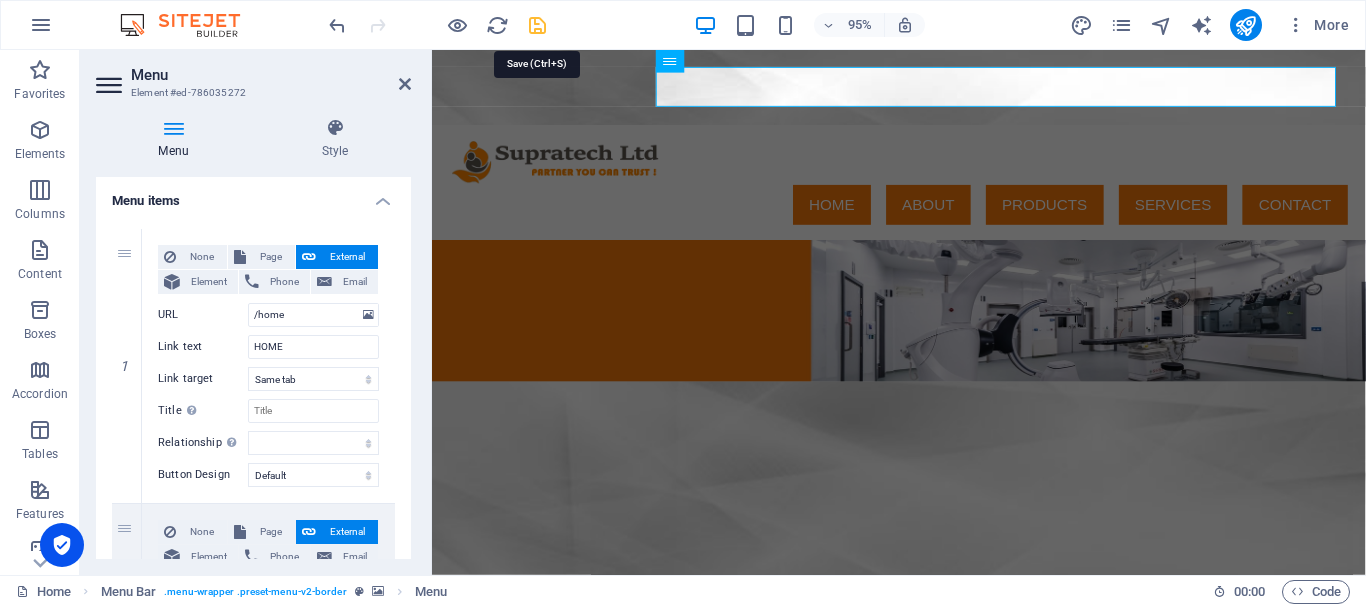 type on "/Services" 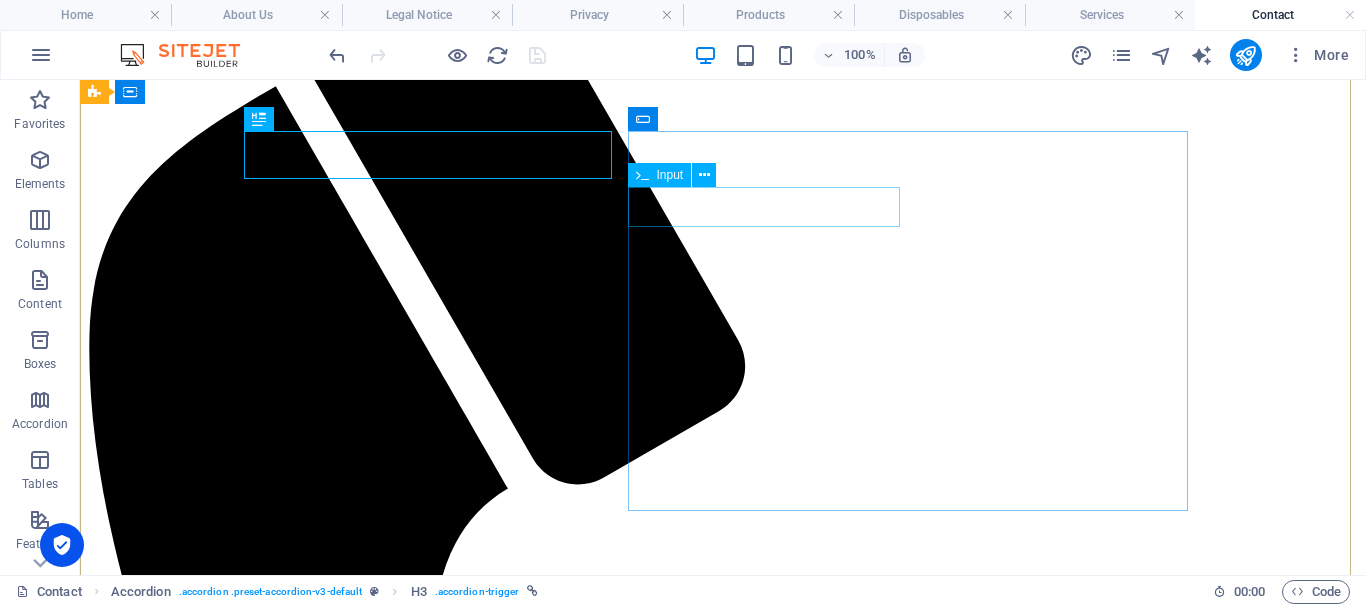 scroll, scrollTop: 0, scrollLeft: 0, axis: both 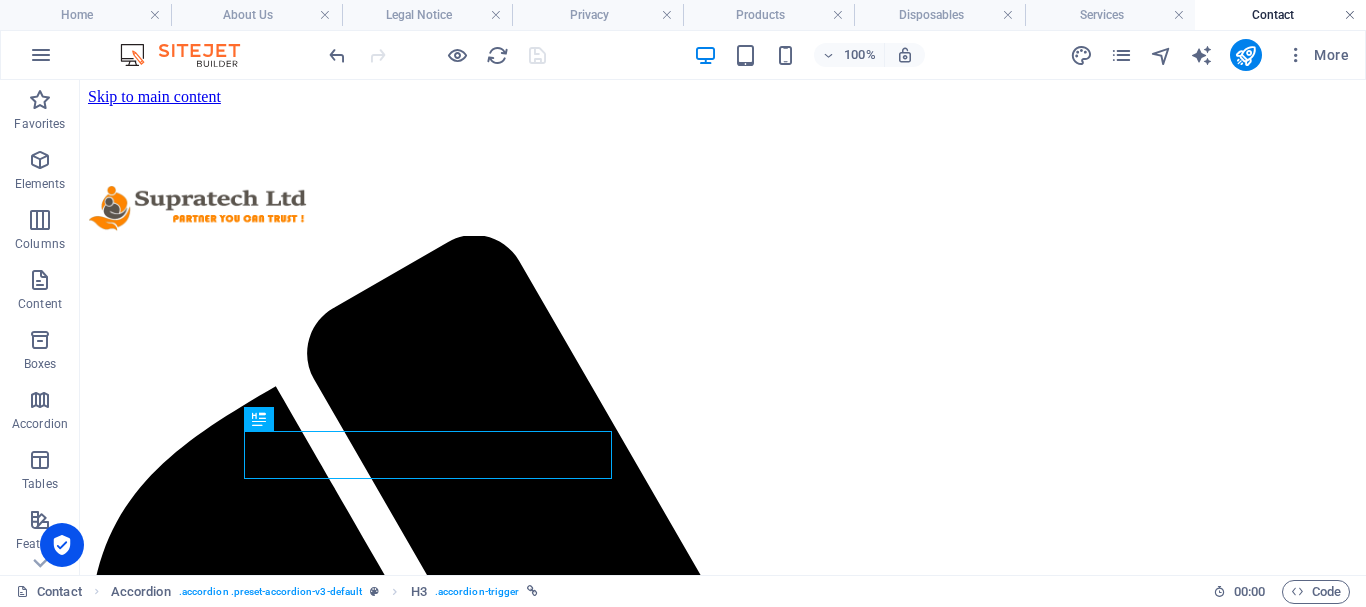 click at bounding box center (1350, 15) 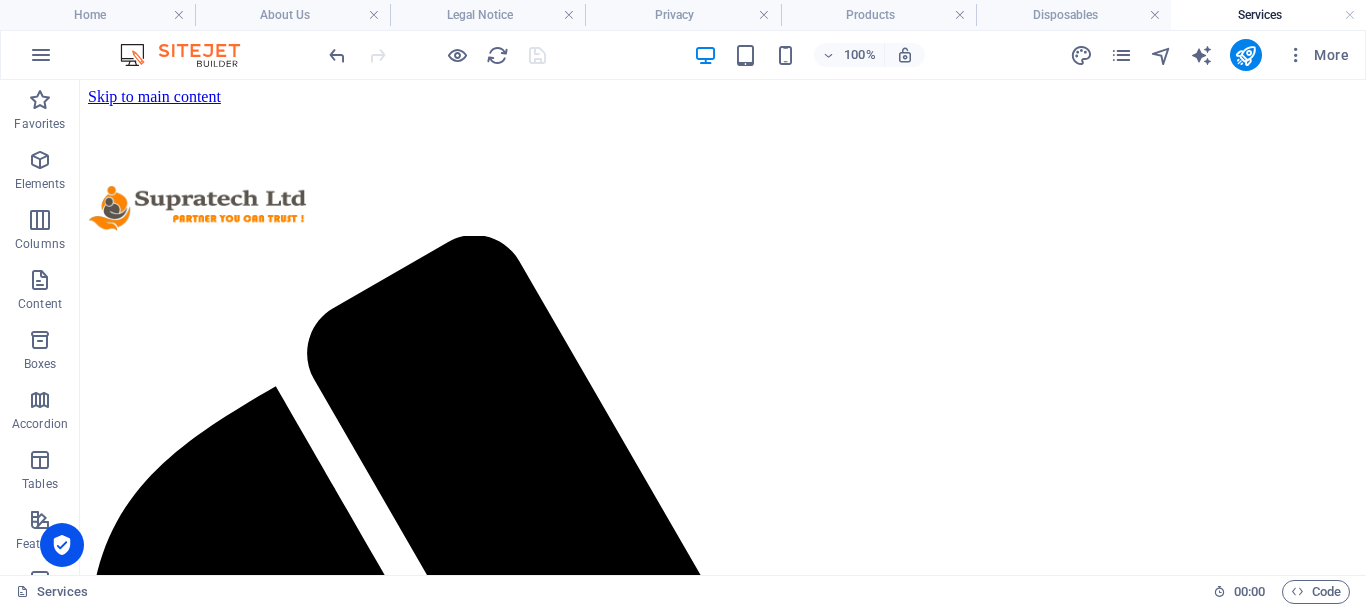 click at bounding box center (1350, 15) 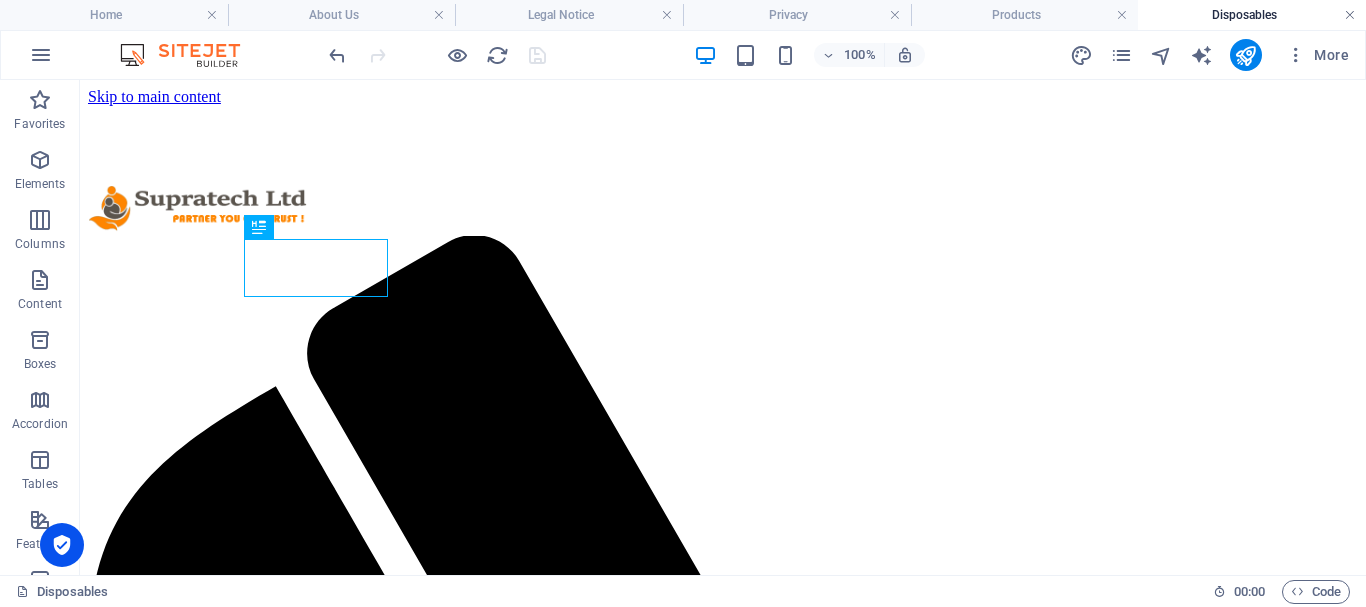 click at bounding box center (1350, 15) 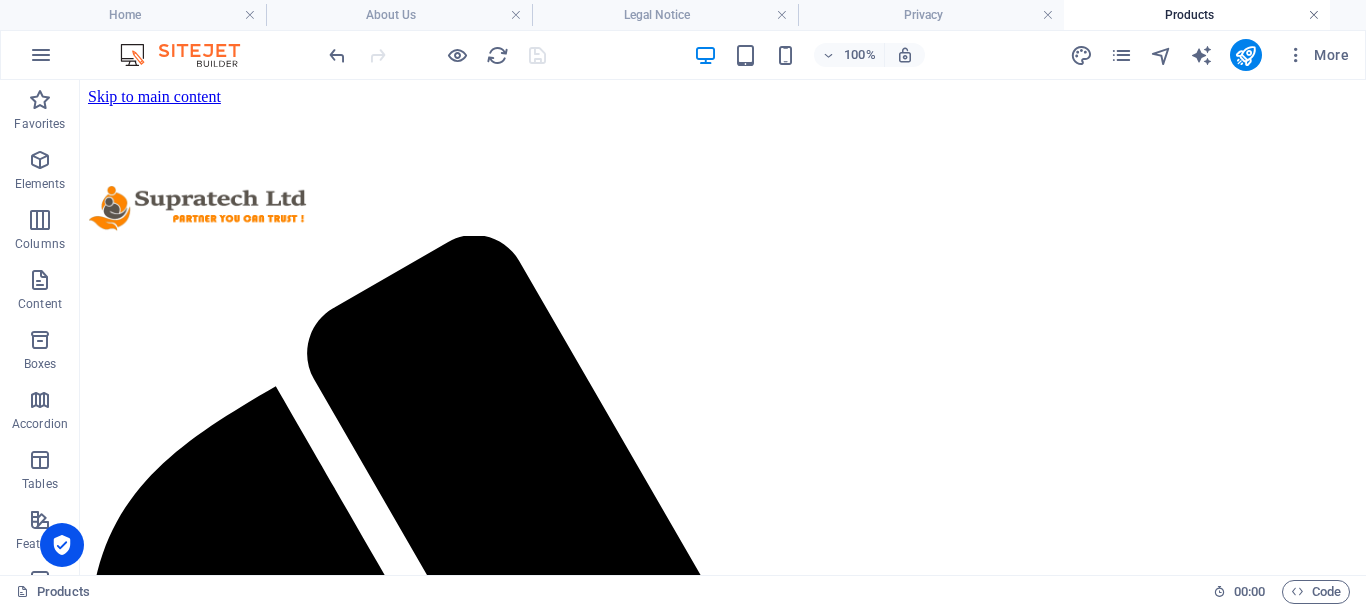 click at bounding box center [1314, 15] 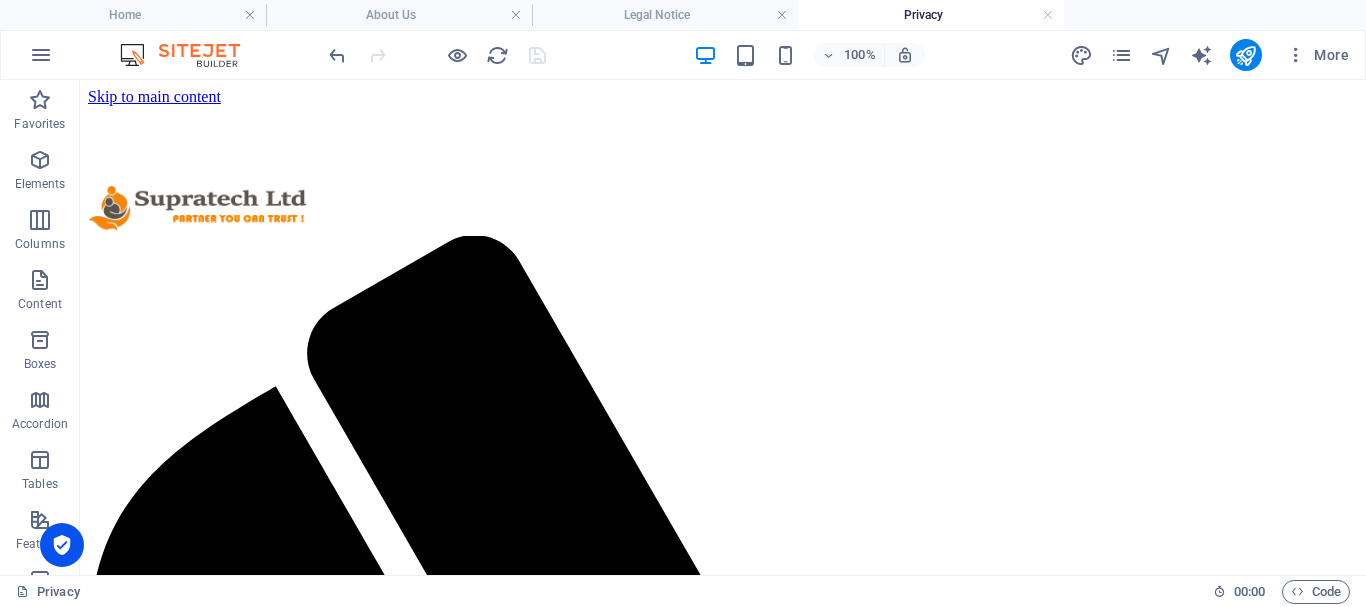 click on "Privacy" at bounding box center [931, 15] 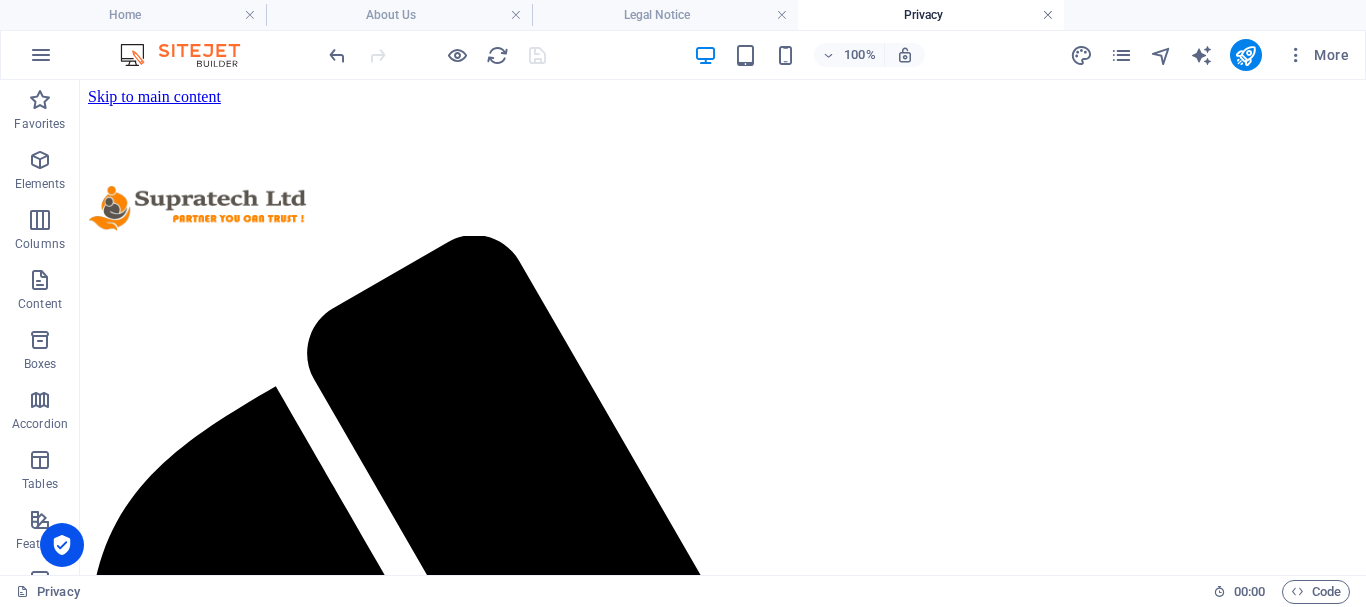 click at bounding box center (1048, 15) 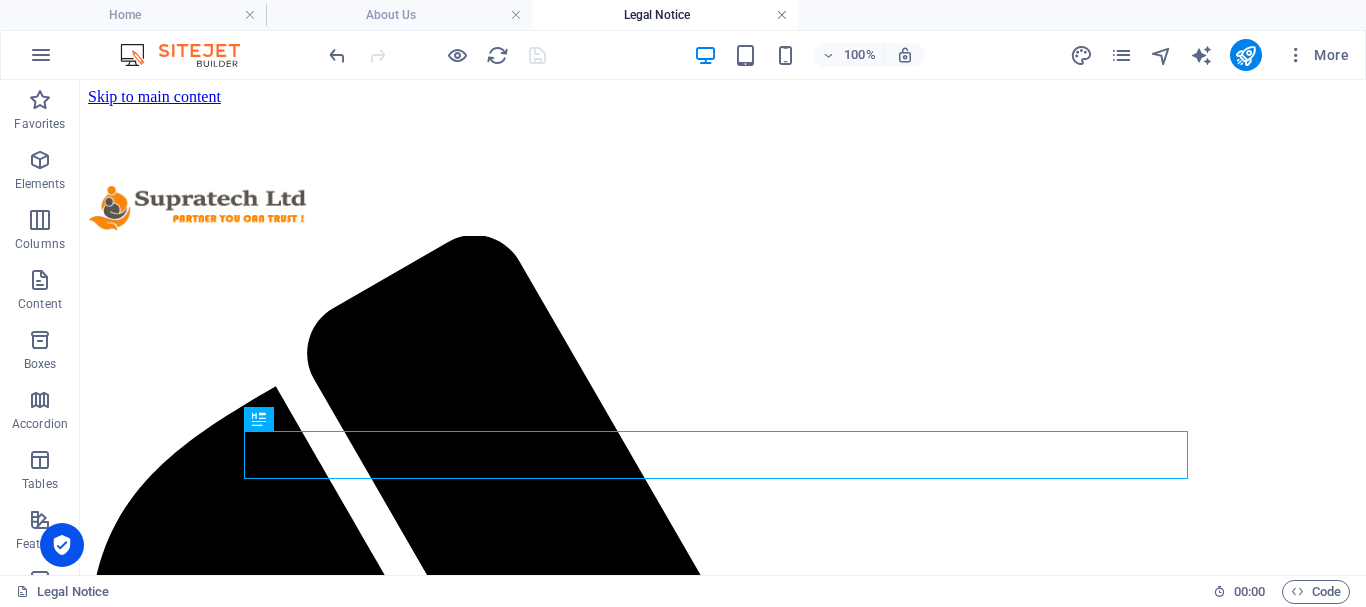 click at bounding box center [782, 15] 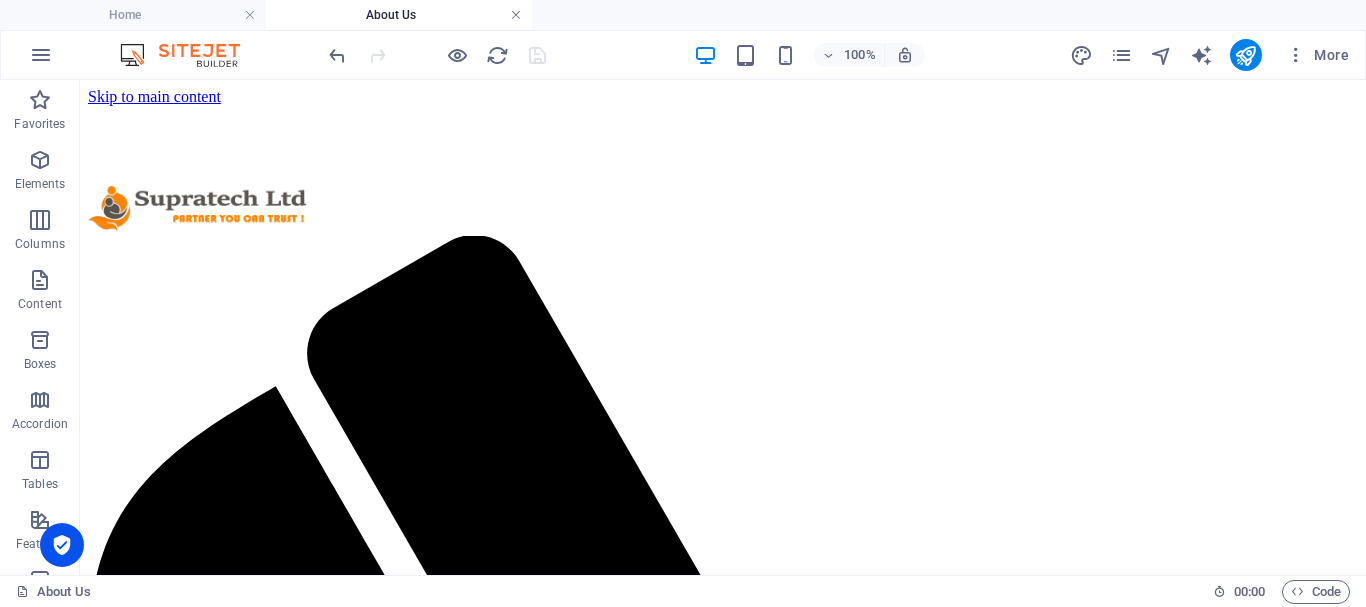 click at bounding box center [516, 15] 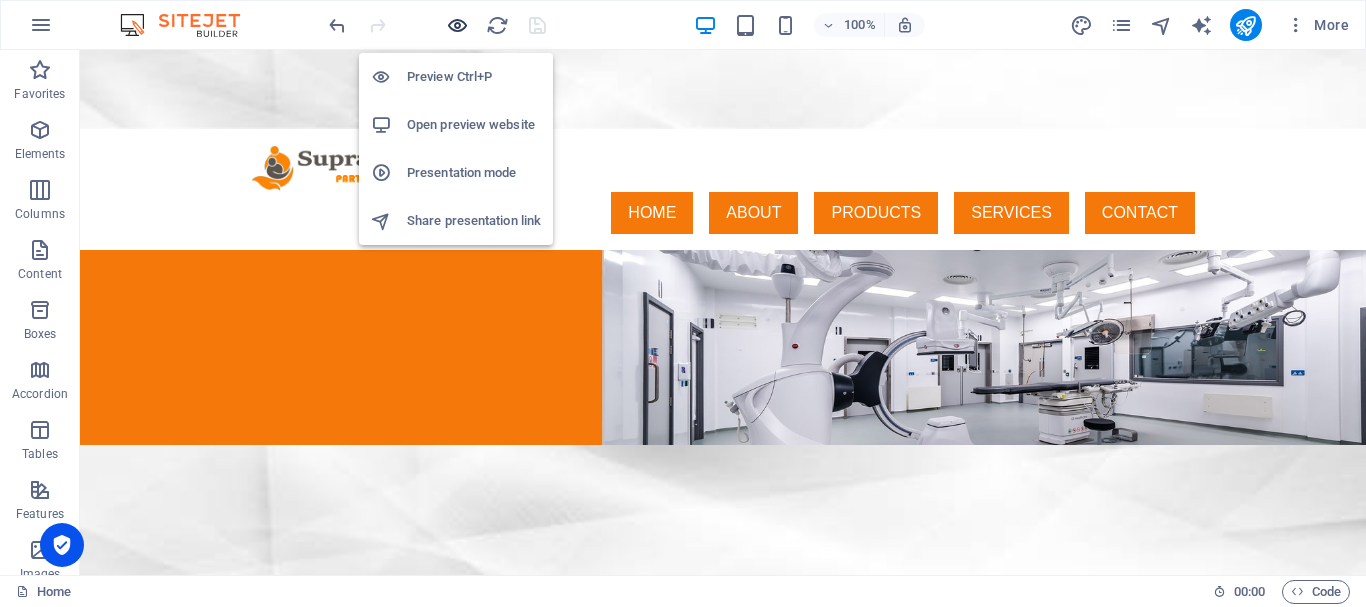 click at bounding box center [457, 25] 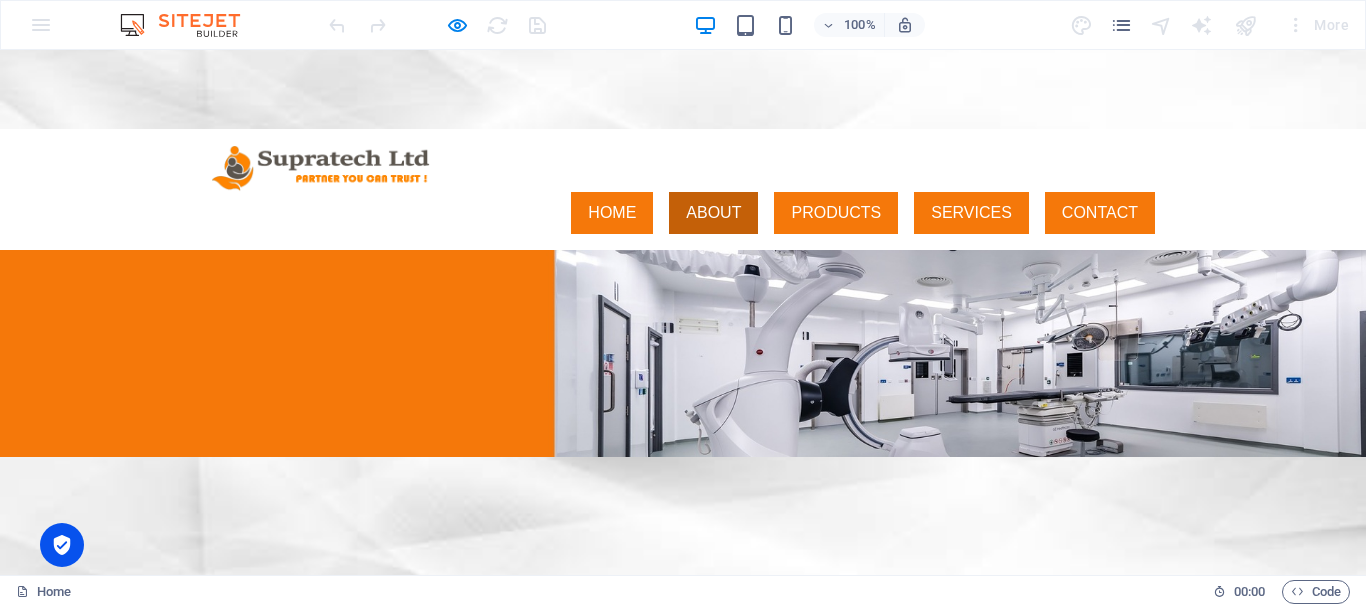 click on "ABOUT" at bounding box center [713, 213] 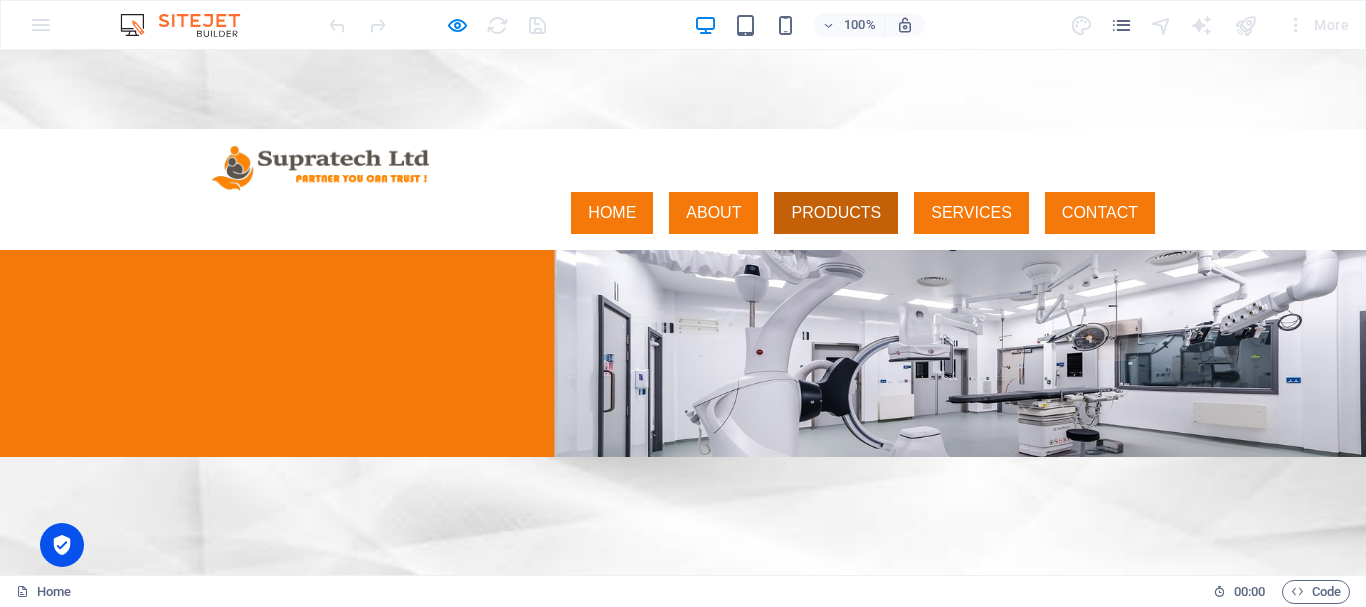 click on "PRODUCTS" at bounding box center [836, 213] 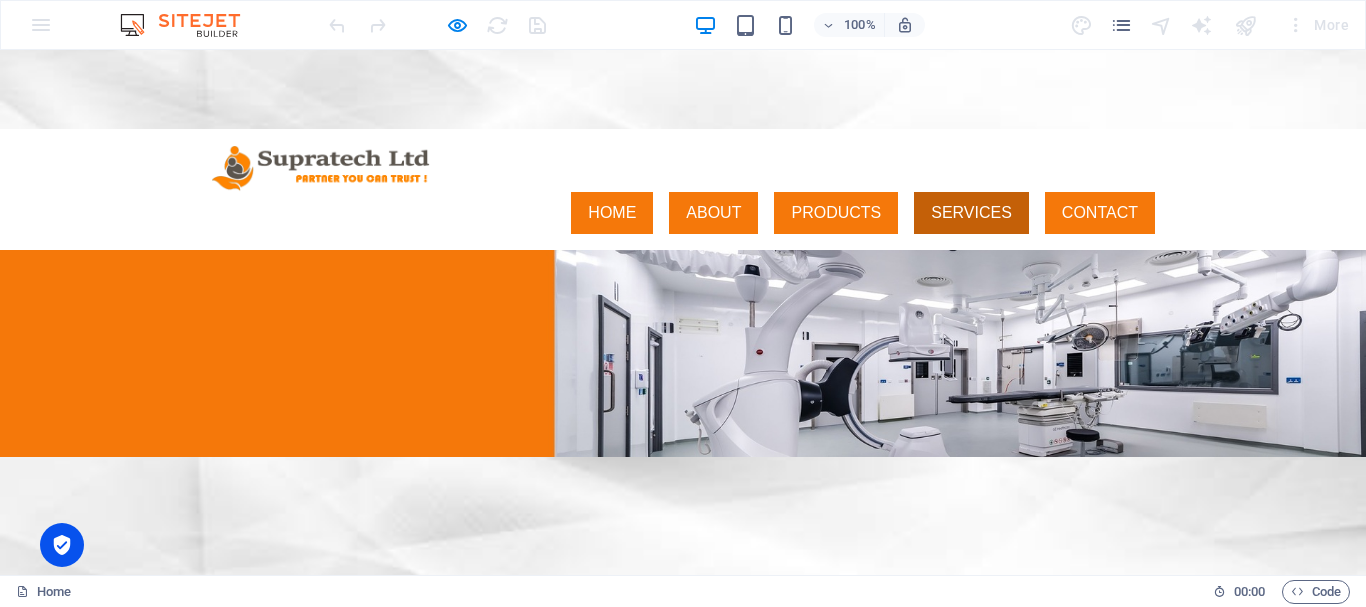 click on "SERVICES" at bounding box center [971, 213] 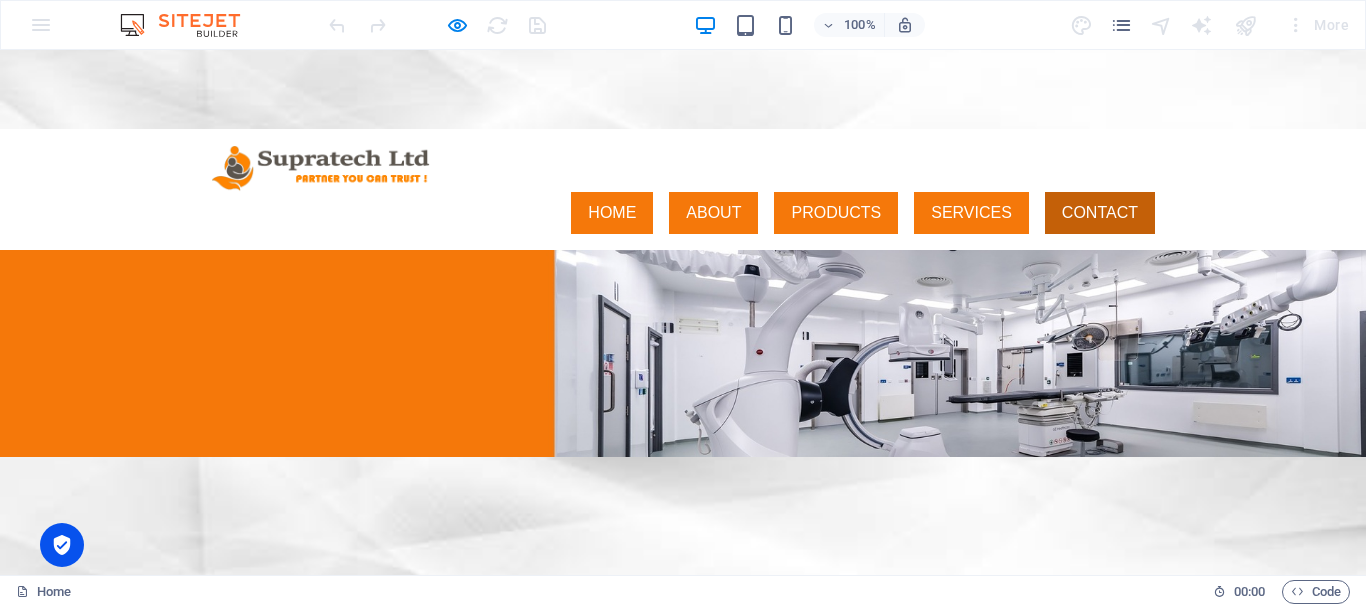 click on "CONTACT" at bounding box center [1100, 213] 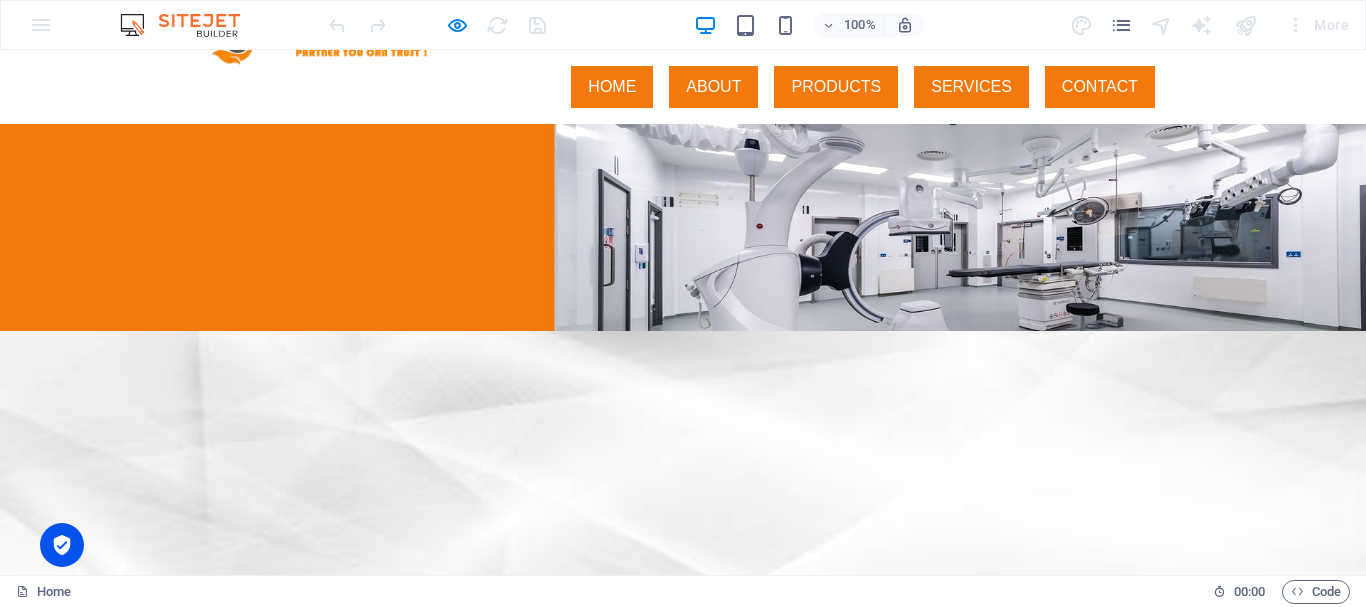scroll, scrollTop: 0, scrollLeft: 0, axis: both 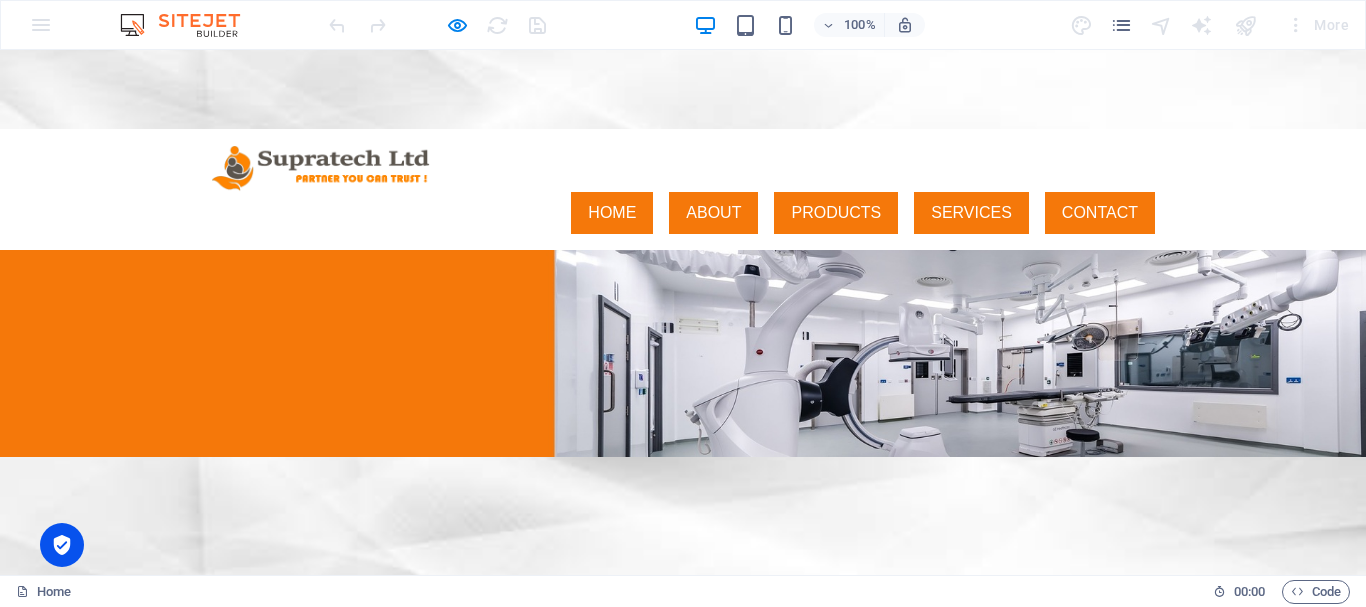 click on "HOME ABOUT PRODUCTS SERVICES CONTACT" at bounding box center [683, 213] 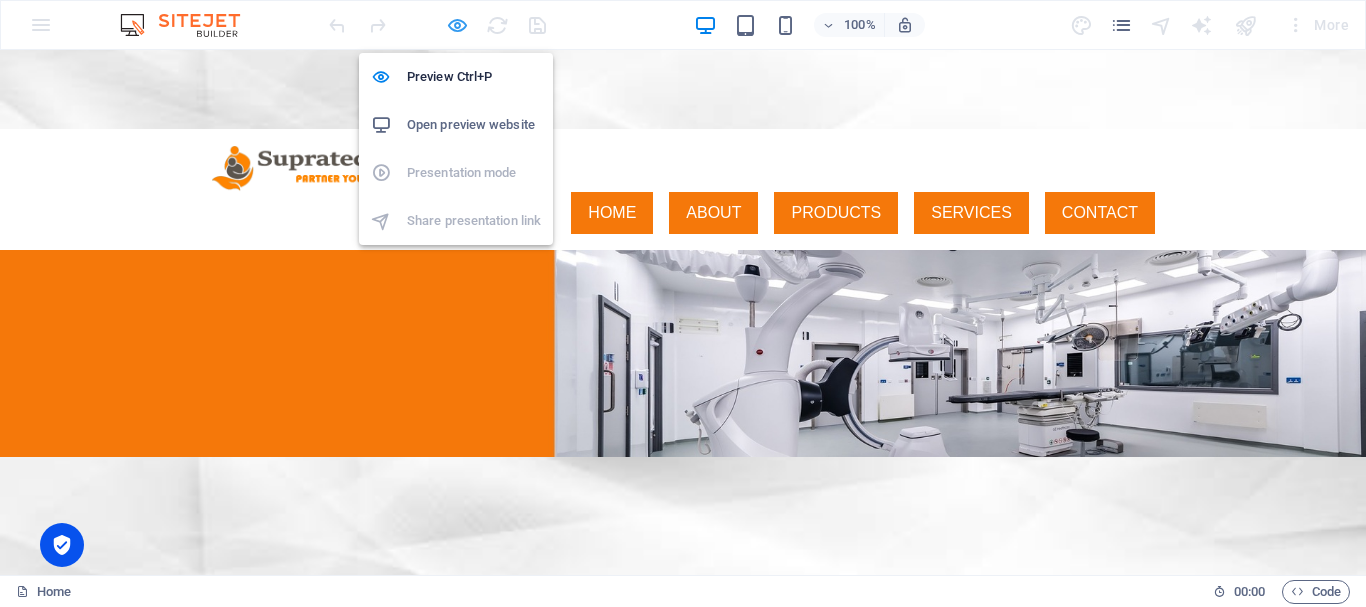 click at bounding box center (457, 25) 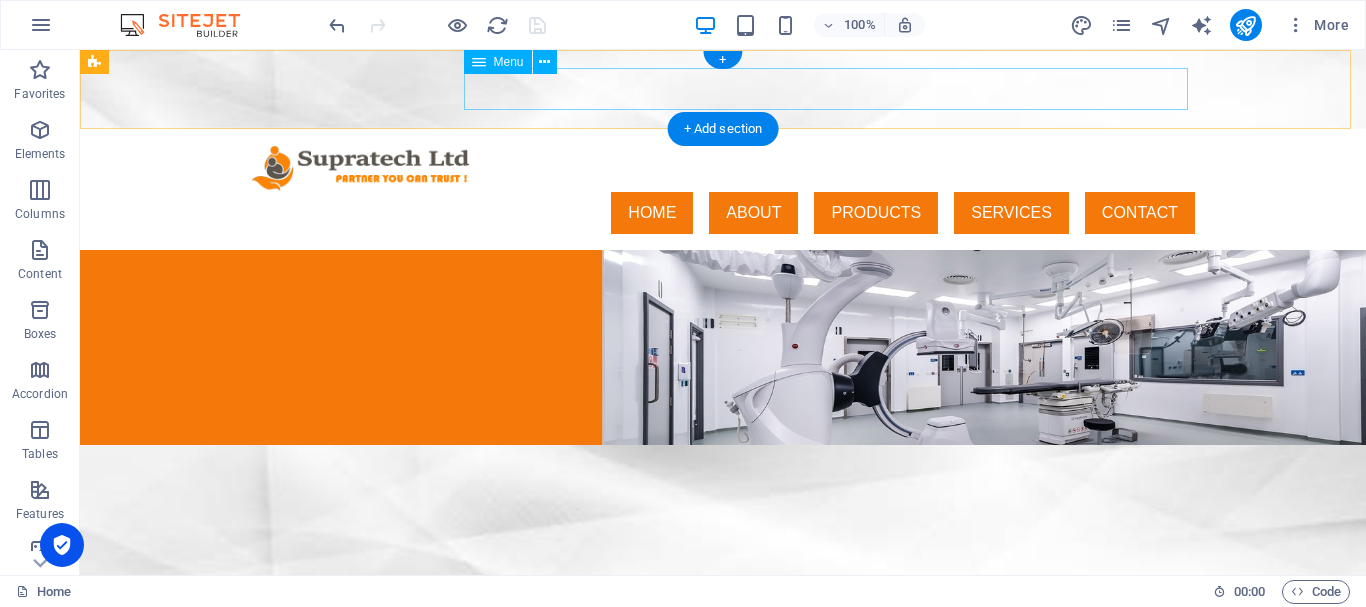 click on "HOME ABOUT PRODUCTS SERVICES CONTACT" at bounding box center (723, 213) 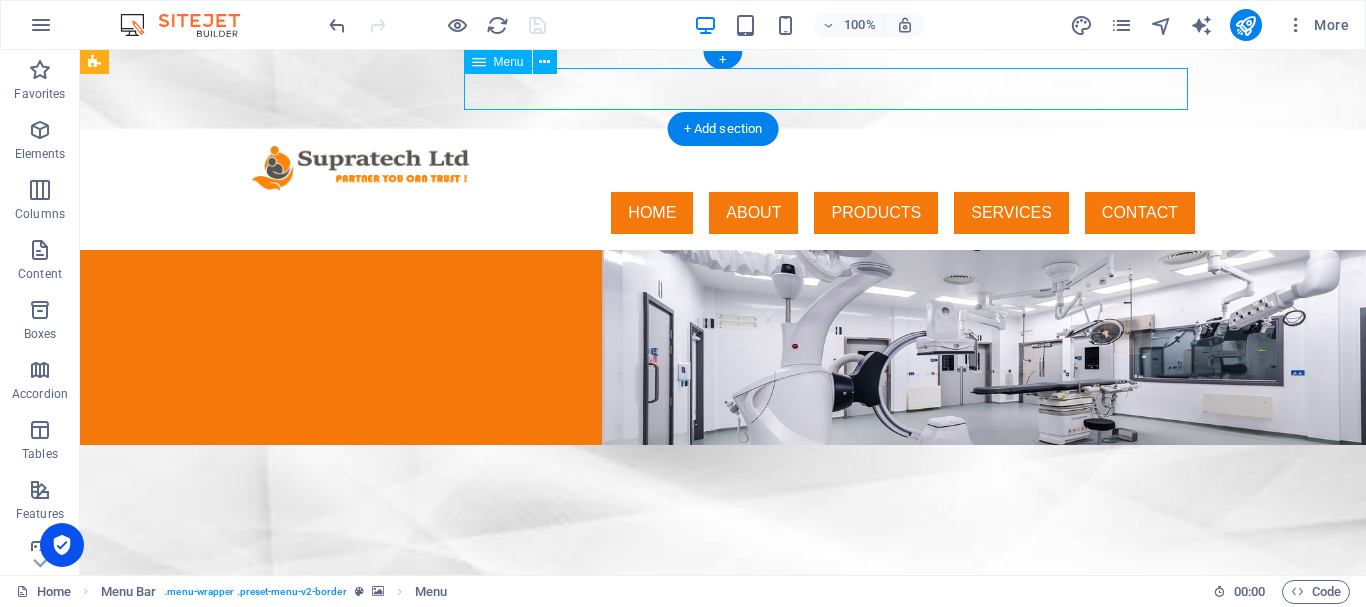 click on "HOME ABOUT PRODUCTS SERVICES CONTACT" at bounding box center [723, 213] 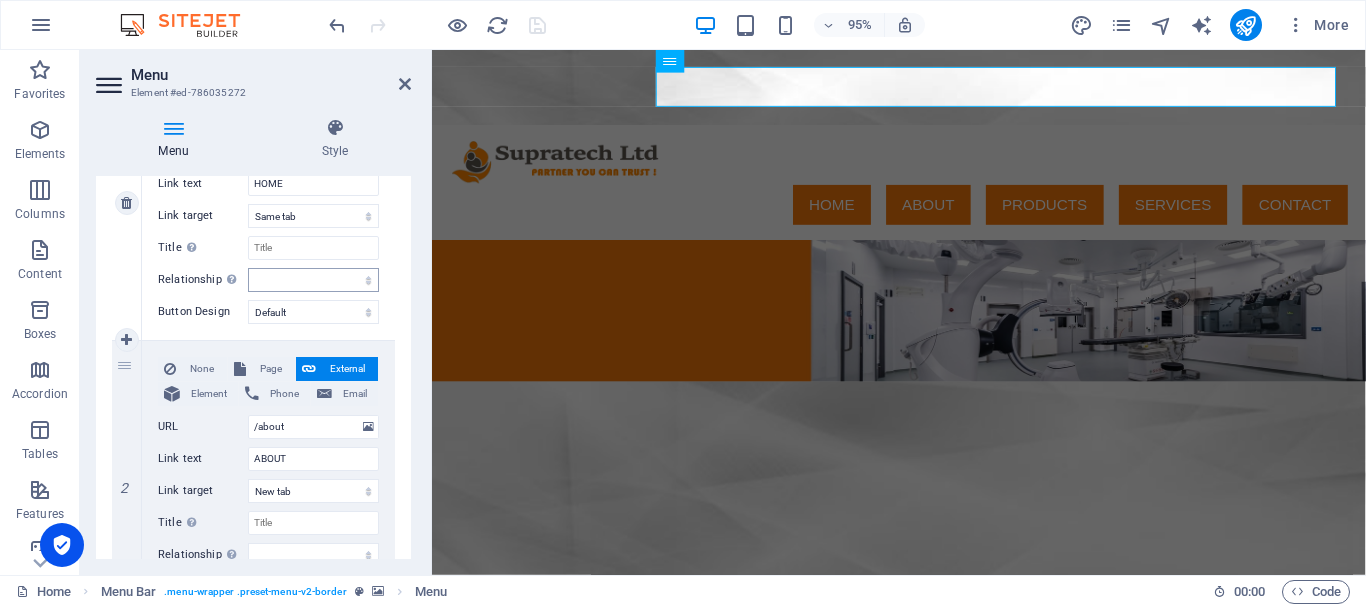 scroll, scrollTop: 200, scrollLeft: 0, axis: vertical 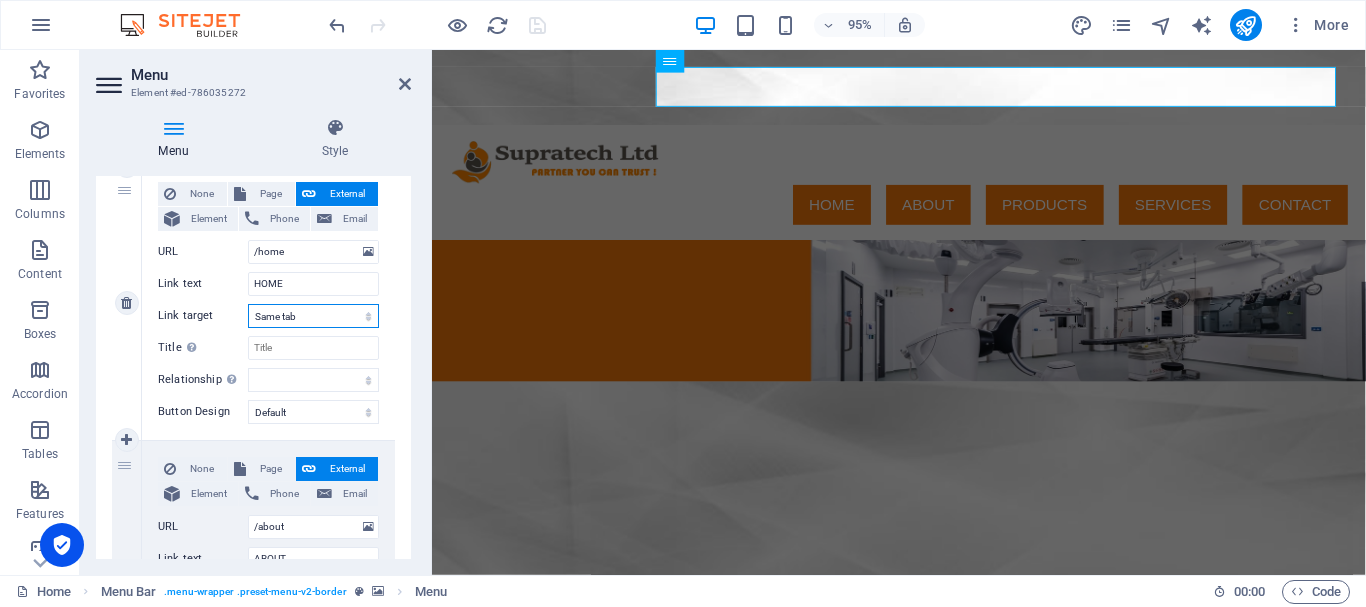 click on "New tab Same tab Overlay" at bounding box center [313, 316] 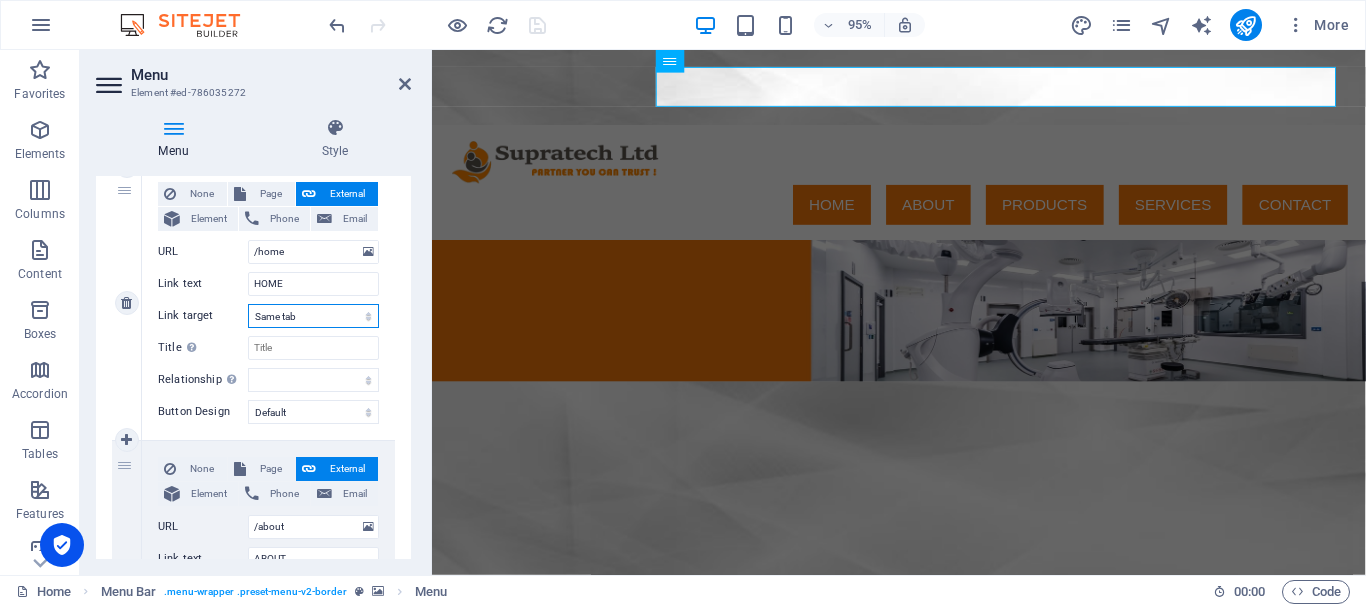 click on "New tab Same tab Overlay" at bounding box center [313, 316] 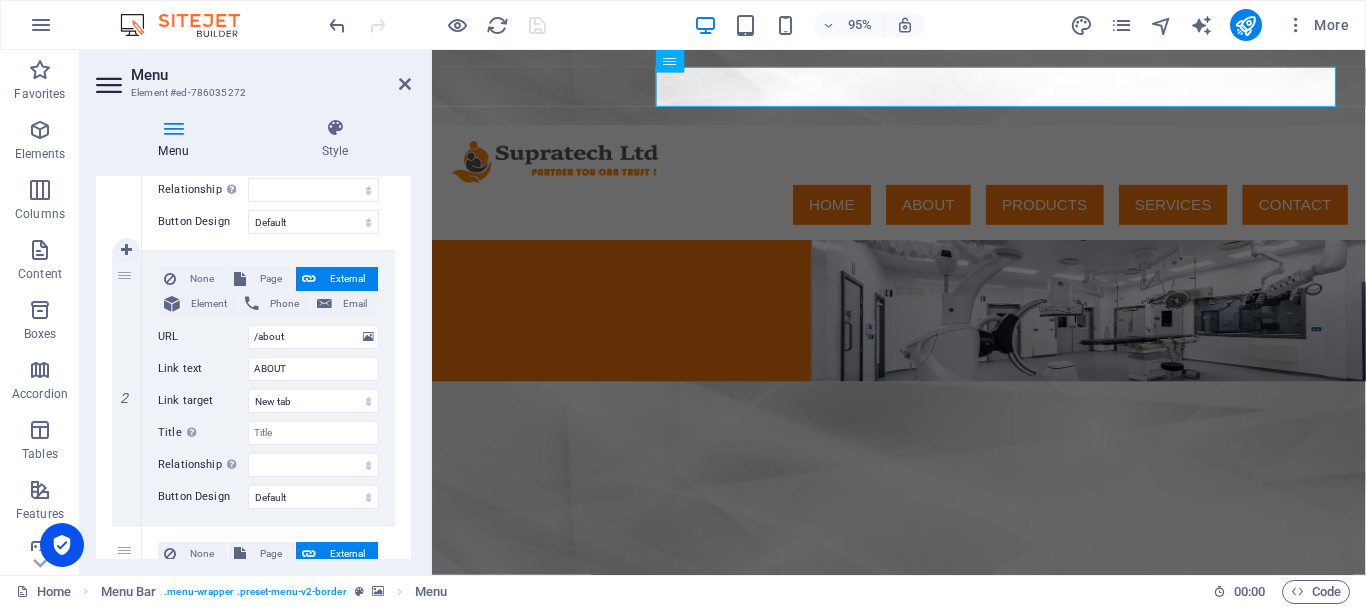 scroll, scrollTop: 400, scrollLeft: 0, axis: vertical 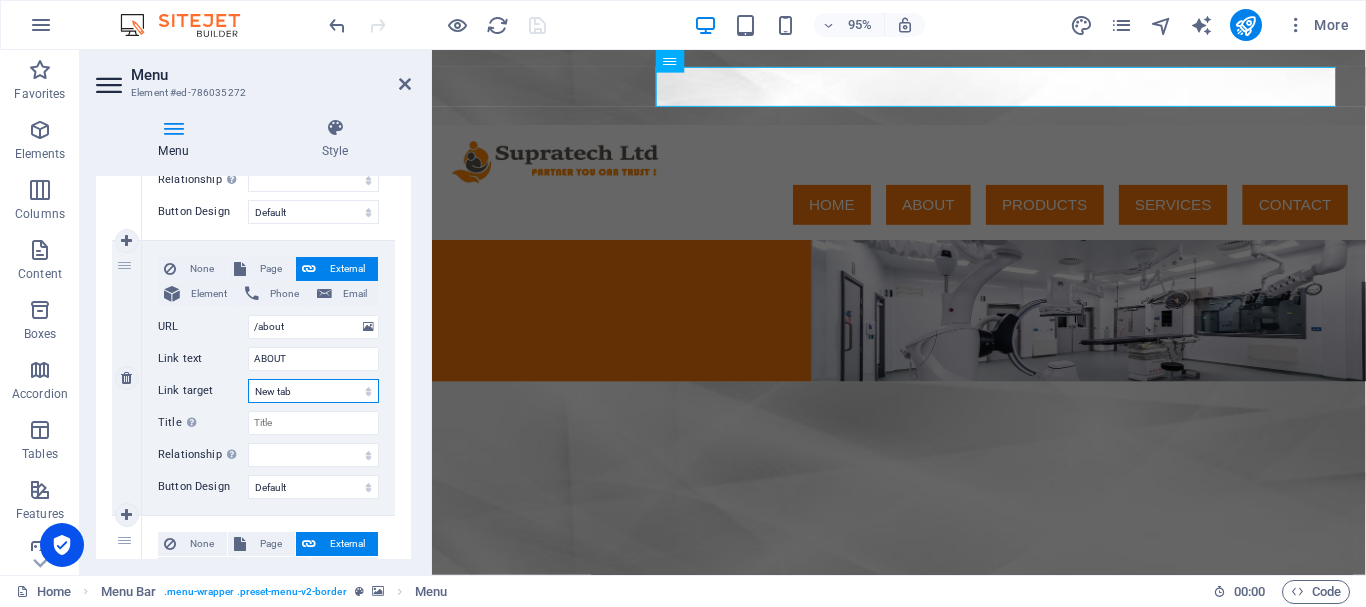click on "New tab Same tab Overlay" at bounding box center (313, 391) 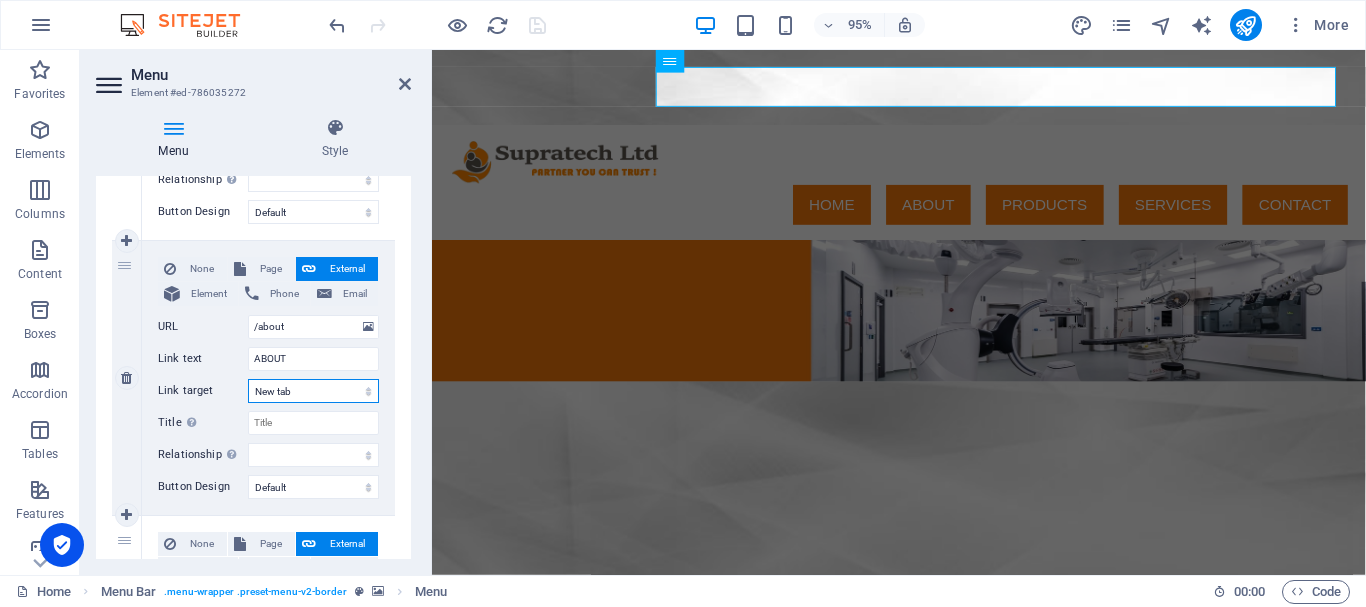 select 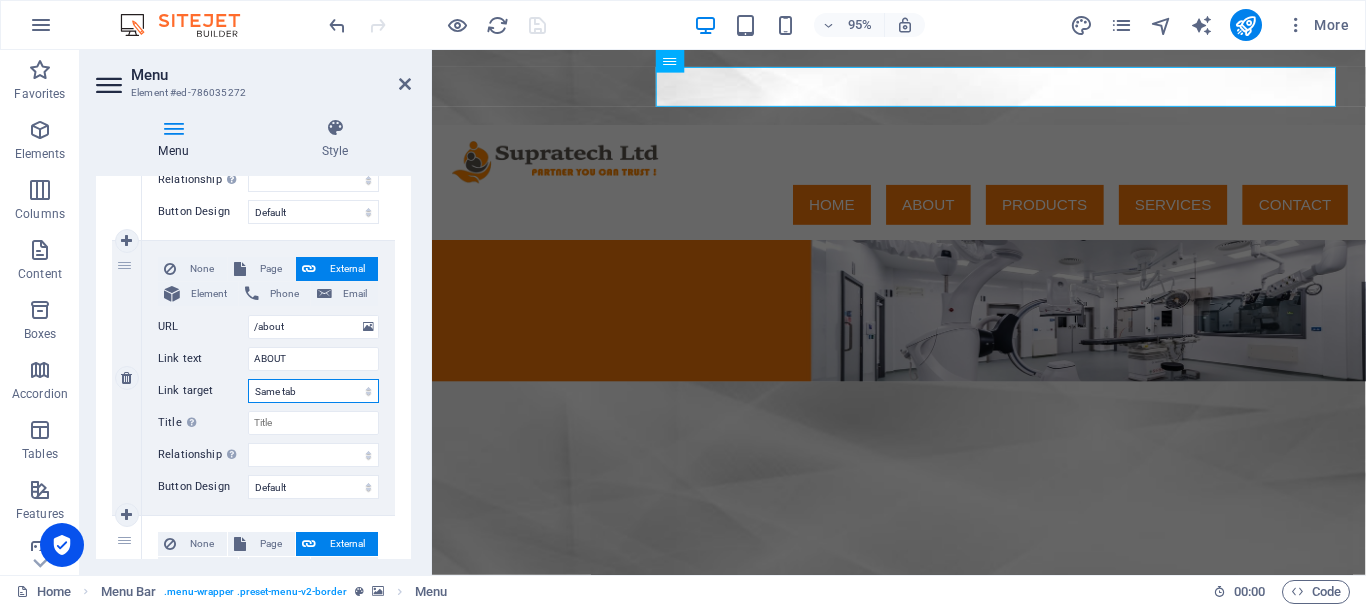 click on "New tab Same tab Overlay" at bounding box center [313, 391] 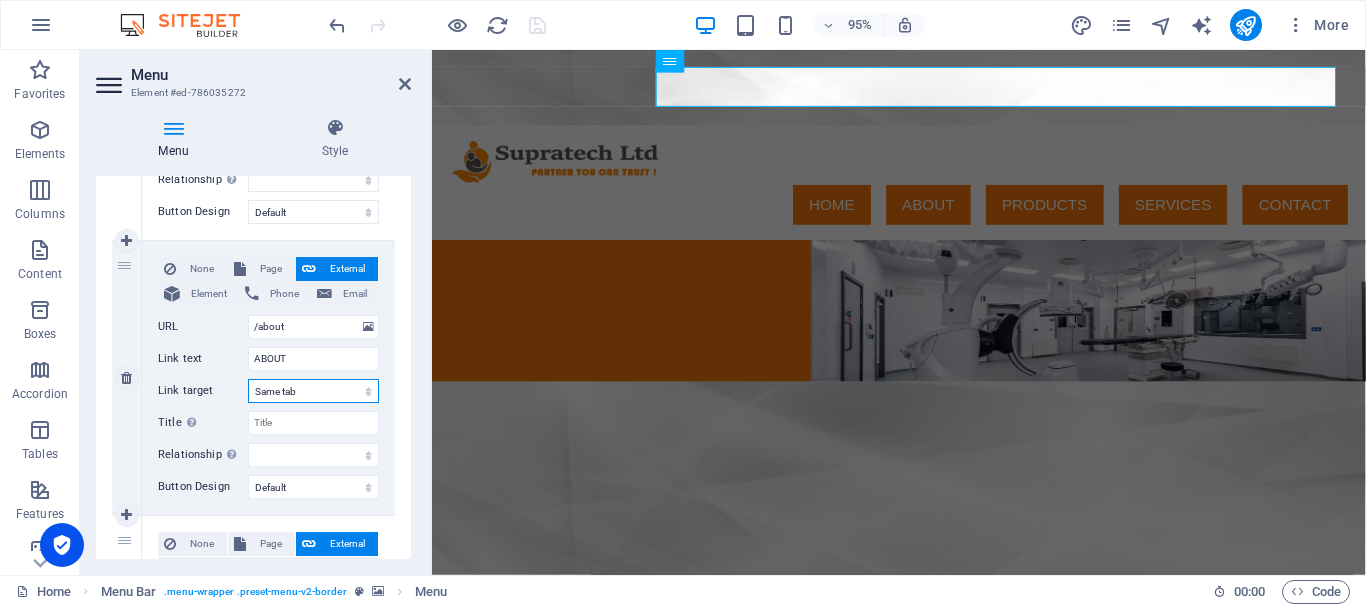 select 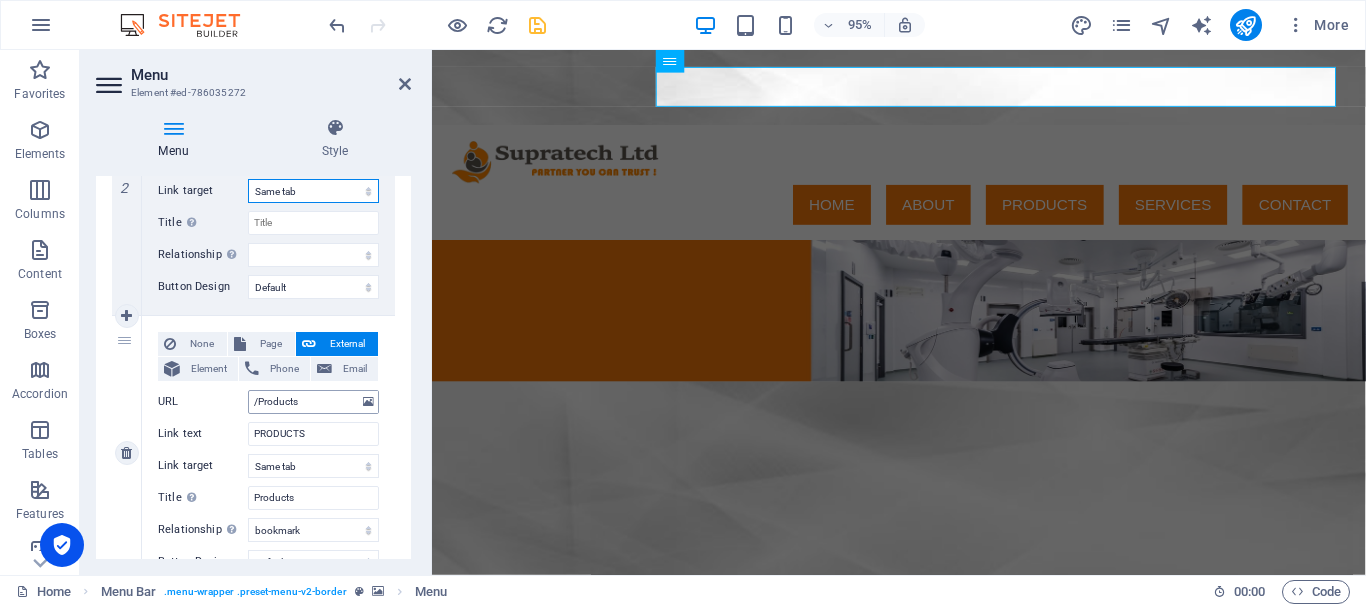 scroll, scrollTop: 700, scrollLeft: 0, axis: vertical 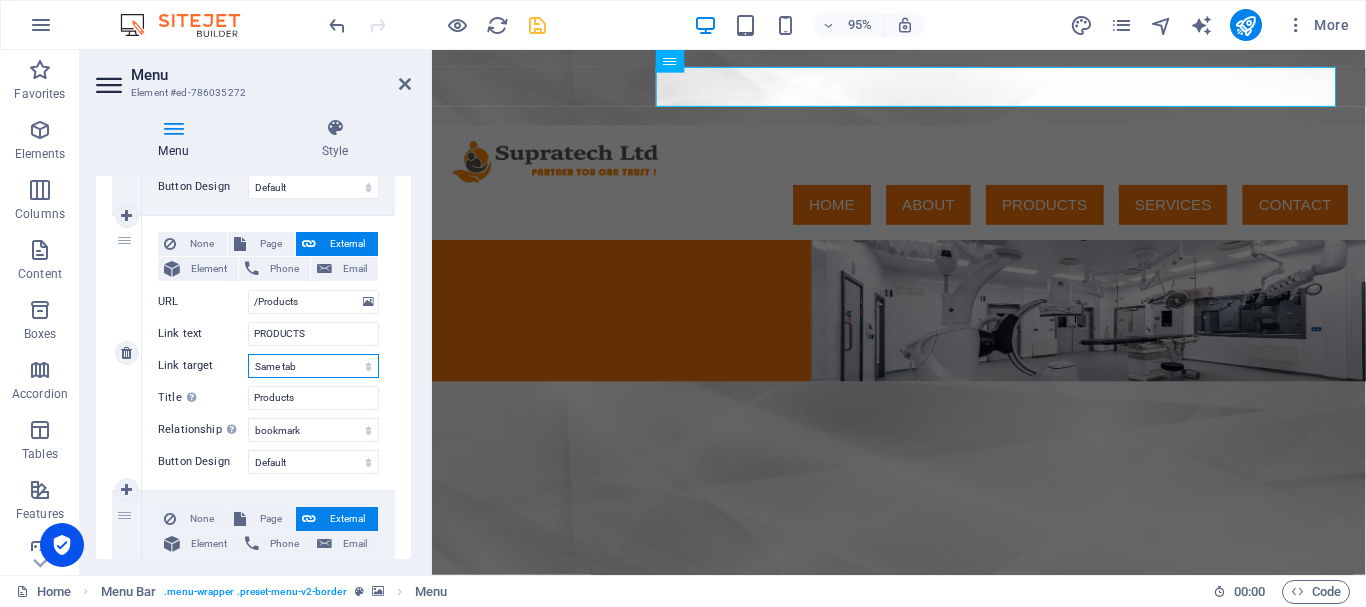 click on "New tab Same tab Overlay" at bounding box center [313, 366] 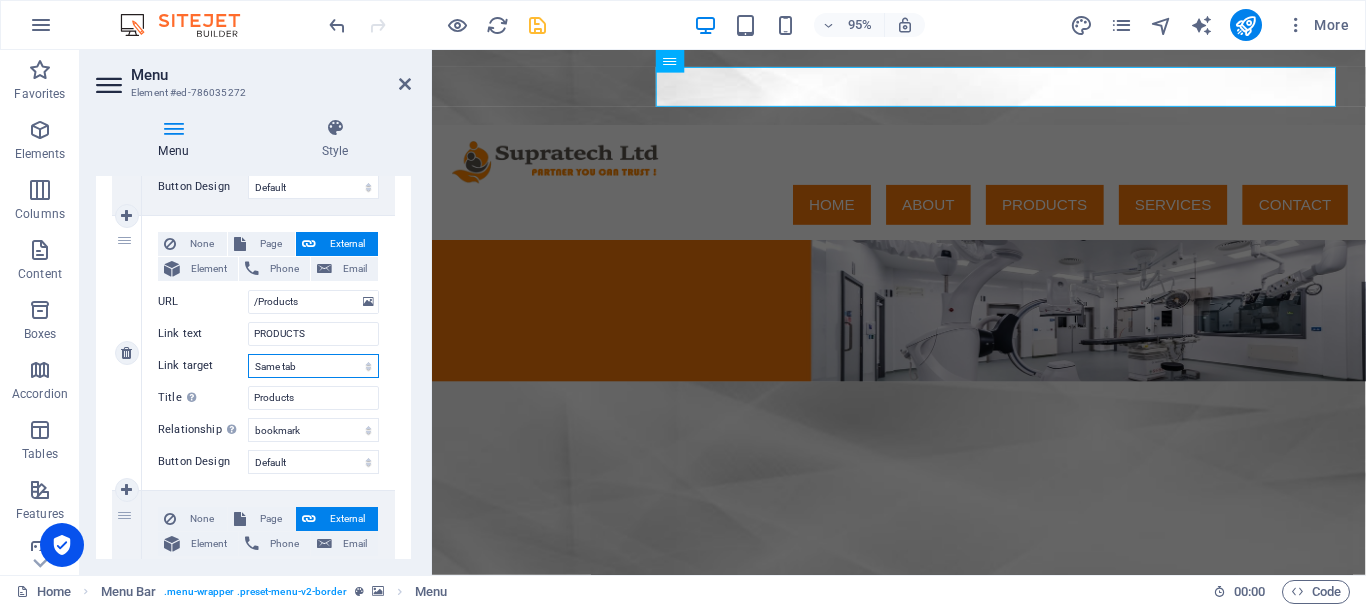 click on "New tab Same tab Overlay" at bounding box center [313, 366] 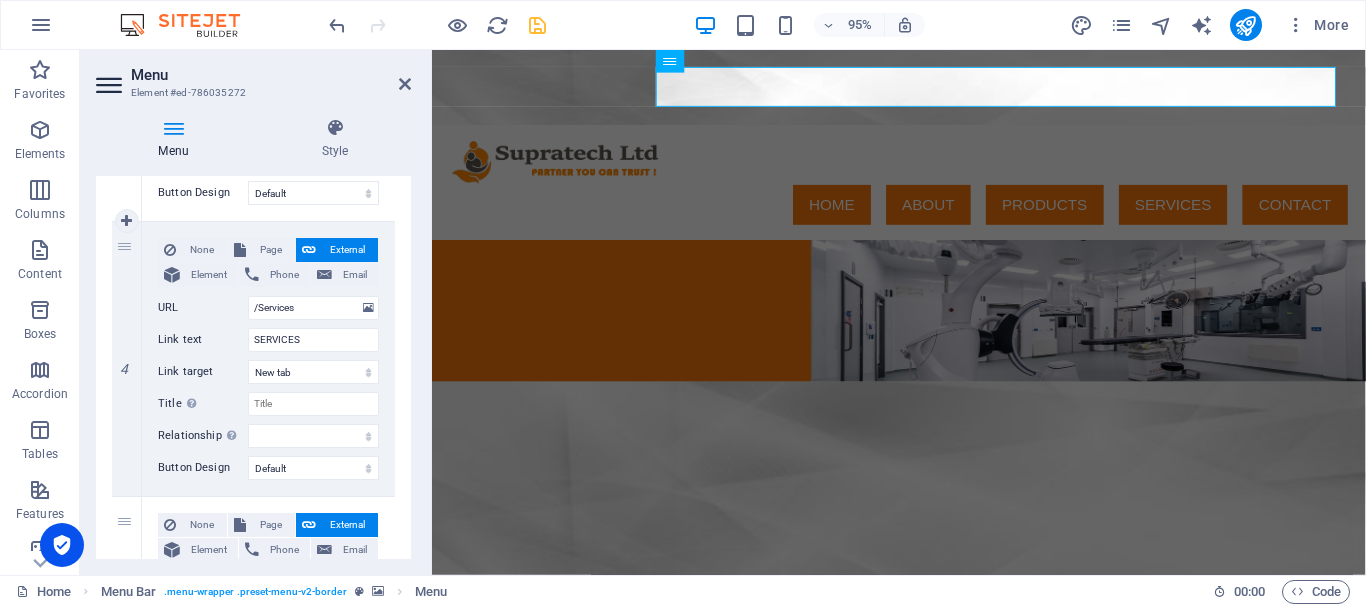 scroll, scrollTop: 1000, scrollLeft: 0, axis: vertical 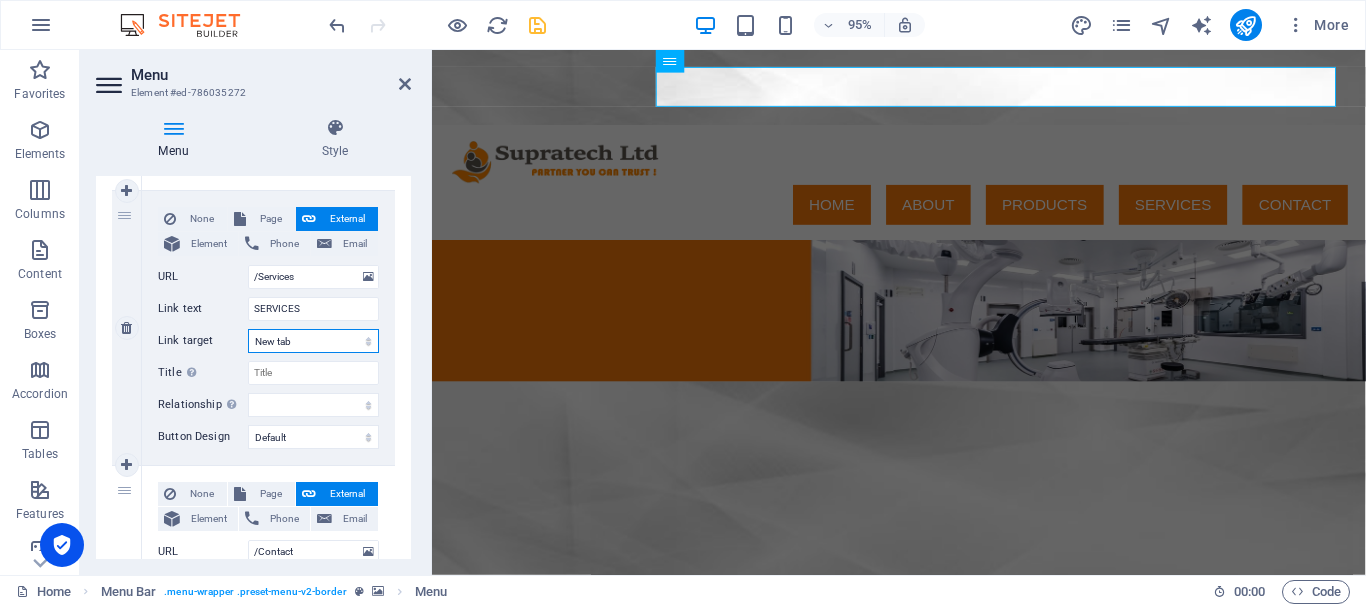 click on "New tab Same tab Overlay" at bounding box center (313, 341) 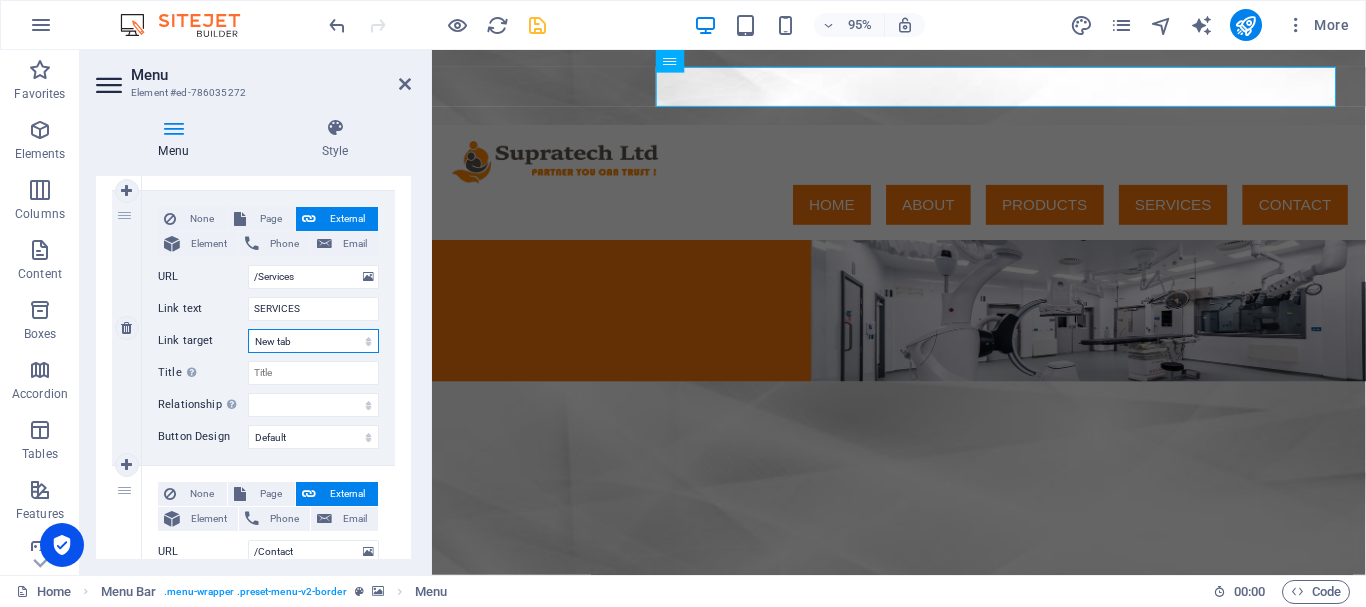 select 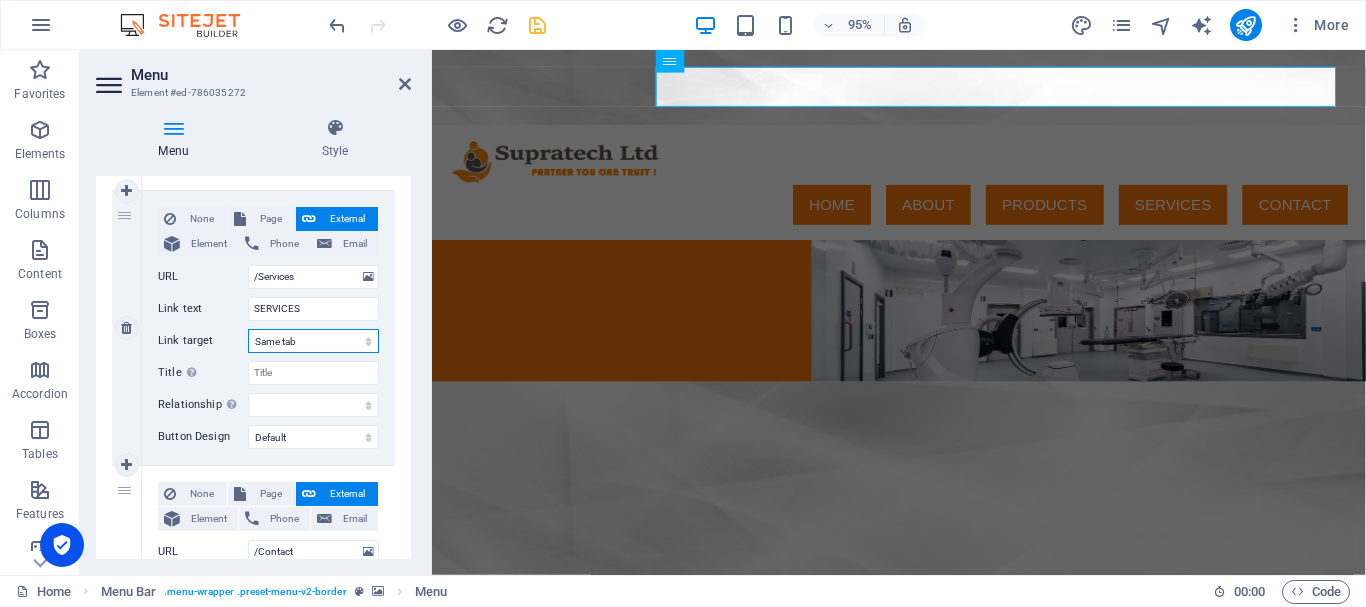 click on "New tab Same tab Overlay" at bounding box center (313, 341) 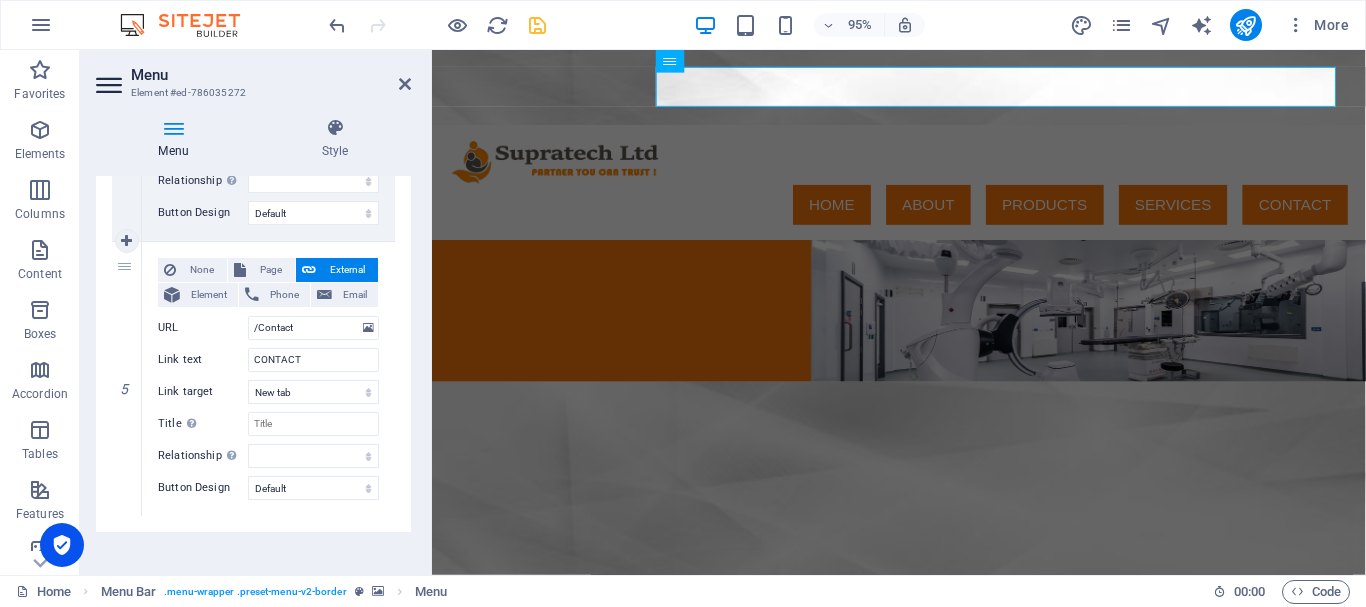 scroll, scrollTop: 1237, scrollLeft: 0, axis: vertical 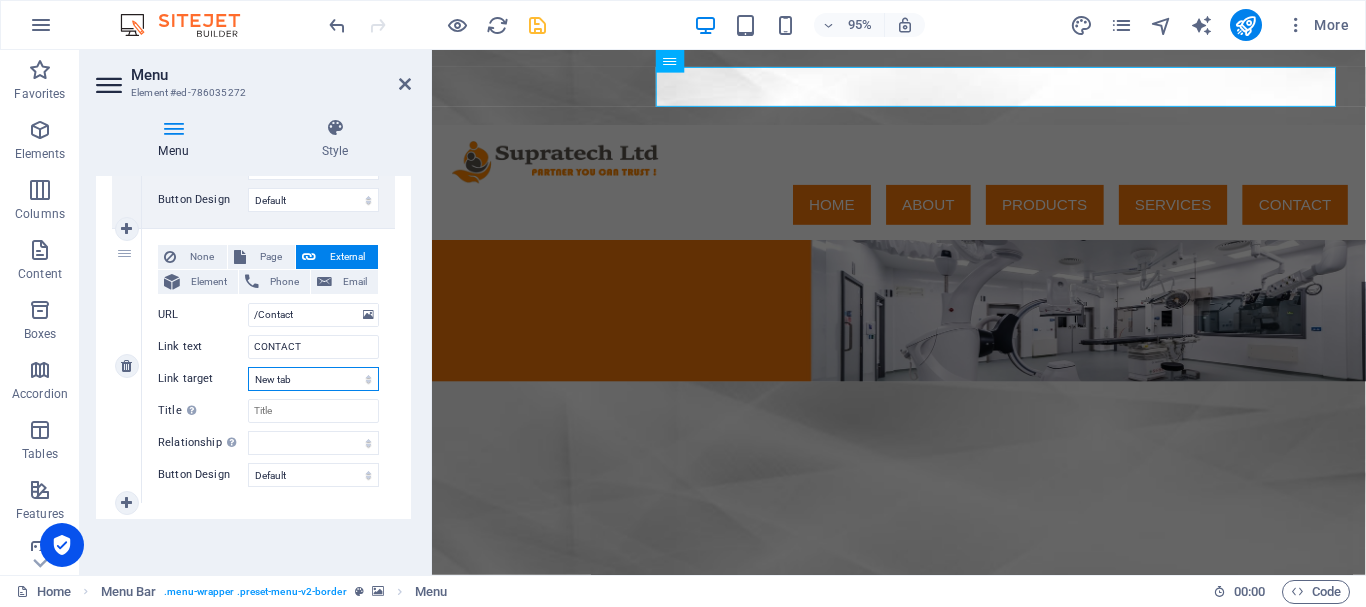 click on "New tab Same tab Overlay" at bounding box center (313, 379) 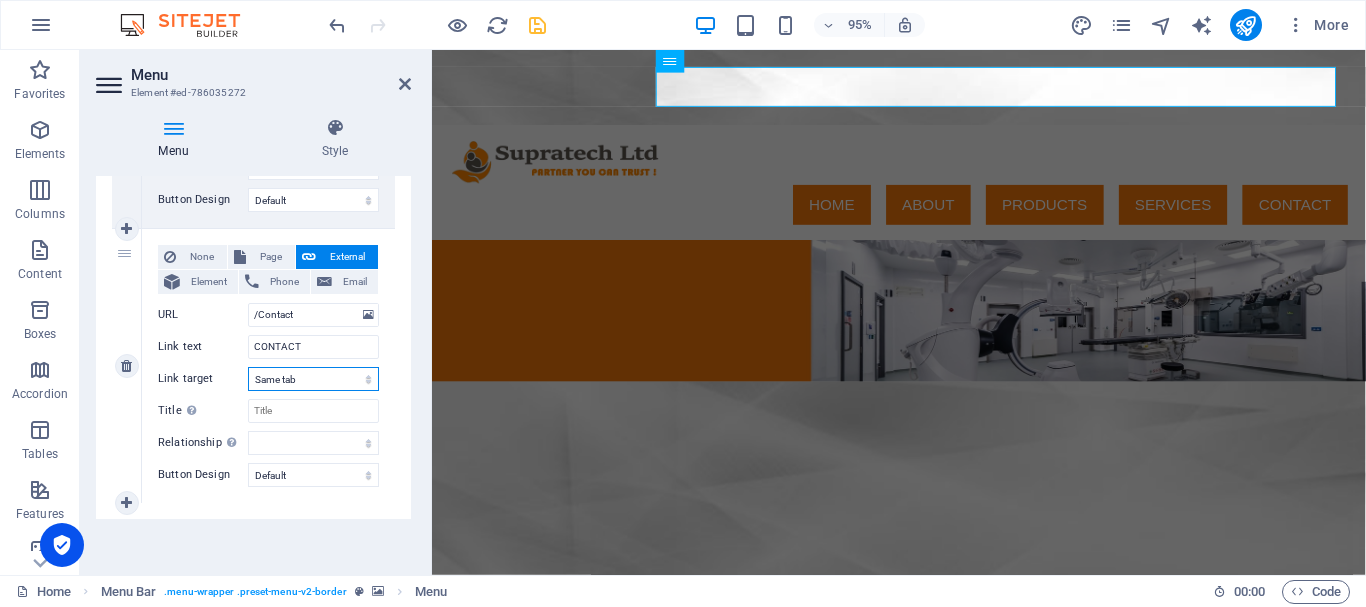 click on "New tab Same tab Overlay" at bounding box center [313, 379] 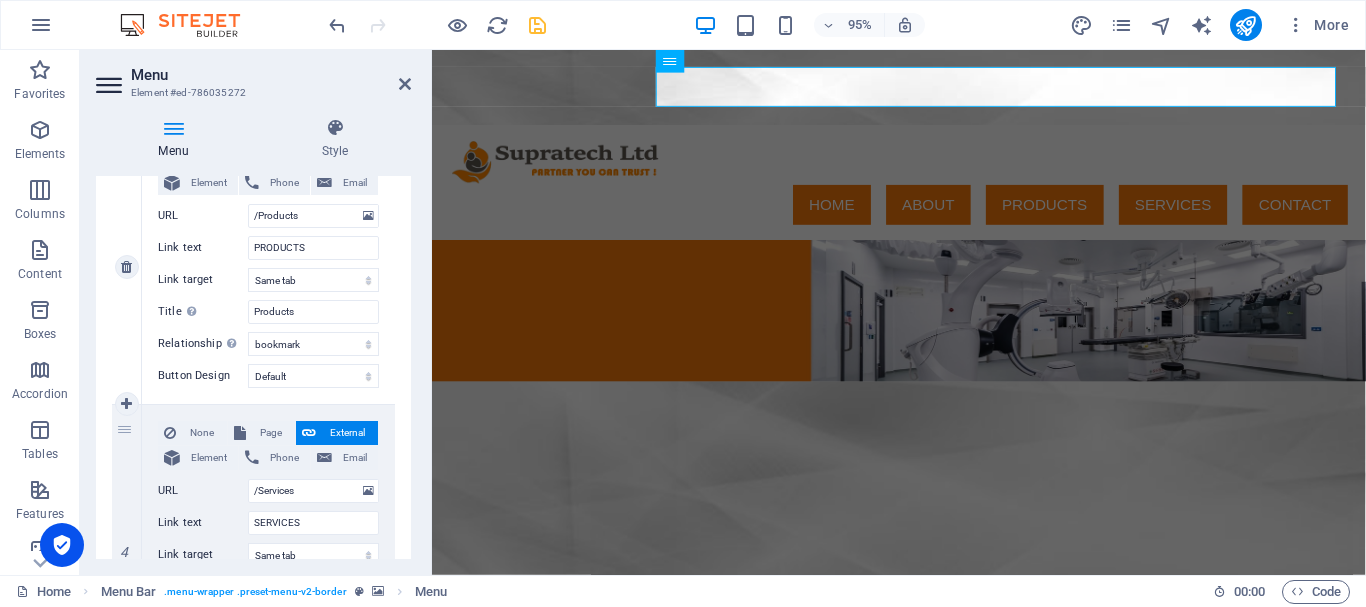 scroll, scrollTop: 737, scrollLeft: 0, axis: vertical 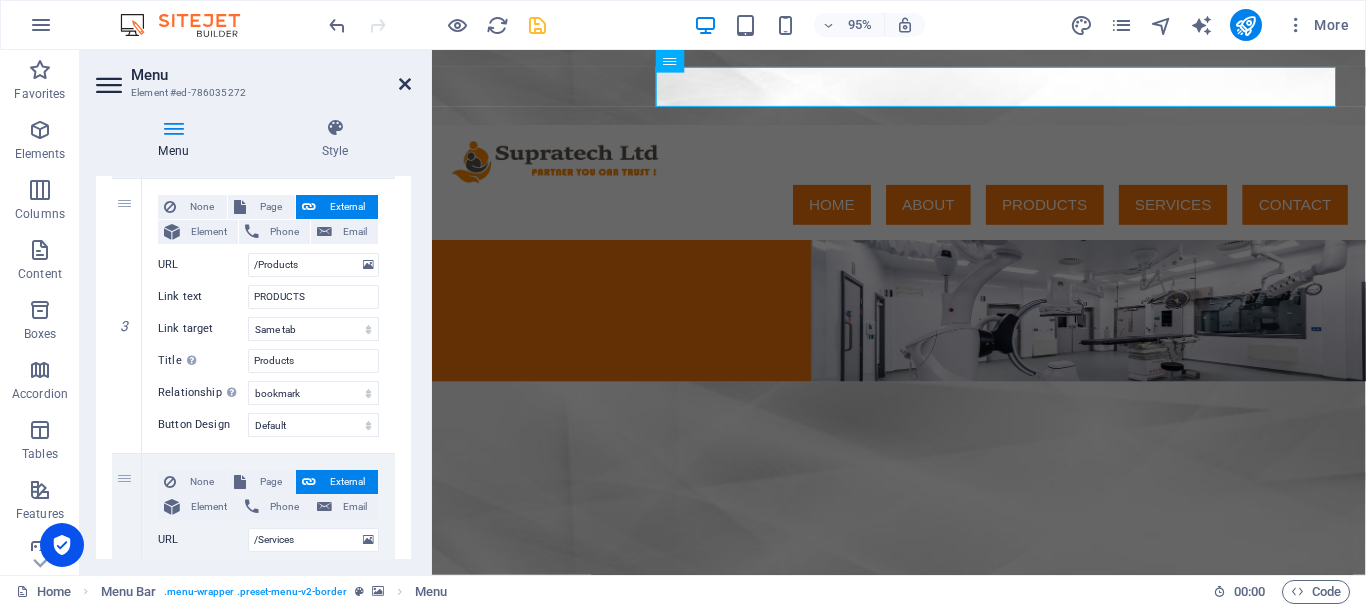 click at bounding box center [405, 84] 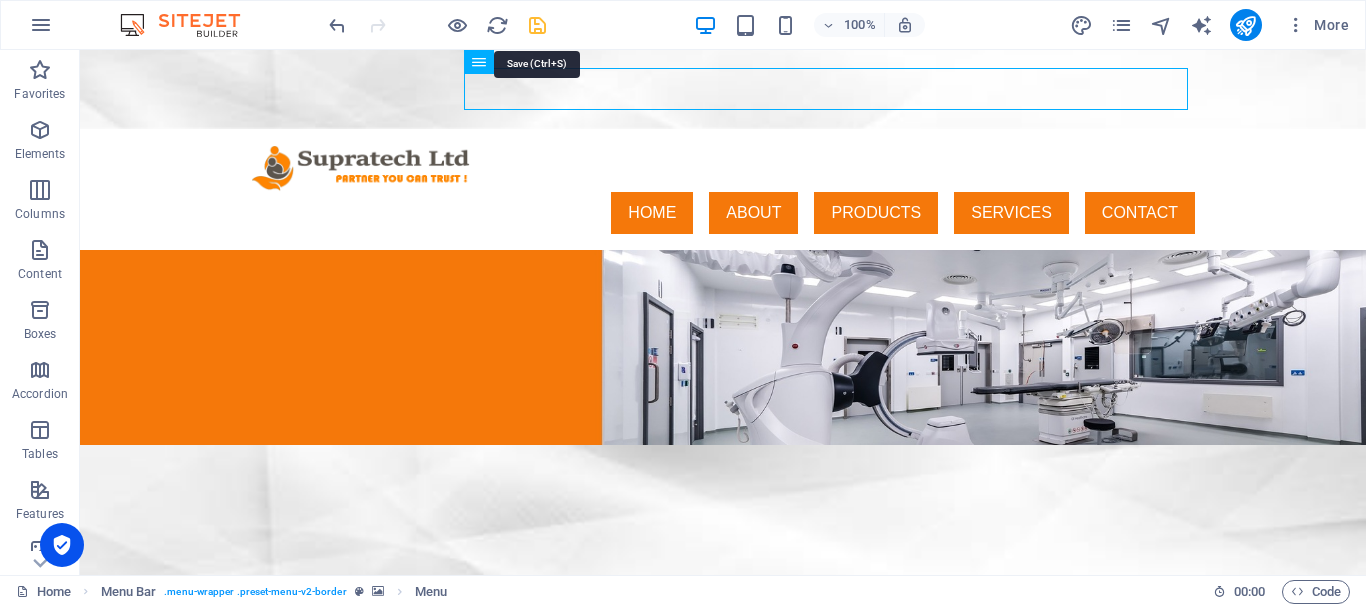 click at bounding box center [537, 25] 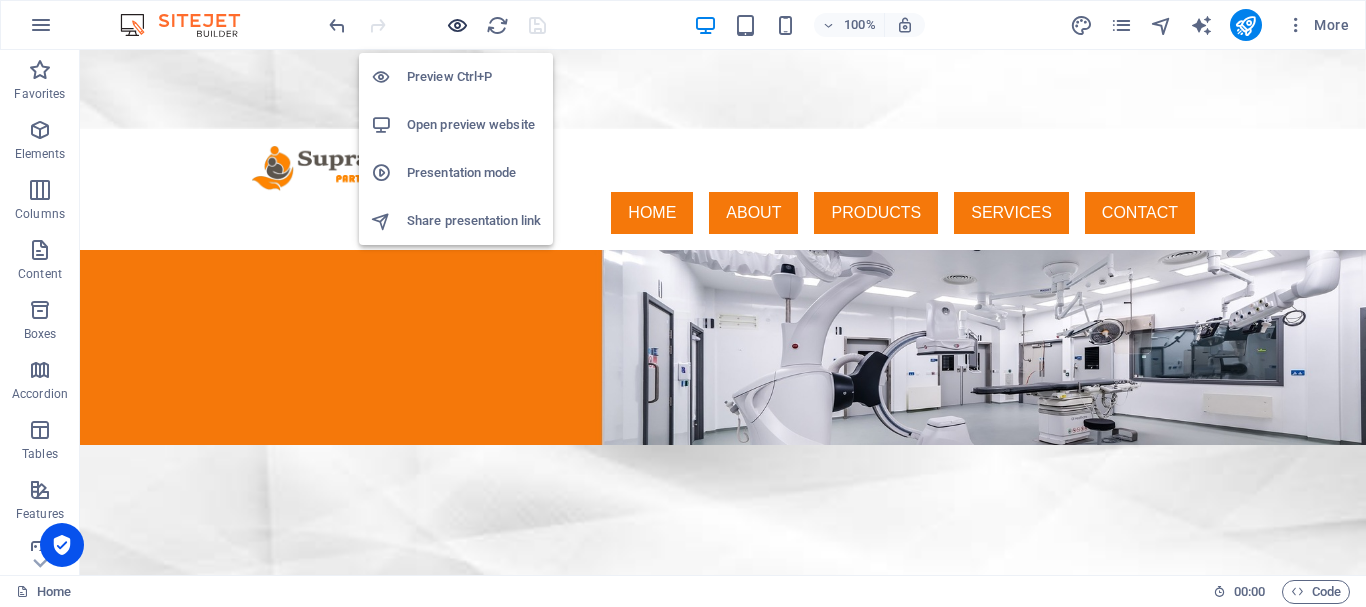 click at bounding box center (457, 25) 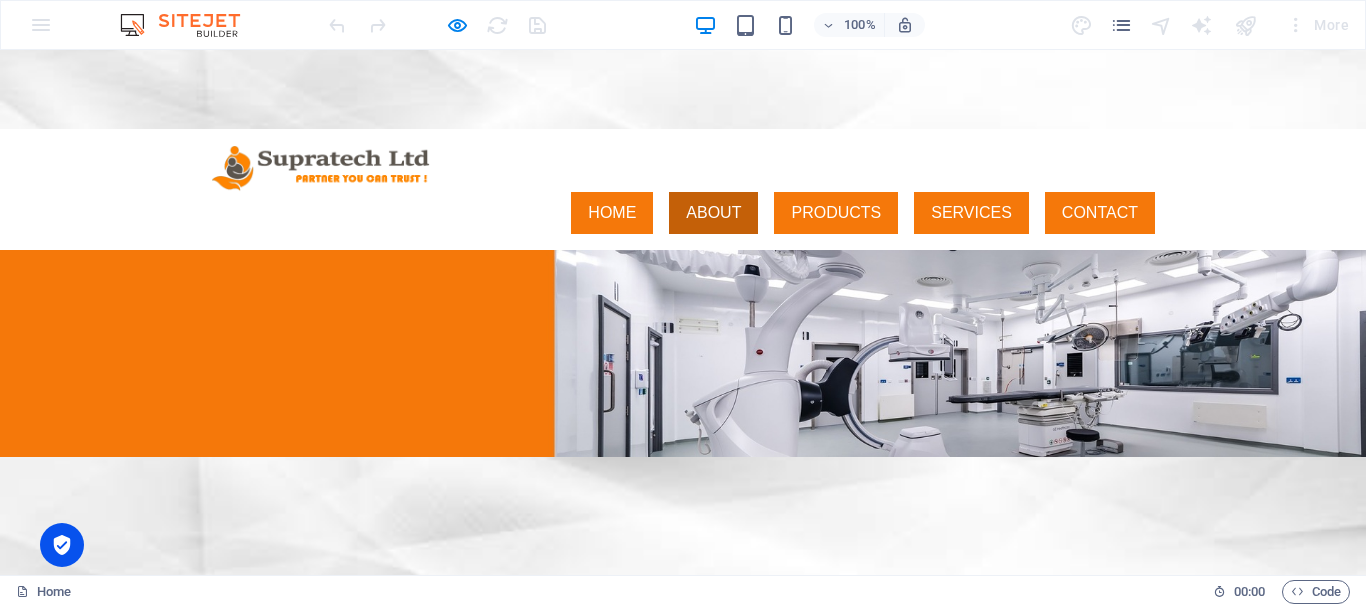click on "ABOUT" at bounding box center (713, 213) 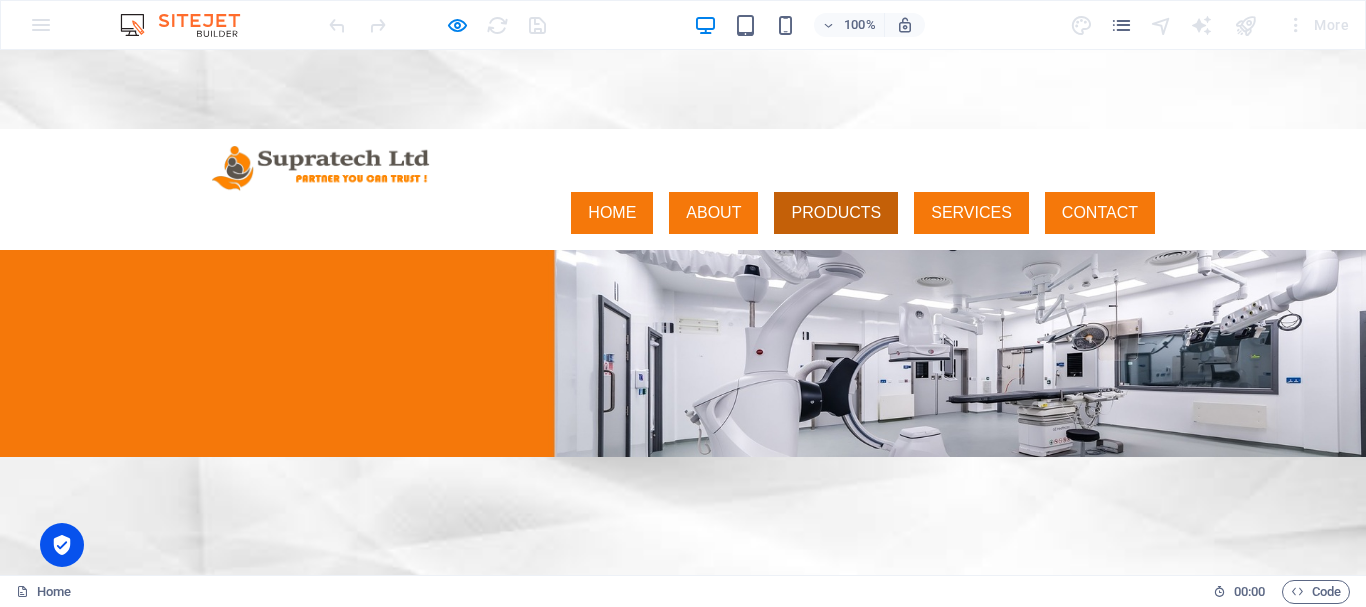 click on "PRODUCTS" at bounding box center (836, 213) 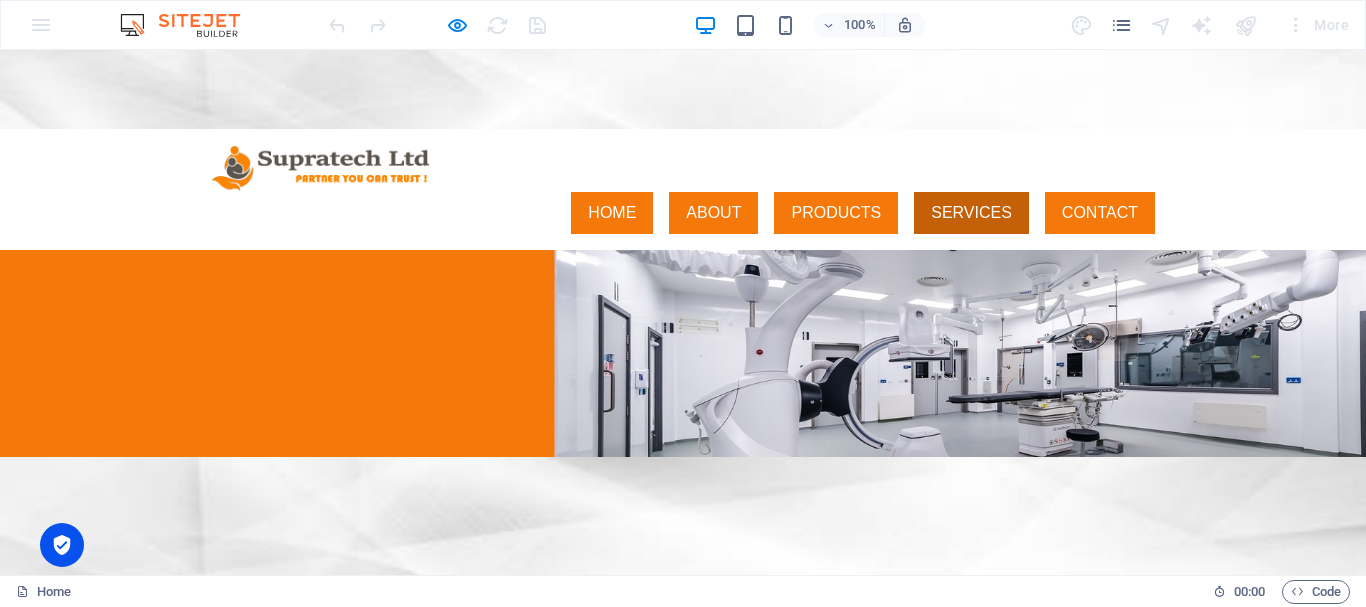 click on "SERVICES" at bounding box center (971, 213) 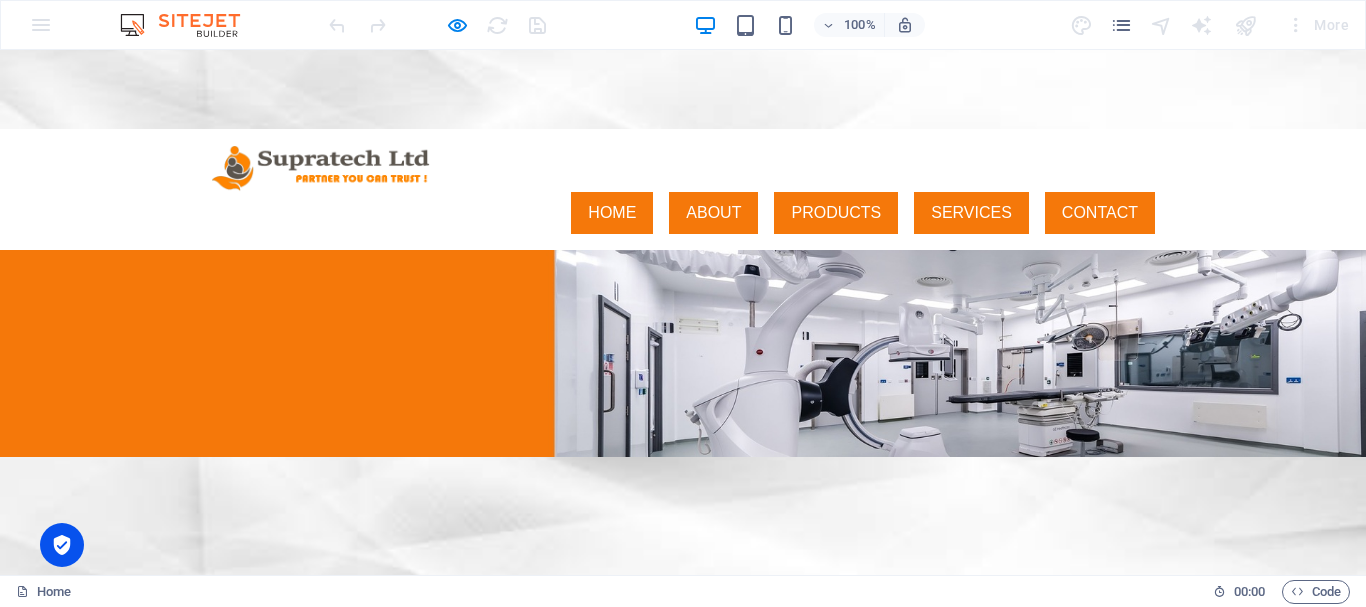 click at bounding box center [437, 25] 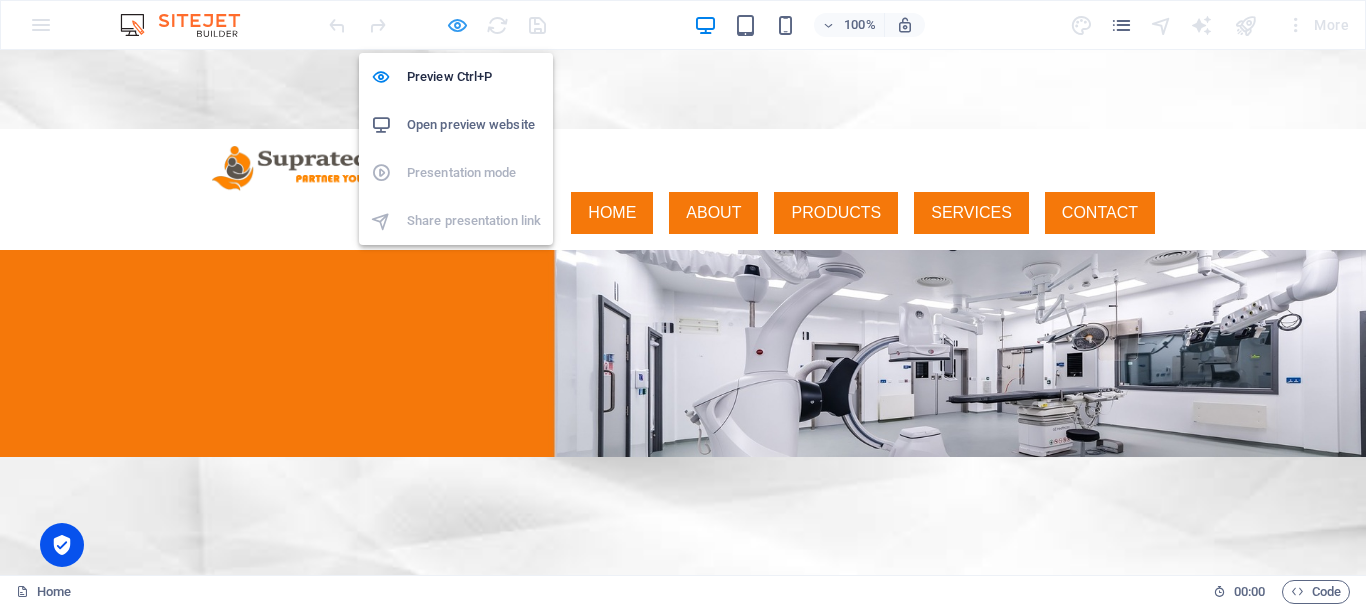 click at bounding box center (457, 25) 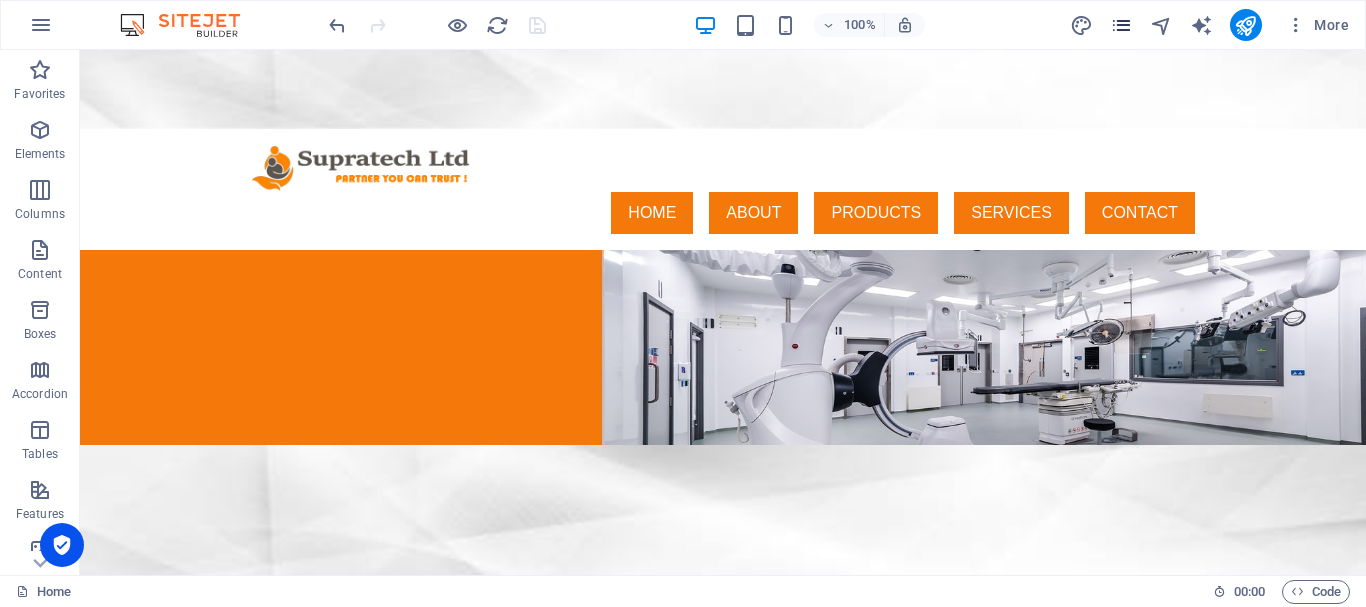 click at bounding box center [1122, 25] 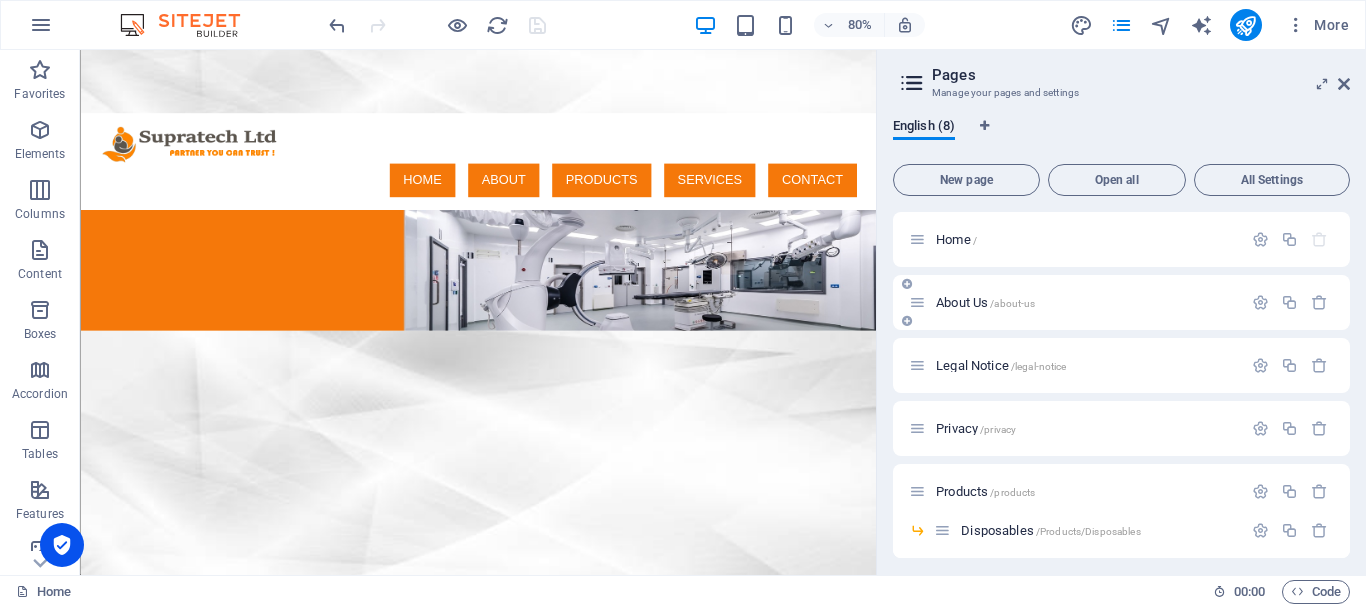 click on "About Us /about-us" at bounding box center (1075, 302) 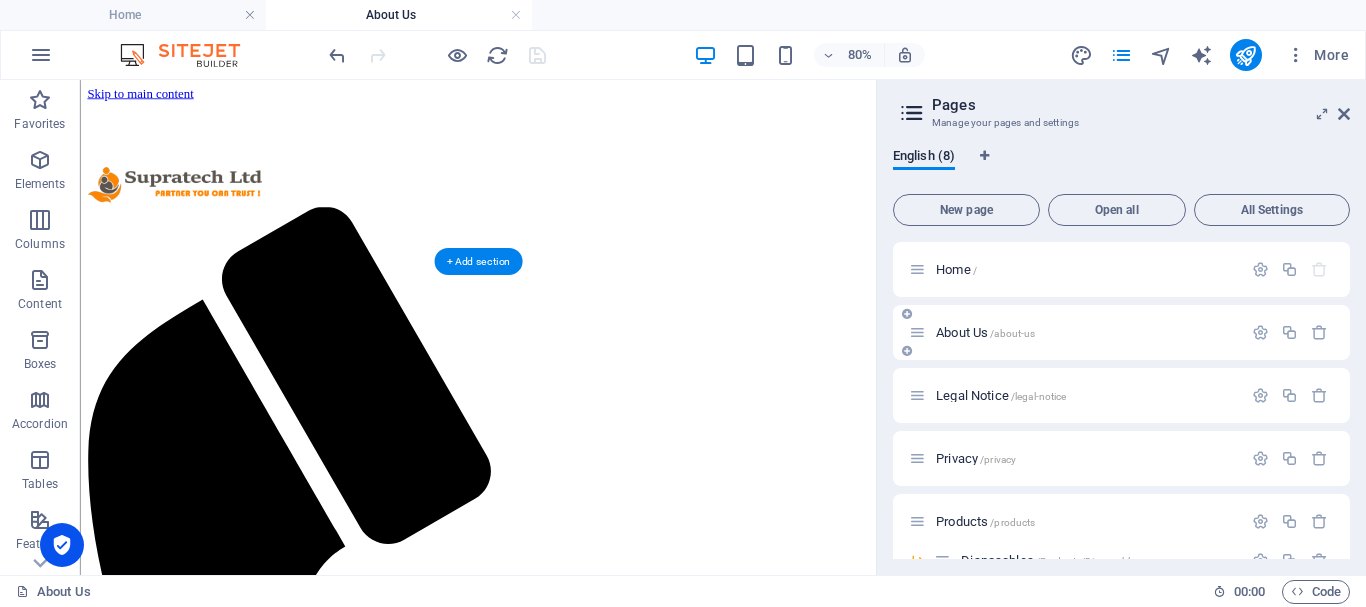 scroll, scrollTop: 0, scrollLeft: 0, axis: both 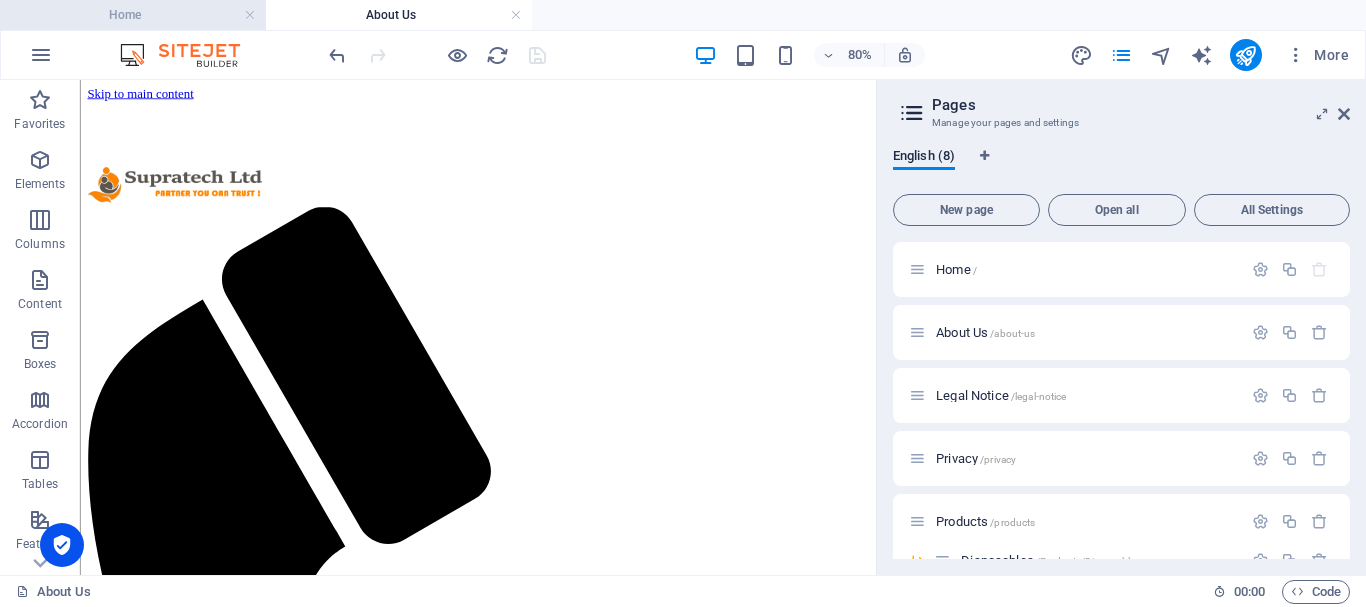 click on "Home" at bounding box center (133, 15) 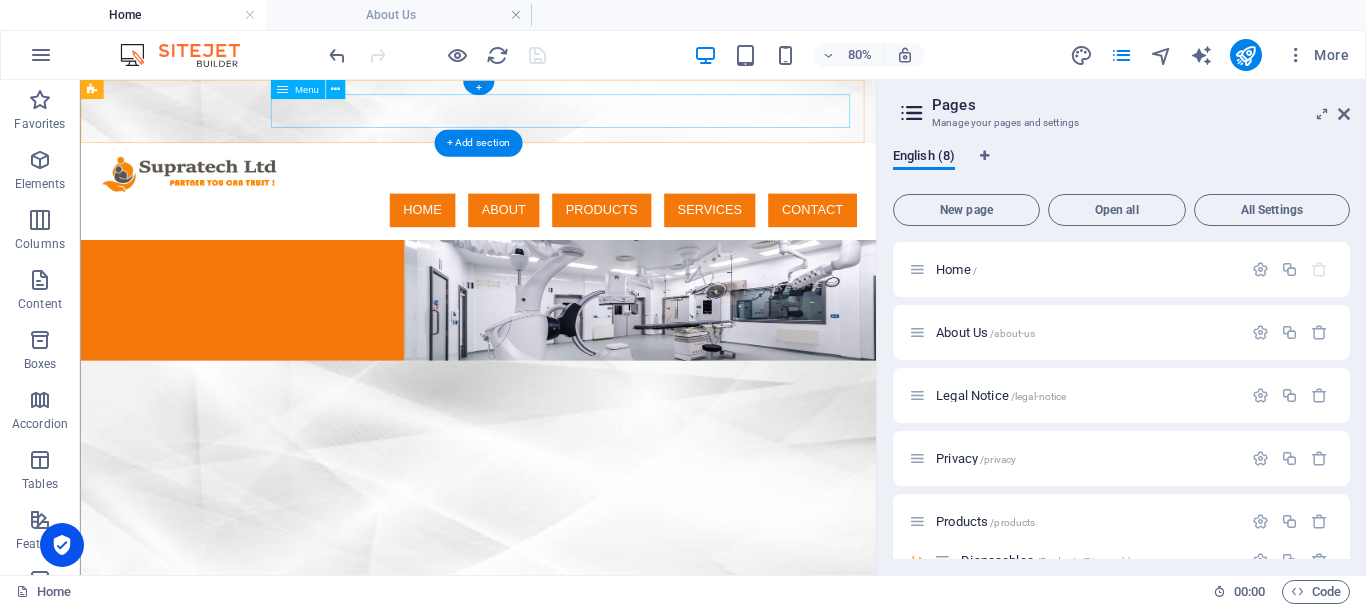 click on "HOME ABOUT PRODUCTS SERVICES CONTACT" at bounding box center [578, 243] 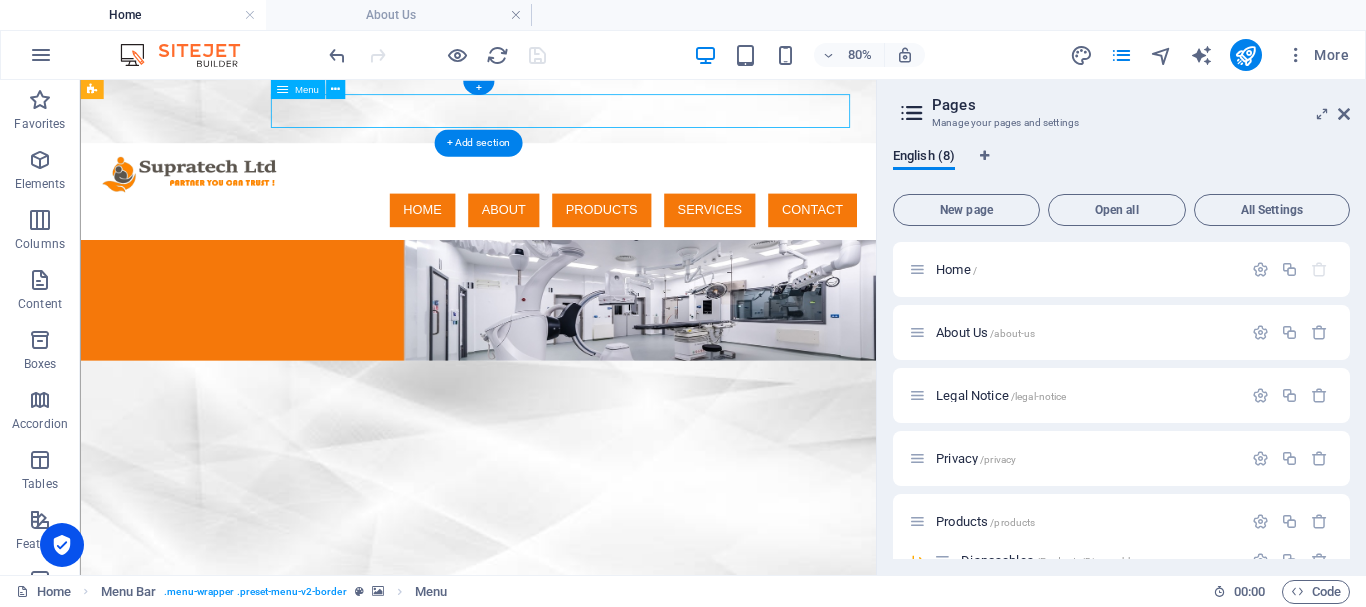 click on "HOME ABOUT PRODUCTS SERVICES CONTACT" at bounding box center (578, 243) 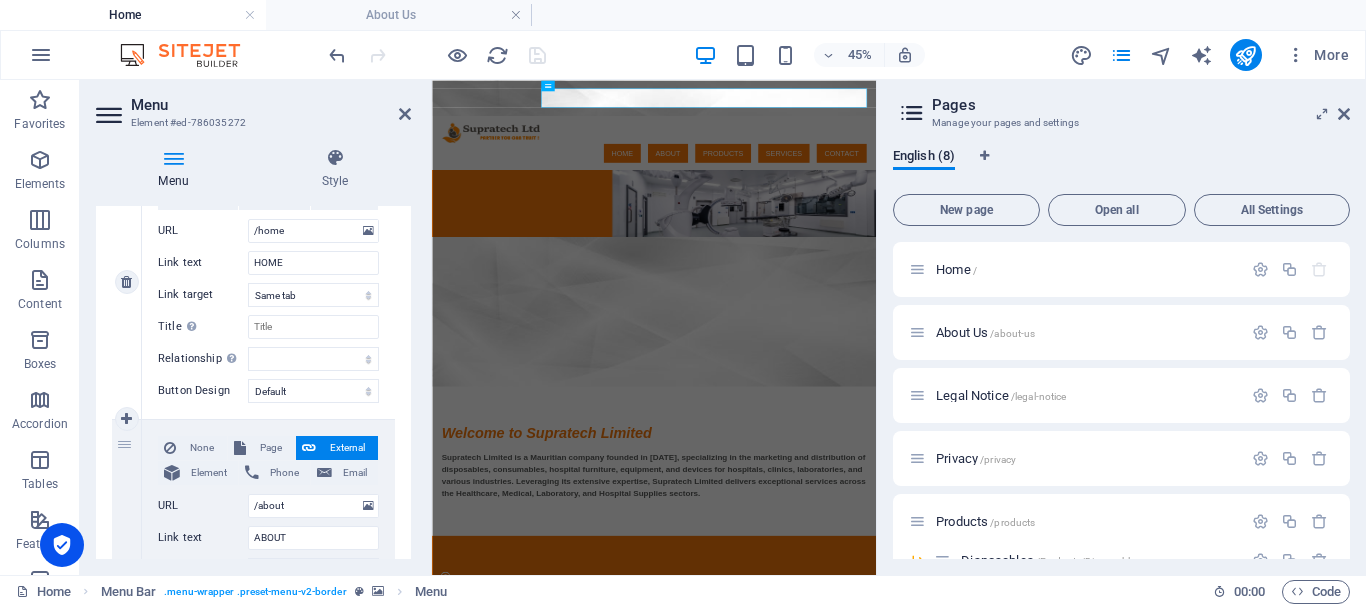 scroll, scrollTop: 300, scrollLeft: 0, axis: vertical 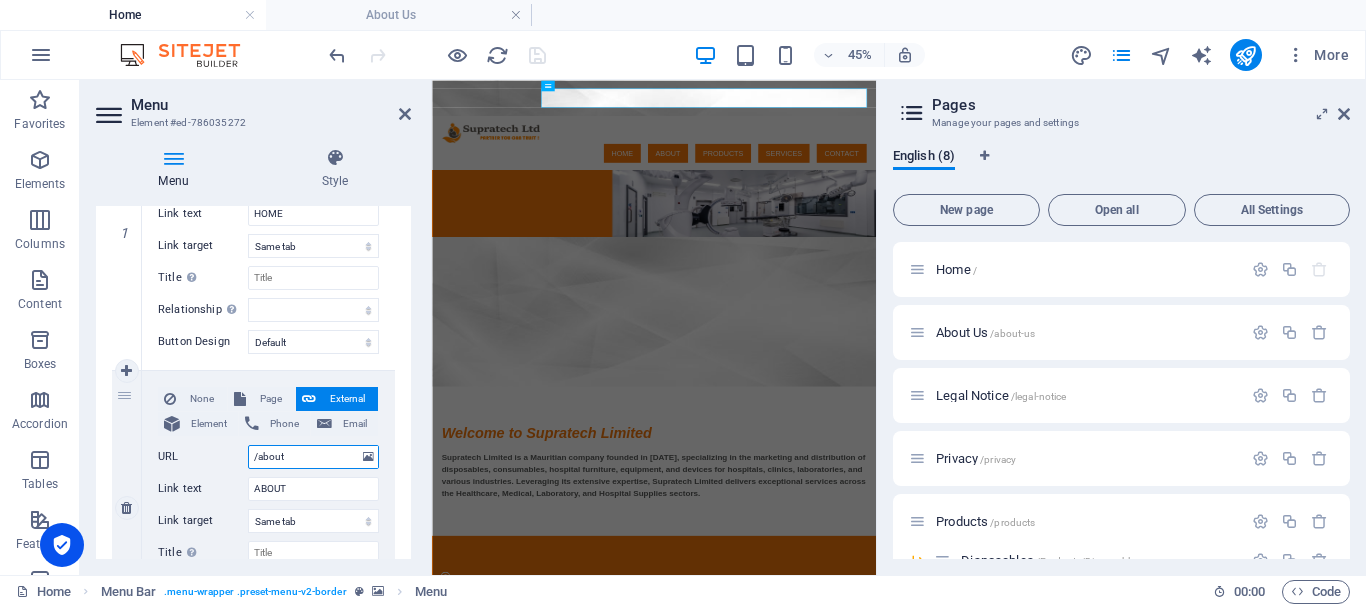 click on "/about" at bounding box center [313, 457] 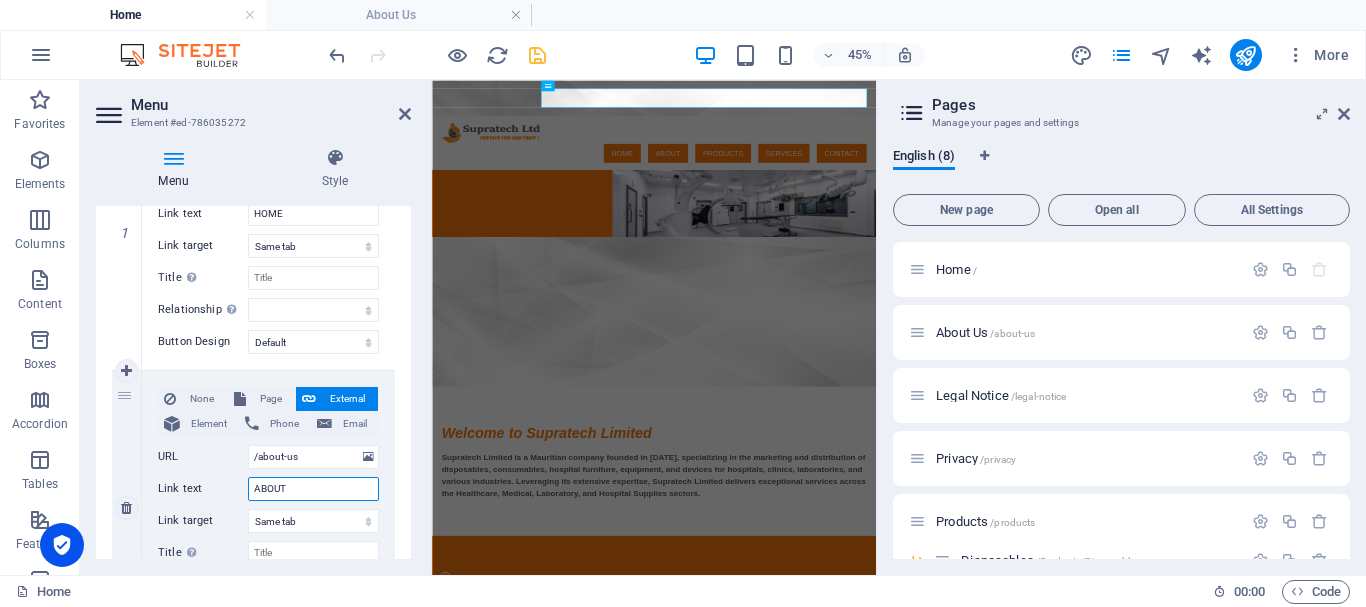 click on "ABOUT" at bounding box center [313, 489] 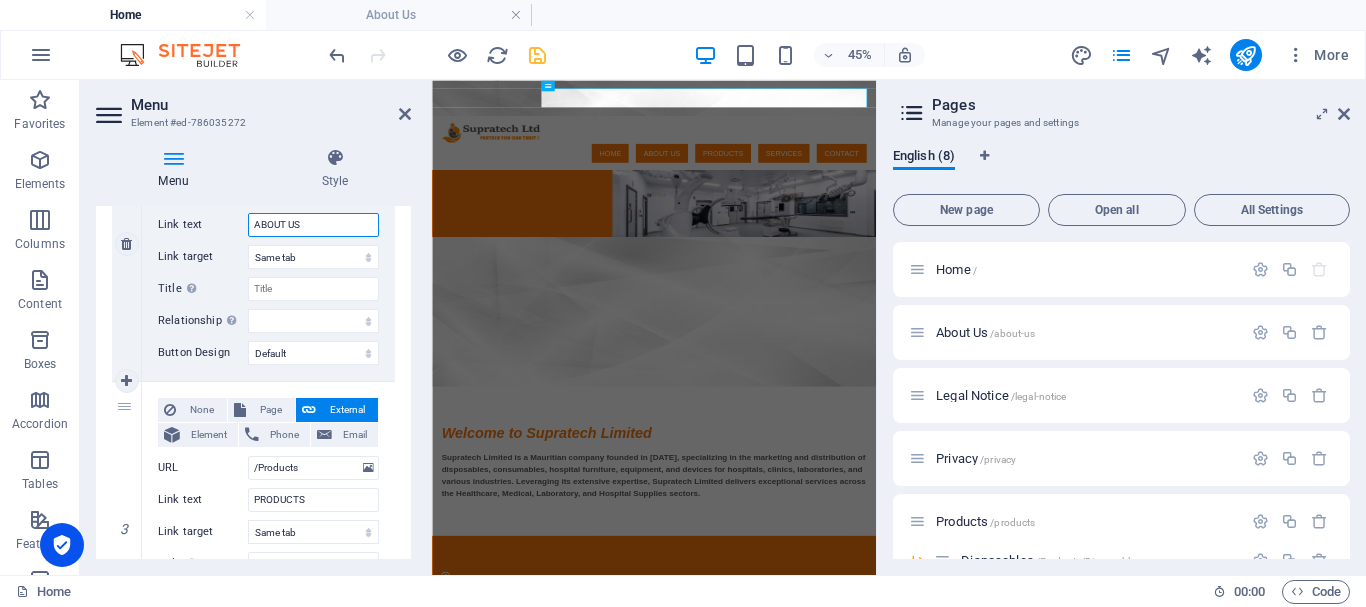 scroll, scrollTop: 600, scrollLeft: 0, axis: vertical 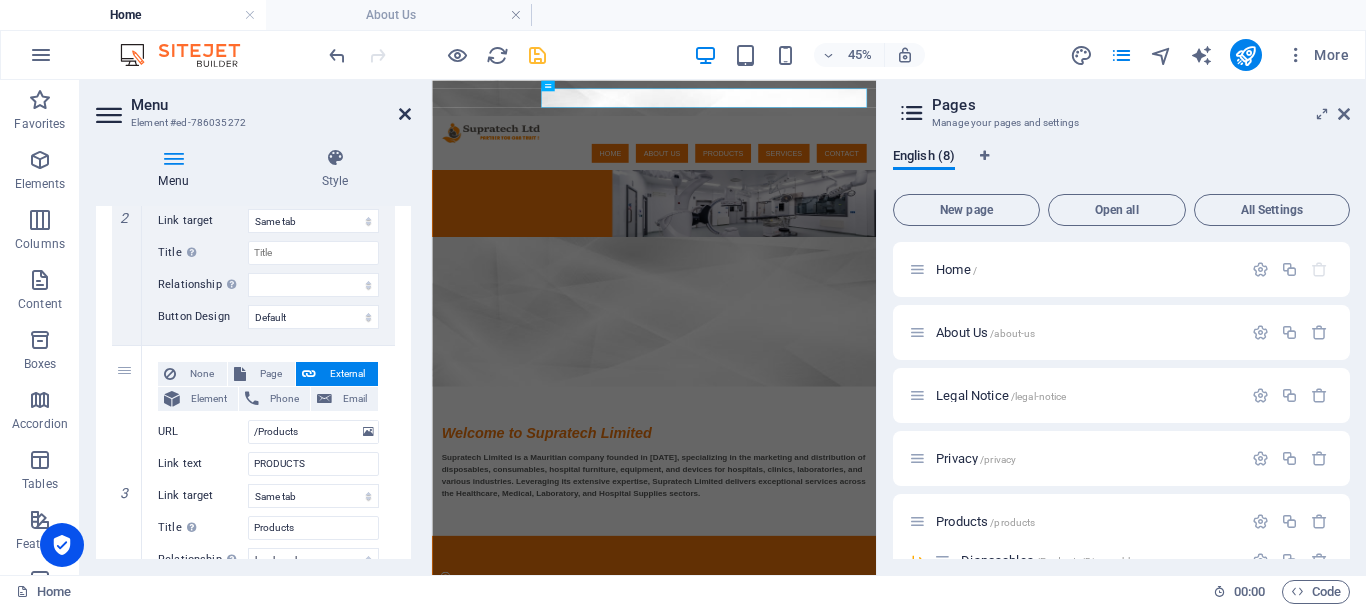 click at bounding box center [405, 114] 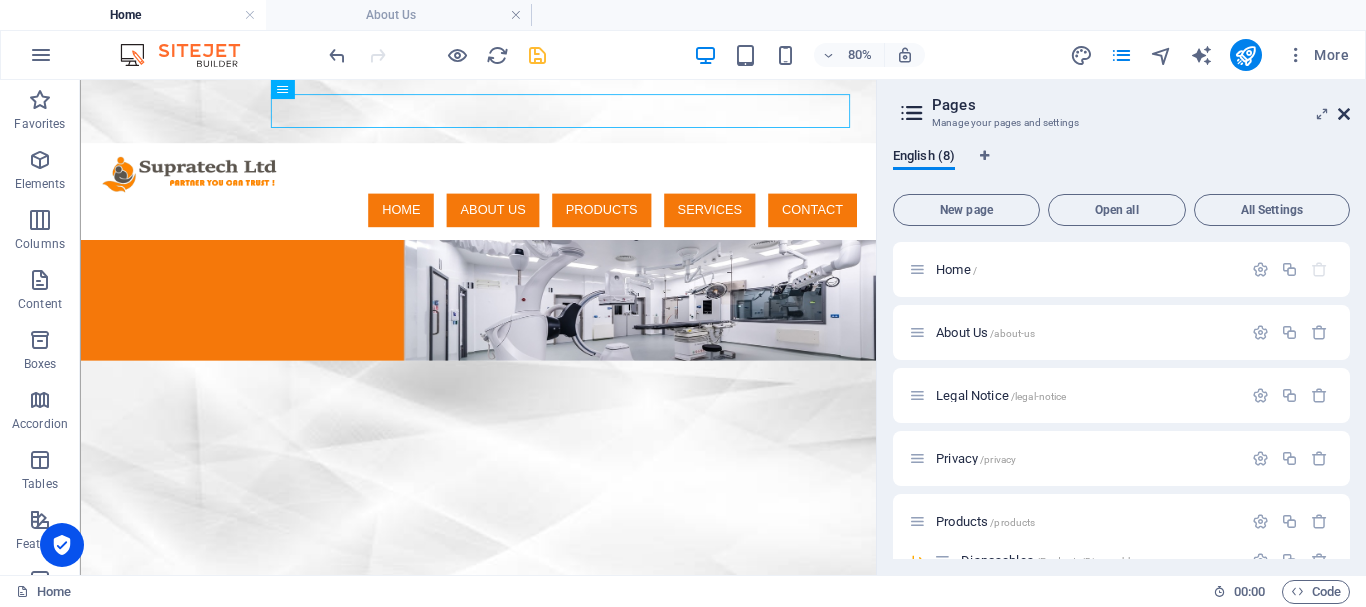 click at bounding box center (1344, 114) 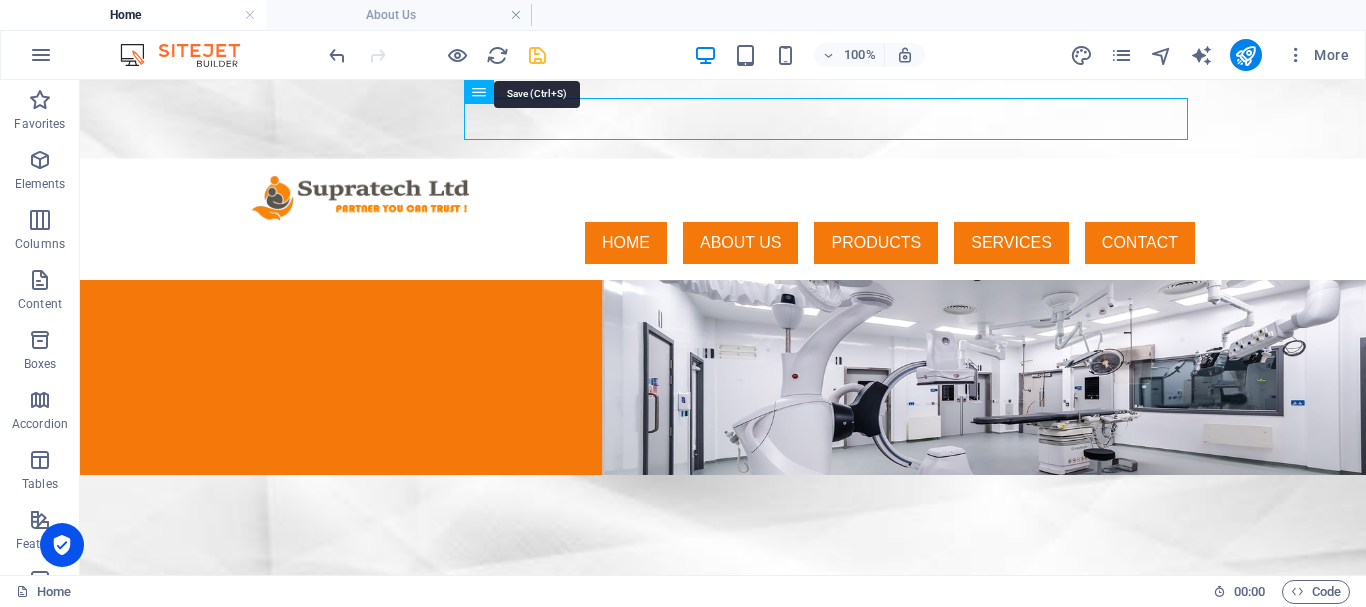 click at bounding box center (537, 55) 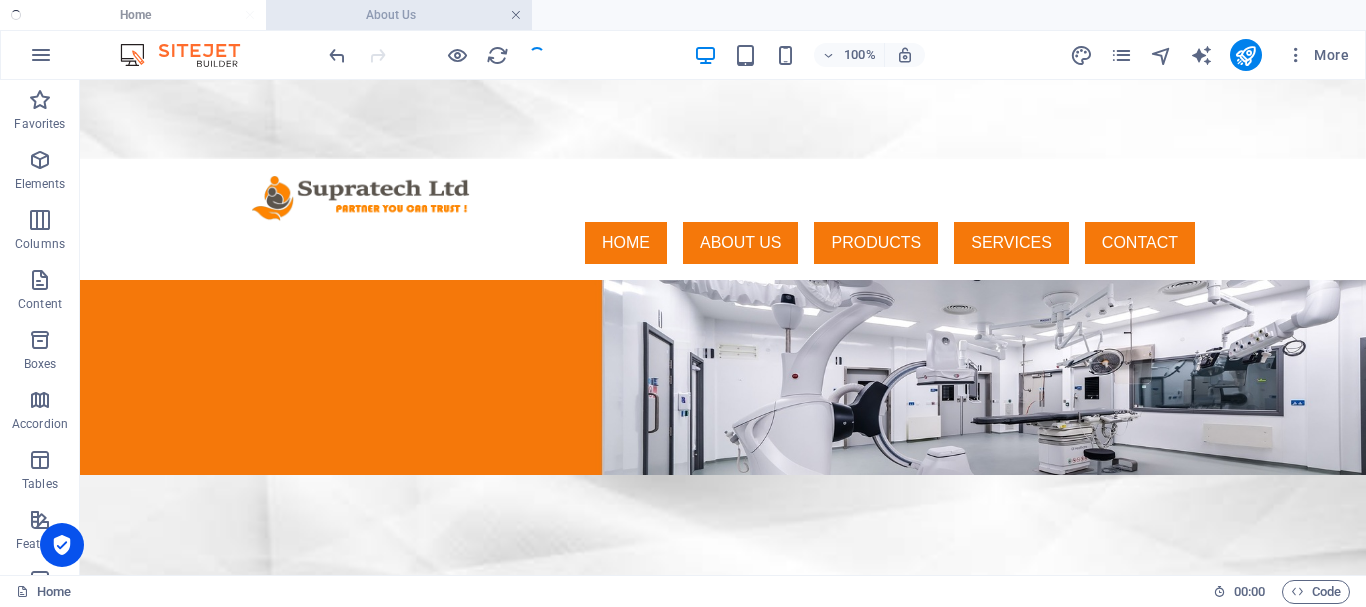 click at bounding box center [516, 15] 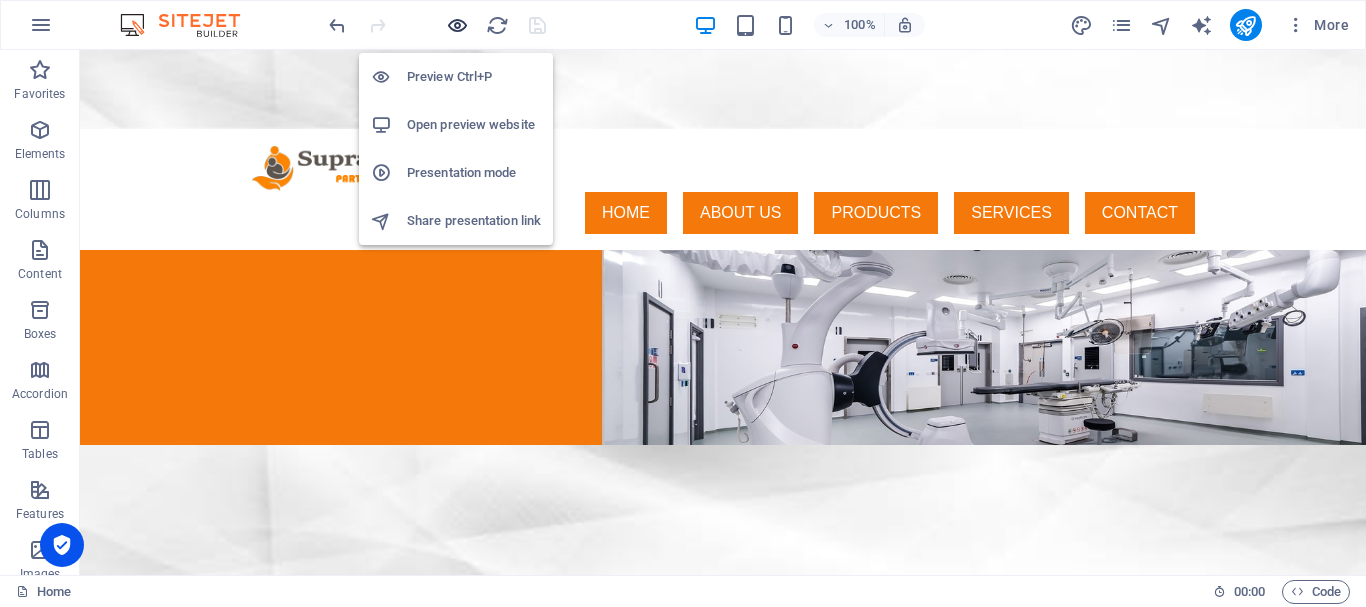 click at bounding box center [457, 25] 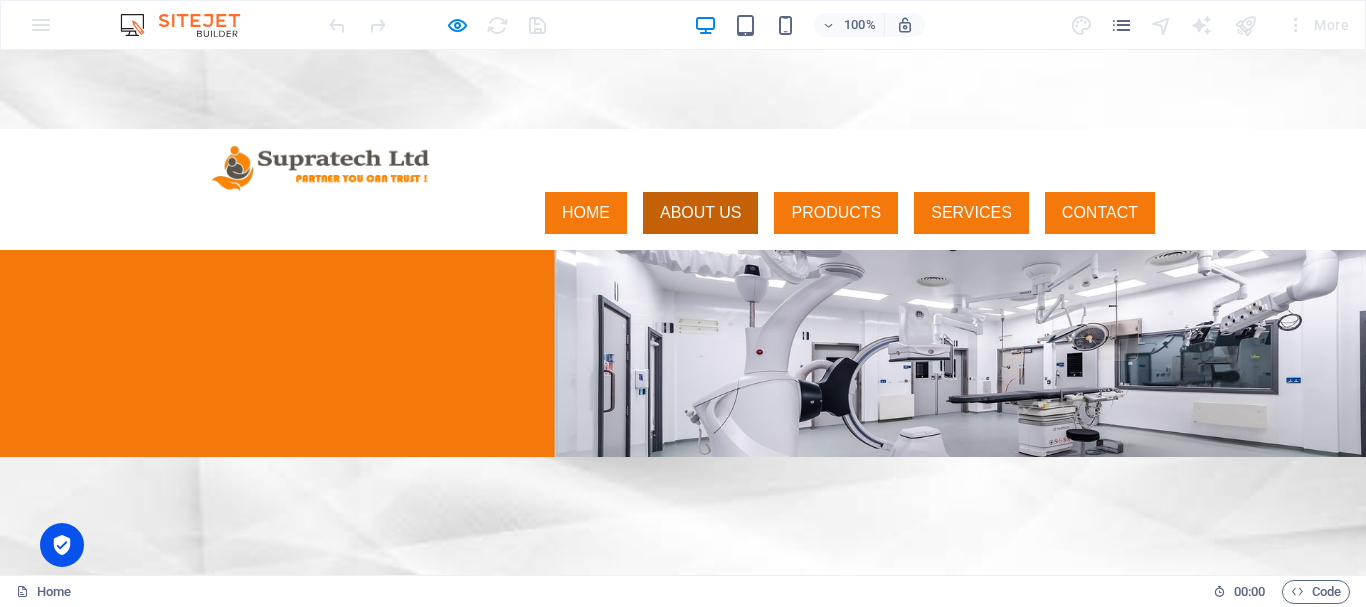 click on "ABOUT US" at bounding box center (701, 213) 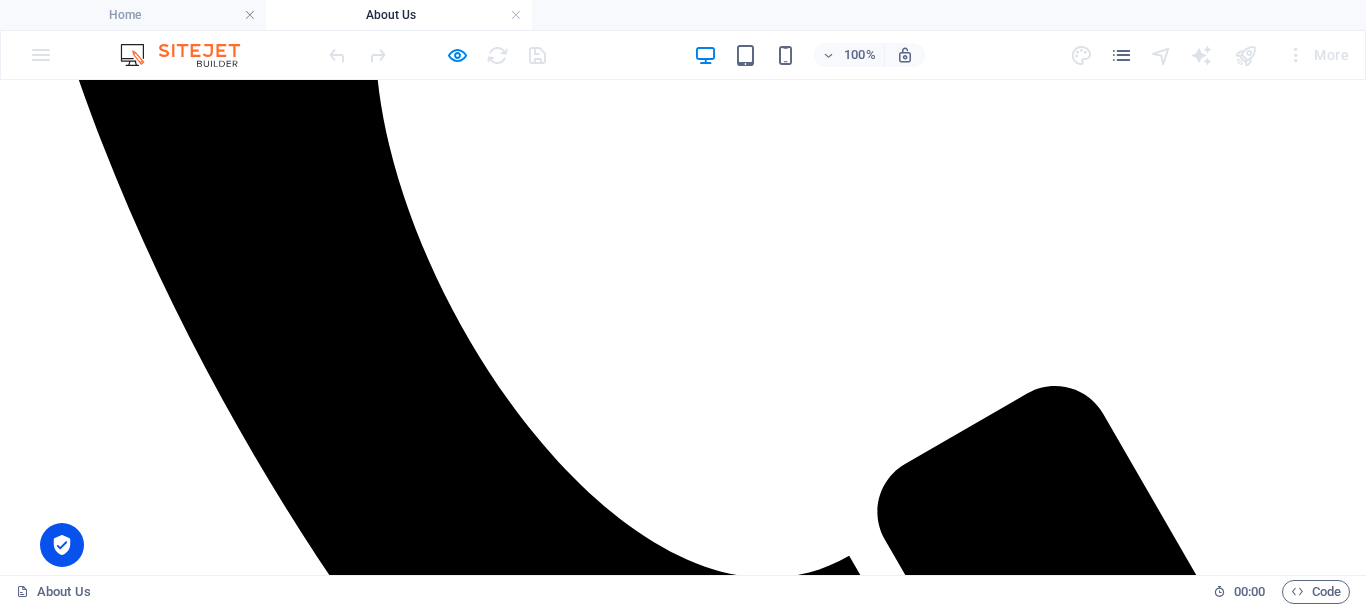 scroll, scrollTop: 851, scrollLeft: 0, axis: vertical 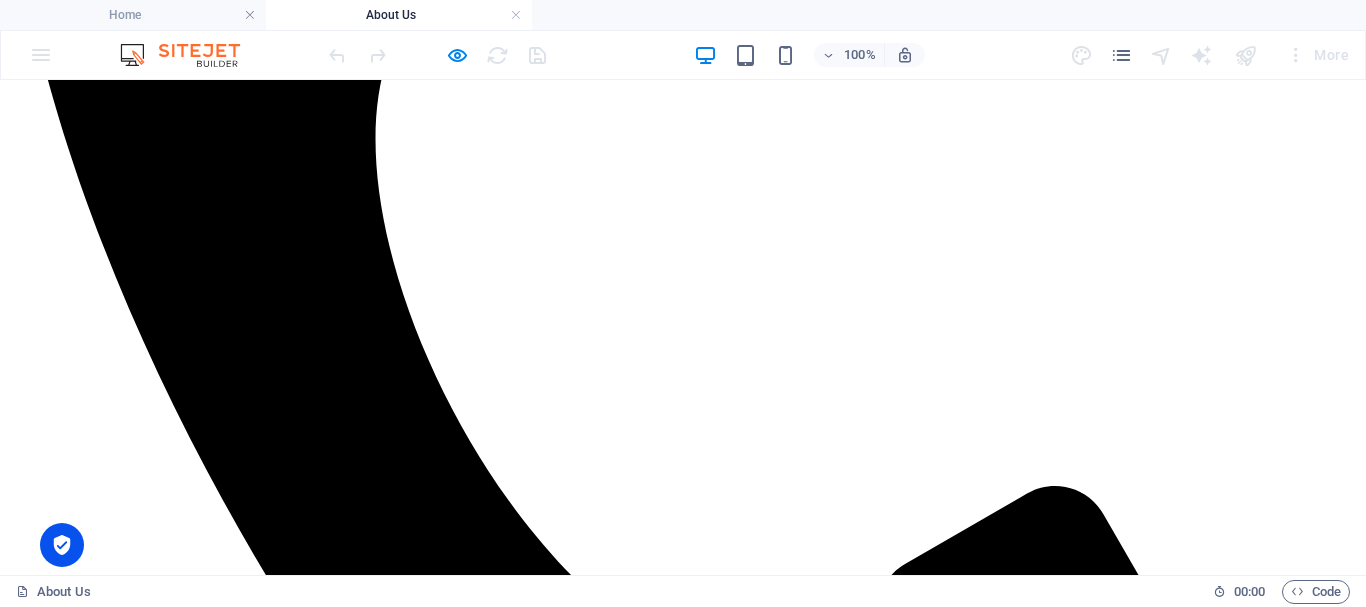 click on "info@supratechltd.com Legal Notice  |  Privacy Policy" at bounding box center [683, 8373] 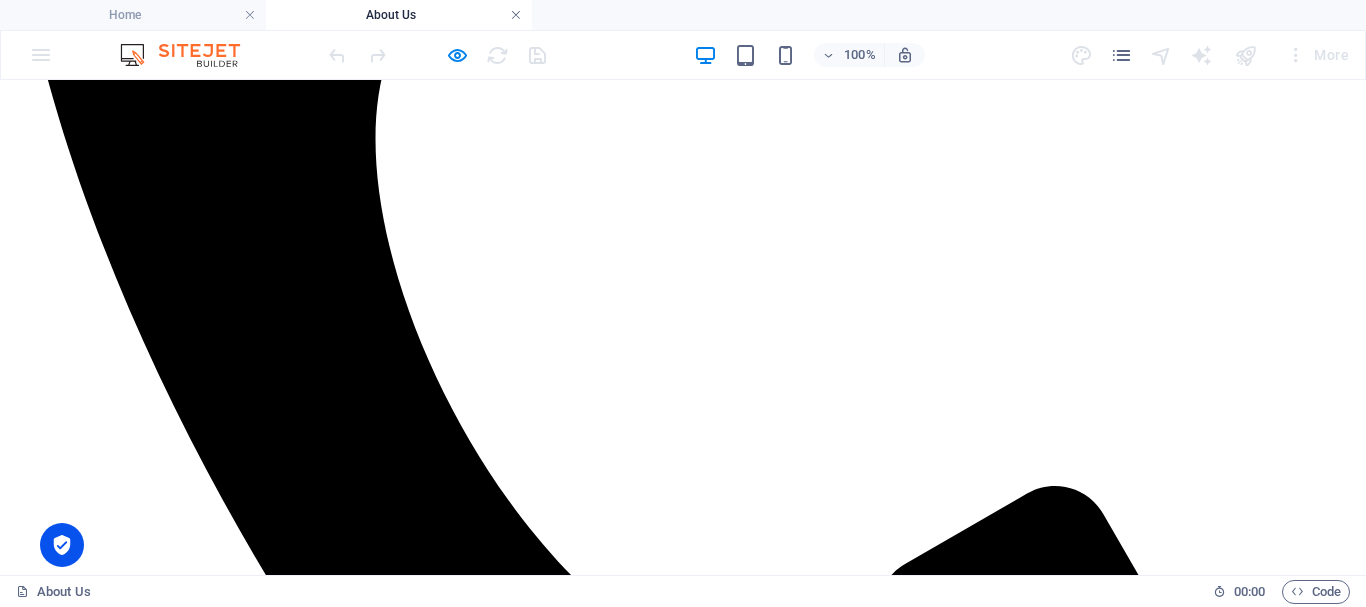 click at bounding box center (516, 15) 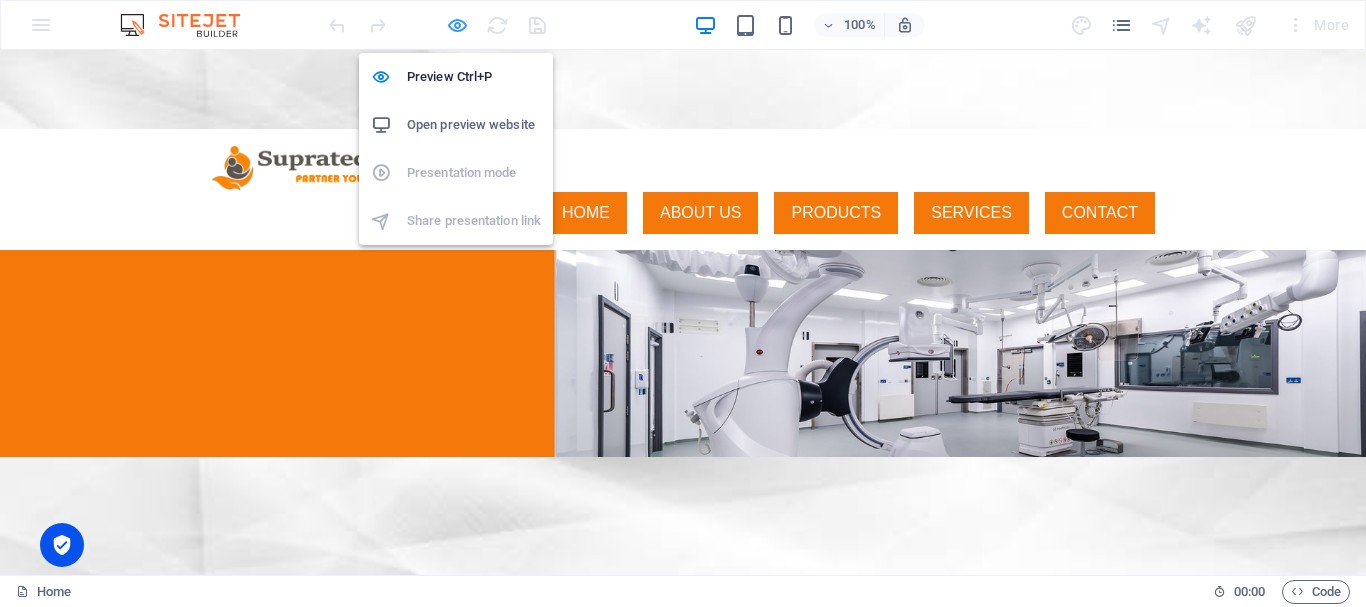 click at bounding box center (457, 25) 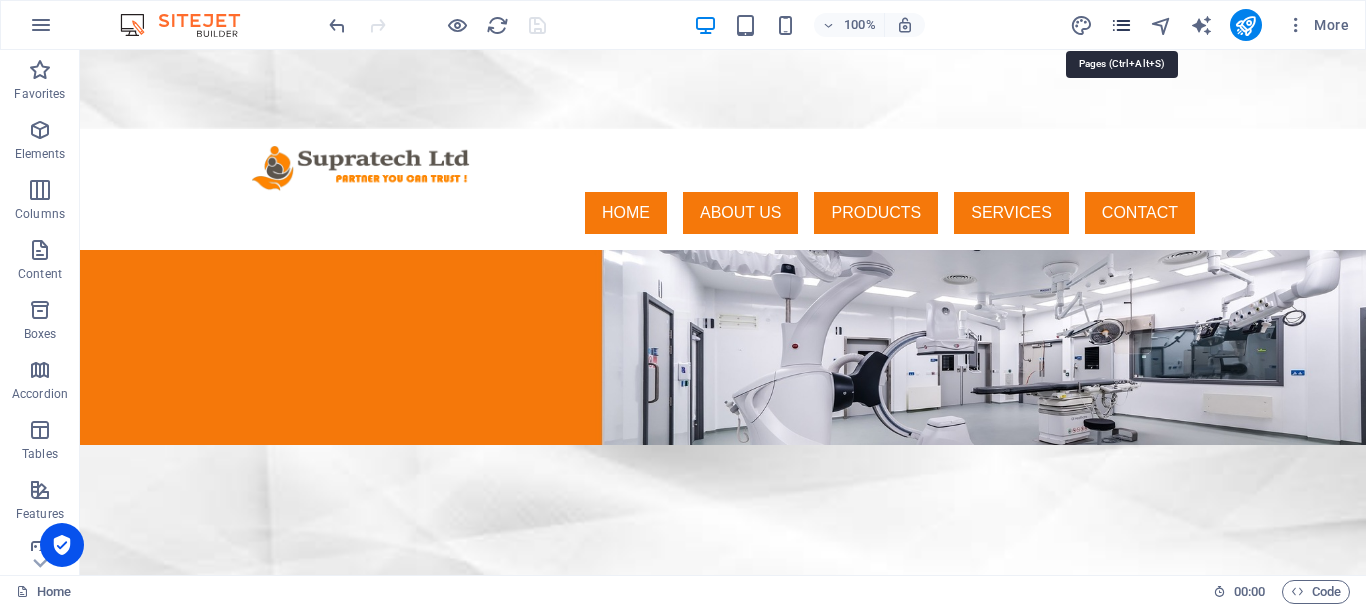 click at bounding box center (1121, 25) 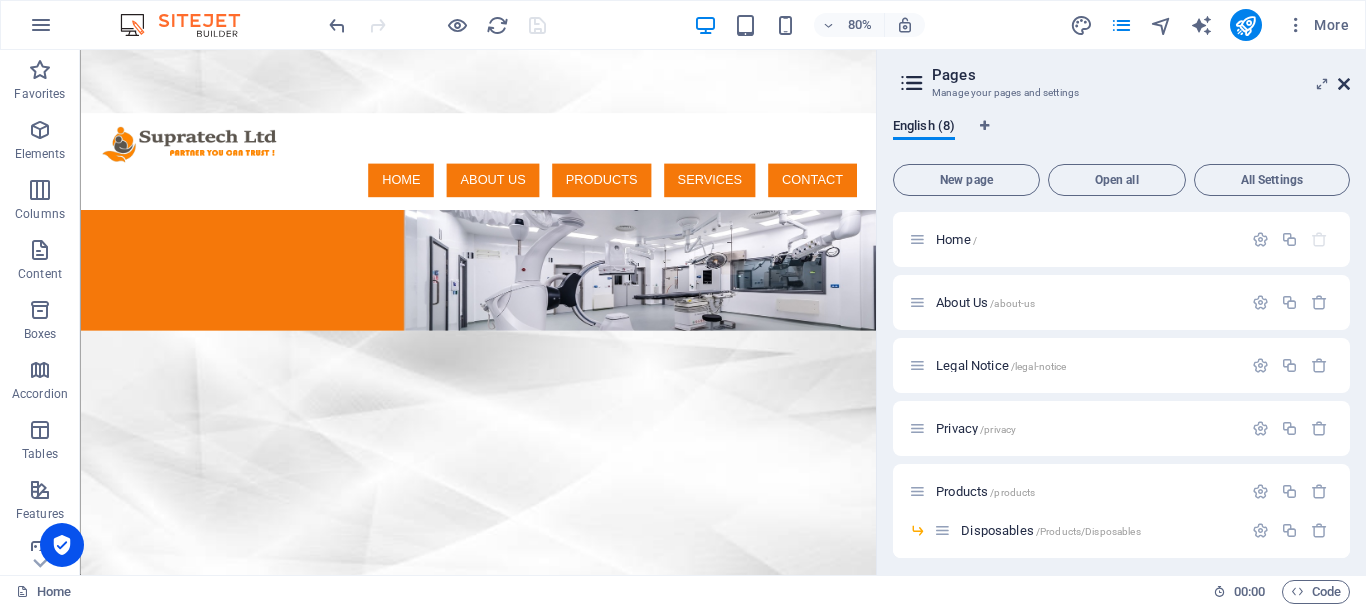 drag, startPoint x: 1260, startPoint y: 29, endPoint x: 1340, endPoint y: 78, distance: 93.813644 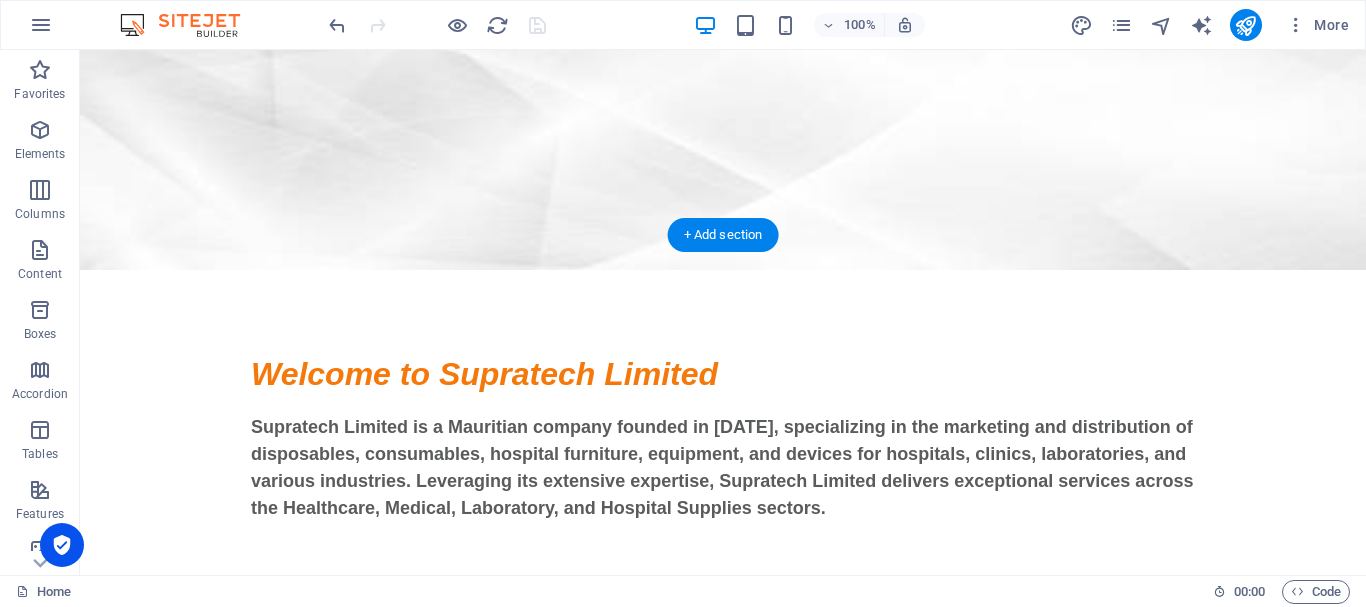 scroll, scrollTop: 577, scrollLeft: 0, axis: vertical 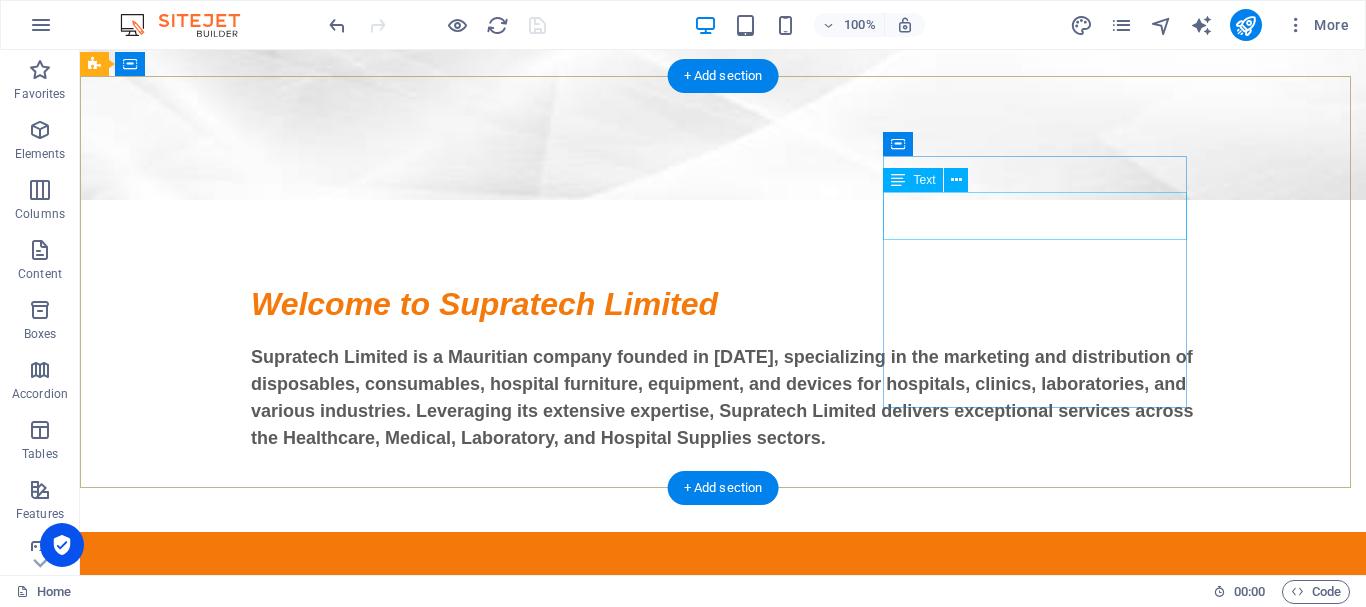 click on "info@supratechltd.com Legal Notice  |  Privacy Policy" at bounding box center [248, 1108] 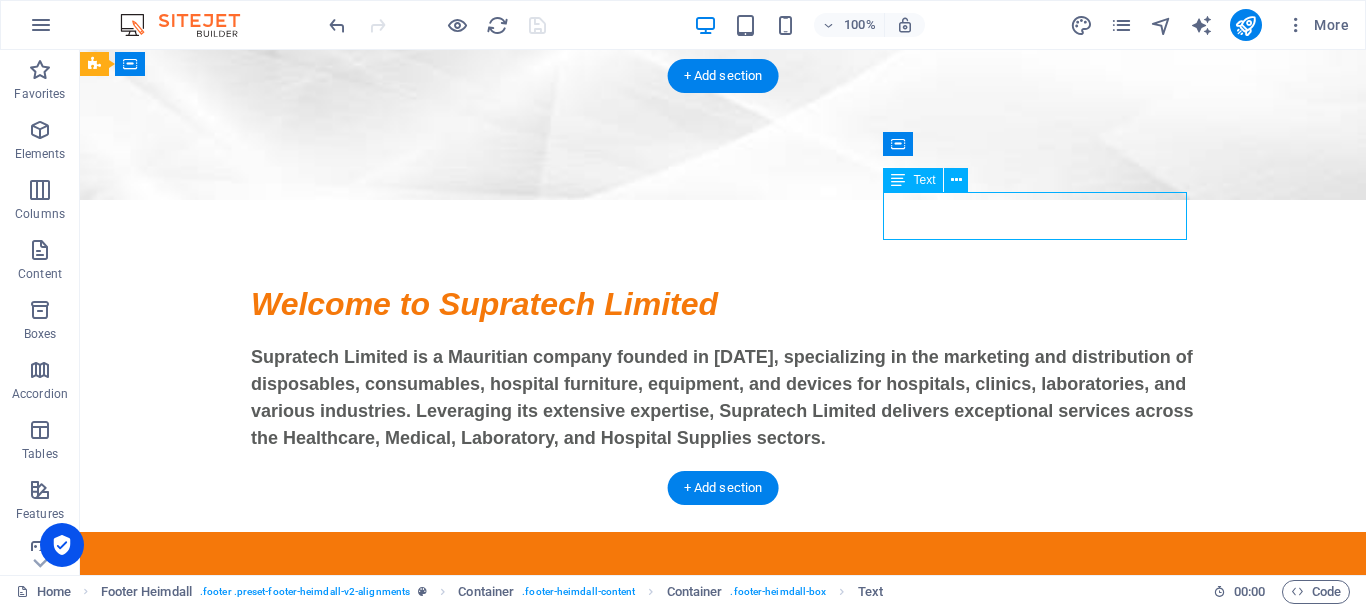 click on "info@supratechltd.com Legal Notice  |  Privacy Policy" at bounding box center [248, 1108] 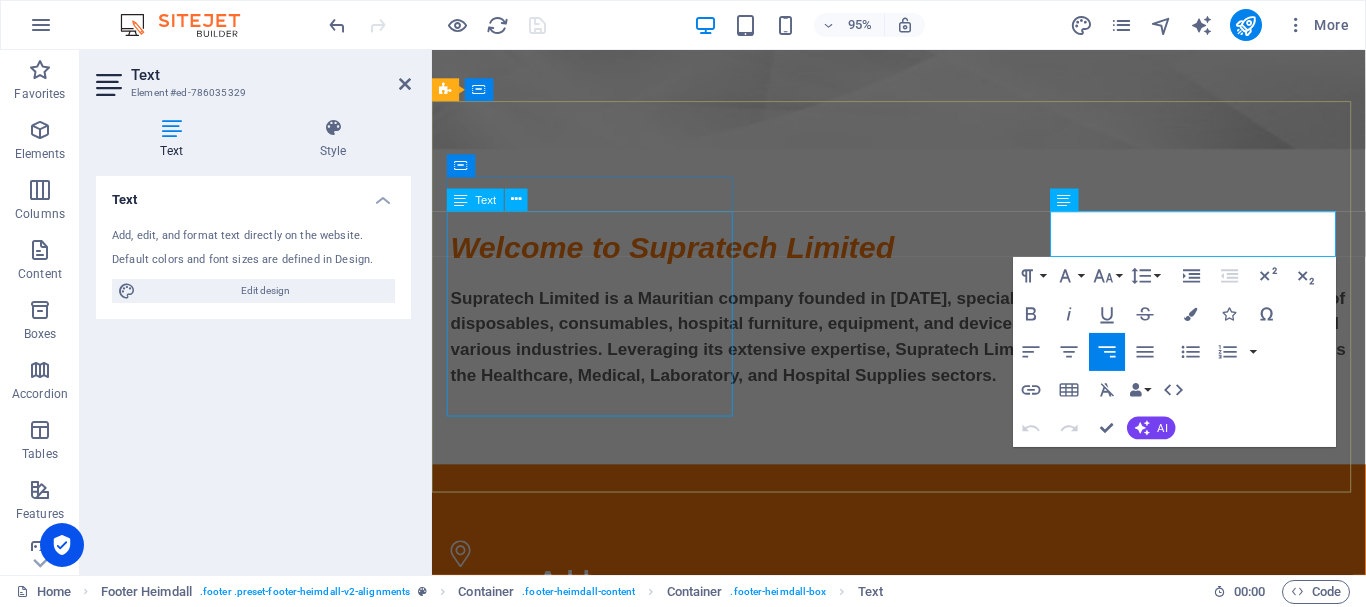 scroll, scrollTop: 504, scrollLeft: 0, axis: vertical 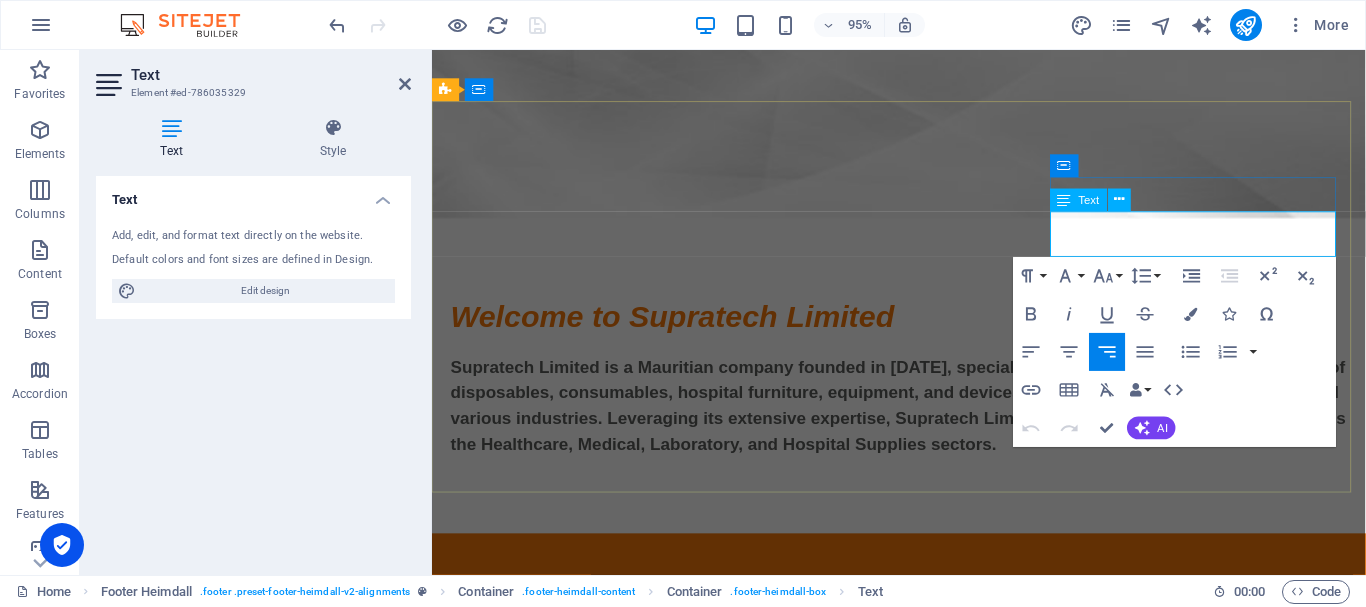 drag, startPoint x: 1268, startPoint y: 253, endPoint x: 1186, endPoint y: 260, distance: 82.29824 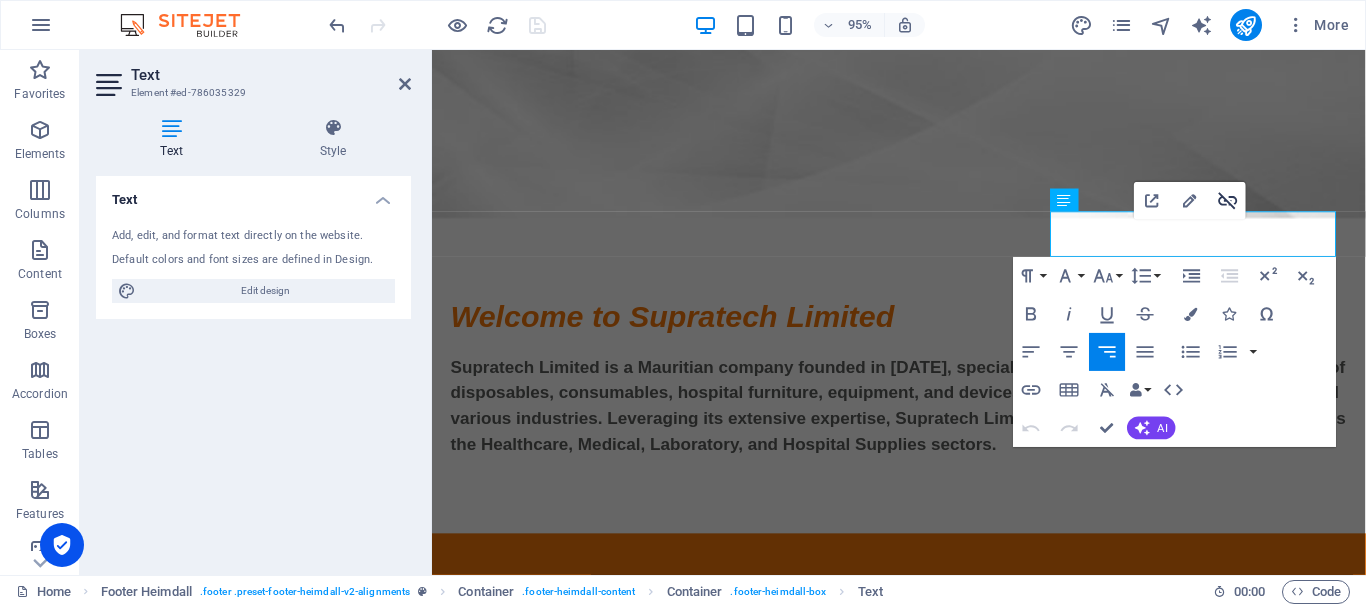 click 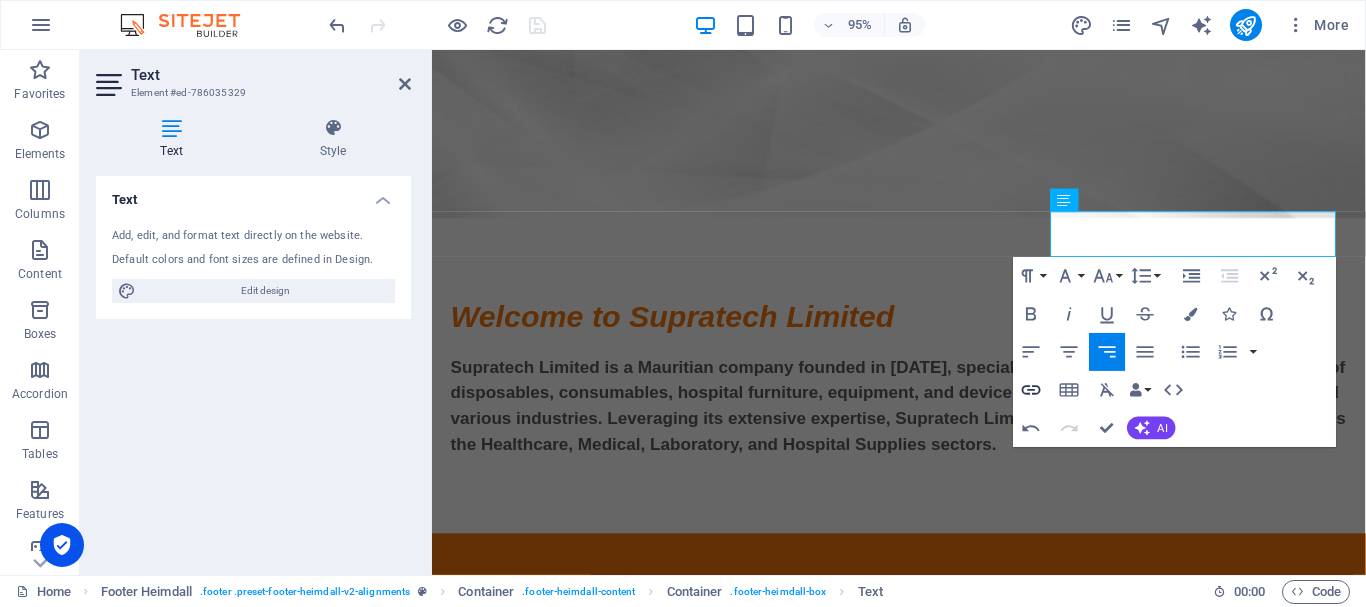 click 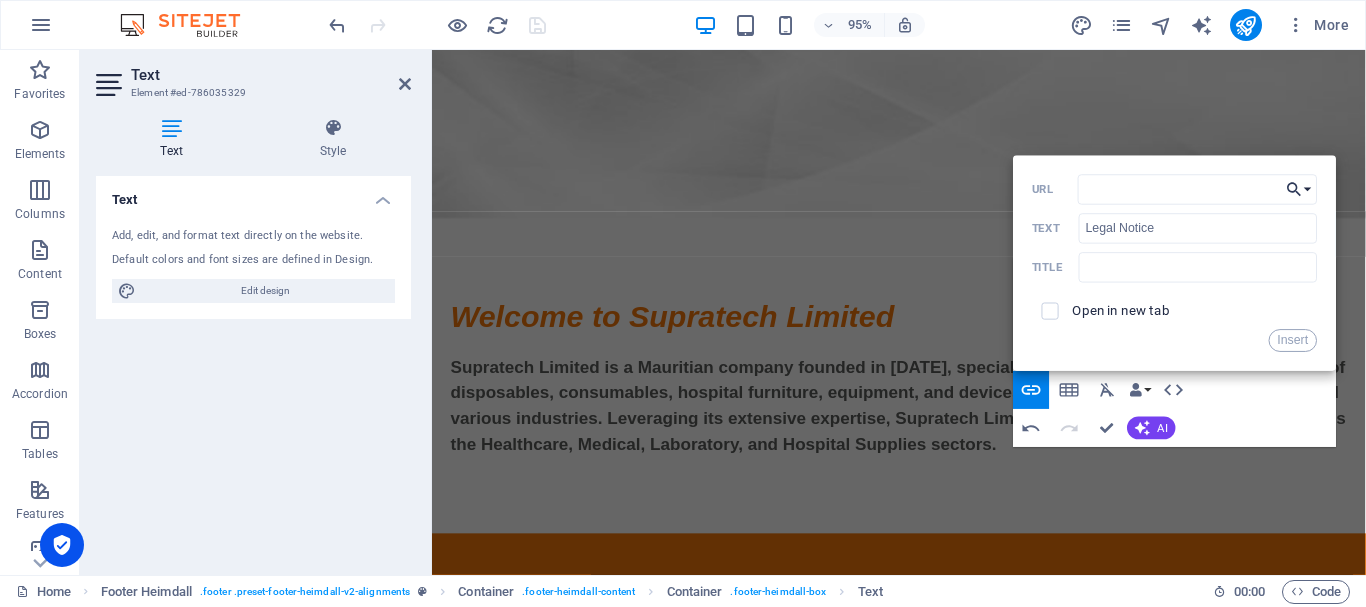 click 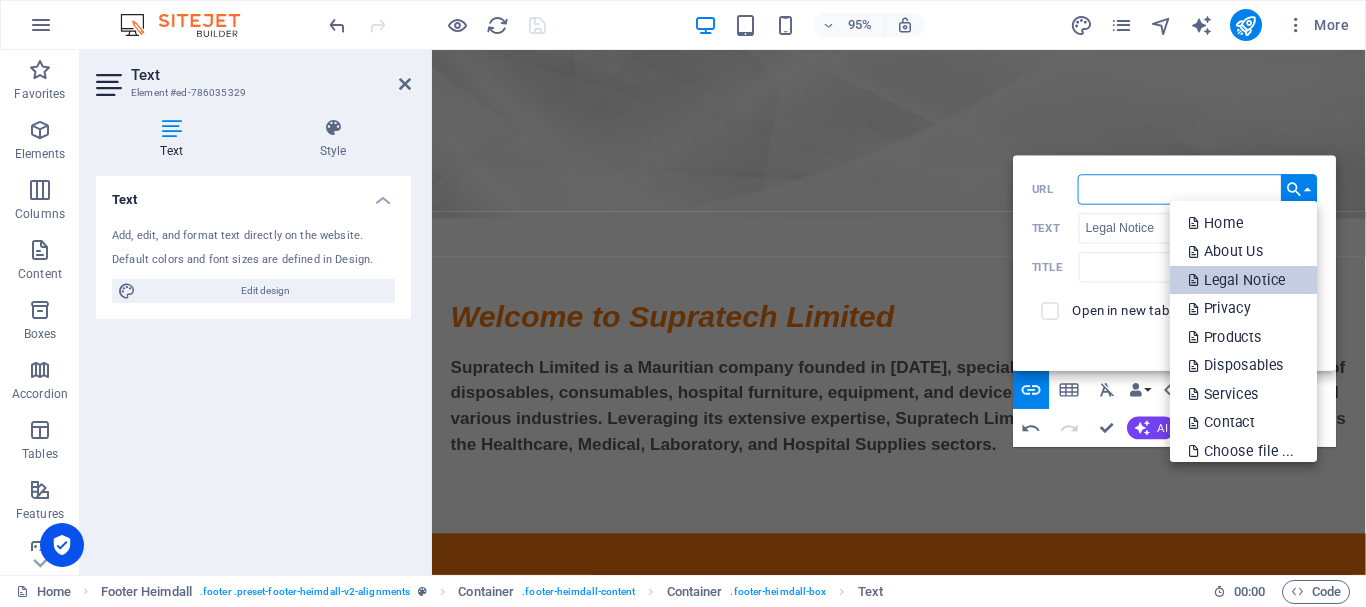 click on "Legal Notice" at bounding box center (1239, 280) 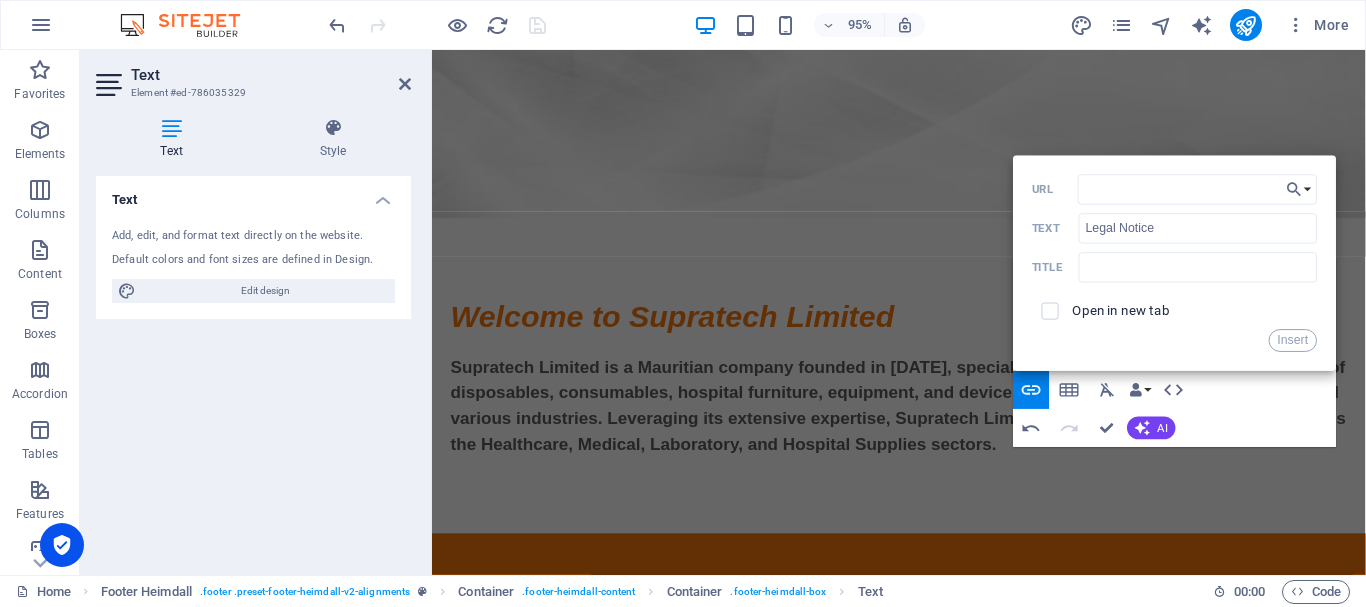 click on "Insert" at bounding box center [1174, 340] 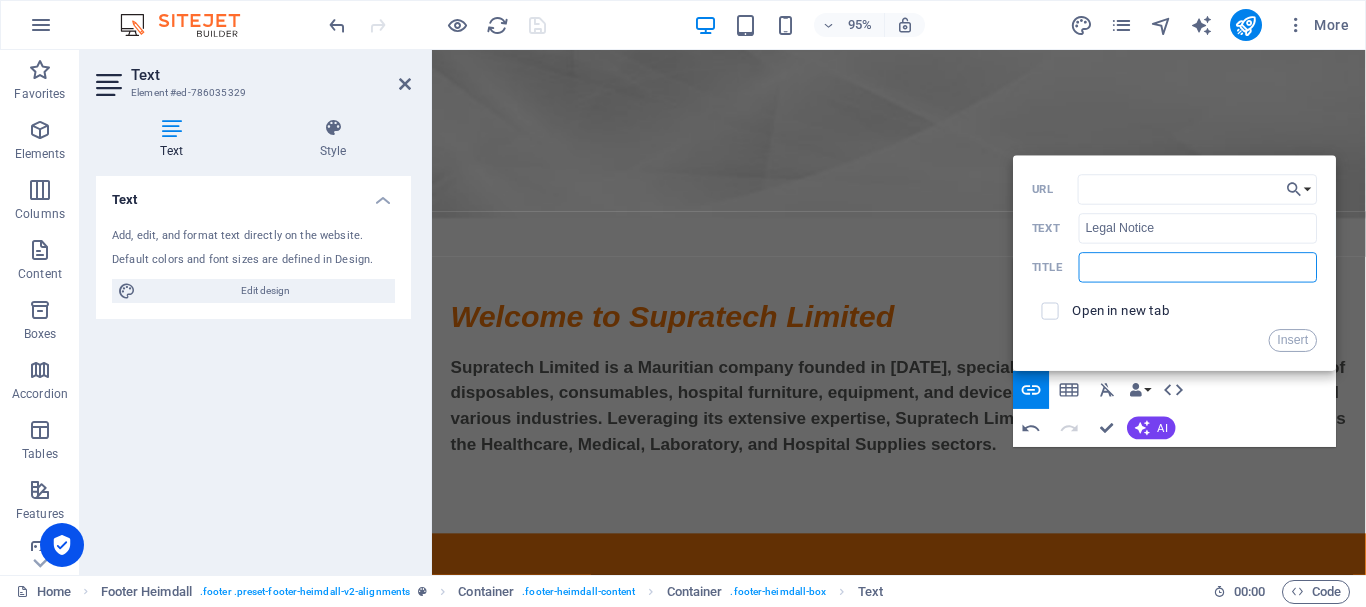 click at bounding box center [1198, 267] 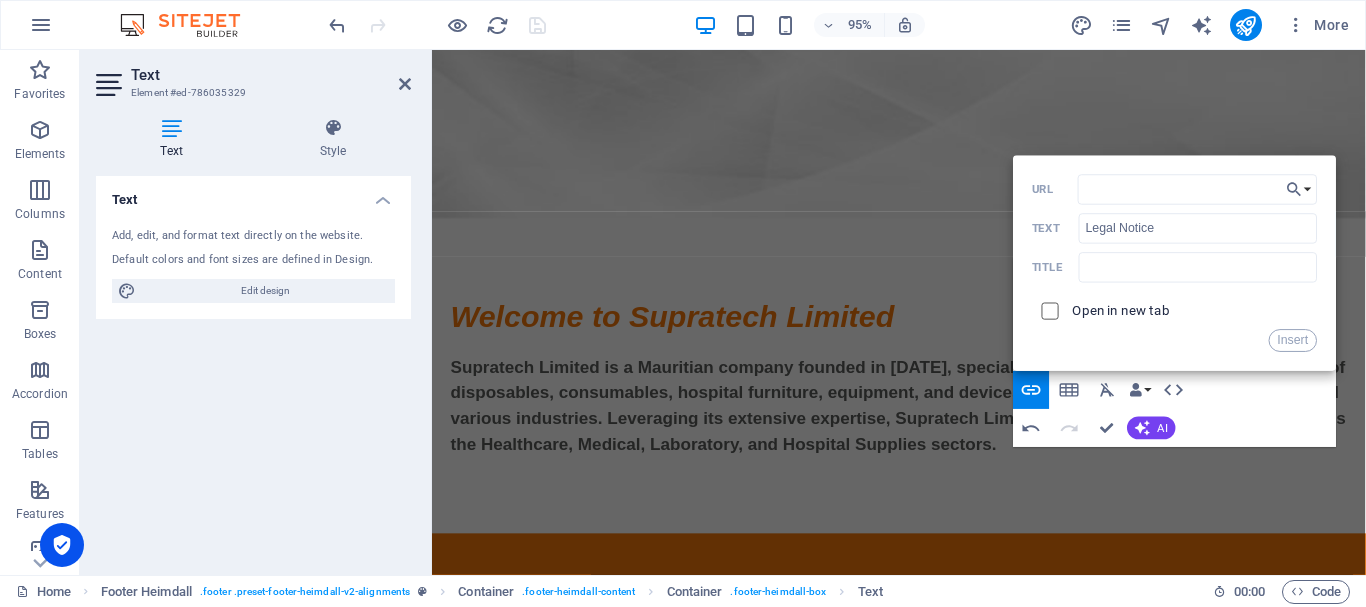 click at bounding box center (1047, 307) 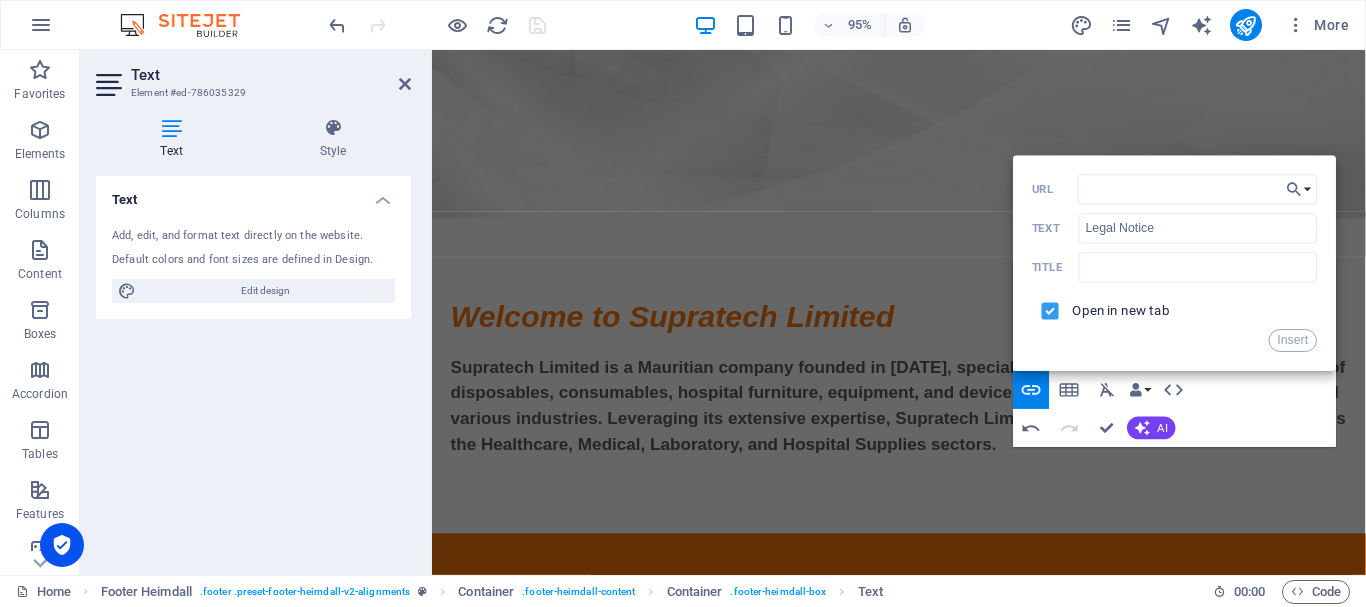 click on "Paragraph Format Normal Heading 1 Heading 2 Heading 3 Heading 4 Heading 5 Heading 6 Code Font Family Arial Georgia Impact Tahoma Times New Roman Verdana Font Size 8 9 10 11 12 14 18 24 30 36 48 60 72 96 Line Height Default Single 1.15 1.5 Double Increase Indent Decrease Indent Superscript Subscript Bold Italic Underline Strikethrough Colors Icons Special Characters Align Left Align Center Align Right Align Justify Unordered List   Default Circle Disc Square    Ordered List   Default Lower Alpha Lower Greek Lower Roman Upper Alpha Upper Roman    Insert Link Insert Table Clear Formatting Data Bindings Company First name Last name Street ZIP code City Email Phone Mobile Fax Custom field 1 Custom field 2 Custom field 3 Custom field 4 Custom field 5 Custom field 6 HTML Undo Redo Confirm (Ctrl+⏎) AI Improve Make shorter Make longer Fix spelling & grammar Translate to English Generate text Back Choose Link Home About Us Legal Notice Privacy Products Disposables Services Contact Choose file ... URL Legal Notice" at bounding box center (1174, 352) 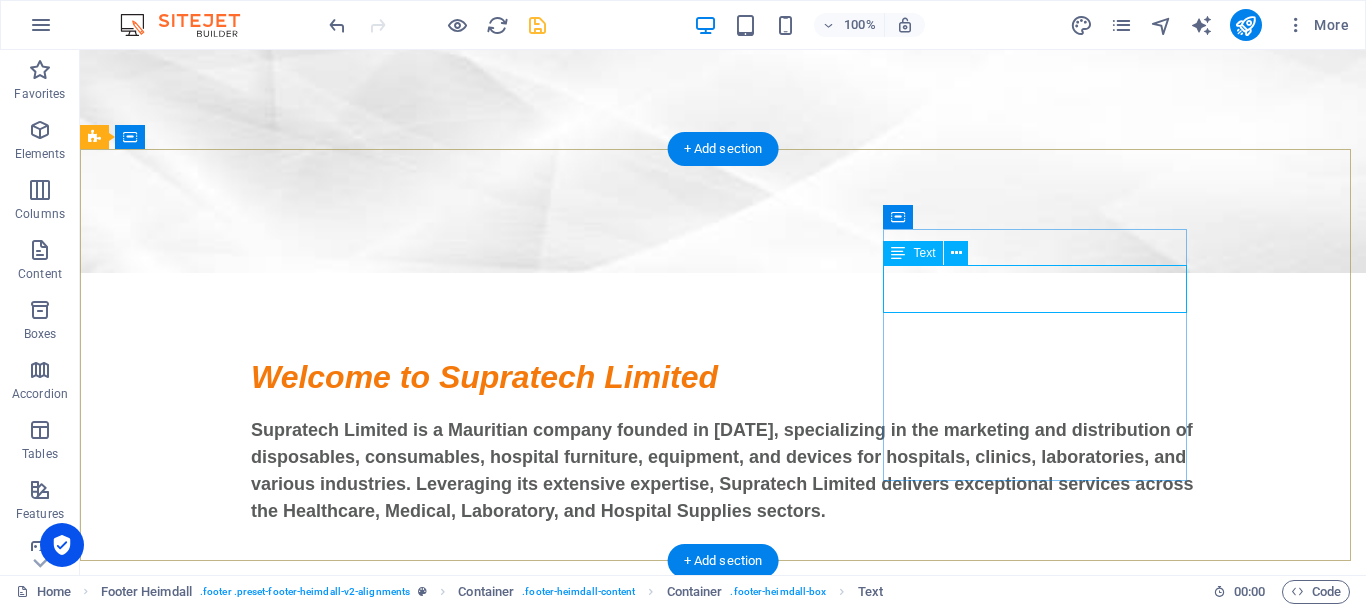 click on "info@supratechltd.com Legal Notice |  Privacy Policy" at bounding box center [248, 1181] 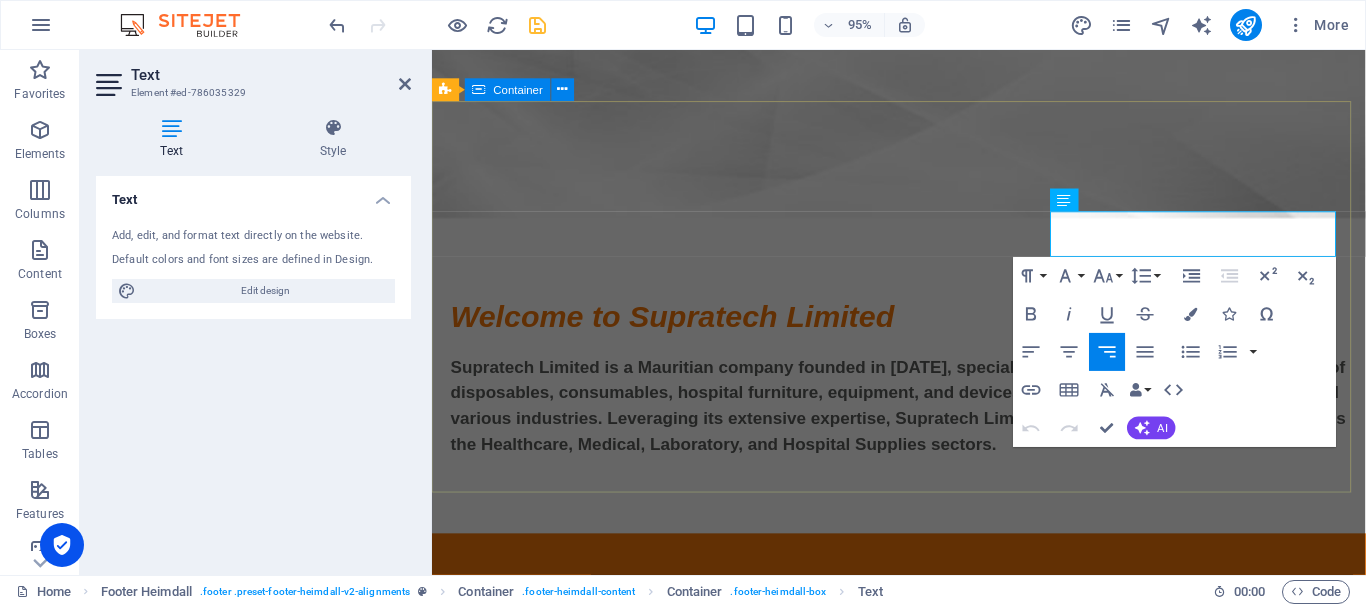 click on "Address Postal Address: Corner La Ferme & Gangamah Lane, Palma Road, Quatre Bornes 72425, Mauritius Office 1: 112, Camp Fouquereaux Road, Camp Fouquereaux 73609, Mauritius Office 2: 28, Balisage Road, Rond Point Mer Rouge, Port Louis 11609. Mauritius Phone Office Phone/WhatsApp:  +230 59544100 Office Fax: +230 6063000 Mobile/WhatsApp:  +230 52548440 Contact Us info@supratechltd.com Legal Notice |  Privacy Policy" at bounding box center (923, 899) 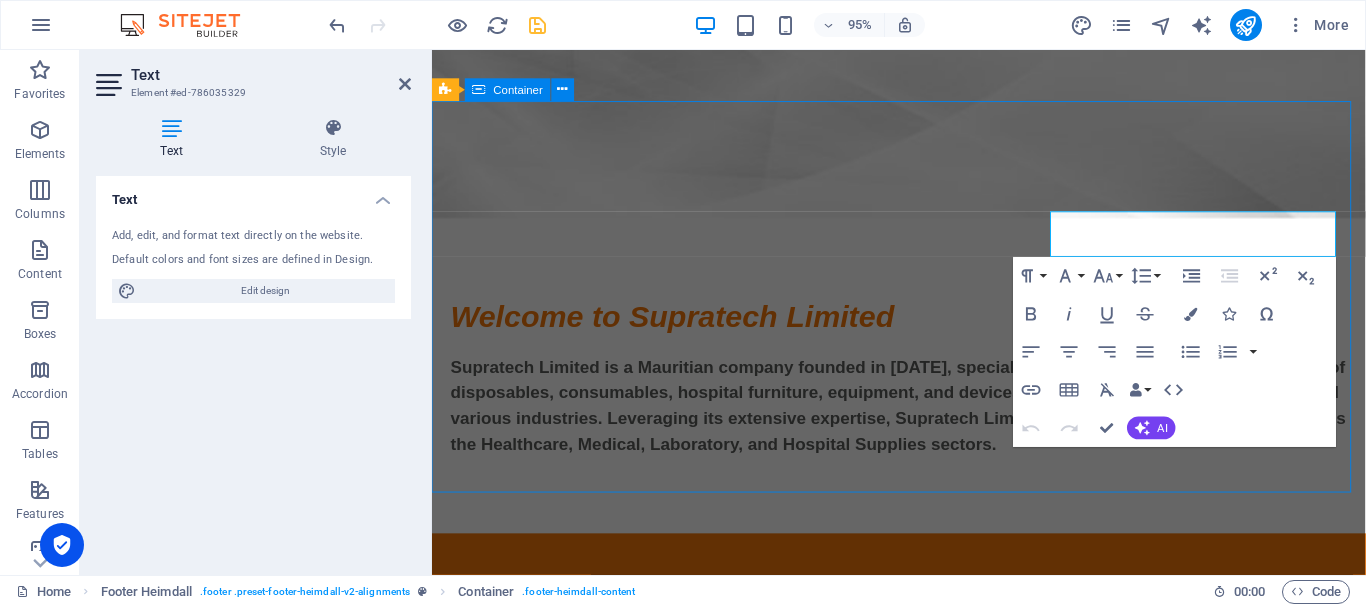 scroll, scrollTop: 506, scrollLeft: 0, axis: vertical 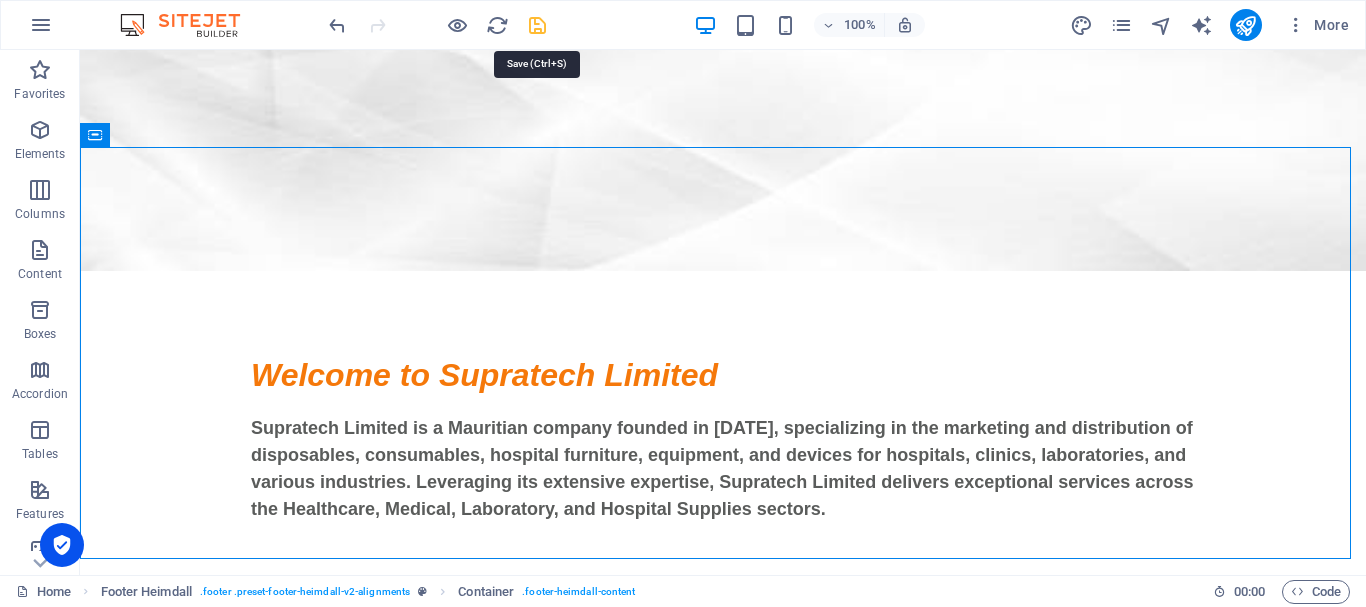 click at bounding box center [537, 25] 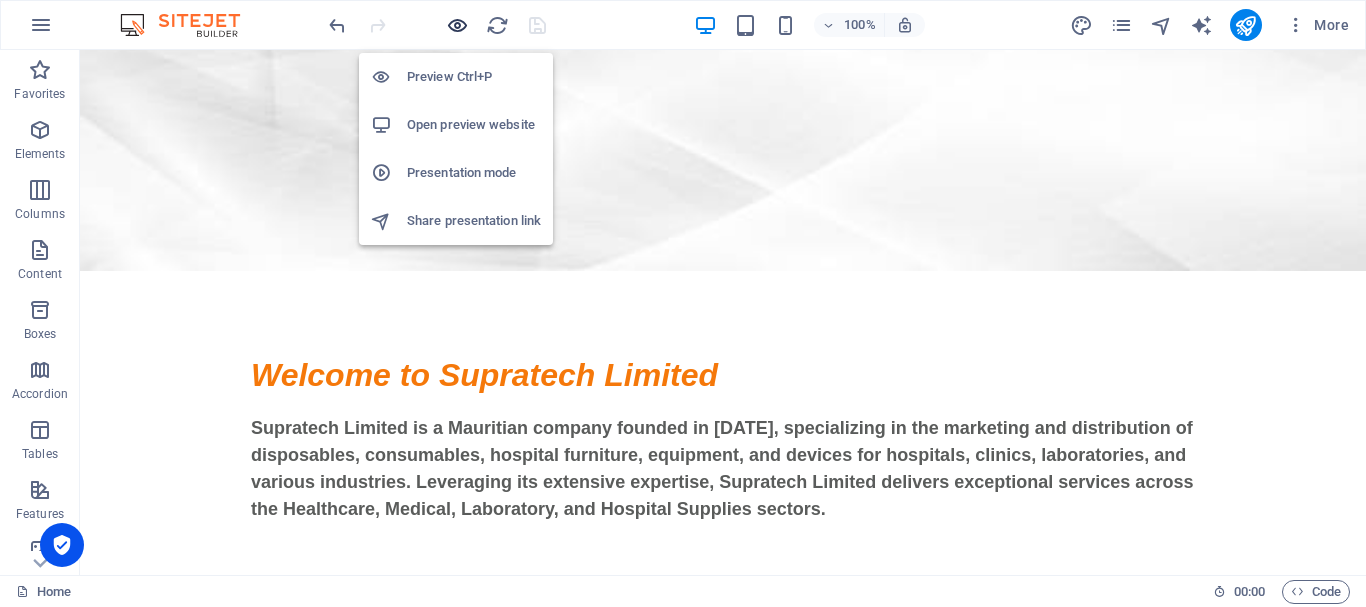 click at bounding box center (457, 25) 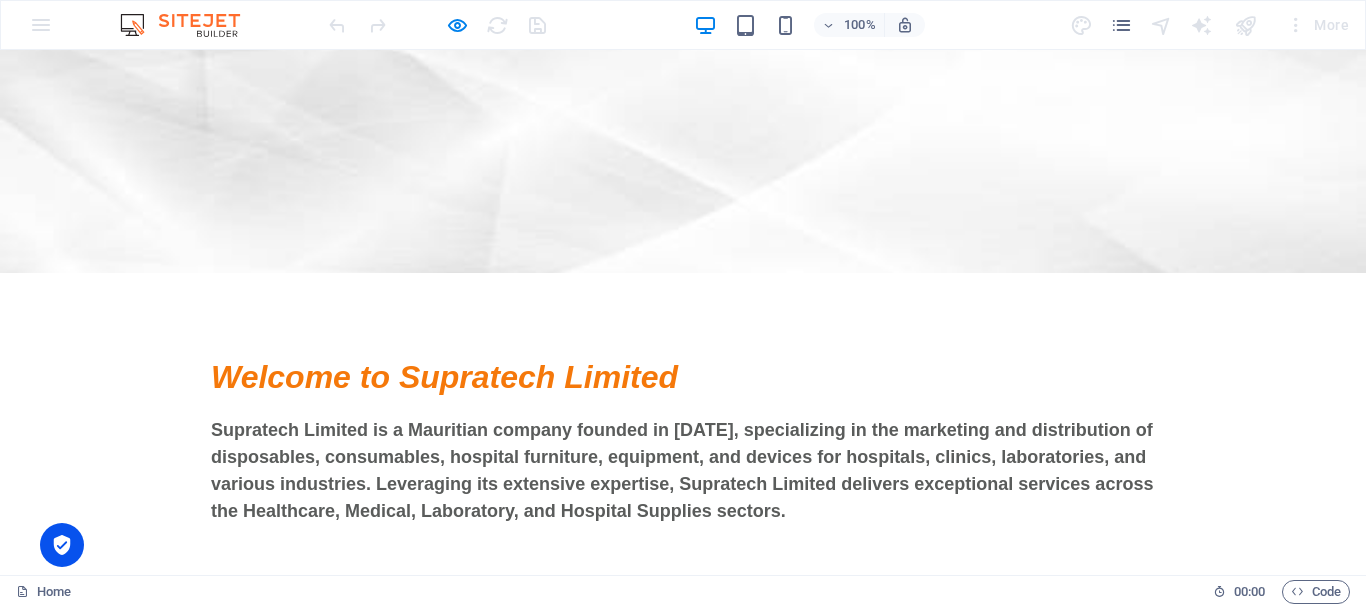 click on "Legal Notice |  Privacy Policy" at bounding box center (168, 1193) 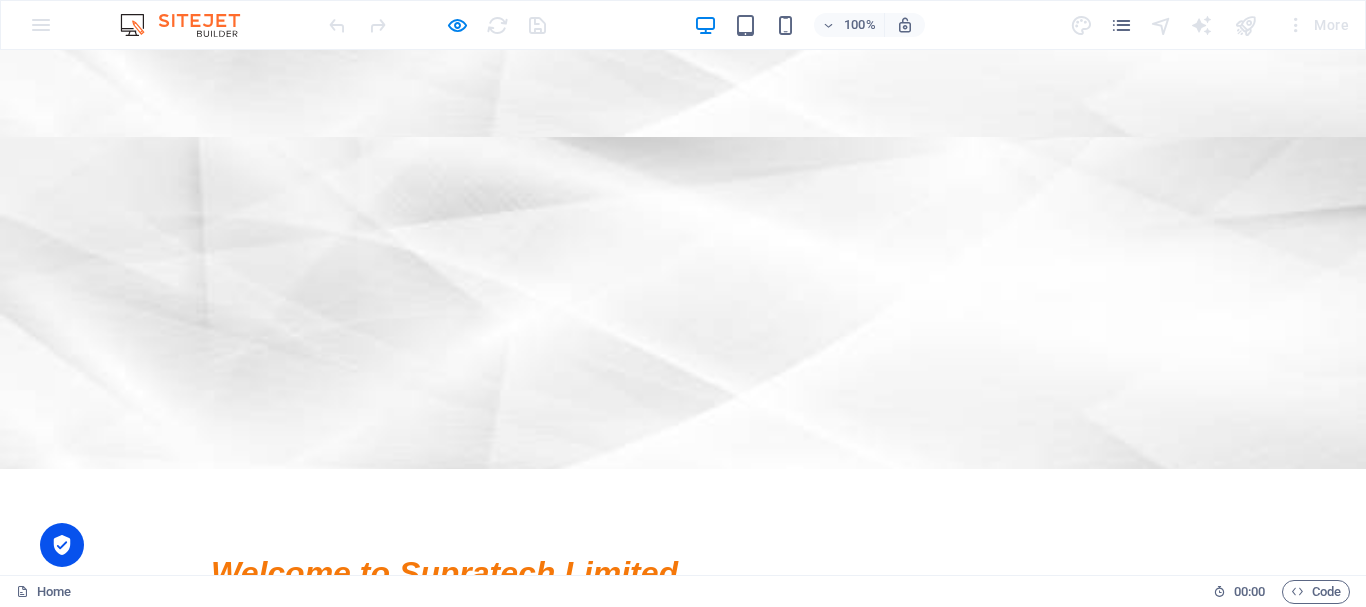 scroll, scrollTop: 415, scrollLeft: 0, axis: vertical 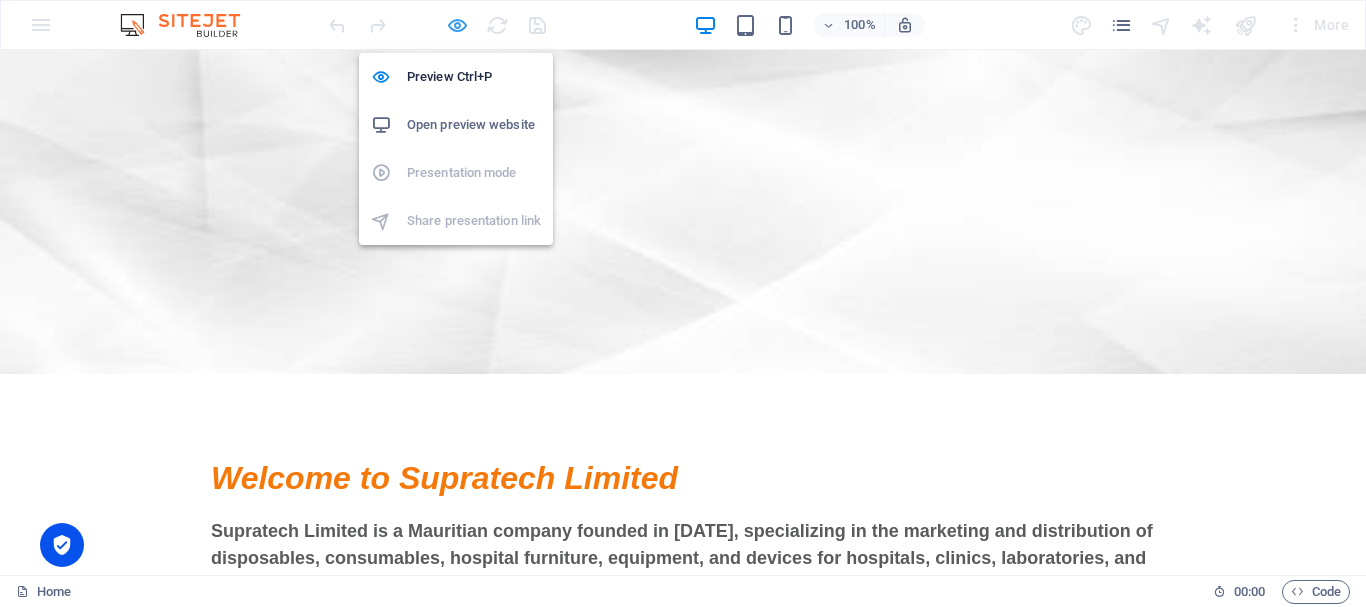 click at bounding box center (457, 25) 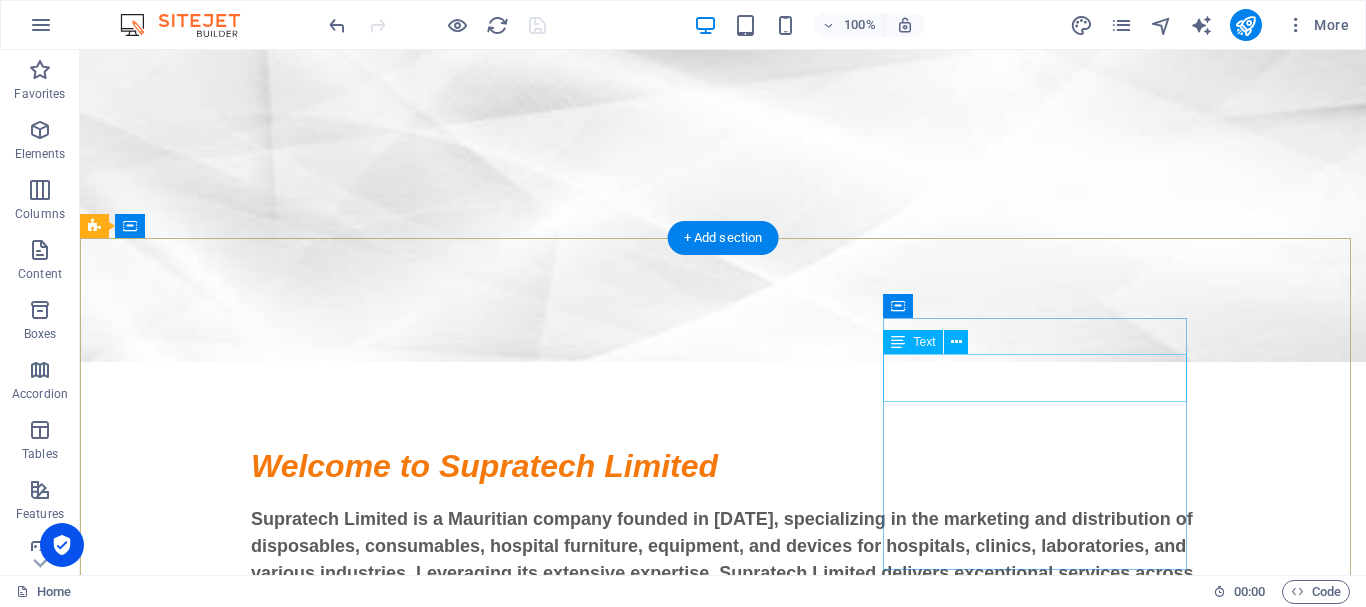 click on "info@supratechltd.com Legal Notice |  Privacy Policy" at bounding box center [248, 1270] 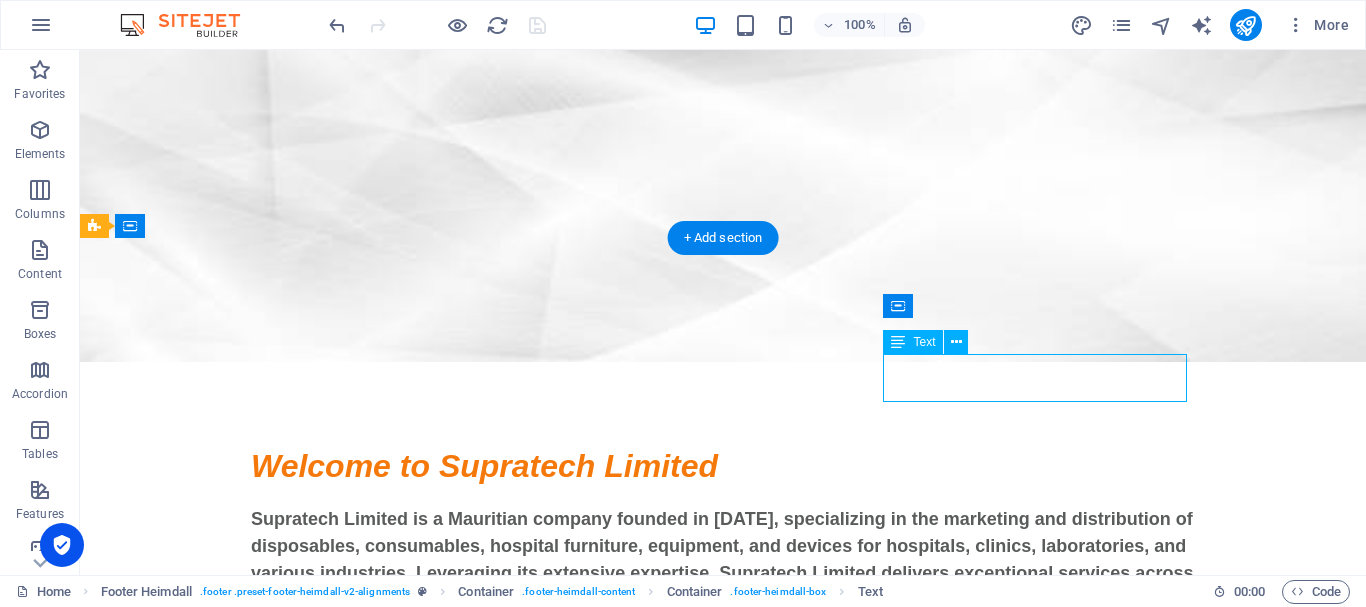 click on "info@supratechltd.com Legal Notice |  Privacy Policy" at bounding box center (248, 1270) 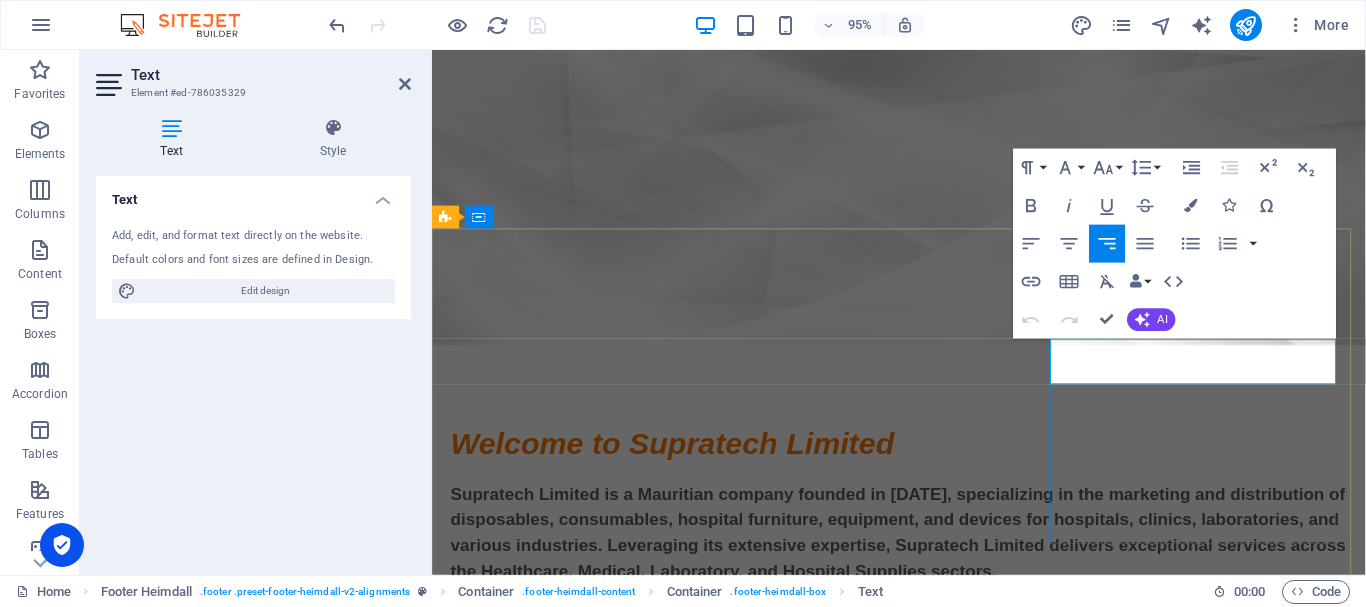 drag, startPoint x: 1183, startPoint y: 388, endPoint x: 1268, endPoint y: 388, distance: 85 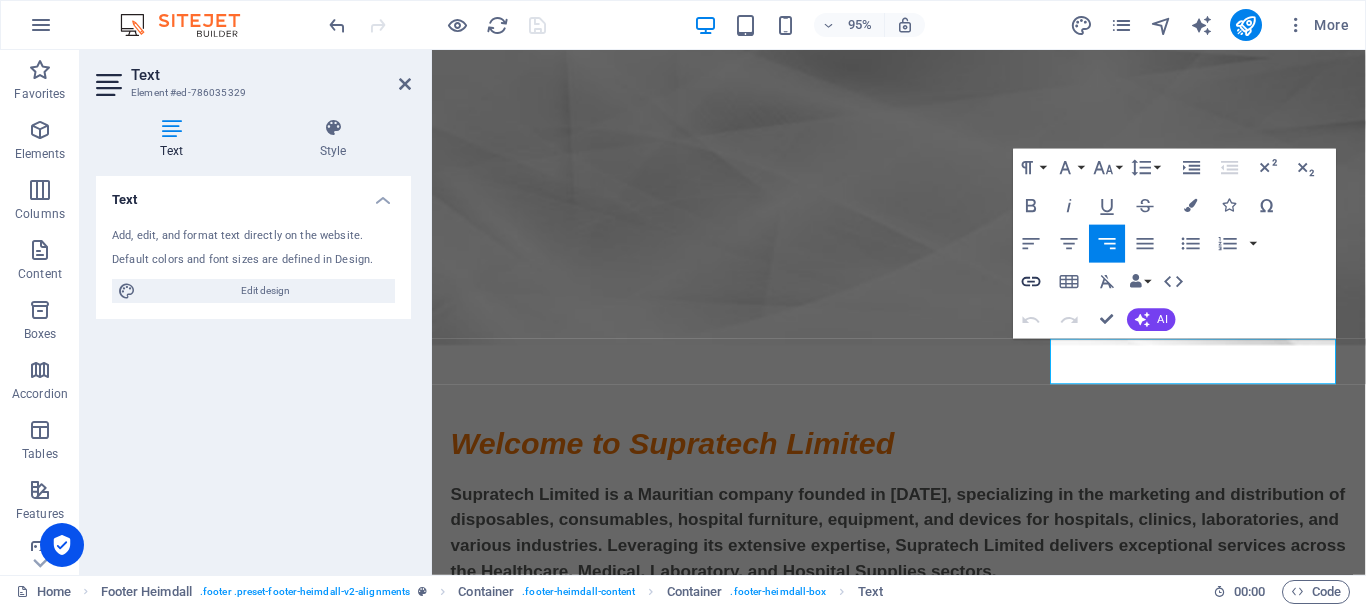 click 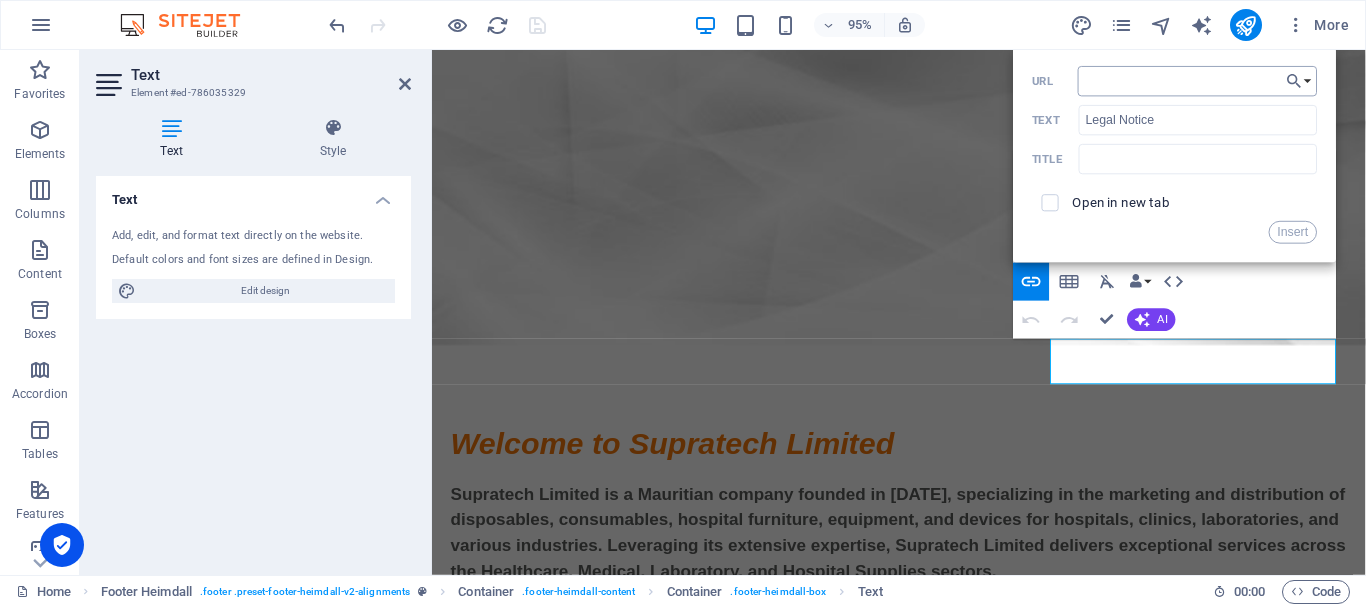 click on "URL" at bounding box center (1197, 81) 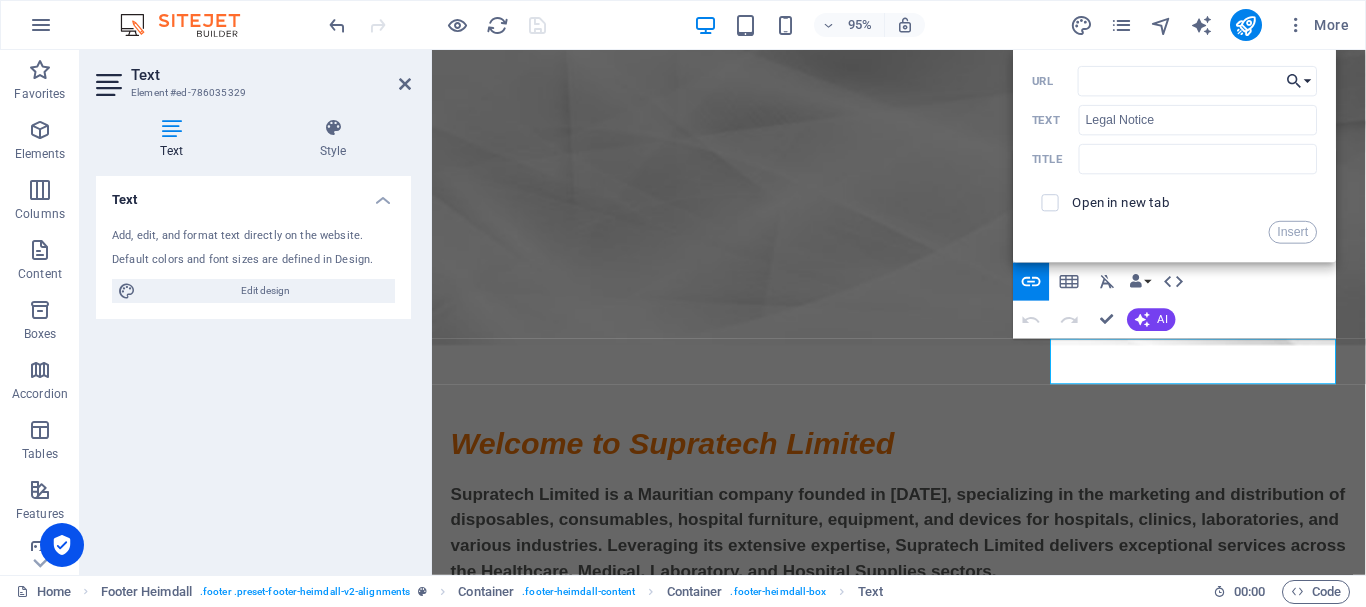 click 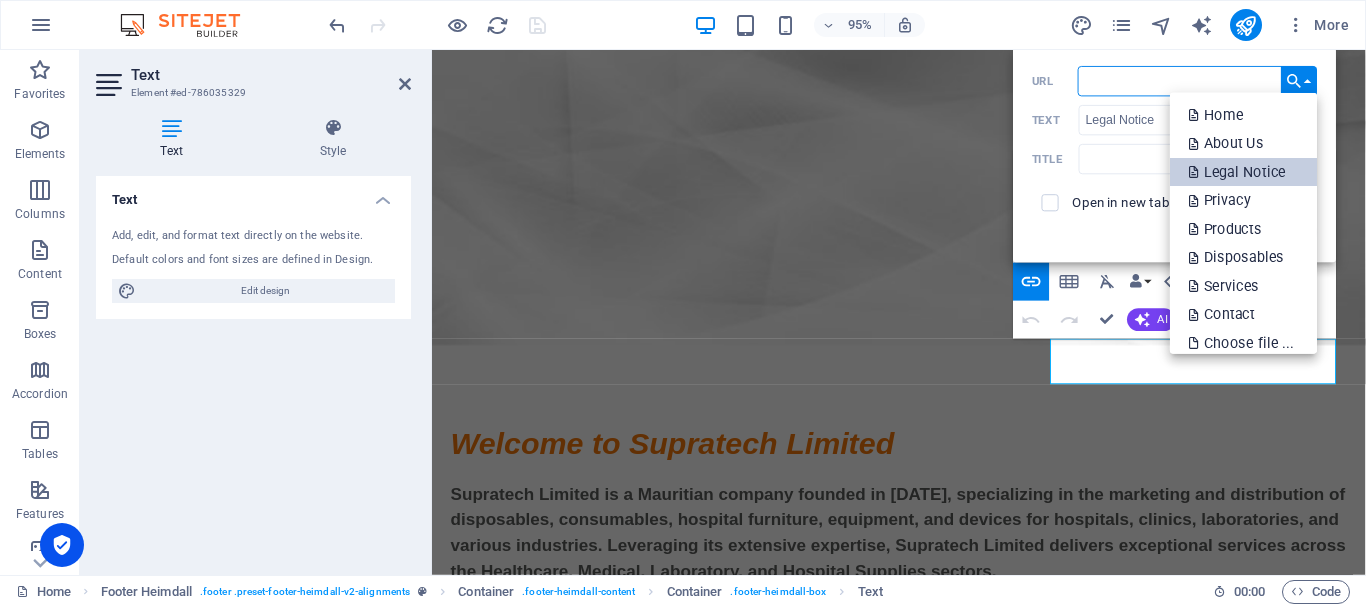 click on "Legal Notice" at bounding box center [1239, 172] 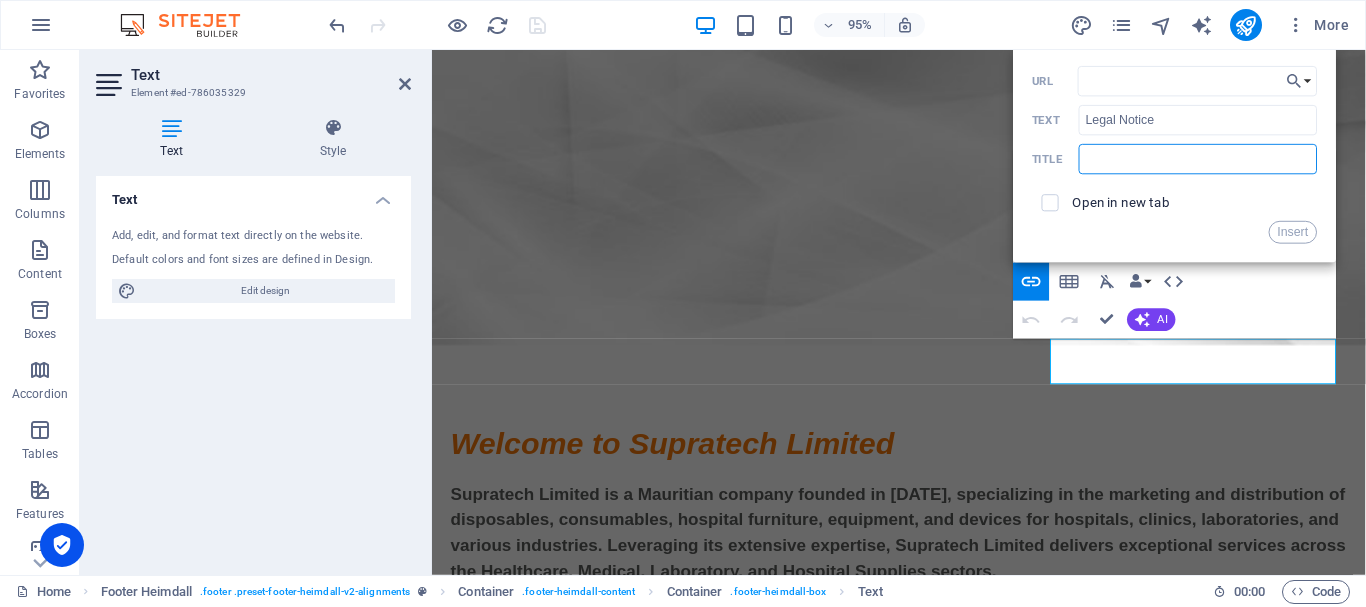 click at bounding box center (1198, 159) 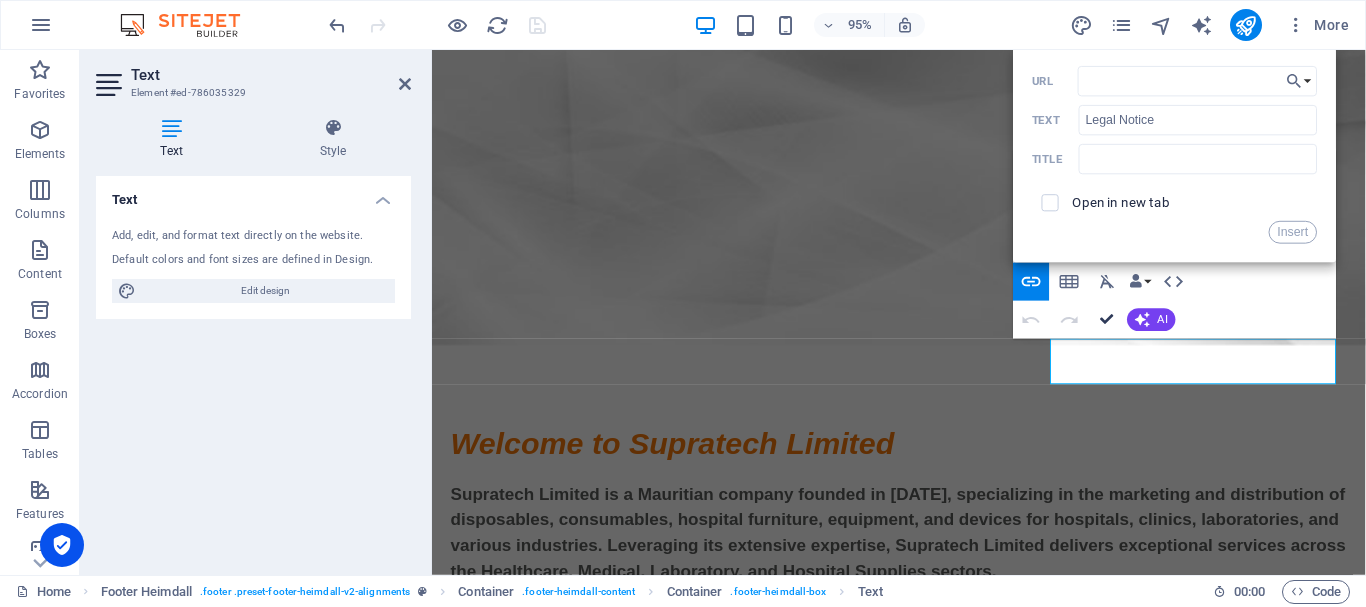 scroll, scrollTop: 413, scrollLeft: 0, axis: vertical 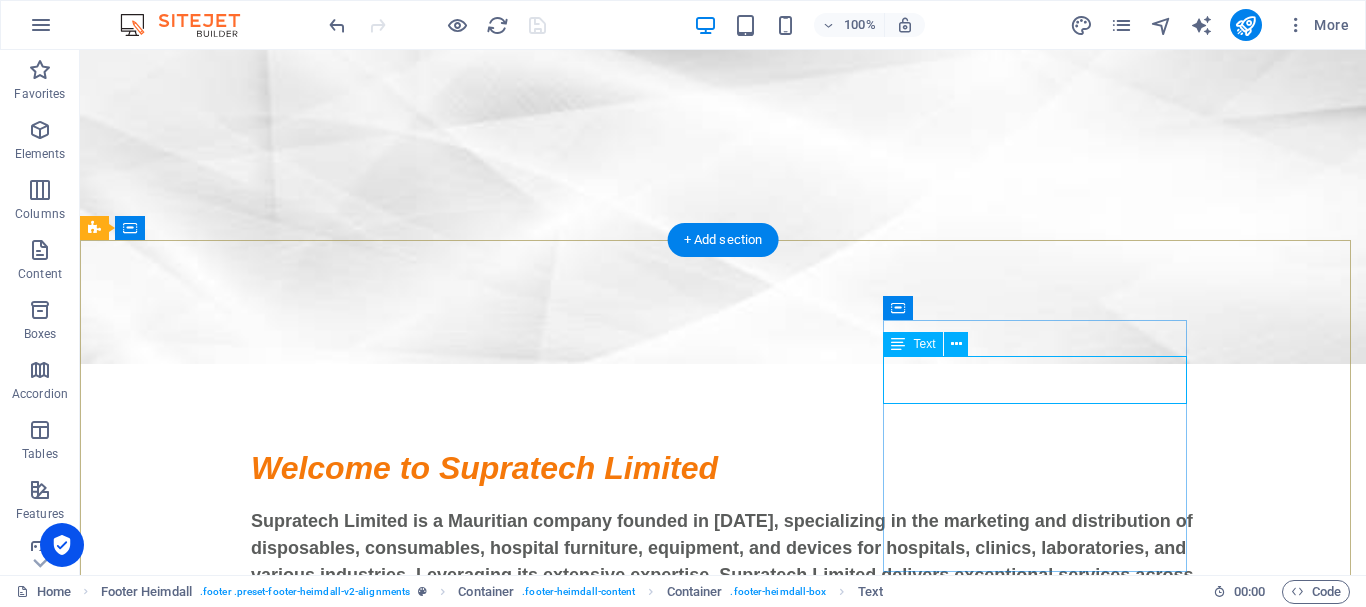 click on "info@supratechltd.com Legal Notice |  Privacy Policy" at bounding box center (248, 1272) 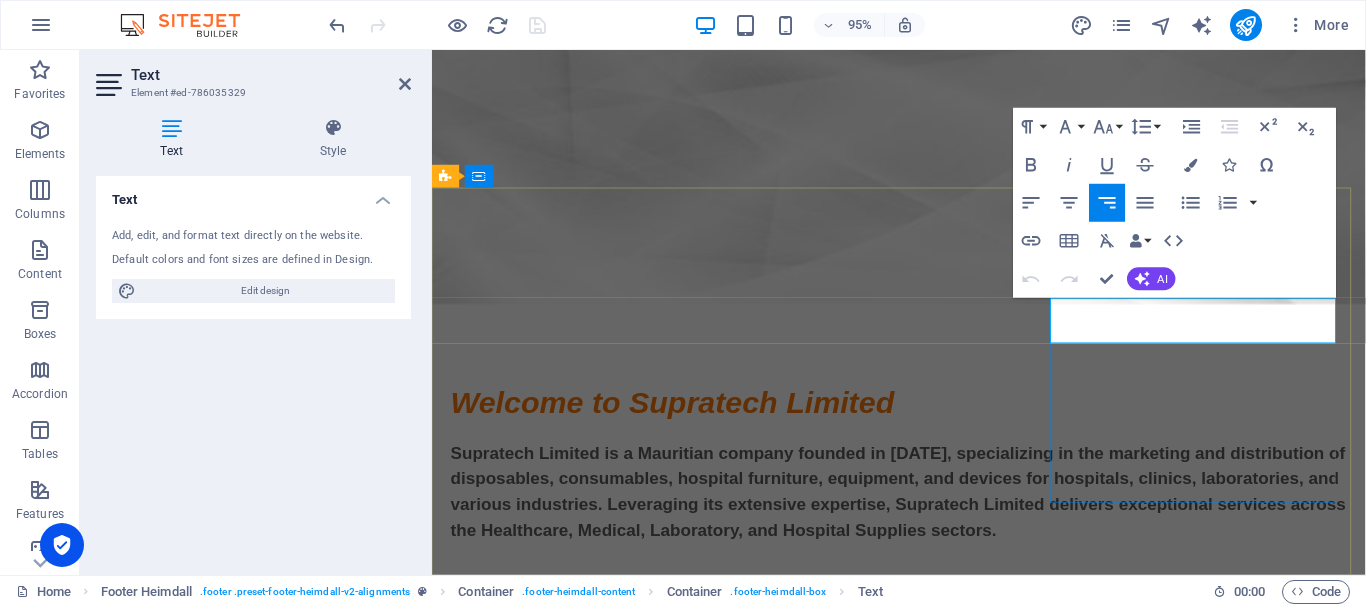 drag, startPoint x: 1185, startPoint y: 349, endPoint x: 1268, endPoint y: 352, distance: 83.0542 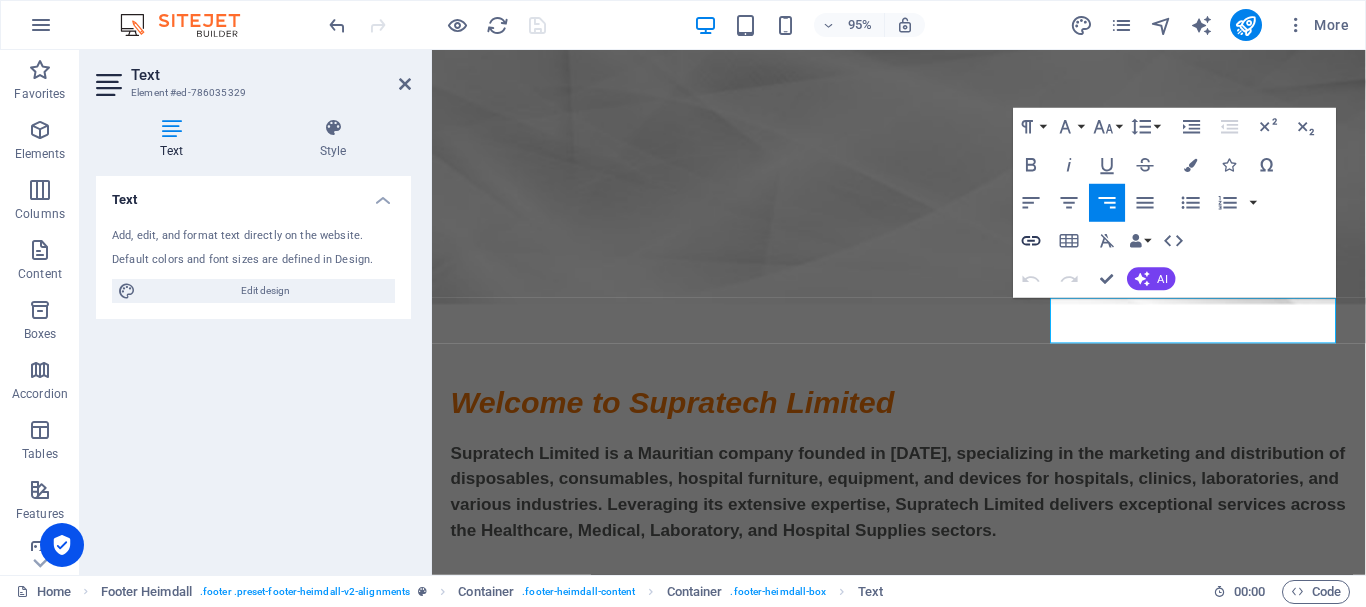 click 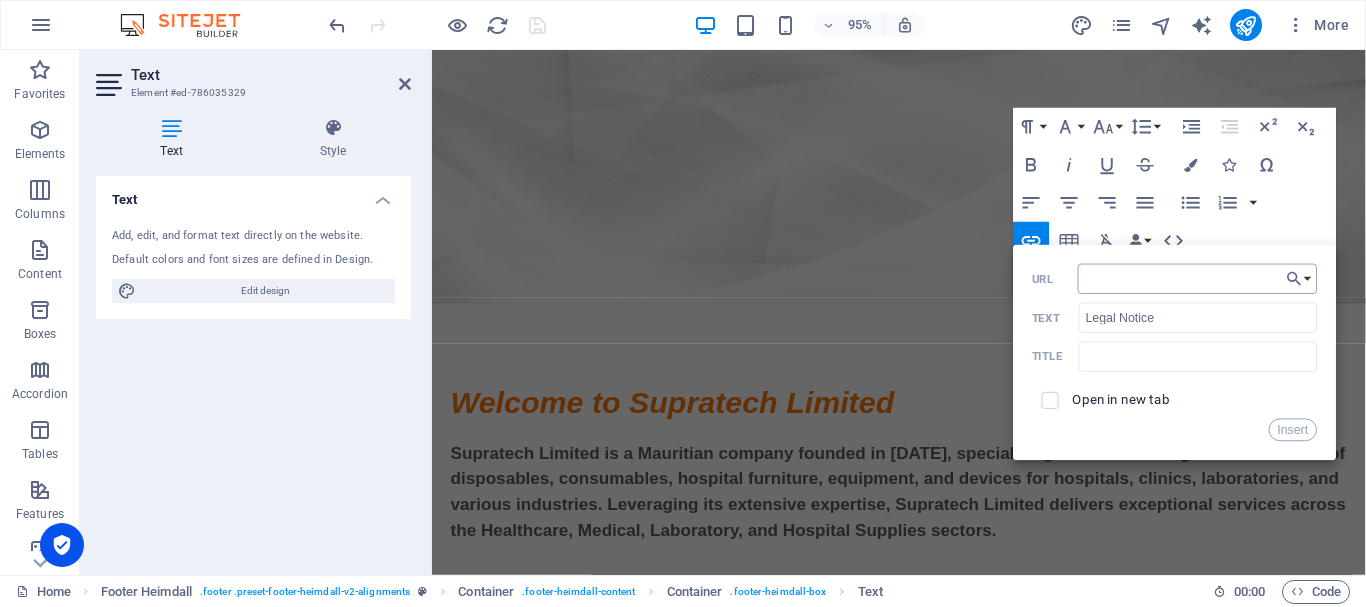 click on "URL" at bounding box center (1197, 278) 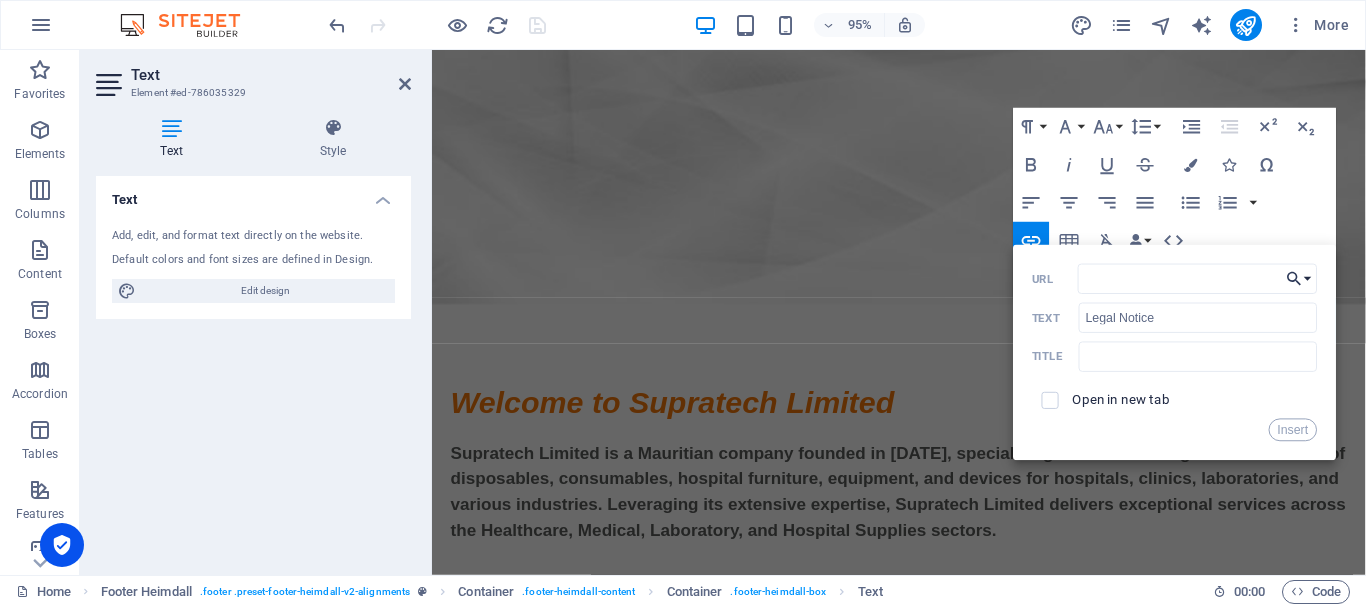 click 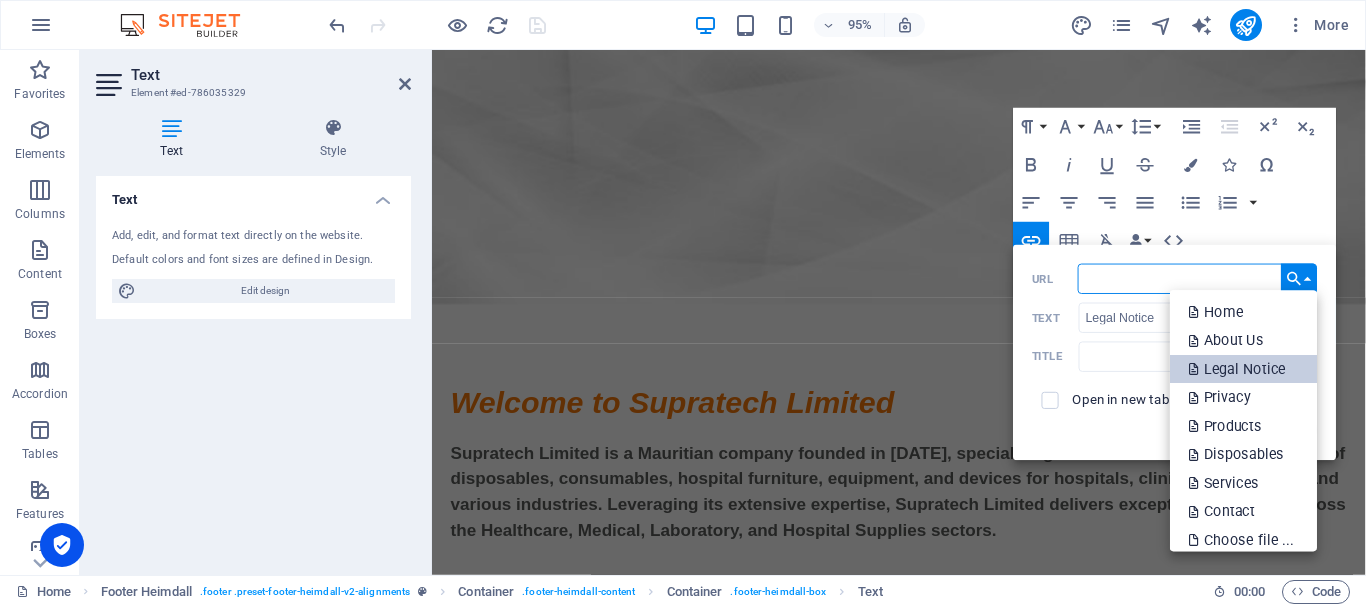 click on "Legal Notice" at bounding box center [1239, 369] 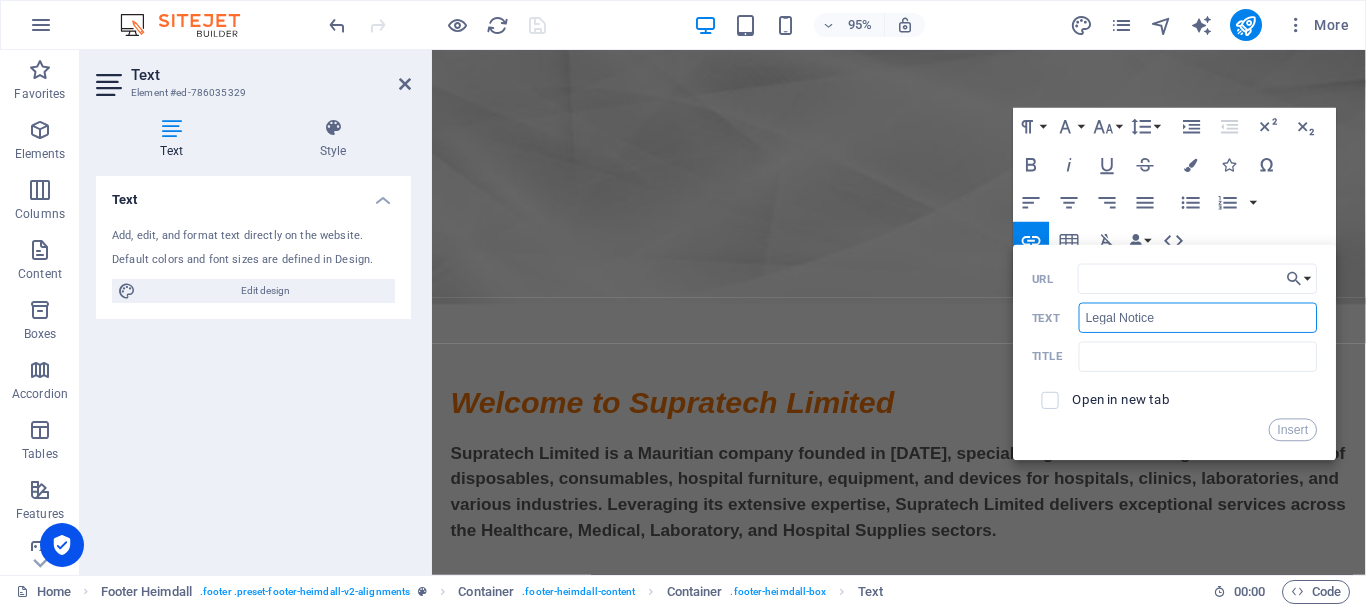 click on "Legal Notice" at bounding box center (1198, 317) 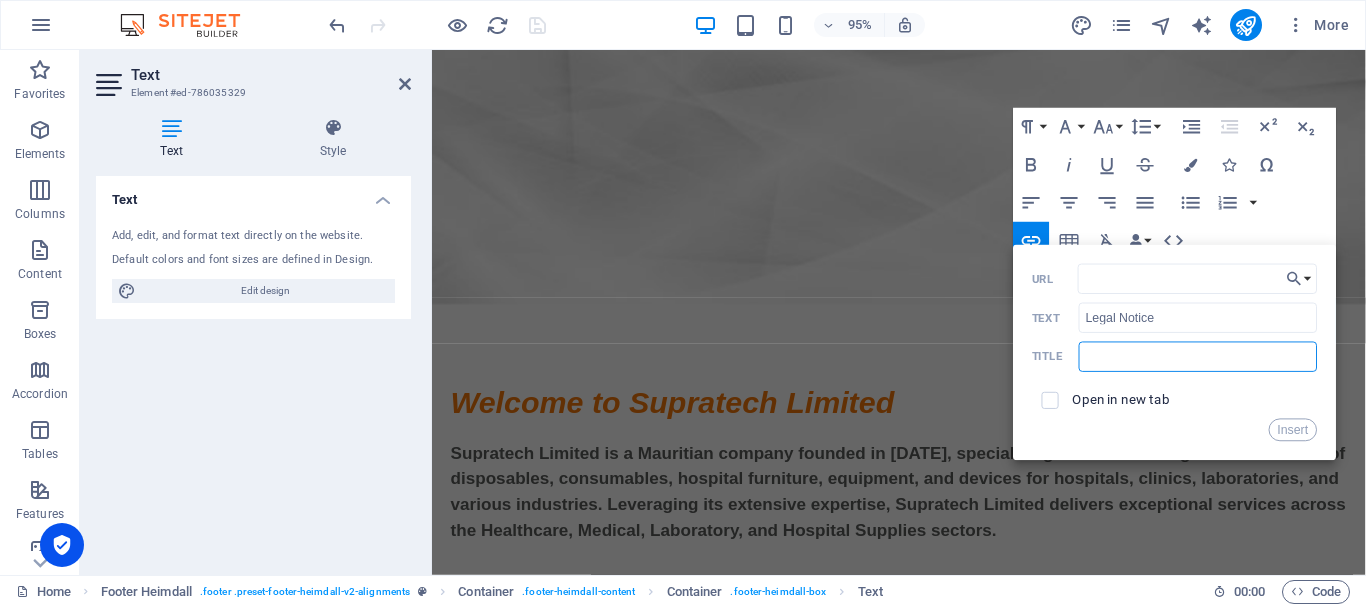 click at bounding box center [1198, 356] 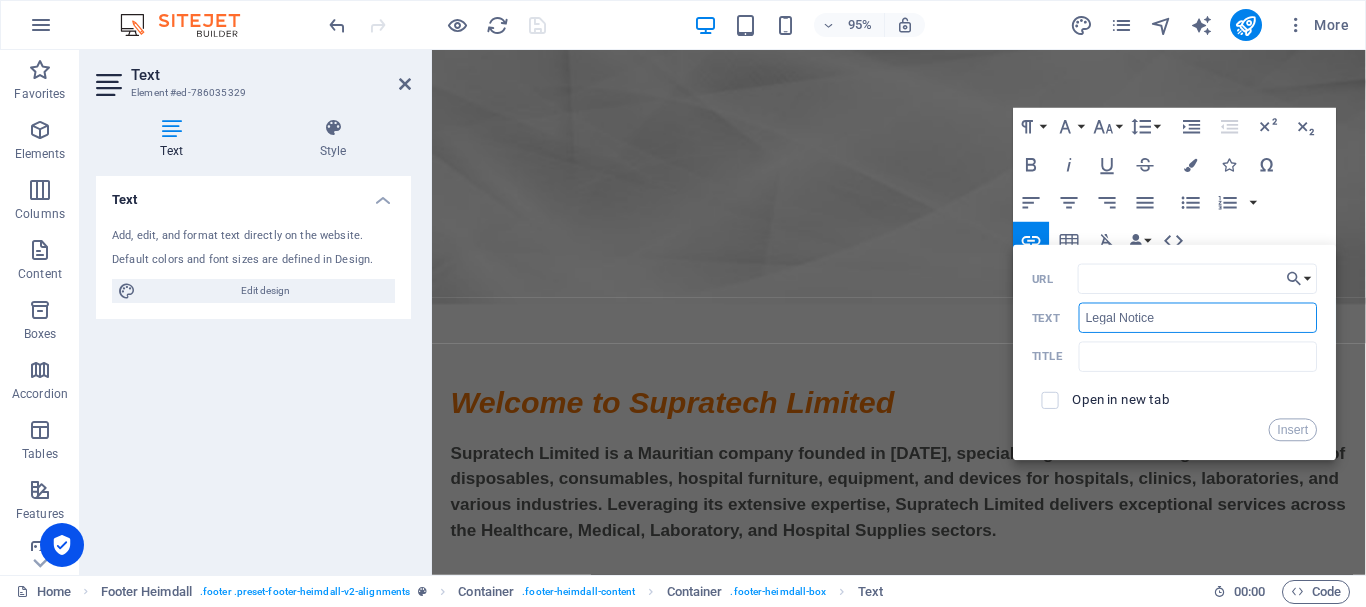 drag, startPoint x: 1176, startPoint y: 325, endPoint x: 1055, endPoint y: 323, distance: 121.016525 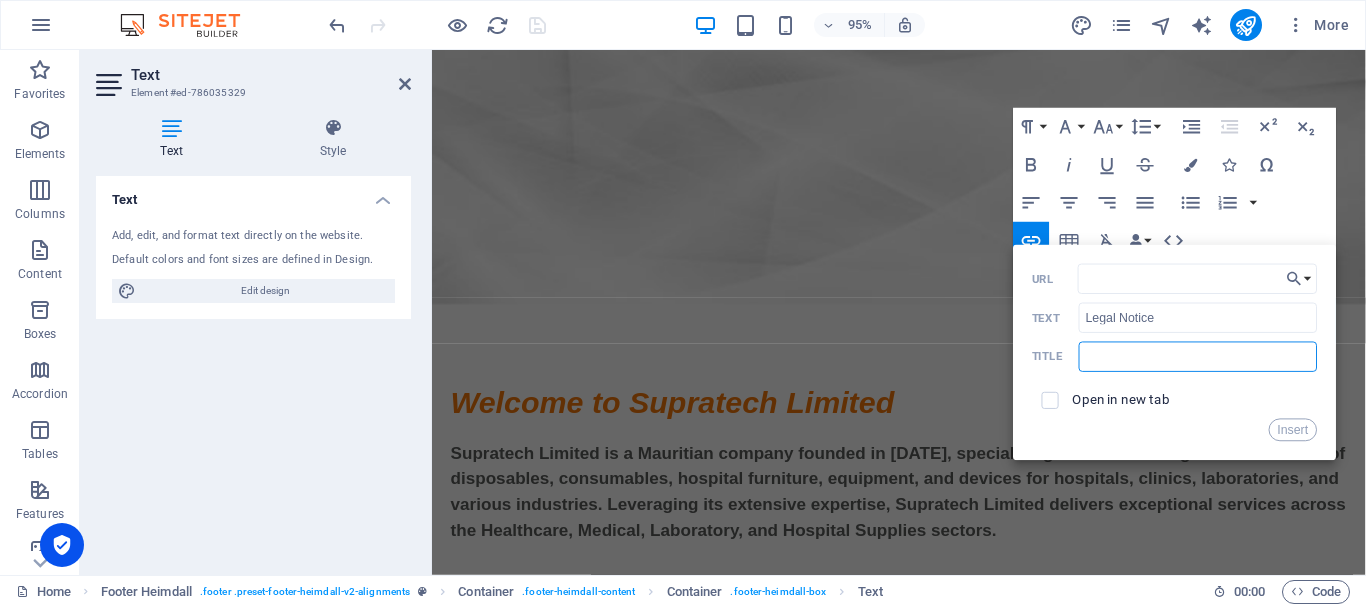 click at bounding box center [1198, 356] 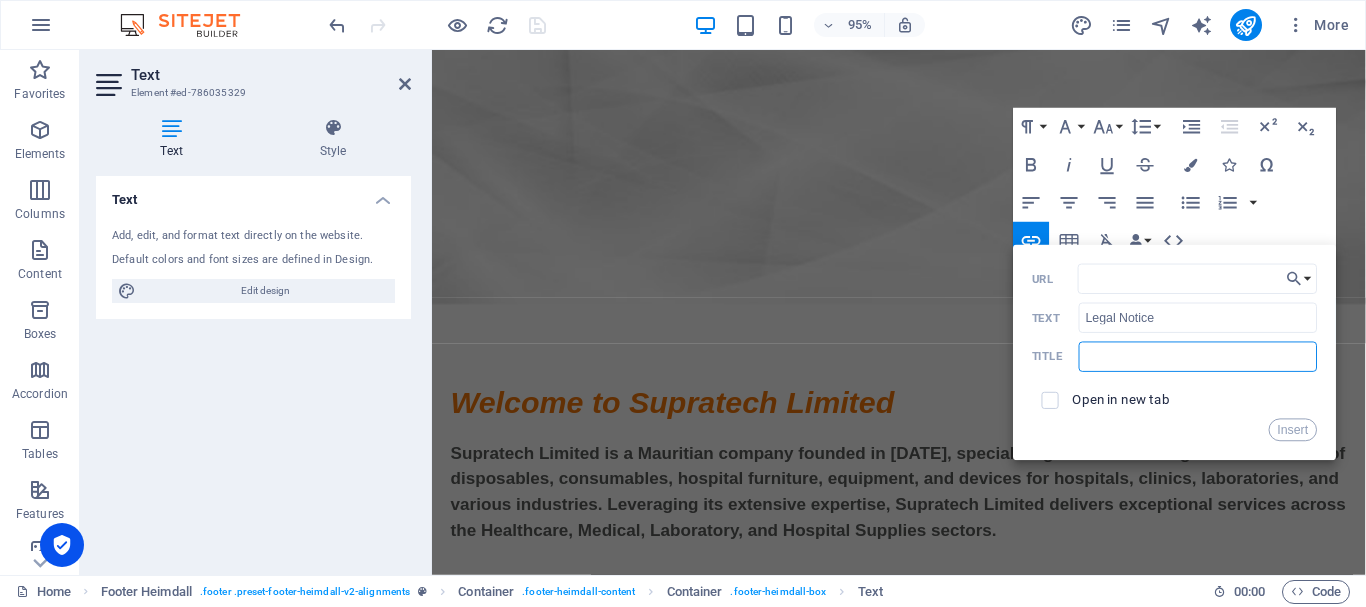 paste on "Legal Notice" 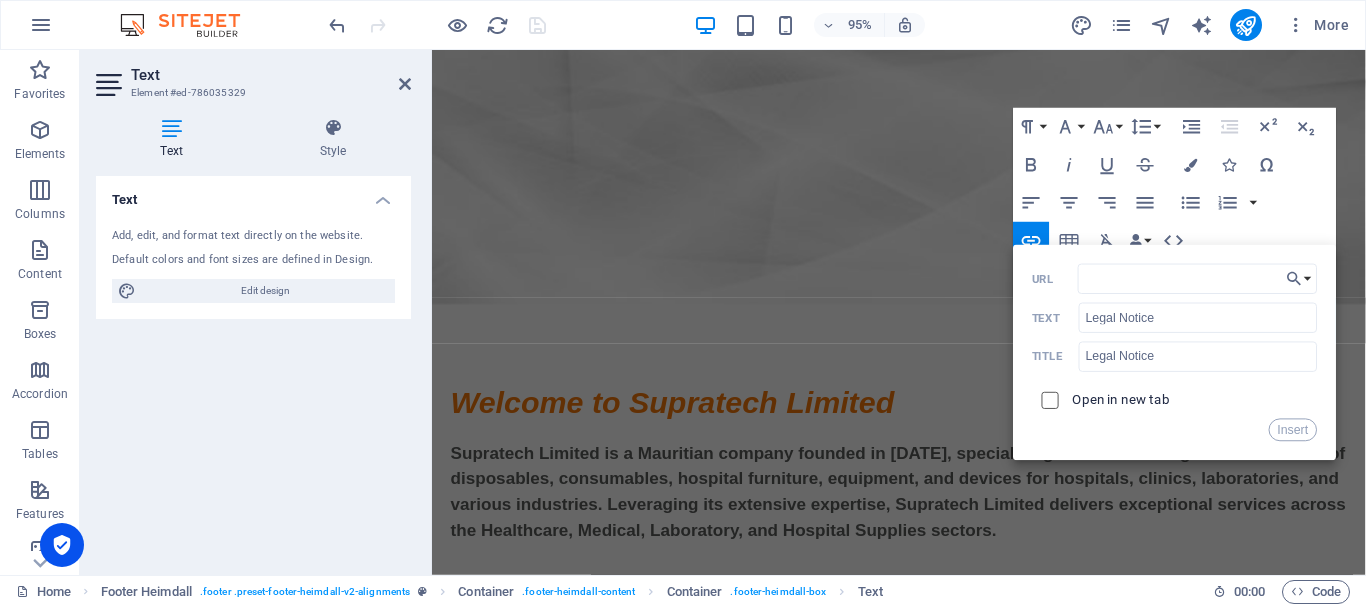 click at bounding box center [1047, 397] 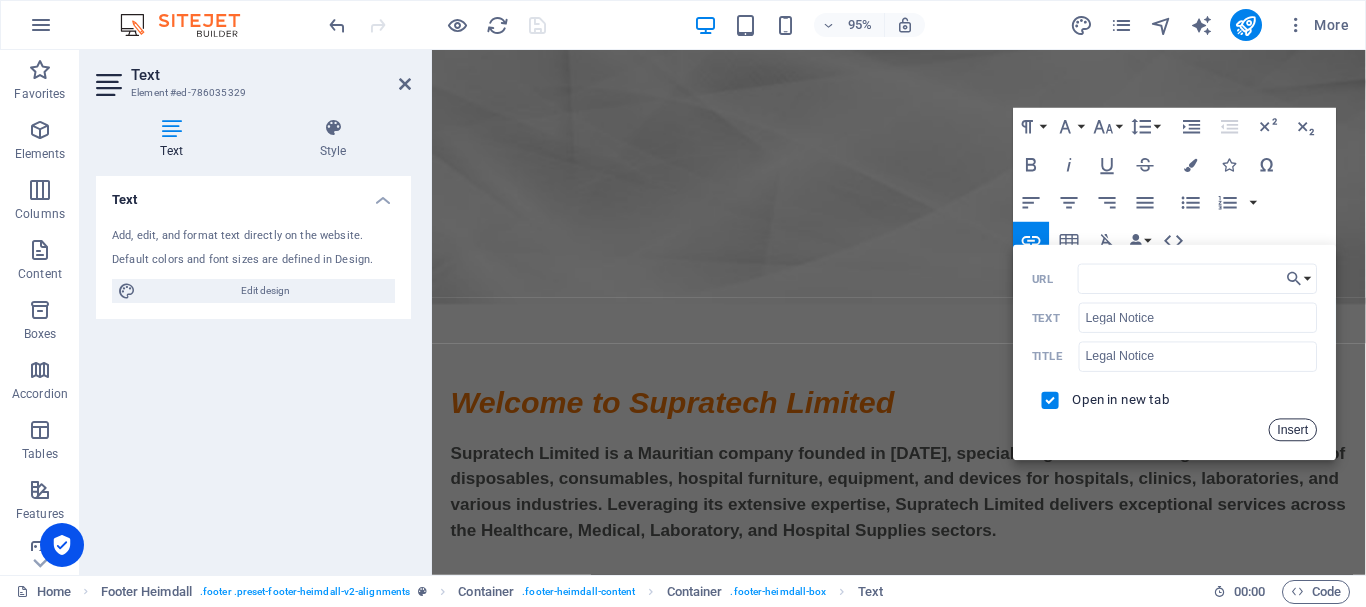 click on "Insert" at bounding box center [1293, 429] 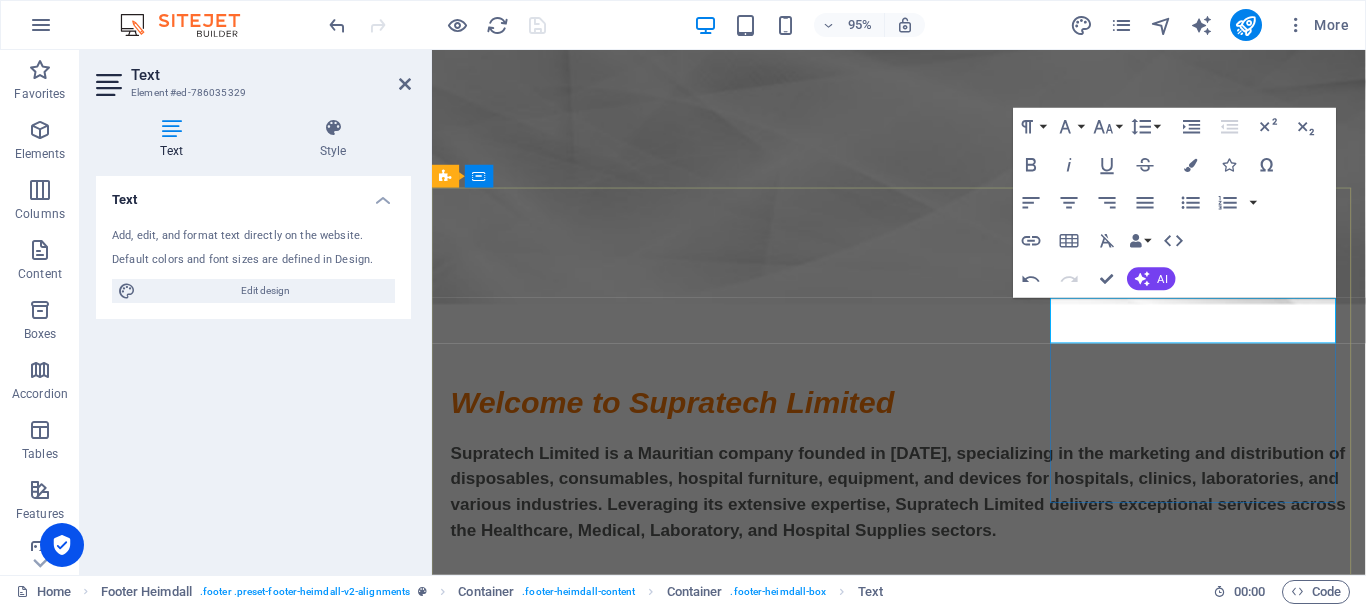 click on "Legal Notice  |  Privacy Policy" at bounding box center [600, 1238] 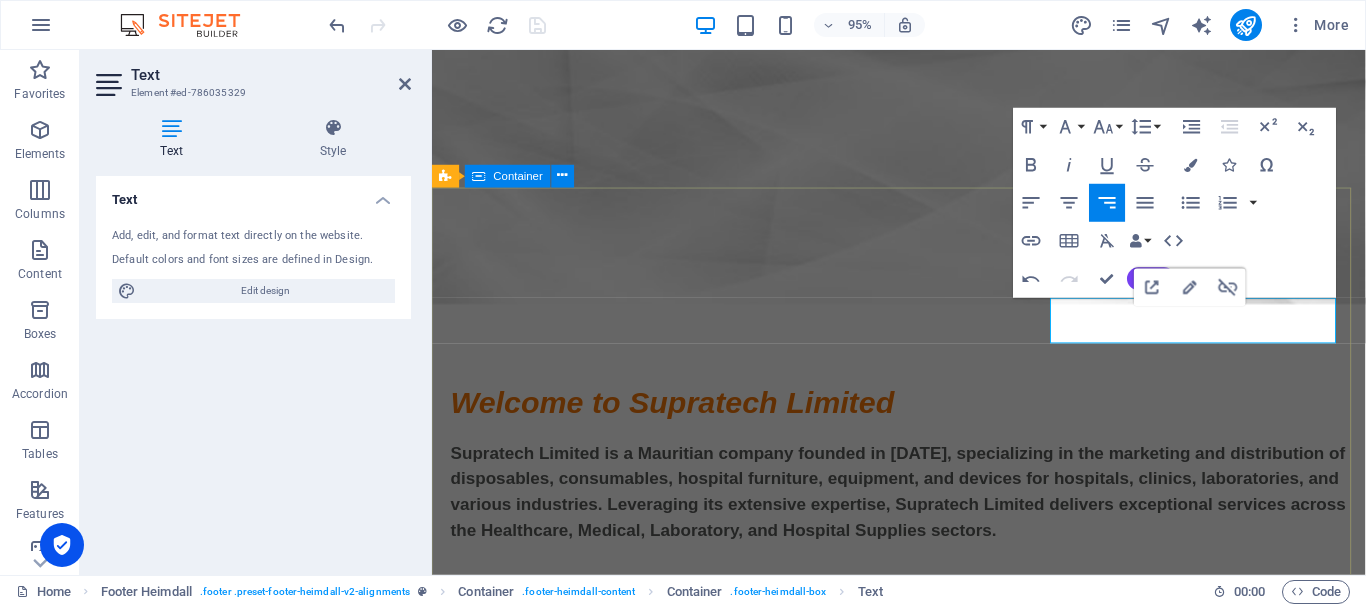 drag, startPoint x: 1284, startPoint y: 345, endPoint x: 1390, endPoint y: 345, distance: 106 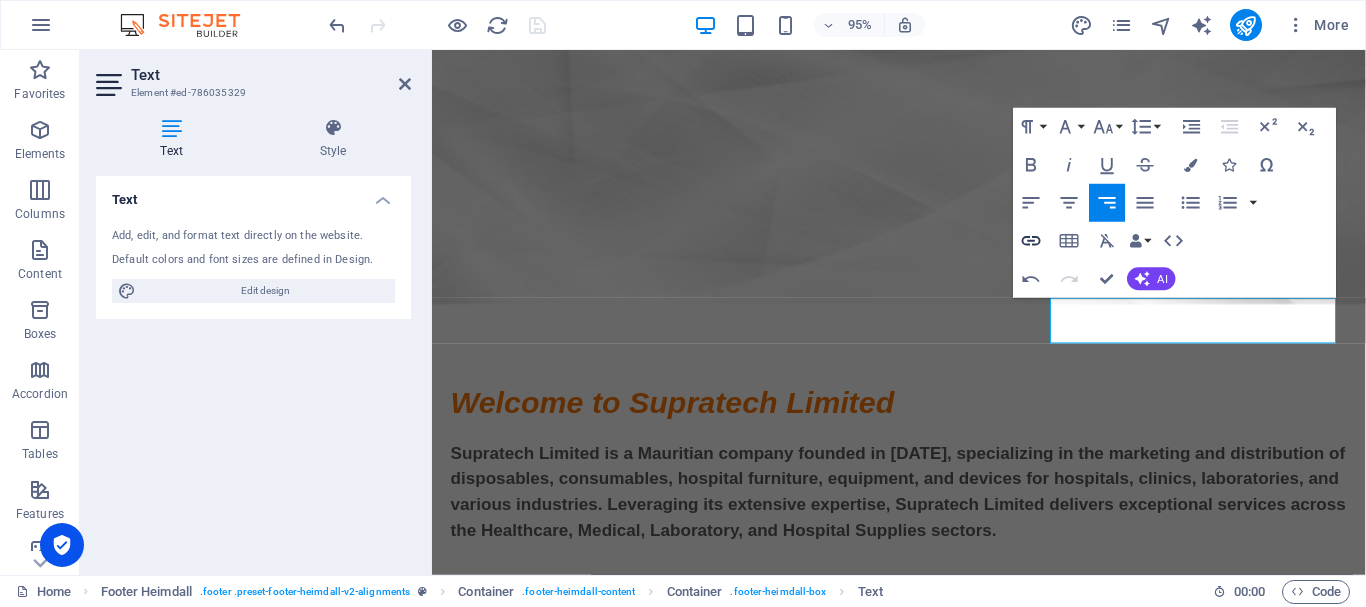 click 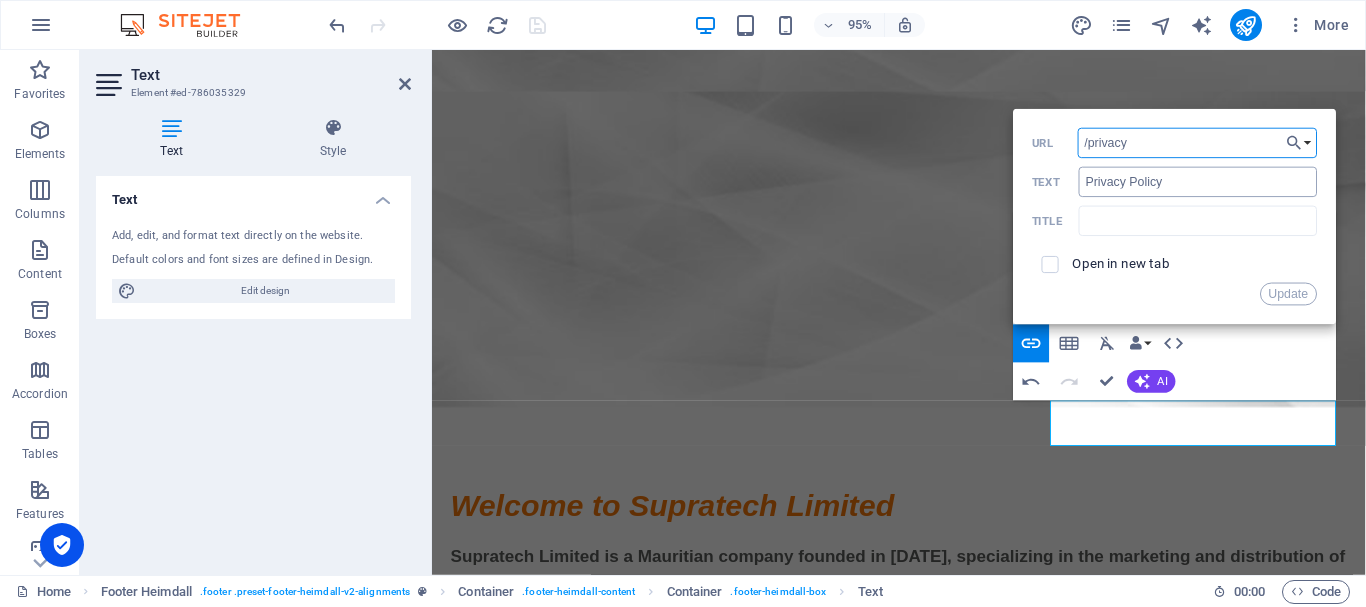 scroll, scrollTop: 298, scrollLeft: 0, axis: vertical 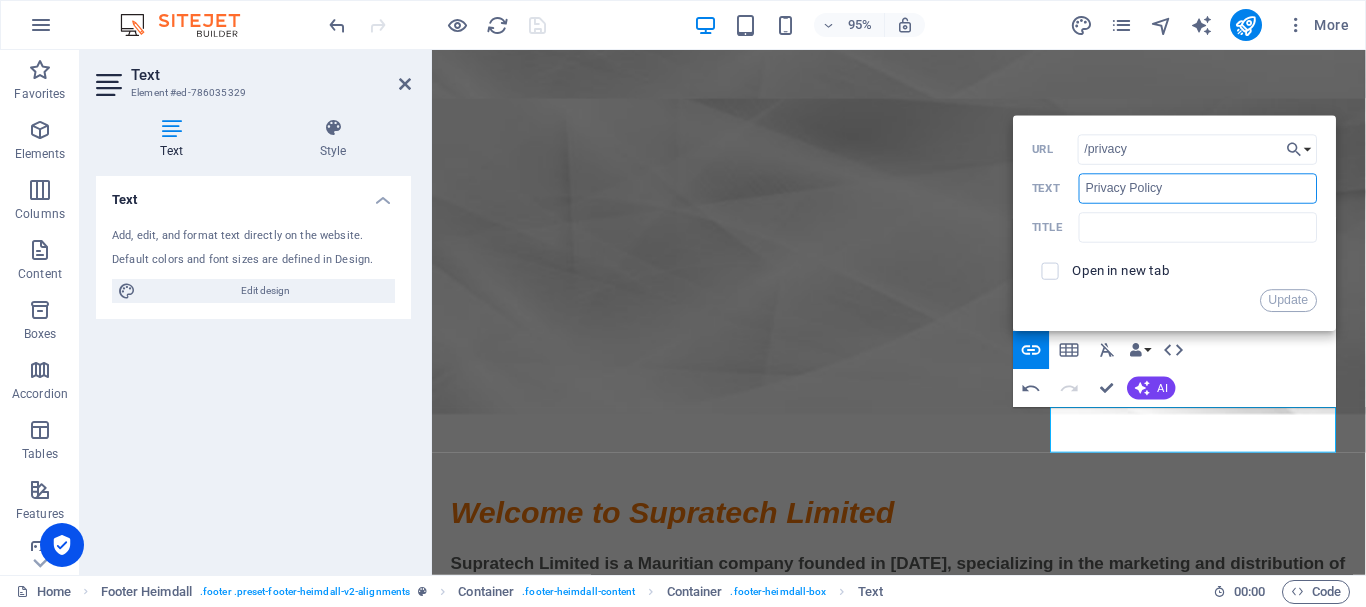 drag, startPoint x: 1176, startPoint y: 192, endPoint x: 1039, endPoint y: 184, distance: 137.23338 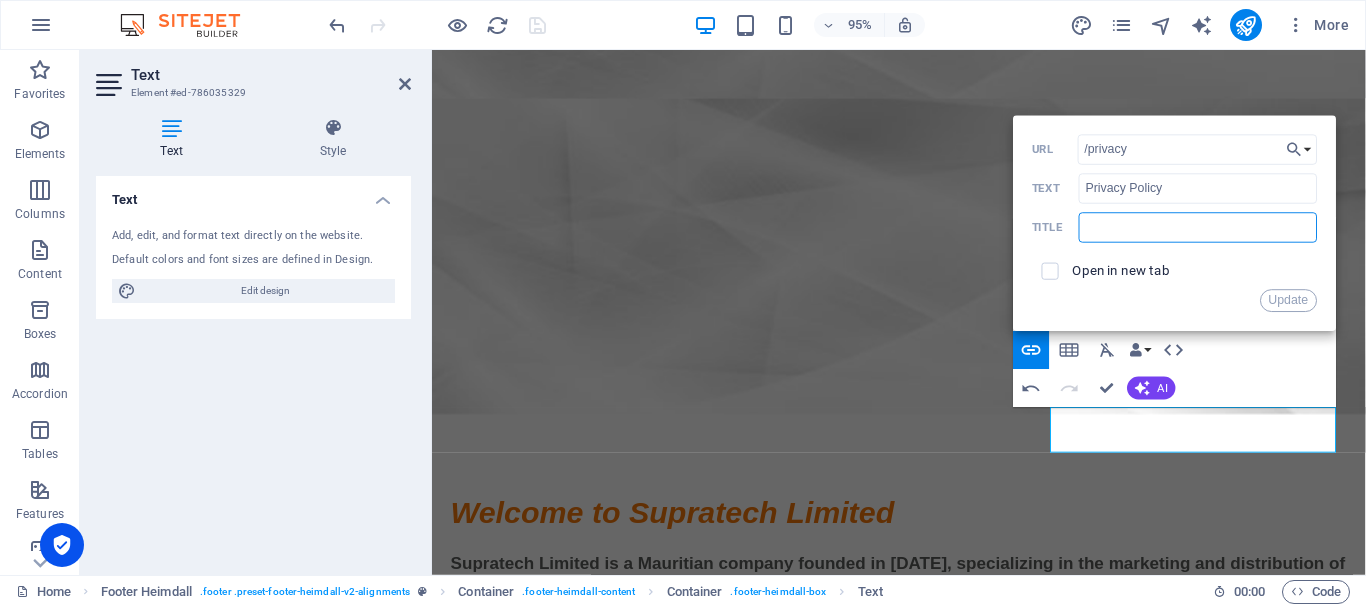 click at bounding box center [1198, 227] 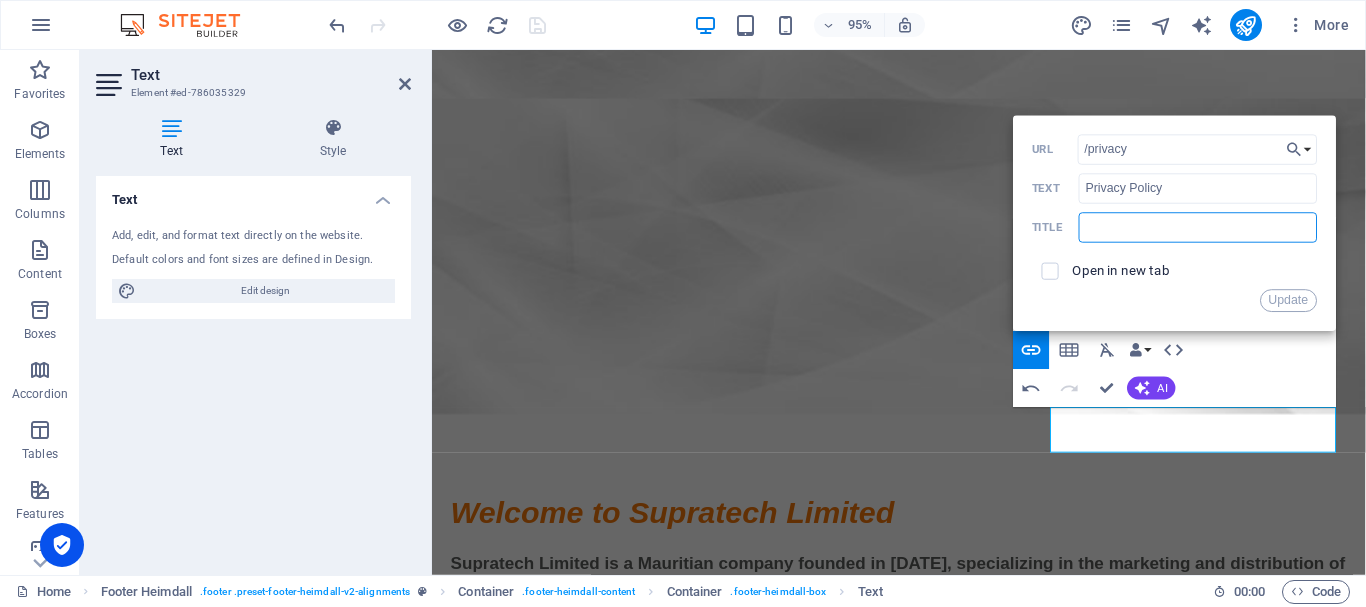 paste on "Privacy Policy" 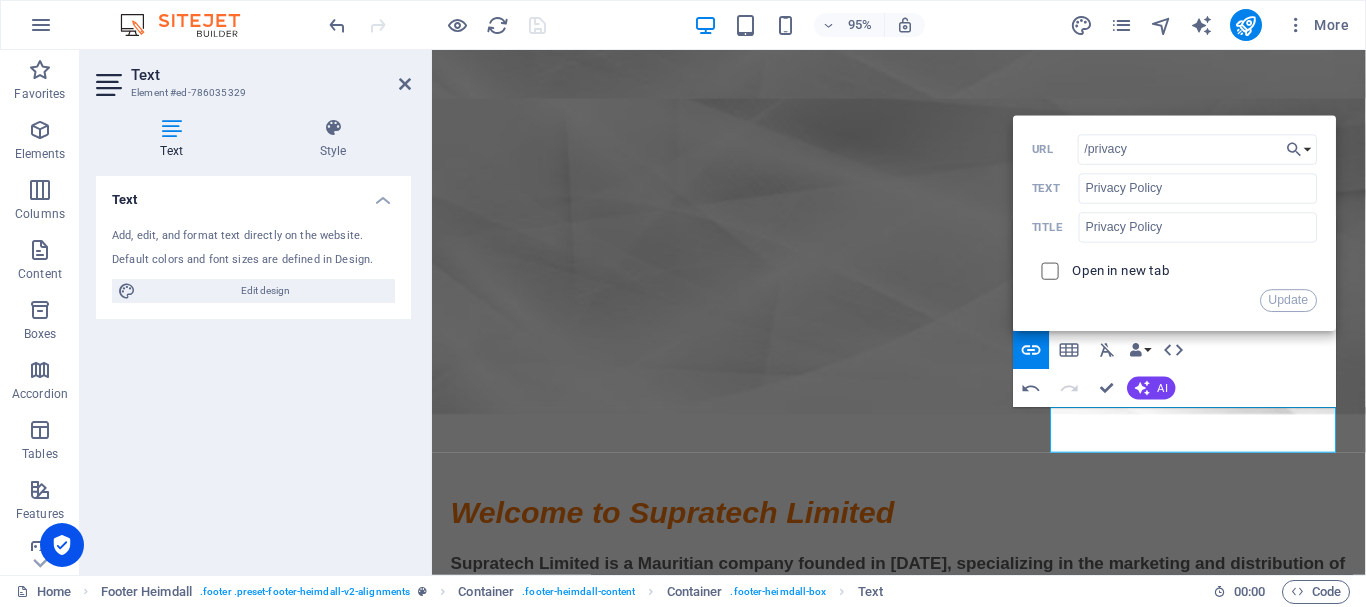 click at bounding box center [1047, 267] 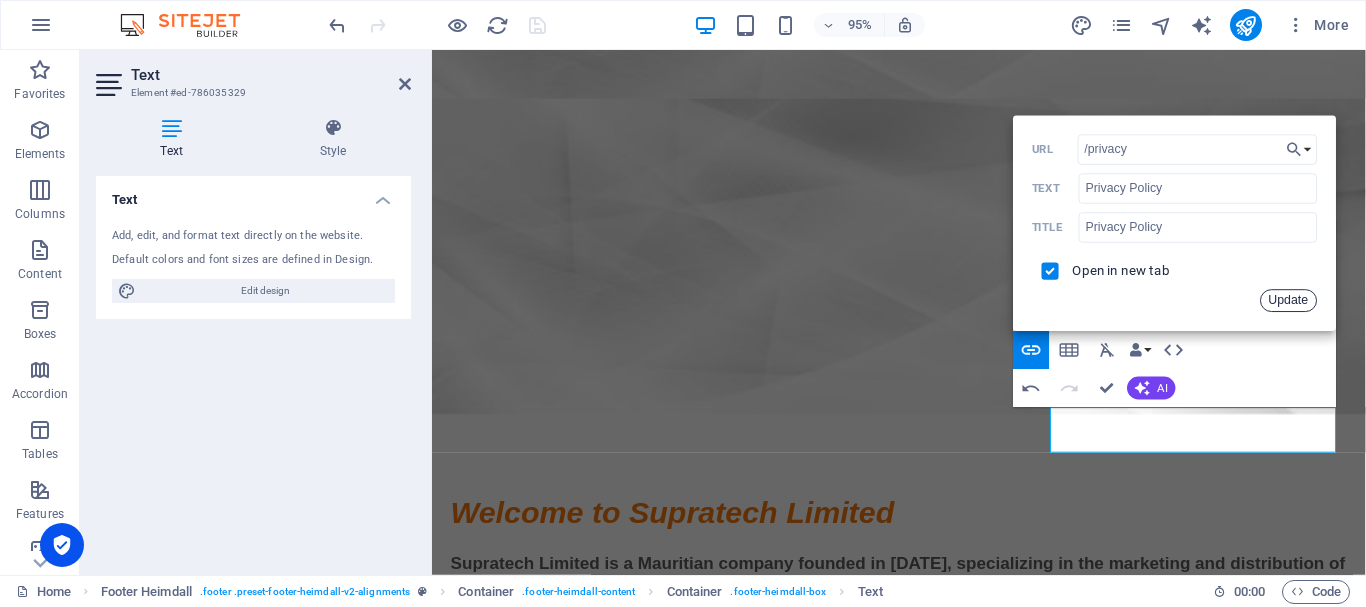 click on "Update" at bounding box center (1288, 300) 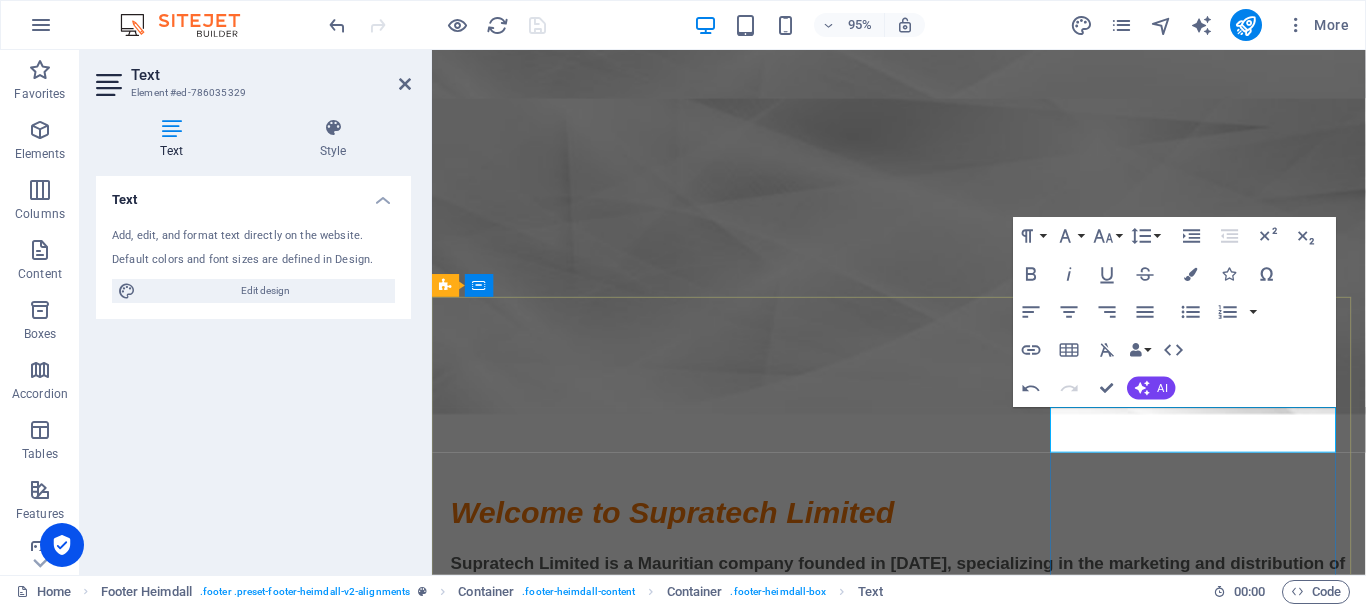 click on "Contact Us info@supratechltd.com Legal Notice  |  Privacy Policy" at bounding box center [600, 1309] 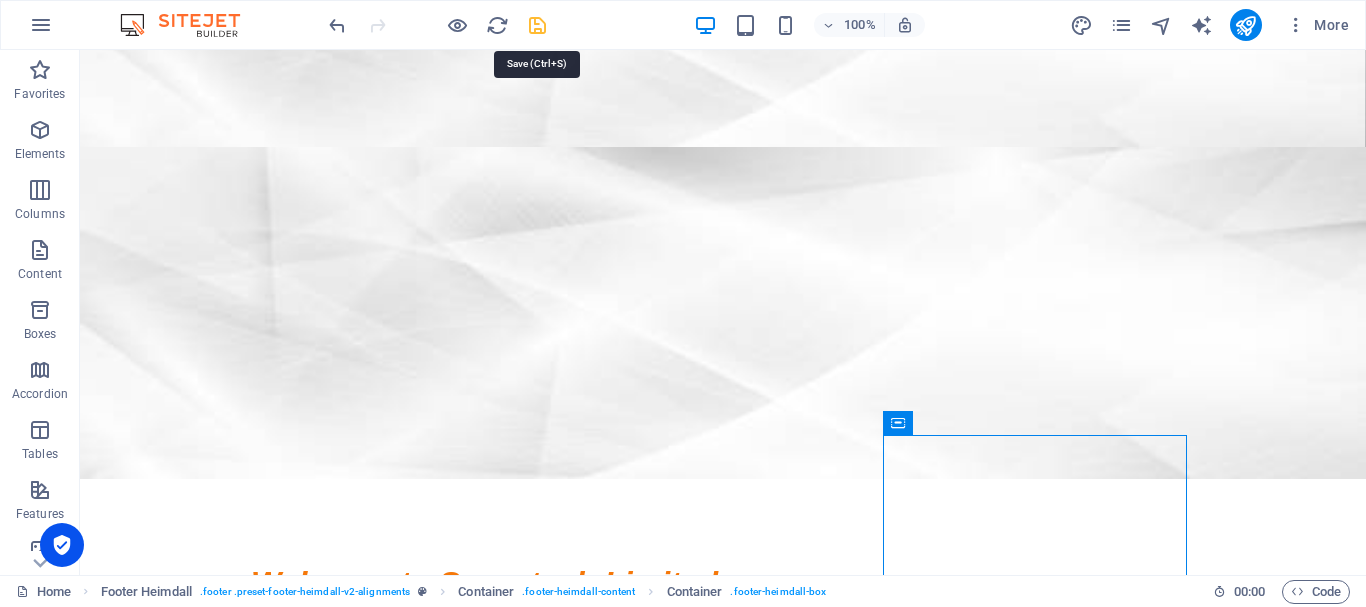 click at bounding box center [537, 25] 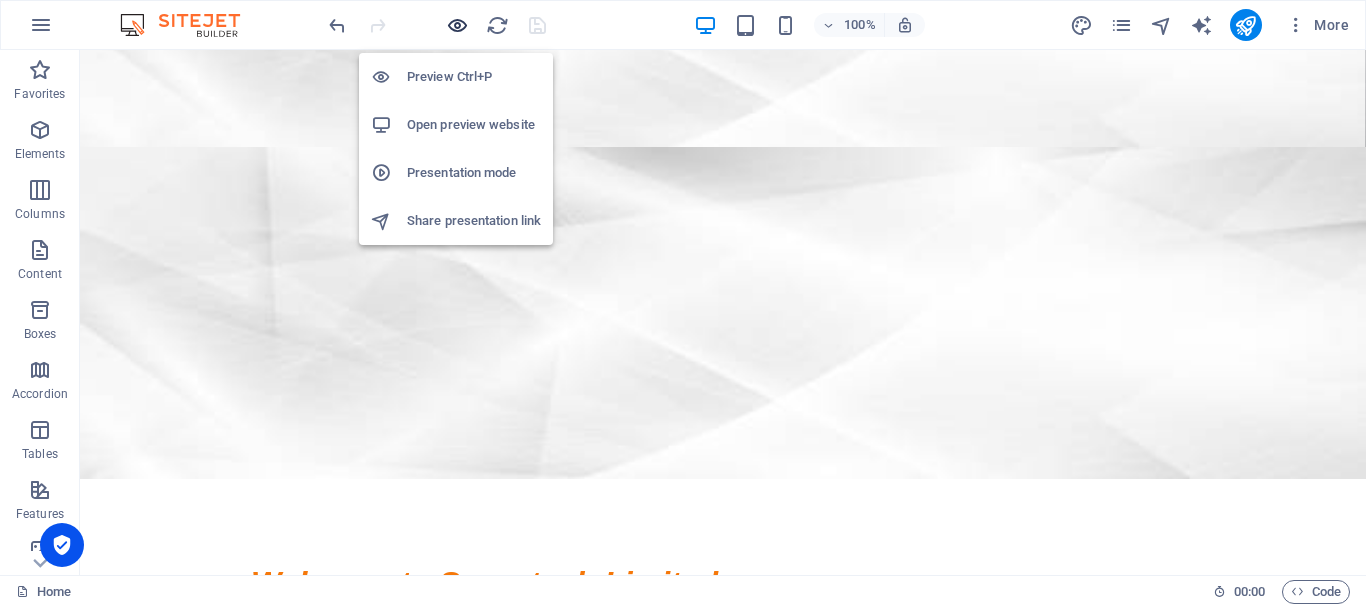 click at bounding box center (457, 25) 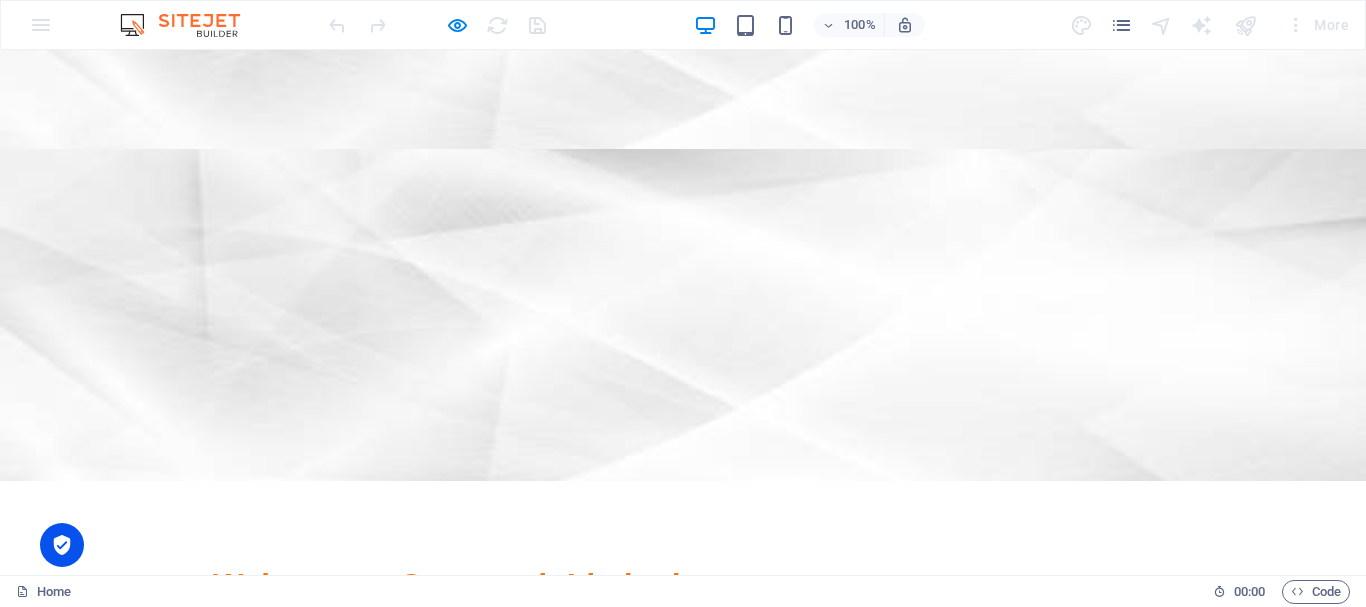 click on "Legal Notice" at bounding box center [171, 1400] 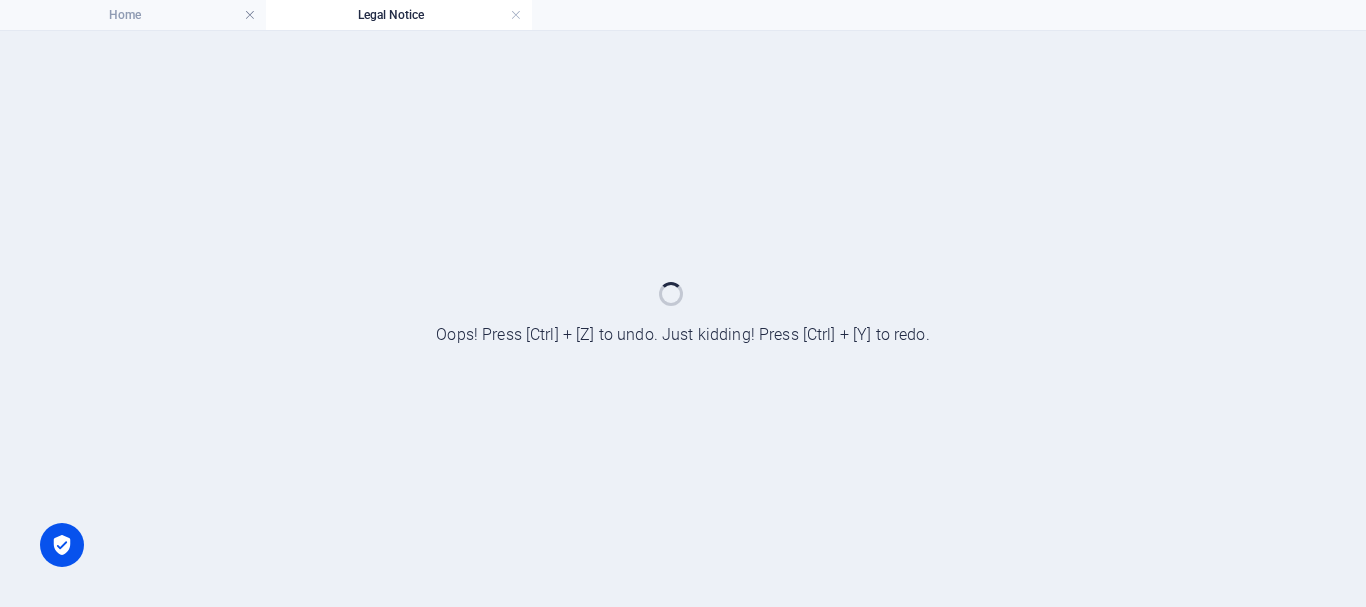 scroll, scrollTop: 0, scrollLeft: 0, axis: both 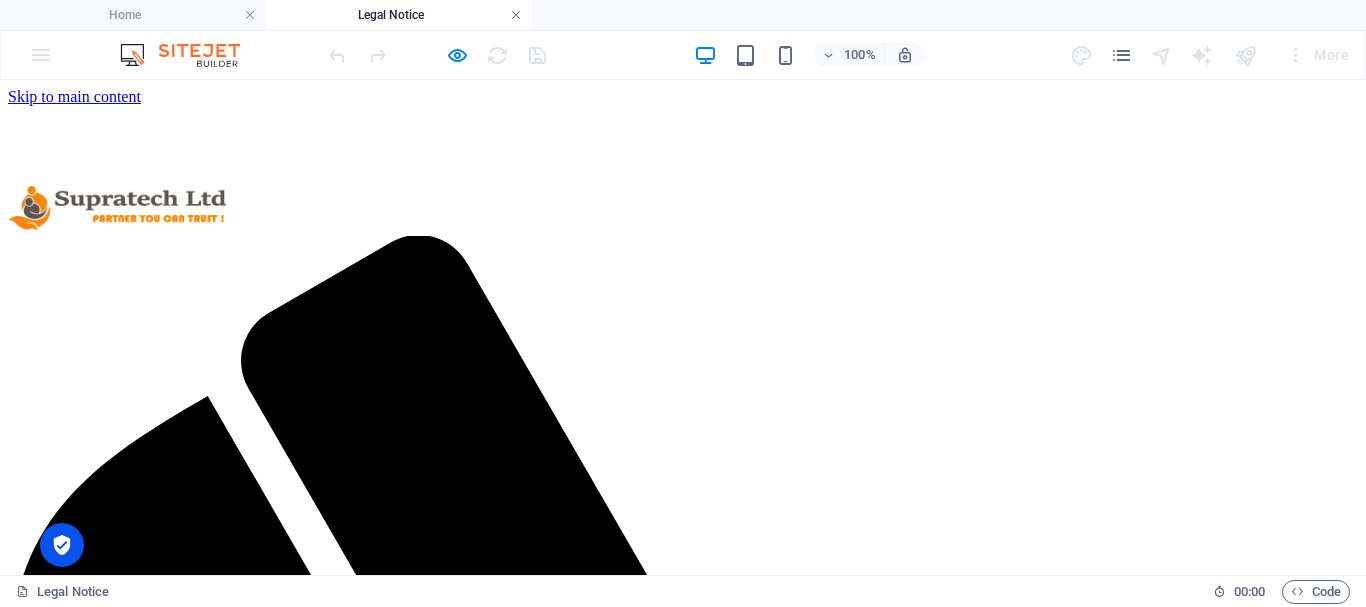 click at bounding box center (516, 15) 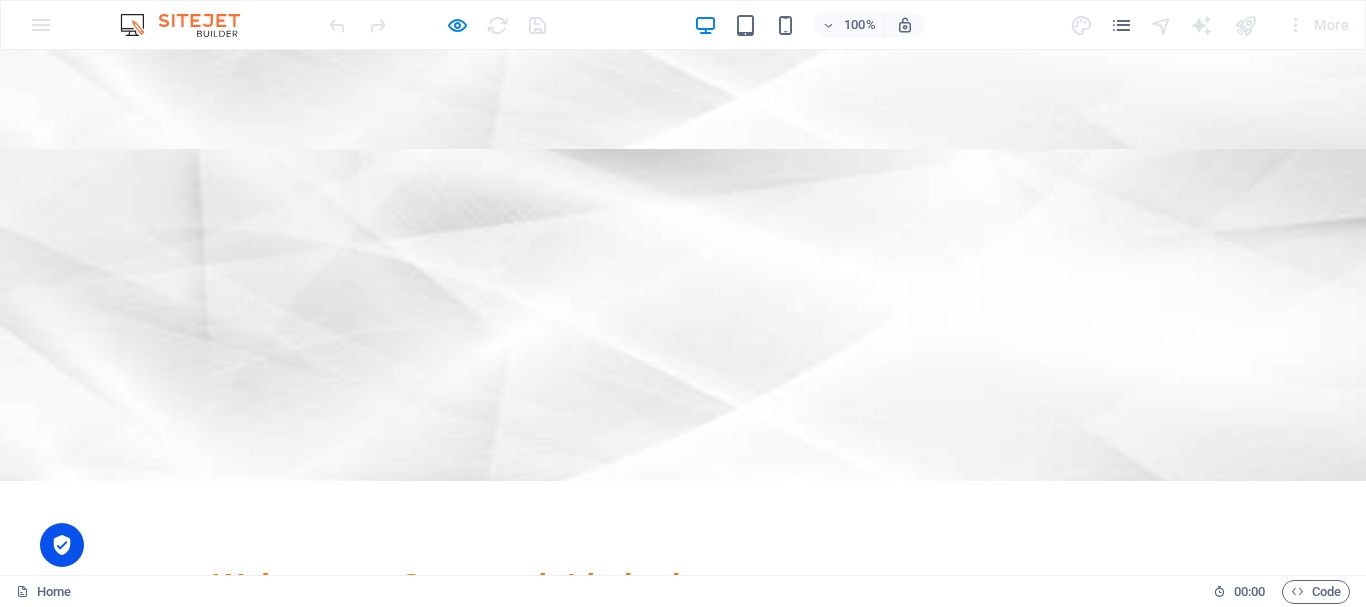click on "Privacy Policy" at bounding box center [270, 1400] 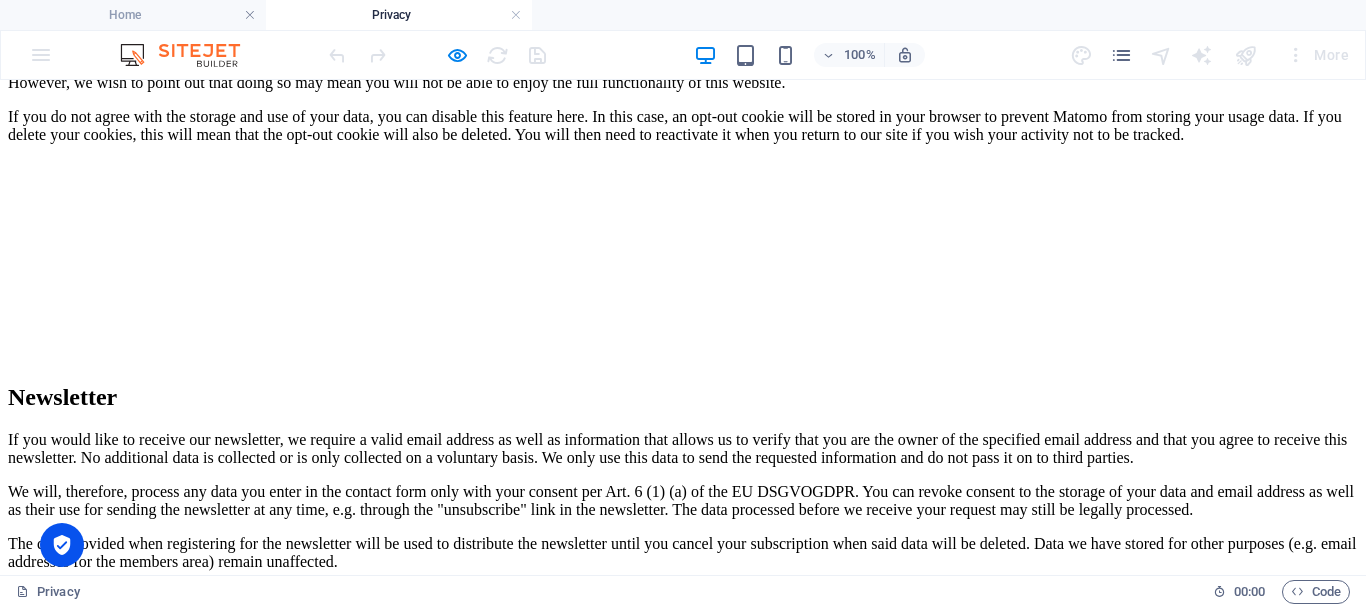 scroll, scrollTop: 6527, scrollLeft: 0, axis: vertical 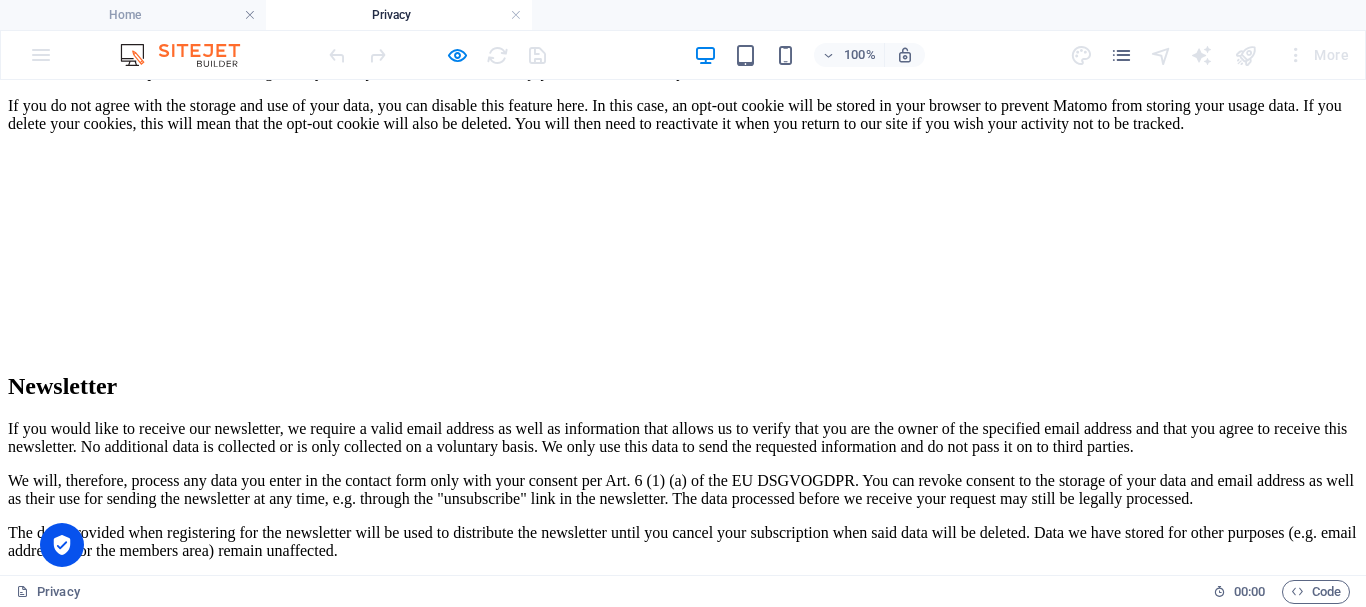 click on "Privacy Policy
An overview of data protection
General
The following gives a simple overview of what kind of personal information we collect, why we collect them and how we handle your data when you are visiting or using our website. Personal information is any data with which you could be personally identified. Detailed information on the subject of data protection can be found in our privacy policy found below.
Data collection on our website
Who is responsible for the data collection on this website?
The data collected on this website are processed by the website operator. The operator's contact details can be found in the website's required legal notice.
How do we collect your data?
Some data are collected when you provide them to us. This could, for example, be data you enter in a contact form.
What do we use your data for?
Part of the data is collected to ensure the proper functioning of the website. Other data can be used to analyze how visitors use the site." at bounding box center (683, -1658) 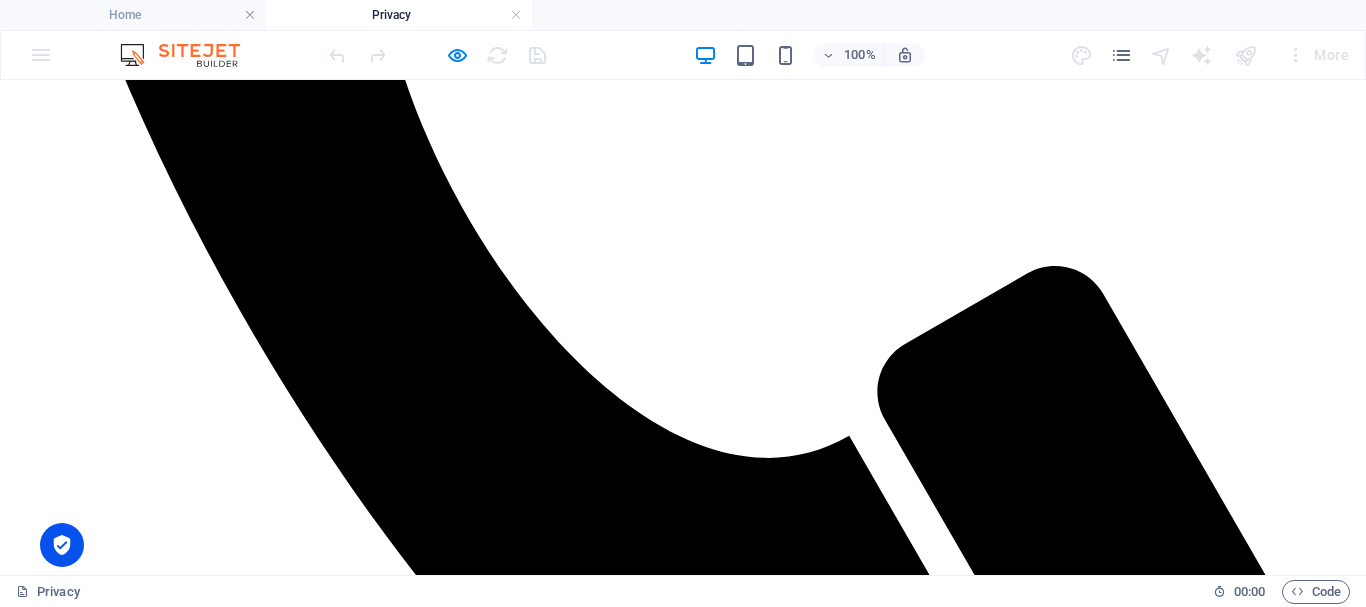 scroll, scrollTop: 1100, scrollLeft: 0, axis: vertical 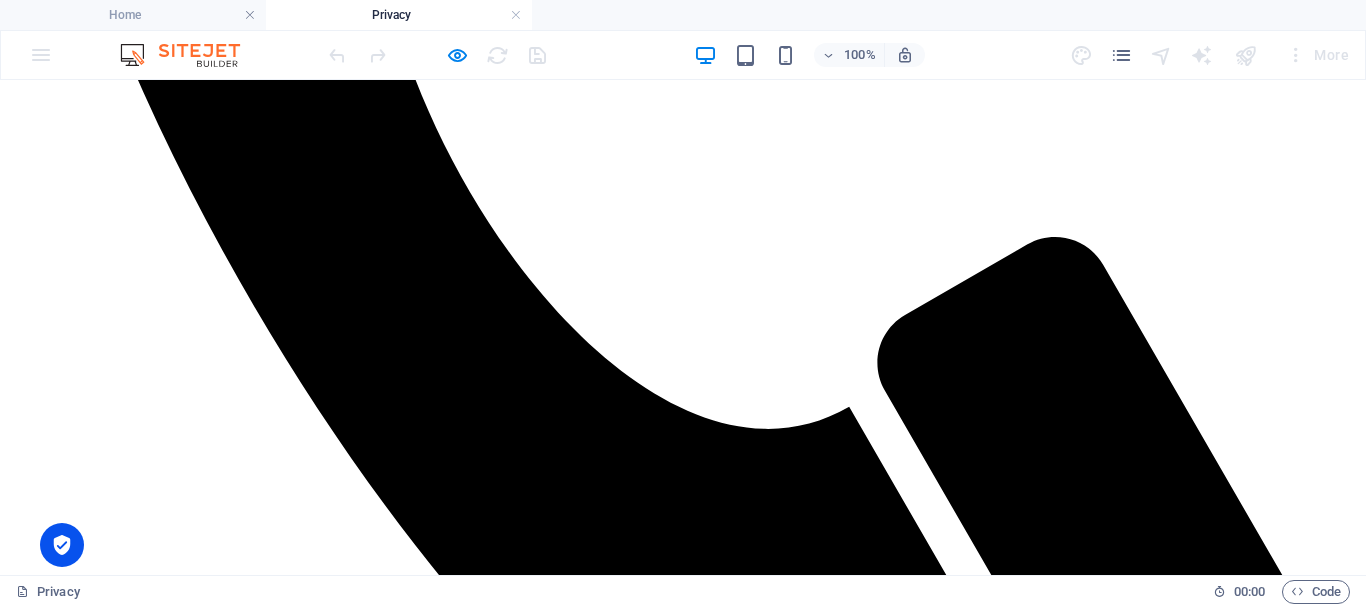 click on "Privacy" at bounding box center [399, 15] 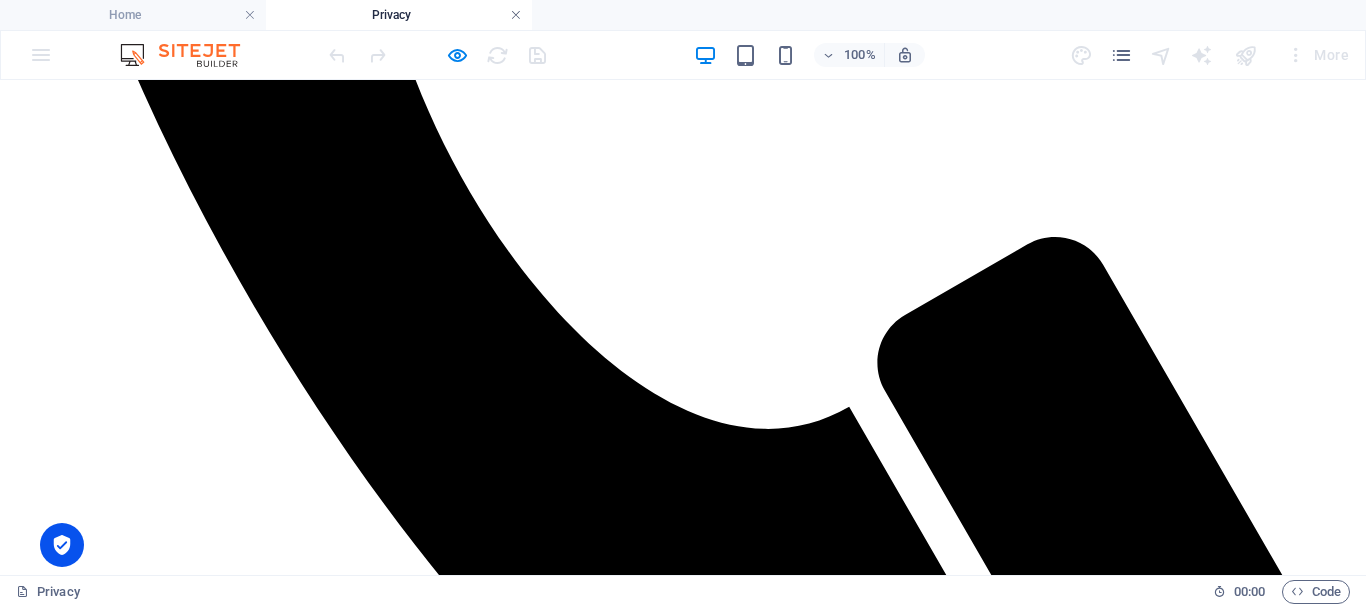 click at bounding box center (516, 15) 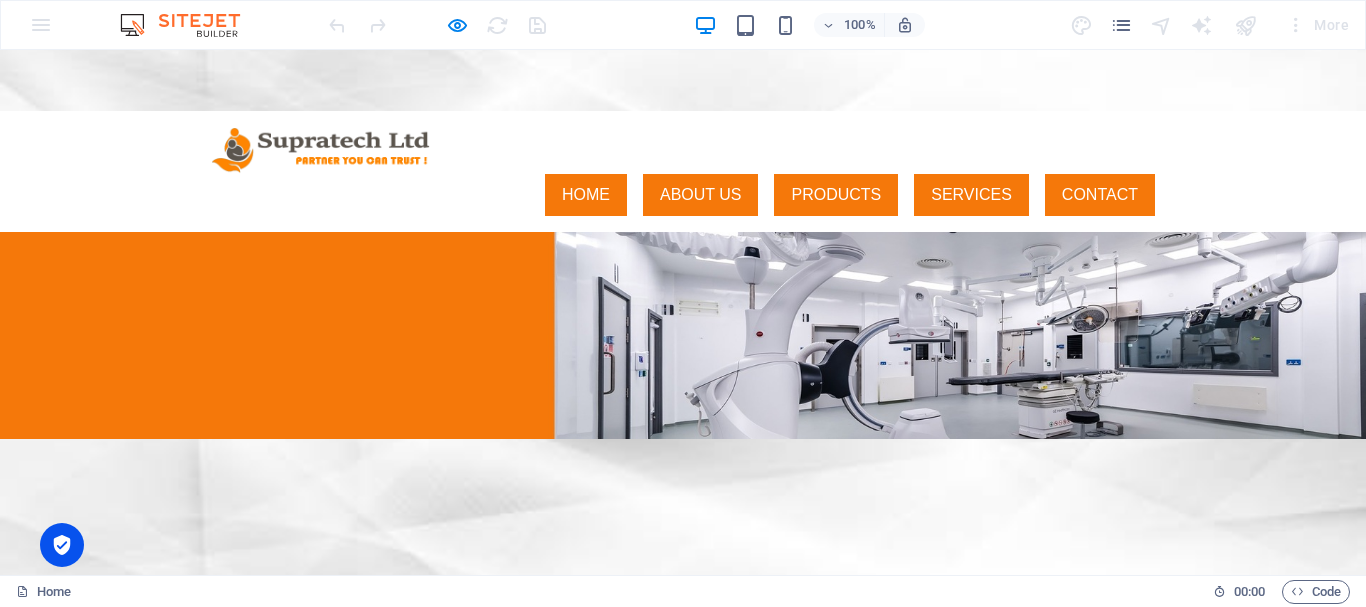 scroll, scrollTop: 7, scrollLeft: 0, axis: vertical 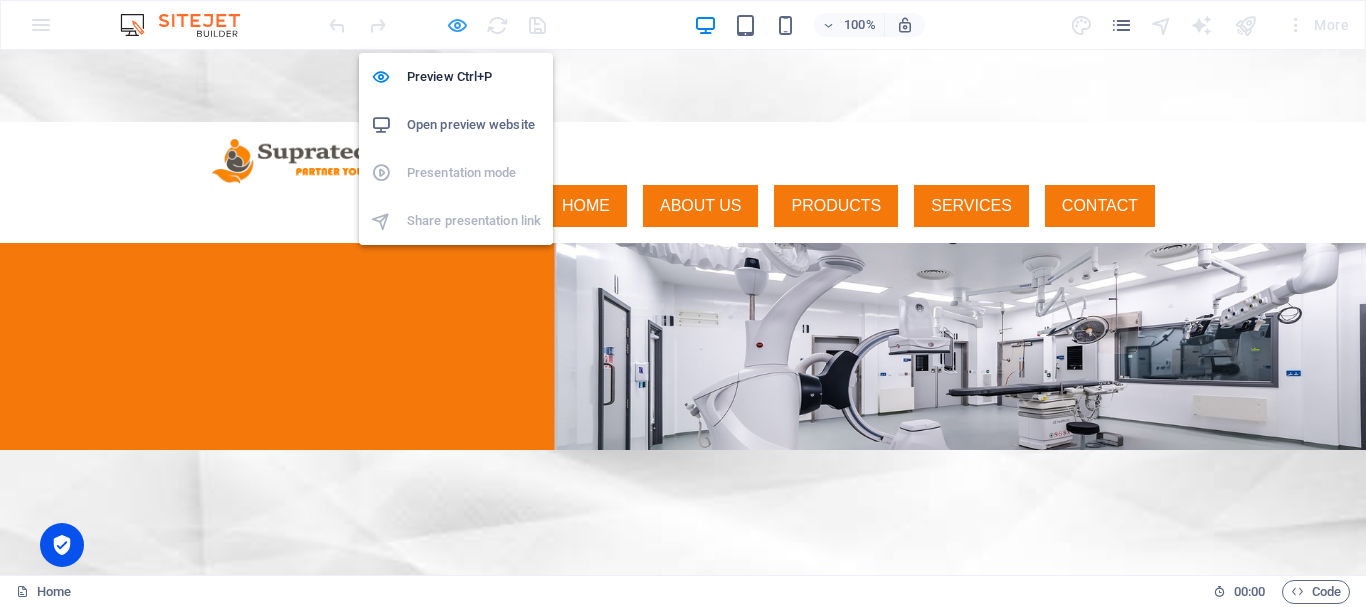 click at bounding box center [457, 25] 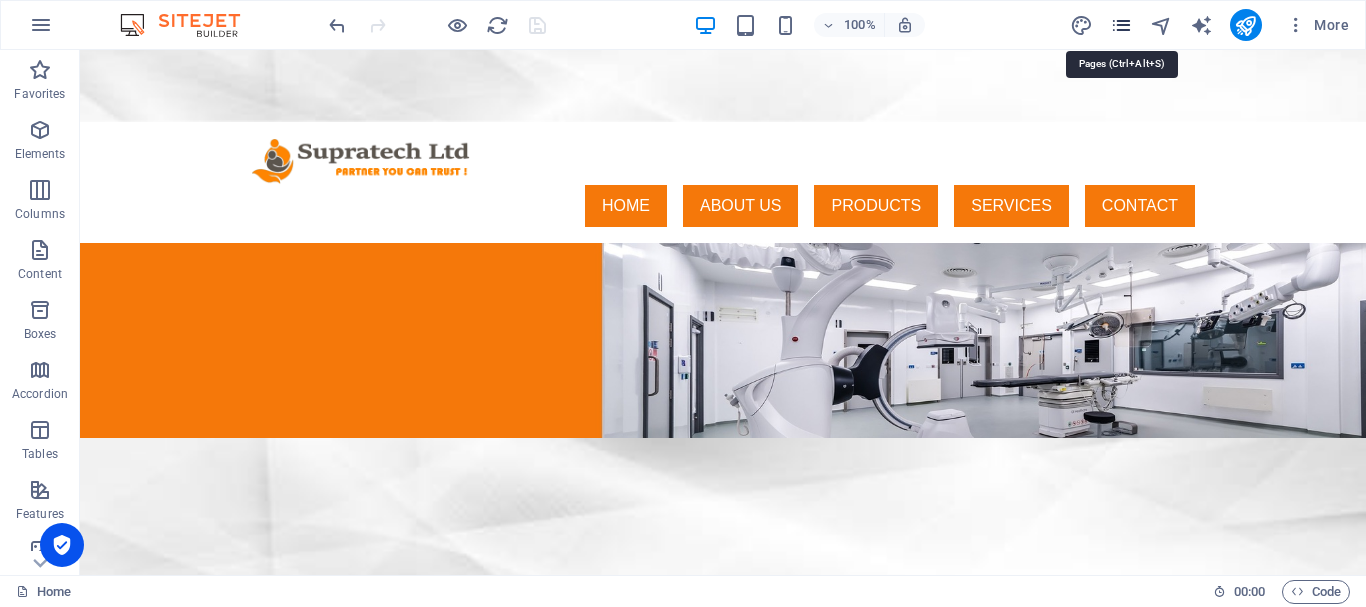 click at bounding box center [1121, 25] 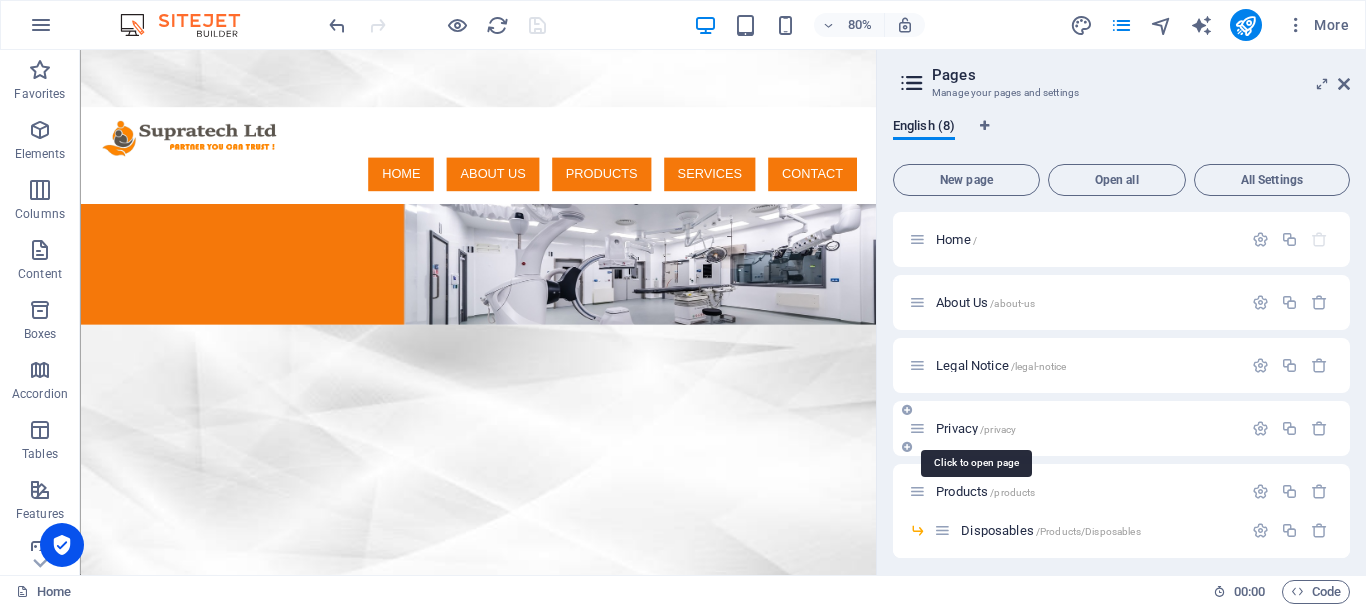 click on "Privacy /privacy" at bounding box center (976, 428) 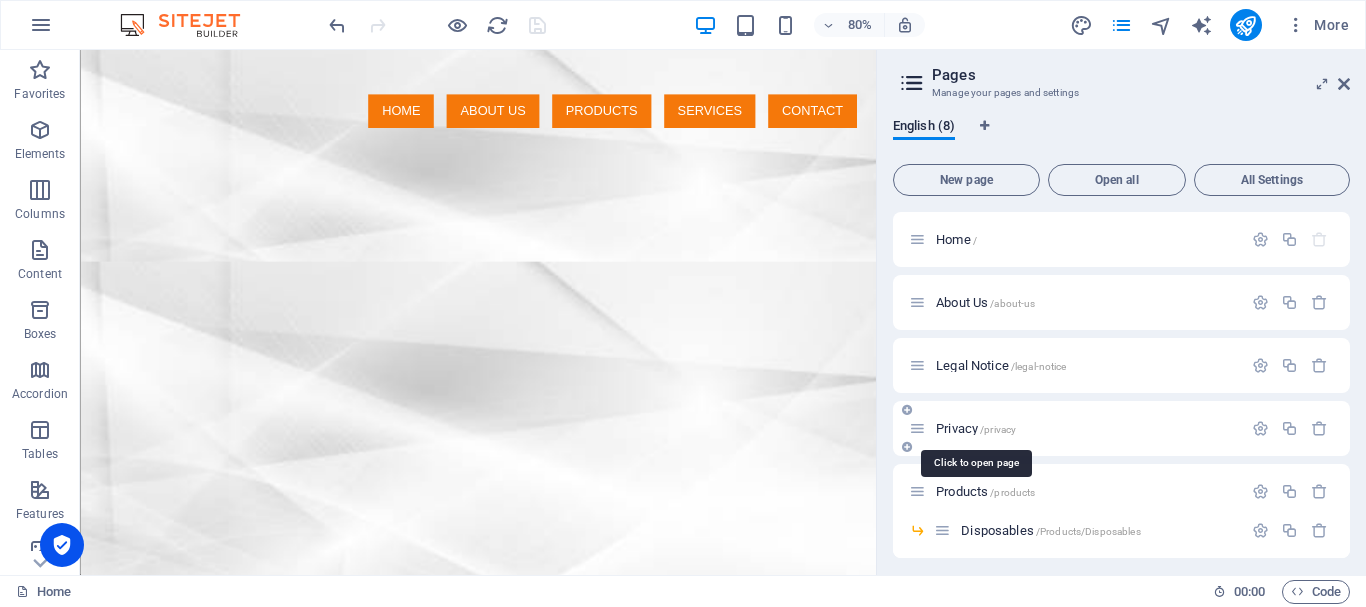 scroll, scrollTop: 0, scrollLeft: 0, axis: both 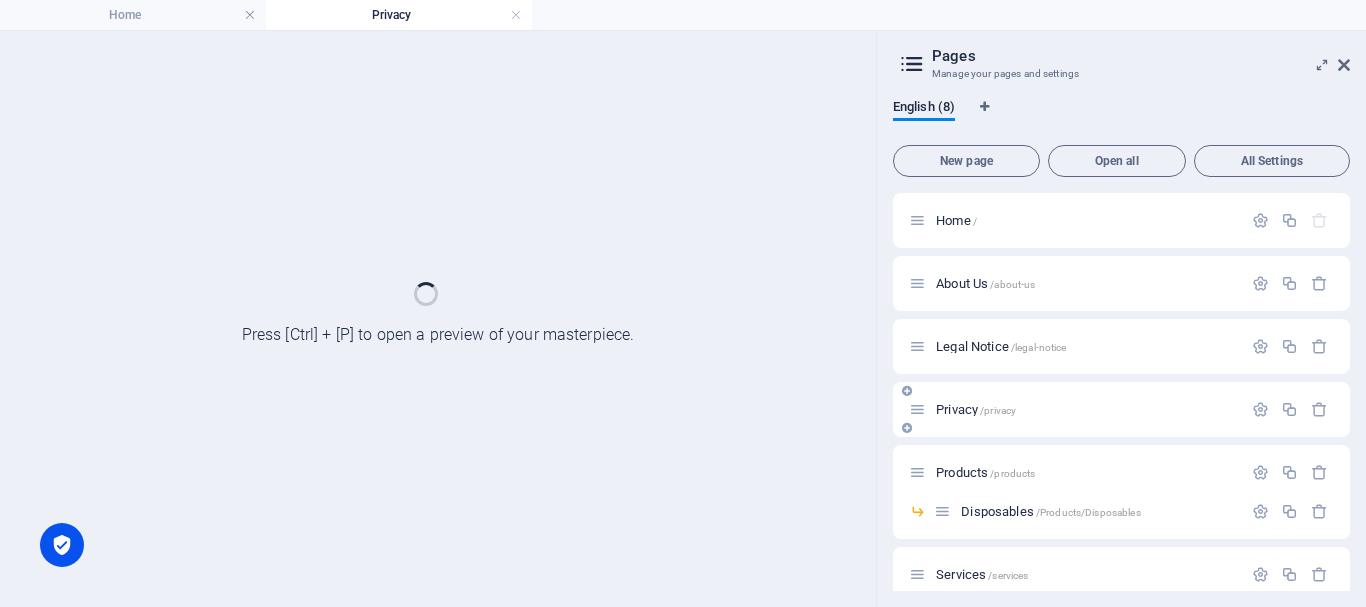click on "Privacy /privacy" at bounding box center [1121, 409] 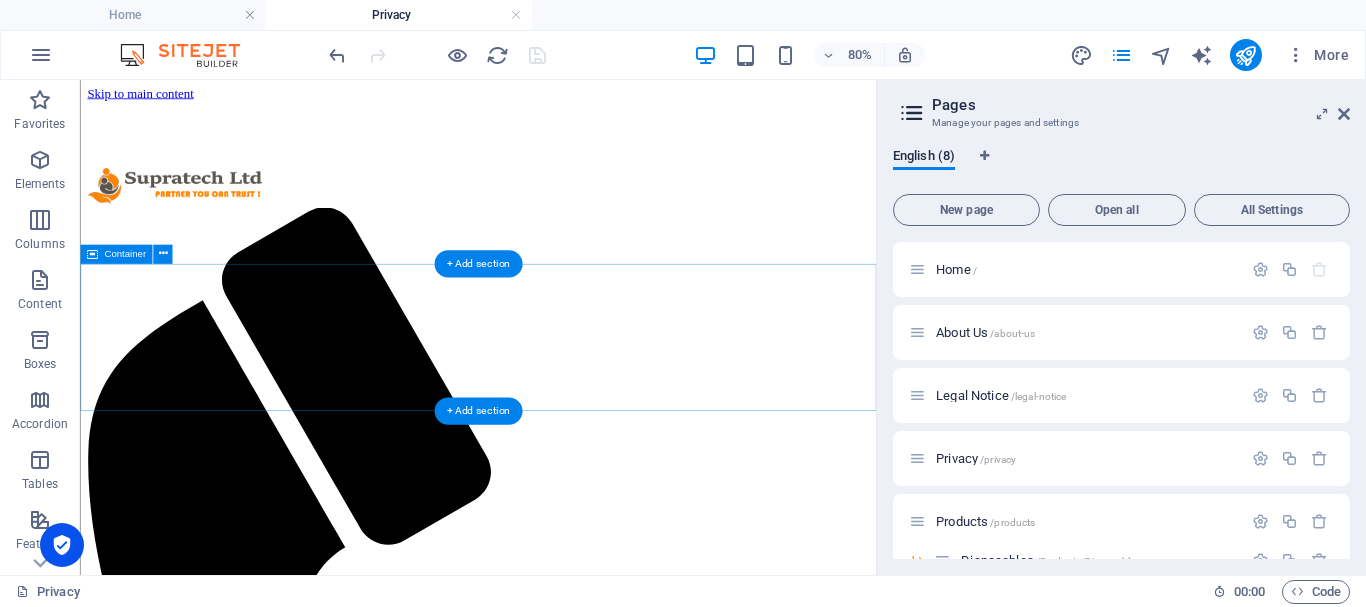 scroll, scrollTop: 0, scrollLeft: 0, axis: both 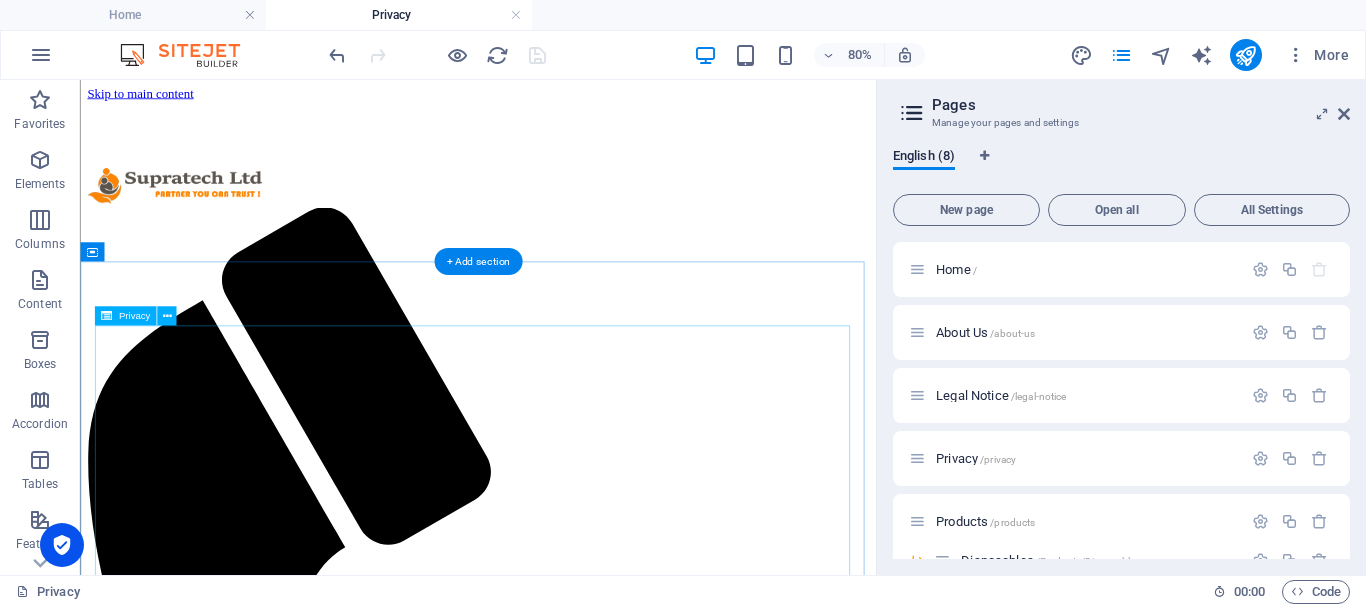 click on "Privacy Policy
An overview of data protection
General
The following gives a simple overview of what kind of personal information we collect, why we collect them and how we handle your data when you are visiting or using our website. Personal information is any data with which you could be personally identified. Detailed information on the subject of data protection can be found in our privacy policy found below.
Data collection on our website
Who is responsible for the data collection on this website?
The data collected on this website are processed by the website operator. The operator's contact details can be found in the website's required legal notice.
How do we collect your data?
Some data are collected when you provide them to us. This could, for example, be data you enter in a contact form.
What do we use your data for?
Part of the data is collected to ensure the proper functioning of the website. Other data can be used to analyze how visitors use the site." at bounding box center (577, 4603) 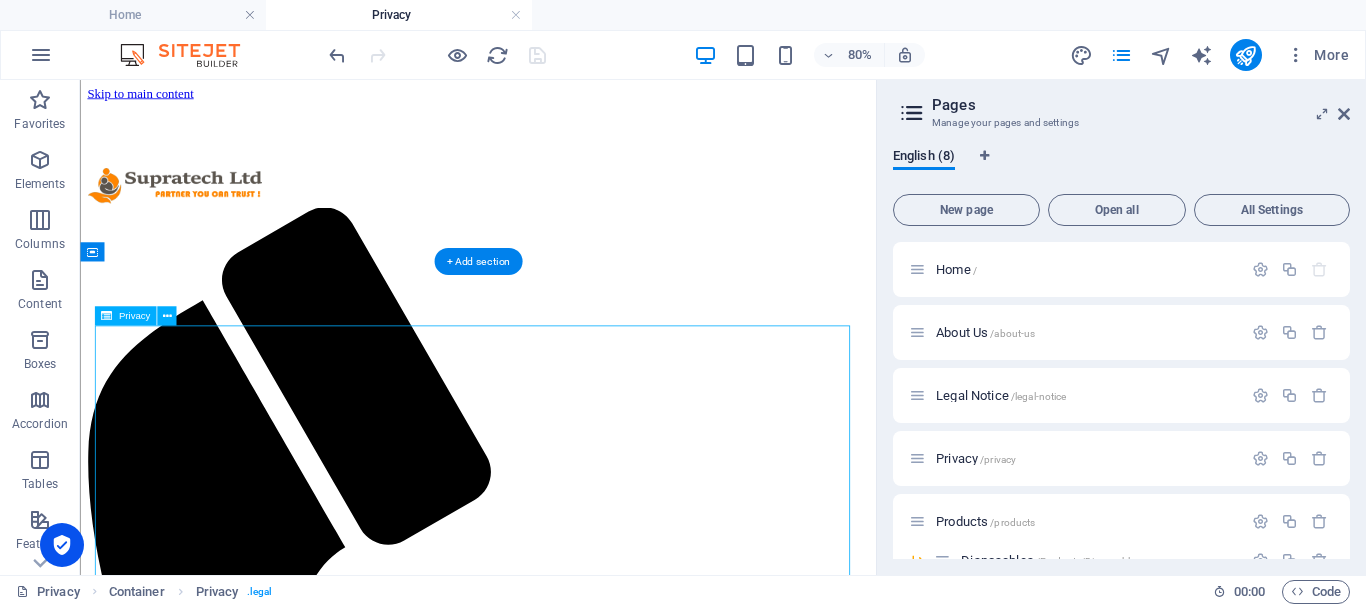 click on "Privacy Policy
An overview of data protection
General
The following gives a simple overview of what kind of personal information we collect, why we collect them and how we handle your data when you are visiting or using our website. Personal information is any data with which you could be personally identified. Detailed information on the subject of data protection can be found in our privacy policy found below.
Data collection on our website
Who is responsible for the data collection on this website?
The data collected on this website are processed by the website operator. The operator's contact details can be found in the website's required legal notice.
How do we collect your data?
Some data are collected when you provide them to us. This could, for example, be data you enter in a contact form.
What do we use your data for?
Part of the data is collected to ensure the proper functioning of the website. Other data can be used to analyze how visitors use the site." at bounding box center (577, 4603) 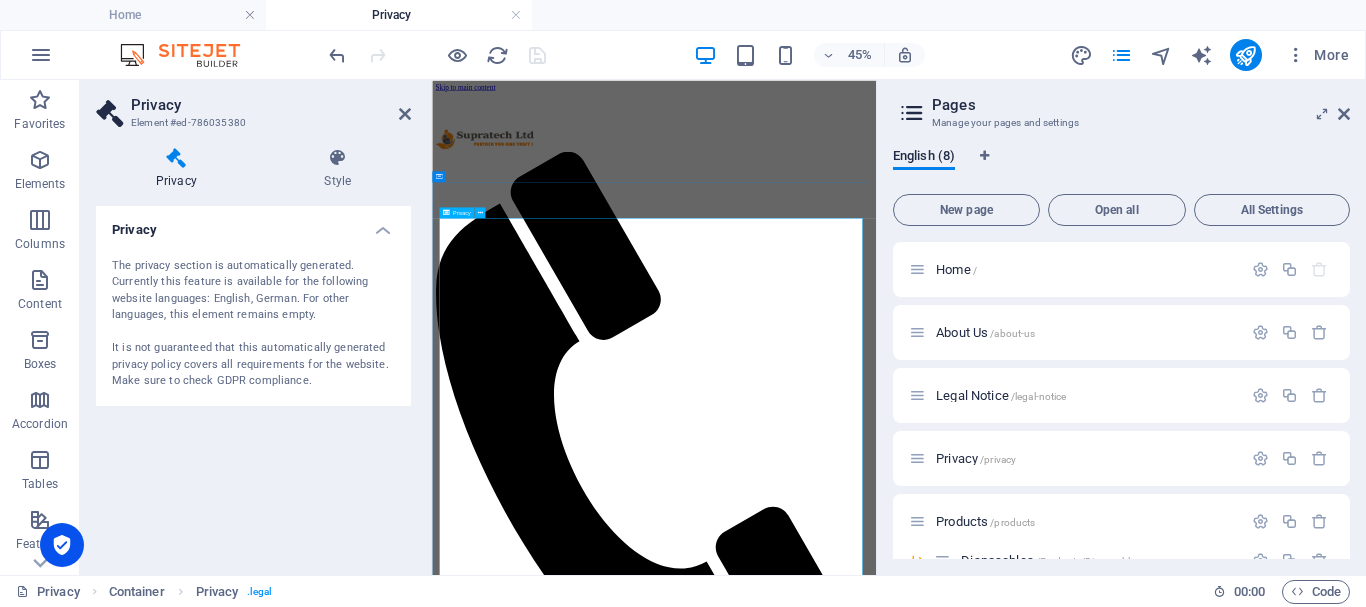 click on "Privacy Policy
An overview of data protection
General
The following gives a simple overview of what kind of personal information we collect, why we collect them and how we handle your data when you are visiting or using our website. Personal information is any data with which you could be personally identified. Detailed information on the subject of data protection can be found in our privacy policy found below.
Data collection on our website
Who is responsible for the data collection on this website?
The data collected on this website are processed by the website operator. The operator's contact details can be found in the website's required legal notice.
How do we collect your data?
Some data are collected when you provide them to us. This could, for example, be data you enter in a contact form.
What do we use your data for?
Part of the data is collected to ensure the proper functioning of the website. Other data can be used to analyze how visitors use the site." at bounding box center [925, 4600] 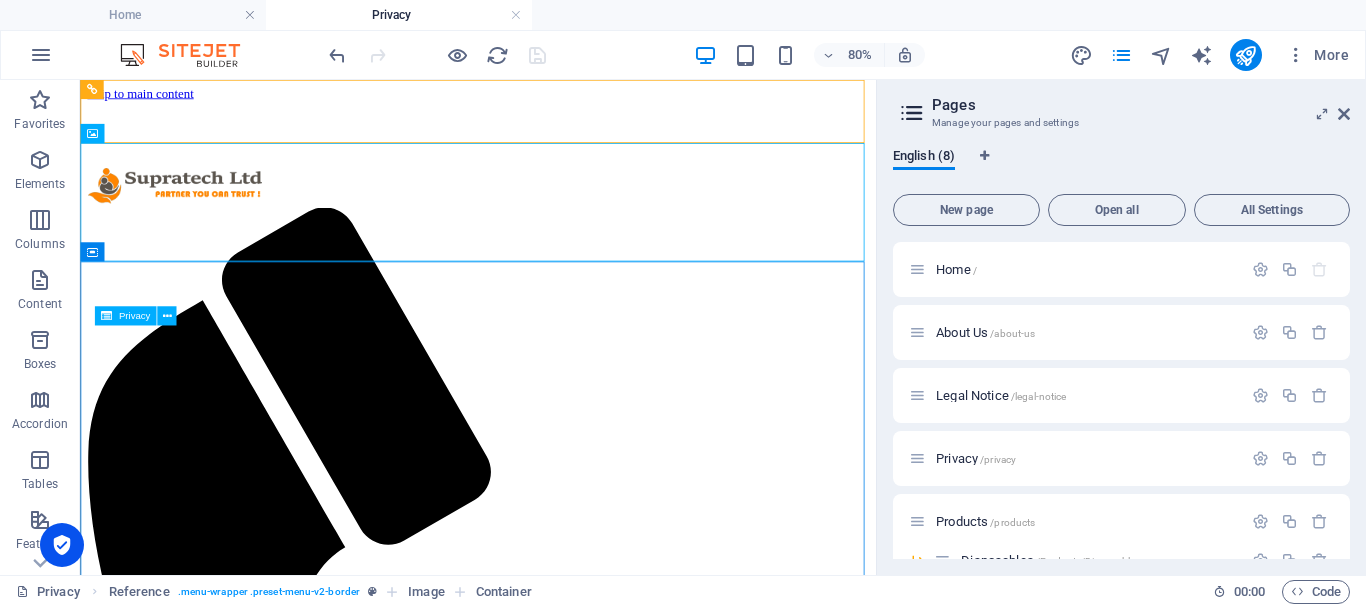 click on "Privacy Policy
An overview of data protection
General
The following gives a simple overview of what kind of personal information we collect, why we collect them and how we handle your data when you are visiting or using our website. Personal information is any data with which you could be personally identified. Detailed information on the subject of data protection can be found in our privacy policy found below.
Data collection on our website
Who is responsible for the data collection on this website?
The data collected on this website are processed by the website operator. The operator's contact details can be found in the website's required legal notice.
How do we collect your data?
Some data are collected when you provide them to us. This could, for example, be data you enter in a contact form.
What do we use your data for?
Part of the data is collected to ensure the proper functioning of the website. Other data can be used to analyze how visitors use the site." at bounding box center [577, 4603] 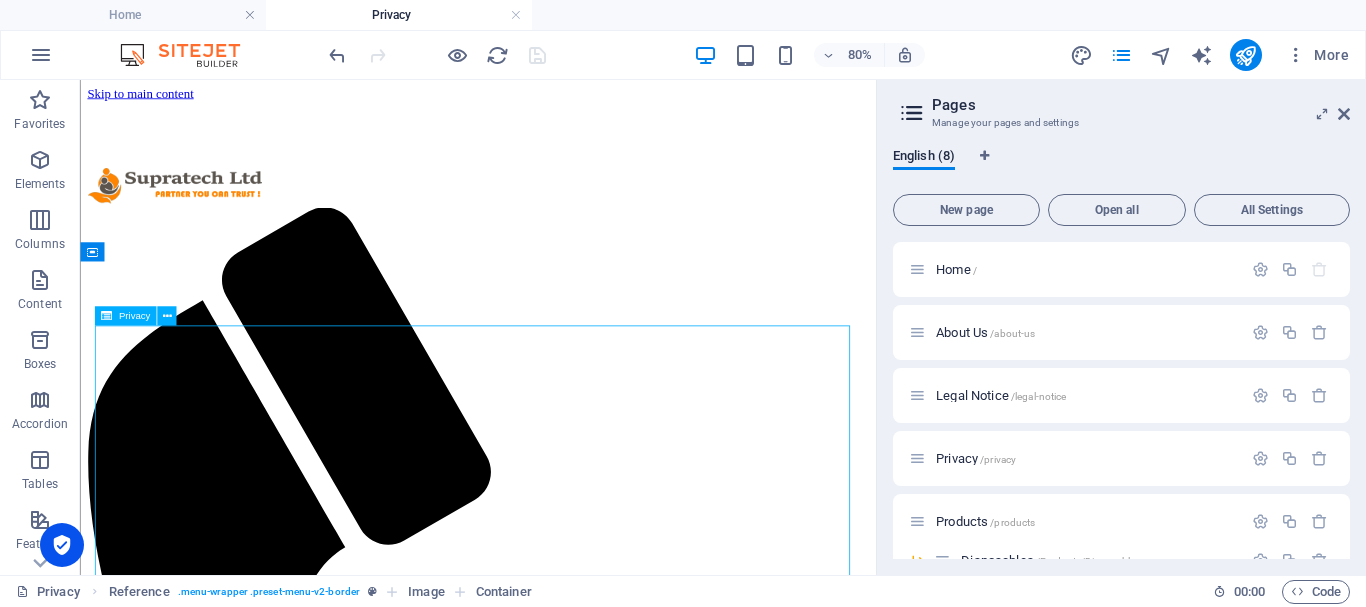 click on "Privacy Policy
An overview of data protection
General
The following gives a simple overview of what kind of personal information we collect, why we collect them and how we handle your data when you are visiting or using our website. Personal information is any data with which you could be personally identified. Detailed information on the subject of data protection can be found in our privacy policy found below.
Data collection on our website
Who is responsible for the data collection on this website?
The data collected on this website are processed by the website operator. The operator's contact details can be found in the website's required legal notice.
How do we collect your data?
Some data are collected when you provide them to us. This could, for example, be data you enter in a contact form.
What do we use your data for?
Part of the data is collected to ensure the proper functioning of the website. Other data can be used to analyze how visitors use the site." at bounding box center [577, 4603] 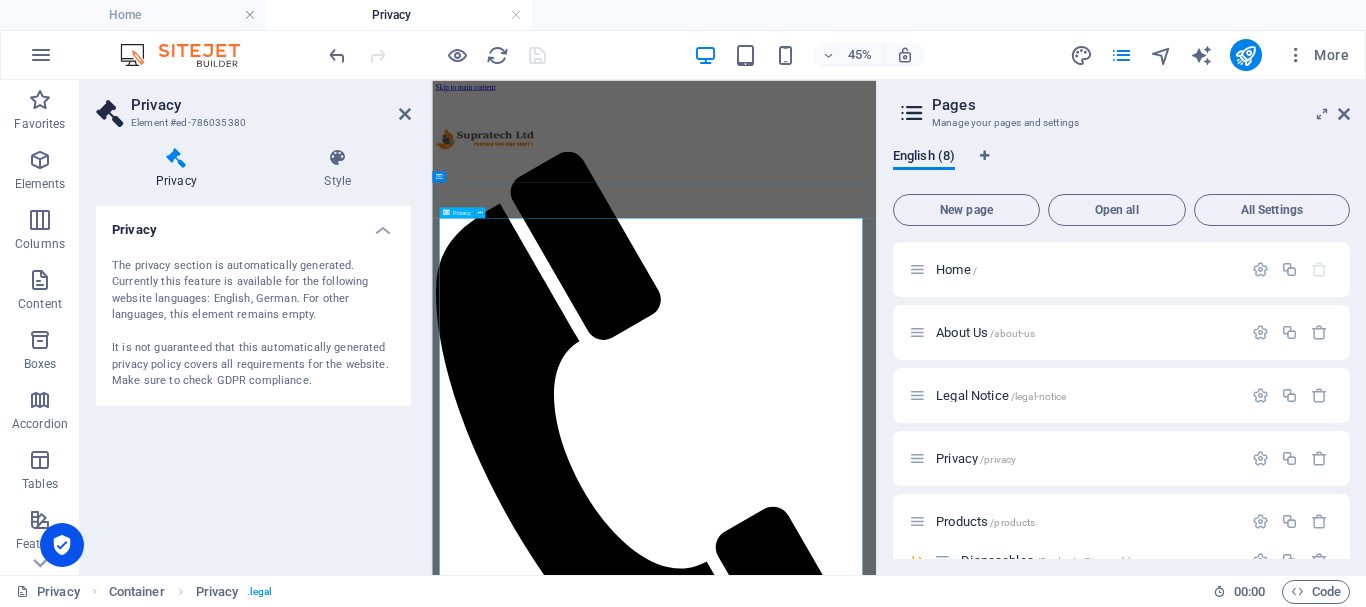 click on "Privacy Policy
An overview of data protection
General
The following gives a simple overview of what kind of personal information we collect, why we collect them and how we handle your data when you are visiting or using our website. Personal information is any data with which you could be personally identified. Detailed information on the subject of data protection can be found in our privacy policy found below.
Data collection on our website
Who is responsible for the data collection on this website?
The data collected on this website are processed by the website operator. The operator's contact details can be found in the website's required legal notice.
How do we collect your data?
Some data are collected when you provide them to us. This could, for example, be data you enter in a contact form.
What do we use your data for?
Part of the data is collected to ensure the proper functioning of the website. Other data can be used to analyze how visitors use the site." at bounding box center (925, 4600) 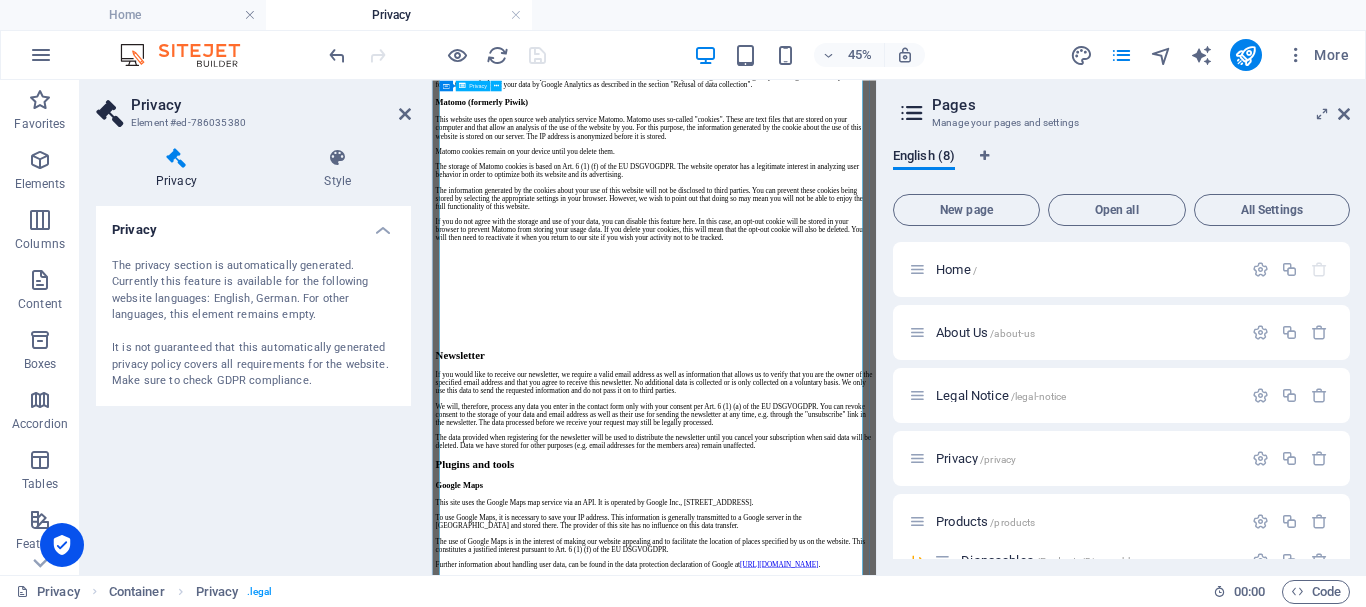 scroll, scrollTop: 6515, scrollLeft: 0, axis: vertical 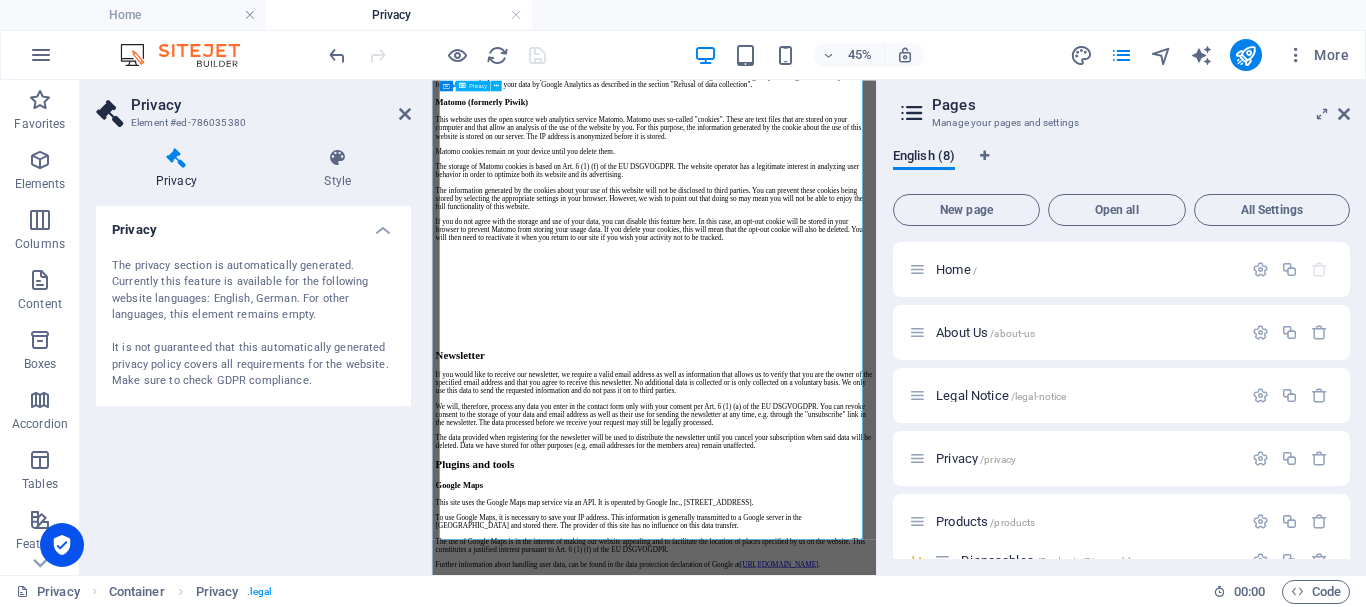 click on "Privacy Policy
An overview of data protection
General
The following gives a simple overview of what kind of personal information we collect, why we collect them and how we handle your data when you are visiting or using our website. Personal information is any data with which you could be personally identified. Detailed information on the subject of data protection can be found in our privacy policy found below.
Data collection on our website
Who is responsible for the data collection on this website?
The data collected on this website are processed by the website operator. The operator's contact details can be found in the website's required legal notice.
How do we collect your data?
Some data are collected when you provide them to us. This could, for example, be data you enter in a contact form.
What do we use your data for?
Part of the data is collected to ensure the proper functioning of the website. Other data can be used to analyze how visitors use the site." at bounding box center (925, -1606) 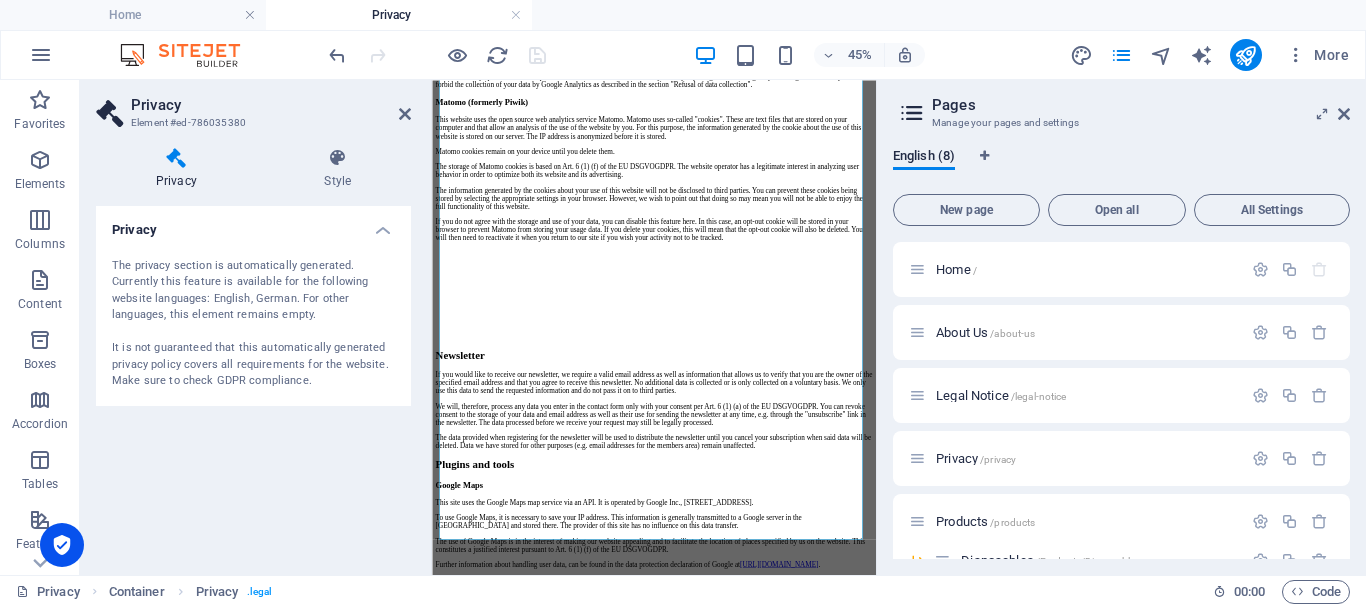 click on "The privacy section is automatically generated. Currently this feature is available for the following website languages: English, German. For other languages, this element remains empty. It is not guaranteed that this automatically generated privacy policy covers all requirements for the website. Make sure to check GDPR compliance." at bounding box center (253, 324) 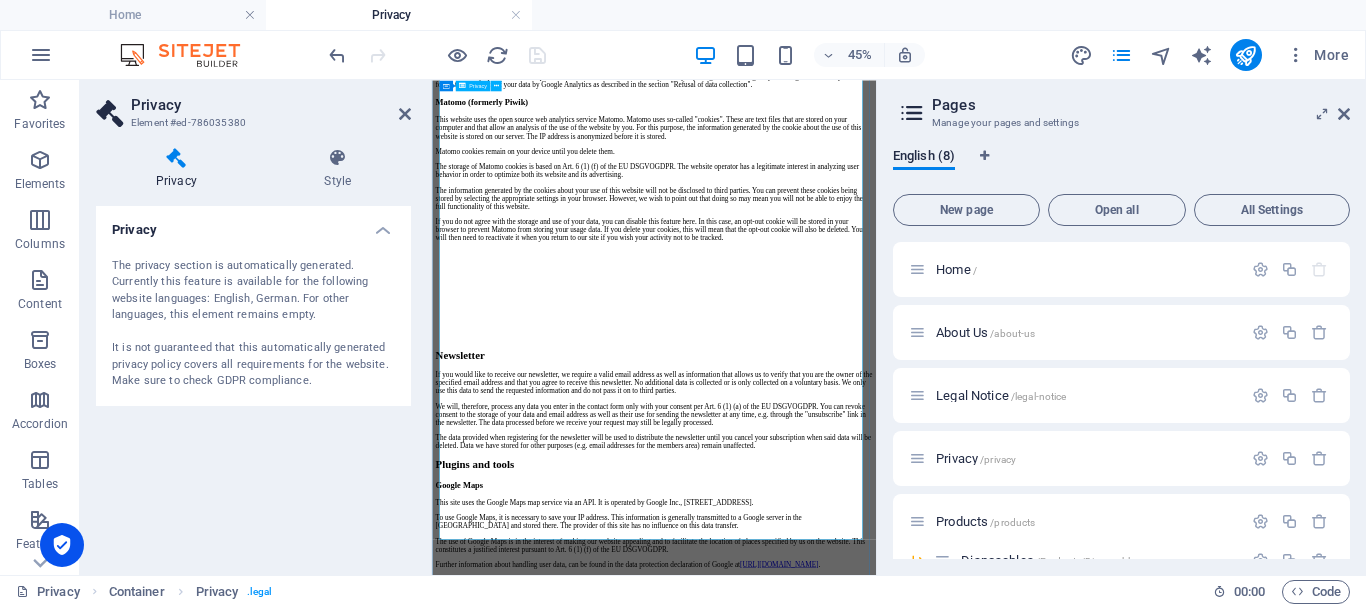 click on "Privacy Policy
An overview of data protection
General
The following gives a simple overview of what kind of personal information we collect, why we collect them and how we handle your data when you are visiting or using our website. Personal information is any data with which you could be personally identified. Detailed information on the subject of data protection can be found in our privacy policy found below.
Data collection on our website
Who is responsible for the data collection on this website?
The data collected on this website are processed by the website operator. The operator's contact details can be found in the website's required legal notice.
How do we collect your data?
Some data are collected when you provide them to us. This could, for example, be data you enter in a contact form.
What do we use your data for?
Part of the data is collected to ensure the proper functioning of the website. Other data can be used to analyze how visitors use the site." at bounding box center [925, -1606] 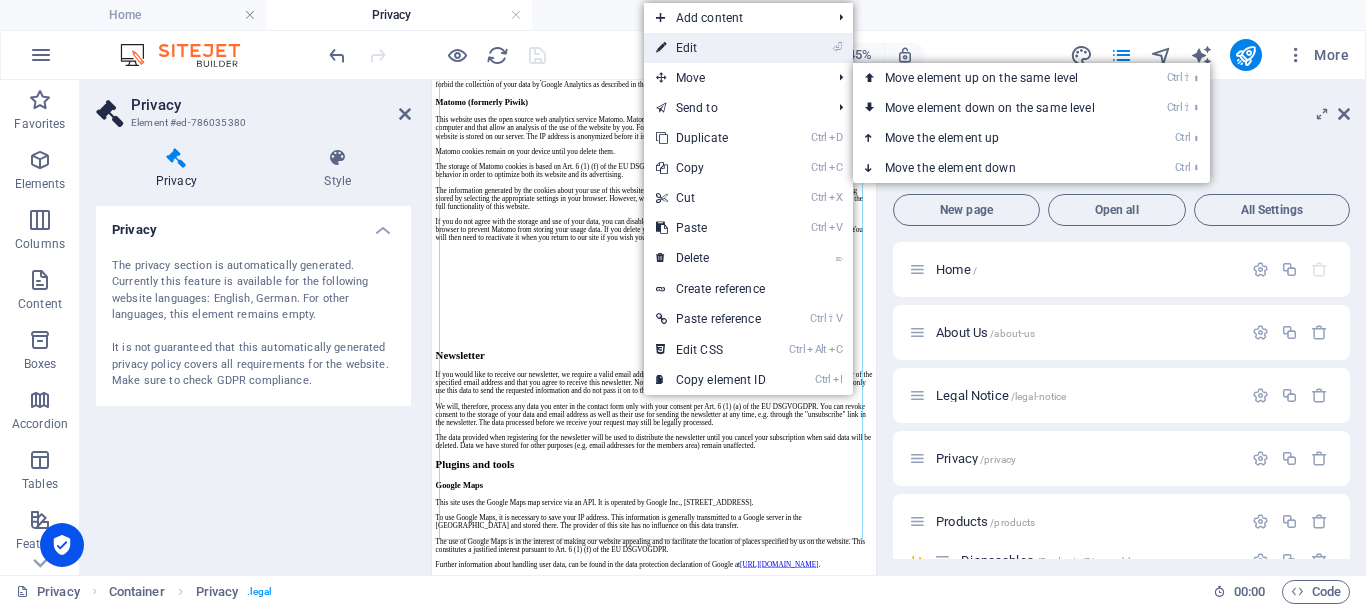 click on "⏎  Edit" at bounding box center [711, 48] 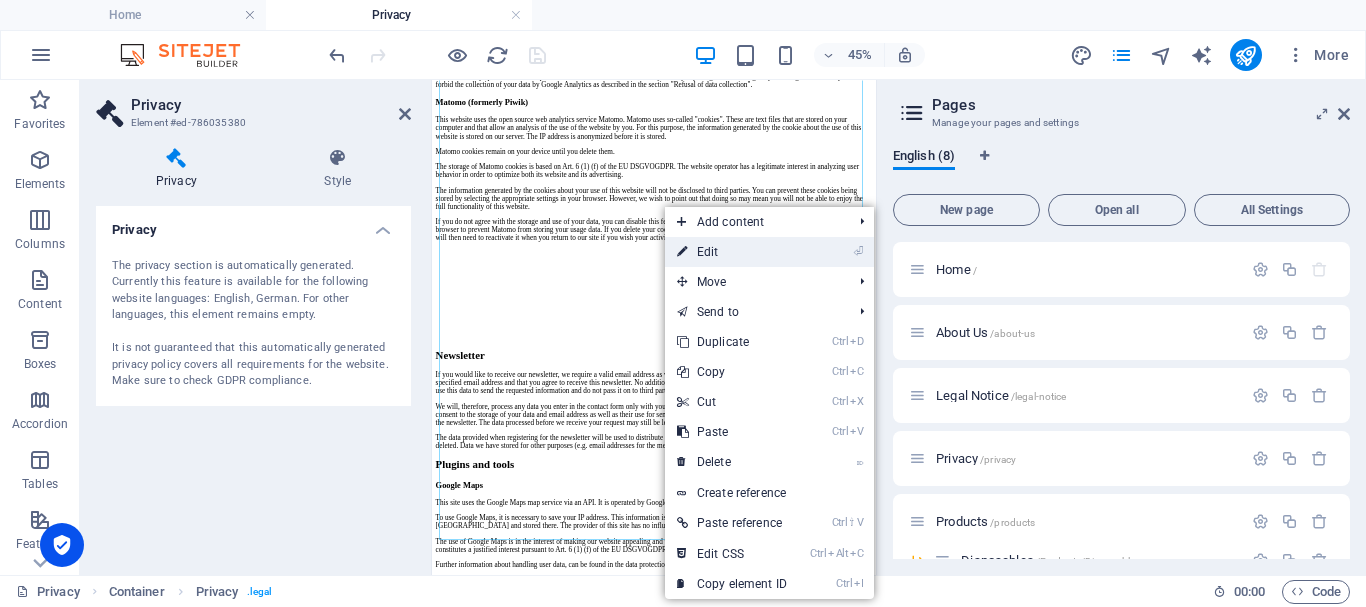 click on "⏎  Edit" at bounding box center (769, 252) 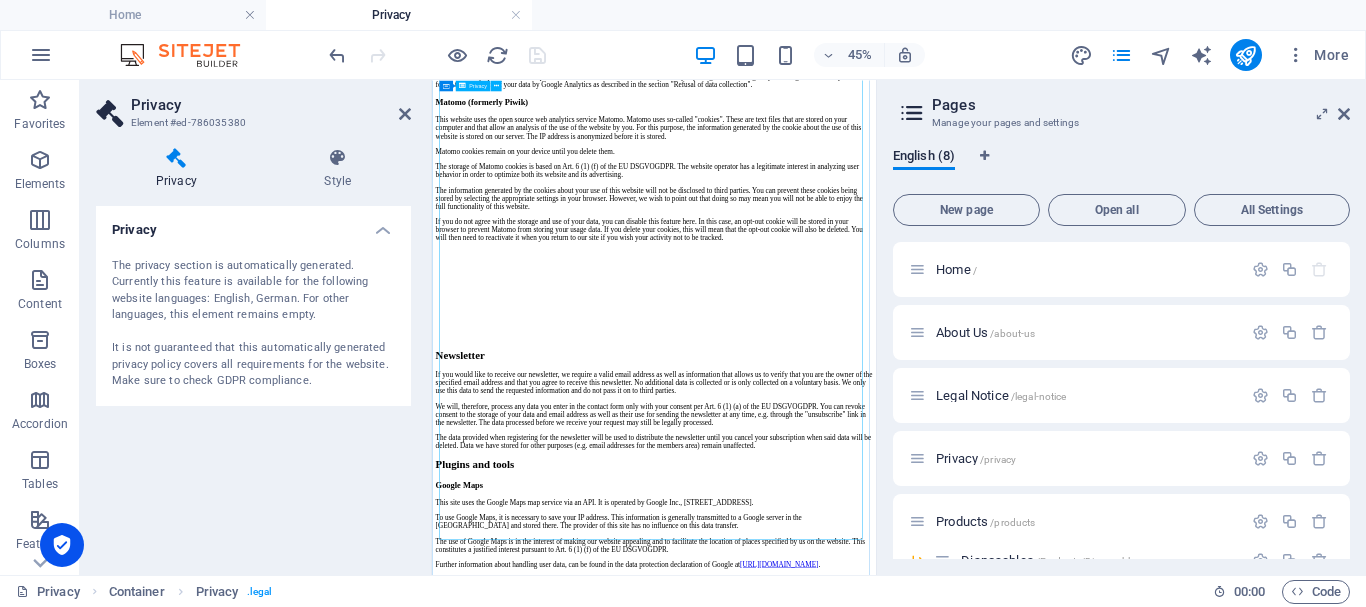 click on "Privacy Policy
An overview of data protection
General
The following gives a simple overview of what kind of personal information we collect, why we collect them and how we handle your data when you are visiting or using our website. Personal information is any data with which you could be personally identified. Detailed information on the subject of data protection can be found in our privacy policy found below.
Data collection on our website
Who is responsible for the data collection on this website?
The data collected on this website are processed by the website operator. The operator's contact details can be found in the website's required legal notice.
How do we collect your data?
Some data are collected when you provide them to us. This could, for example, be data you enter in a contact form.
What do we use your data for?
Part of the data is collected to ensure the proper functioning of the website. Other data can be used to analyze how visitors use the site." at bounding box center (925, -1606) 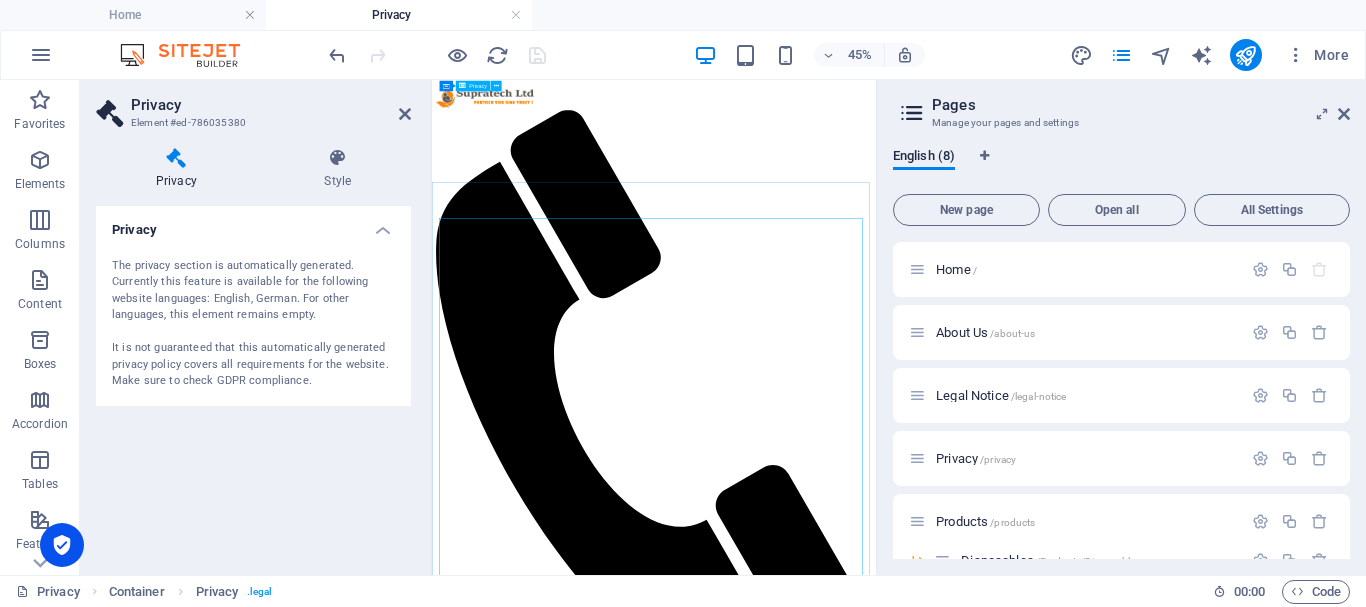 scroll, scrollTop: 0, scrollLeft: 0, axis: both 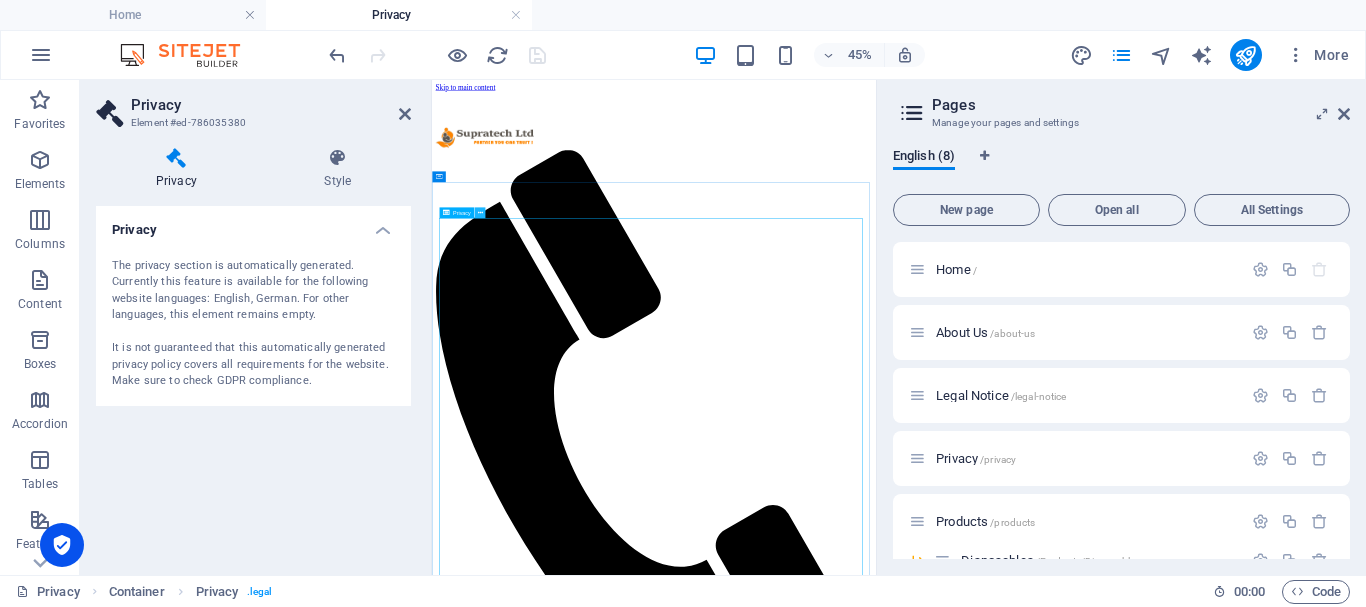 click at bounding box center [479, 212] 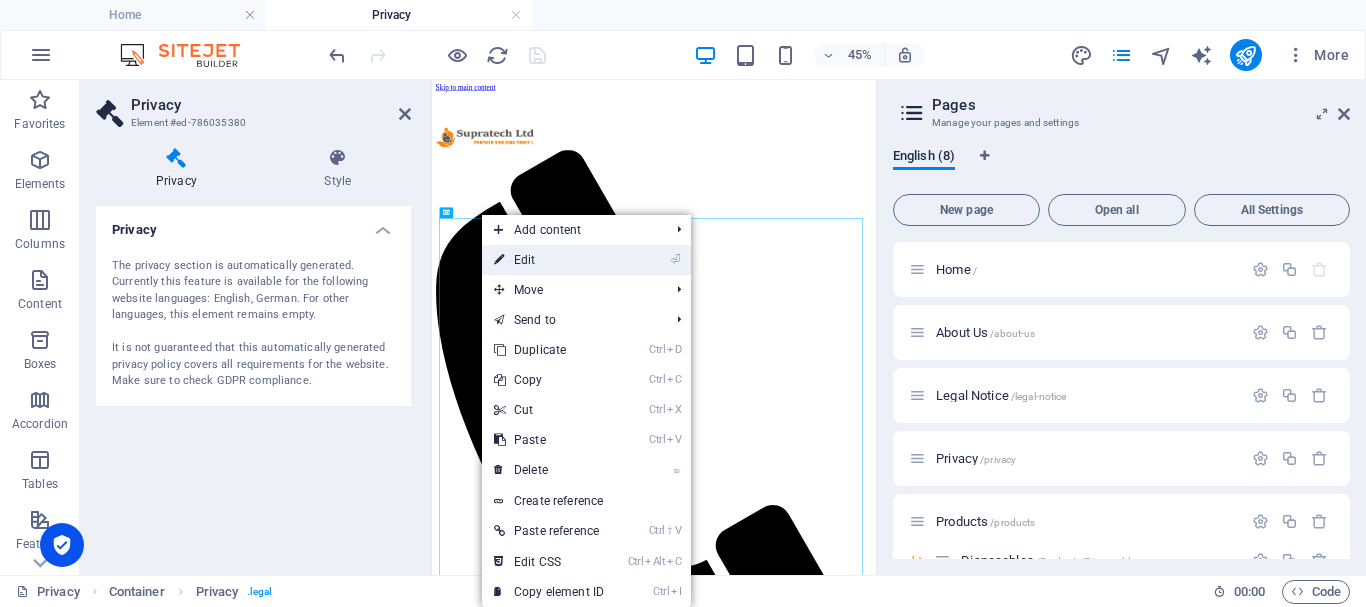 click on "⏎  Edit" at bounding box center (549, 260) 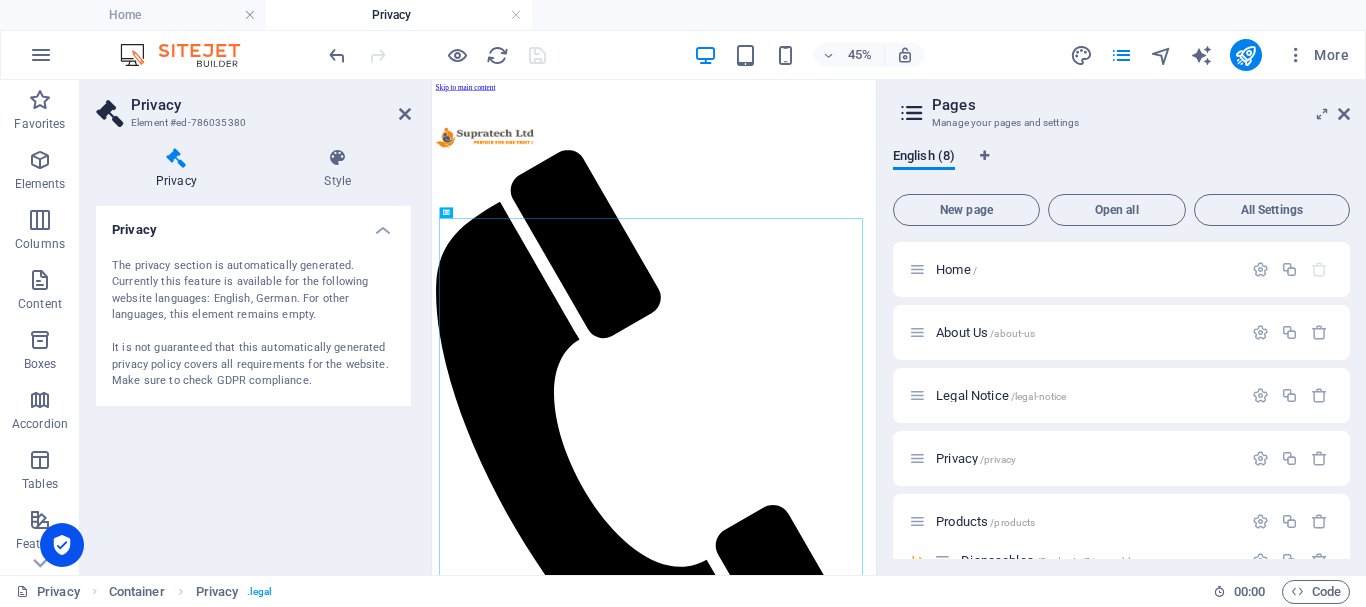 click at bounding box center (176, 158) 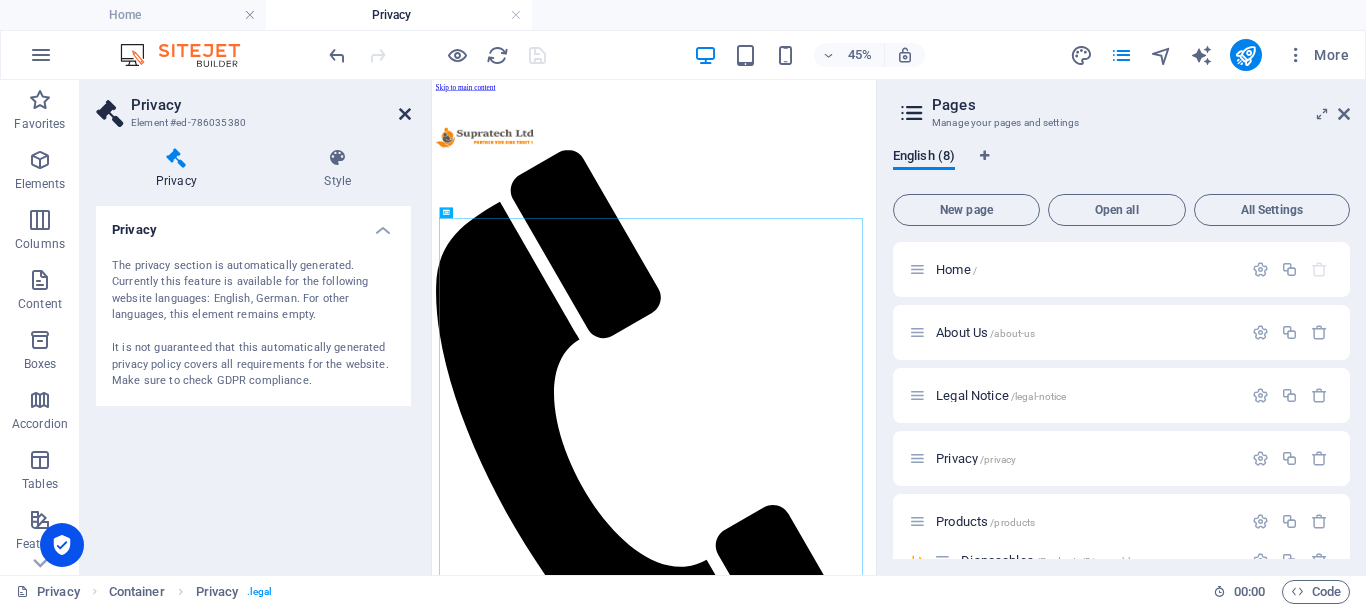 click at bounding box center (405, 114) 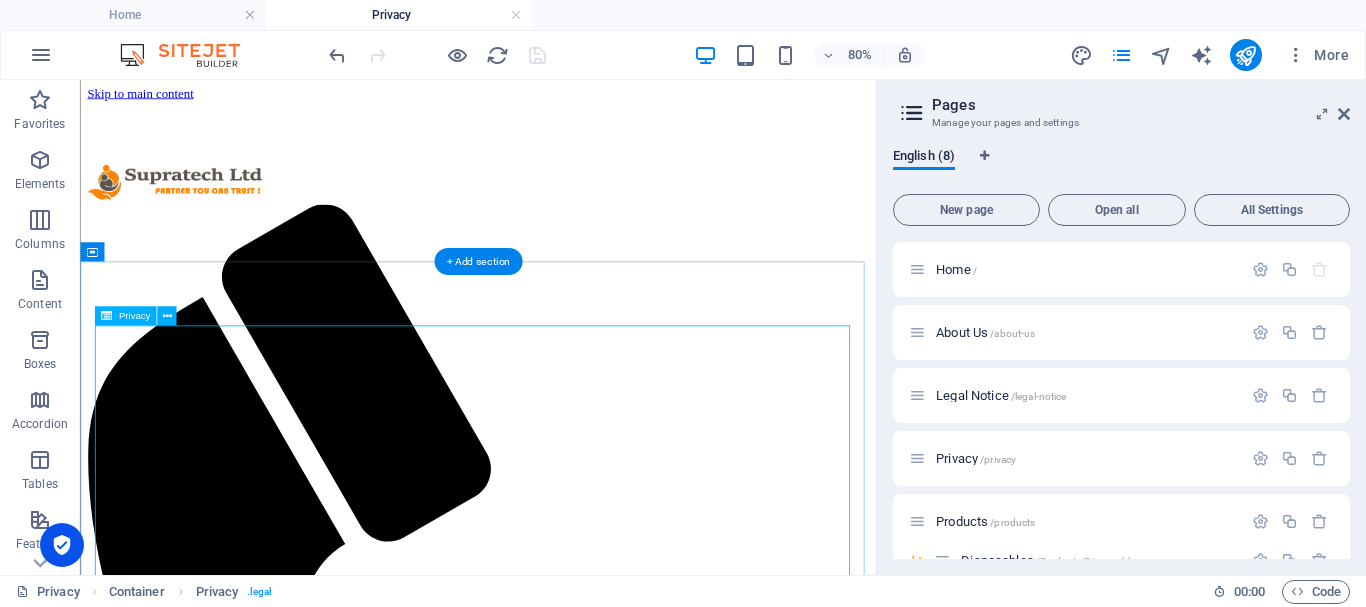 click on "Privacy Policy
An overview of data protection
General
The following gives a simple overview of what kind of personal information we collect, why we collect them and how we handle your data when you are visiting or using our website. Personal information is any data with which you could be personally identified. Detailed information on the subject of data protection can be found in our privacy policy found below.
Data collection on our website
Who is responsible for the data collection on this website?
The data collected on this website are processed by the website operator. The operator's contact details can be found in the website's required legal notice.
How do we collect your data?
Some data are collected when you provide them to us. This could, for example, be data you enter in a contact form.
What do we use your data for?
Part of the data is collected to ensure the proper functioning of the website. Other data can be used to analyze how visitors use the site." at bounding box center [577, 4599] 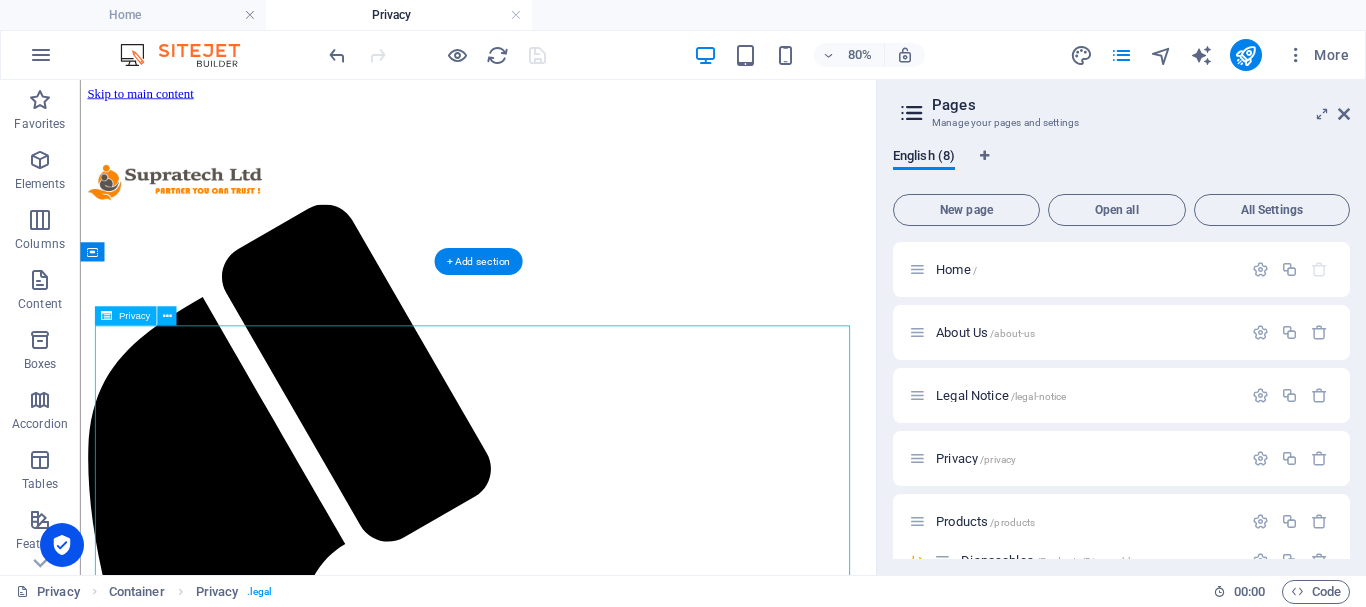 drag, startPoint x: 107, startPoint y: 585, endPoint x: 196, endPoint y: 606, distance: 91.44397 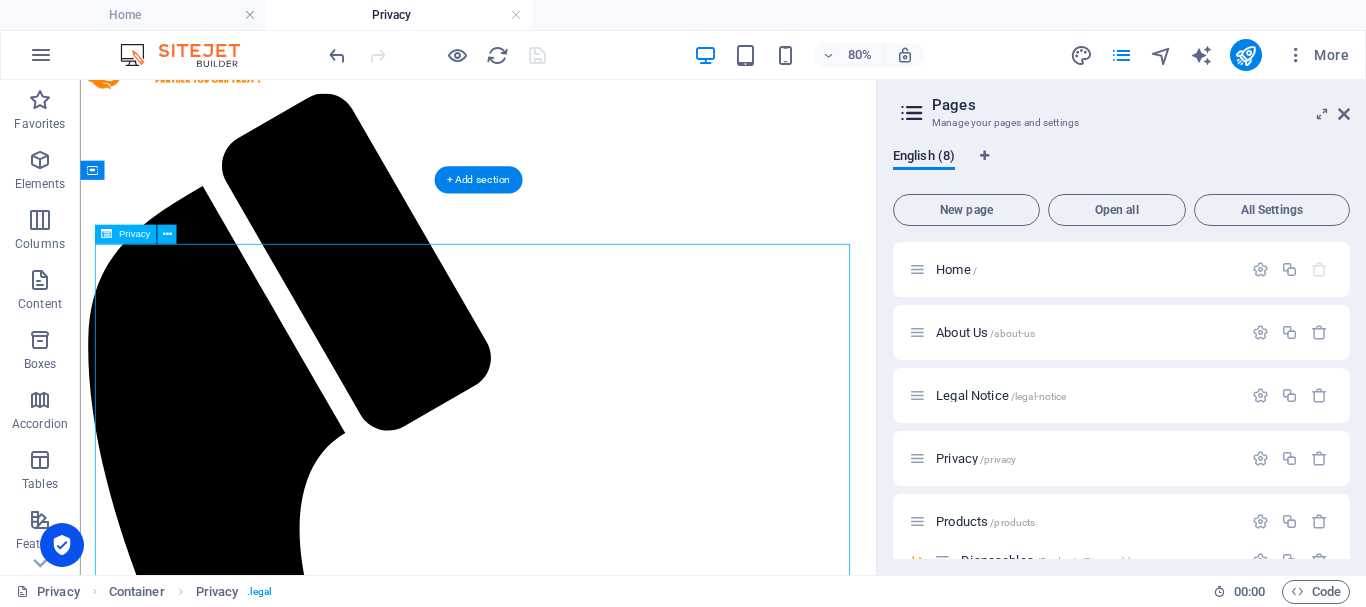 drag, startPoint x: 197, startPoint y: 606, endPoint x: 243, endPoint y: 642, distance: 58.412327 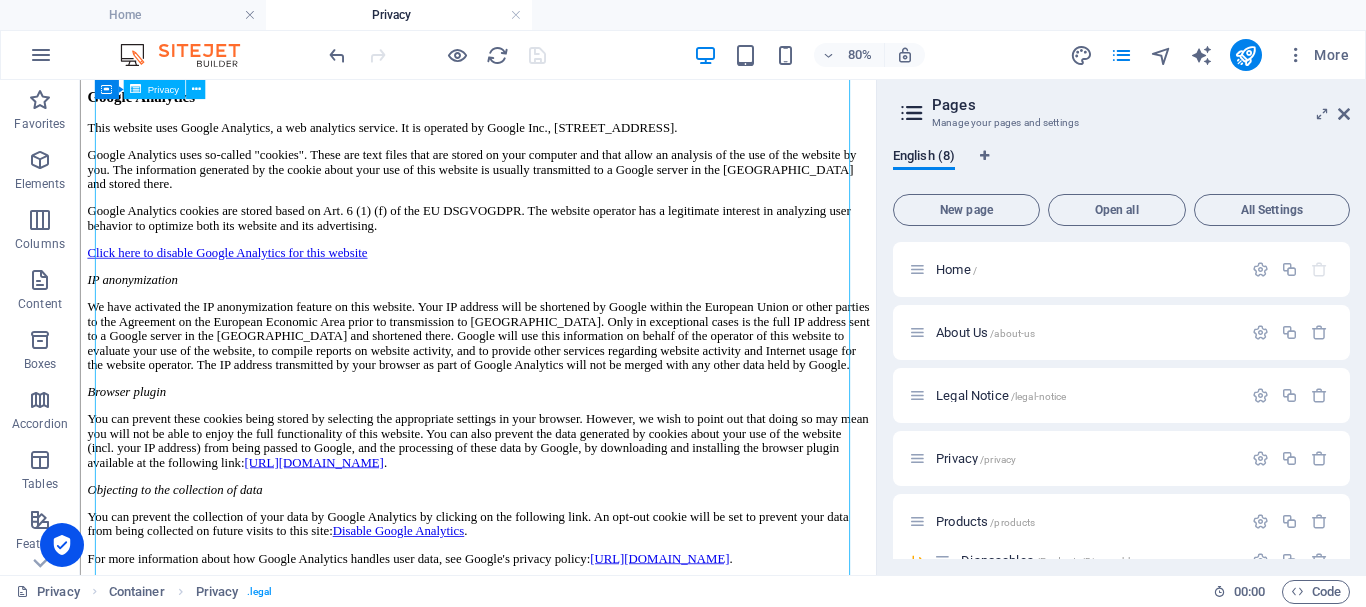scroll, scrollTop: 5456, scrollLeft: 0, axis: vertical 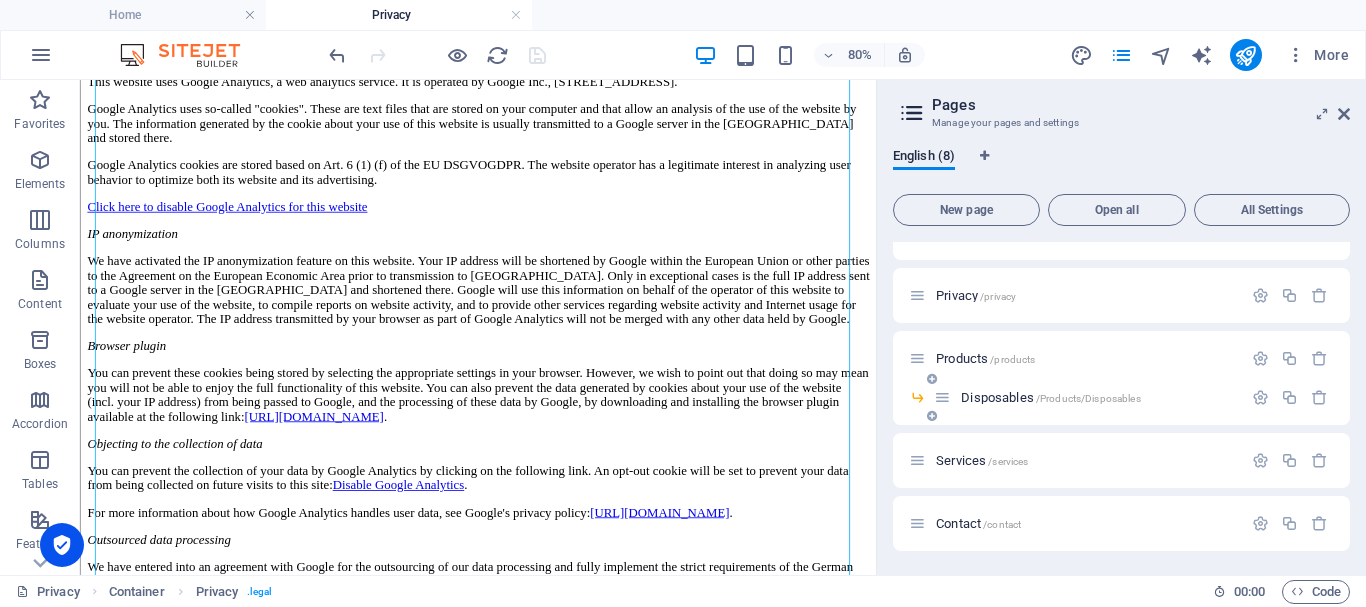 click on "Disposables /Products/Disposables" at bounding box center (1050, 397) 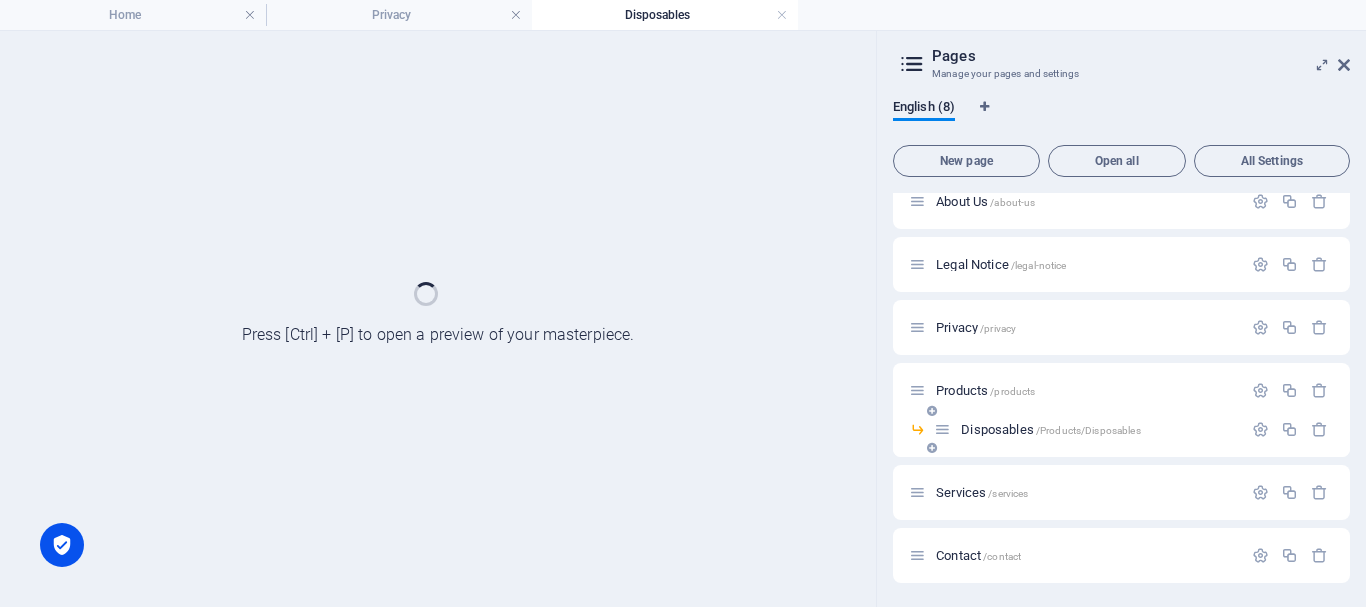 scroll, scrollTop: 0, scrollLeft: 0, axis: both 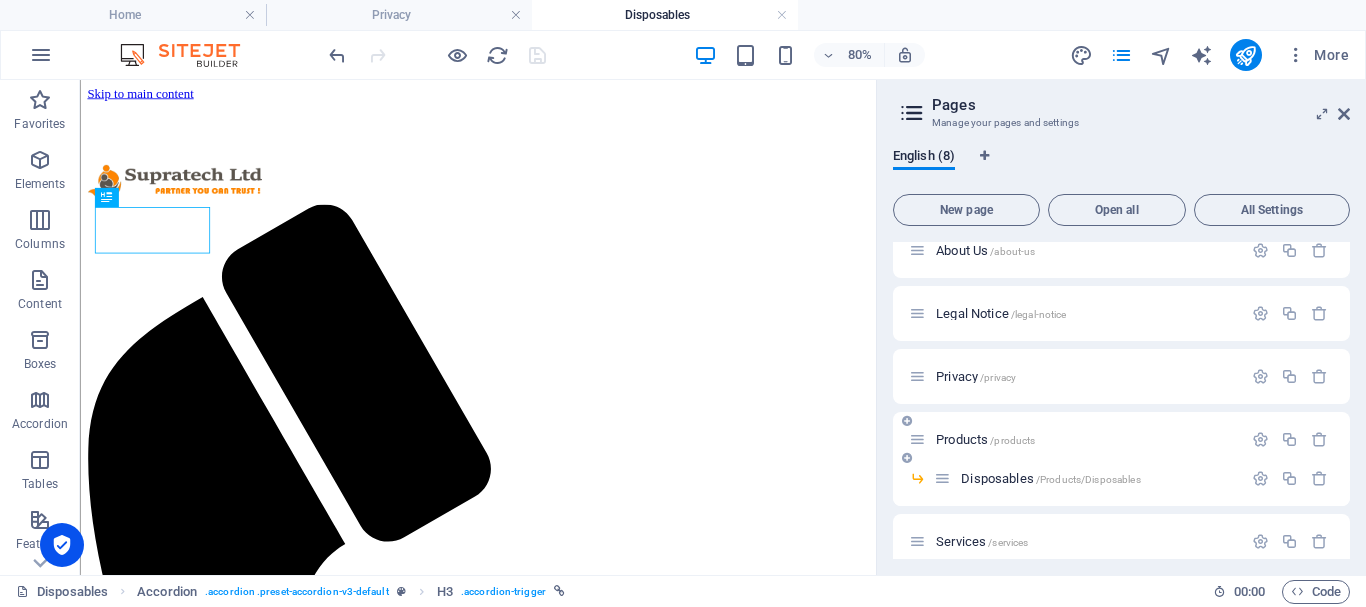 click on "Products /products" at bounding box center [985, 439] 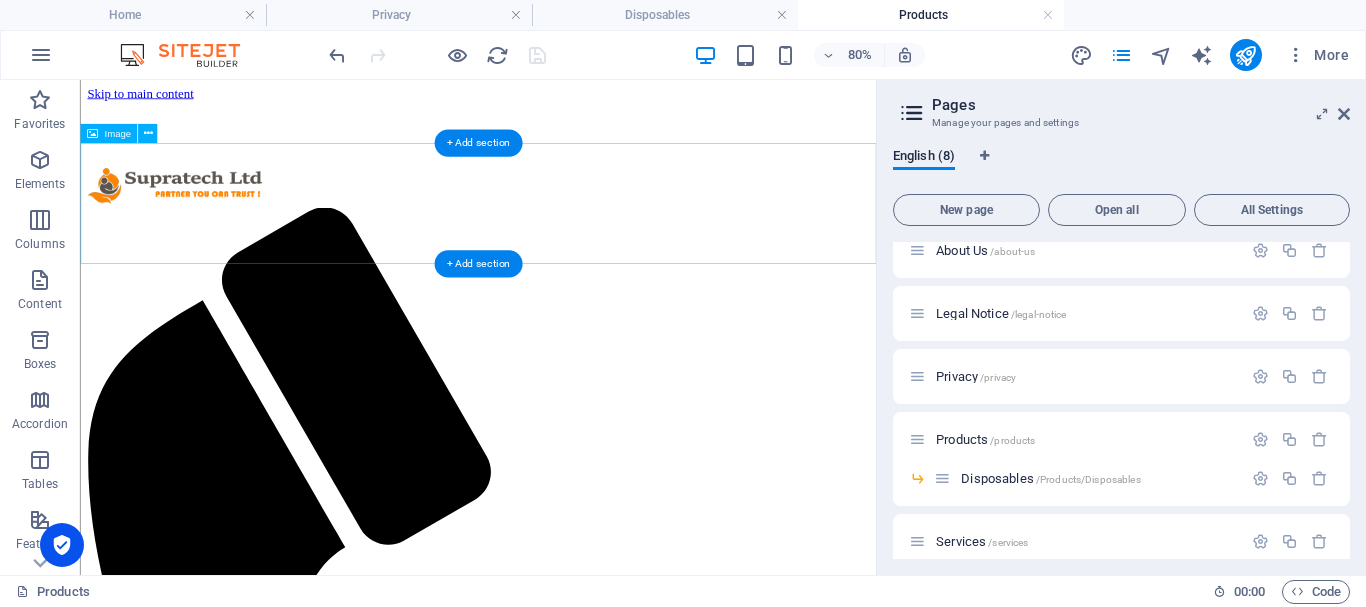 scroll, scrollTop: 0, scrollLeft: 0, axis: both 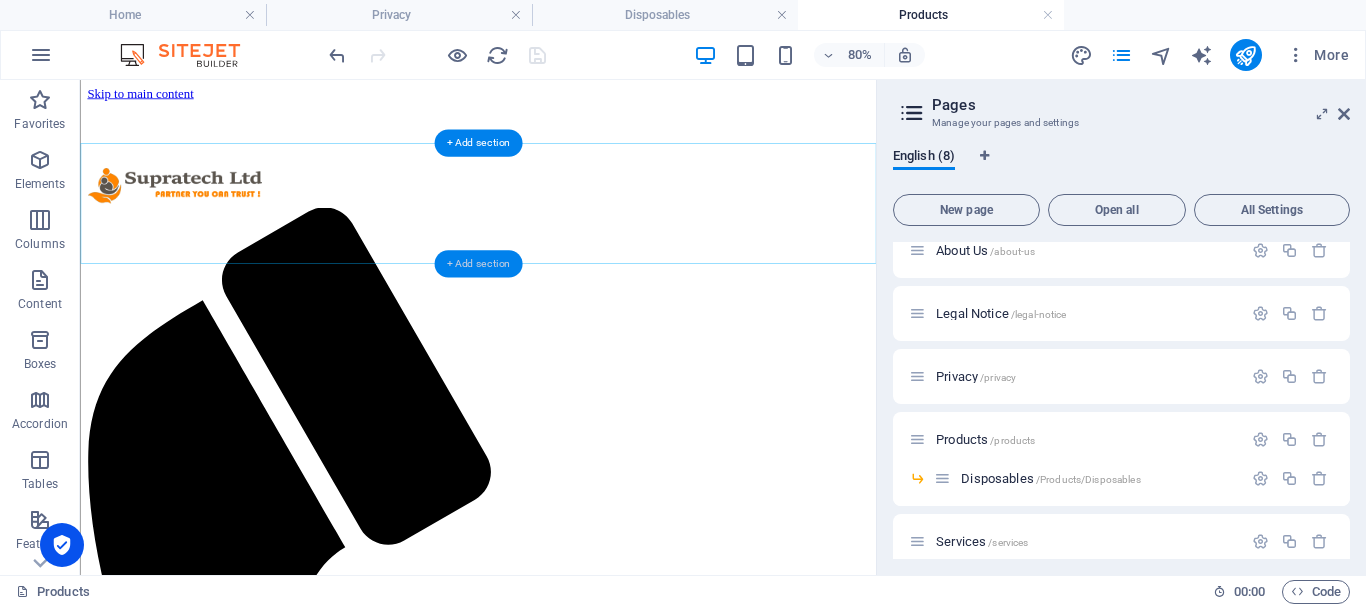 click on "+ Add section" at bounding box center [478, 263] 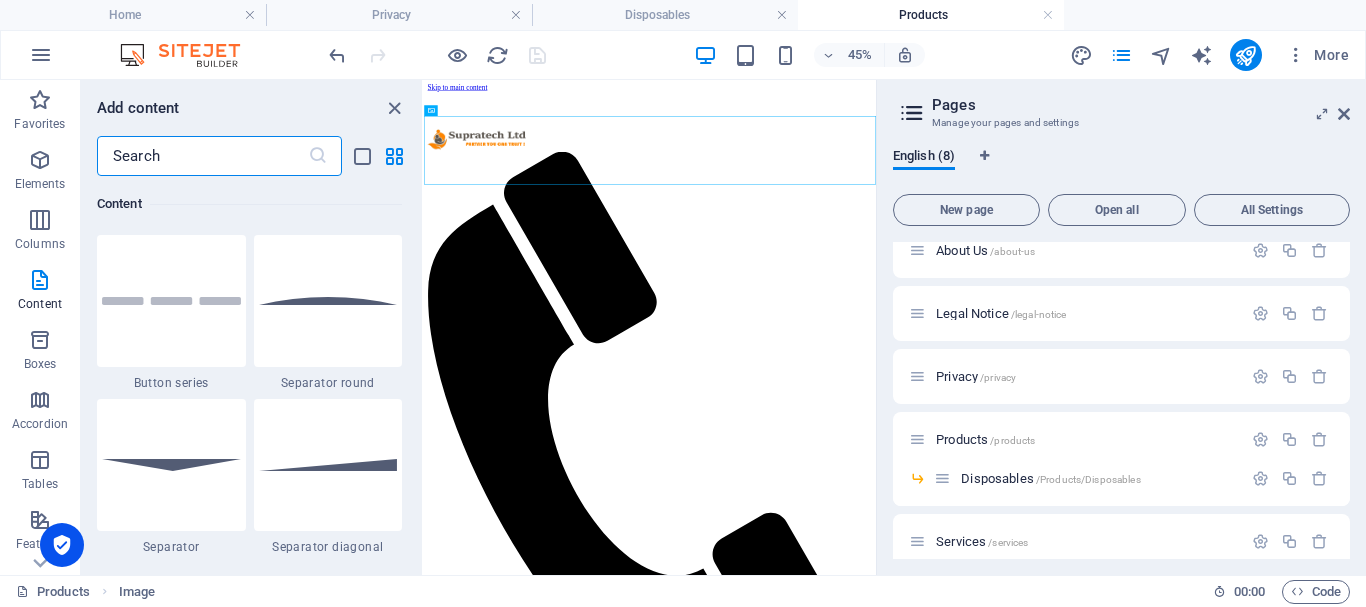 scroll, scrollTop: 4763, scrollLeft: 0, axis: vertical 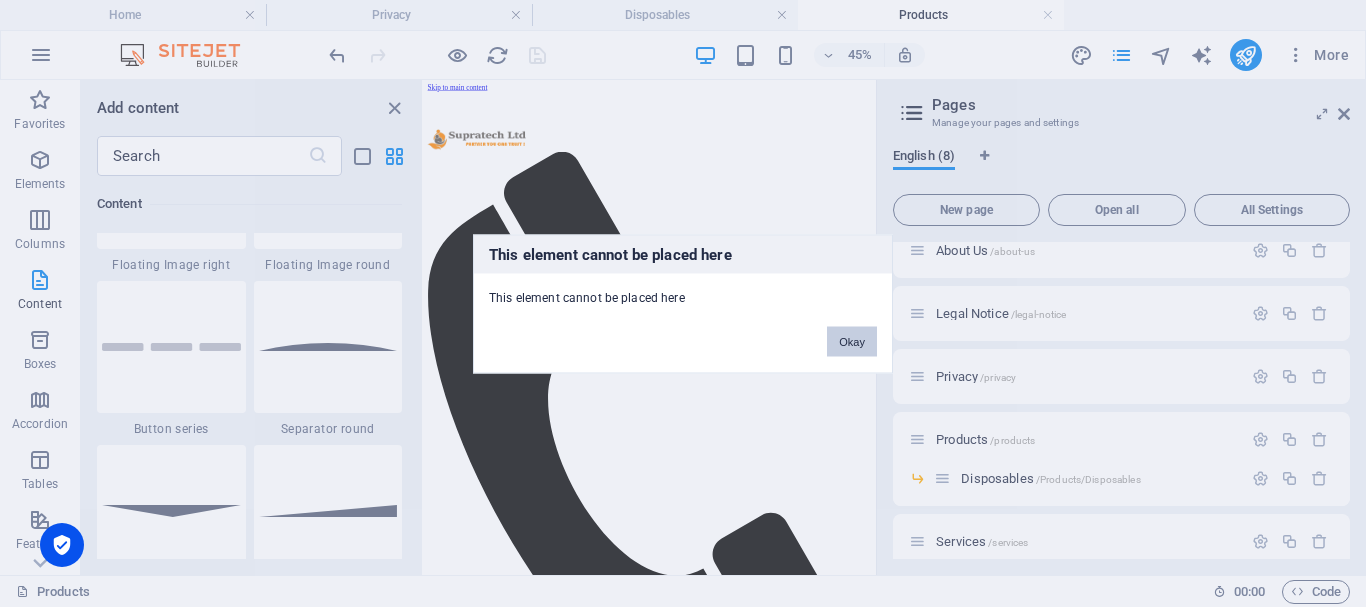 click on "Okay" at bounding box center [852, 341] 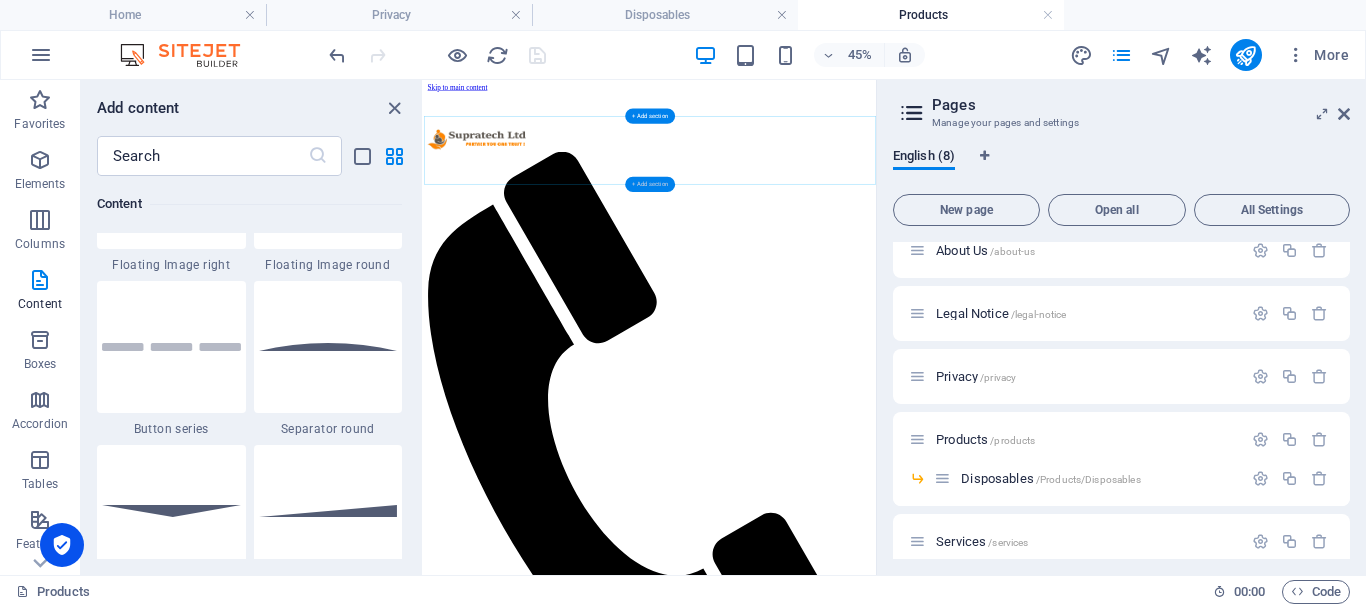 click on "+ Add section" at bounding box center (650, 183) 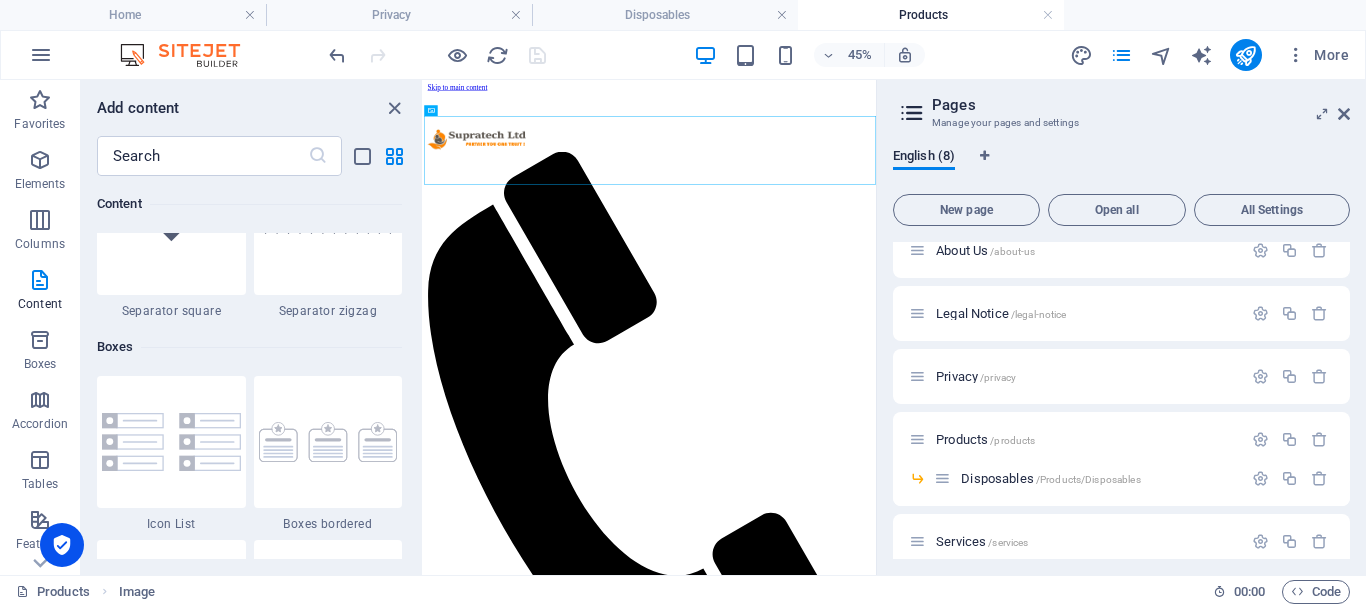 scroll, scrollTop: 5463, scrollLeft: 0, axis: vertical 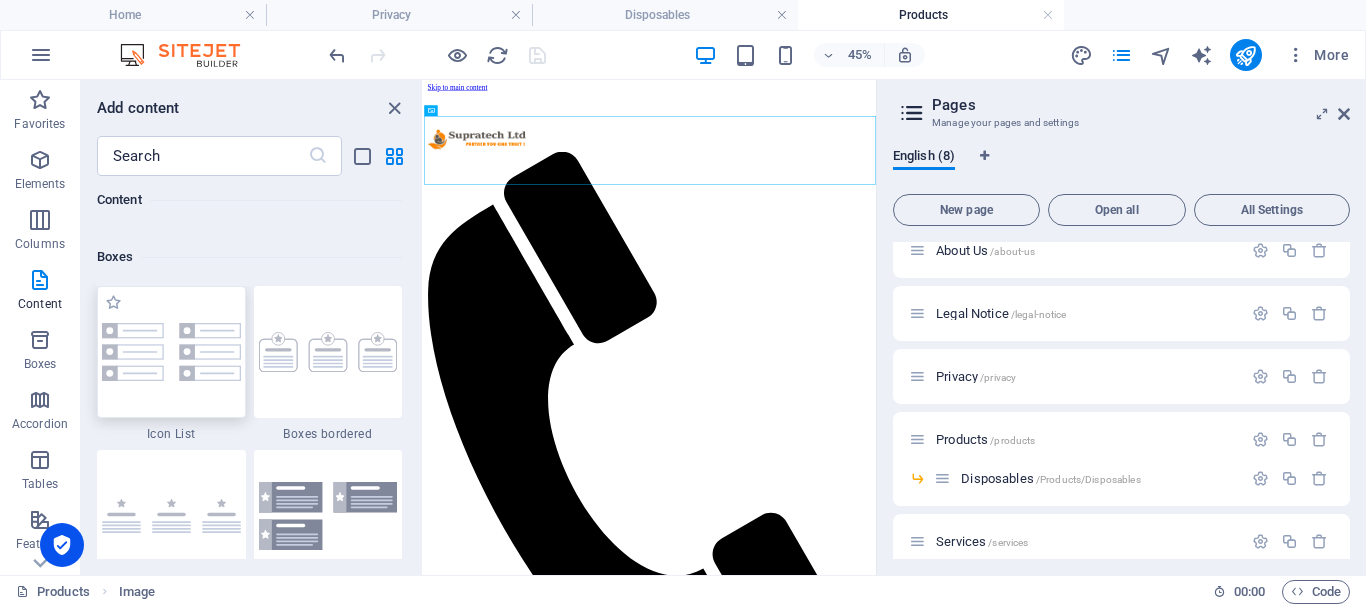 click at bounding box center [171, 352] 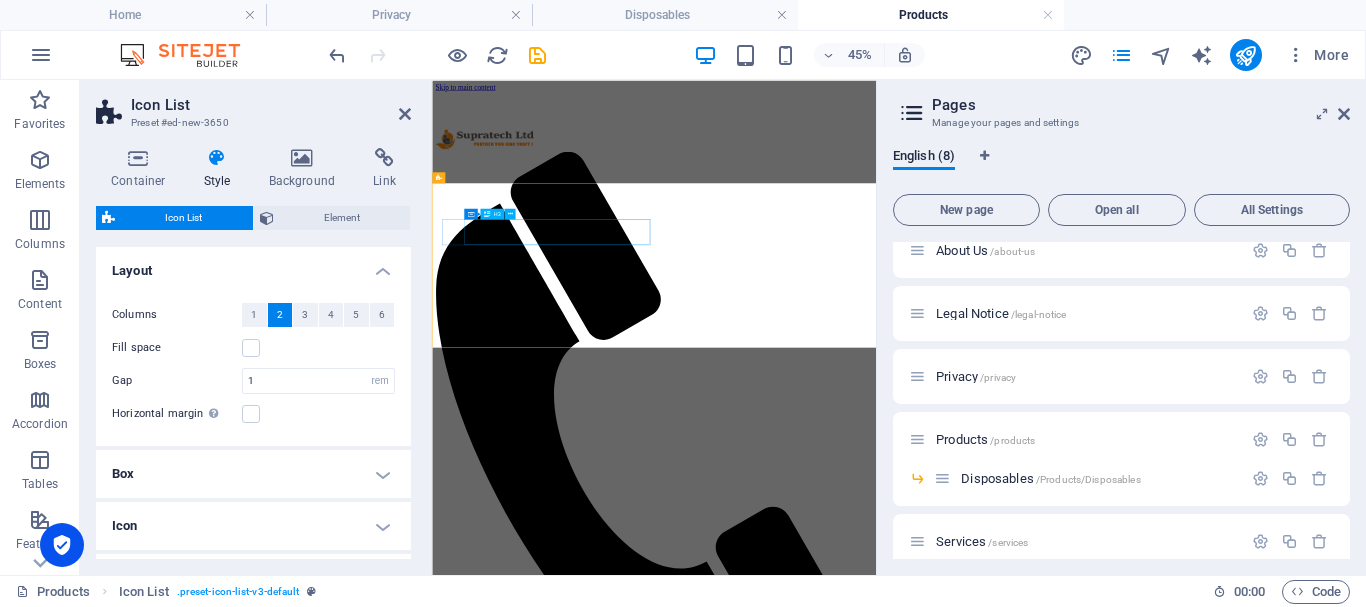 click on "Headline" at bounding box center (925, 2813) 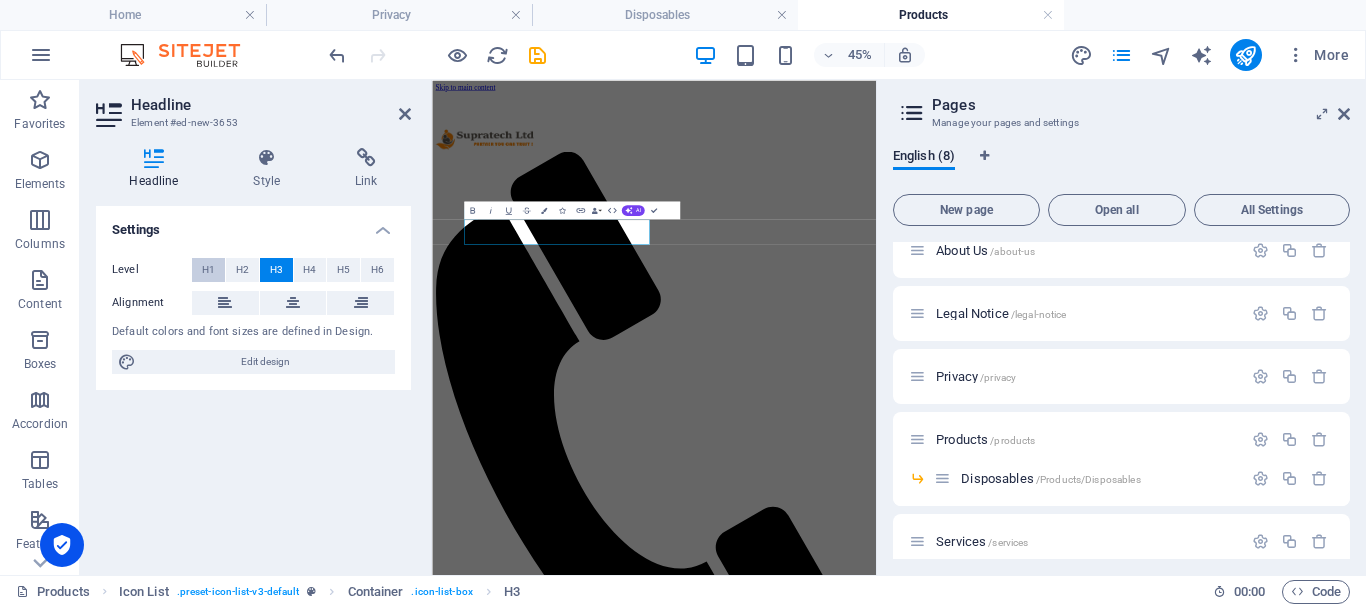 click on "H1" at bounding box center (208, 270) 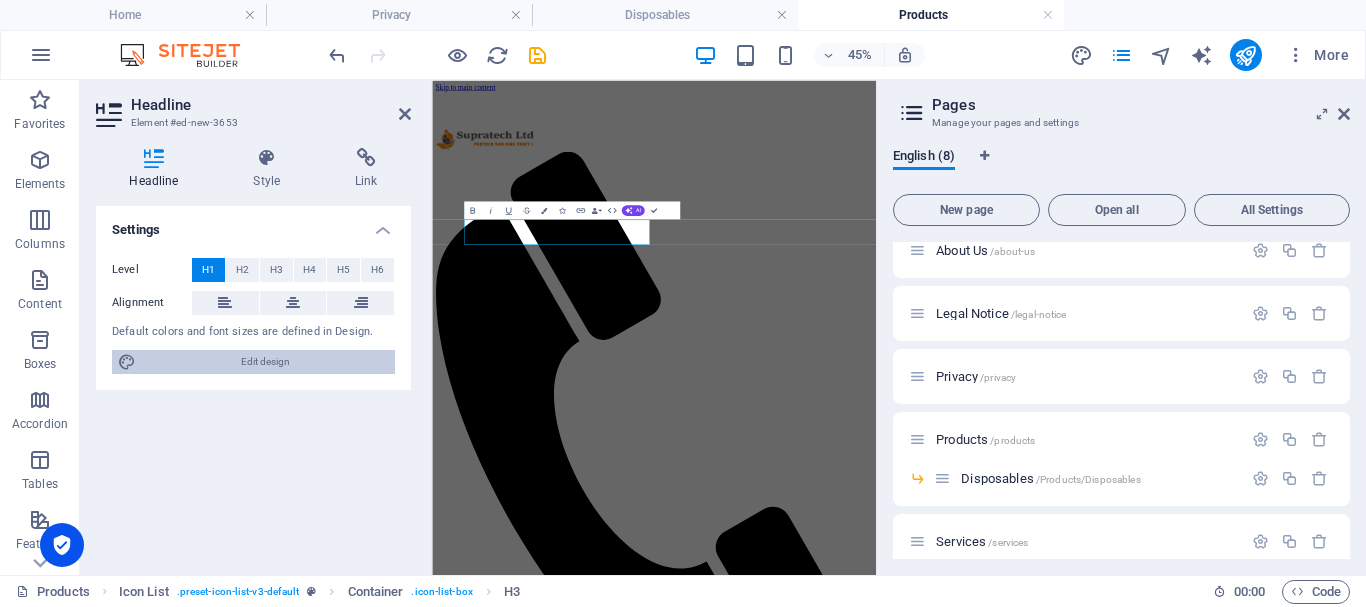click on "Edit design" at bounding box center [265, 362] 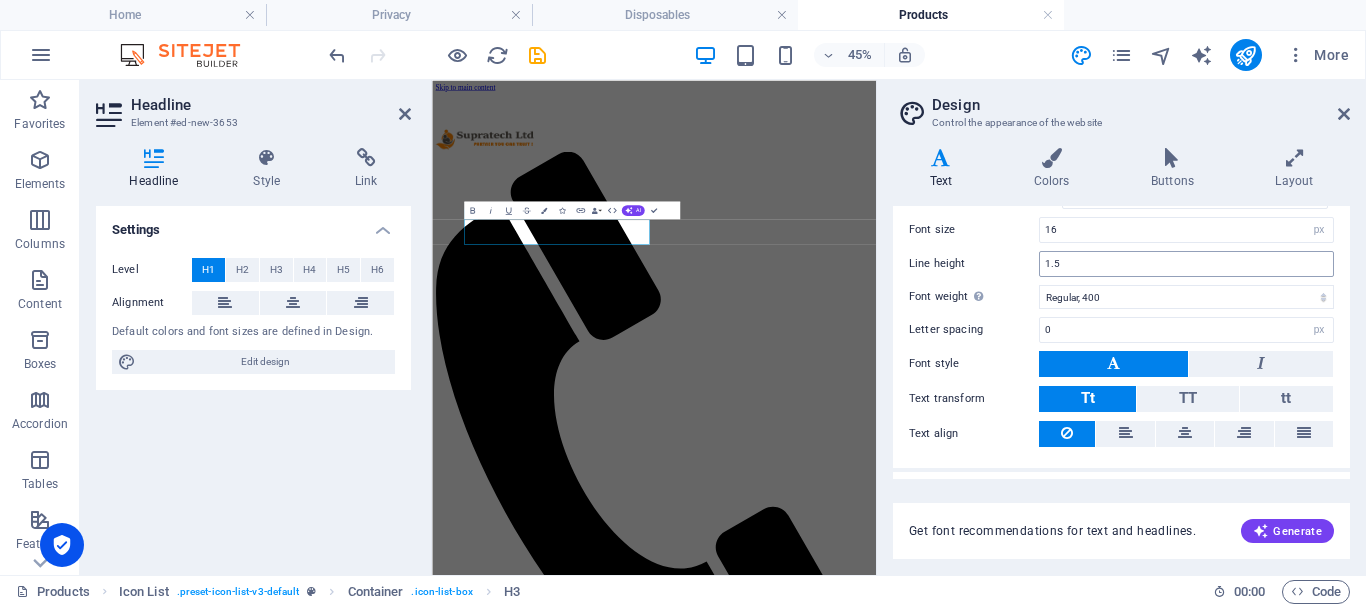 scroll, scrollTop: 183, scrollLeft: 0, axis: vertical 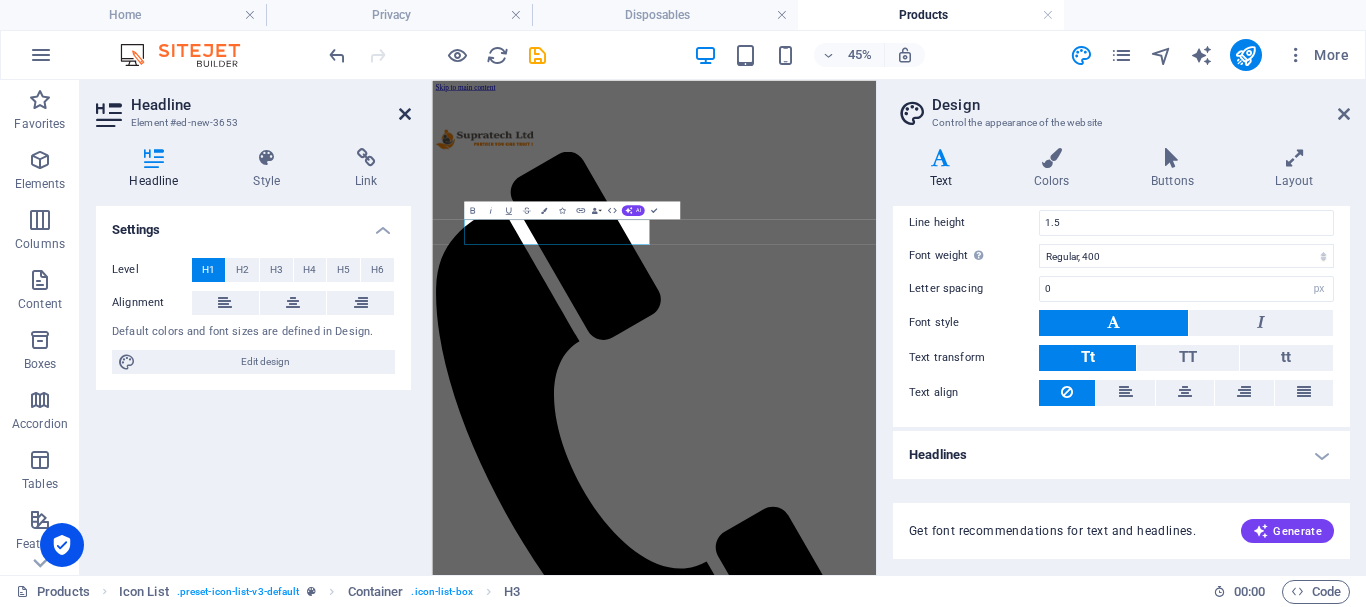 click at bounding box center (405, 114) 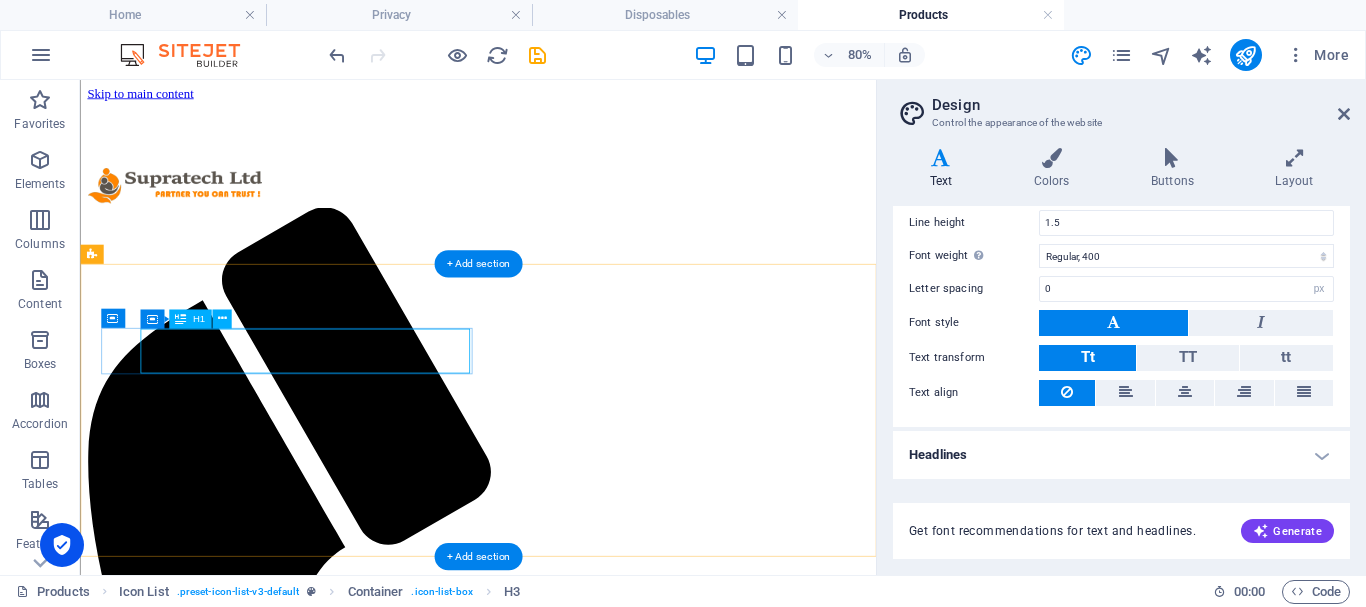 click on "Headline" at bounding box center [577, 2843] 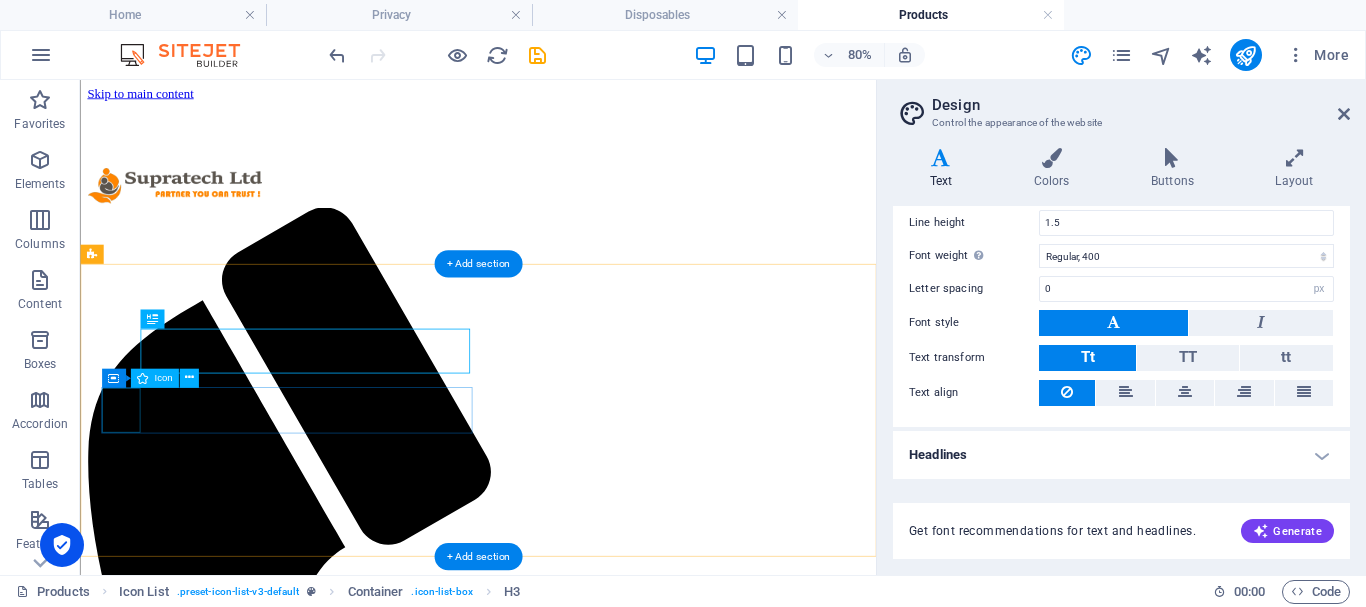 click at bounding box center (577, 4417) 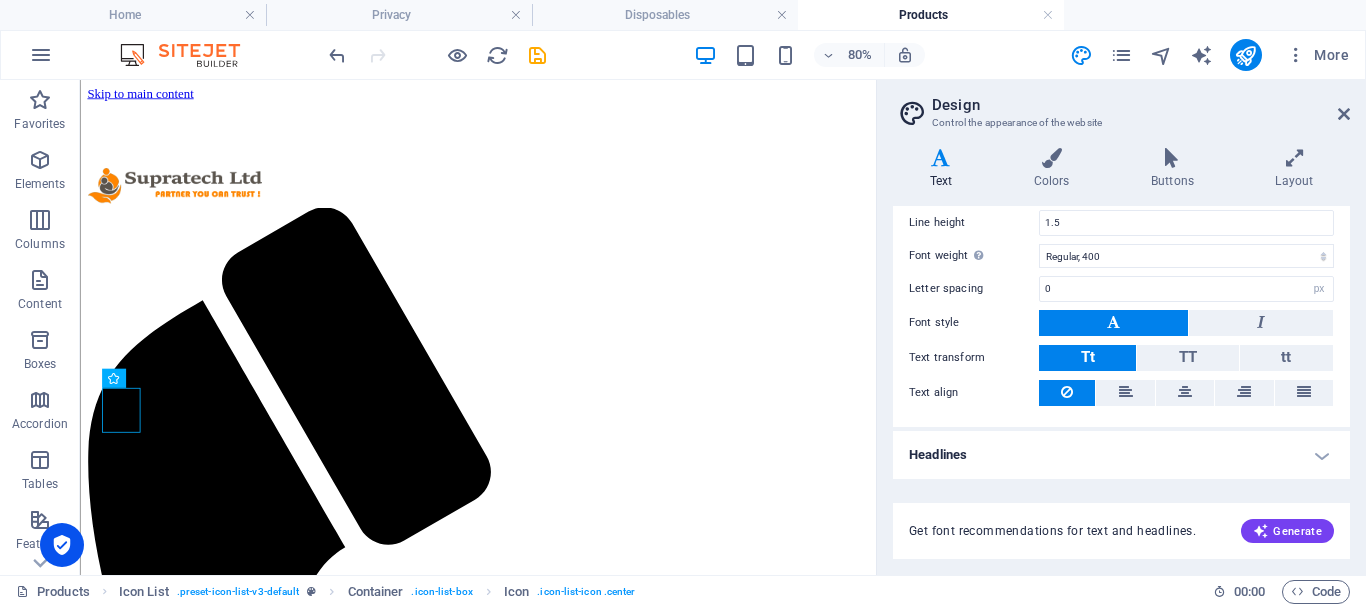 click on "Design Control the appearance of the website Variants  Text  Colors  Buttons  Layout Text Standard Bold Links Font color Font -apple-system, BlinkMaxSystemFont, "Seoge UI", Roboto, "Helvetica Neue", Arial, sans-serif Font size 16 rem px Line height 1.5 Font weight To display the font weight correctly, it may need to be enabled.  Manage Fonts Thin, 100 Extra-light, 200 Light, 300 Regular, 400 Medium, 500 Semi-bold, 600 Bold, 700 Extra-bold, 800 Black, 900 Letter spacing 0 rem px Font style Text transform Tt TT tt Text align Font weight To display the font weight correctly, it may need to be enabled.  Manage Fonts Thin, 100 Extra-light, 200 Light, 300 Regular, 400 Medium, 500 Semi-bold, 600 Bold, 700 Extra-bold, 800 Black, 900 Default Hover / Active Font color Font color Decoration None Decoration None Transition duration 0.3 s Transition function Ease Ease In Ease Out Ease In/Ease Out Linear Headlines All H1 / Textlogo H2 H3 H4 H5 H6 Font color Font Line height 1.5 Font weight Manage Fonts Thin, 100 Light, 300" at bounding box center (1121, 327) 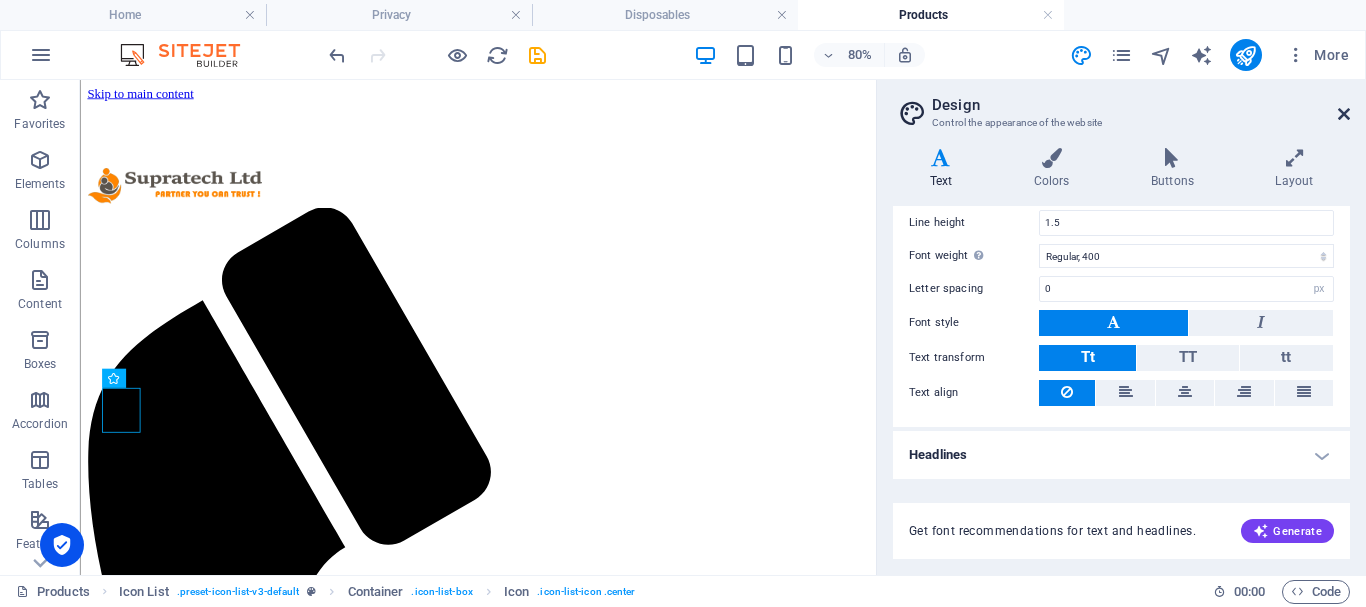 click at bounding box center [1344, 114] 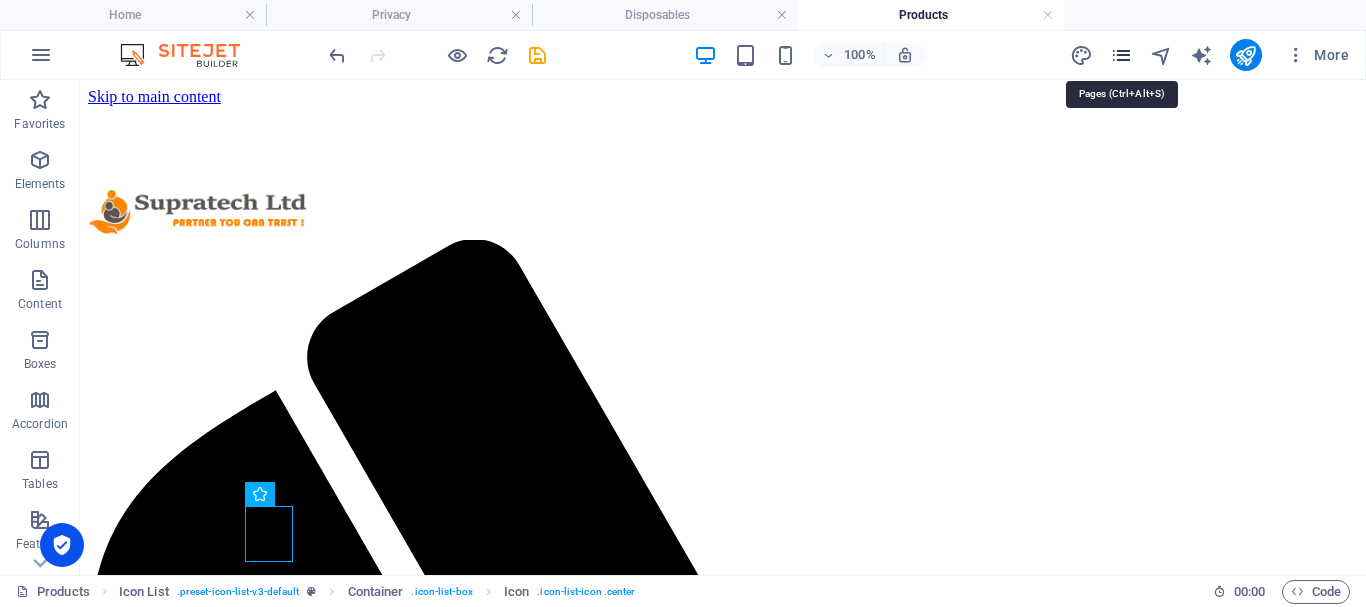 click at bounding box center (1121, 55) 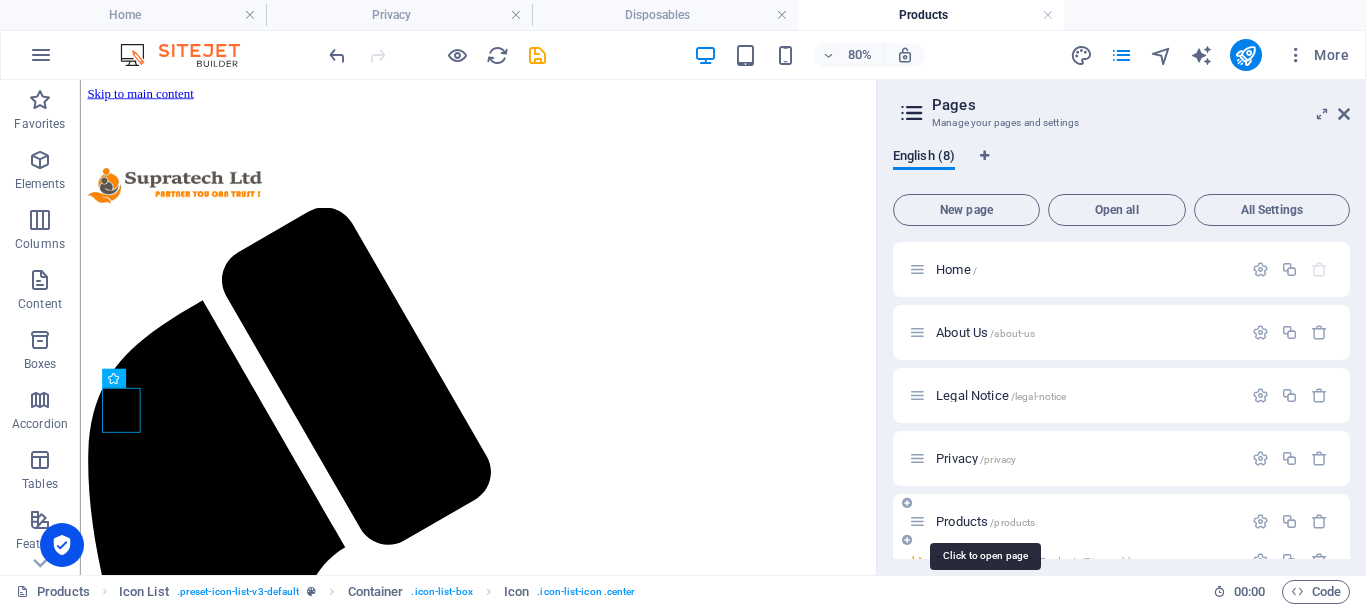 click on "Products /products" at bounding box center (985, 521) 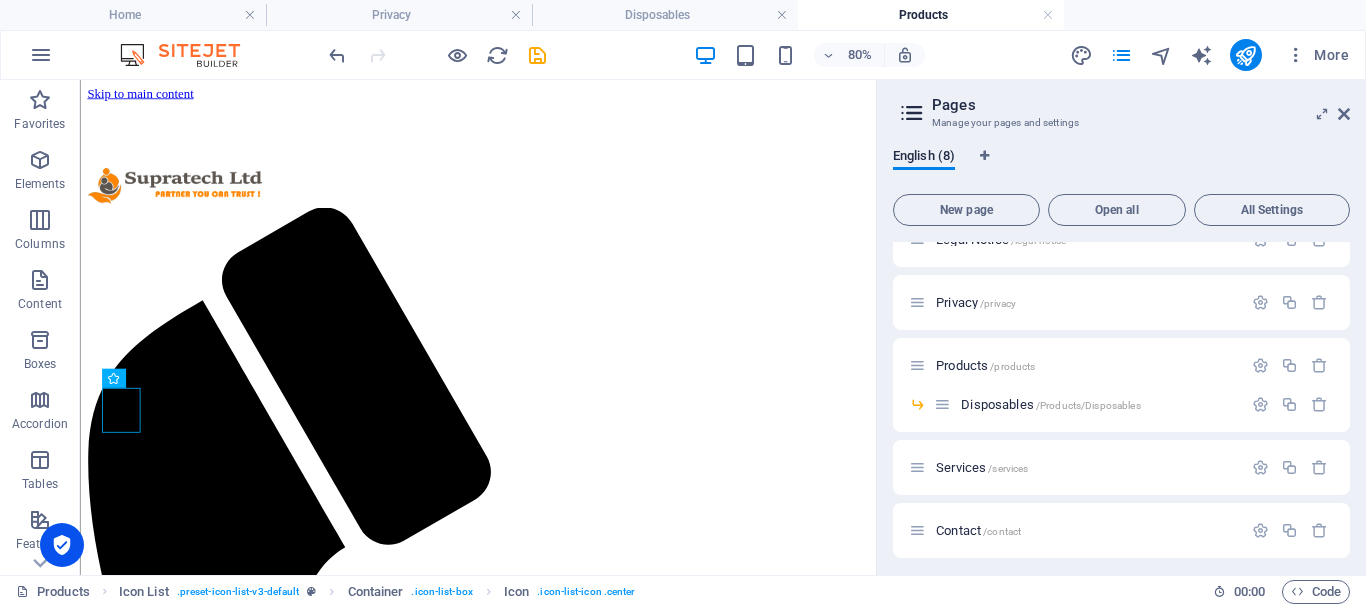 scroll, scrollTop: 163, scrollLeft: 0, axis: vertical 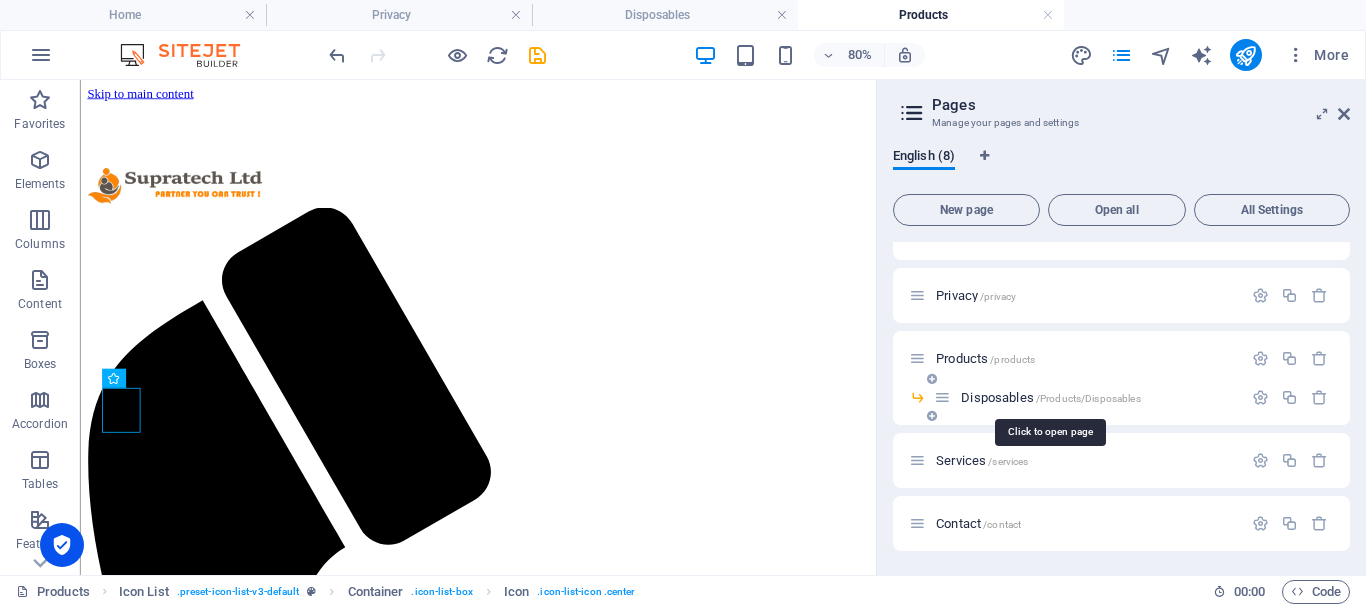 click on "Disposables /Products/Disposables" at bounding box center (1050, 397) 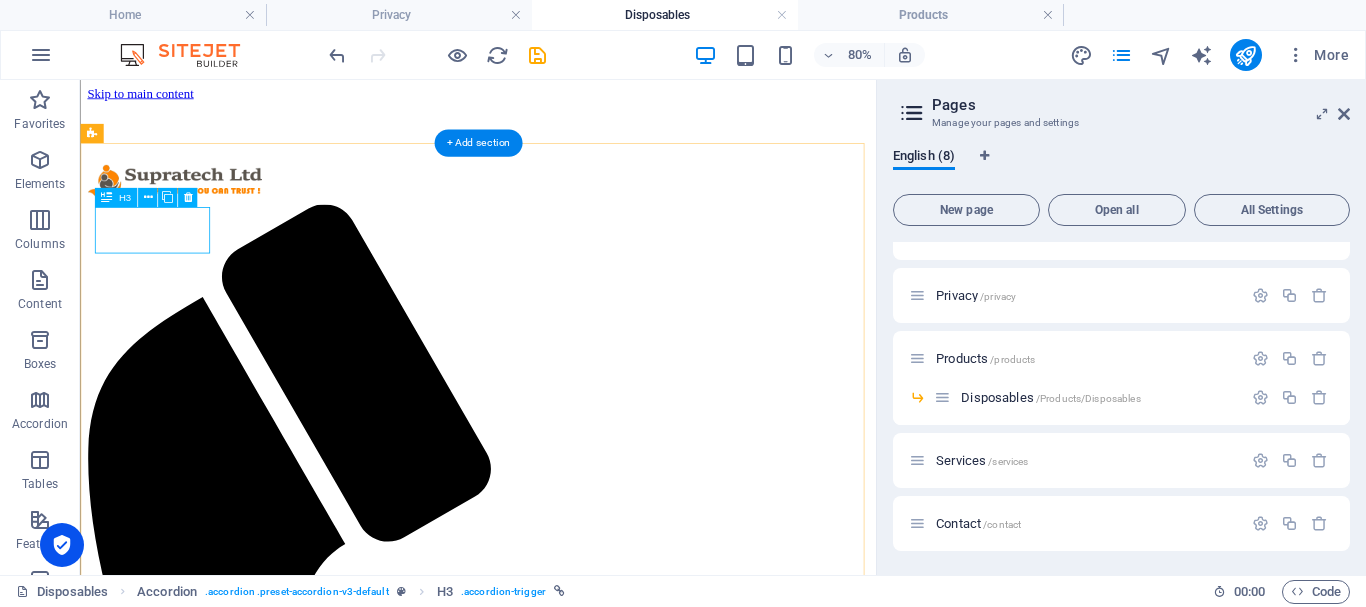 click on "Headline" at bounding box center (577, 1675) 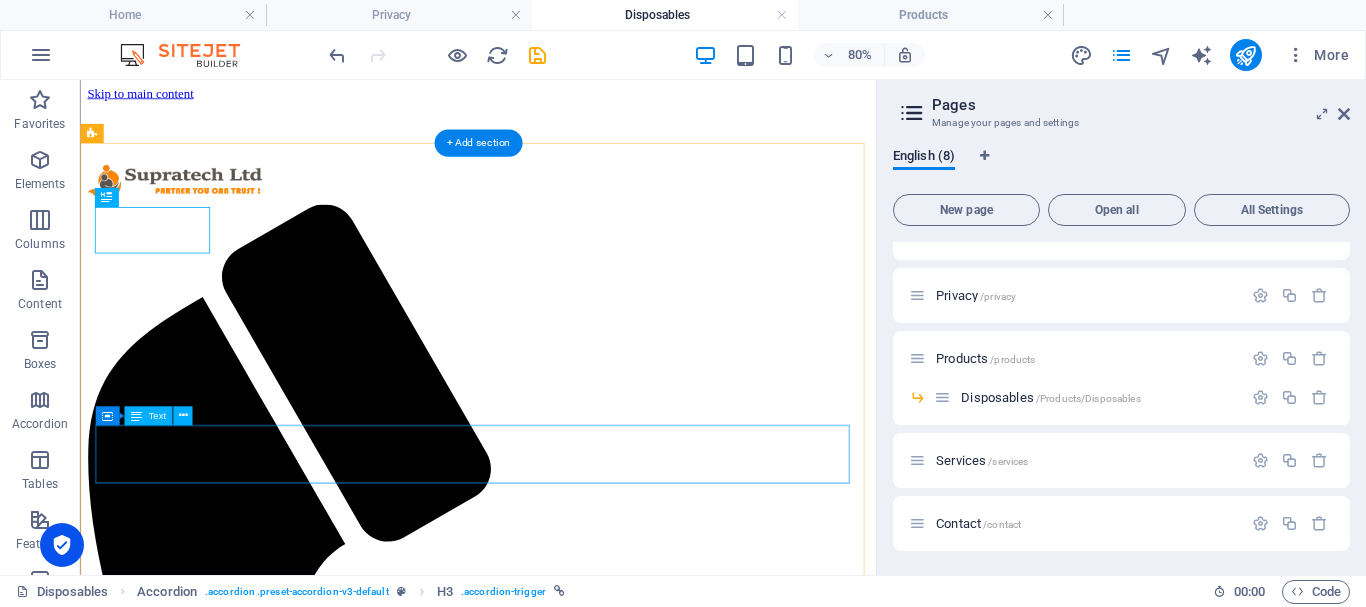 click on "Lorem ipsum dolor sit amet, consectetur adipisicing elit. Maiores ipsum repellat minus nihil. [PERSON_NAME], [PERSON_NAME], nam dignissimos ea repudiandae minima voluptatum magni pariatur possimus quia accusamus harum facilis corporis animi nisi. Enim, pariatur, impedit quia repellat harum ipsam laboriosam voluptas dicta illum nisi obcaecati reprehenderit quis placeat recusandae tenetur aperiam." at bounding box center [577, 1732] 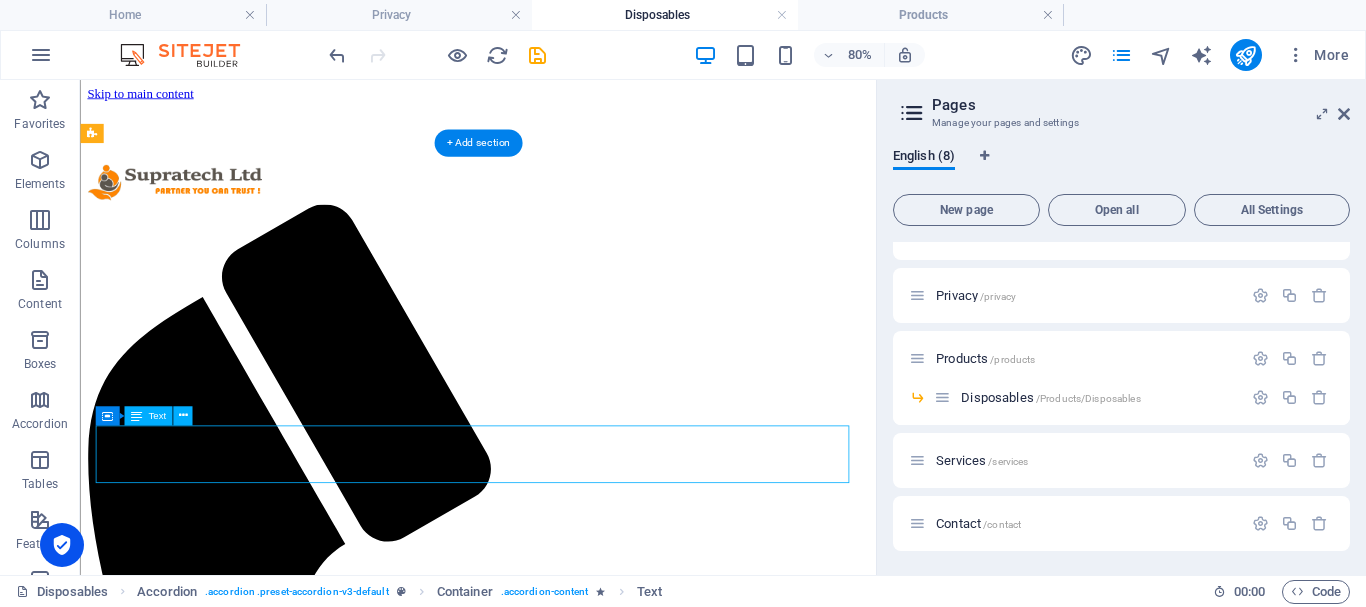 click on "Lorem ipsum dolor sit amet, consectetur adipisicing elit. Maiores ipsum repellat minus nihil. [PERSON_NAME], [PERSON_NAME], nam dignissimos ea repudiandae minima voluptatum magni pariatur possimus quia accusamus harum facilis corporis animi nisi. Enim, pariatur, impedit quia repellat harum ipsam laboriosam voluptas dicta illum nisi obcaecati reprehenderit quis placeat recusandae tenetur aperiam." at bounding box center [577, 1732] 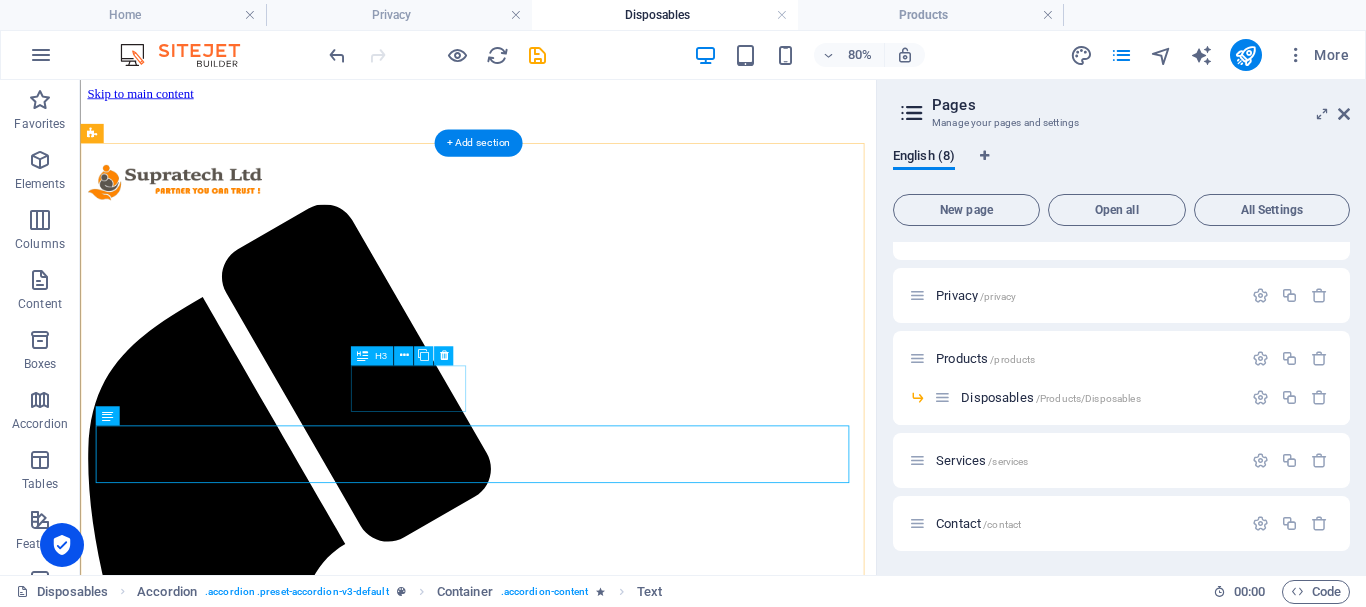 click on "Headline" at bounding box center (577, 3944) 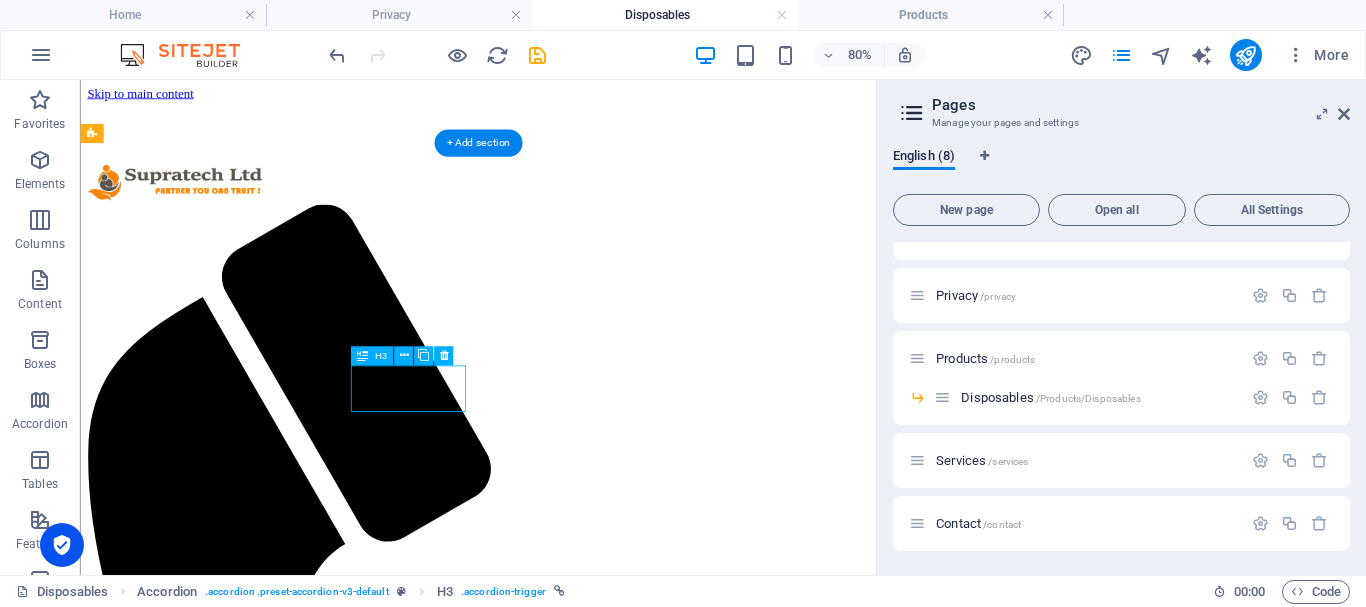 click on "Headline" at bounding box center [577, 3944] 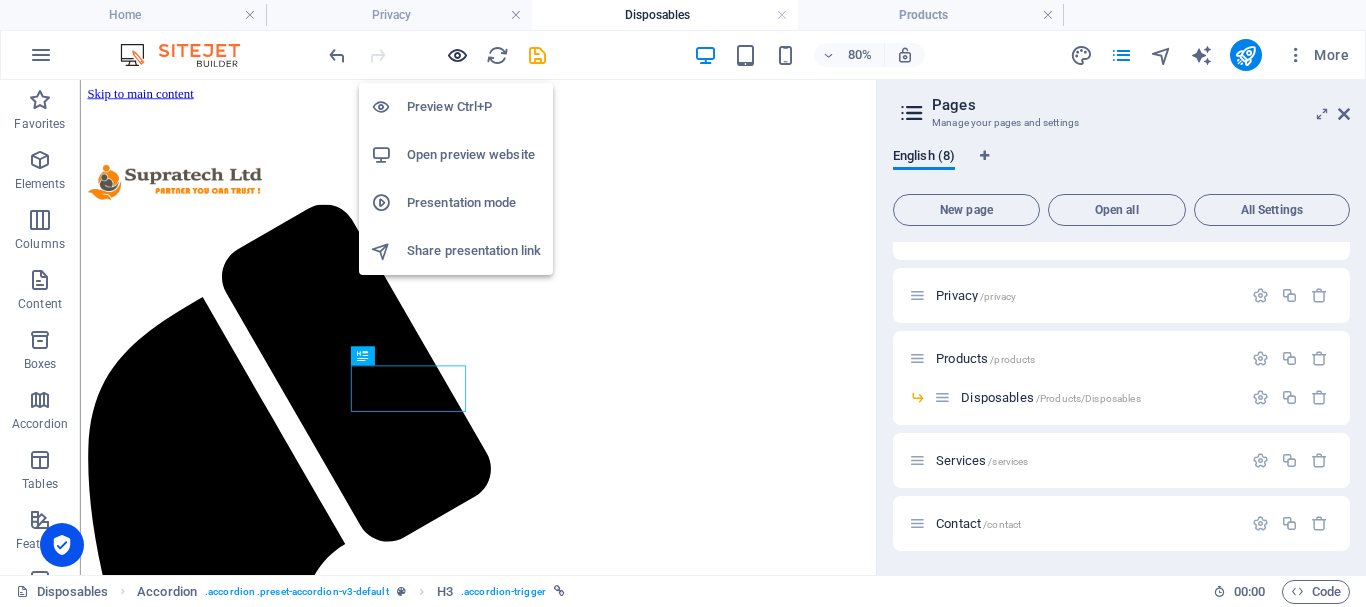 click at bounding box center [457, 55] 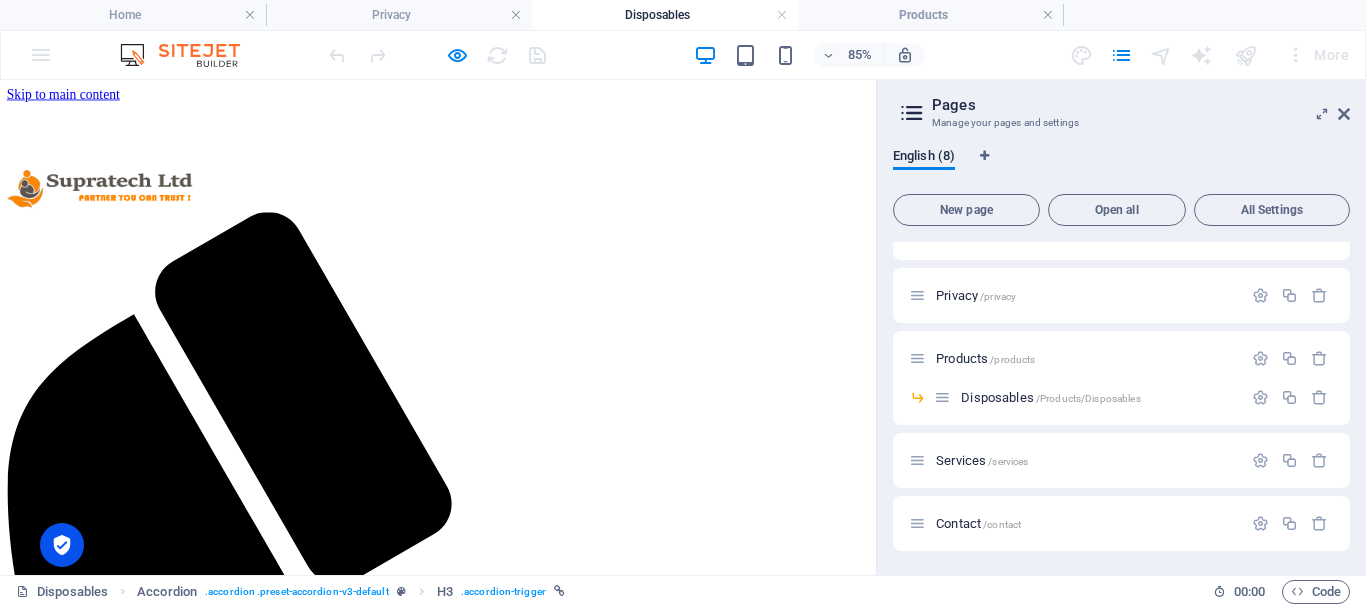 click on "Headline" at bounding box center (44, 1722) 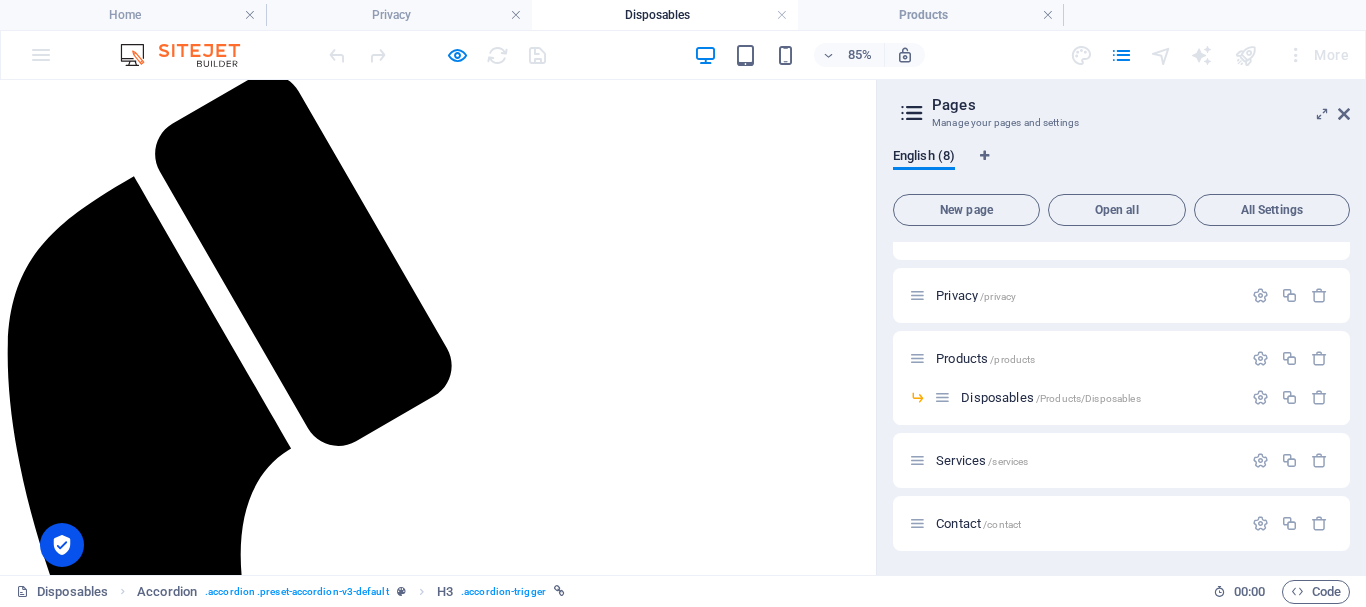 scroll, scrollTop: 0, scrollLeft: 0, axis: both 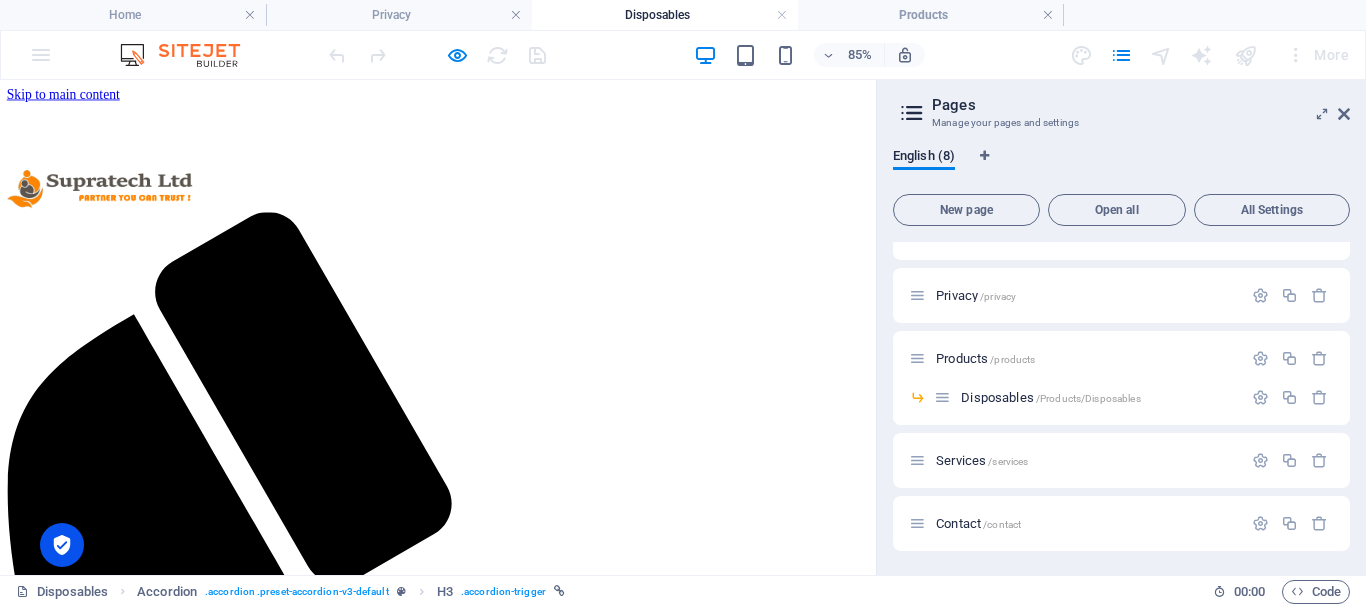 click on "Headline" at bounding box center [44, 1722] 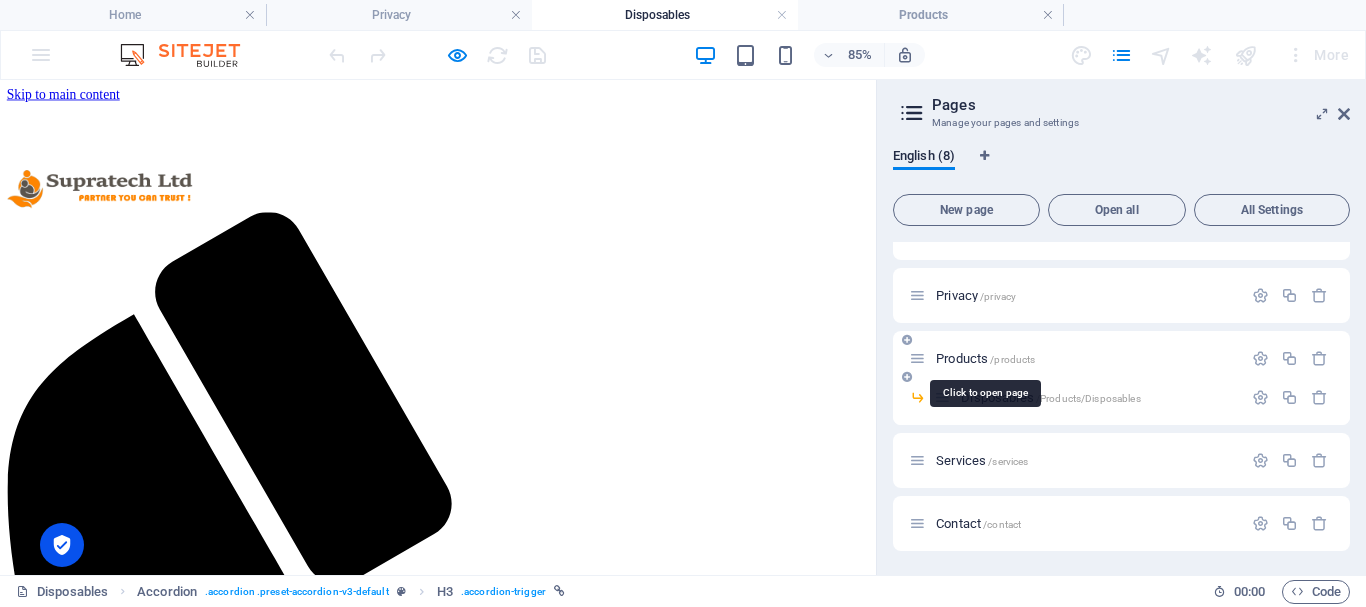 click on "Products /products" at bounding box center (985, 358) 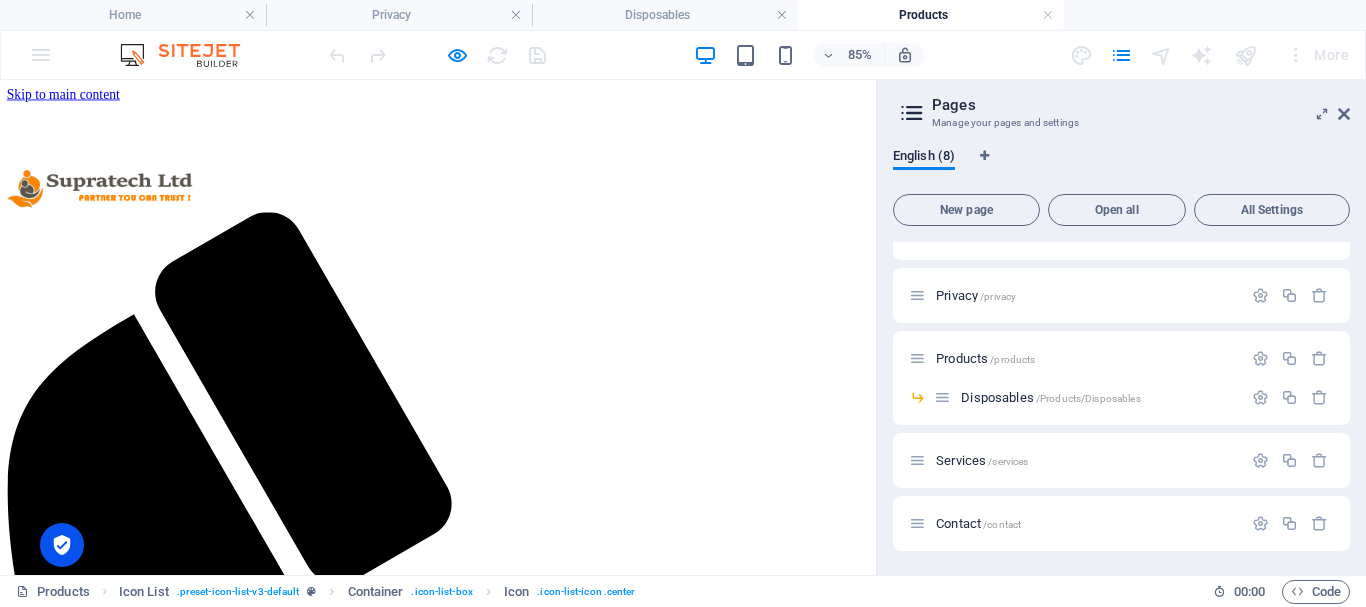 click on "Headline" at bounding box center [515, 2928] 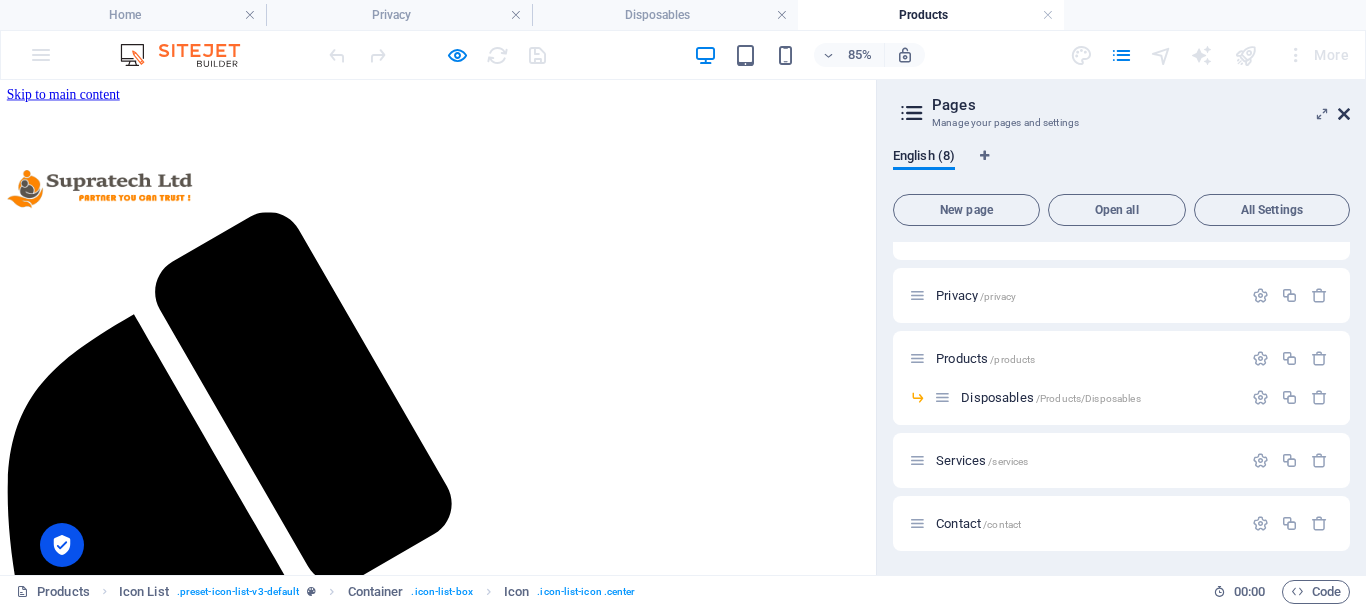 drag, startPoint x: 1344, startPoint y: 115, endPoint x: 1327, endPoint y: 34, distance: 82.764725 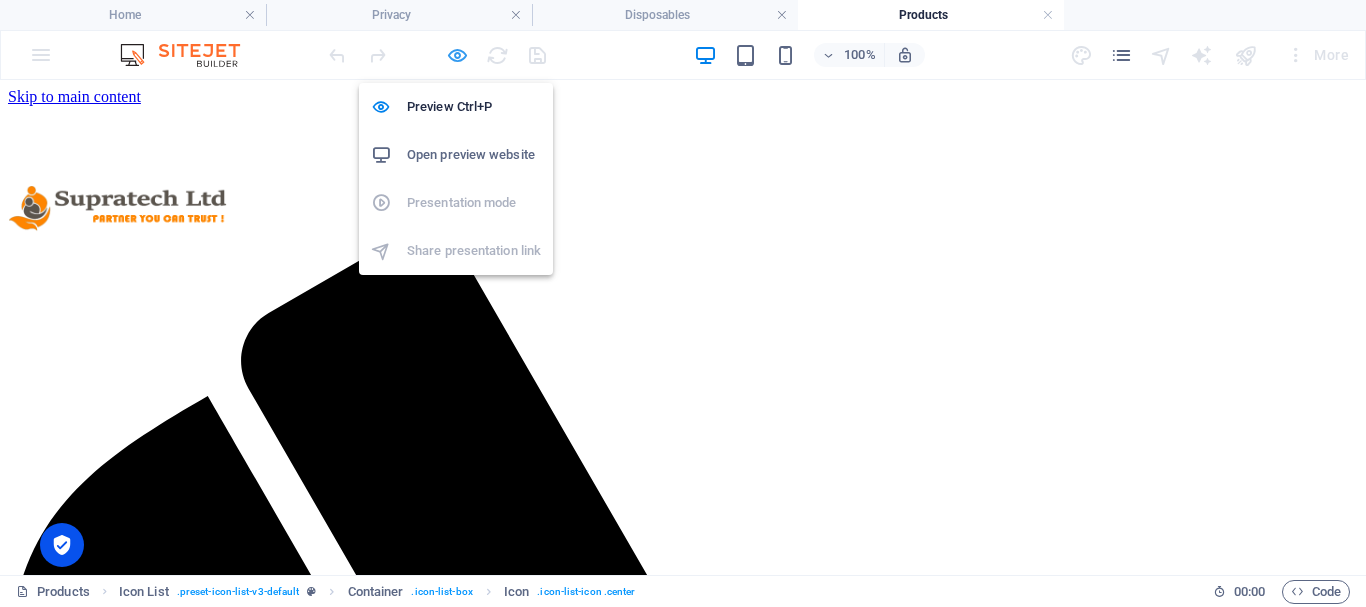click at bounding box center (457, 55) 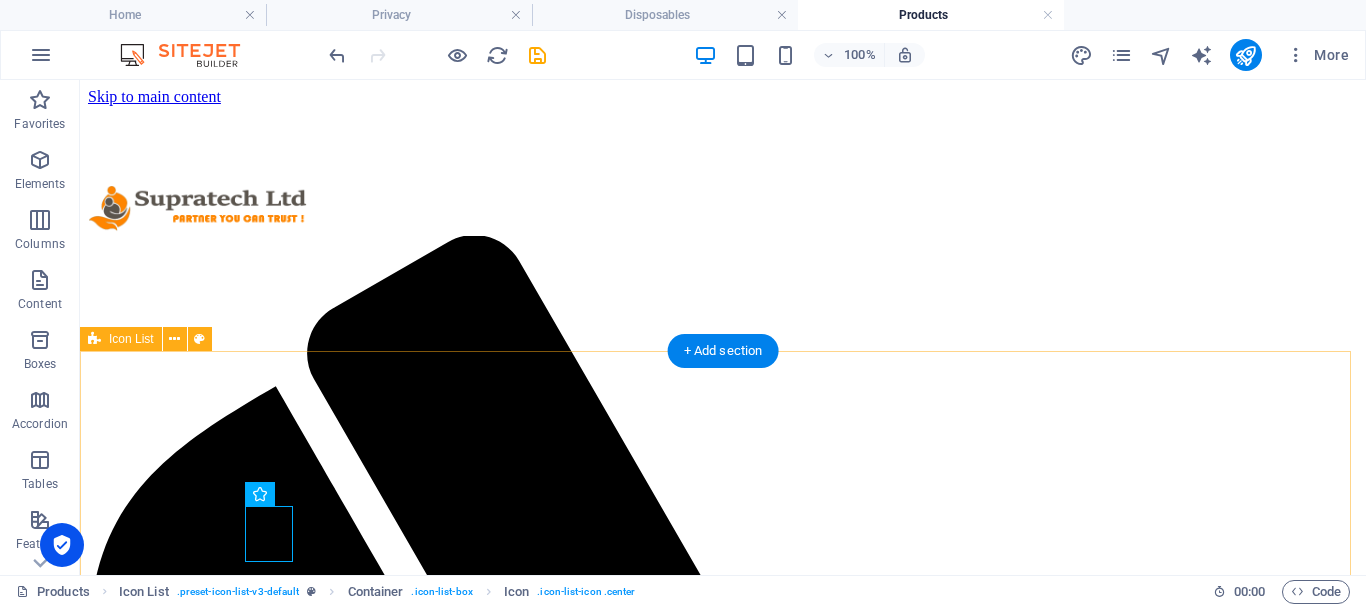 click on "Headline Headline Headline Headline Headline Headline" at bounding box center [723, 6257] 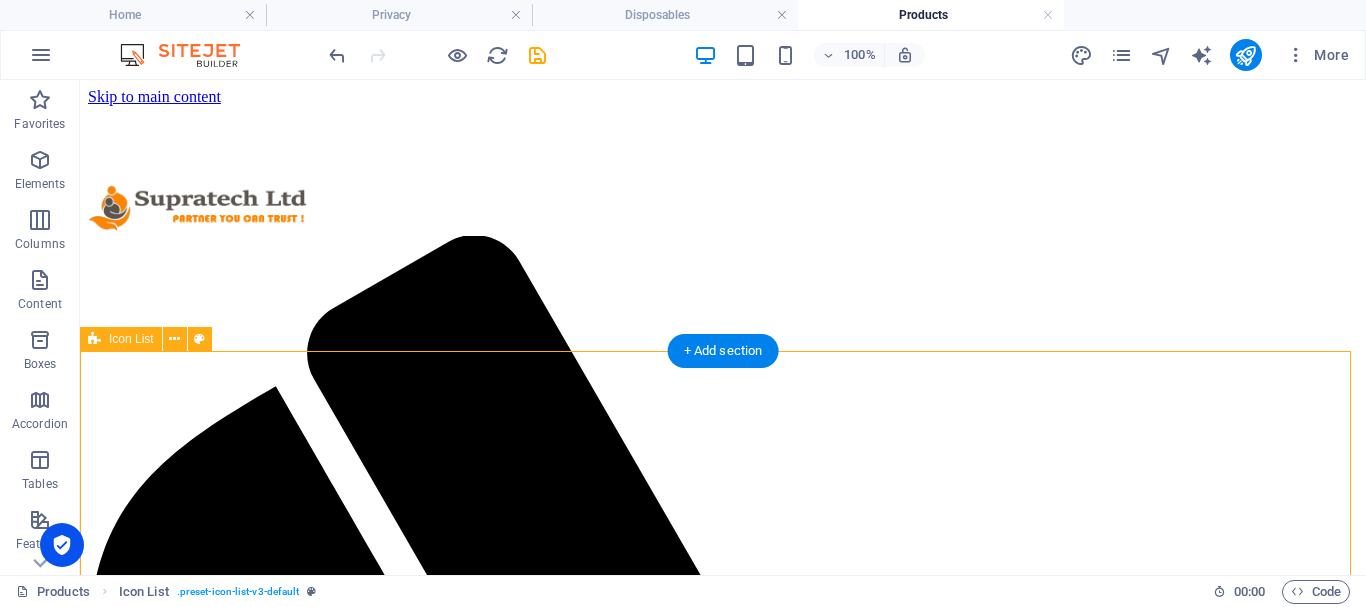 click on "Headline Headline Headline Headline Headline Headline" at bounding box center (723, 6257) 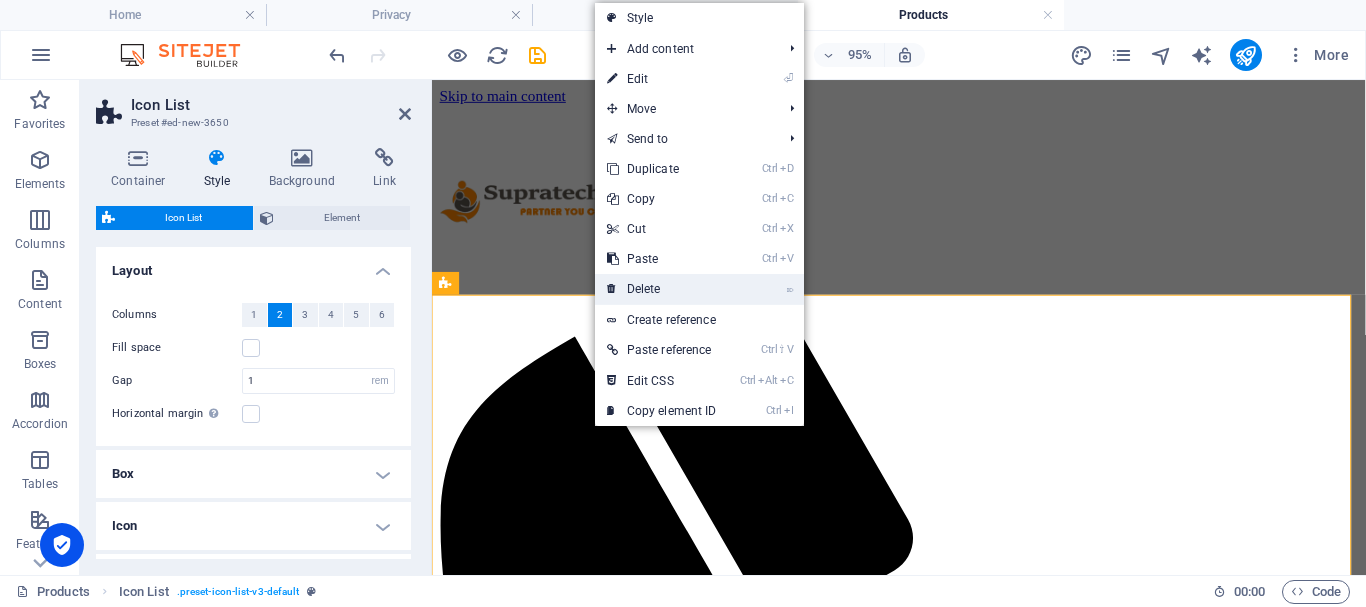 click on "⌦  Delete" at bounding box center [662, 289] 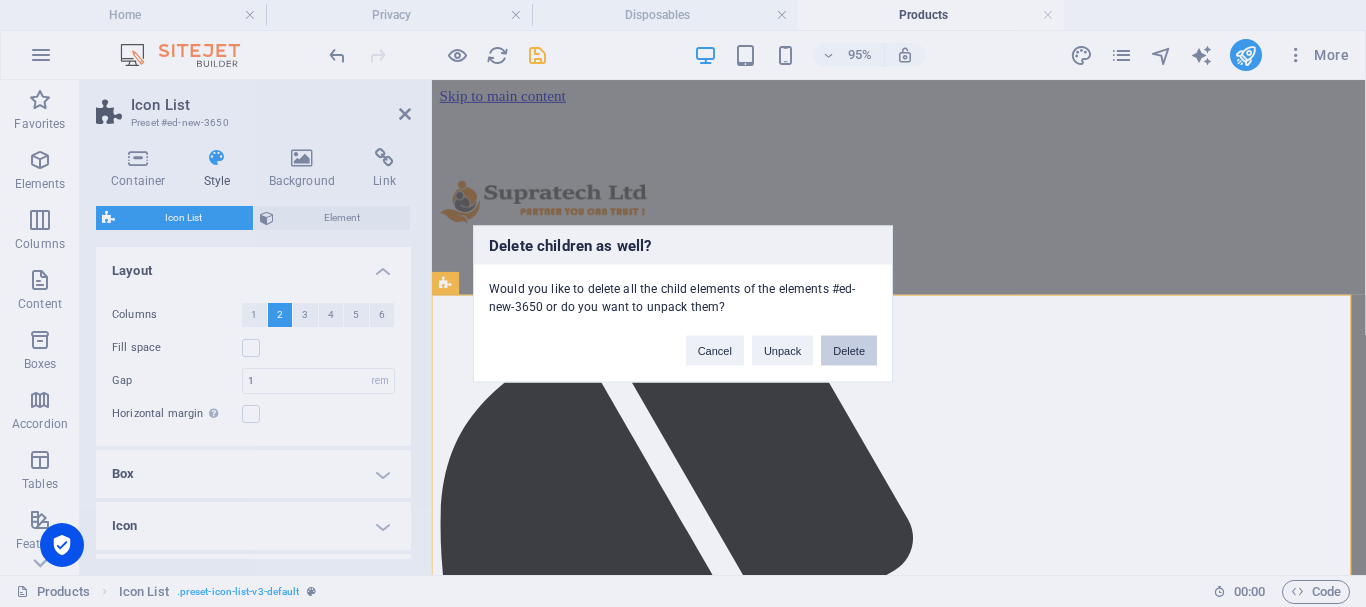 click on "Delete" at bounding box center [849, 350] 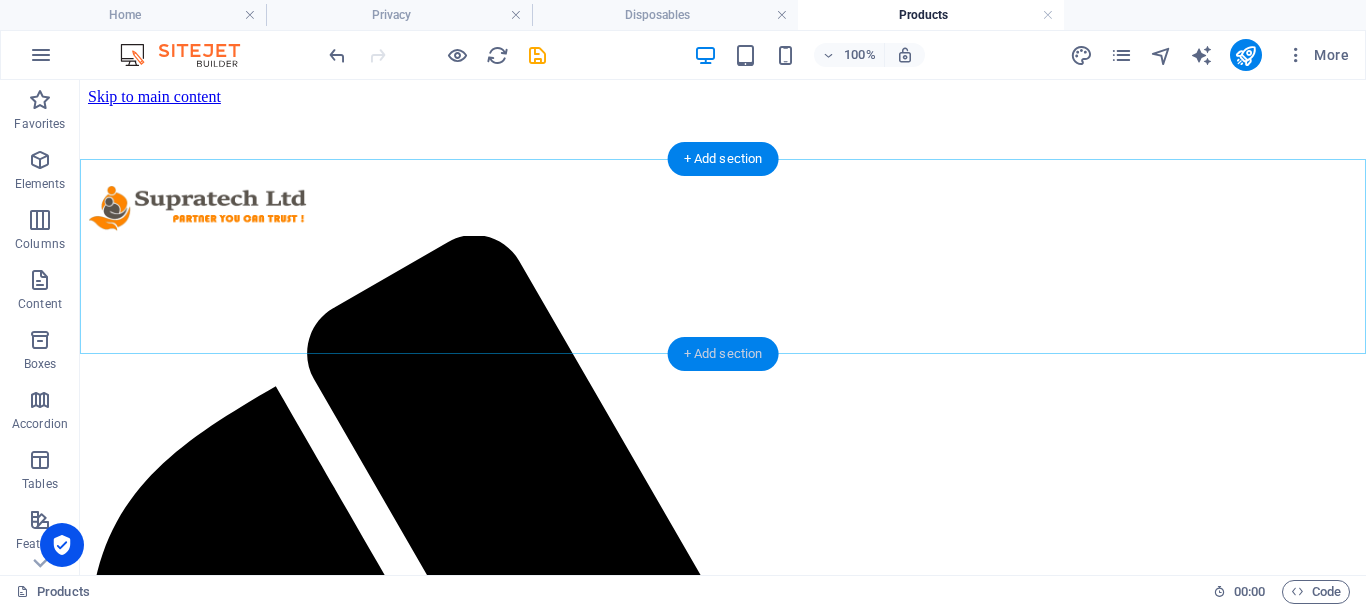 click on "+ Add section" at bounding box center [723, 354] 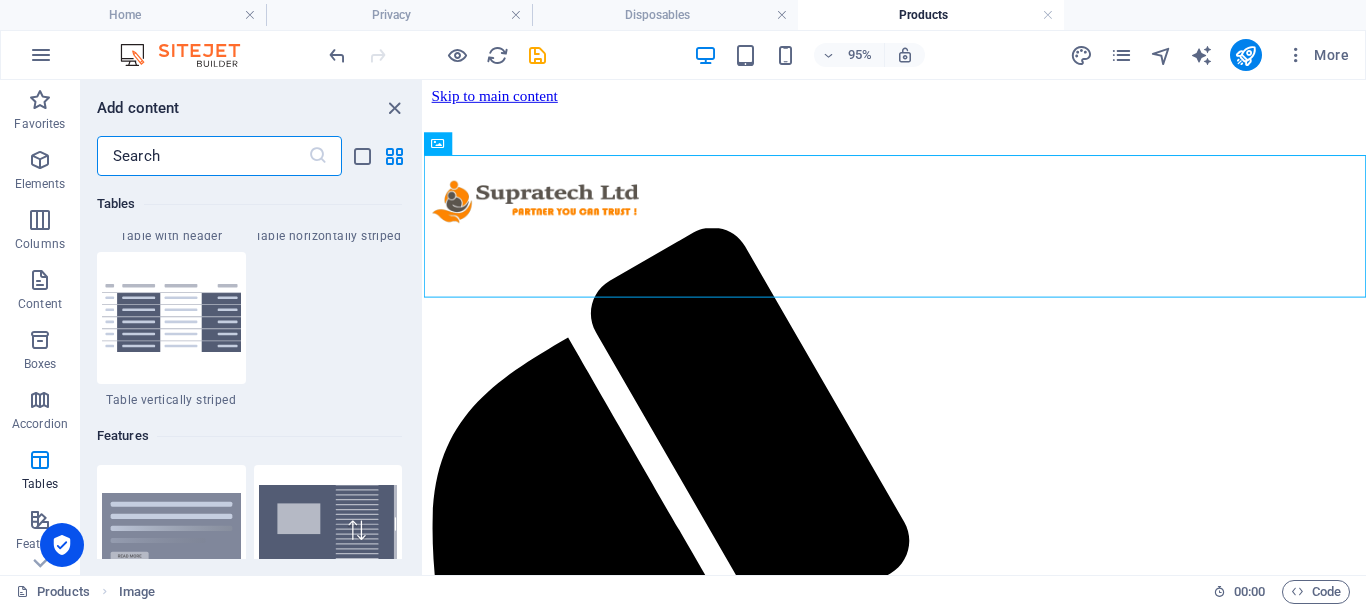 scroll, scrollTop: 7663, scrollLeft: 0, axis: vertical 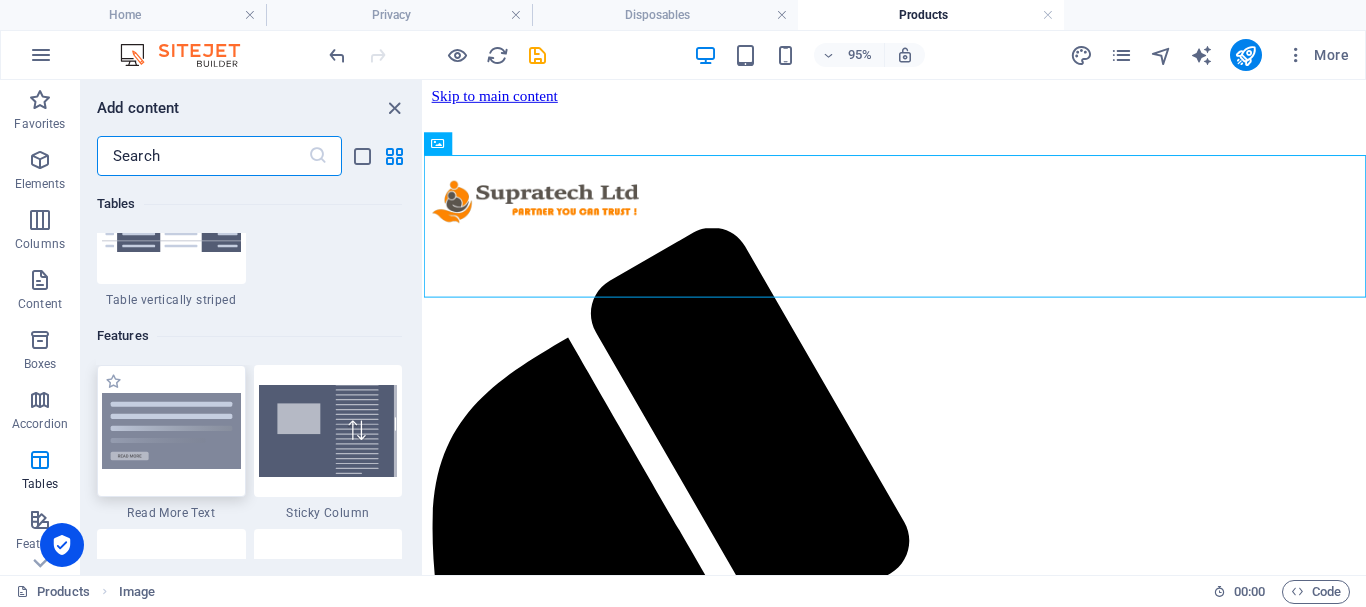 click at bounding box center (171, 431) 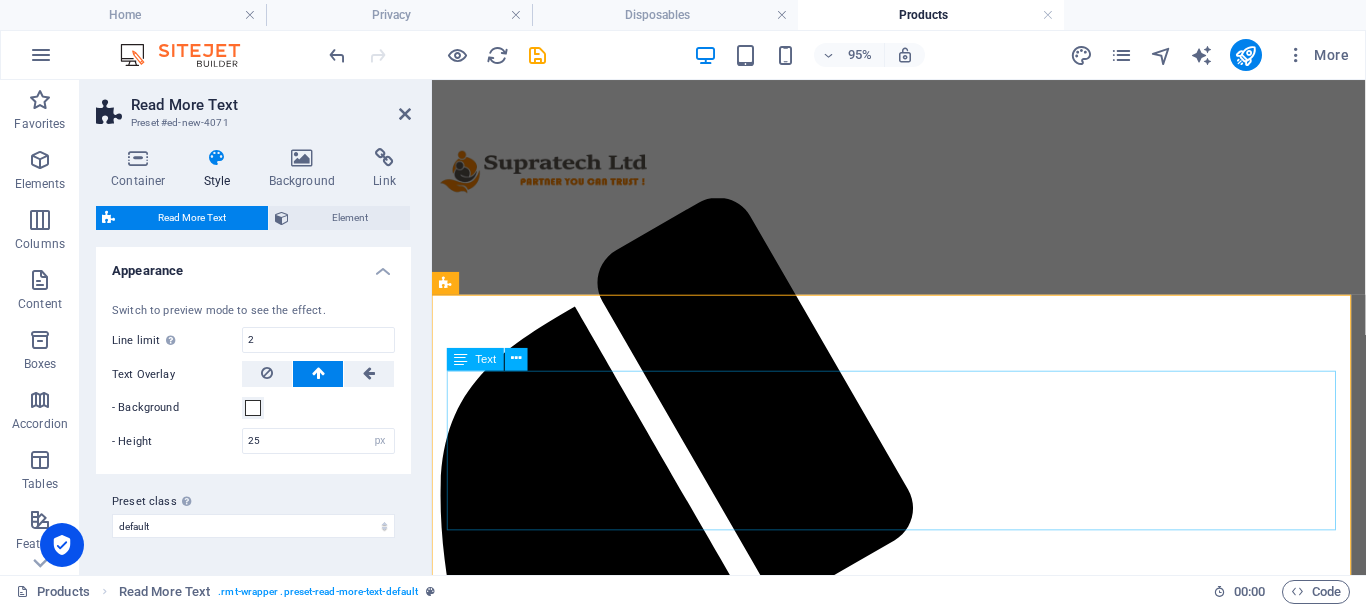 scroll, scrollTop: 59, scrollLeft: 0, axis: vertical 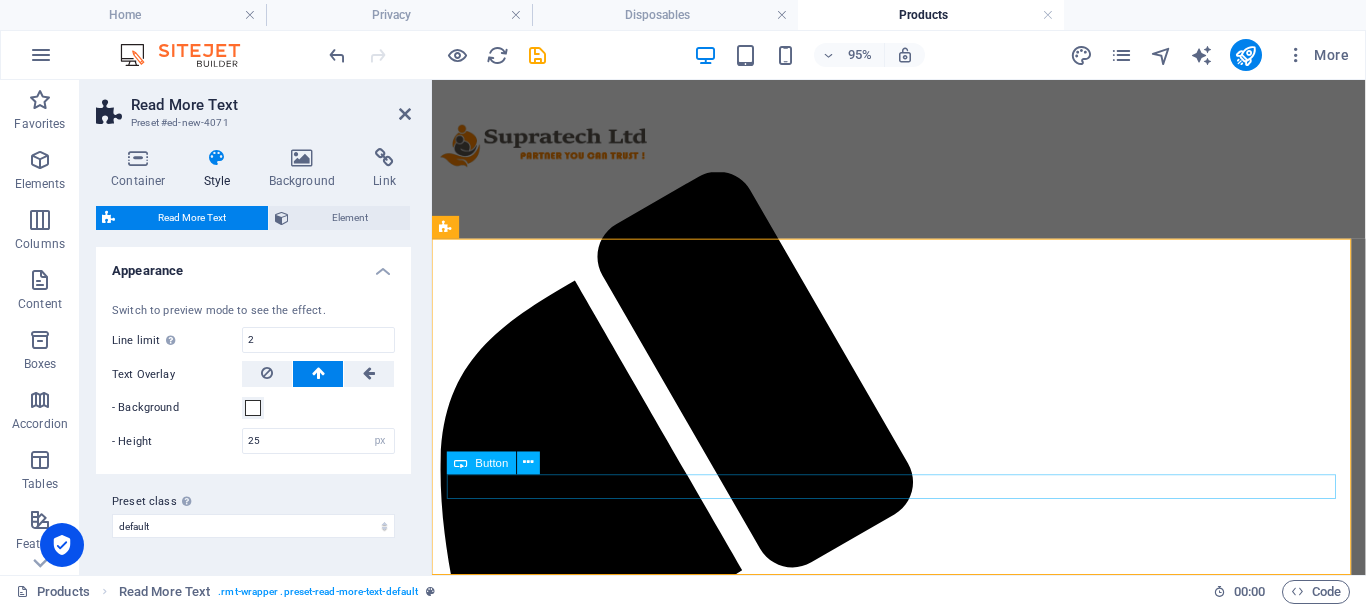 click on "Read more" at bounding box center [923, 1856] 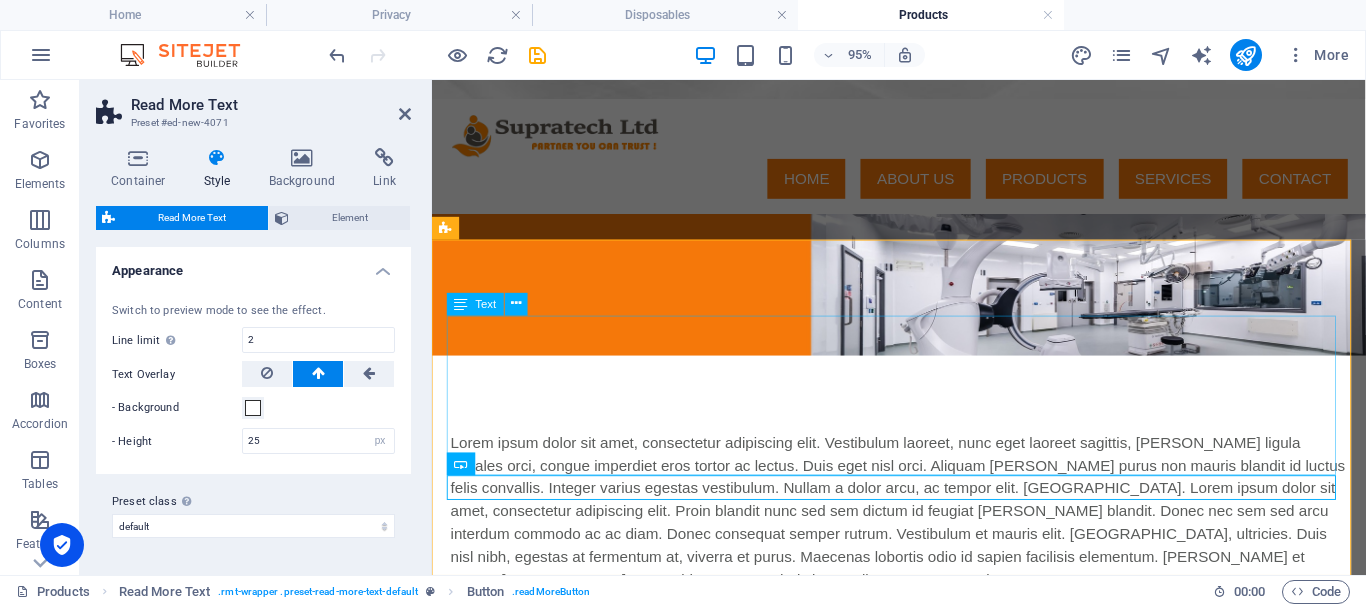 scroll, scrollTop: 0, scrollLeft: 0, axis: both 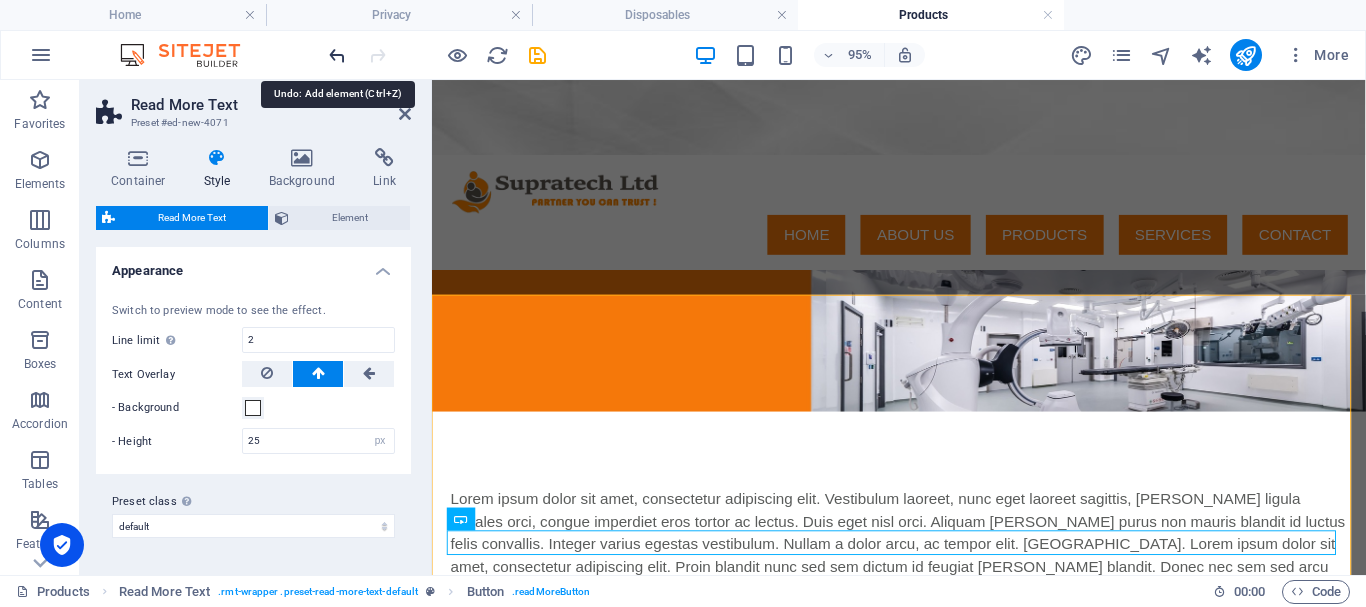click at bounding box center (337, 55) 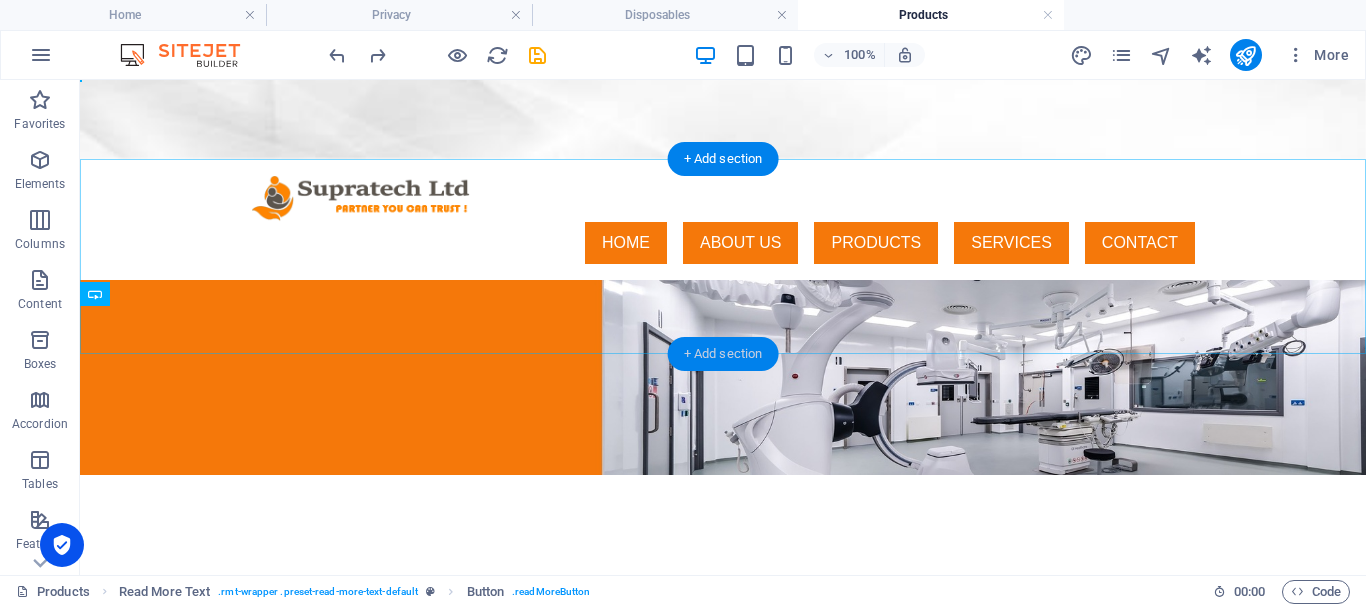 click on "+ Add section" at bounding box center [723, 354] 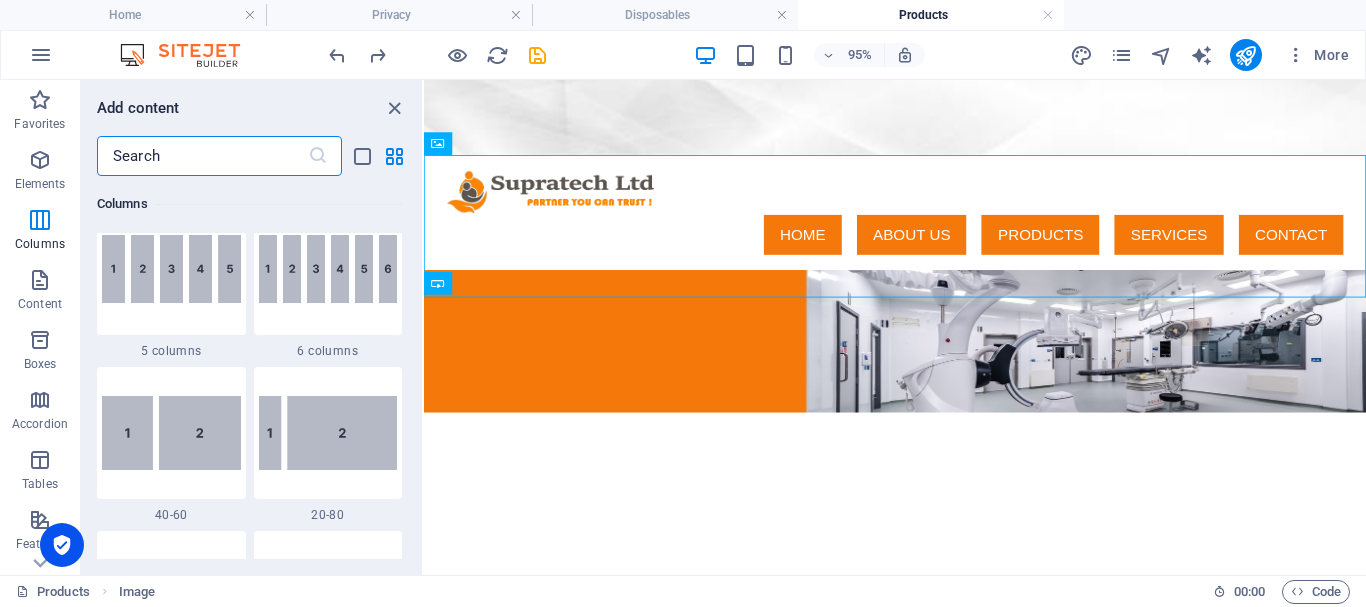 scroll, scrollTop: 1463, scrollLeft: 0, axis: vertical 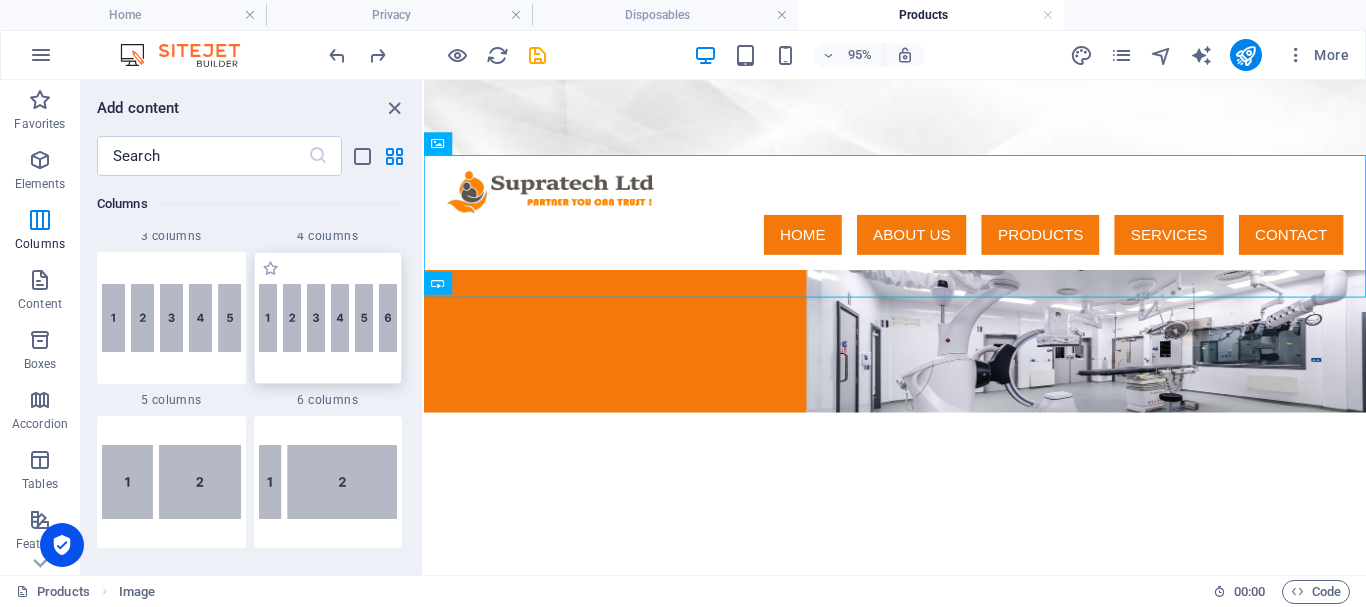 click at bounding box center [328, 318] 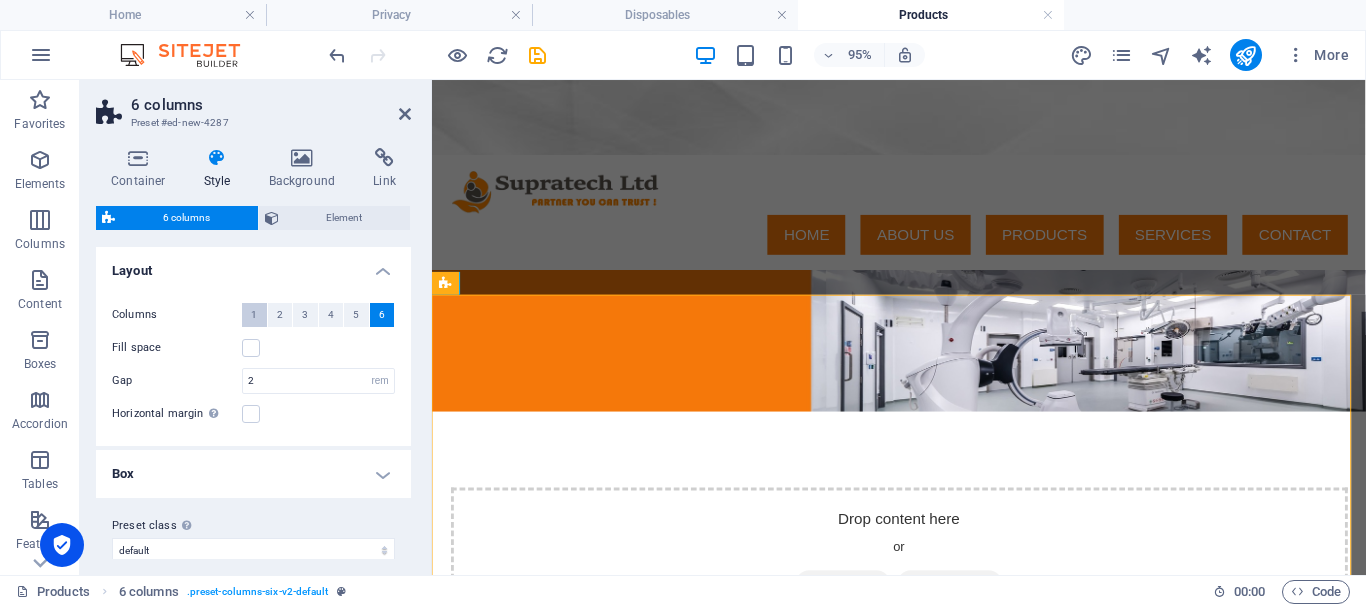 click on "1" at bounding box center [254, 315] 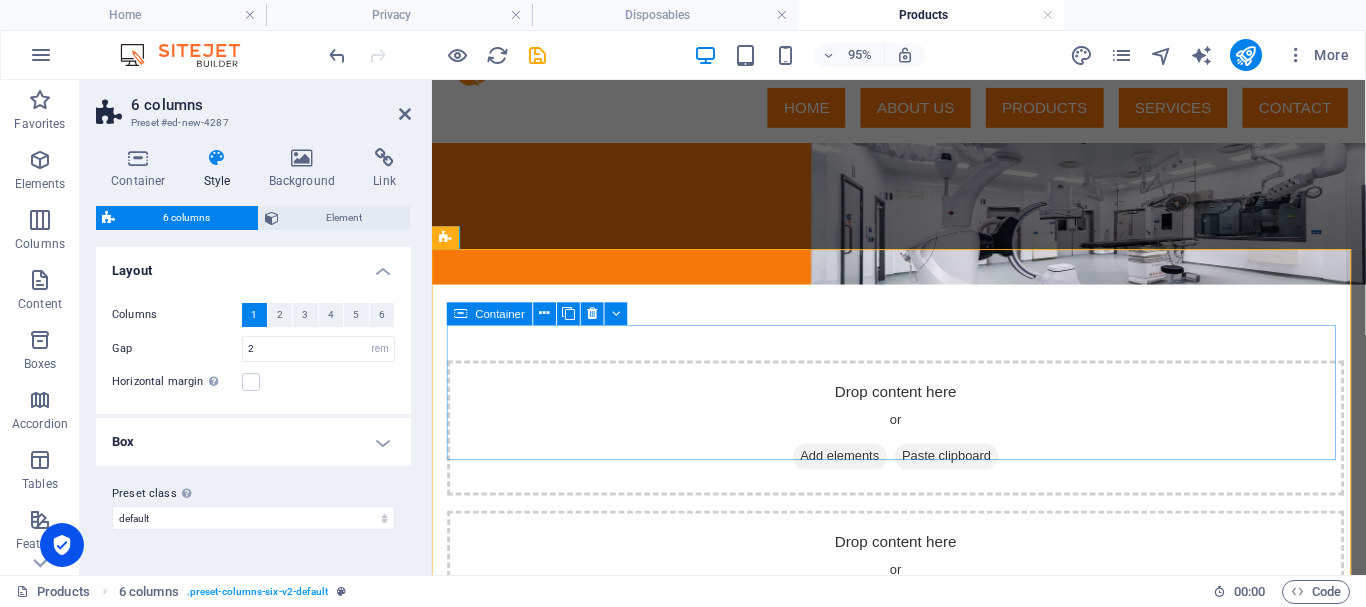 scroll, scrollTop: 0, scrollLeft: 0, axis: both 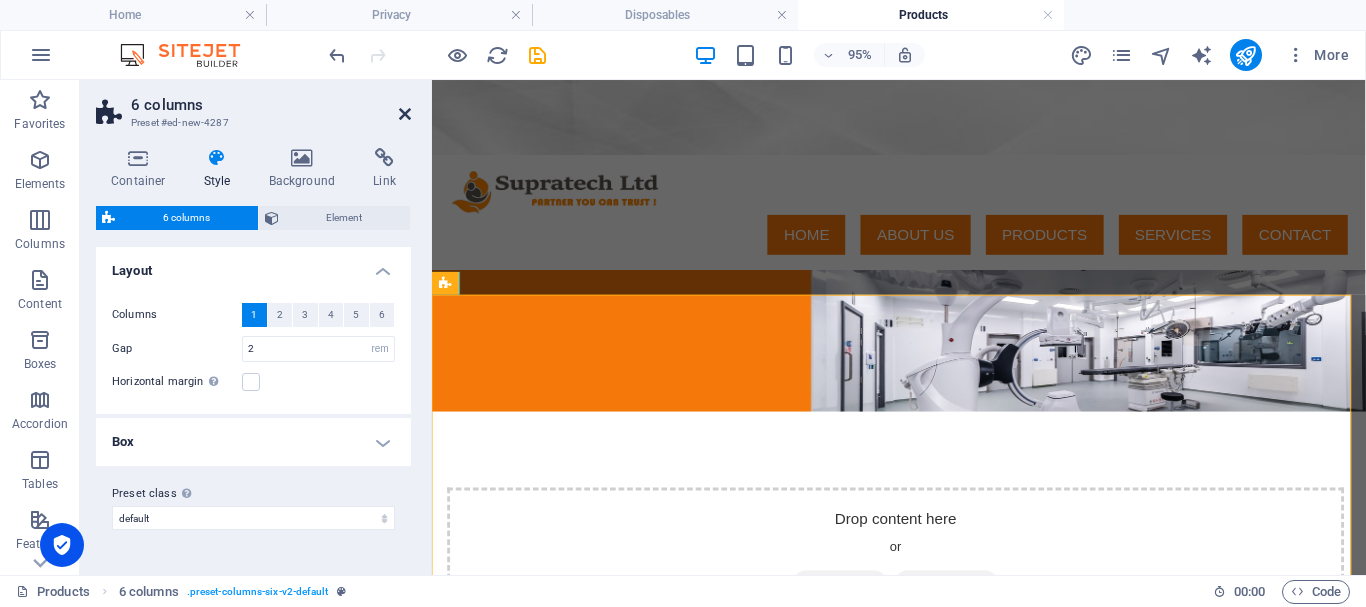 click at bounding box center (405, 114) 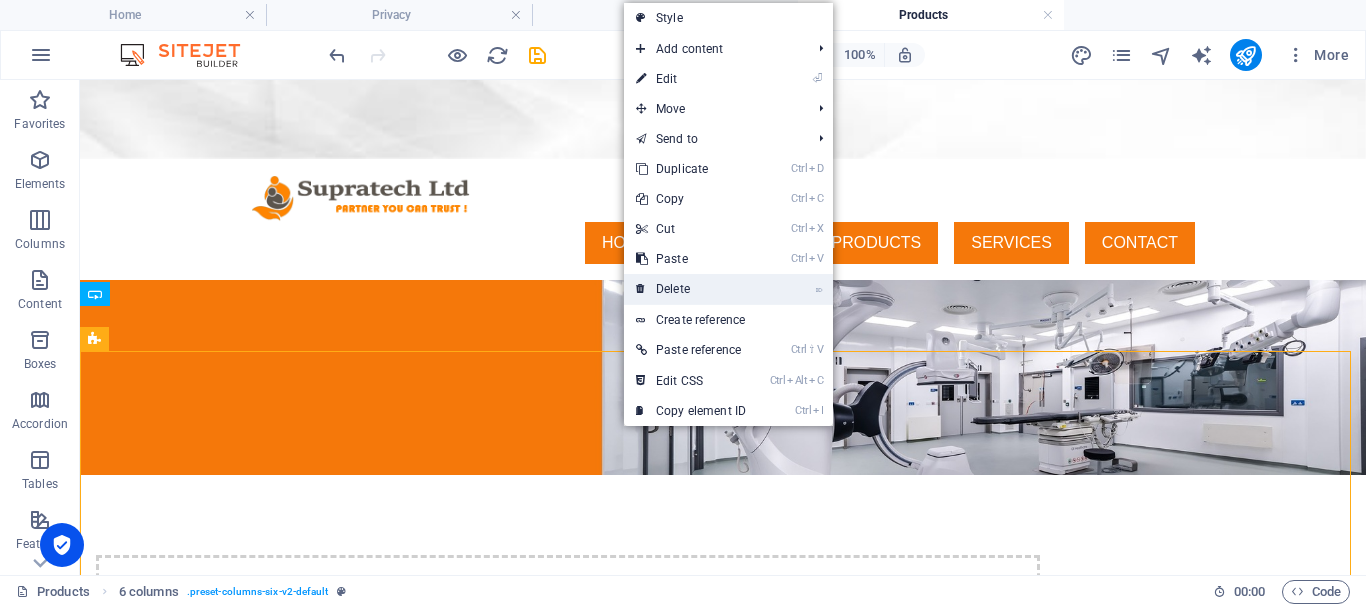 click on "⌦  Delete" at bounding box center [691, 289] 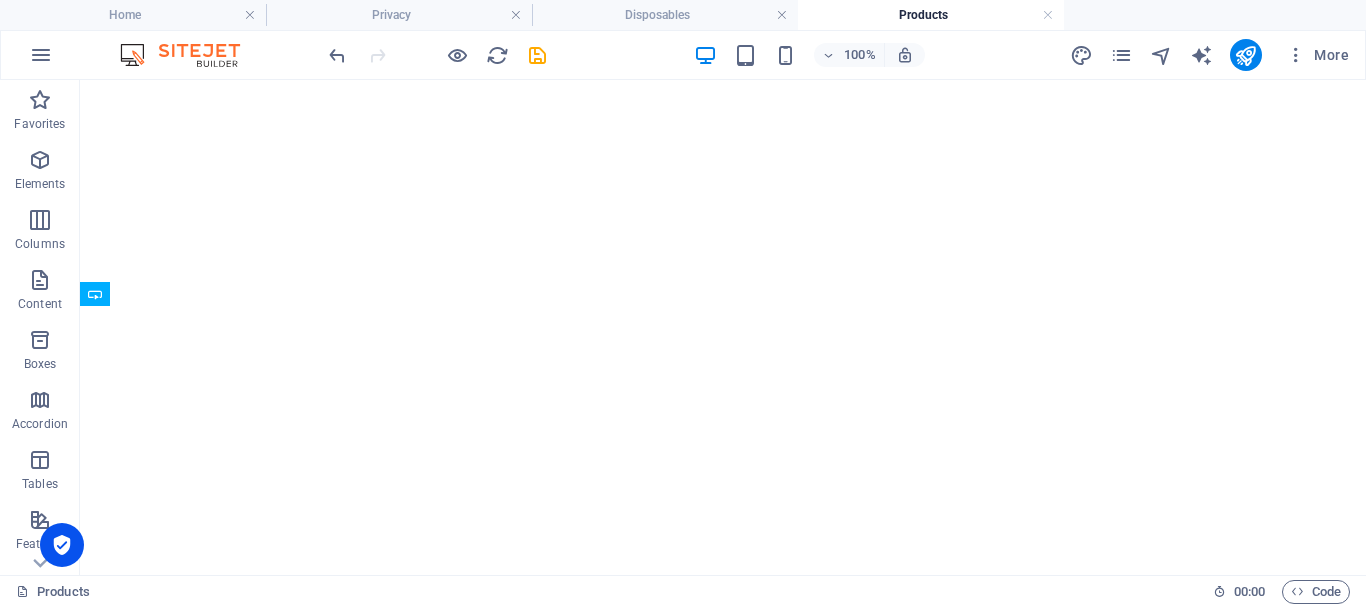 scroll, scrollTop: 0, scrollLeft: 0, axis: both 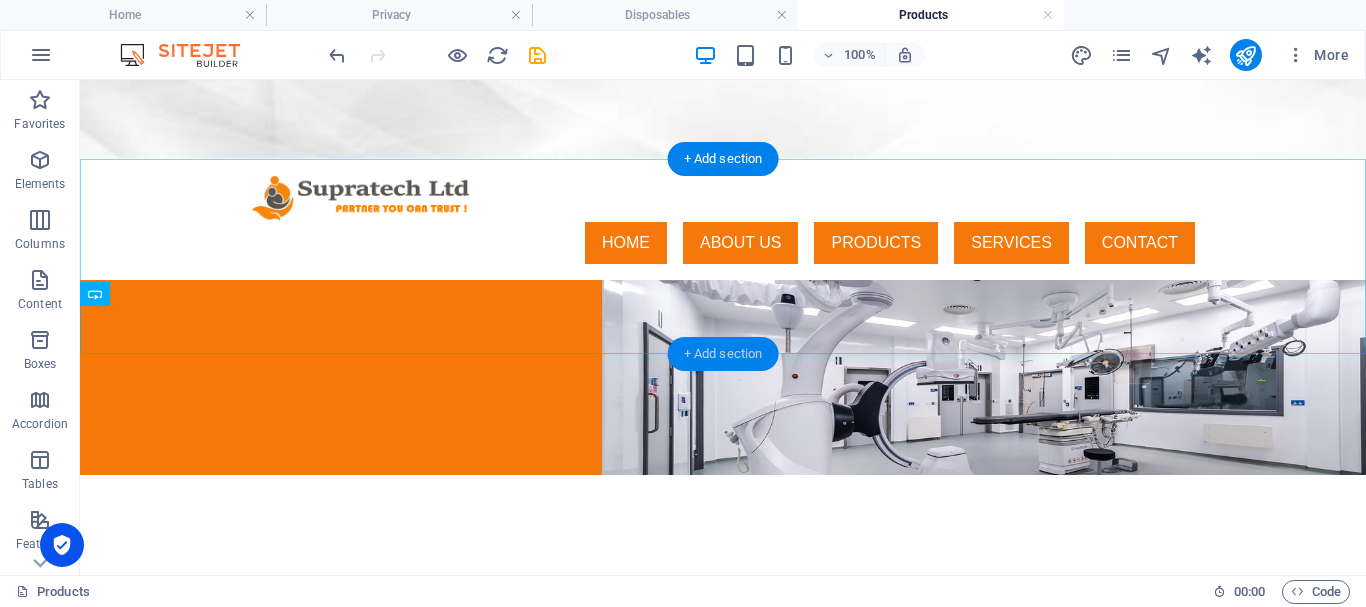 drag, startPoint x: 733, startPoint y: 354, endPoint x: 10, endPoint y: 331, distance: 723.3657 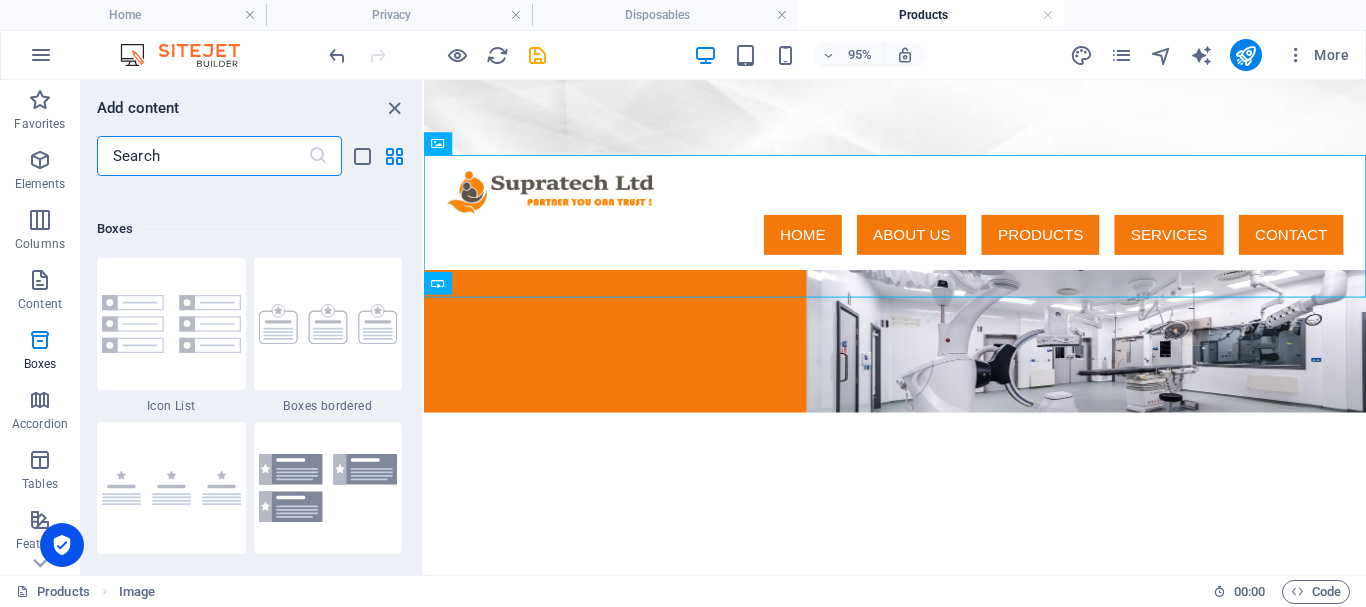 scroll, scrollTop: 5463, scrollLeft: 0, axis: vertical 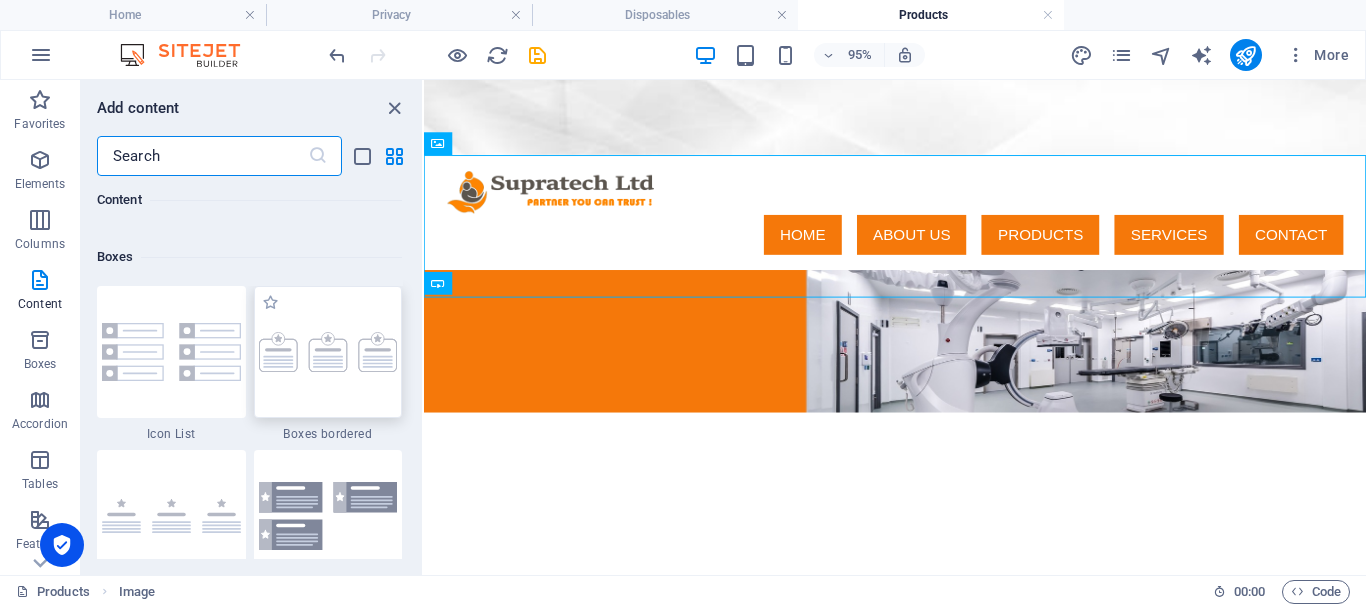 click at bounding box center [328, 352] 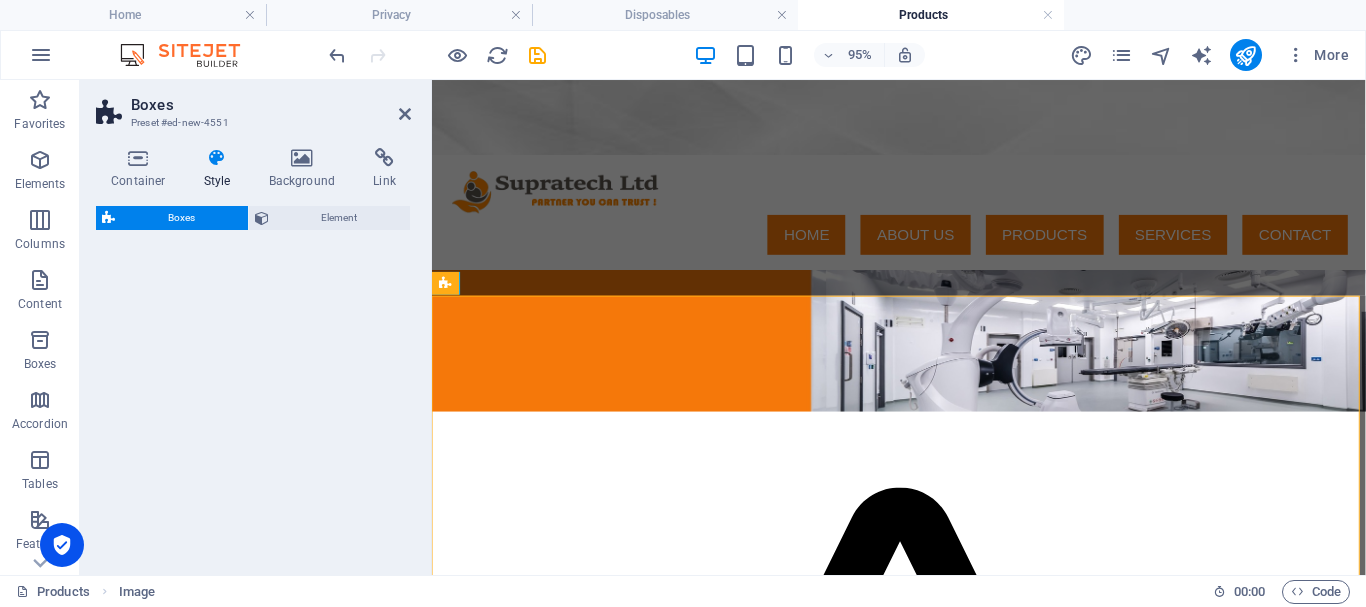select on "rem" 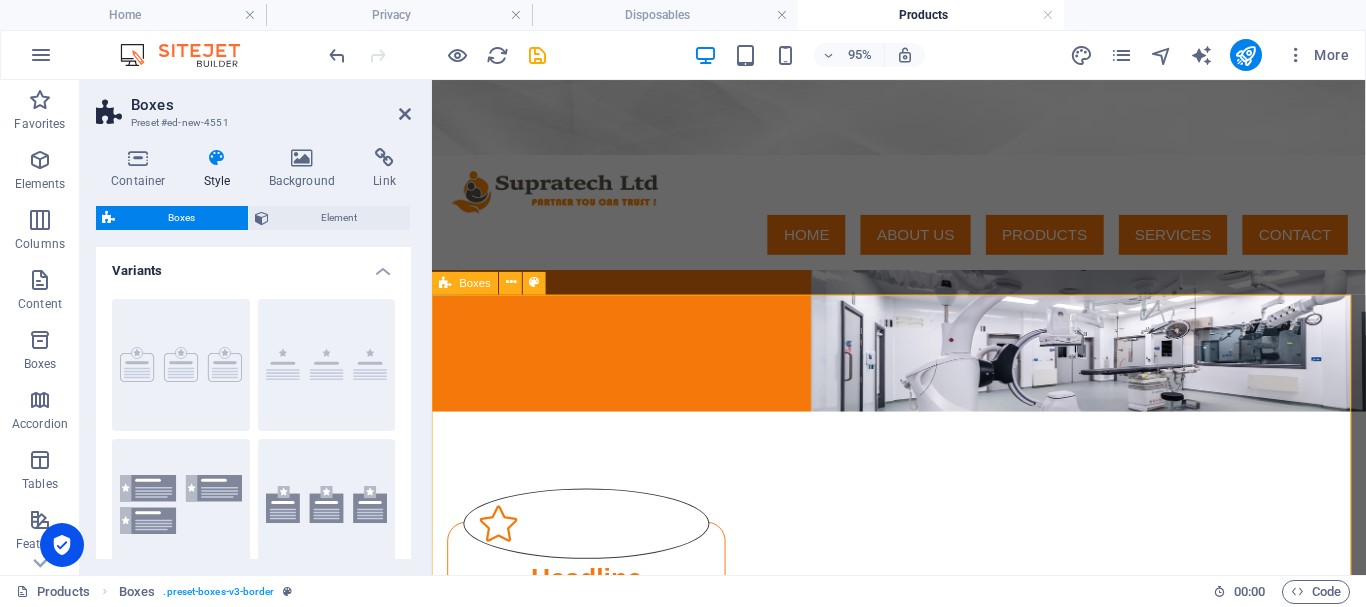 scroll, scrollTop: 119, scrollLeft: 0, axis: vertical 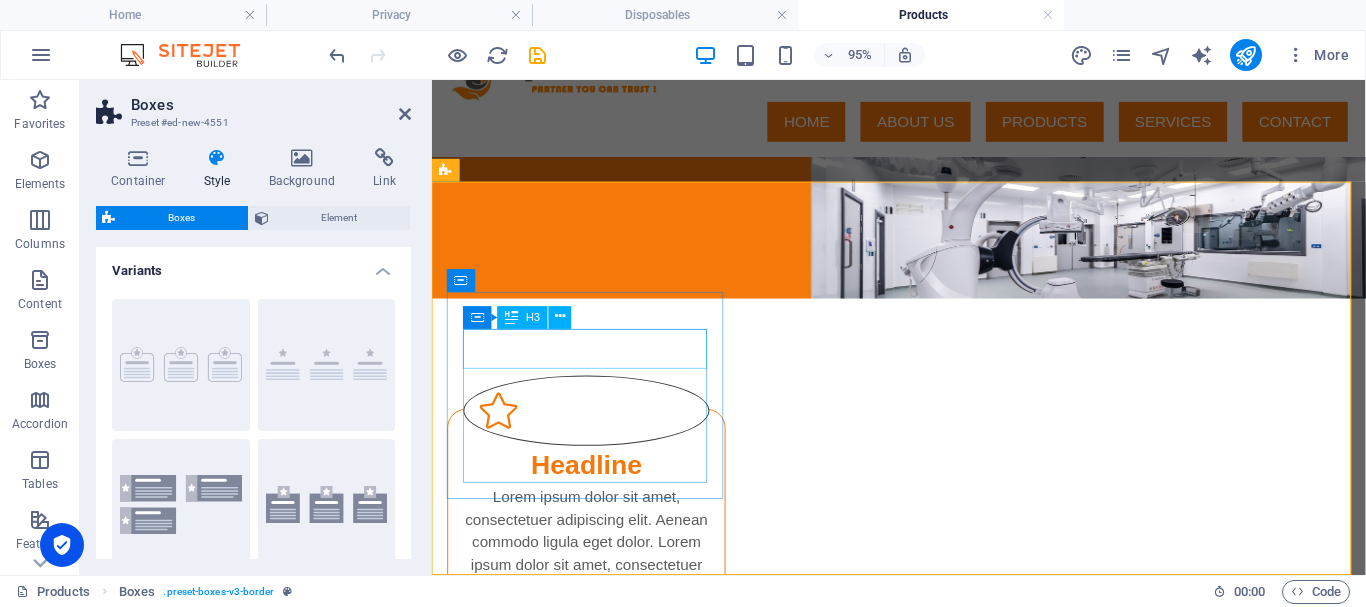 click on "Headline" at bounding box center [594, 486] 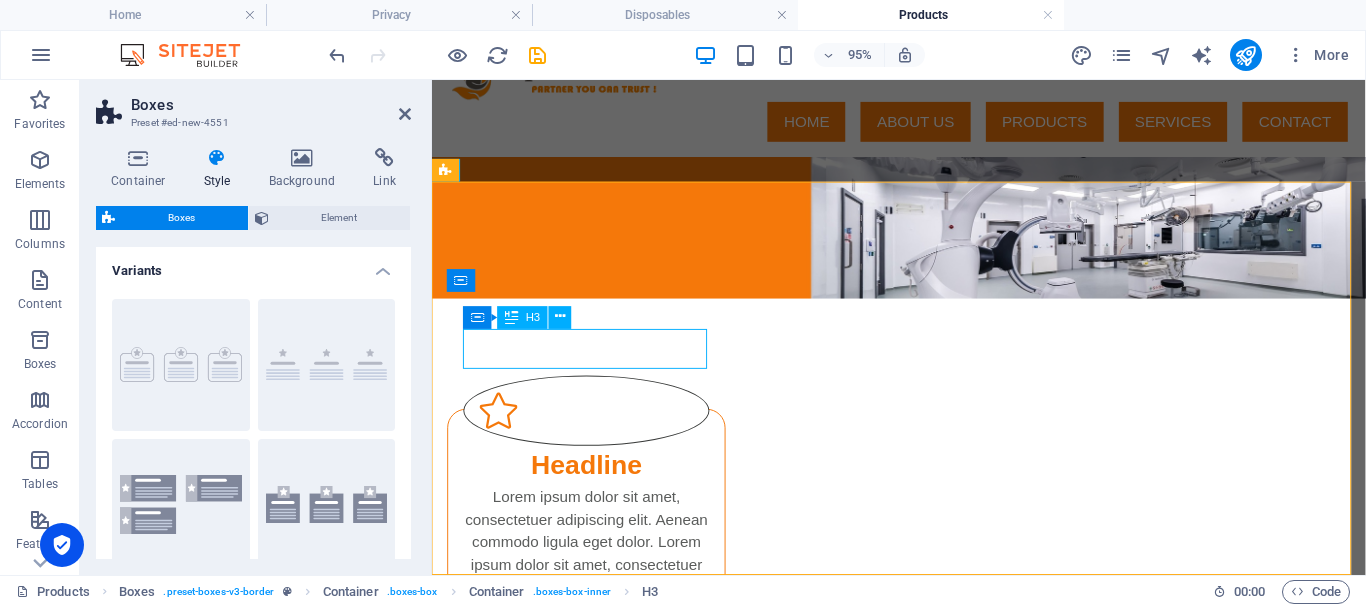 click on "Headline" at bounding box center (594, 486) 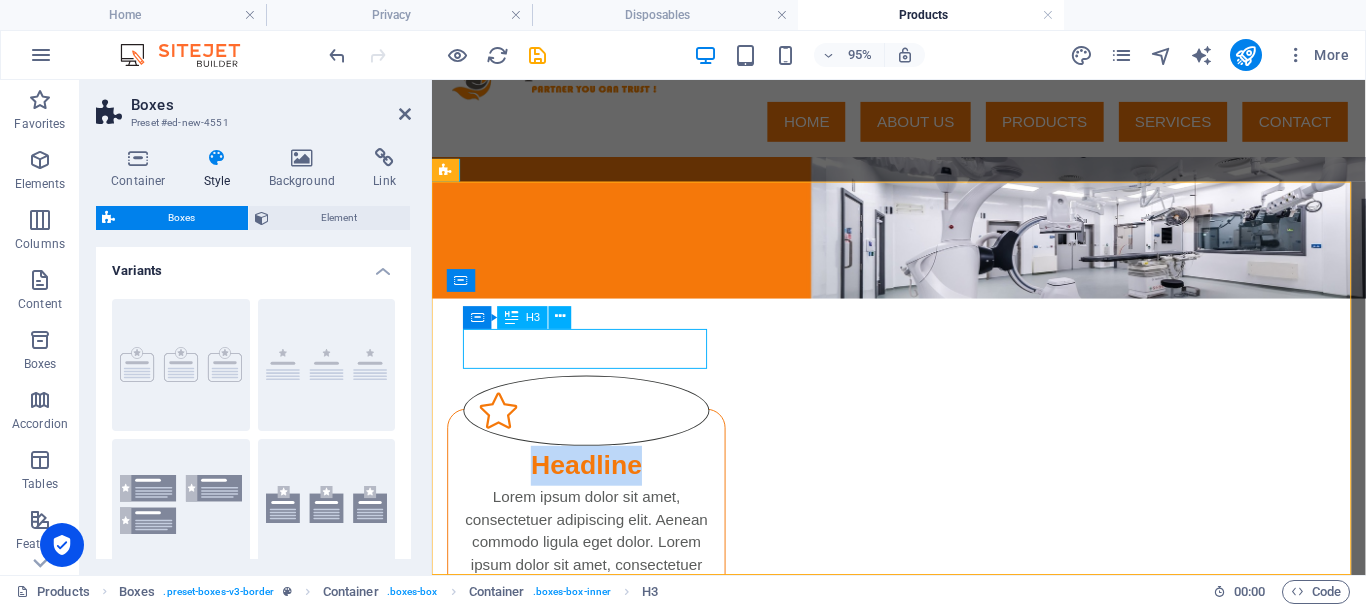select 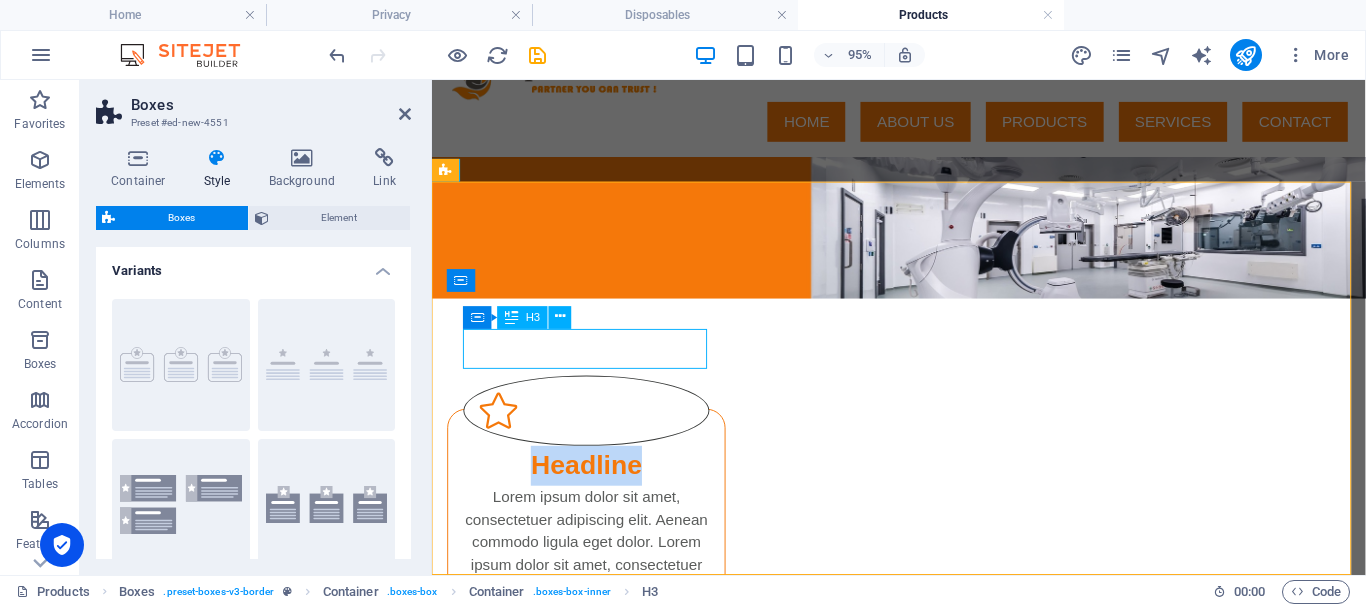 select 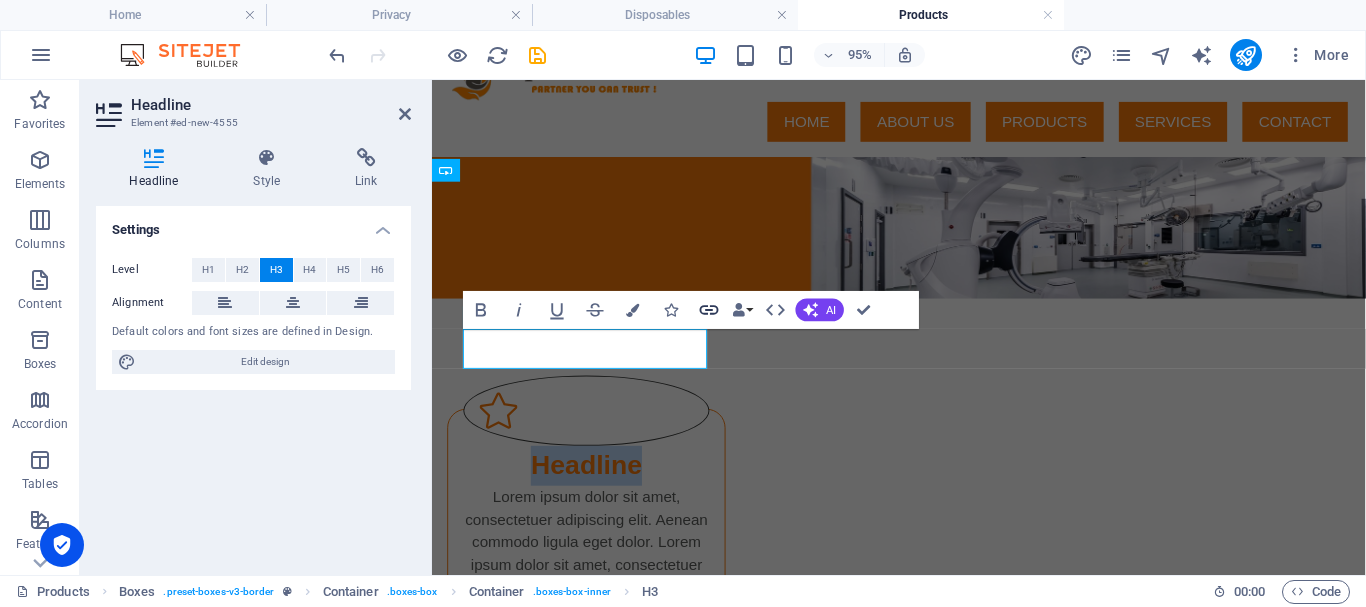 click 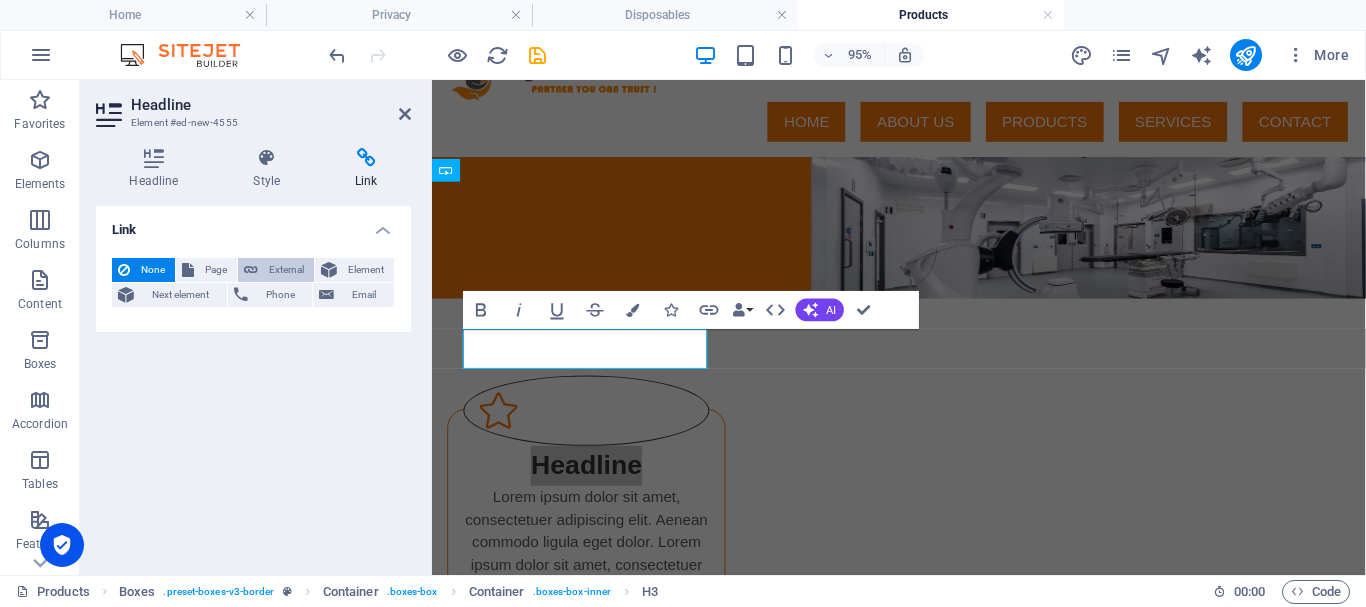 click on "External" at bounding box center (286, 270) 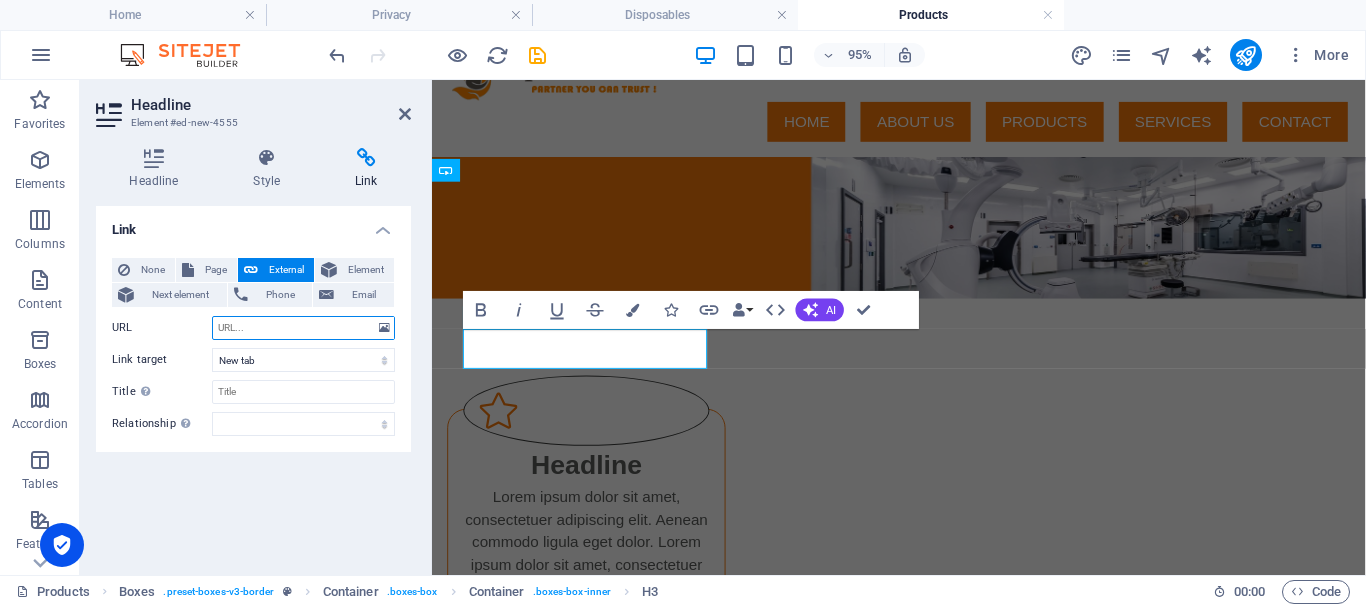 click on "URL" at bounding box center (303, 328) 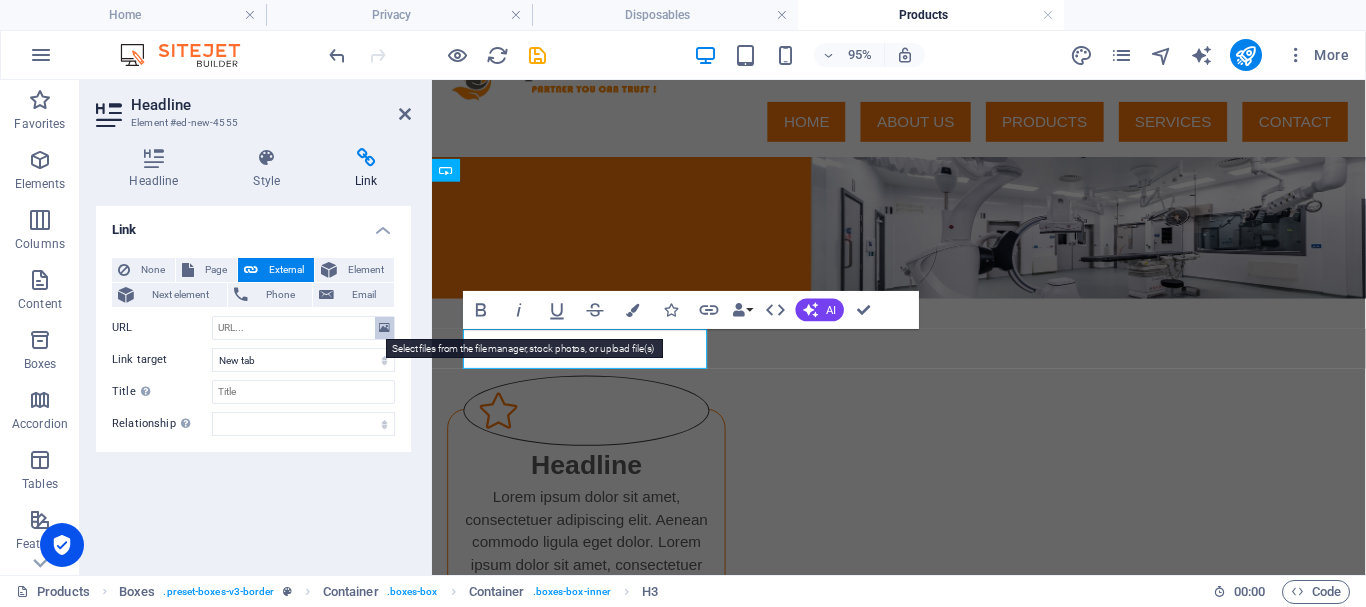 click at bounding box center (384, 328) 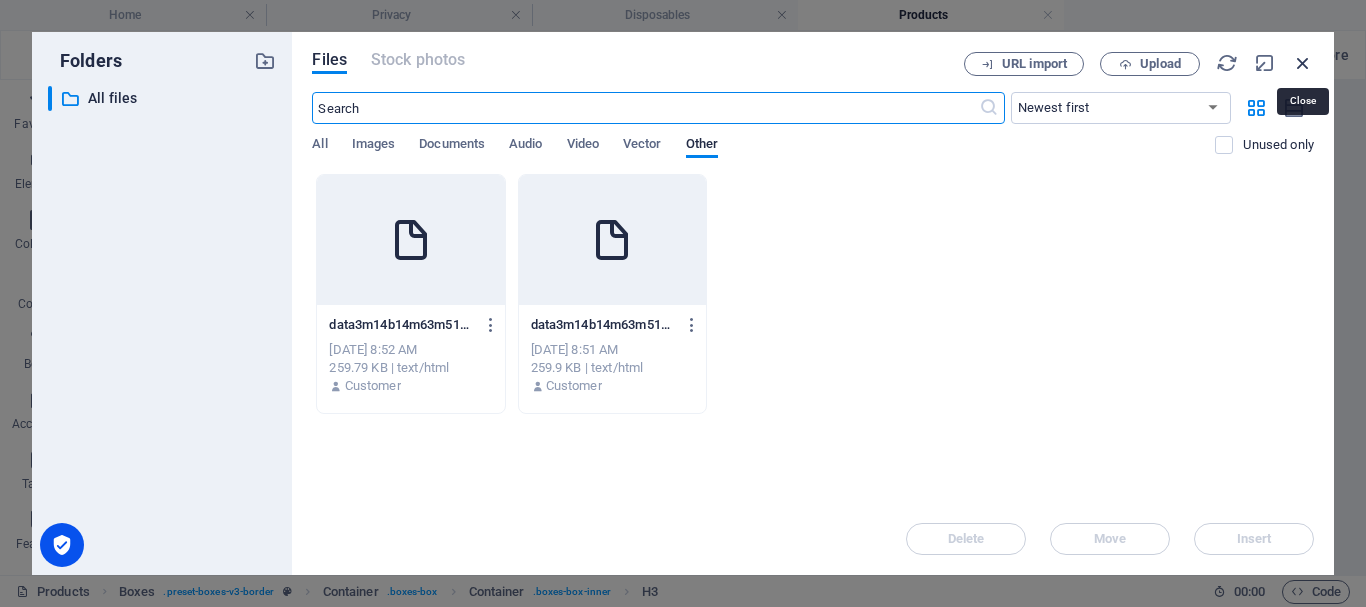 click at bounding box center (1303, 63) 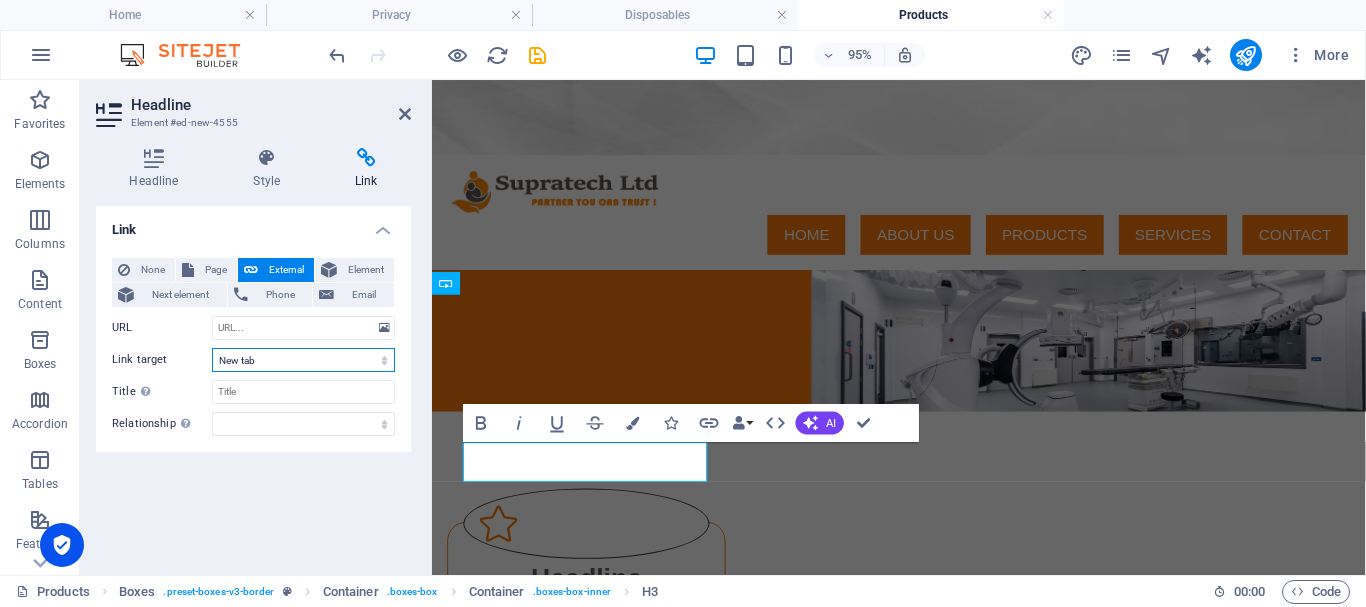 click on "New tab Same tab Overlay" at bounding box center (303, 360) 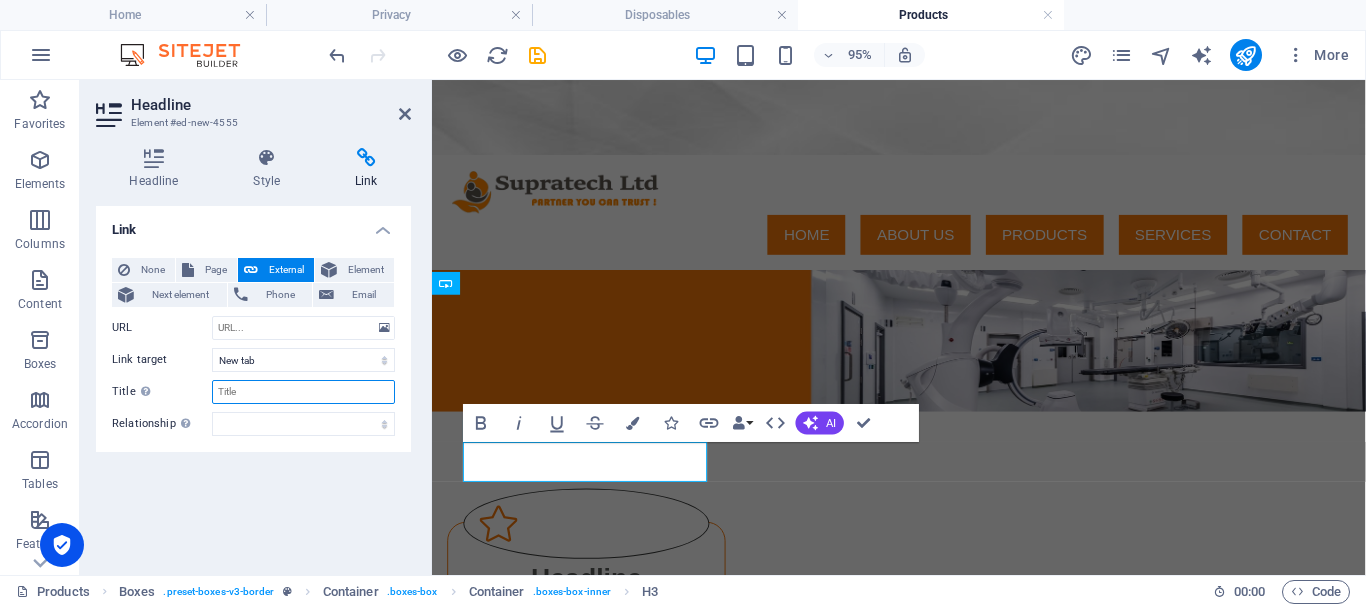 click on "Title Additional link description, should not be the same as the link text. The title is most often shown as a tooltip text when the mouse moves over the element. Leave empty if uncertain." at bounding box center (303, 392) 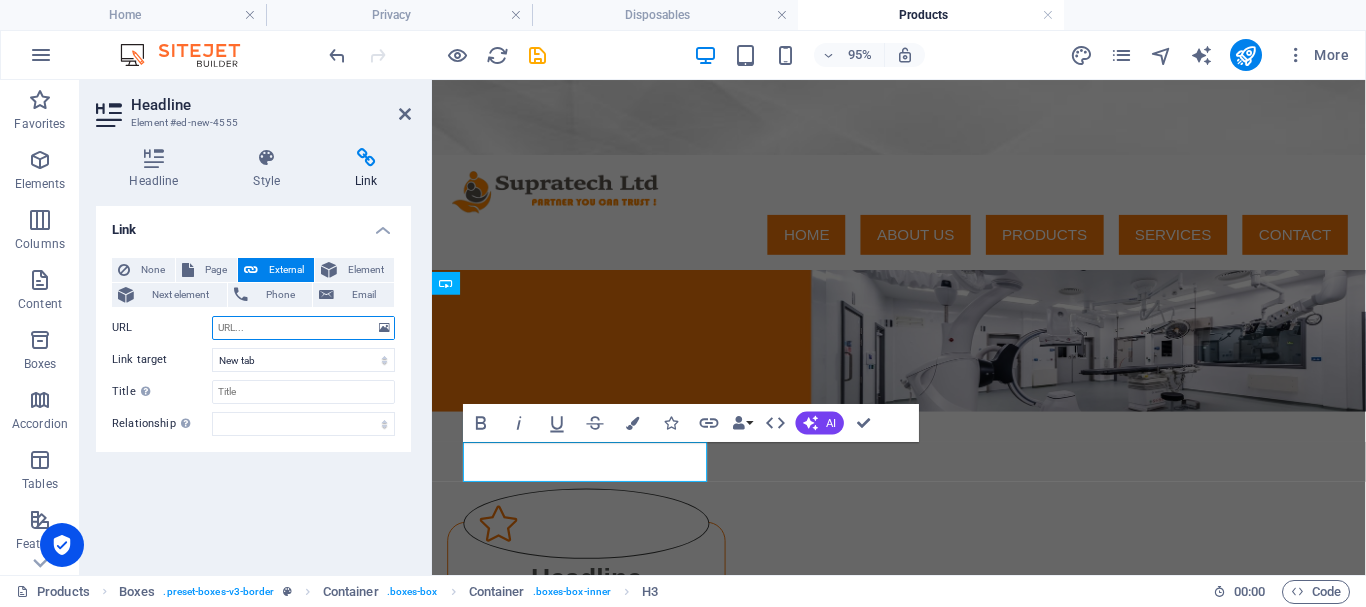 click on "URL" at bounding box center (303, 328) 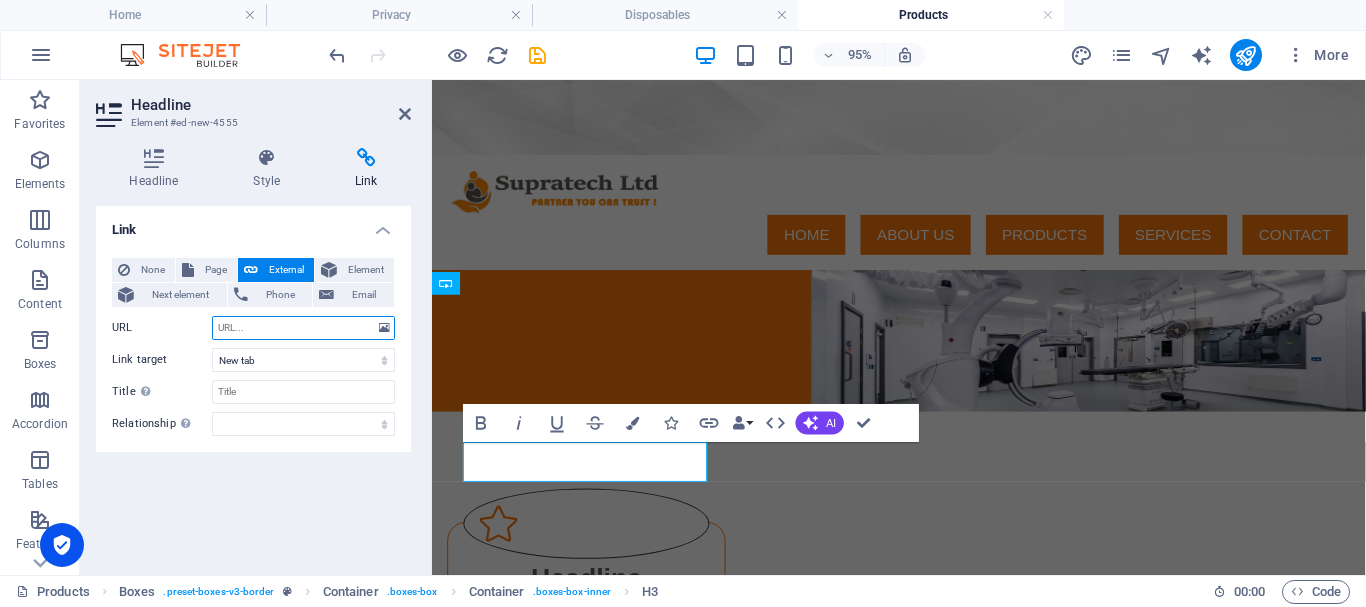 click on "URL" at bounding box center [303, 328] 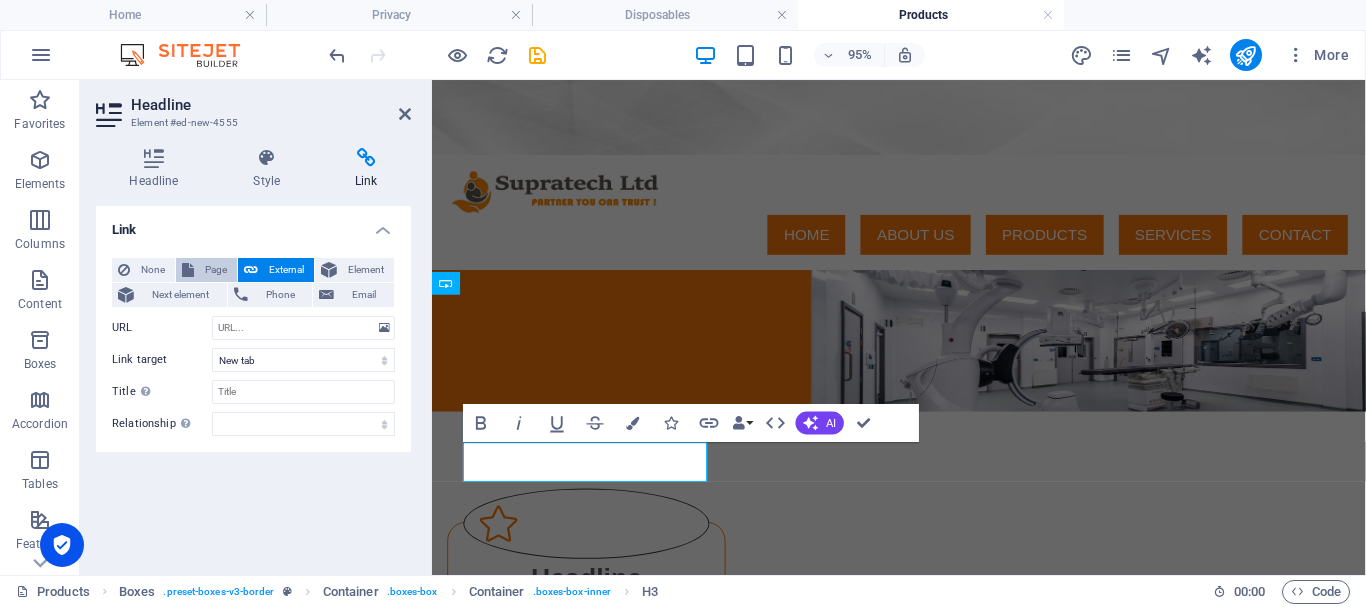 click on "Page" at bounding box center (215, 270) 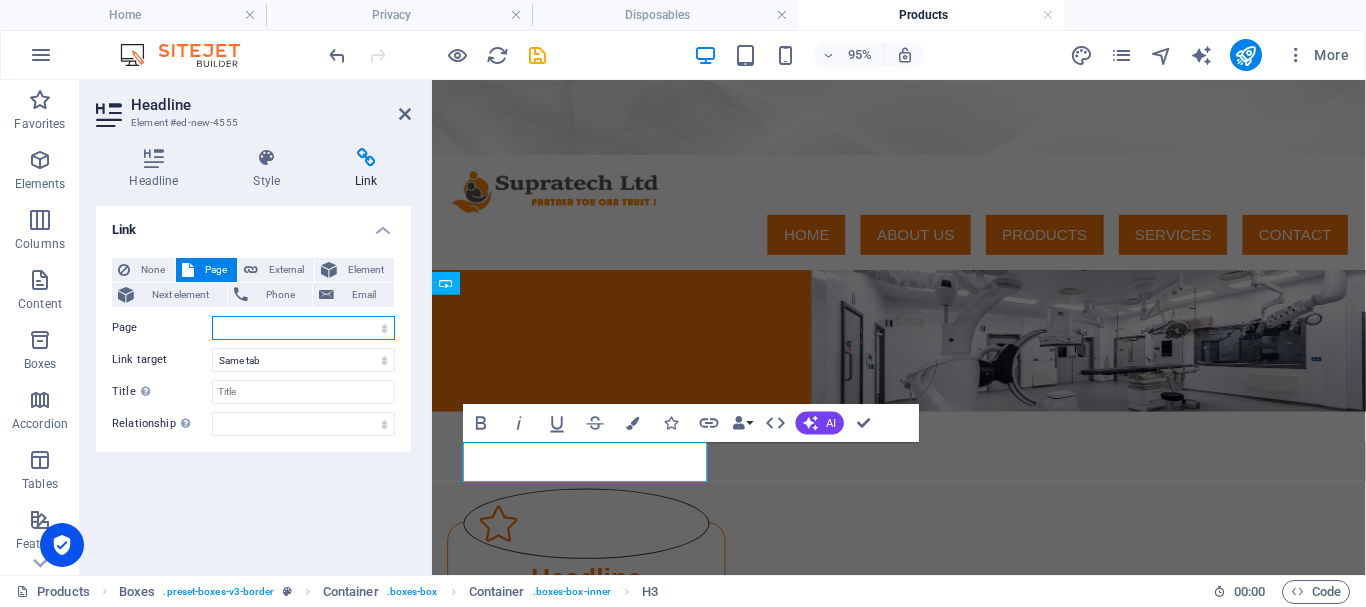 click on "Home About Us Legal Notice Privacy Products -- Disposables Services Contact" at bounding box center [303, 328] 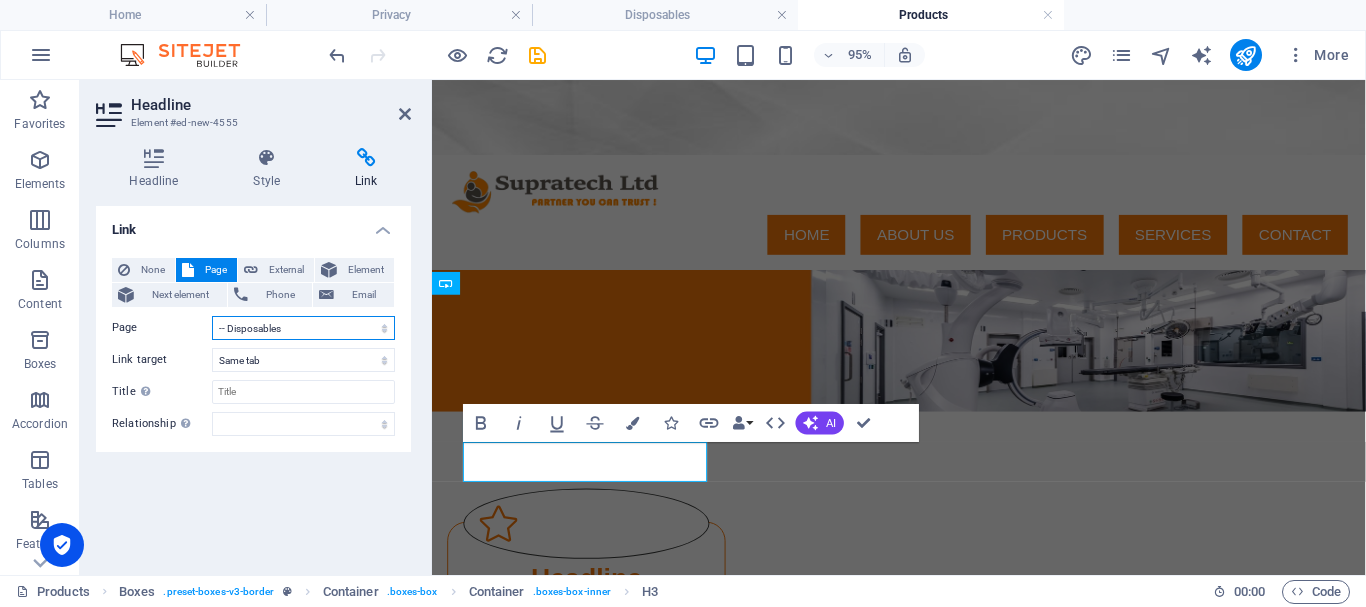 click on "Home About Us Legal Notice Privacy Products -- Disposables Services Contact" at bounding box center (303, 328) 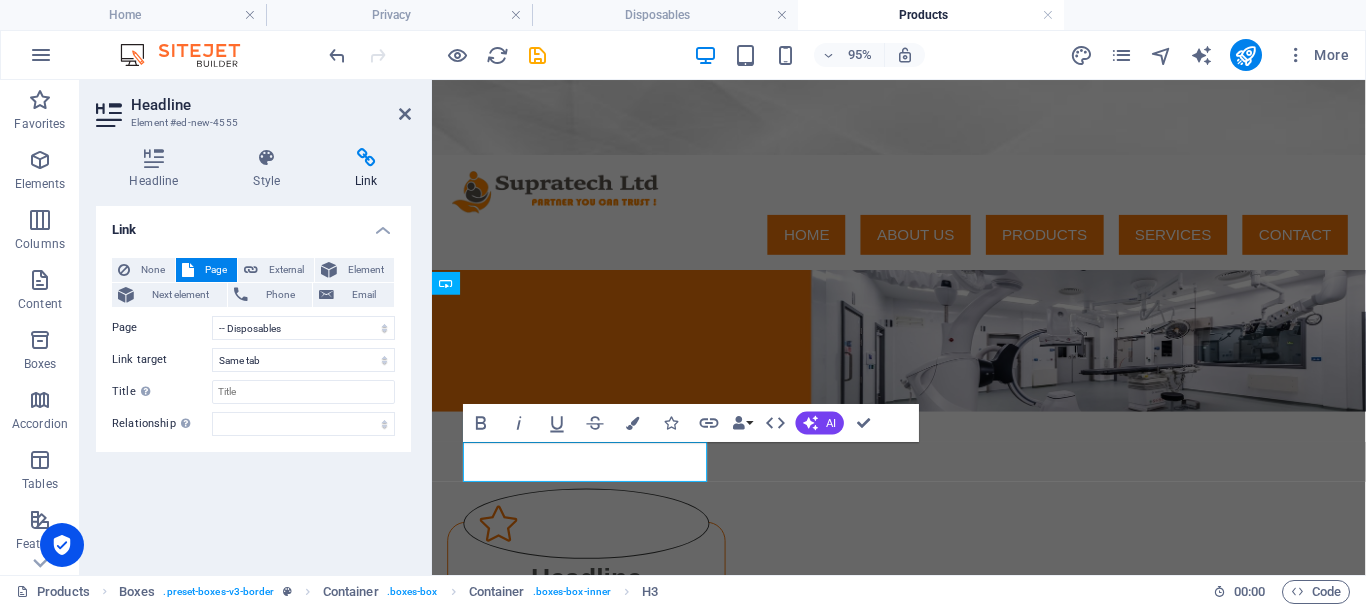 click at bounding box center (188, 270) 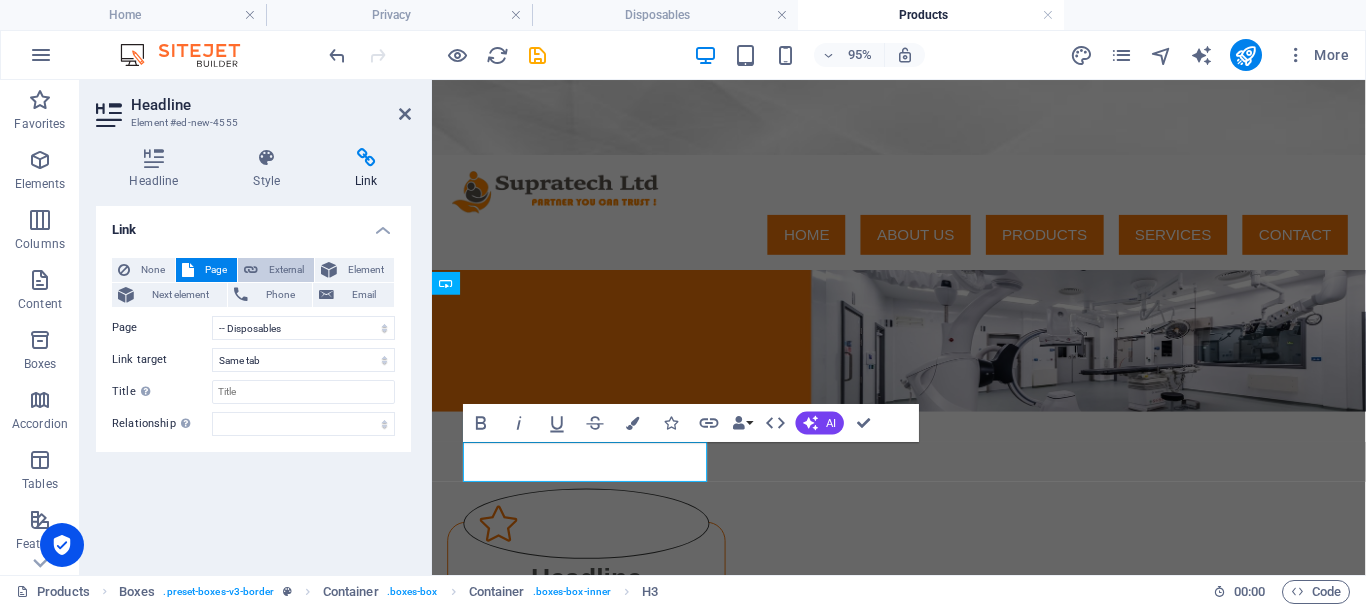 click on "External" at bounding box center [286, 270] 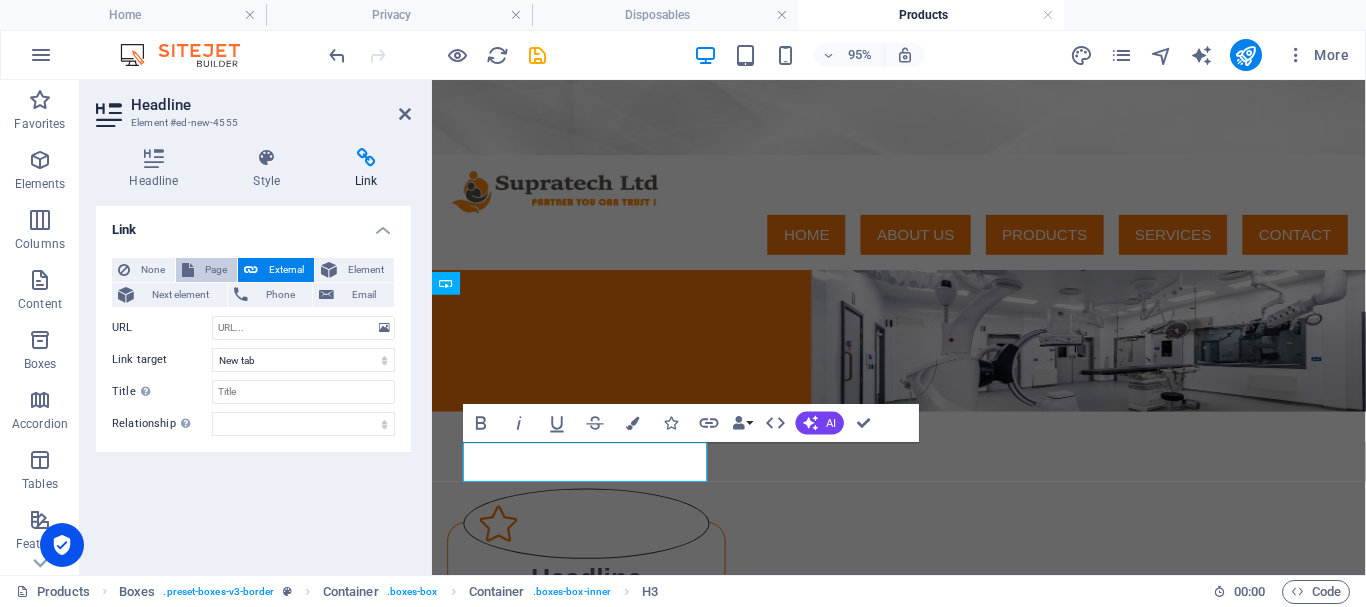 click on "Page" at bounding box center [206, 270] 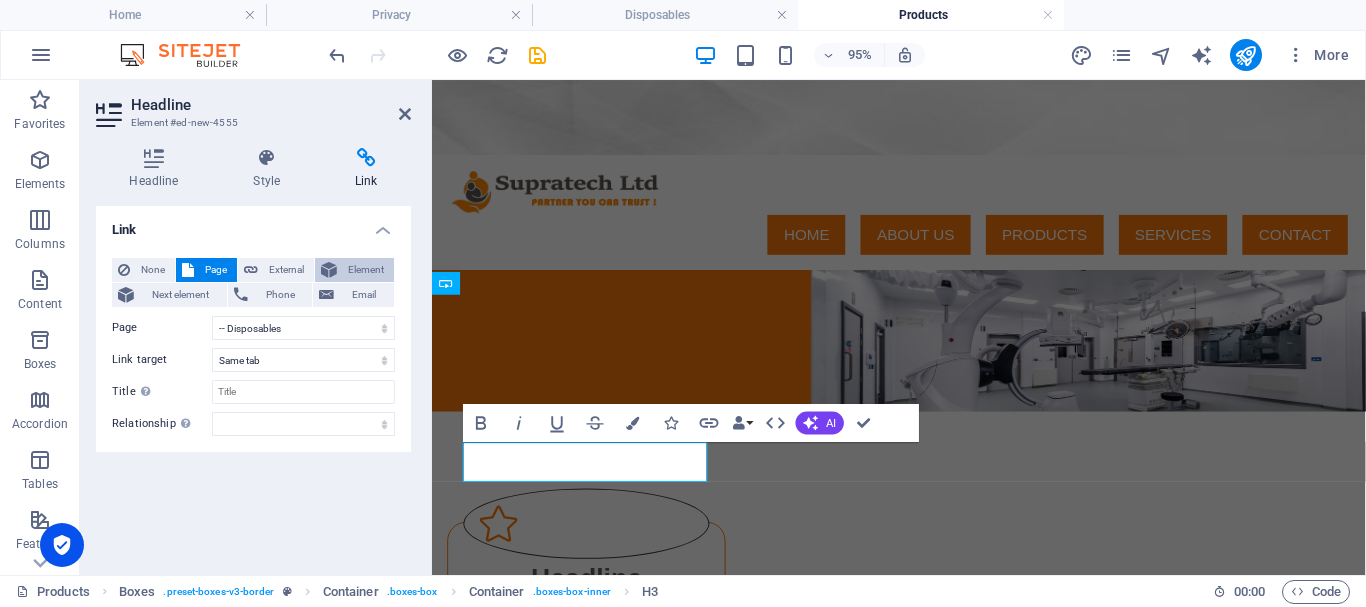 click on "Element" at bounding box center [365, 270] 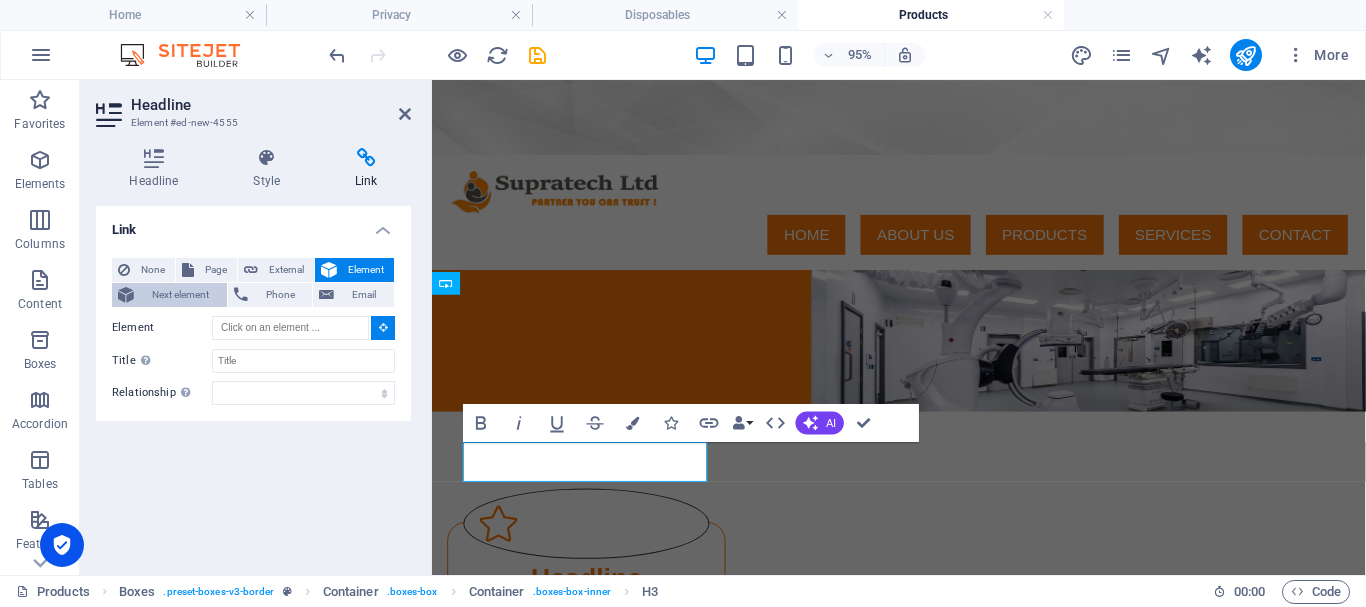 click on "Next element" at bounding box center [180, 295] 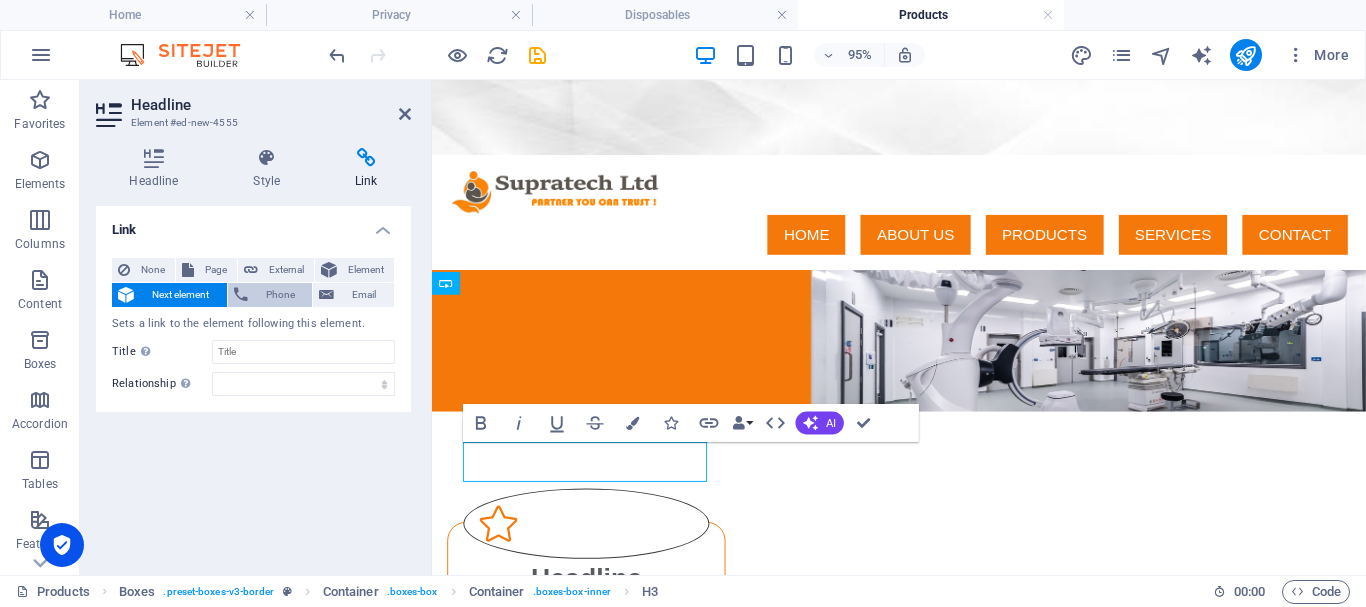 click on "Phone" at bounding box center [270, 295] 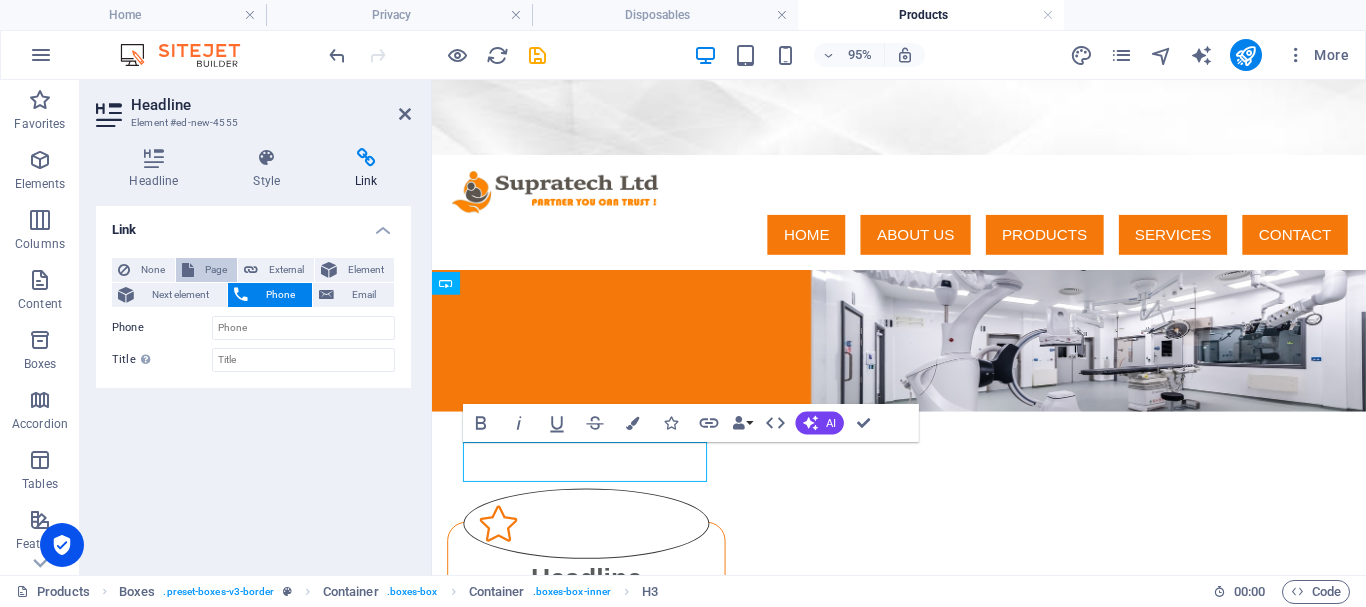 click on "Page" at bounding box center (215, 270) 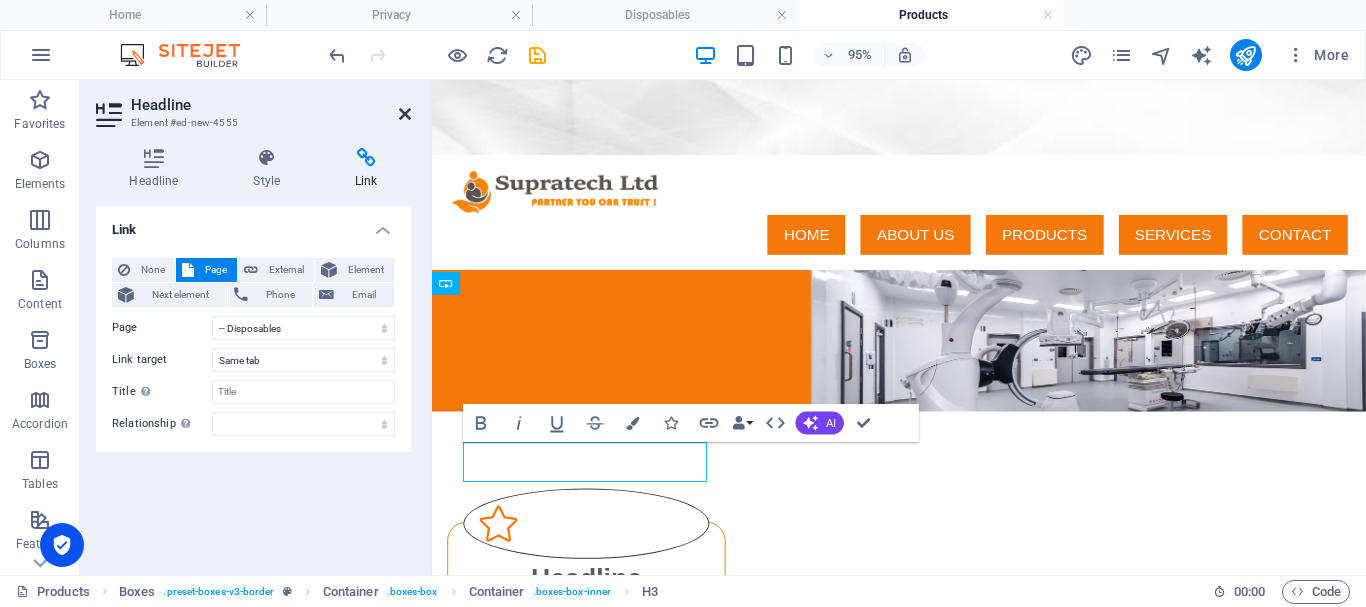 click at bounding box center [405, 114] 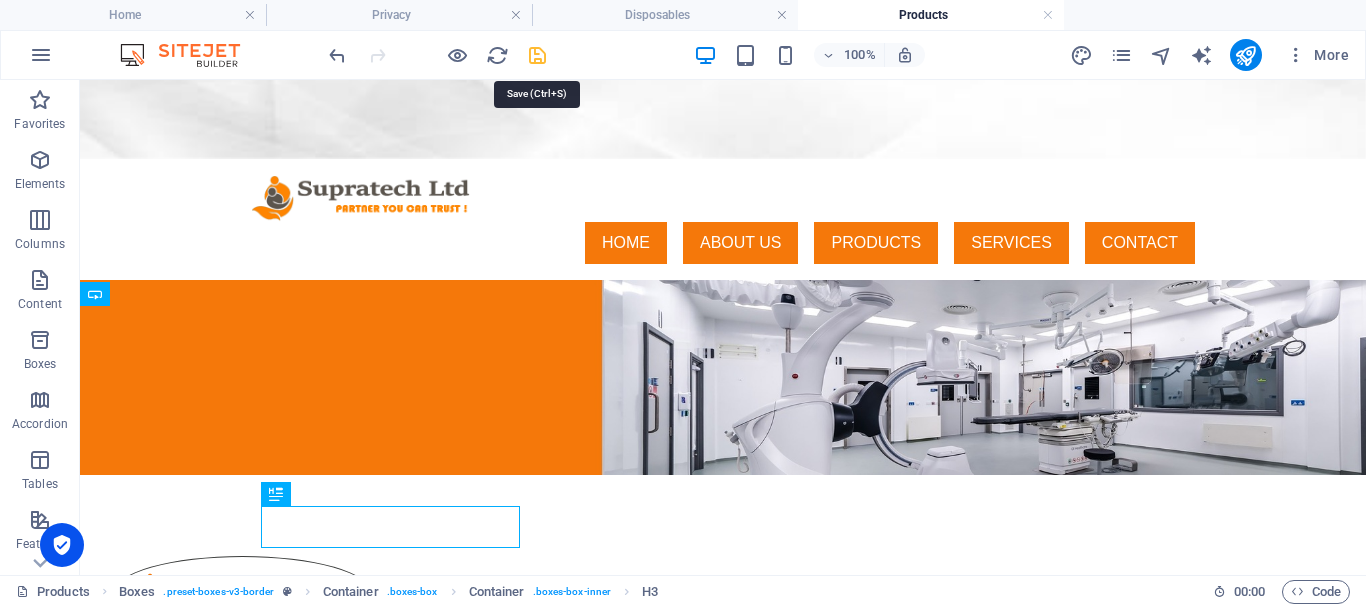 drag, startPoint x: 543, startPoint y: 61, endPoint x: 416, endPoint y: 205, distance: 192.00261 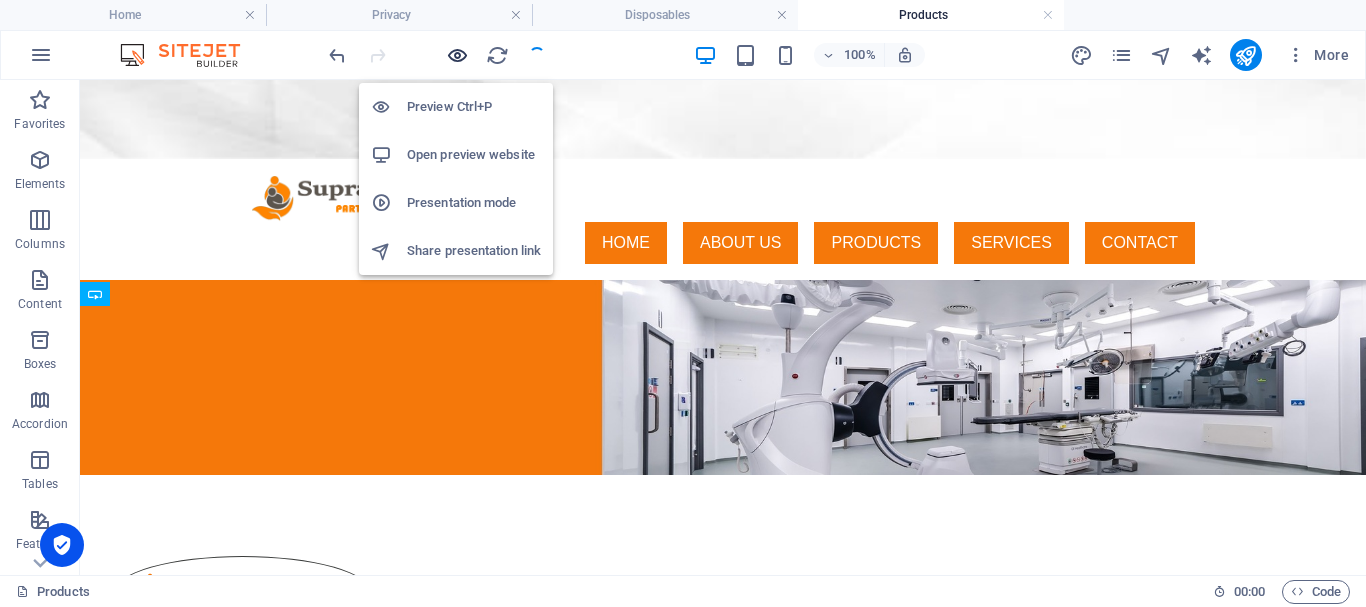 click at bounding box center [457, 55] 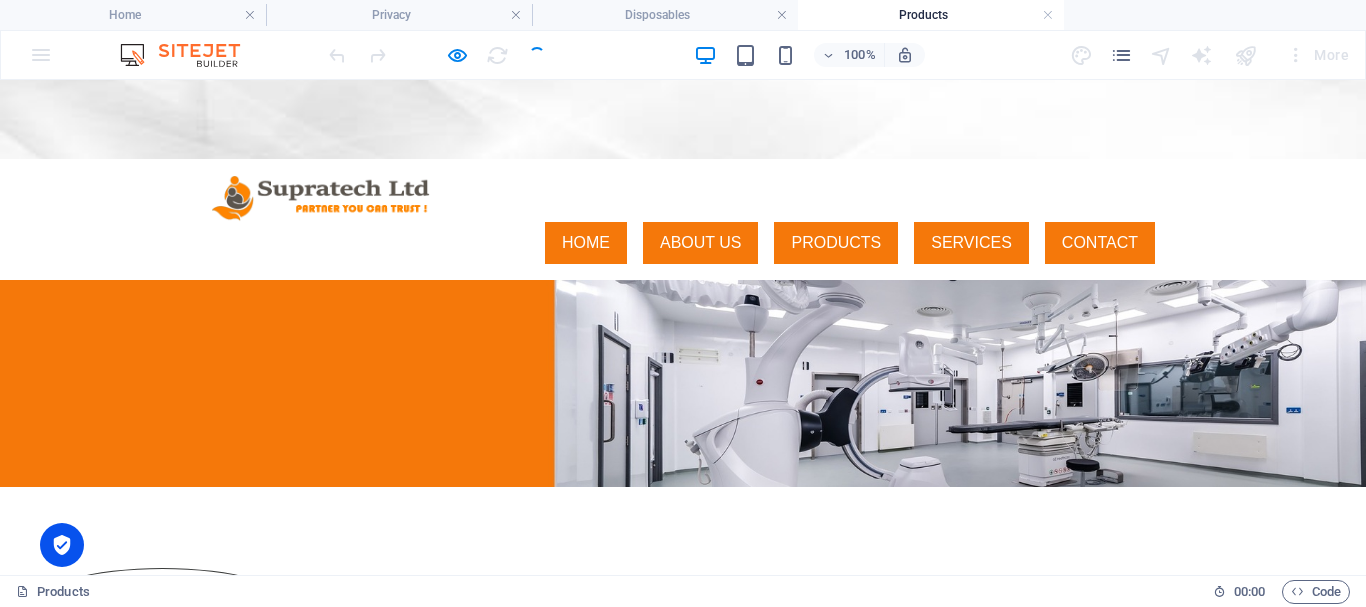 click on "Headline" at bounding box center (162, 662) 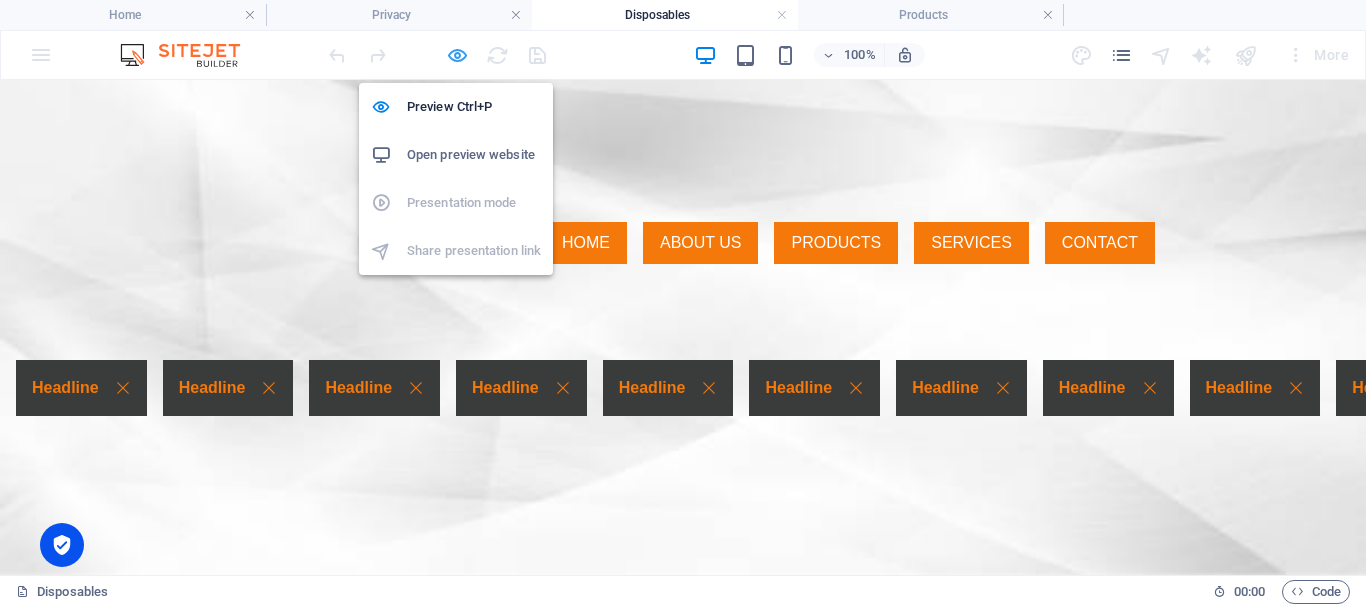 click at bounding box center [457, 55] 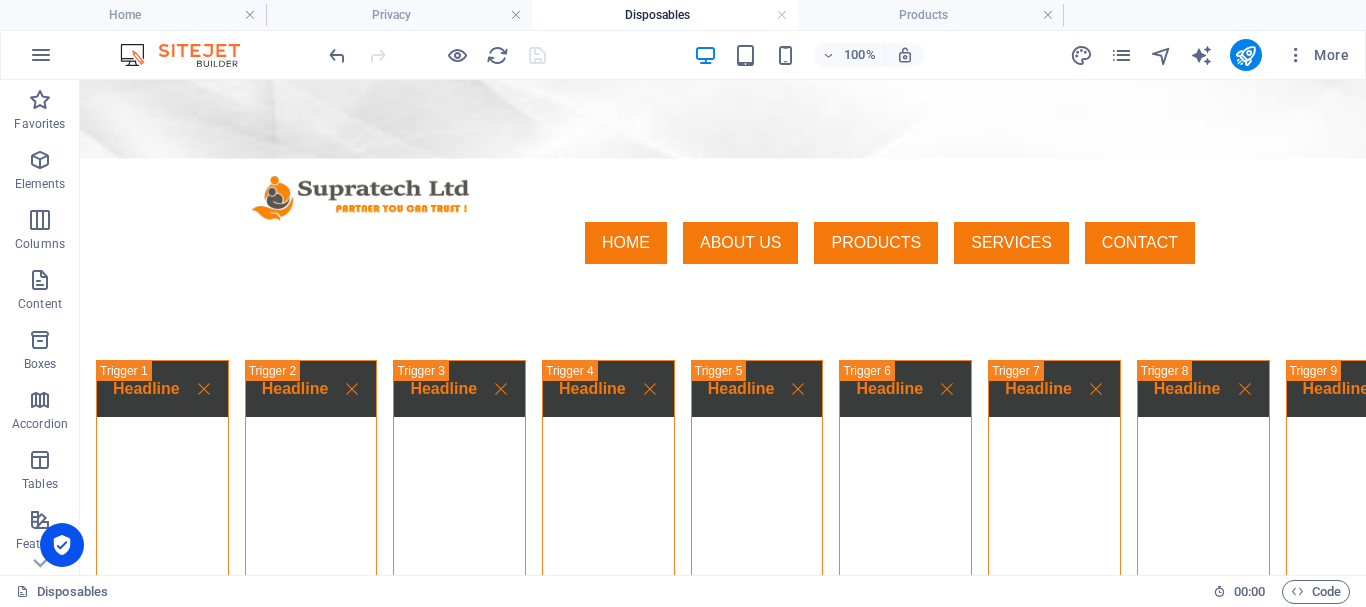 click at bounding box center [437, 55] 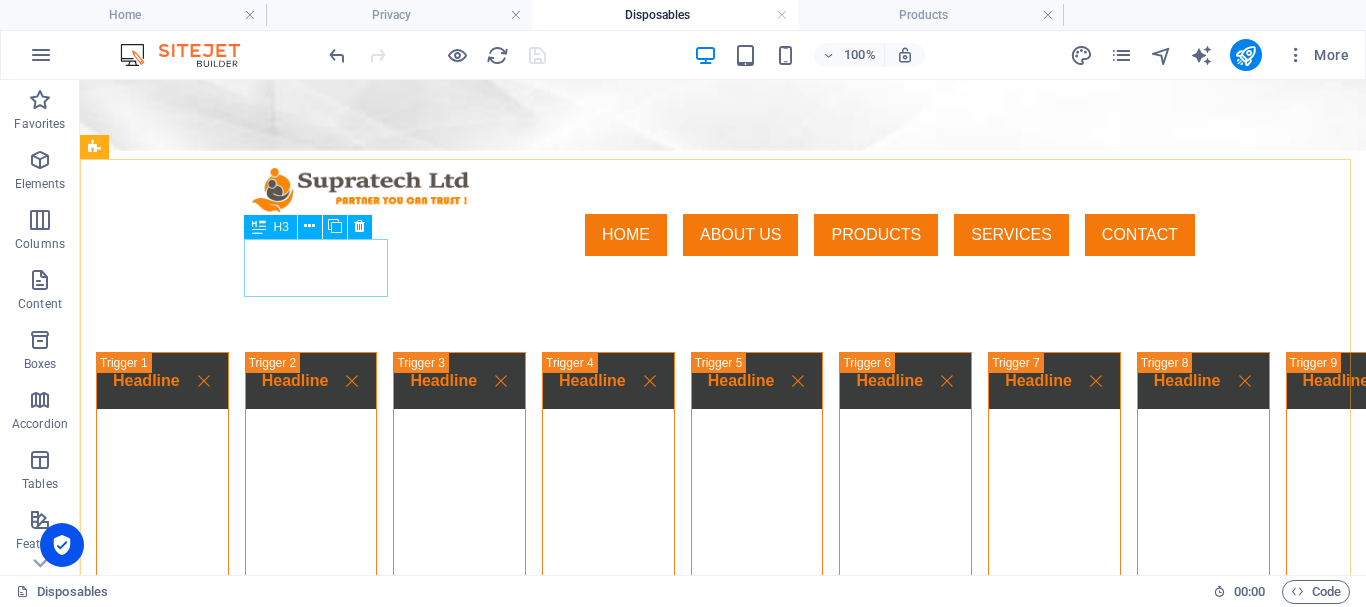 scroll, scrollTop: 0, scrollLeft: 0, axis: both 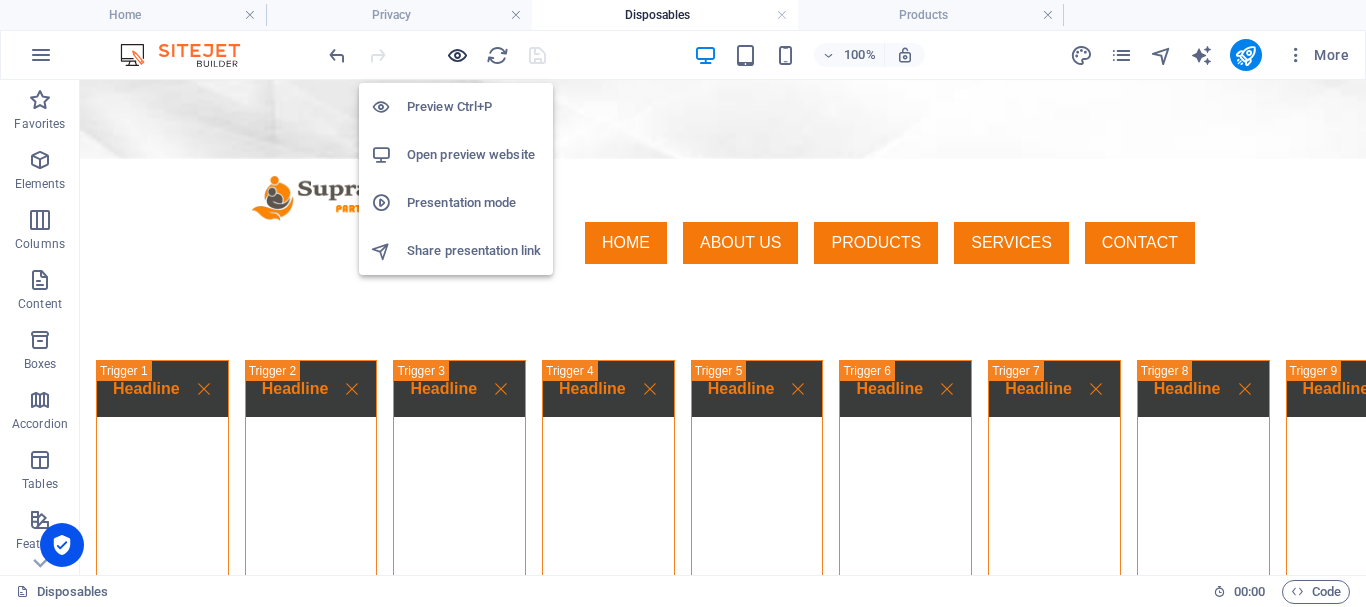 click at bounding box center (457, 55) 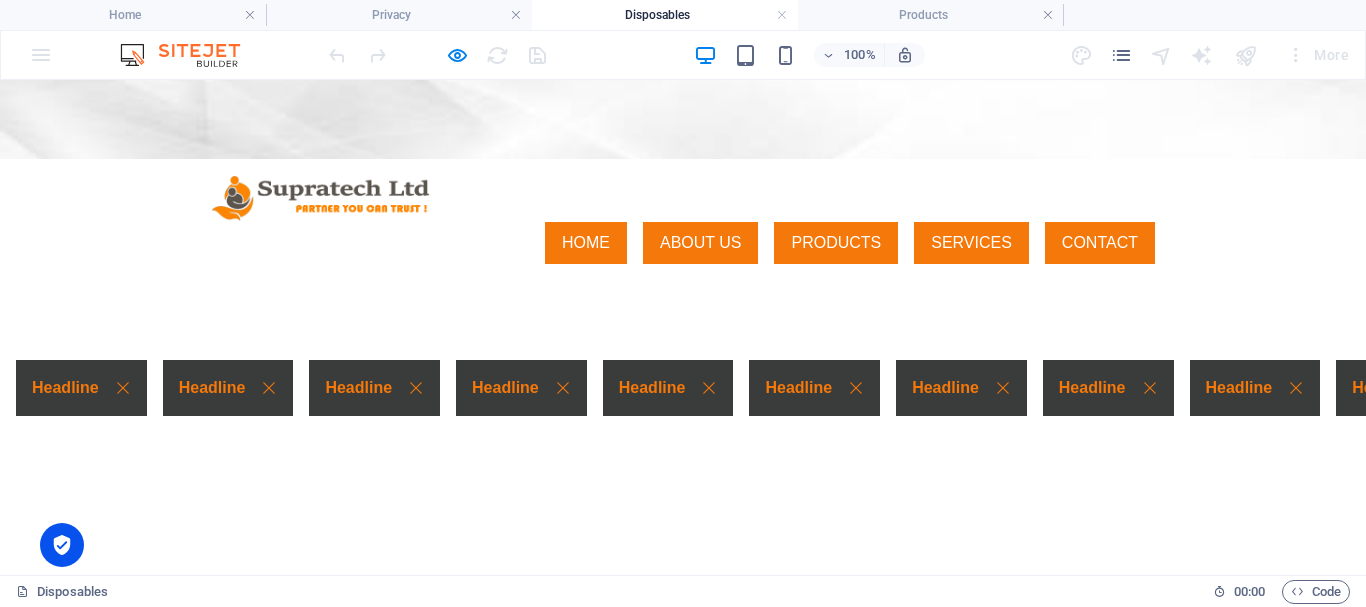 click on "Headline" at bounding box center [81, 388] 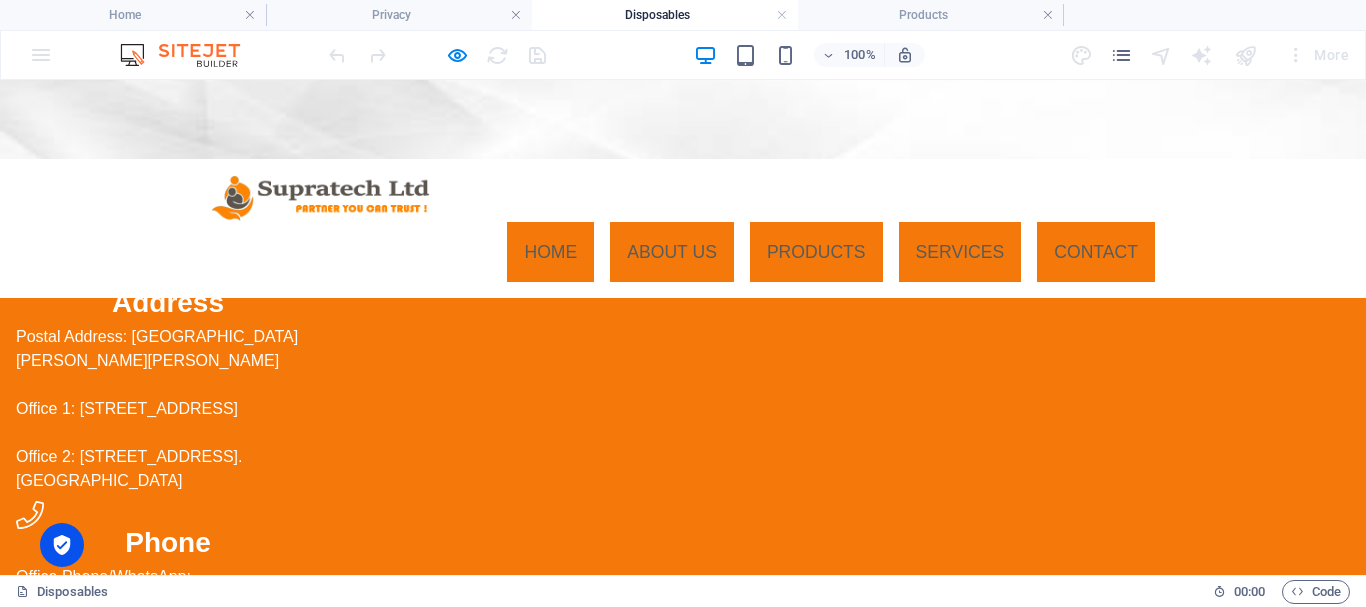 scroll, scrollTop: 0, scrollLeft: 0, axis: both 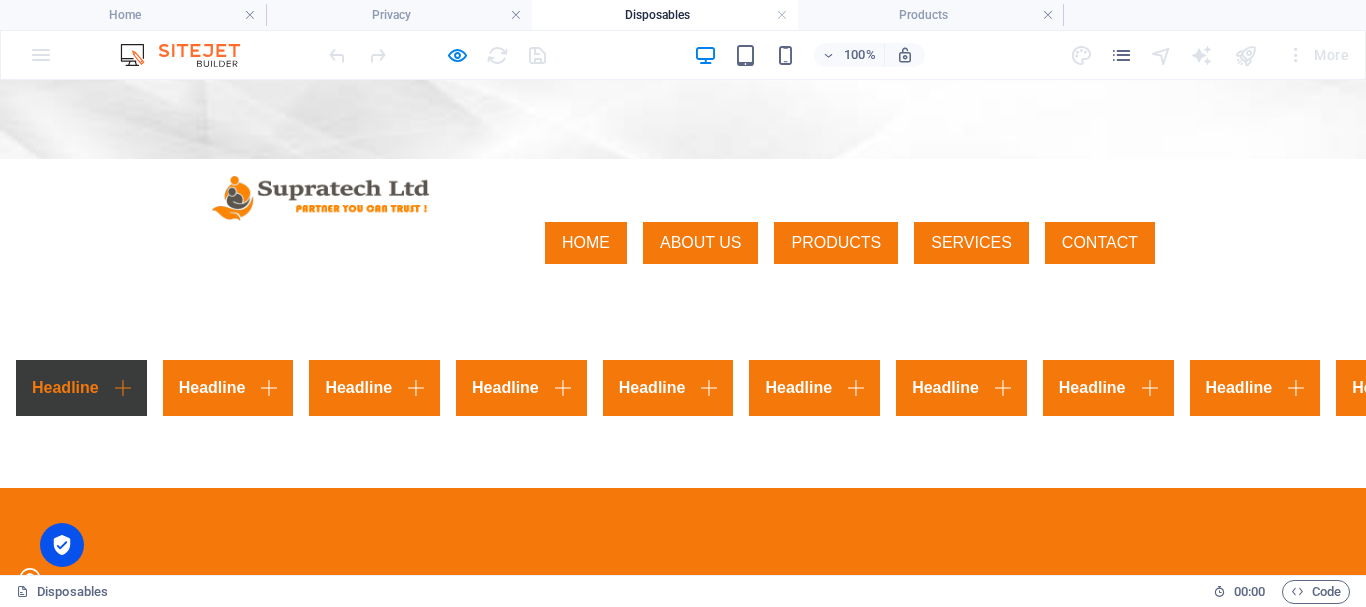 click on "Headline" at bounding box center (81, 388) 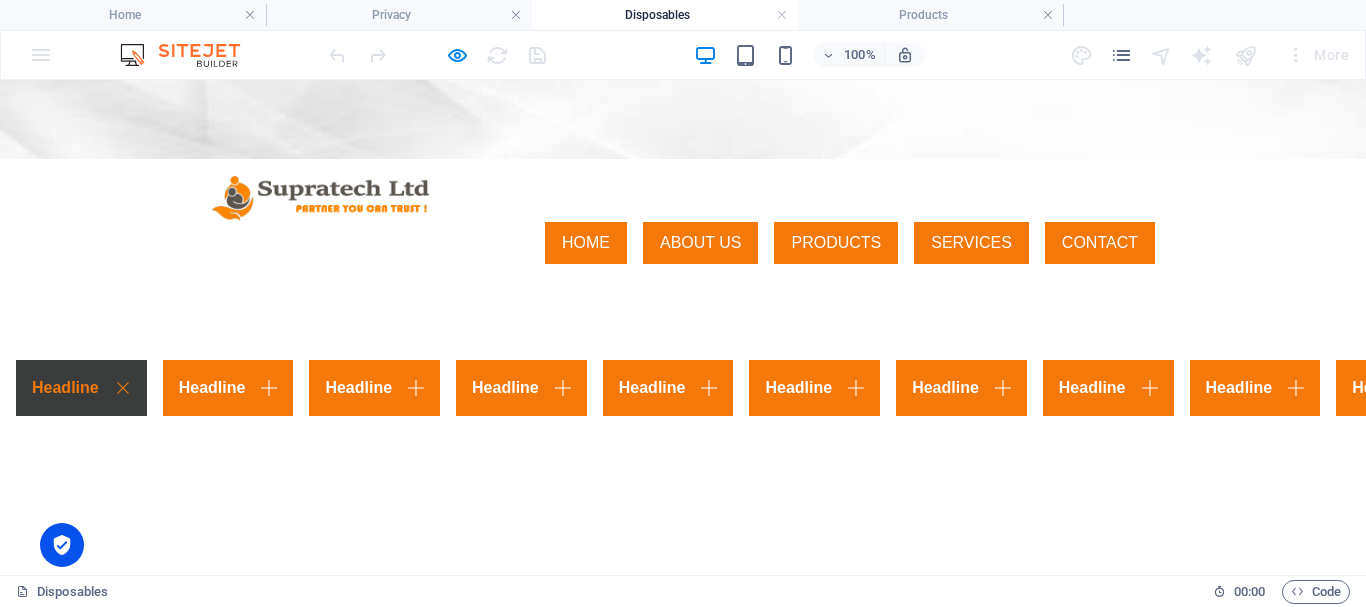 click on "Headline" at bounding box center (81, 388) 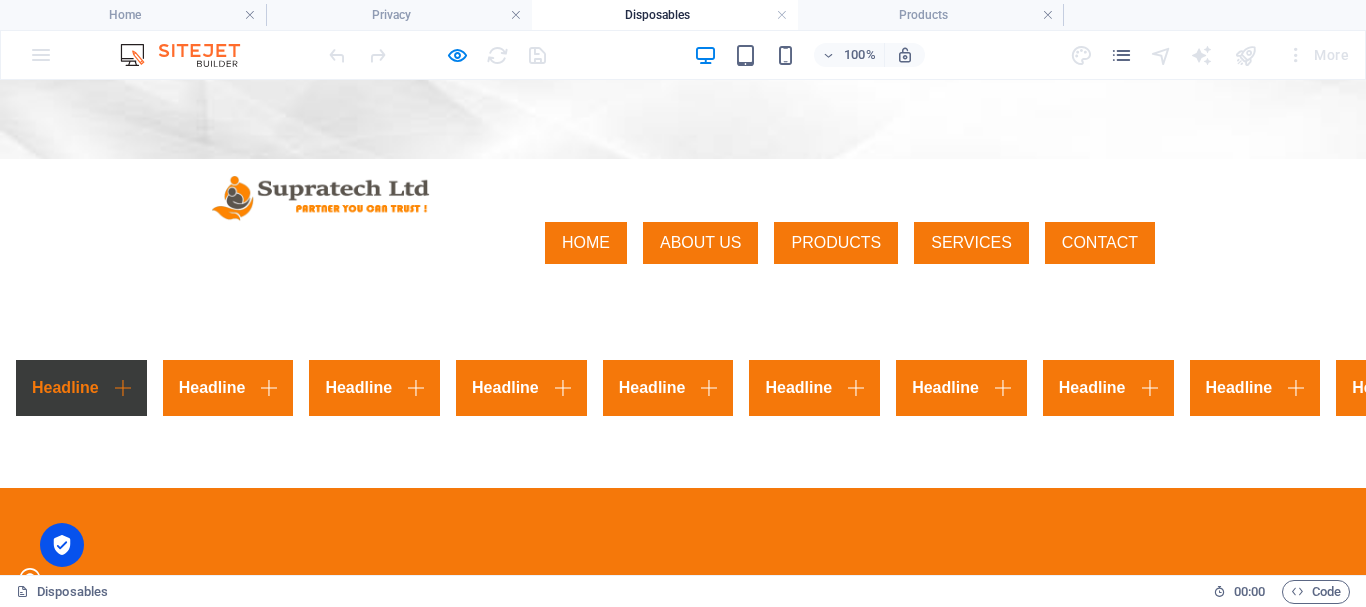 click on "Headline" at bounding box center [81, 388] 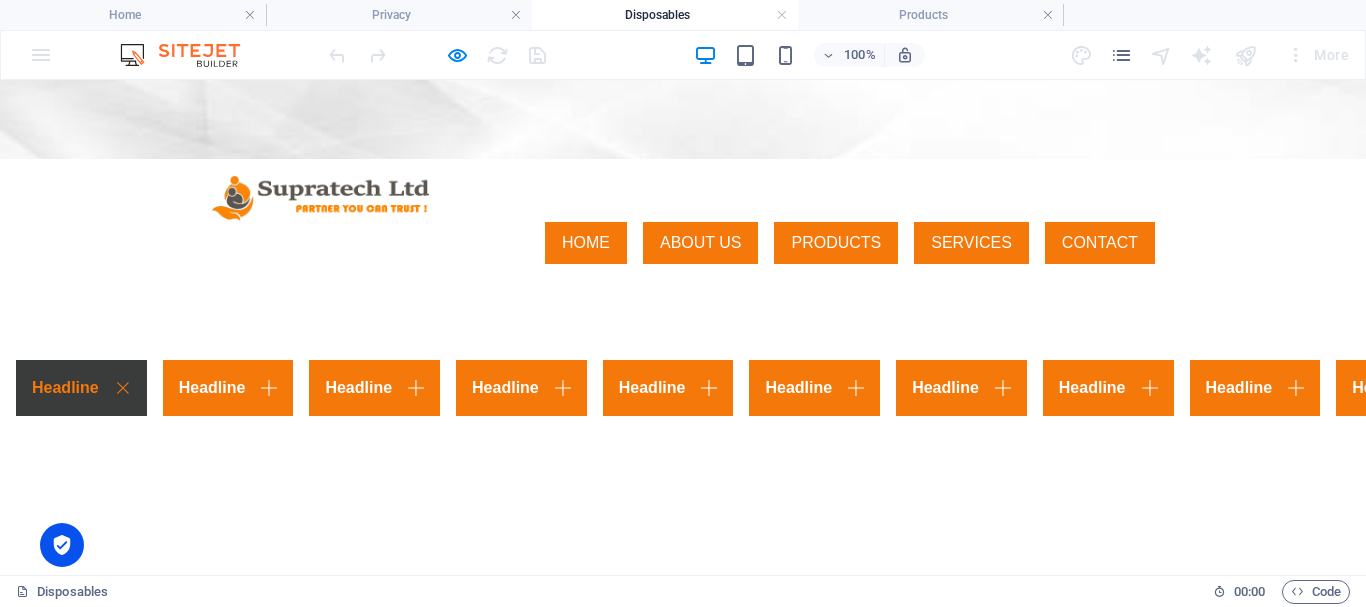 click on "Headline" at bounding box center (81, 388) 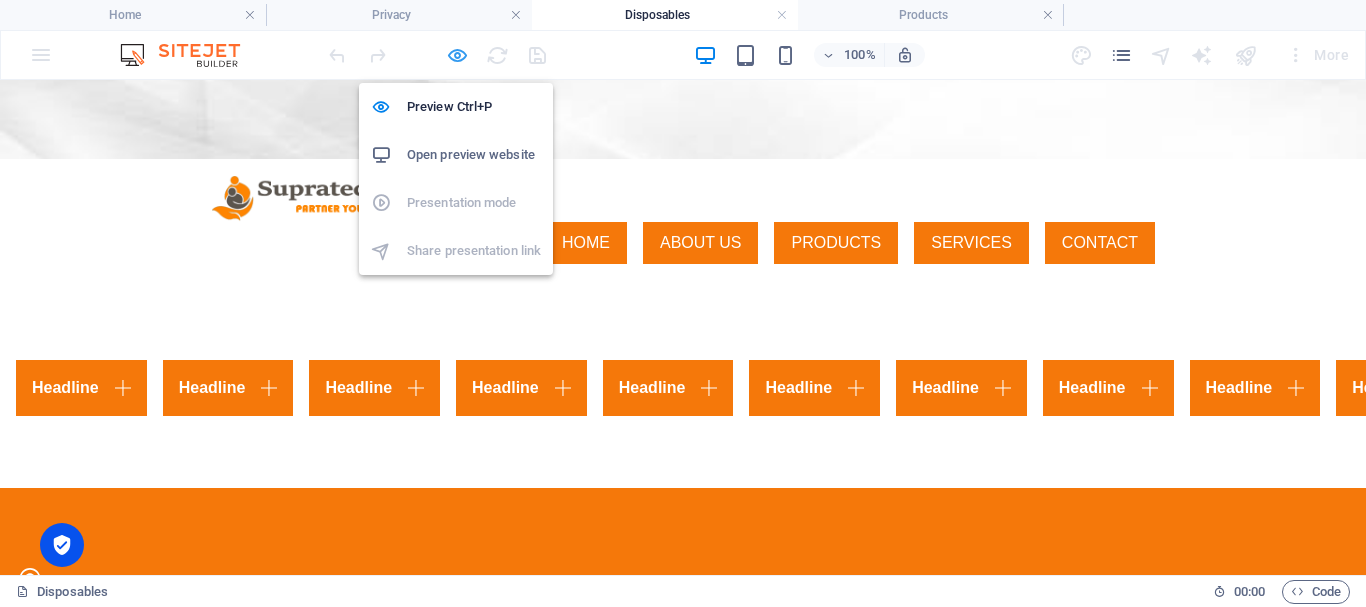 click at bounding box center [457, 55] 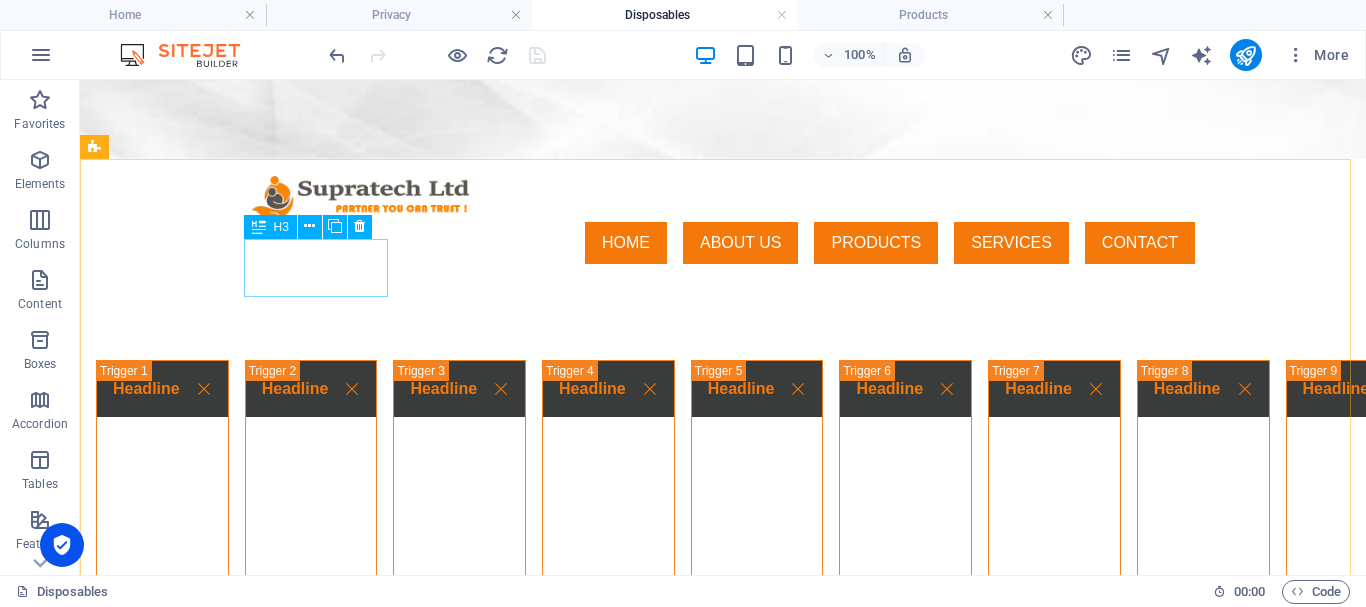 click on "H3" at bounding box center (281, 227) 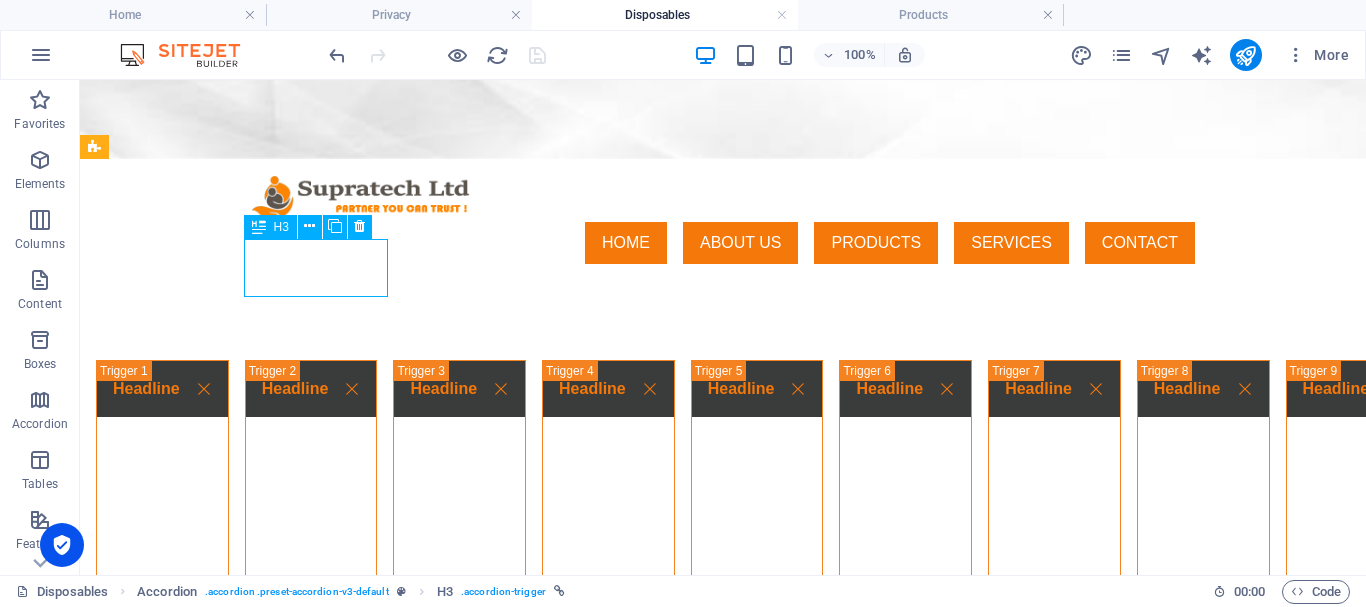 click at bounding box center [259, 227] 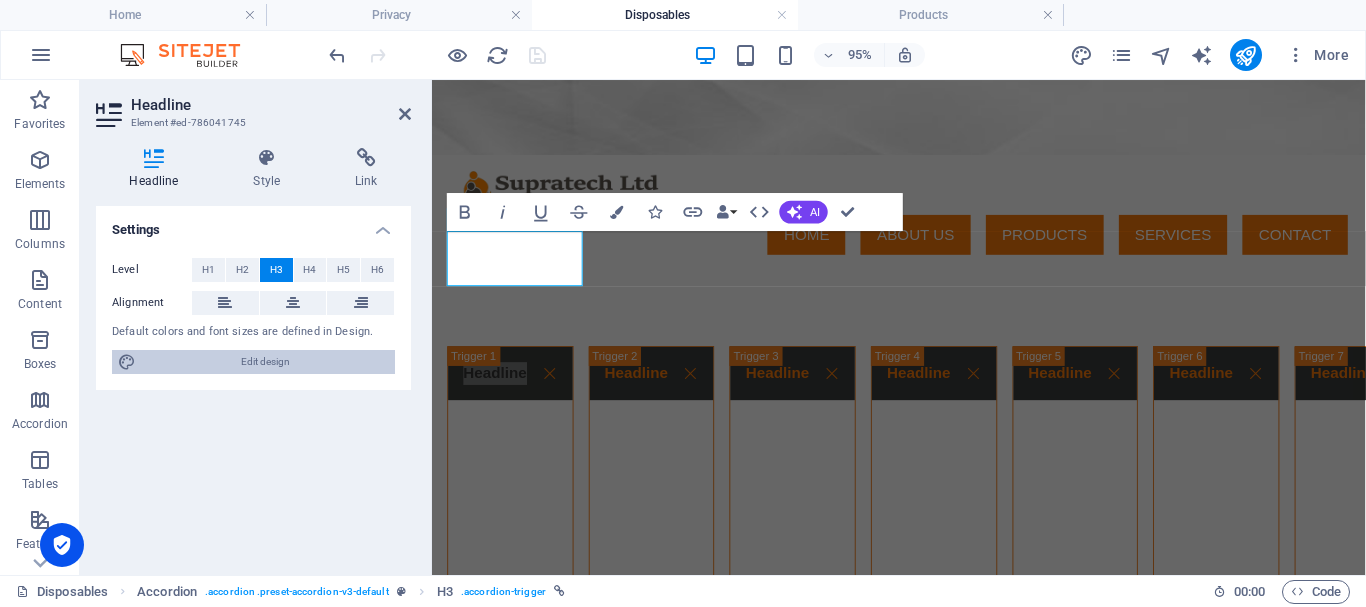 click on "Edit design" at bounding box center (265, 362) 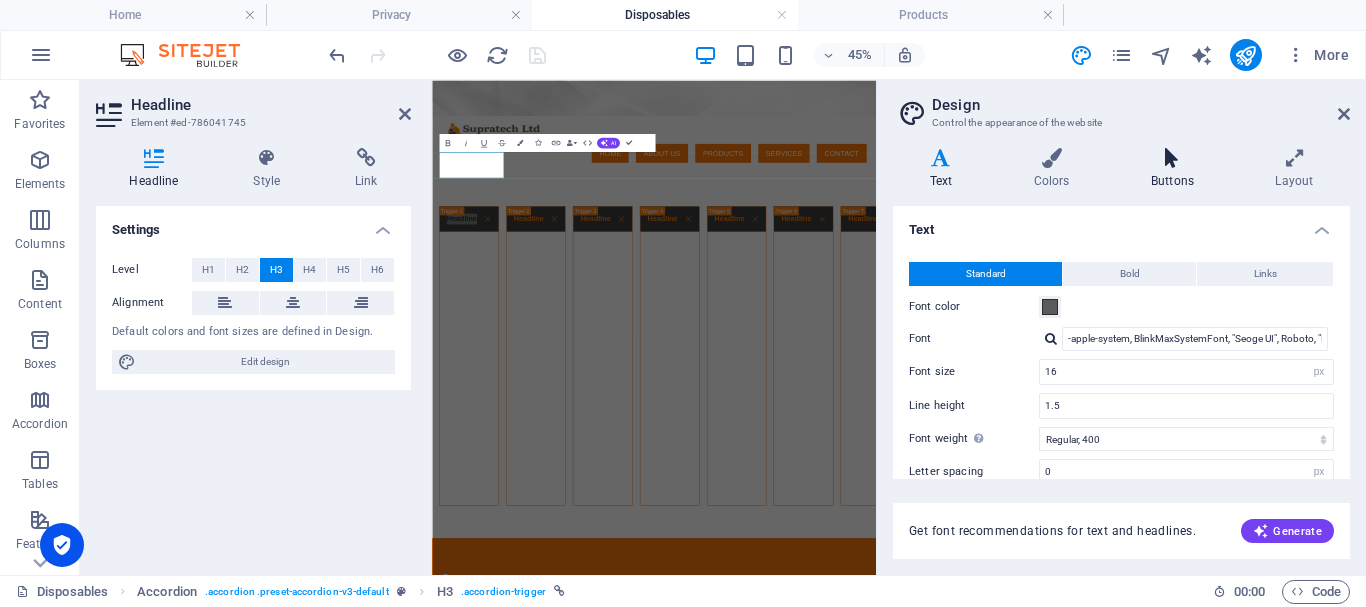 click at bounding box center (1172, 158) 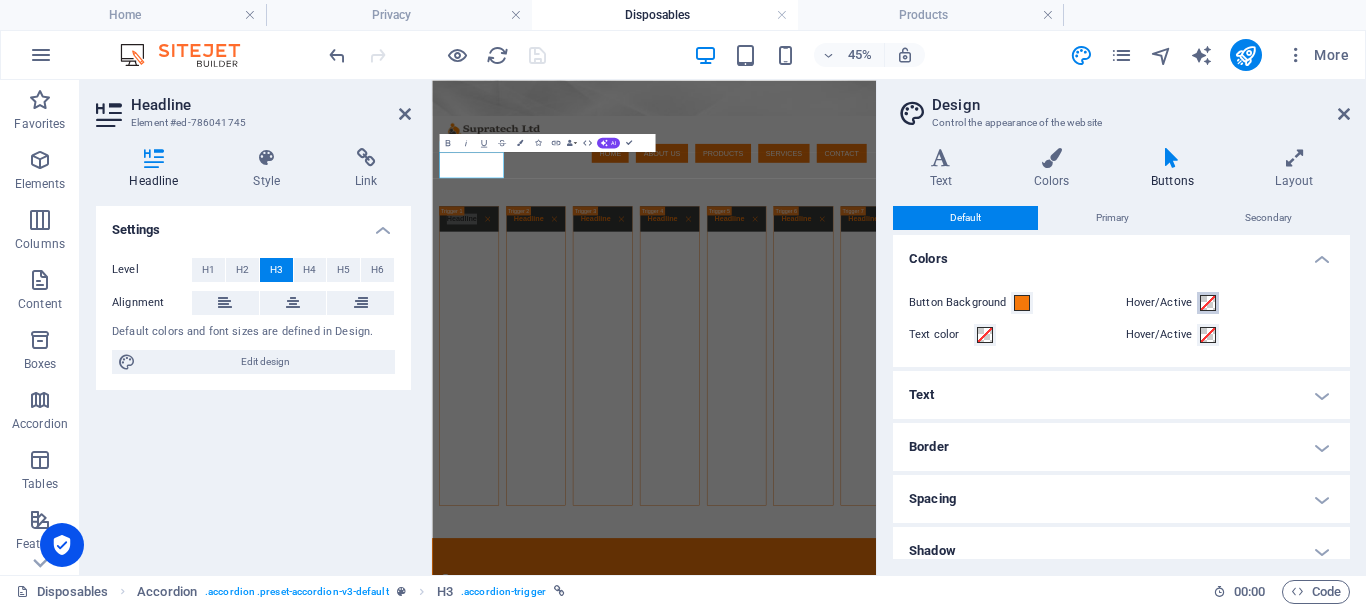 click at bounding box center (1208, 303) 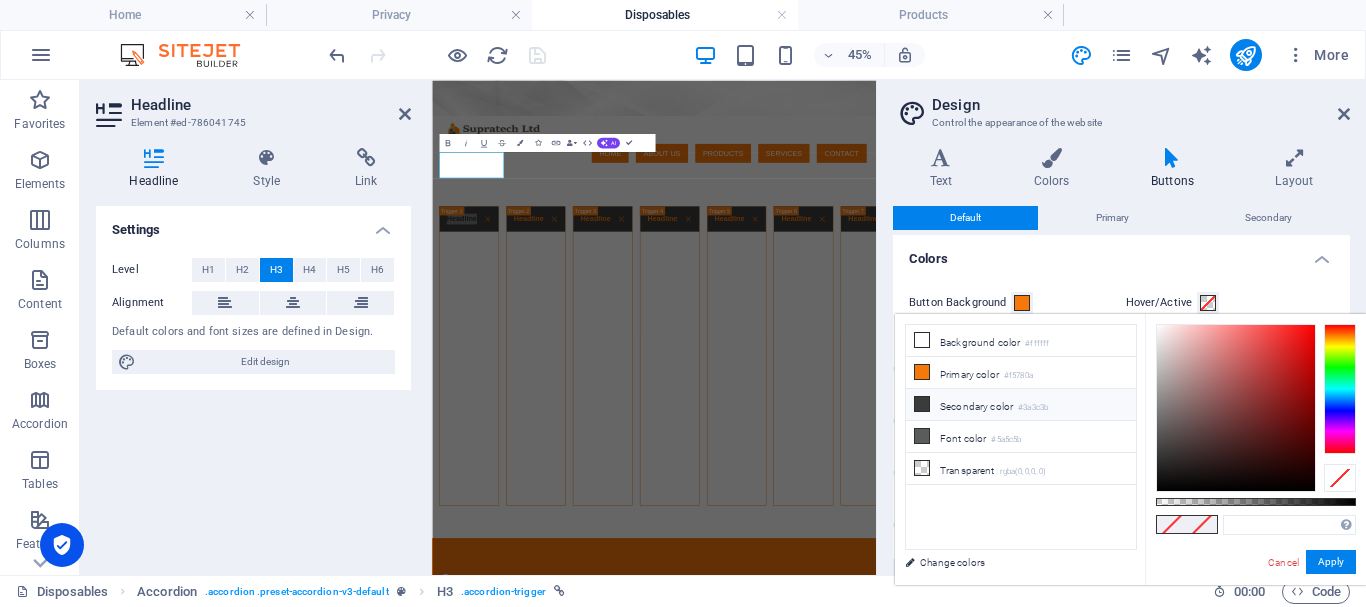 click at bounding box center [922, 404] 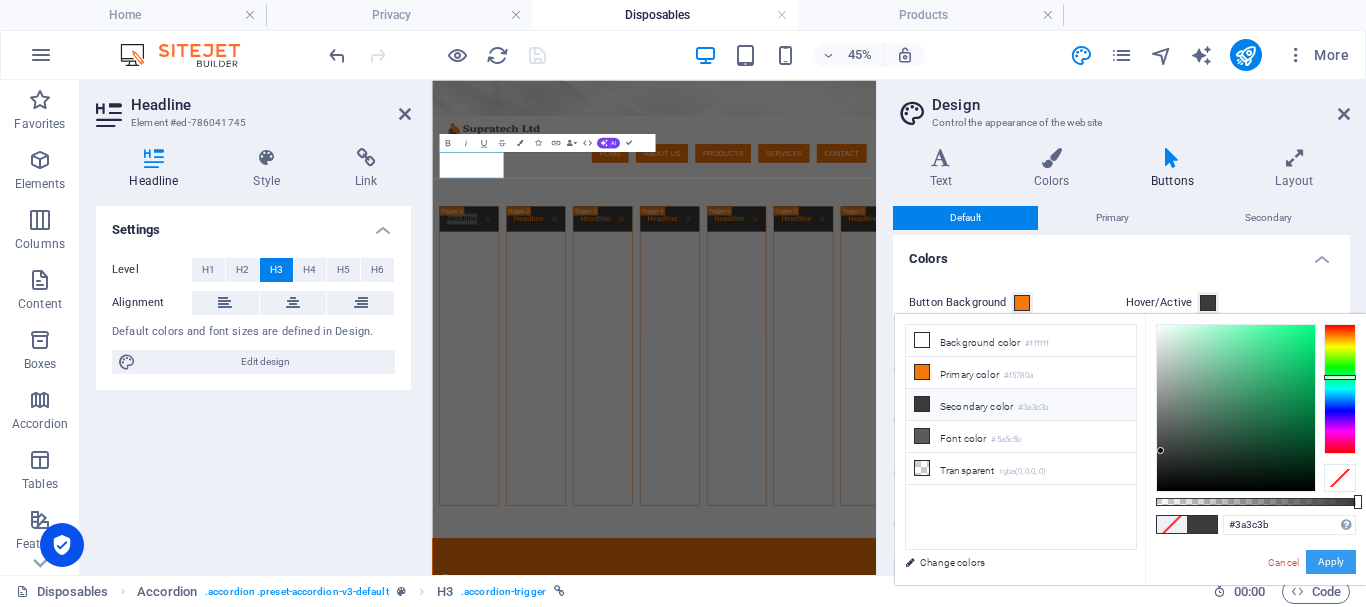 click on "Apply" at bounding box center (1331, 562) 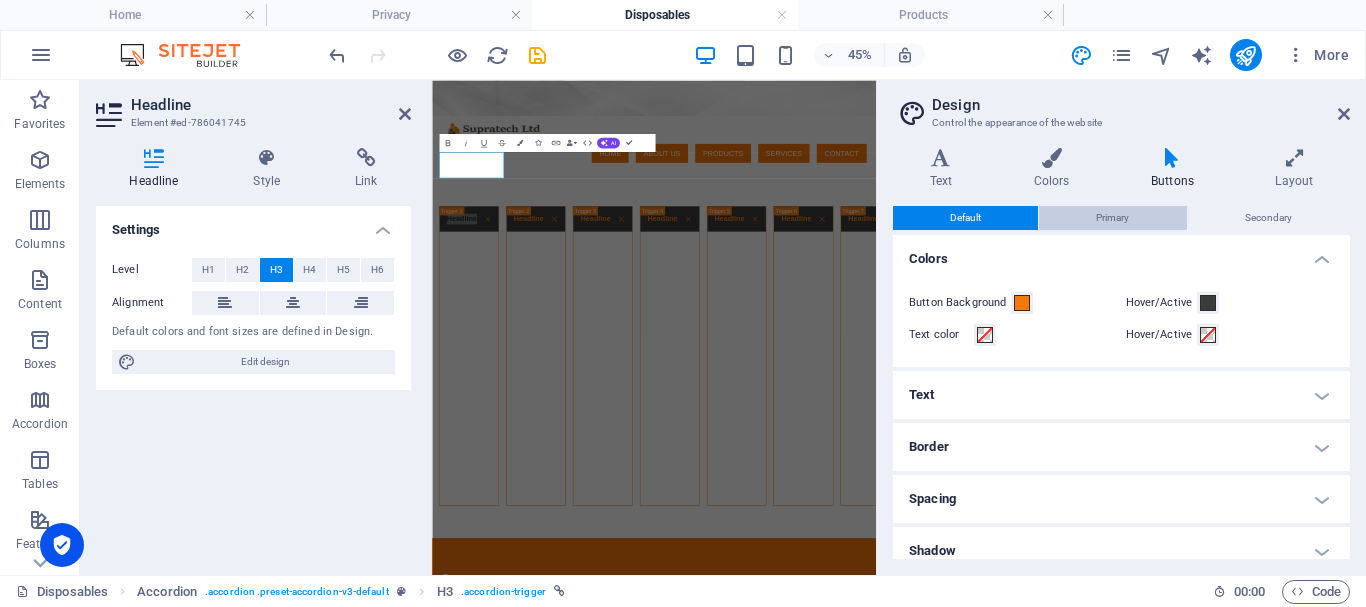 click on "Primary" at bounding box center [1112, 218] 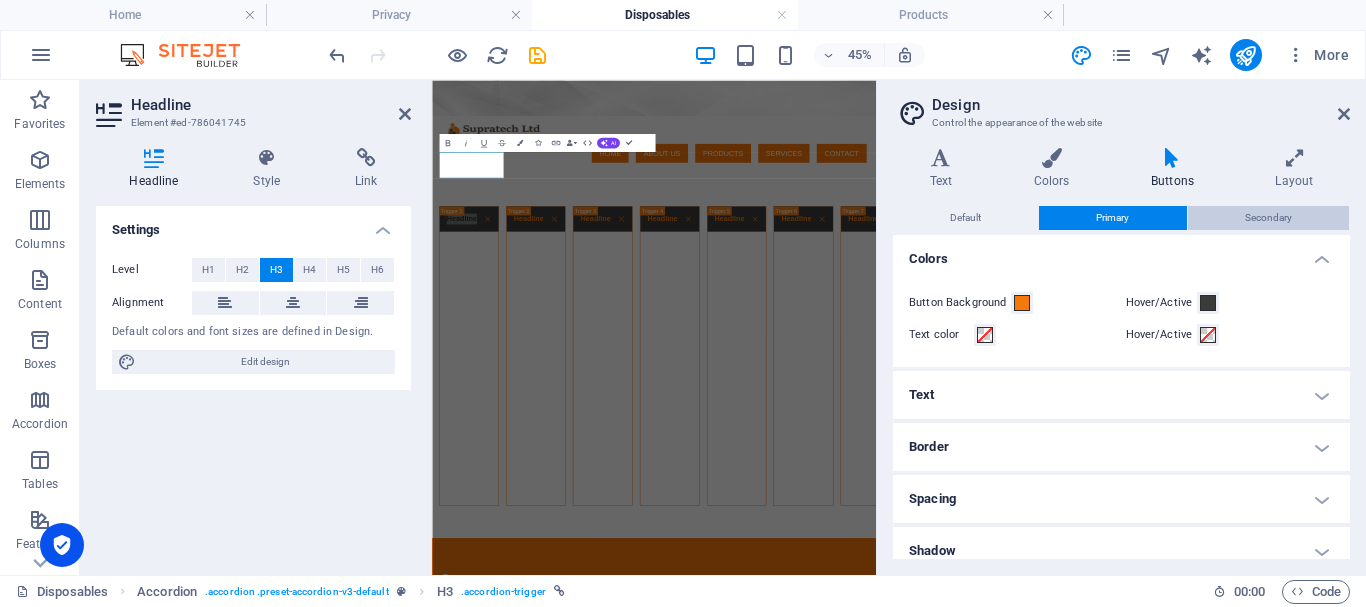 click on "Secondary" at bounding box center (1268, 218) 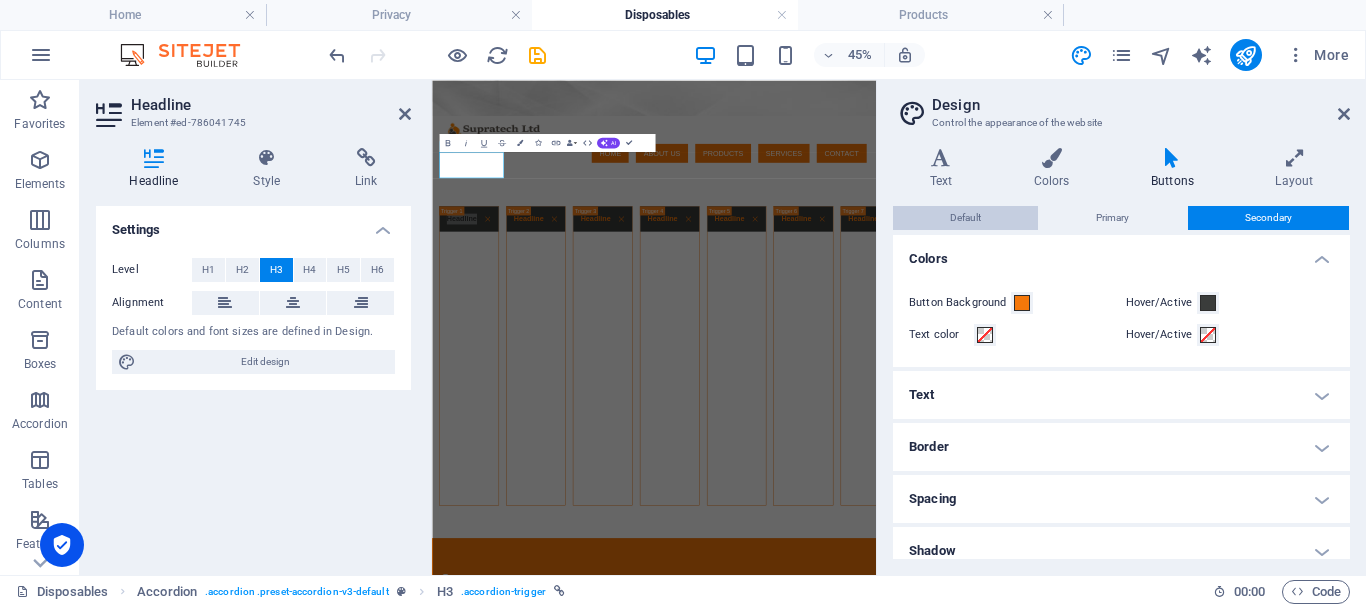 click on "Default" at bounding box center (965, 218) 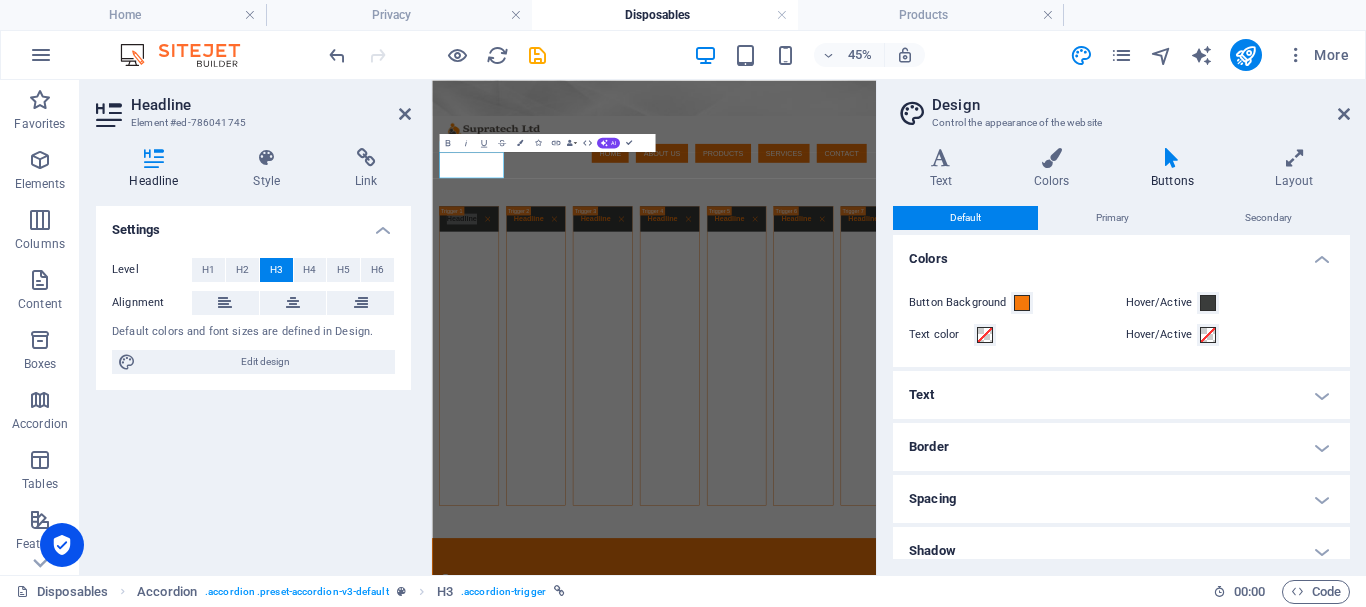 click on "Design" at bounding box center (1141, 105) 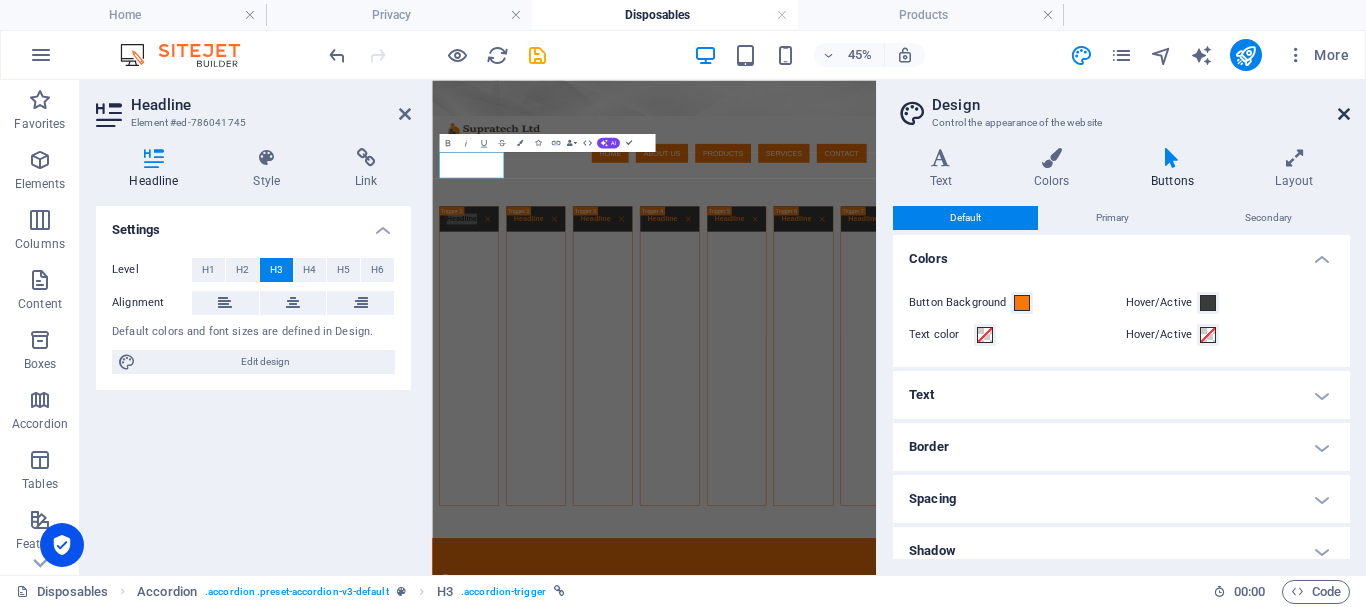 click at bounding box center [1344, 114] 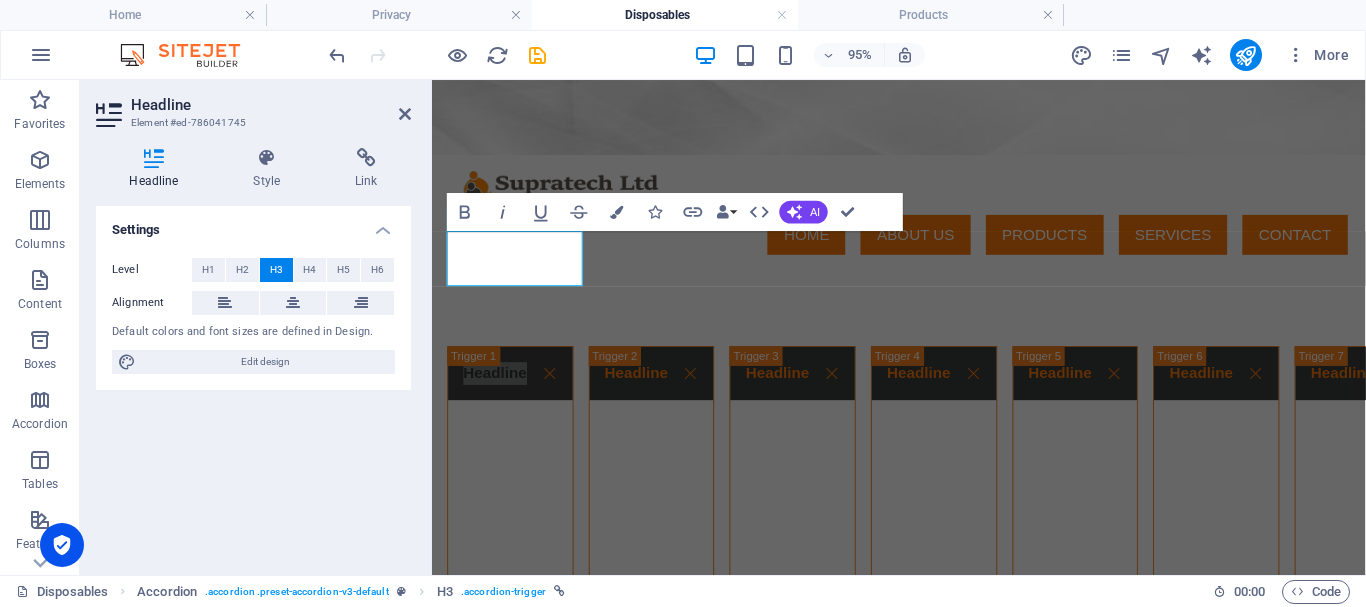 click on "Headline Element #ed-786041745 Headline Style Link Settings Level H1 H2 H3 H4 H5 H6 Alignment Default colors and font sizes are defined in Design. Edit design Accordion Element Layout How this element expands within the layout (Flexbox). Size Default auto px % 1/1 1/2 1/3 1/4 1/5 1/6 1/7 1/8 1/9 1/10 Grow Shrink Order Container layout Visible Visible Opacity 100 % Overflow Spacing Margin Default auto px % rem vw vh Custom Custom auto px % rem vw vh auto px % rem vw vh auto px % rem vw vh auto px % rem vw vh Padding Default px rem % vh vw Custom Custom px rem % vh vw px rem % vh vw px rem % vh vw px rem % vh vw Border Style              - Width 1 auto px rem % vh vw Custom Custom 1 auto px rem % vh vw 1 auto px rem % vh vw 1 auto px rem % vh vw 1 auto px rem % vh vw  - Color Round corners Default px rem % vh vw Custom Custom px rem % vh vw px rem % vh vw px rem % vh vw px rem % vh vw Shadow Default None Outside Inside Color X offset 0 px rem vh vw Y offset 0 px rem vh vw Blur 0 px rem % vh vw Spread" at bounding box center [256, 327] 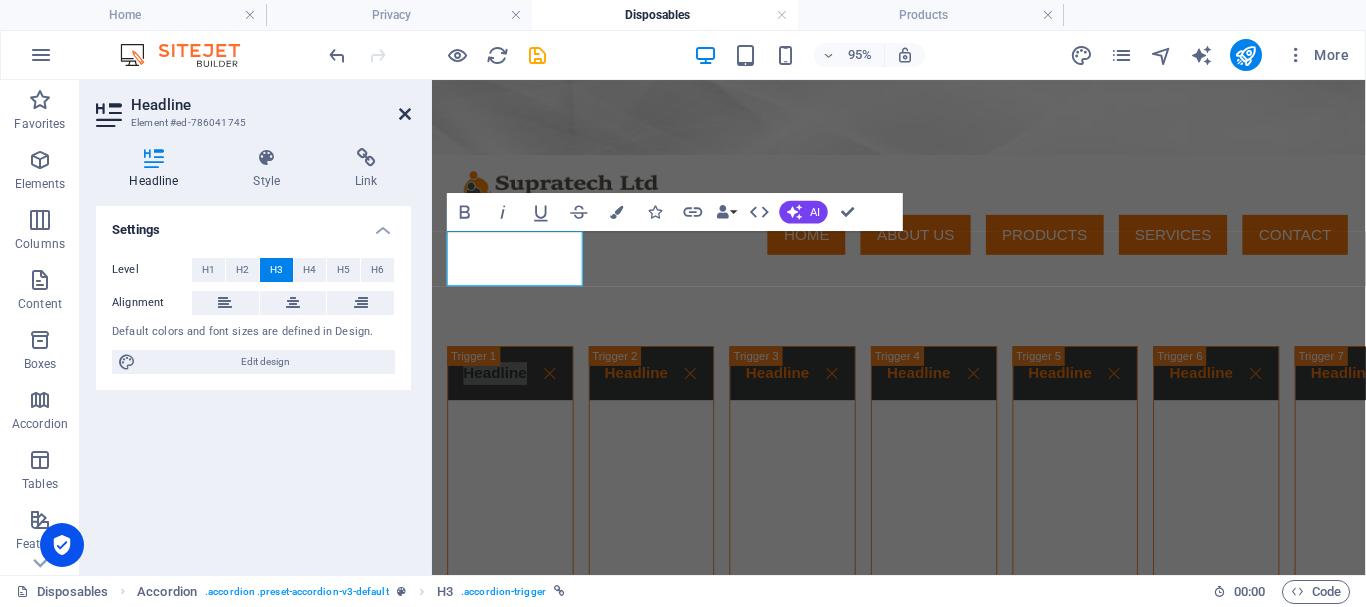click at bounding box center [405, 114] 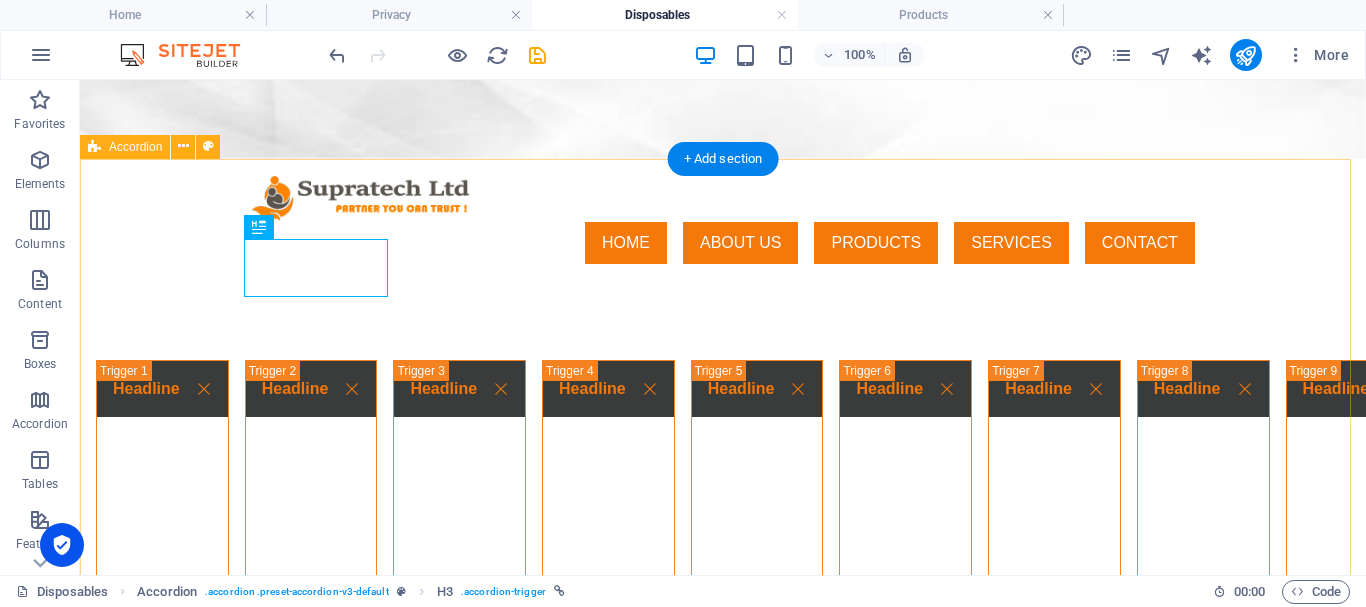 click on "Headline Lorem ipsum dolor sit amet, consectetur adipisicing elit. Maiores ipsum repellat minus nihil. [PERSON_NAME], [PERSON_NAME], nam dignissimos ea repudiandae minima voluptatum magni pariatur possimus quia accusamus harum facilis corporis animi nisi. Enim, pariatur, impedit quia repellat harum ipsam laboriosam voluptas dicta illum nisi obcaecati reprehenderit quis placeat recusandae tenetur aperiam. Headline Lorem ipsum dolor sit amet, consectetur adipisicing elit. Maiores ipsum repellat minus nihil. [PERSON_NAME], [PERSON_NAME], nam dignissimos ea repudiandae minima voluptatum magni pariatur possimus quia accusamus harum facilis corporis animi nisi. Enim, pariatur, impedit quia repellat harum ipsam laboriosam voluptas dicta illum nisi obcaecati reprehenderit quis placeat recusandae tenetur aperiam. Headline Headline Headline Headline Headline Headline Headline Headline Headline Headline Headline Headline Headline Headline Headline Headline Headline Headline Headline Headline Headline Headline" at bounding box center [723, 689] 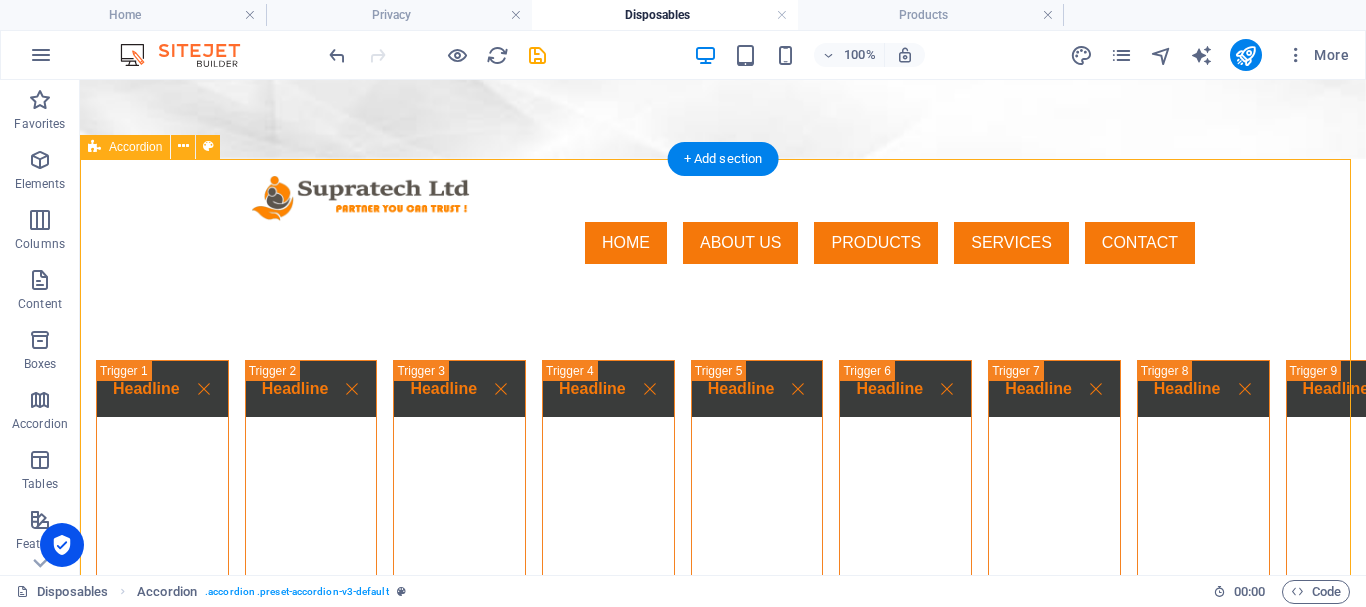 click on "Headline Lorem ipsum dolor sit amet, consectetur adipisicing elit. Maiores ipsum repellat minus nihil. [PERSON_NAME], [PERSON_NAME], nam dignissimos ea repudiandae minima voluptatum magni pariatur possimus quia accusamus harum facilis corporis animi nisi. Enim, pariatur, impedit quia repellat harum ipsam laboriosam voluptas dicta illum nisi obcaecati reprehenderit quis placeat recusandae tenetur aperiam. Headline Lorem ipsum dolor sit amet, consectetur adipisicing elit. Maiores ipsum repellat minus nihil. [PERSON_NAME], [PERSON_NAME], nam dignissimos ea repudiandae minima voluptatum magni pariatur possimus quia accusamus harum facilis corporis animi nisi. Enim, pariatur, impedit quia repellat harum ipsam laboriosam voluptas dicta illum nisi obcaecati reprehenderit quis placeat recusandae tenetur aperiam. Headline Headline Headline Headline Headline Headline Headline Headline Headline Headline Headline Headline Headline Headline Headline Headline Headline Headline Headline Headline Headline Headline" at bounding box center [723, 689] 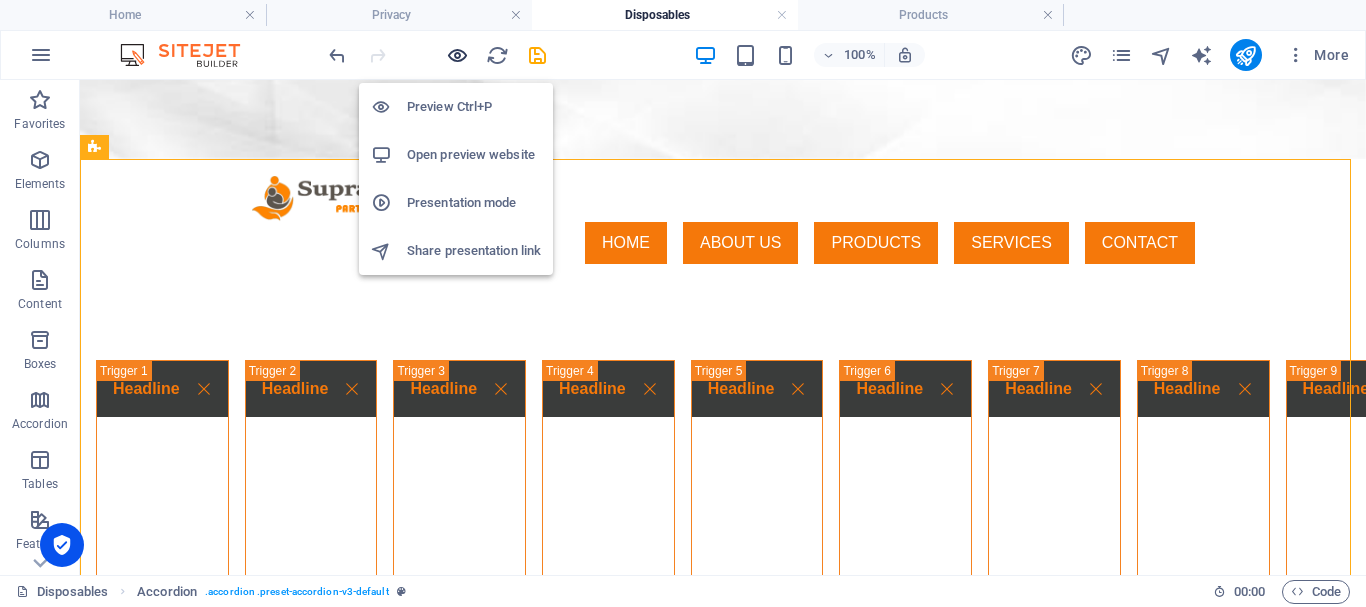 click at bounding box center [457, 55] 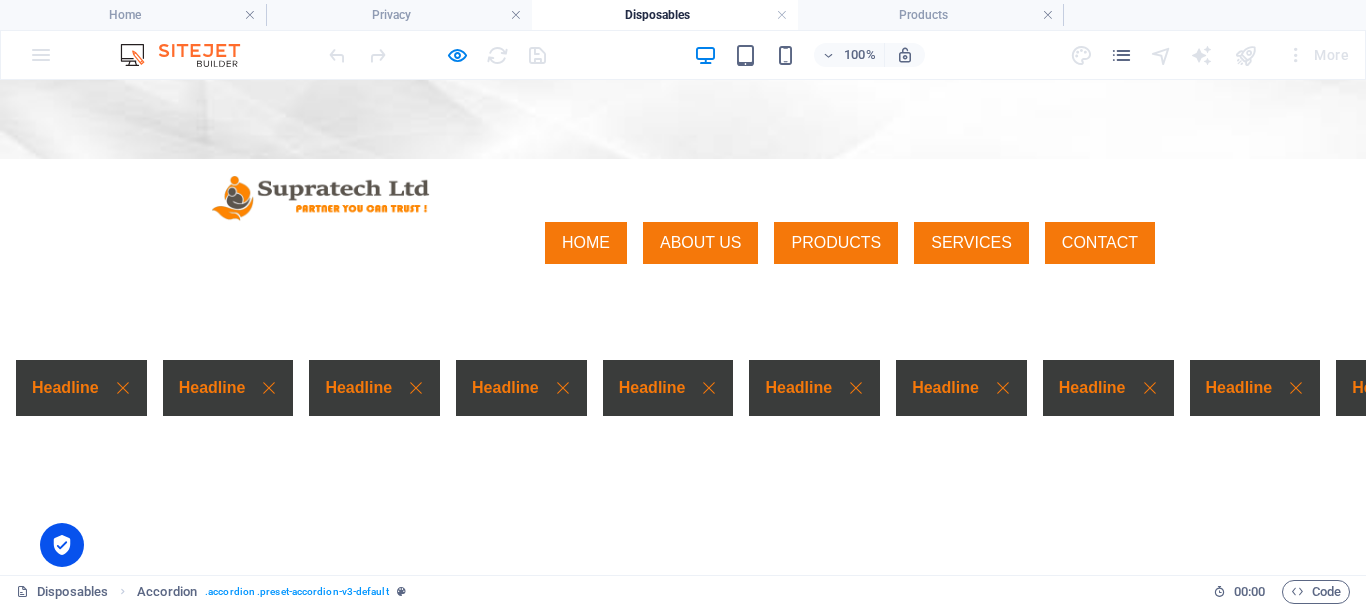click on "Headline Lorem ipsum dolor sit amet, consectetur adipisicing elit. Maiores ipsum repellat minus nihil. [PERSON_NAME], [PERSON_NAME], nam dignissimos ea repudiandae minima voluptatum magni pariatur possimus quia accusamus harum facilis corporis animi nisi. Enim, pariatur, impedit quia repellat harum ipsam laboriosam voluptas dicta illum nisi obcaecati reprehenderit quis placeat recusandae tenetur aperiam. Headline Lorem ipsum dolor sit amet, consectetur adipisicing elit. Maiores ipsum repellat minus nihil. [PERSON_NAME], [PERSON_NAME], nam dignissimos ea repudiandae minima voluptatum magni pariatur possimus quia accusamus harum facilis corporis animi nisi. Enim, pariatur, impedit quia repellat harum ipsam laboriosam voluptas dicta illum nisi obcaecati reprehenderit quis placeat recusandae tenetur aperiam. Headline Headline Headline Headline Headline Headline Headline Headline Headline Headline Headline Headline Headline Headline Headline Headline Headline Headline Headline Headline Headline Headline" at bounding box center [683, 684] 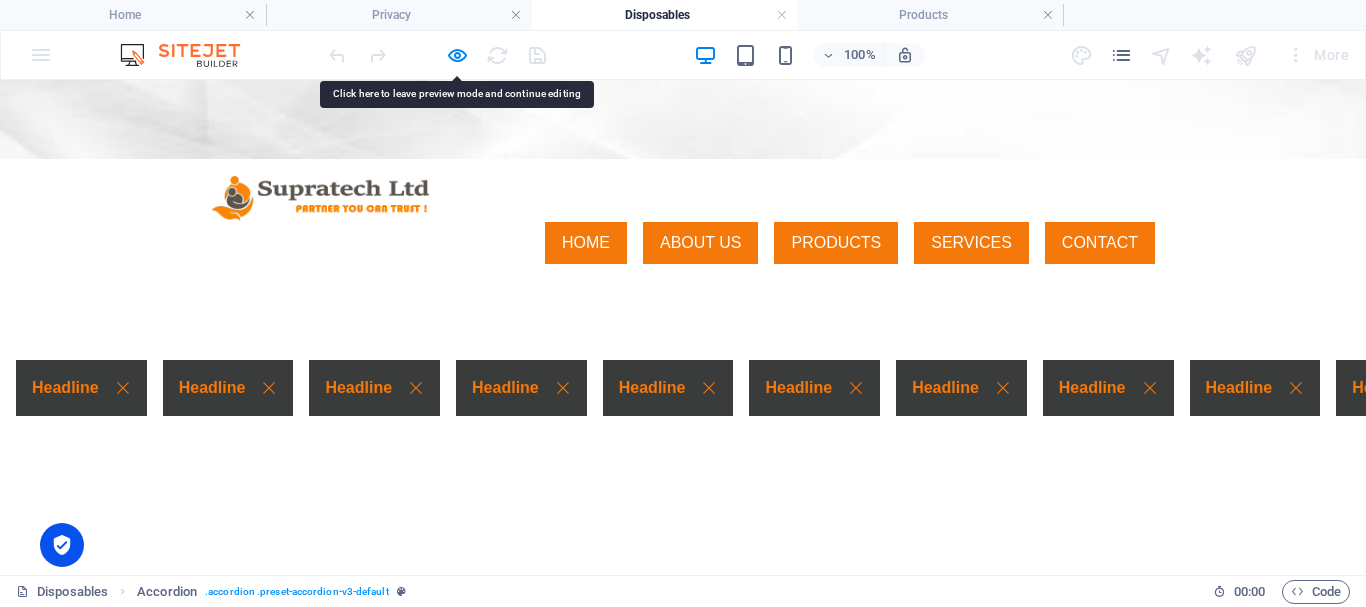 drag, startPoint x: 919, startPoint y: 450, endPoint x: 760, endPoint y: 450, distance: 159 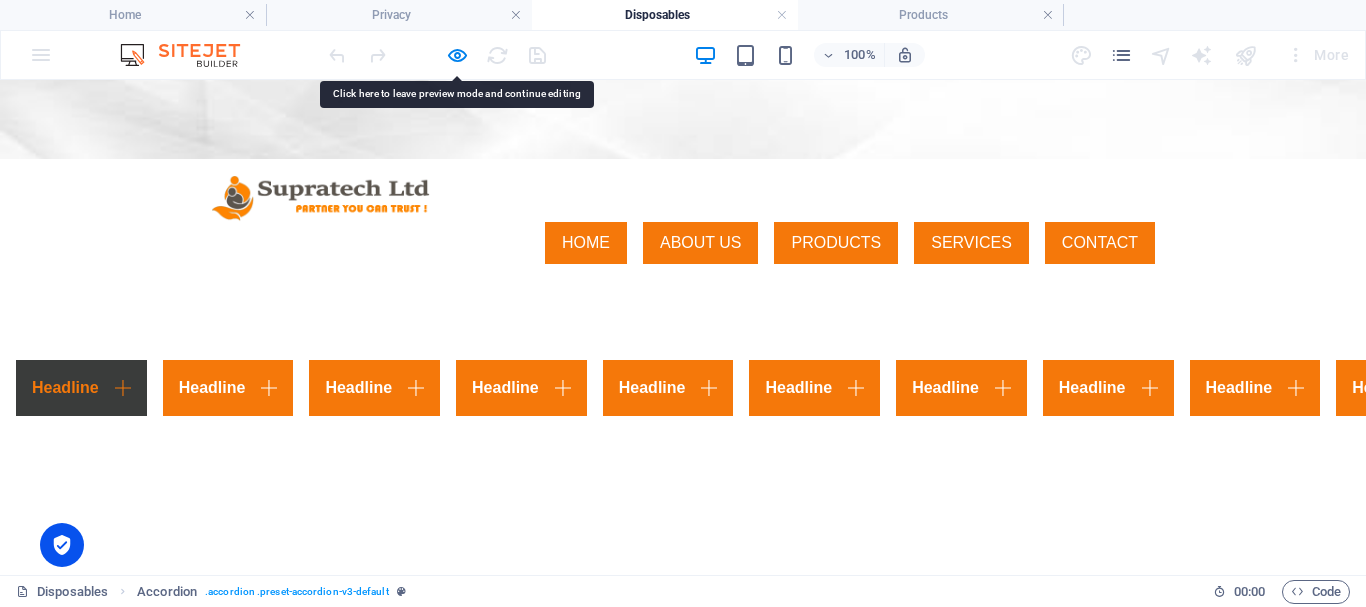 click on "Headline" at bounding box center [81, 388] 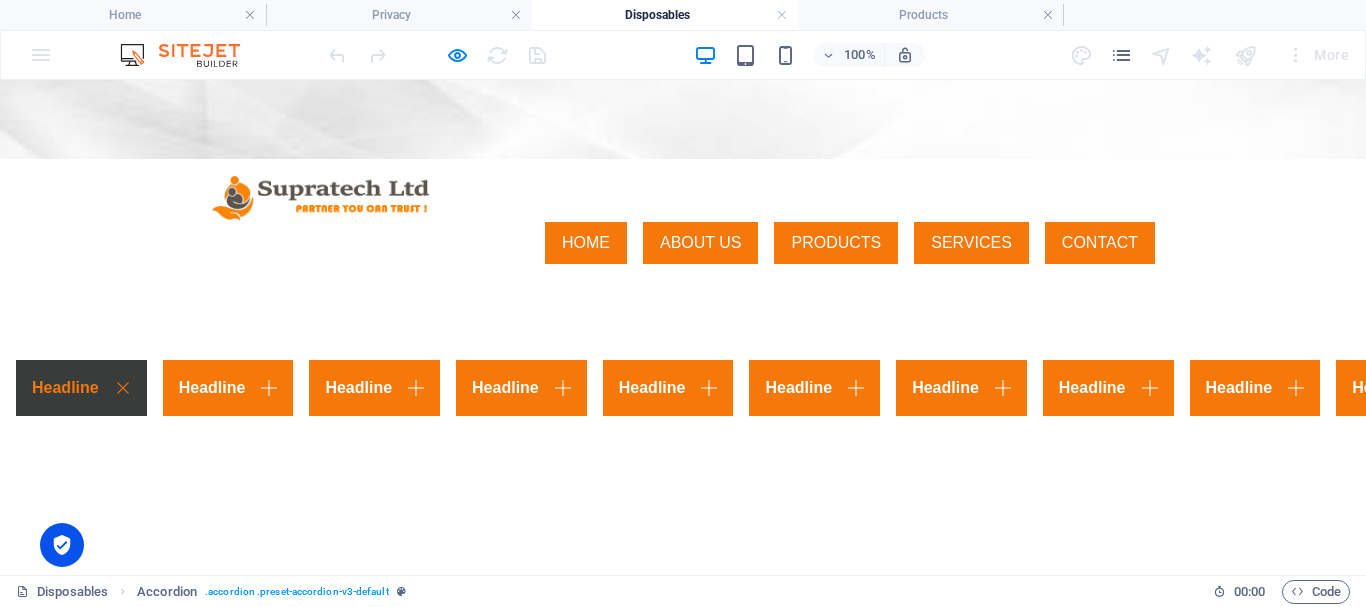 click on "Headline Lorem ipsum dolor sit amet, consectetur adipisicing elit. Maiores ipsum repellat minus nihil. [PERSON_NAME], [PERSON_NAME], nam dignissimos ea repudiandae minima voluptatum magni pariatur possimus quia accusamus harum facilis corporis animi nisi. Enim, pariatur, impedit quia repellat harum ipsam laboriosam voluptas dicta illum nisi obcaecati reprehenderit quis placeat recusandae tenetur aperiam. Headline Lorem ipsum dolor sit amet, consectetur adipisicing elit. Maiores ipsum repellat minus nihil. [PERSON_NAME], [PERSON_NAME], nam dignissimos ea repudiandae minima voluptatum magni pariatur possimus quia accusamus harum facilis corporis animi nisi. Enim, pariatur, impedit quia repellat harum ipsam laboriosam voluptas dicta illum nisi obcaecati reprehenderit quis placeat recusandae tenetur aperiam. Headline Headline Headline Headline Headline Headline Headline Headline Headline Headline Headline Headline Headline Headline Headline Headline Headline Headline Headline Headline Headline Headline" at bounding box center (683, 684) 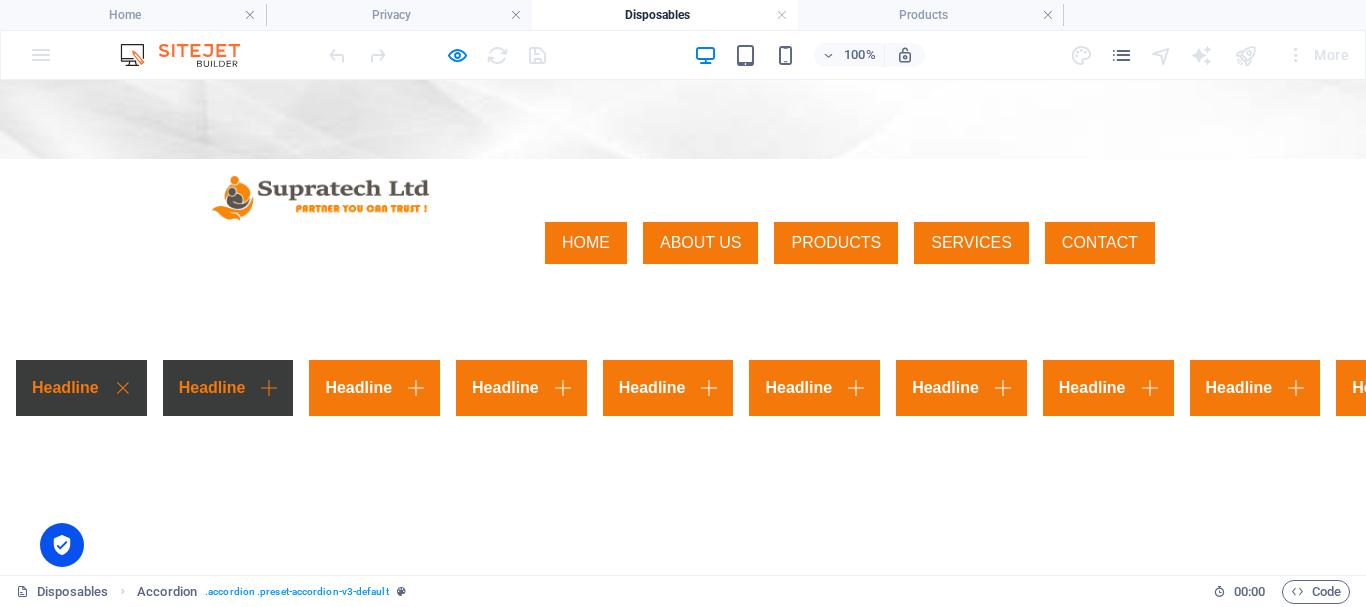 click on "Headline" at bounding box center [228, 388] 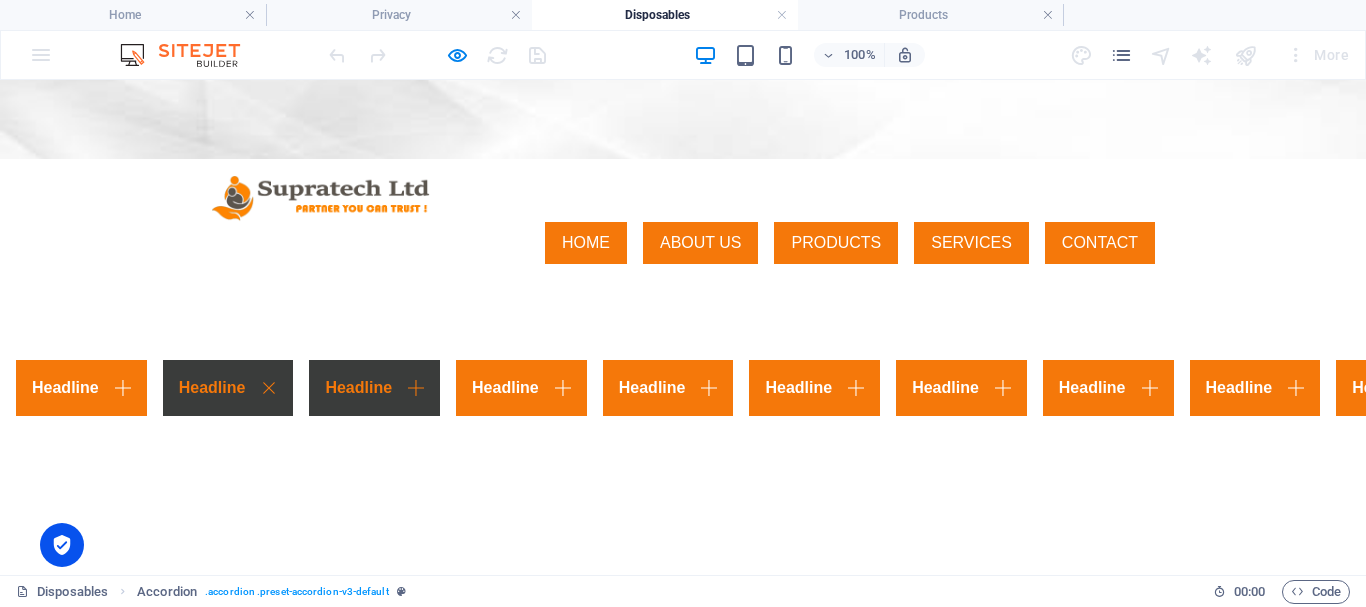 click on "Headline" at bounding box center [374, 388] 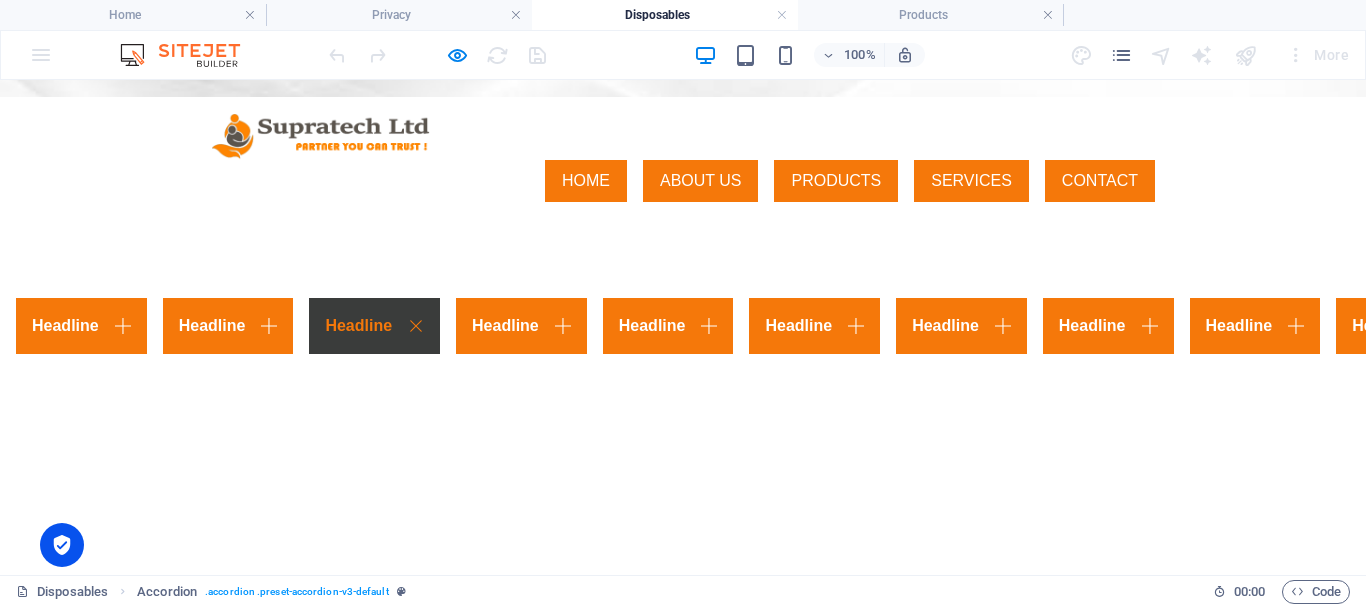 scroll, scrollTop: 0, scrollLeft: 0, axis: both 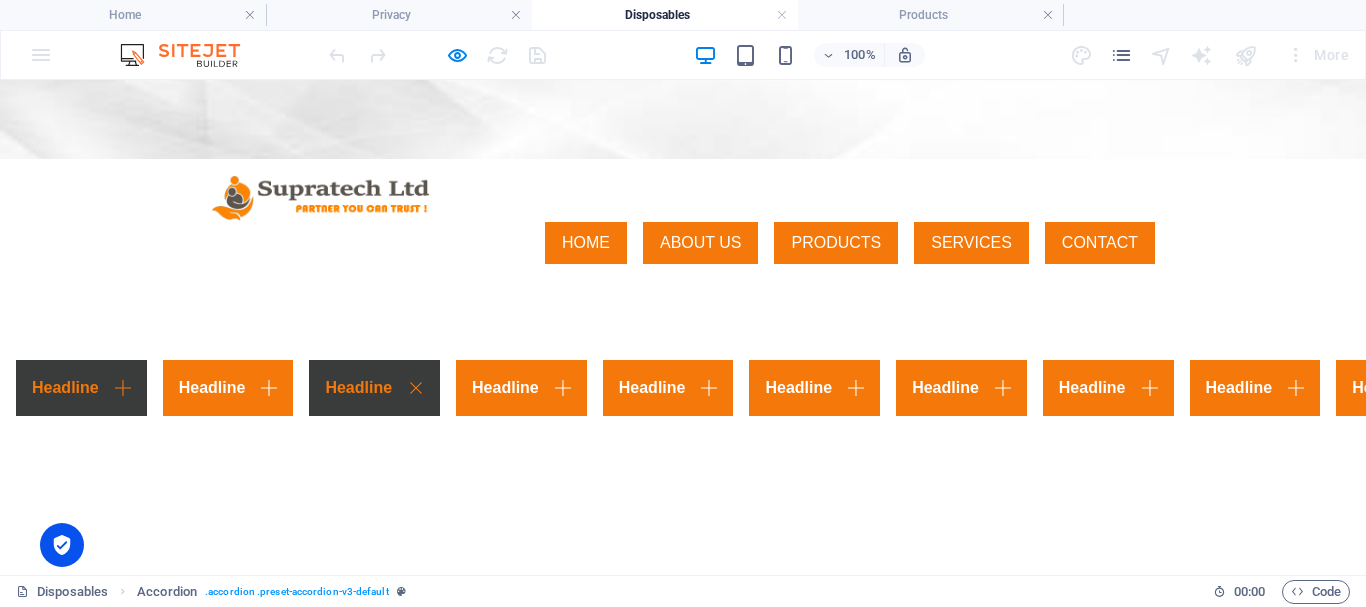 click on "Headline" at bounding box center (81, 388) 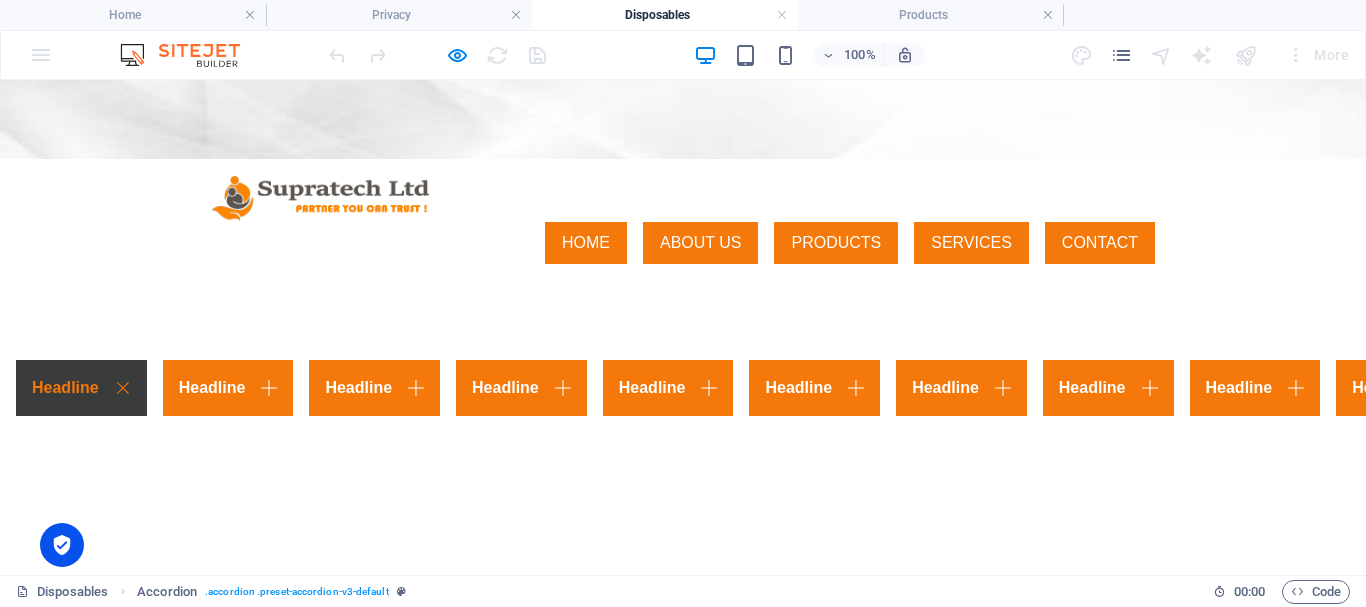 click on "Headline" at bounding box center [81, 388] 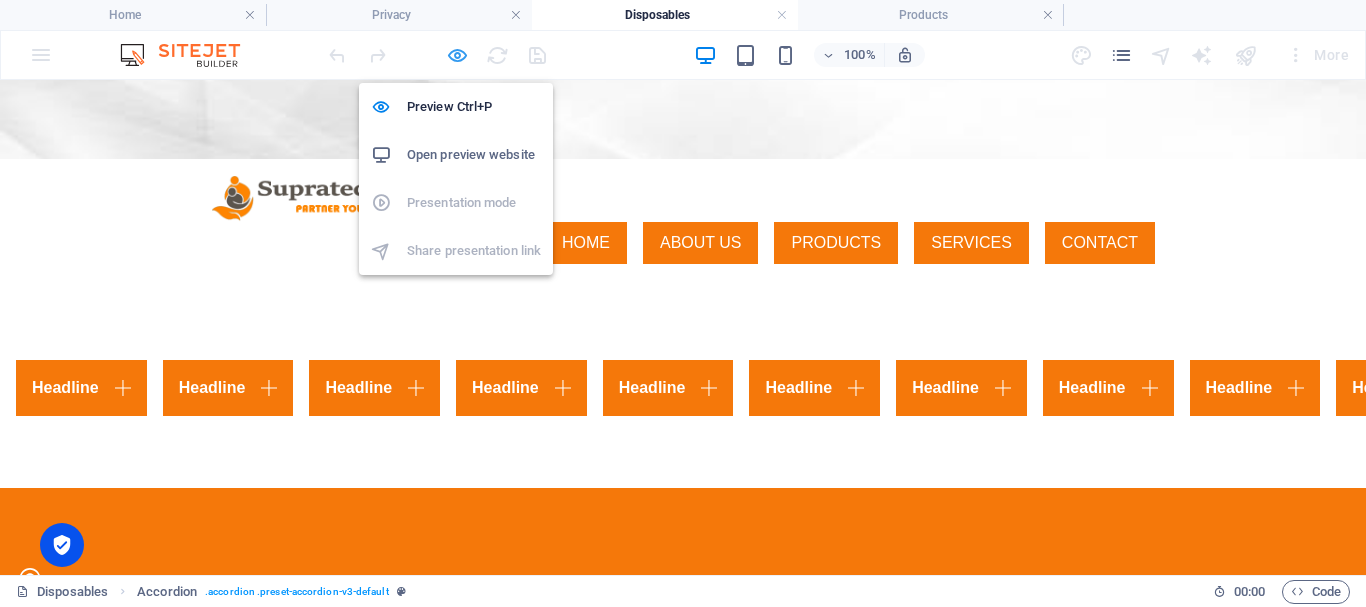 click at bounding box center [457, 55] 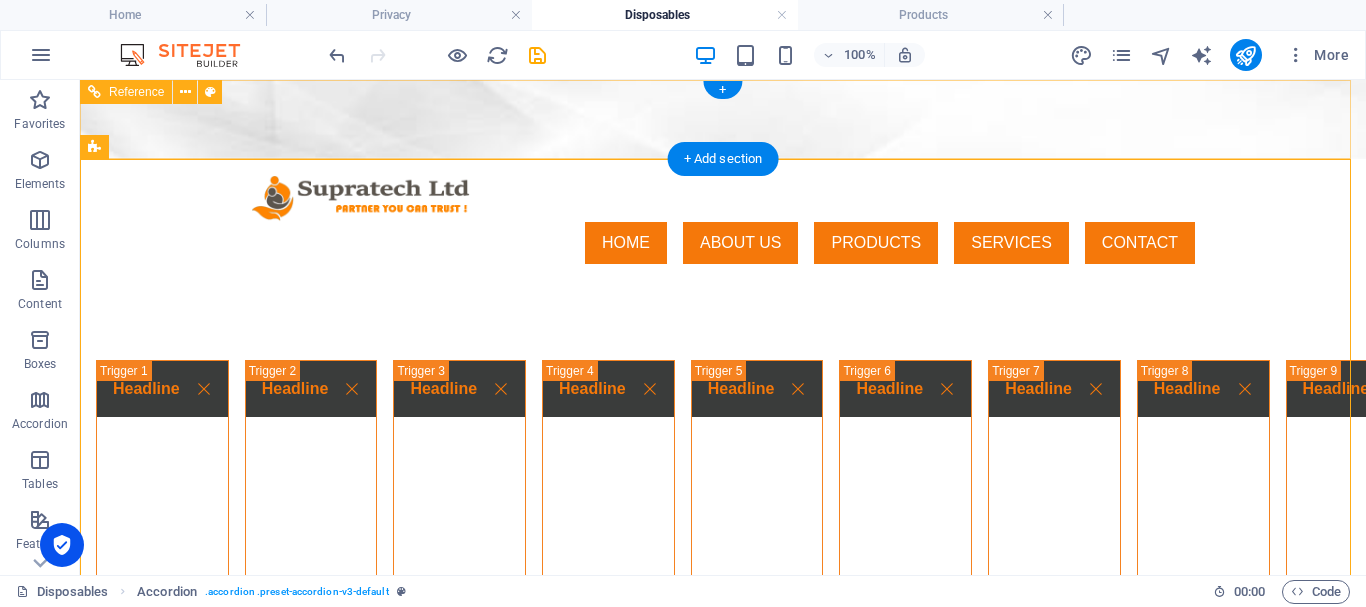 click on "HOME ABOUT US PRODUCTS SERVICES CONTACT" at bounding box center (723, 243) 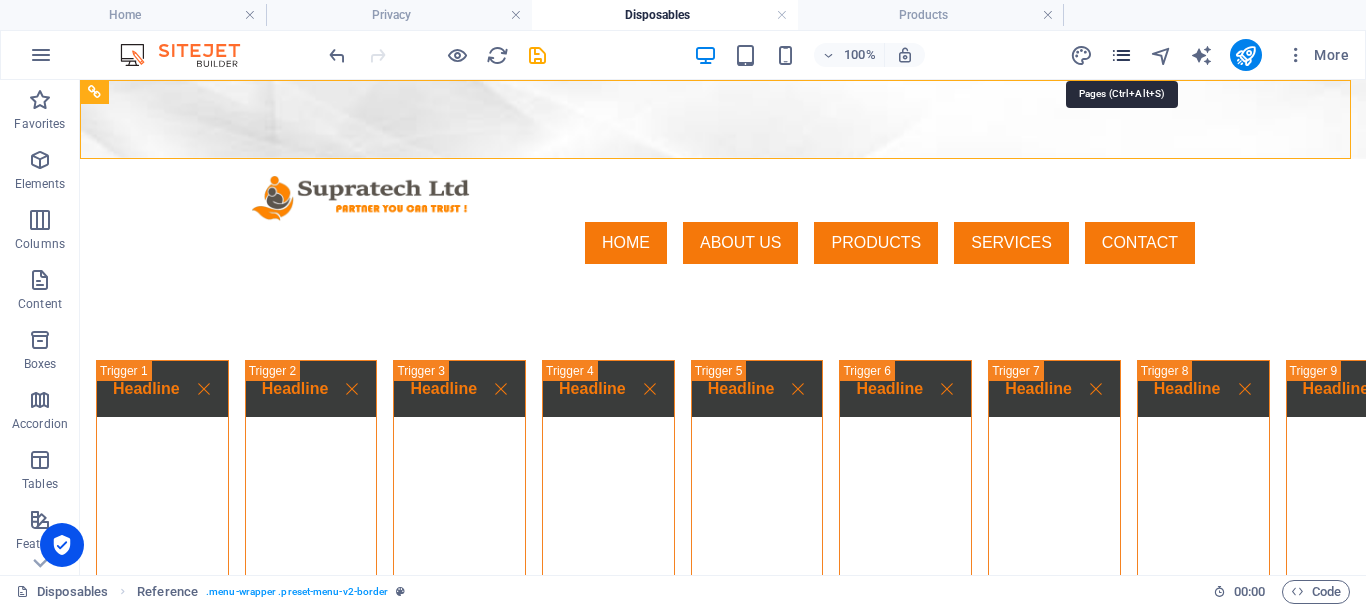 click at bounding box center [1121, 55] 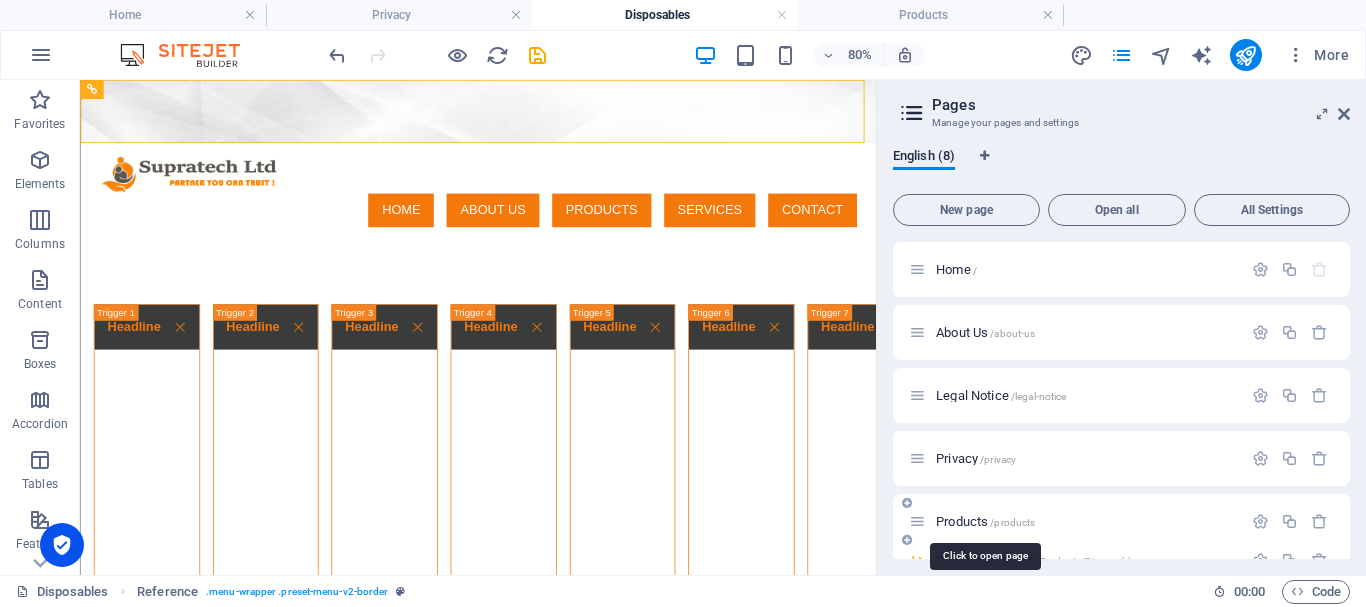 click on "Products /products" at bounding box center (985, 521) 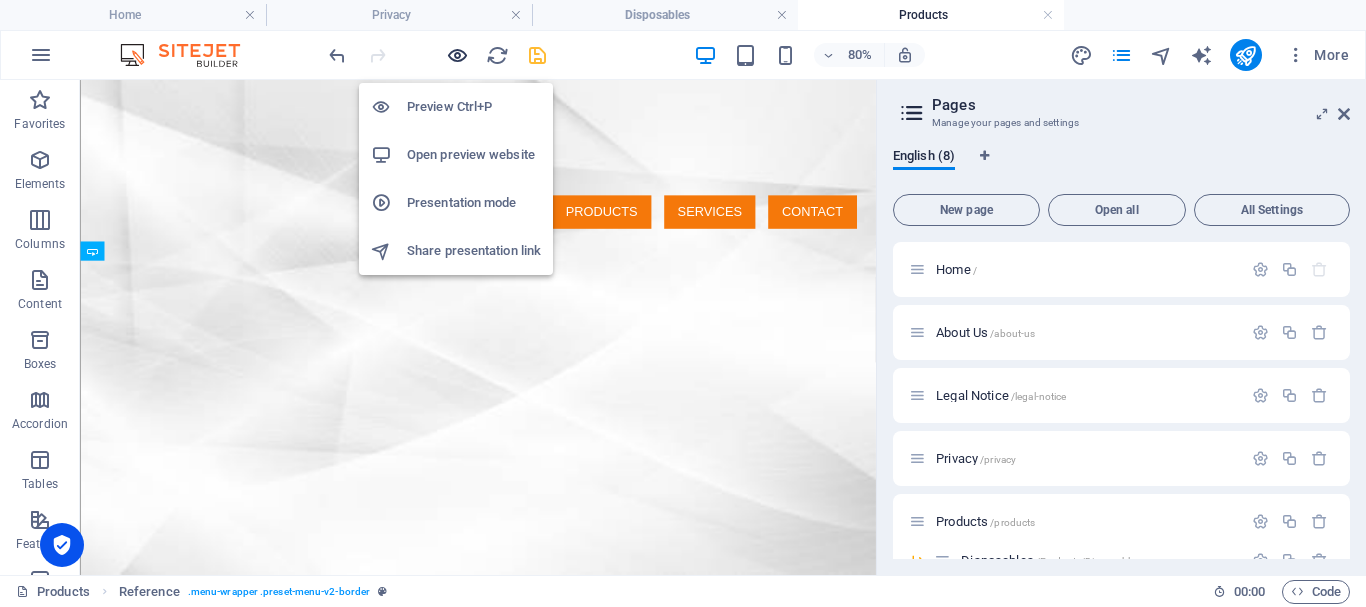 click at bounding box center (457, 55) 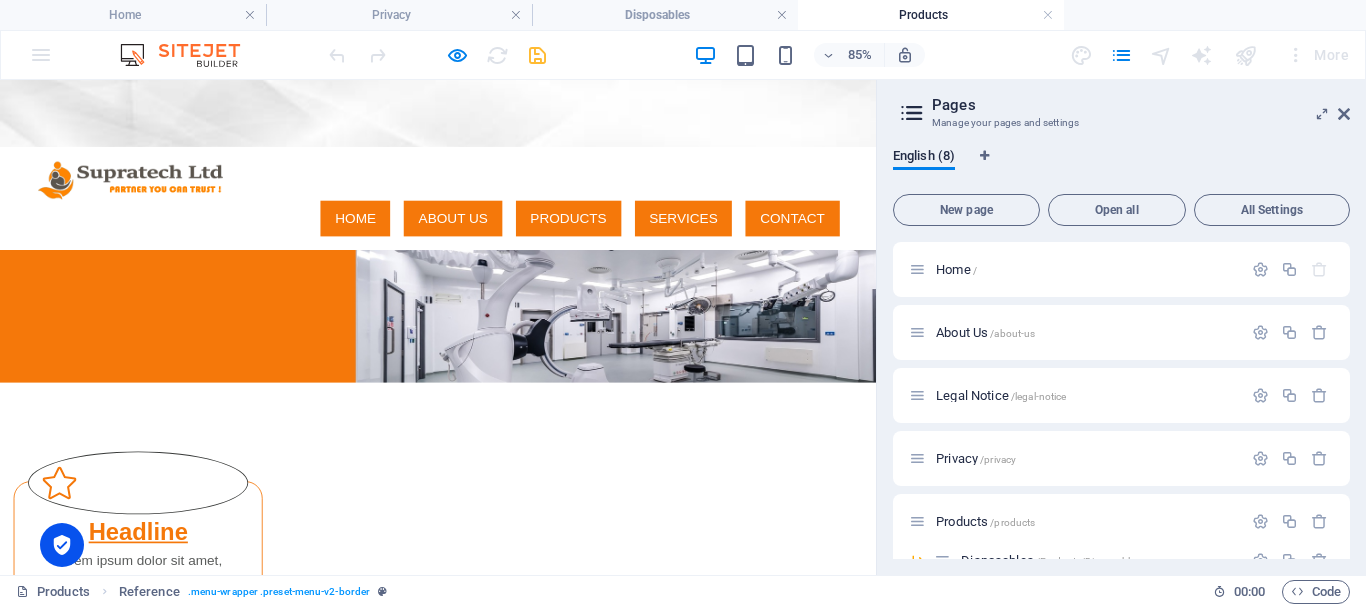 click on "Headline" at bounding box center [162, 611] 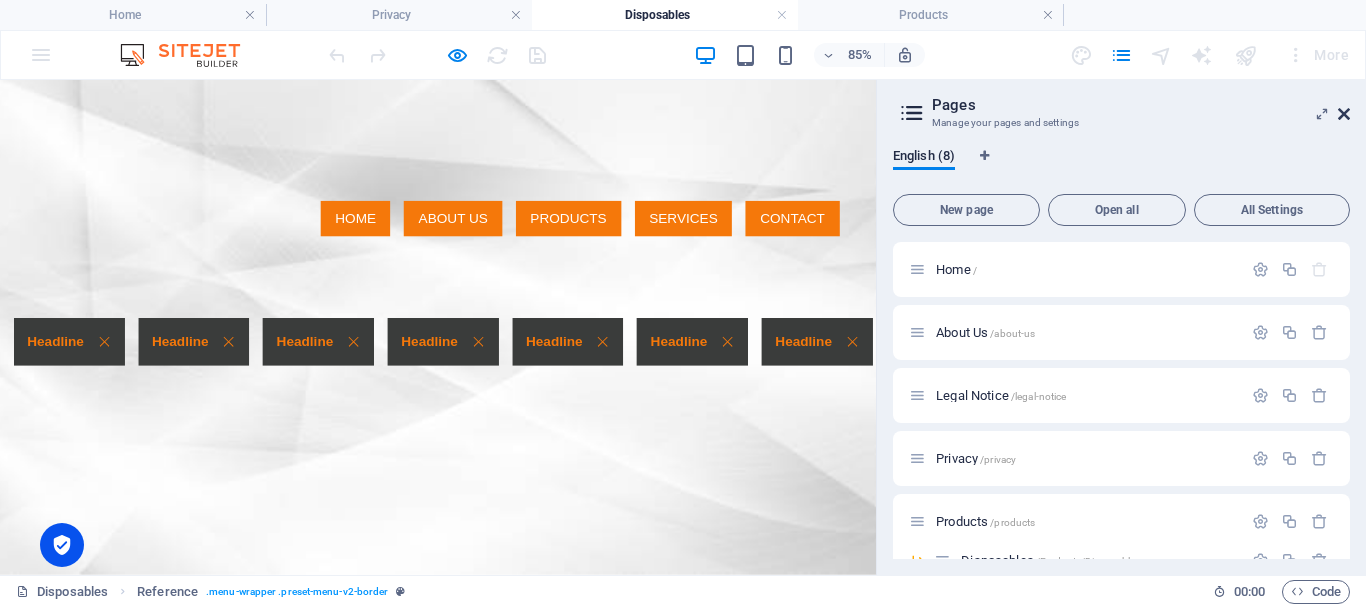 click at bounding box center [1344, 114] 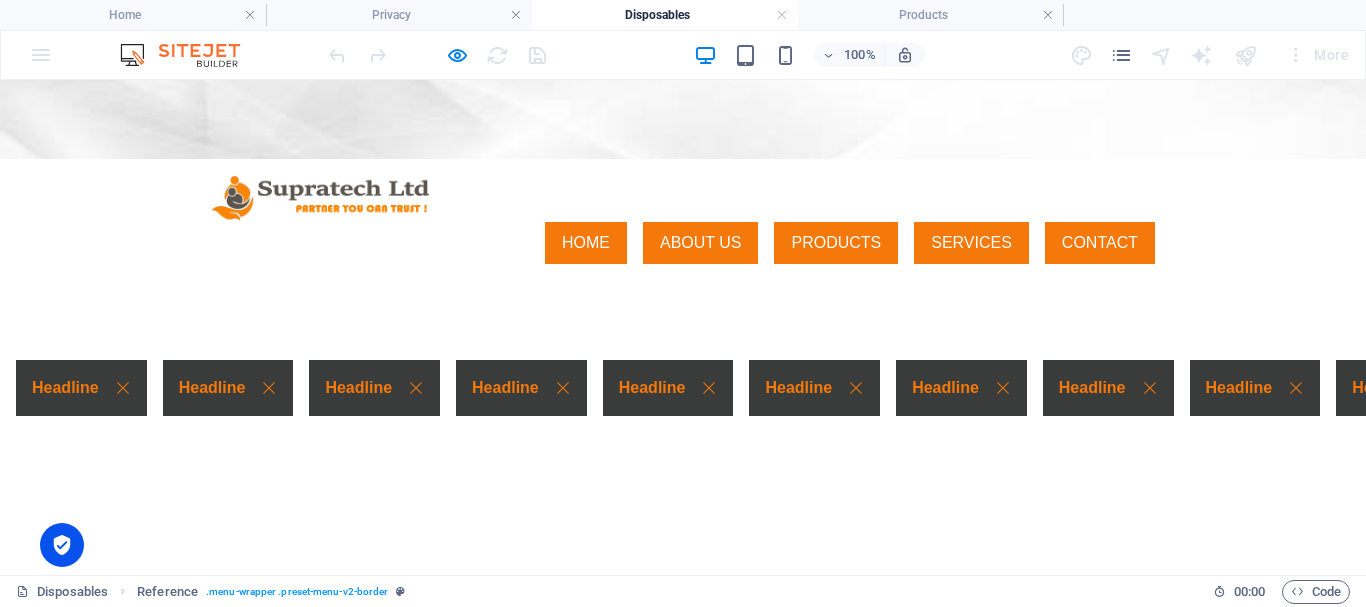 click on "Headline Lorem ipsum dolor sit amet, consectetur adipisicing elit. Maiores ipsum repellat minus nihil. [PERSON_NAME], [PERSON_NAME], nam dignissimos ea repudiandae minima voluptatum magni pariatur possimus quia accusamus harum facilis corporis animi nisi. Enim, pariatur, impedit quia repellat harum ipsam laboriosam voluptas dicta illum nisi obcaecati reprehenderit quis placeat recusandae tenetur aperiam. Headline Lorem ipsum dolor sit amet, consectetur adipisicing elit. Maiores ipsum repellat minus nihil. [PERSON_NAME], [PERSON_NAME], nam dignissimos ea repudiandae minima voluptatum magni pariatur possimus quia accusamus harum facilis corporis animi nisi. Enim, pariatur, impedit quia repellat harum ipsam laboriosam voluptas dicta illum nisi obcaecati reprehenderit quis placeat recusandae tenetur aperiam. Headline Headline Headline Headline Headline Headline Headline Headline Headline Headline Headline Headline Headline Headline Headline Headline Headline Headline Headline Headline Headline Headline" at bounding box center [683, 684] 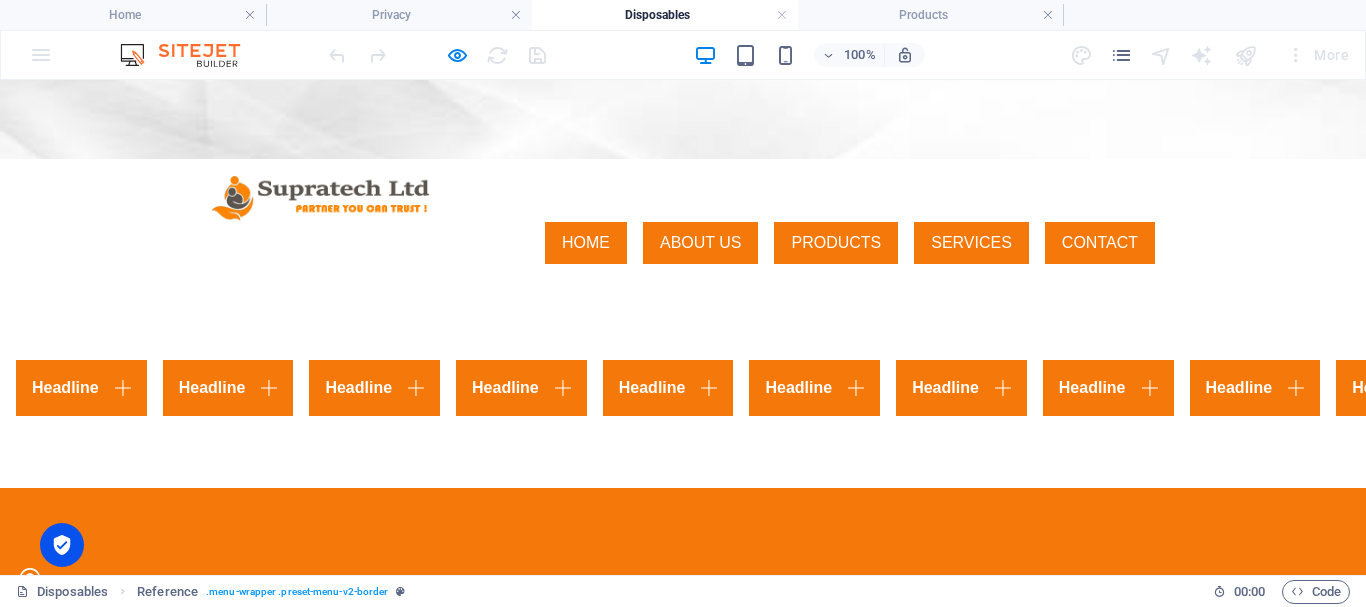 click on "Headline Lorem ipsum dolor sit amet, consectetur adipisicing elit. Maiores ipsum repellat minus nihil. [PERSON_NAME], [PERSON_NAME], nam dignissimos ea repudiandae minima voluptatum magni pariatur possimus quia accusamus harum facilis corporis animi nisi. Enim, pariatur, impedit quia repellat harum ipsam laboriosam voluptas dicta illum nisi obcaecati reprehenderit quis placeat recusandae tenetur aperiam. Headline Lorem ipsum dolor sit amet, consectetur adipisicing elit. Maiores ipsum repellat minus nihil. [PERSON_NAME], [PERSON_NAME], nam dignissimos ea repudiandae minima voluptatum magni pariatur possimus quia accusamus harum facilis corporis animi nisi. Enim, pariatur, impedit quia repellat harum ipsam laboriosam voluptas dicta illum nisi obcaecati reprehenderit quis placeat recusandae tenetur aperiam. Headline Headline Headline Headline Headline Headline Headline Headline Headline Headline Headline Headline Headline Headline Headline Headline Headline Headline Headline Headline Headline Headline" at bounding box center (683, 384) 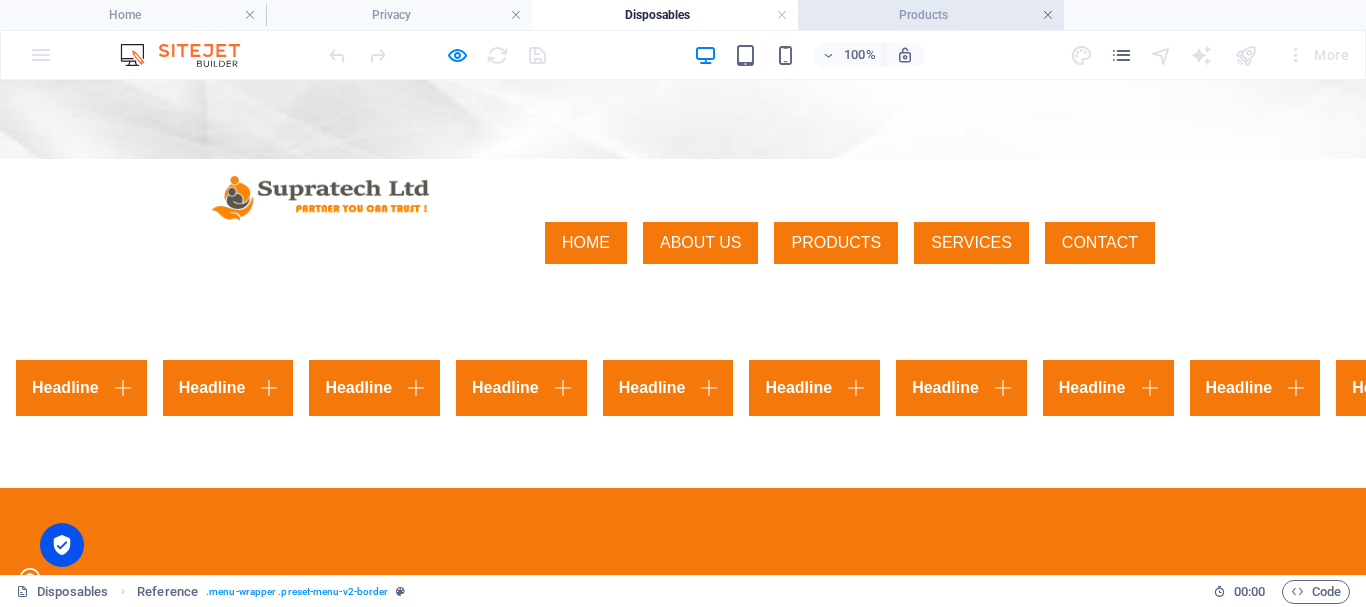 click at bounding box center (1048, 15) 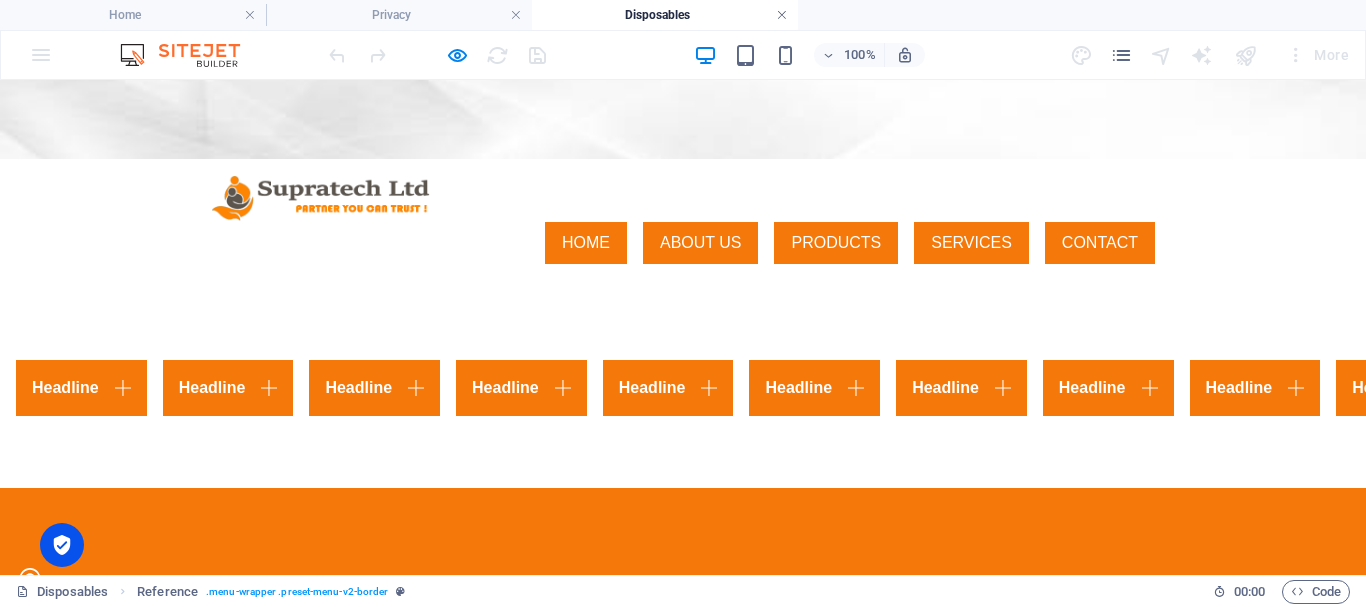 click at bounding box center (782, 15) 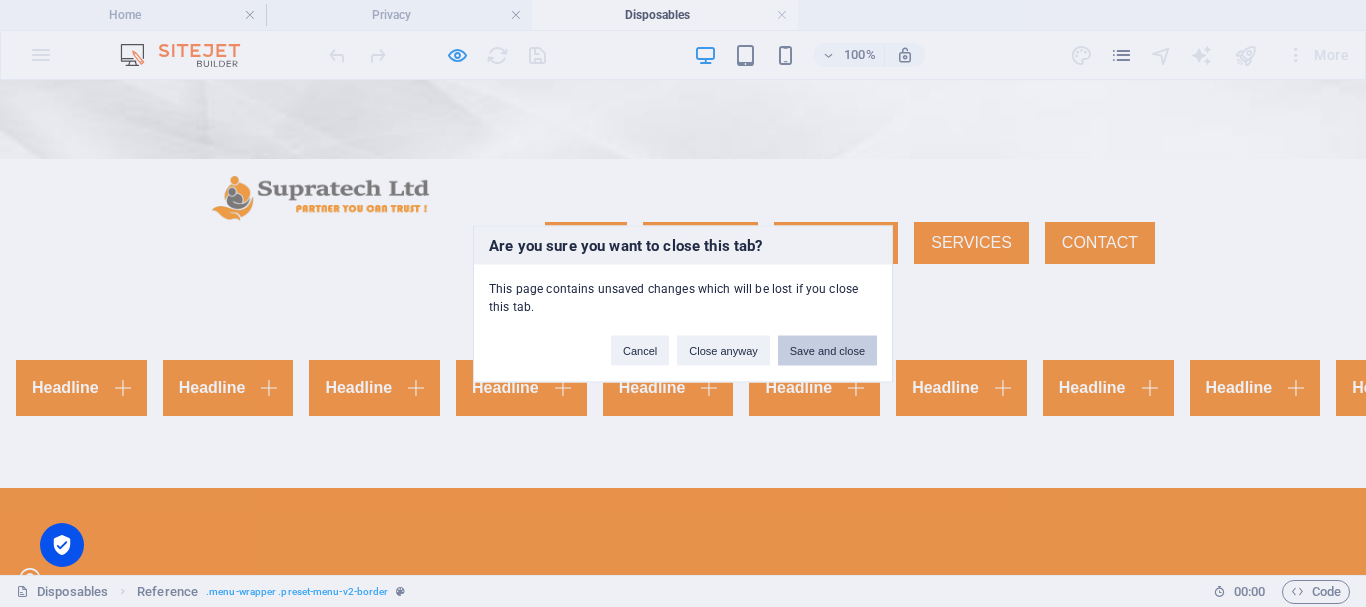 click on "Save and close" at bounding box center [827, 350] 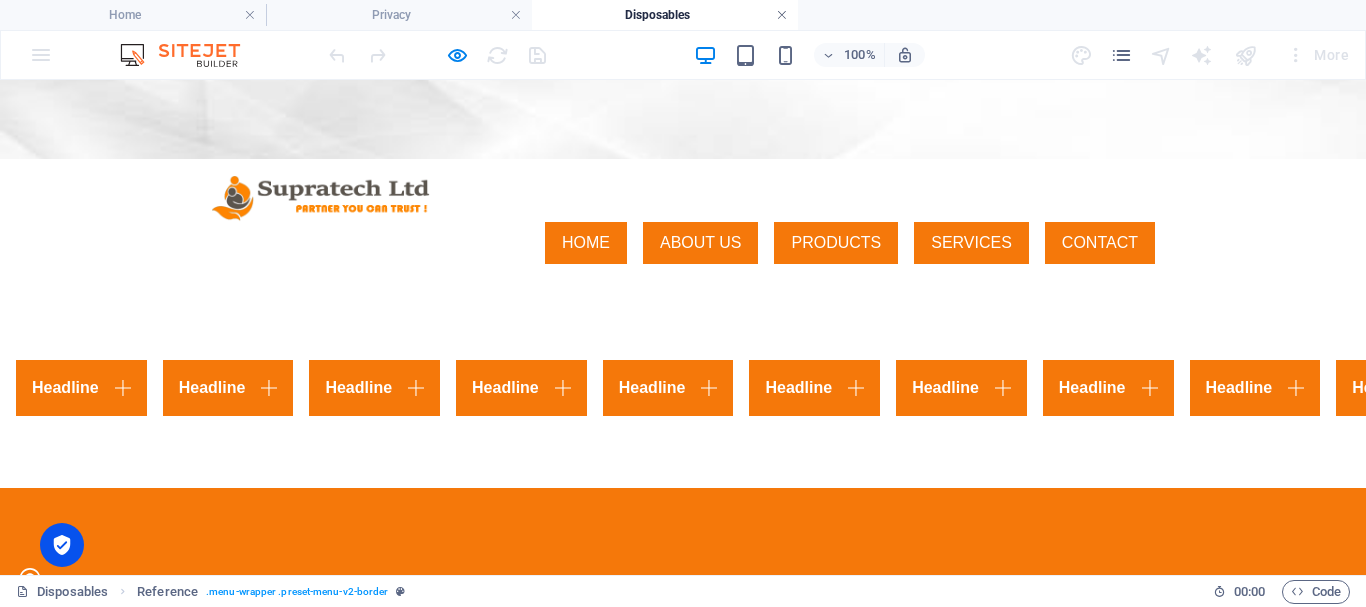 click at bounding box center (782, 15) 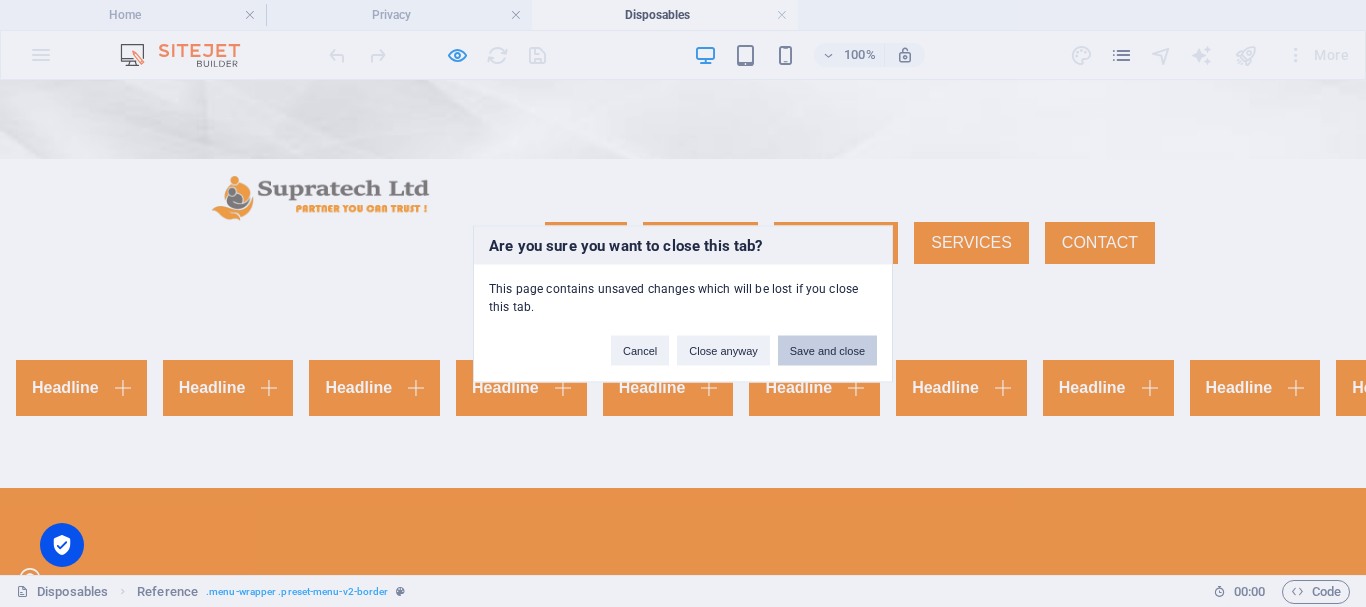 click on "Save and close" at bounding box center (827, 350) 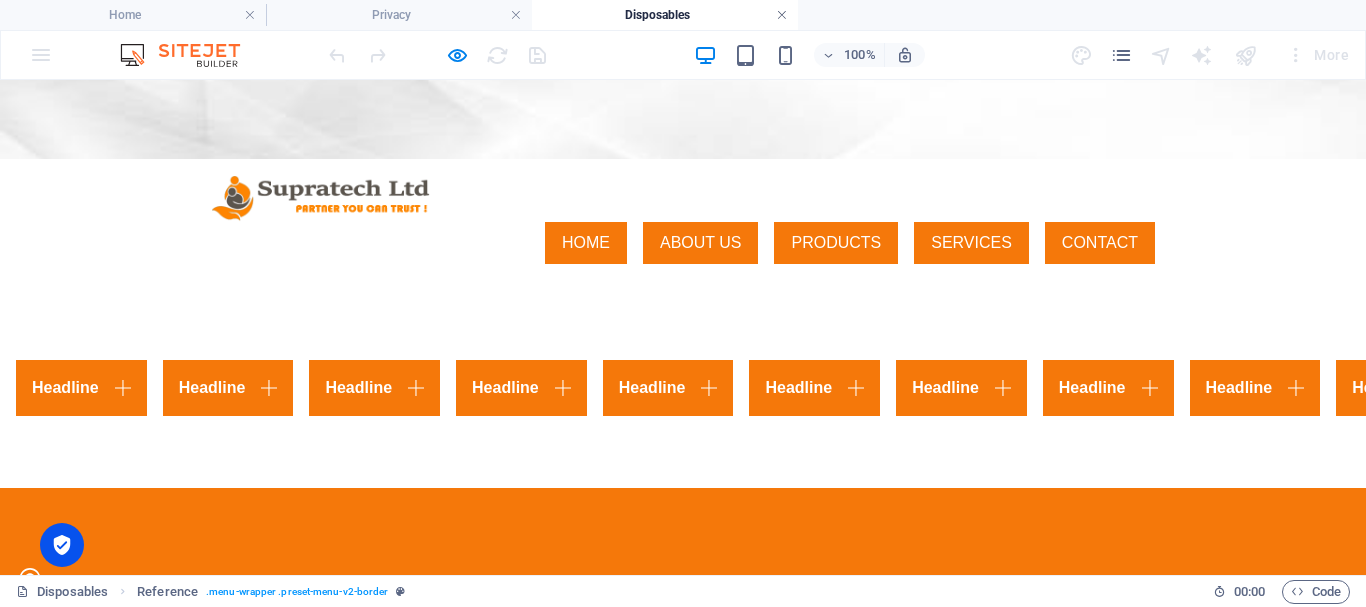 click at bounding box center (782, 15) 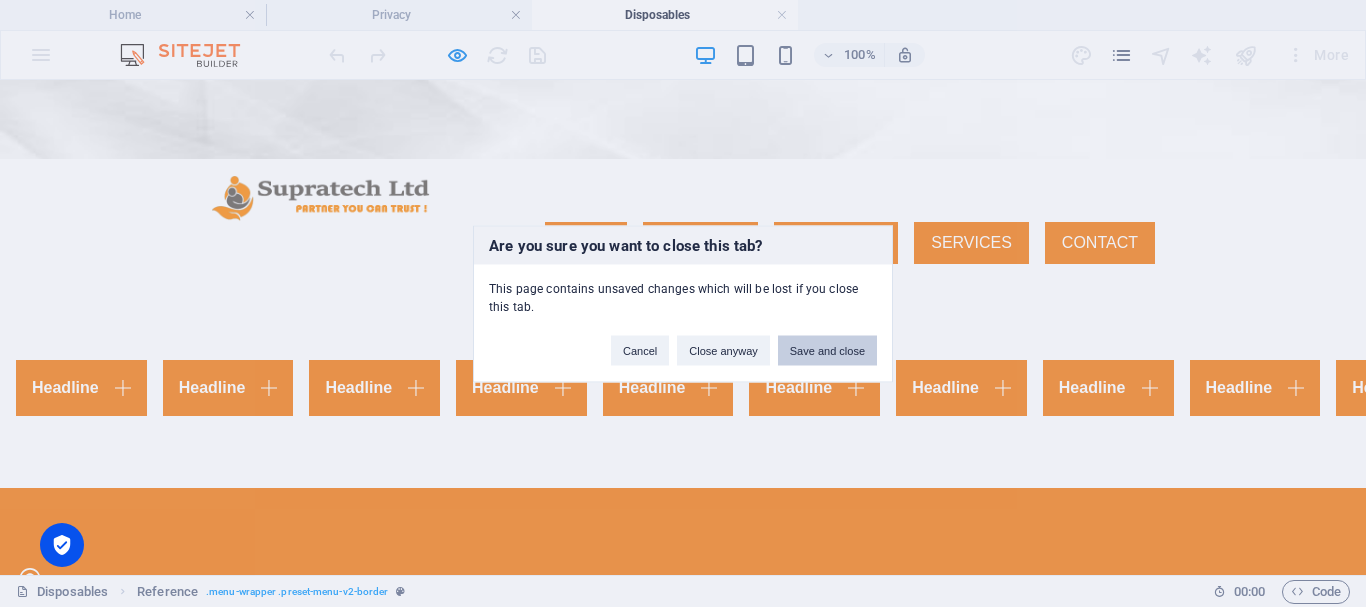 click on "Save and close" at bounding box center (827, 350) 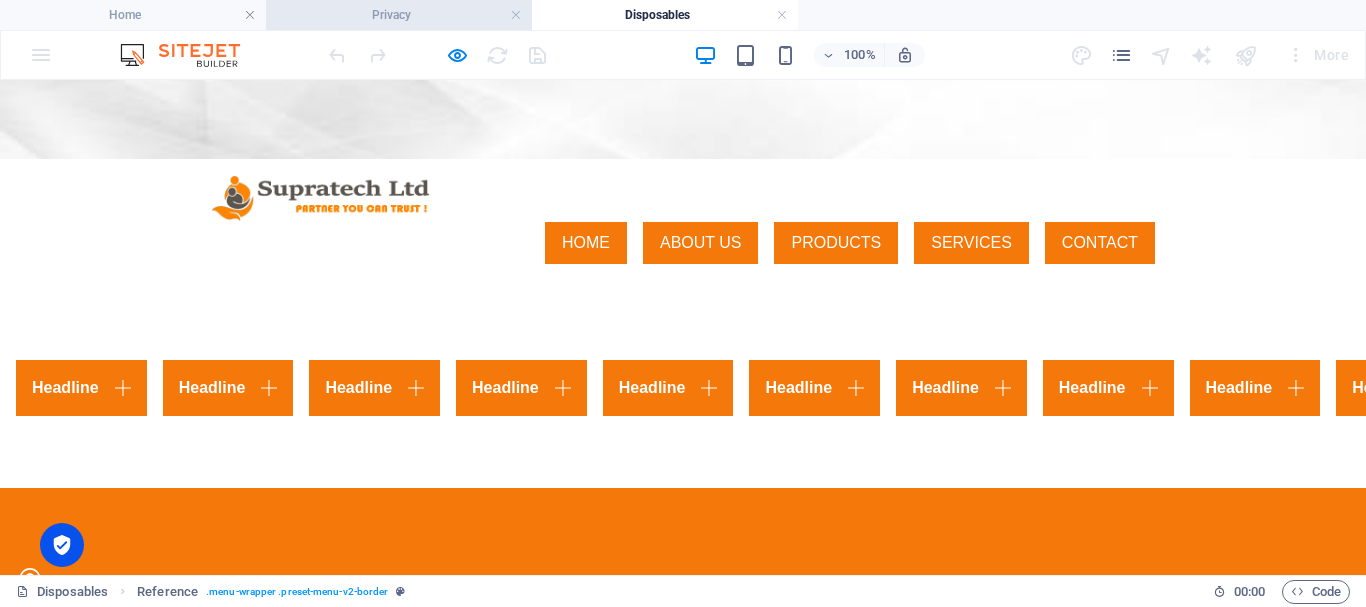 click on "Privacy" at bounding box center (399, 15) 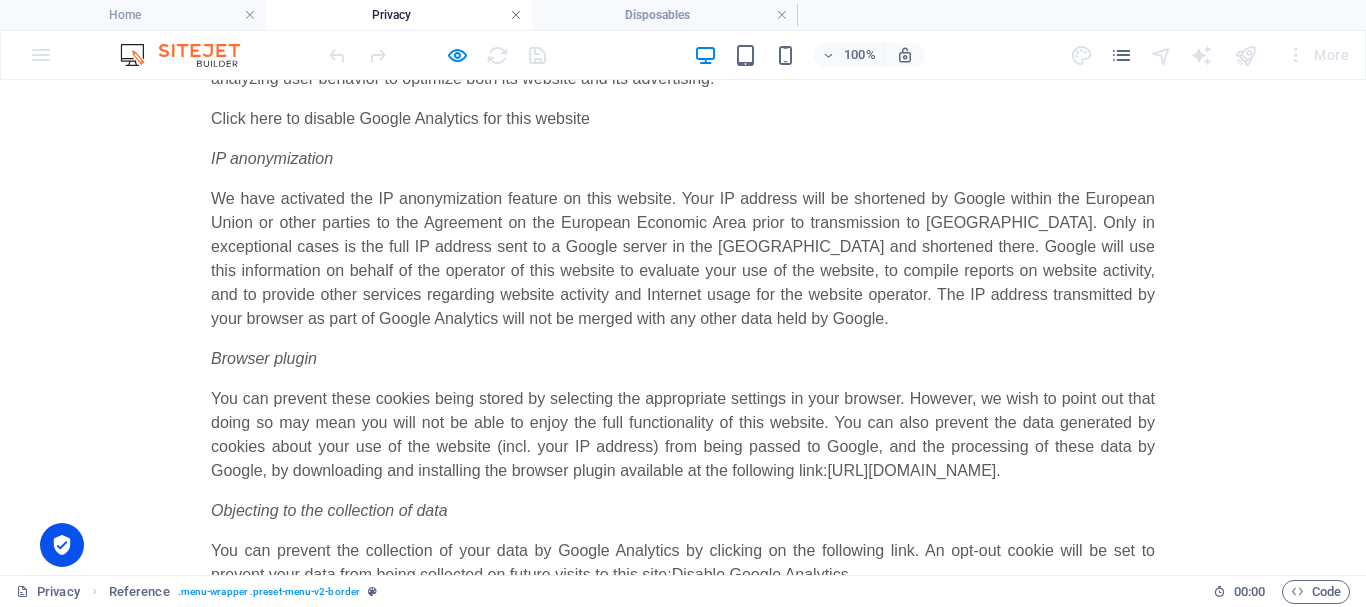 click at bounding box center (516, 15) 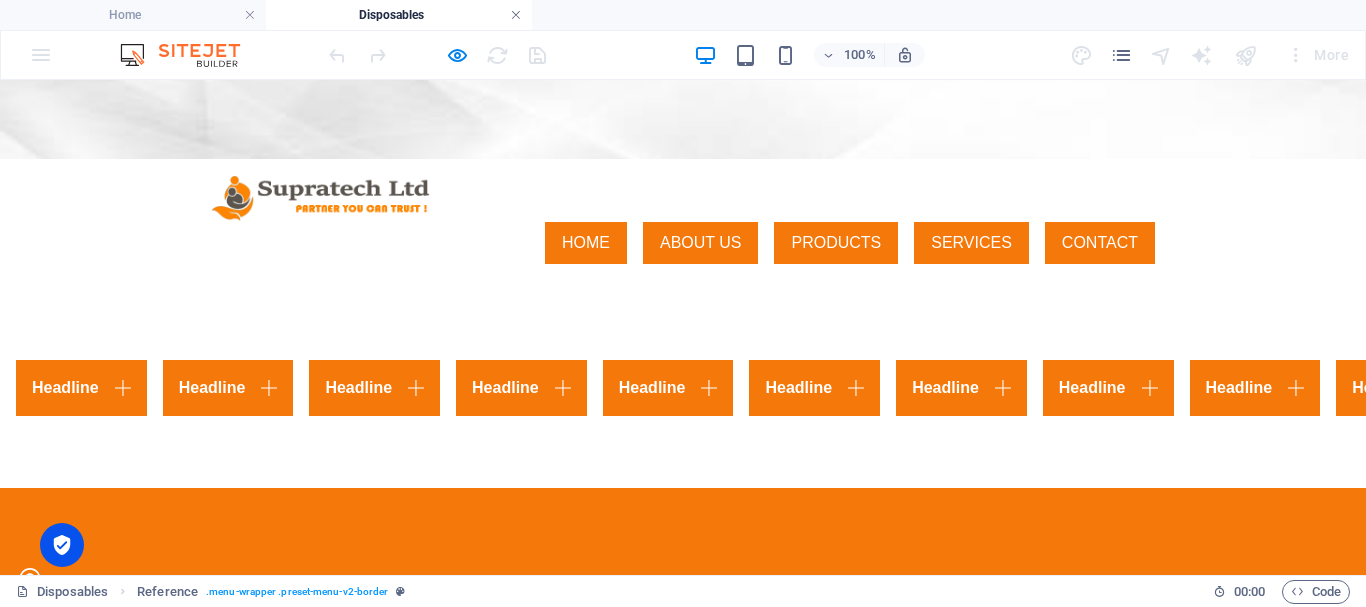 click at bounding box center (516, 15) 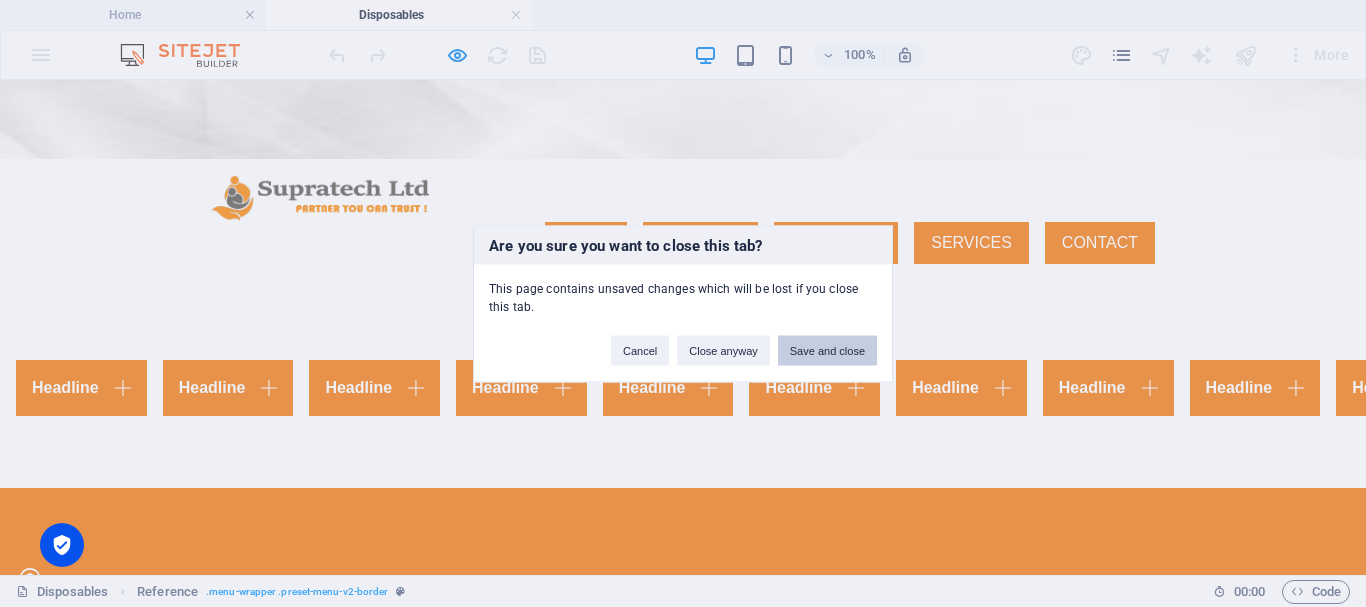 click on "Save and close" at bounding box center [827, 350] 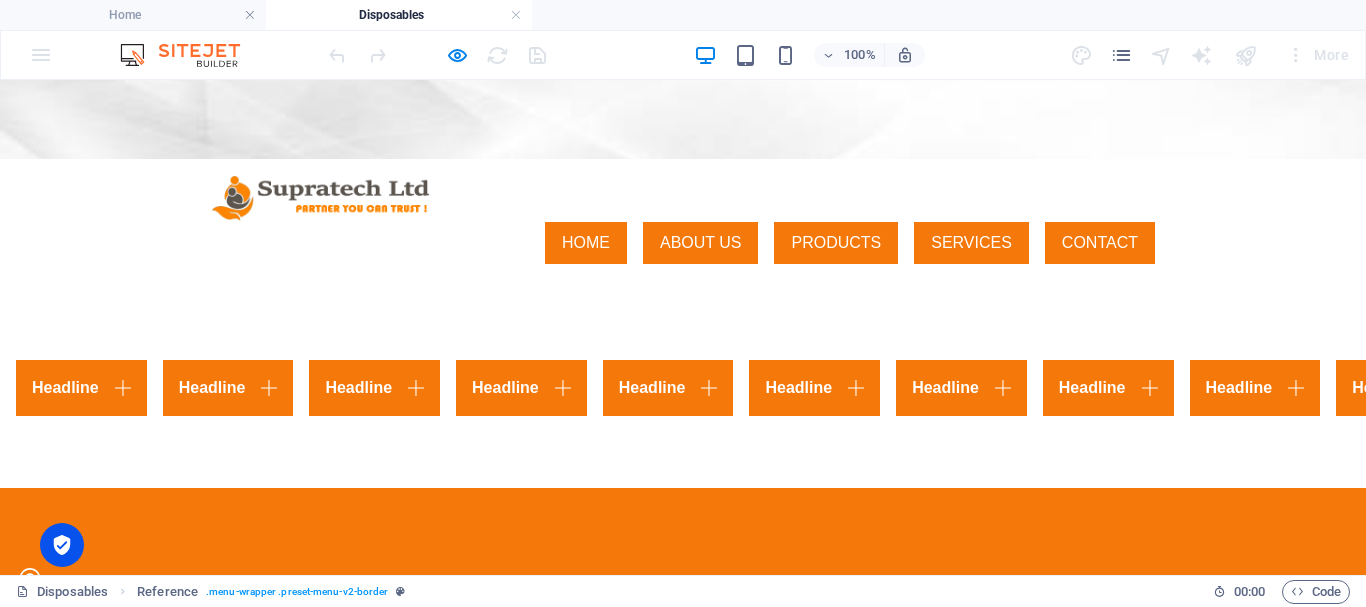 click on "Headline Lorem ipsum dolor sit amet, consectetur adipisicing elit. Maiores ipsum repellat minus nihil. [PERSON_NAME], [PERSON_NAME], nam dignissimos ea repudiandae minima voluptatum magni pariatur possimus quia accusamus harum facilis corporis animi nisi. Enim, pariatur, impedit quia repellat harum ipsam laboriosam voluptas dicta illum nisi obcaecati reprehenderit quis placeat recusandae tenetur aperiam. Headline Lorem ipsum dolor sit amet, consectetur adipisicing elit. Maiores ipsum repellat minus nihil. [PERSON_NAME], [PERSON_NAME], nam dignissimos ea repudiandae minima voluptatum magni pariatur possimus quia accusamus harum facilis corporis animi nisi. Enim, pariatur, impedit quia repellat harum ipsam laboriosam voluptas dicta illum nisi obcaecati reprehenderit quis placeat recusandae tenetur aperiam. Headline Headline Headline Headline Headline Headline Headline Headline Headline Headline Headline Headline Headline Headline Headline Headline Headline Headline Headline Headline Headline Headline" at bounding box center (683, 384) 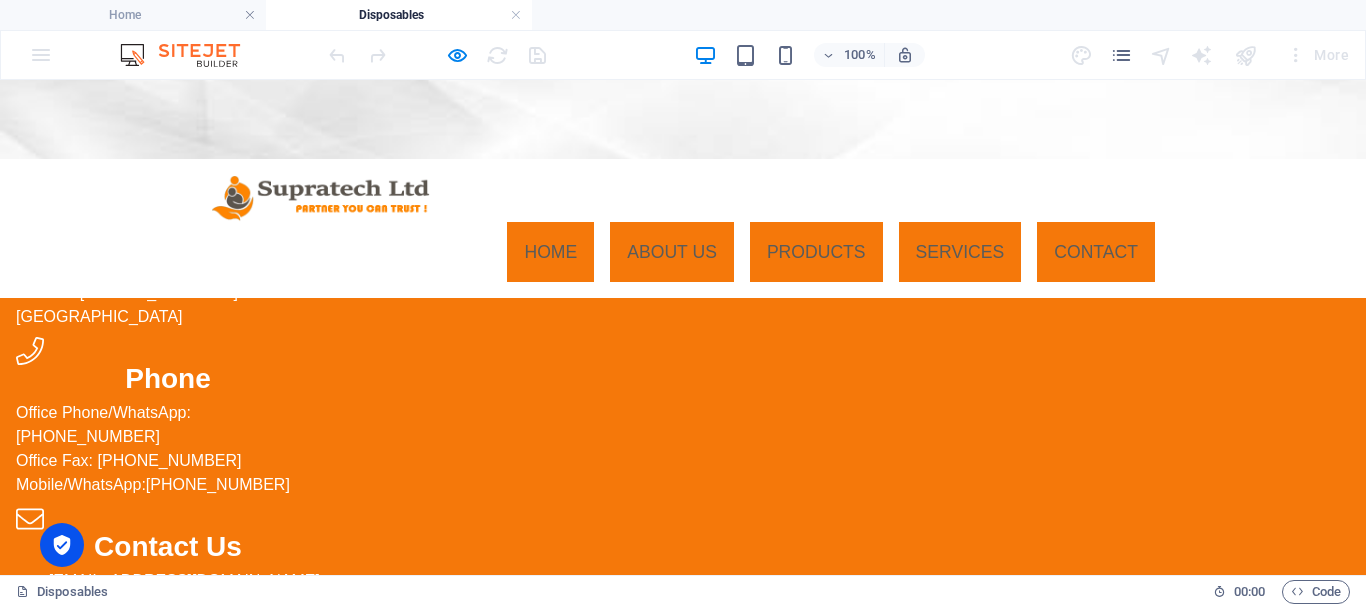 scroll, scrollTop: 0, scrollLeft: 0, axis: both 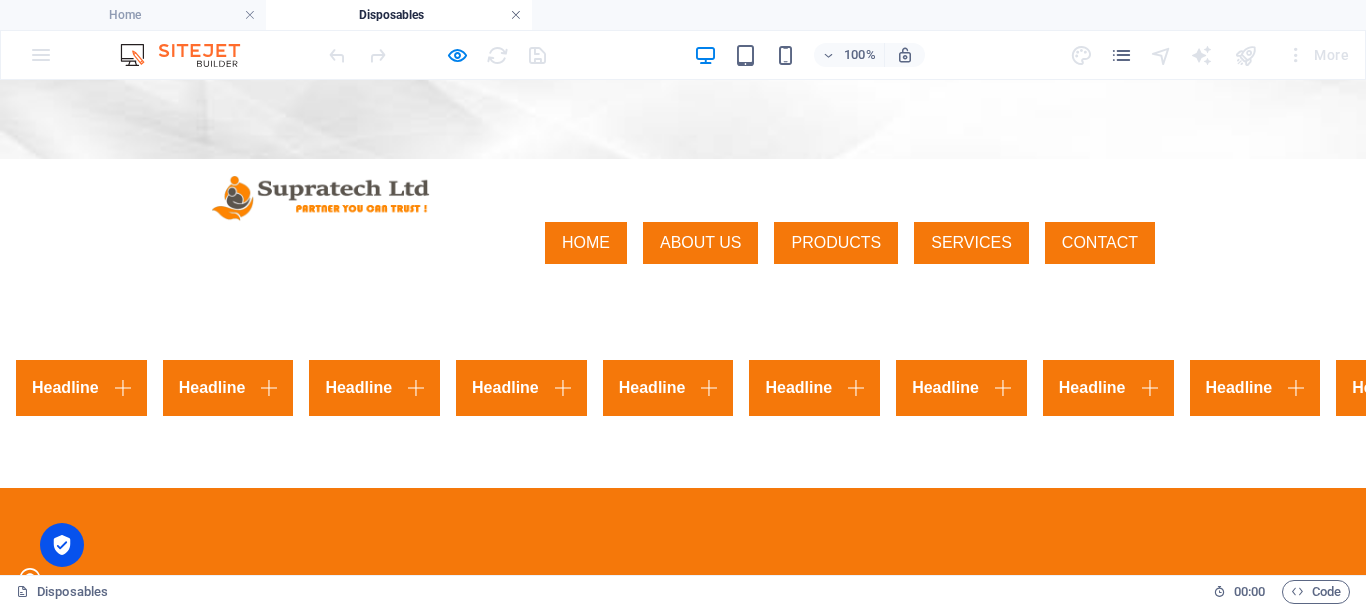 click at bounding box center (516, 15) 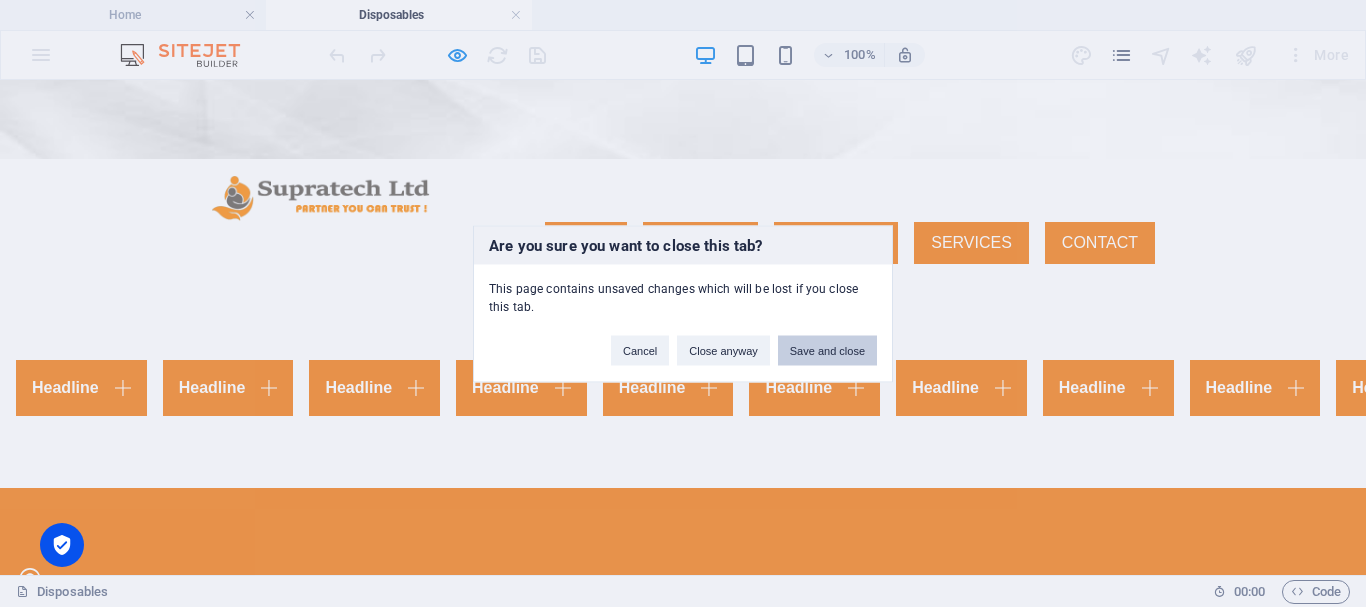 click on "Save and close" at bounding box center [827, 350] 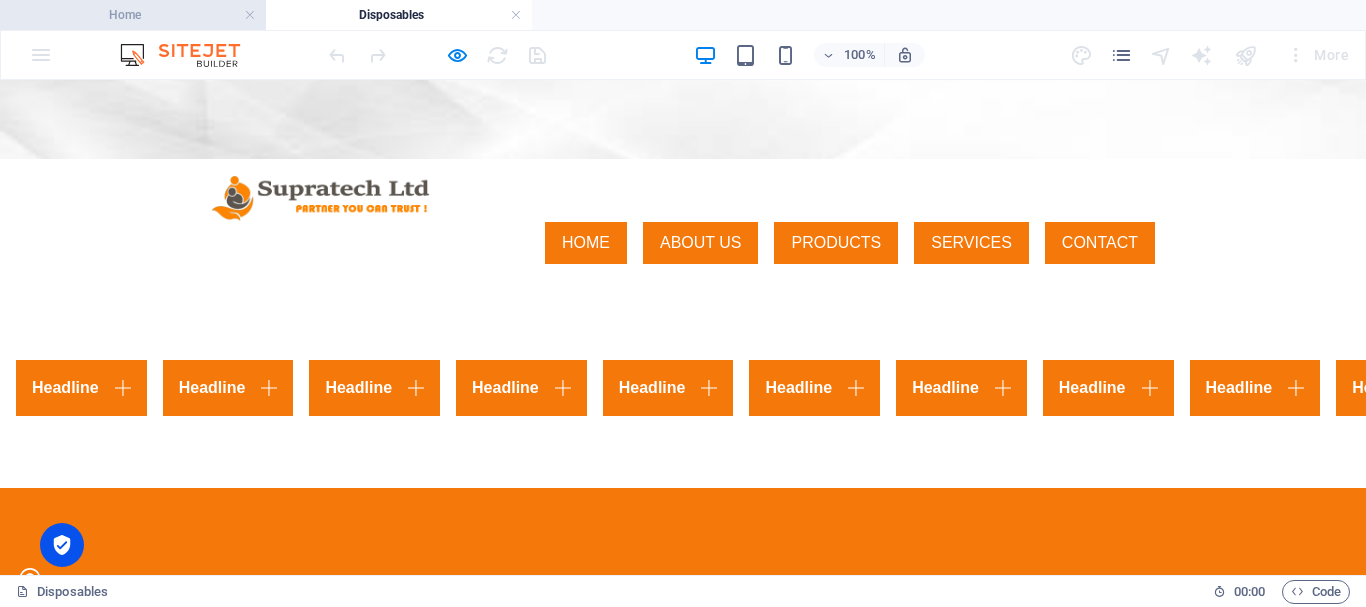 click on "Home" at bounding box center (133, 15) 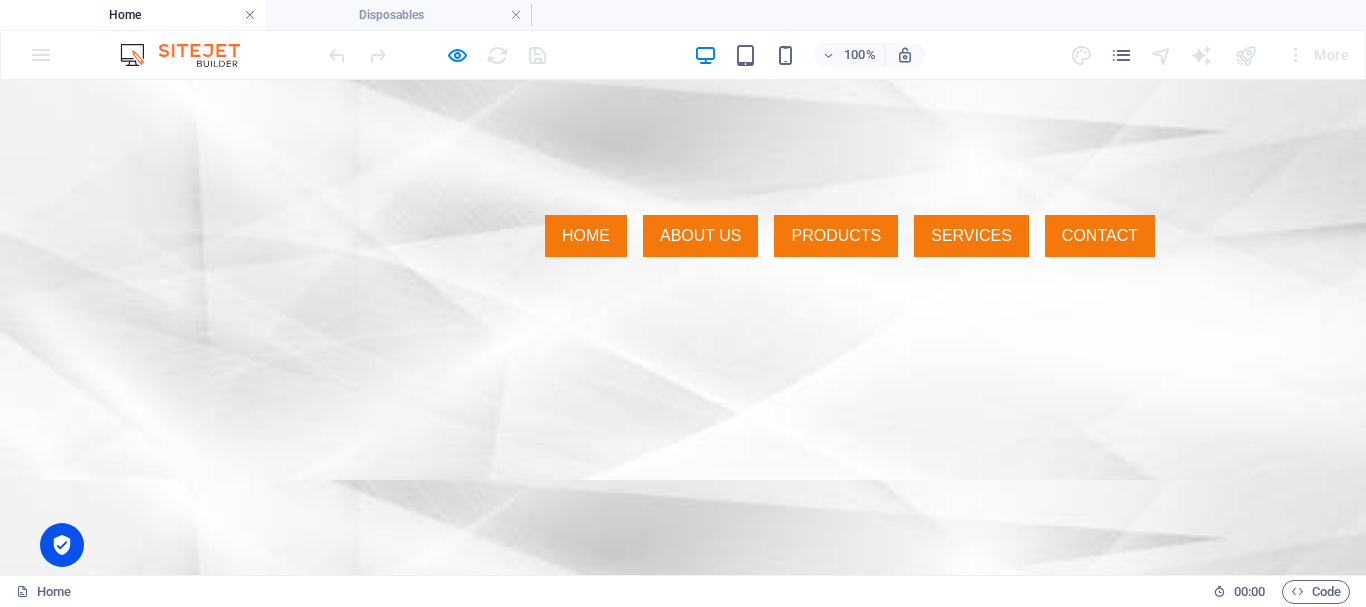 click at bounding box center (250, 15) 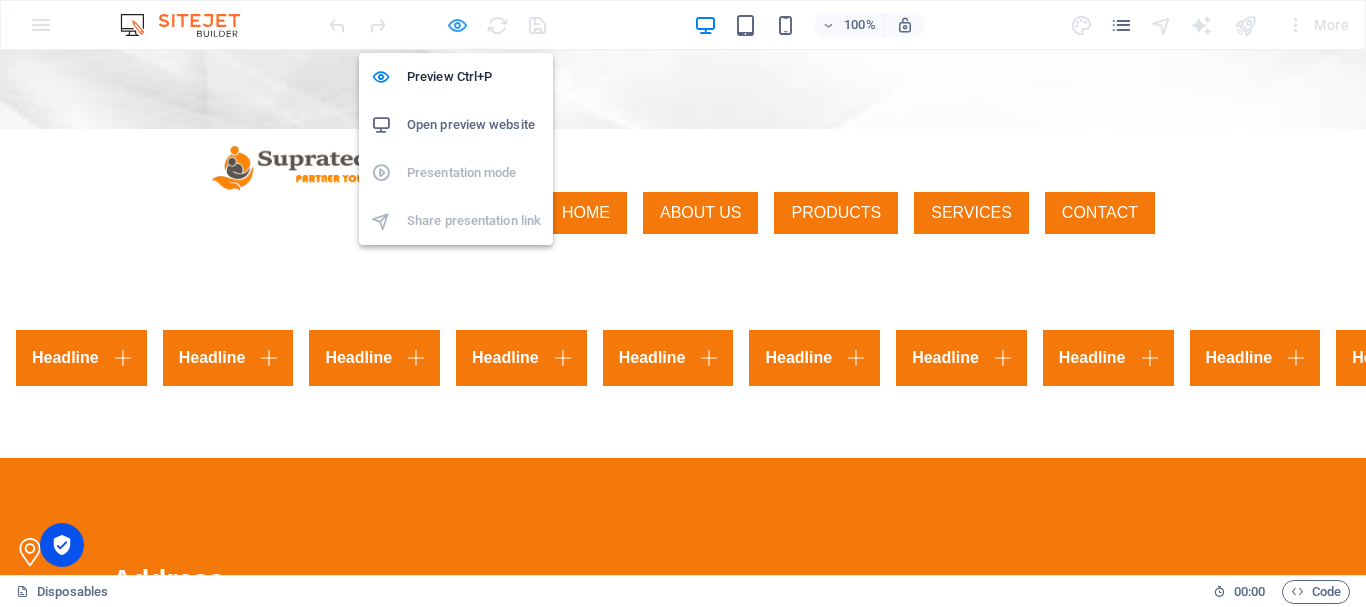 click at bounding box center (457, 25) 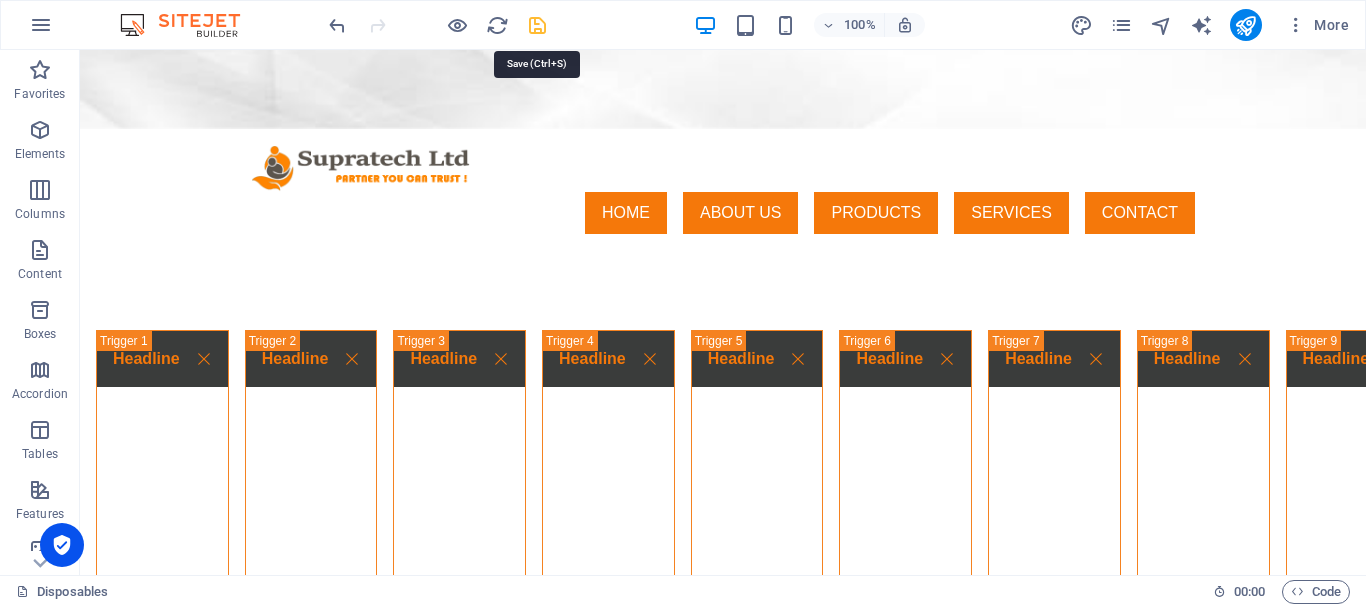 click at bounding box center (537, 25) 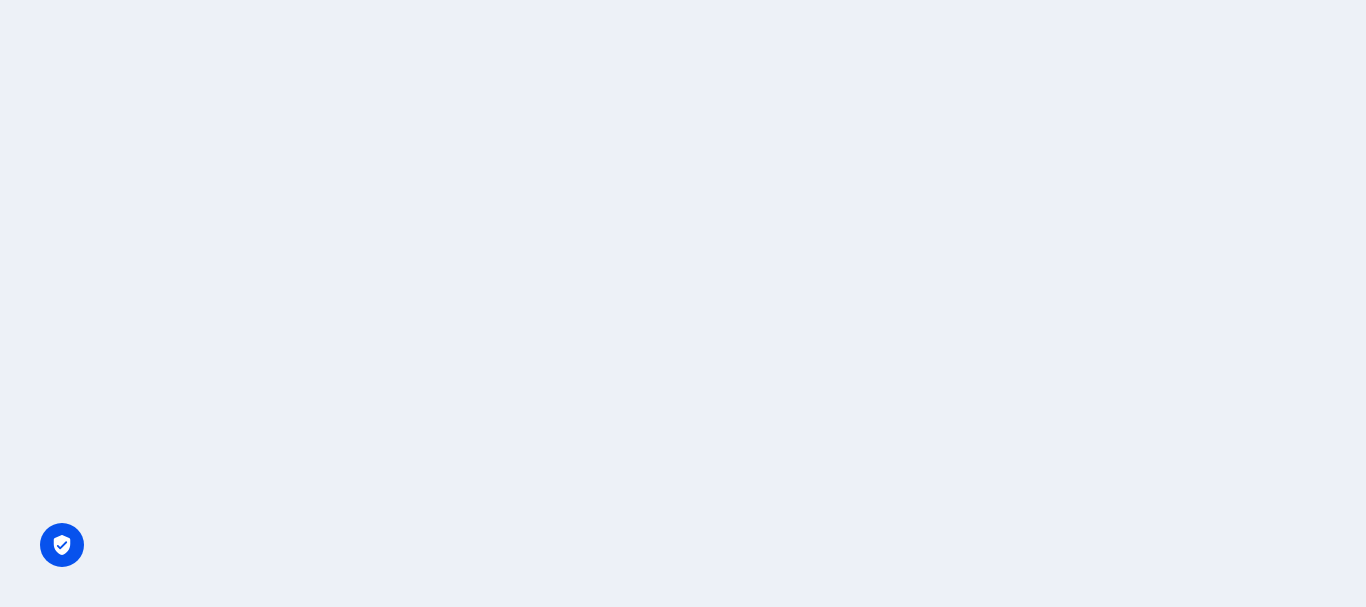 click at bounding box center [683, 312] 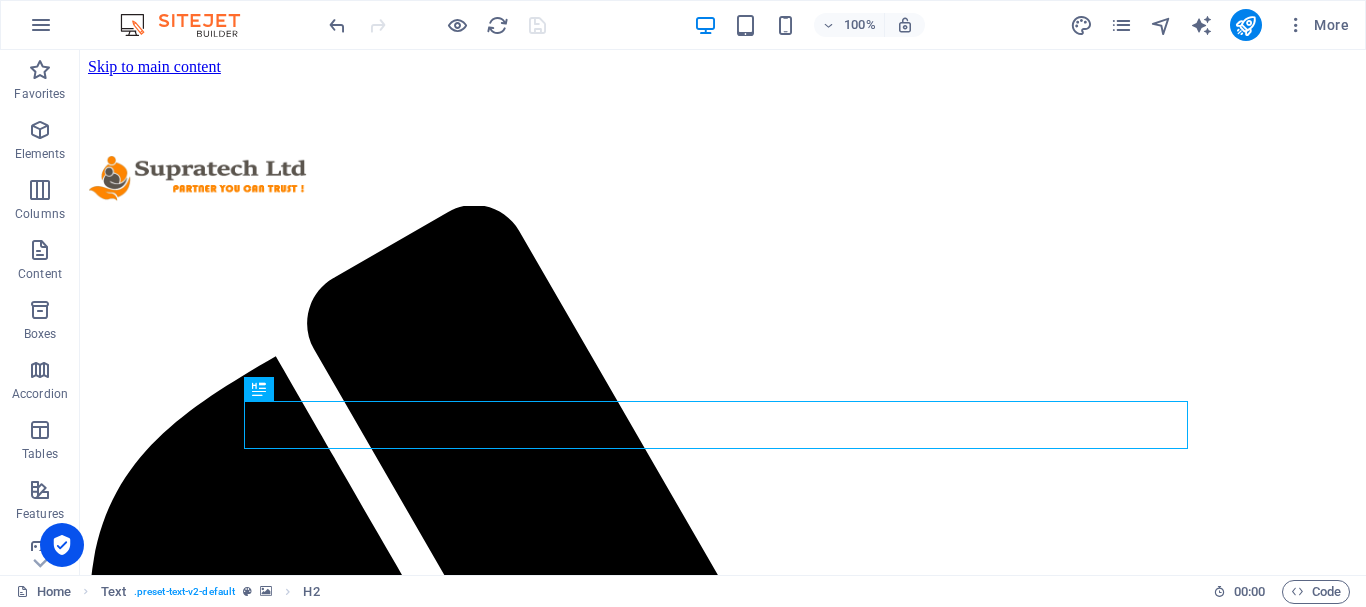 scroll, scrollTop: 0, scrollLeft: 0, axis: both 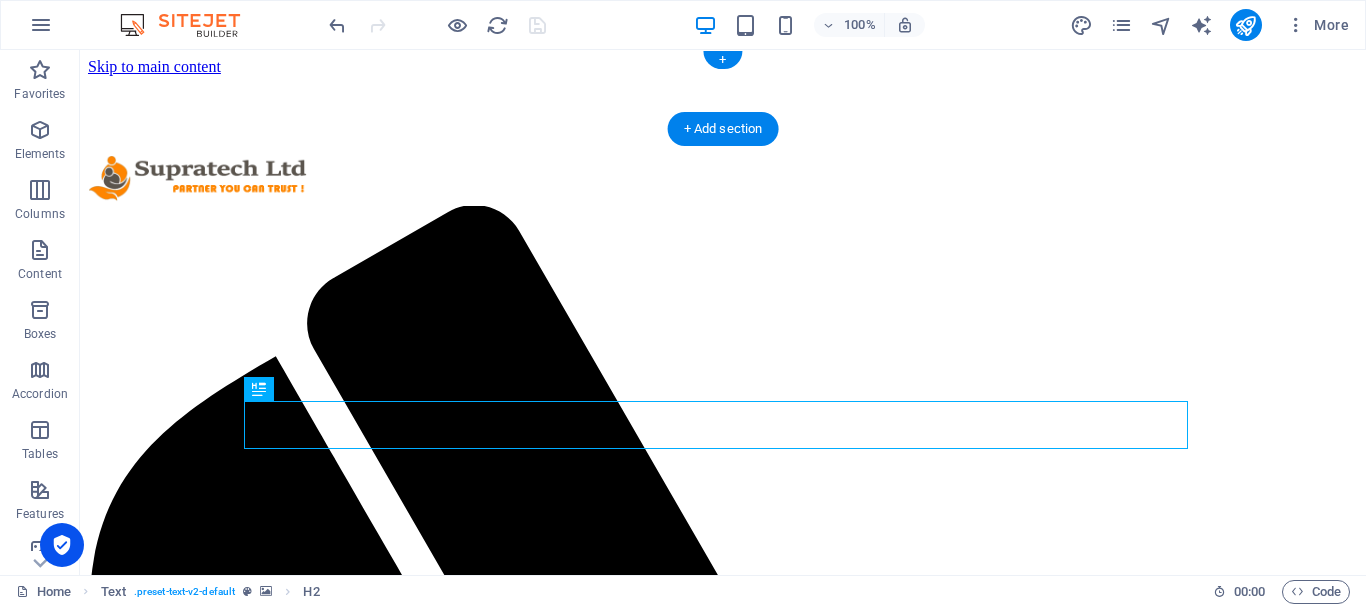 click at bounding box center [723, 76] 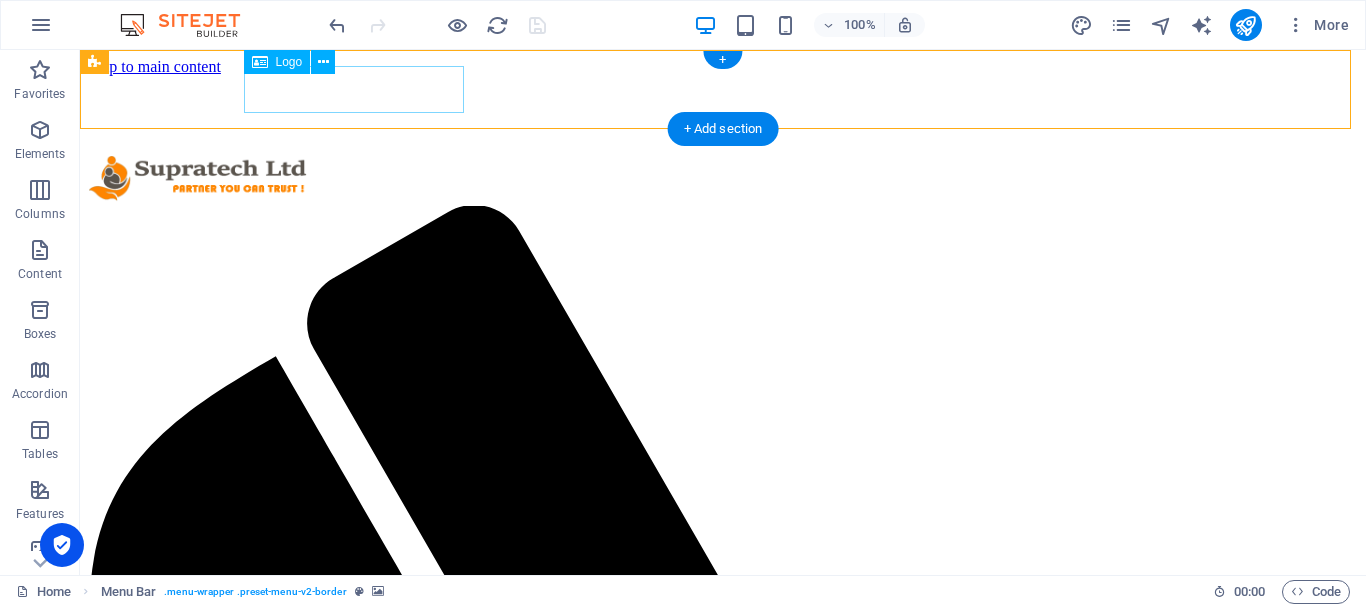 click at bounding box center (723, 180) 